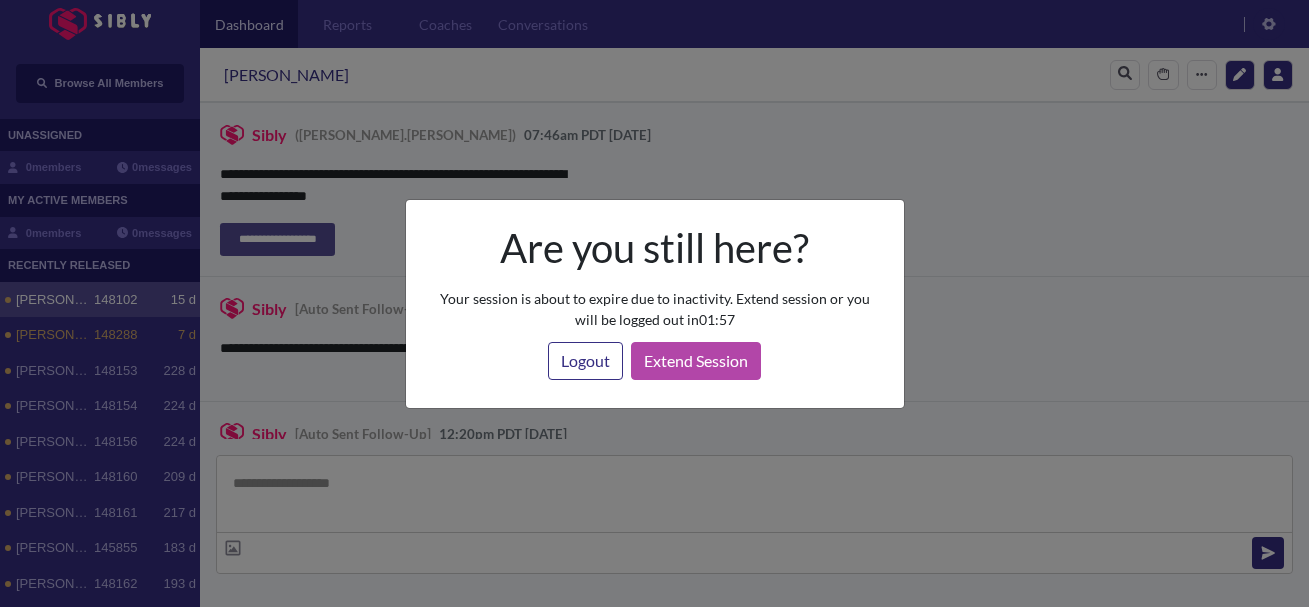 scroll, scrollTop: 0, scrollLeft: 0, axis: both 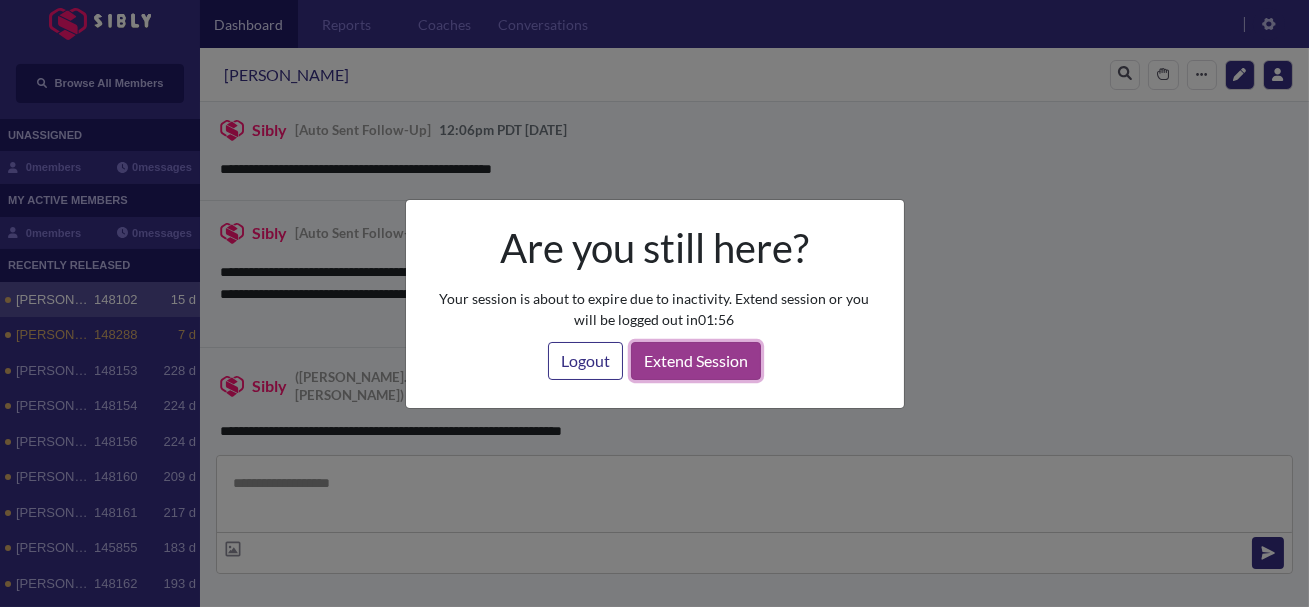 click on "Extend Session" at bounding box center (696, 361) 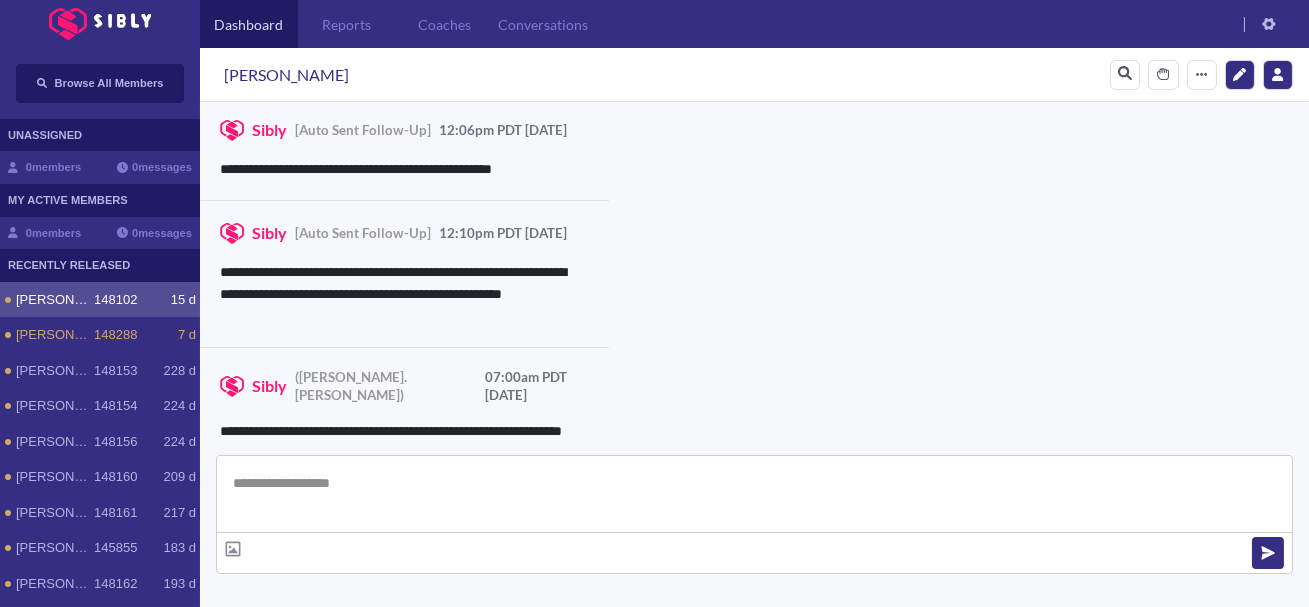 click on "**********" at bounding box center [404, 294] 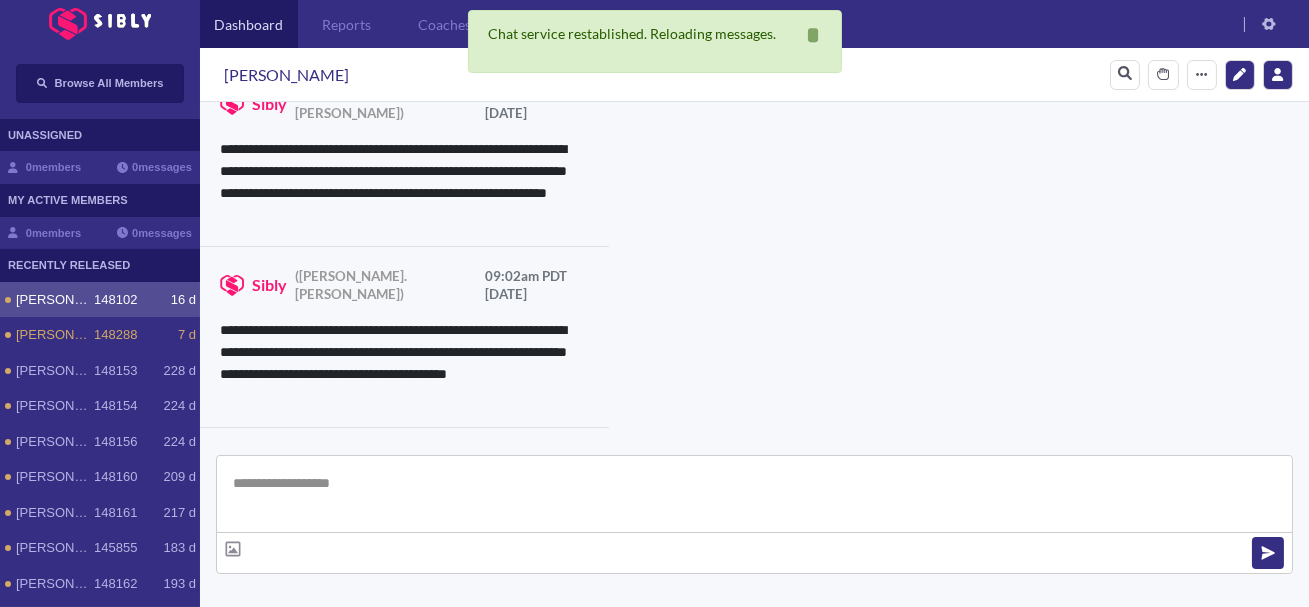 scroll, scrollTop: 4197, scrollLeft: 0, axis: vertical 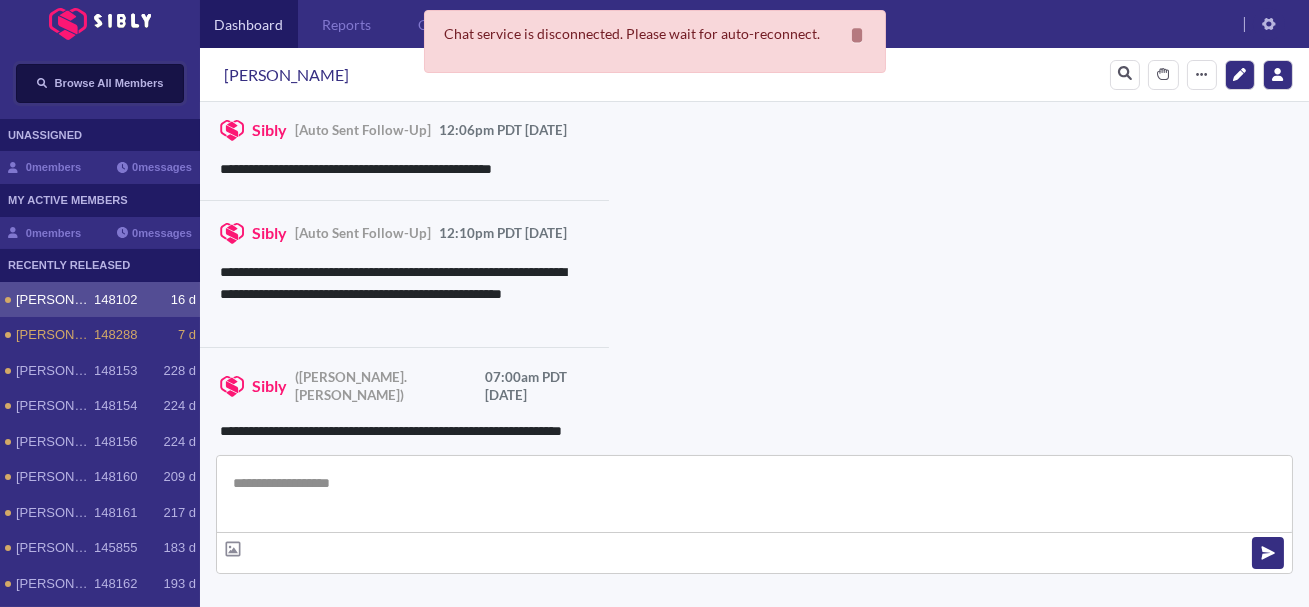 click on "Browse All Members" at bounding box center (109, 83) 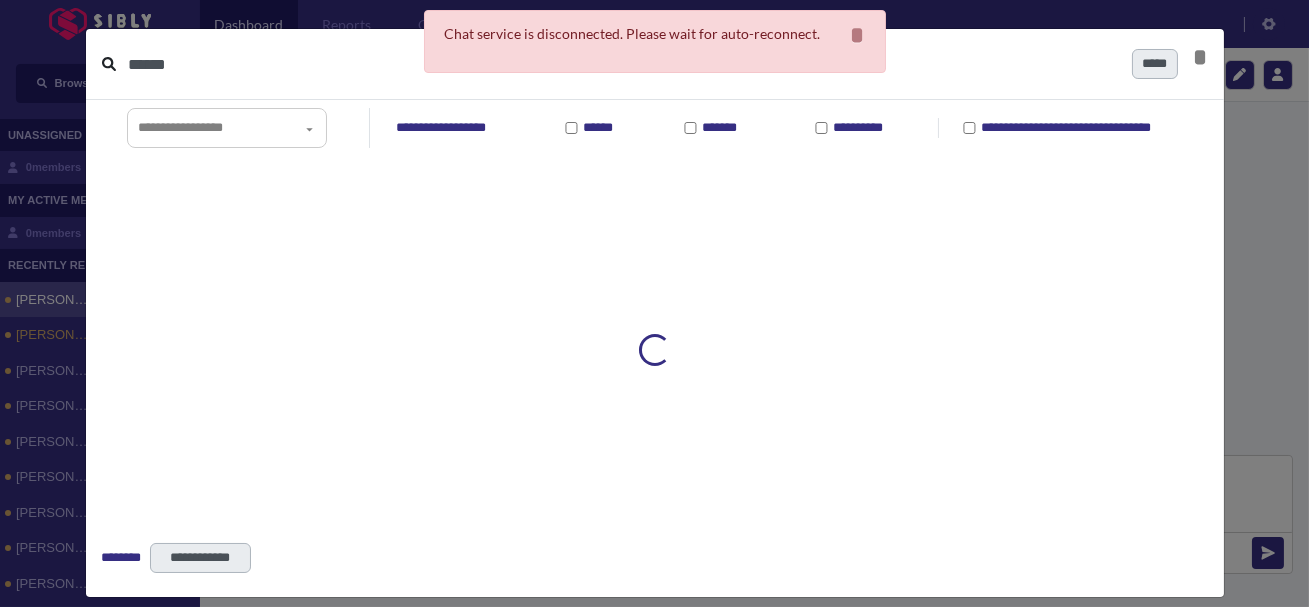 click on "******" at bounding box center (622, 64) 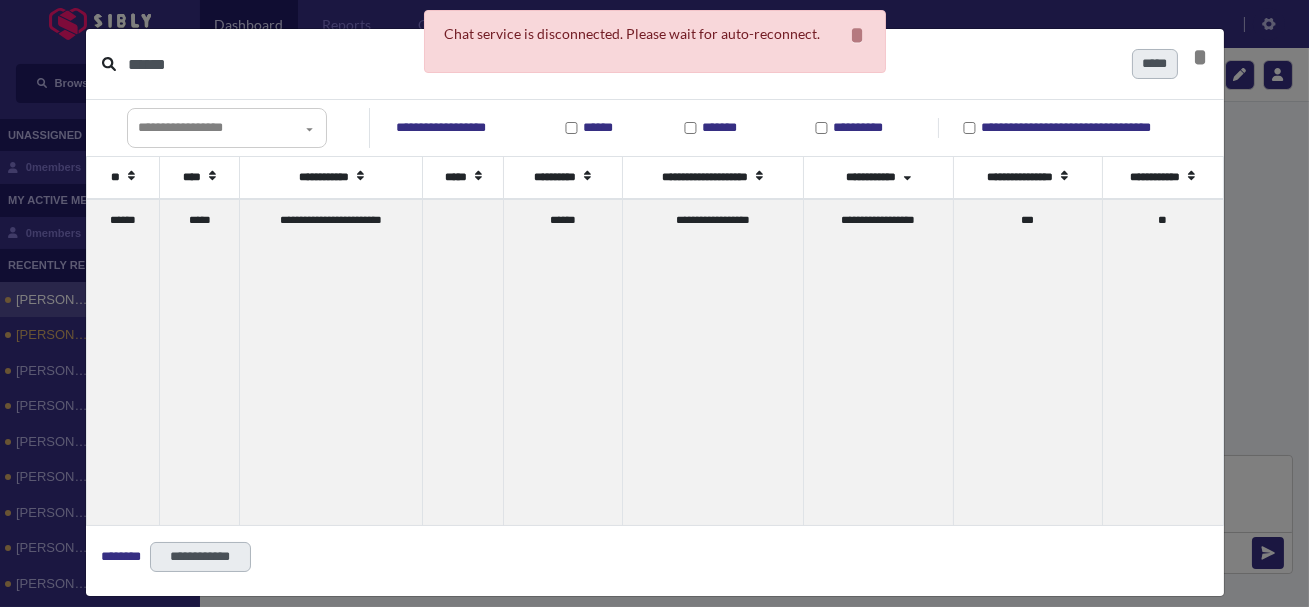 click on "******" at bounding box center (622, 64) 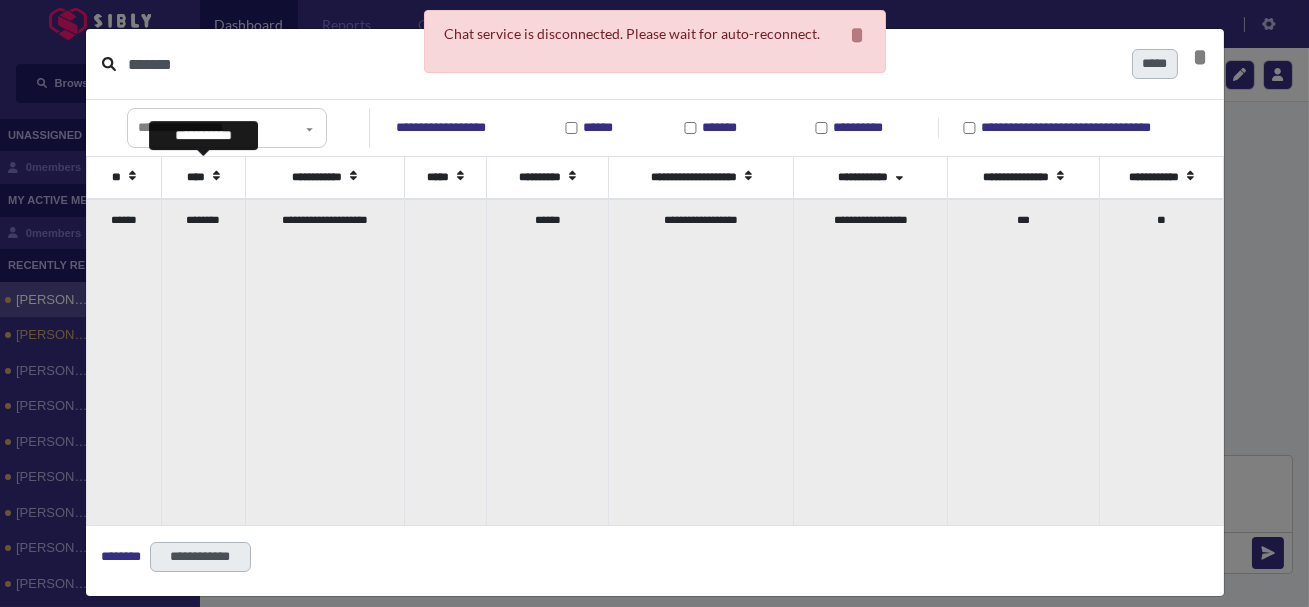 type on "******" 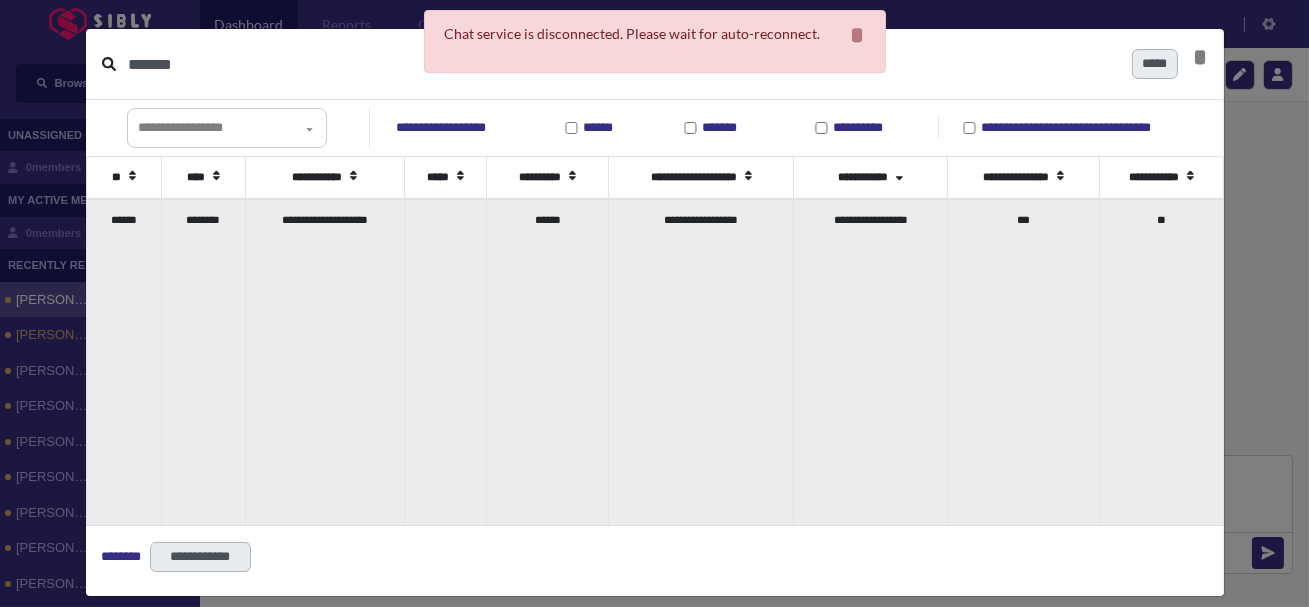 click on "**********" at bounding box center (324, 362) 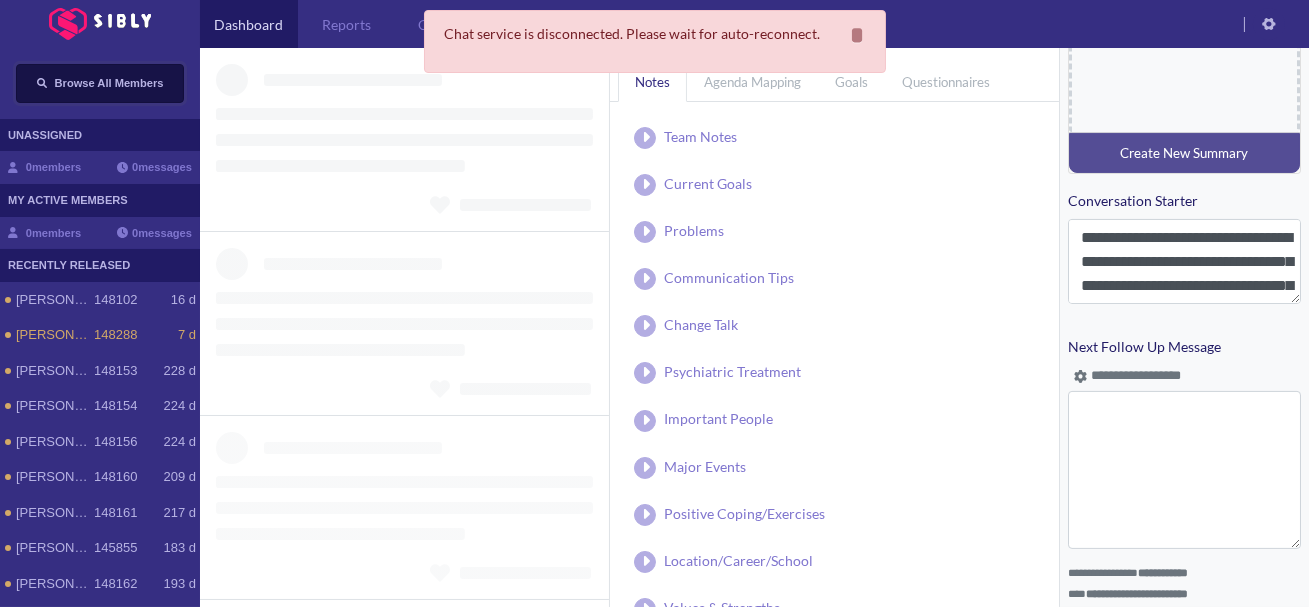 scroll, scrollTop: 939, scrollLeft: 0, axis: vertical 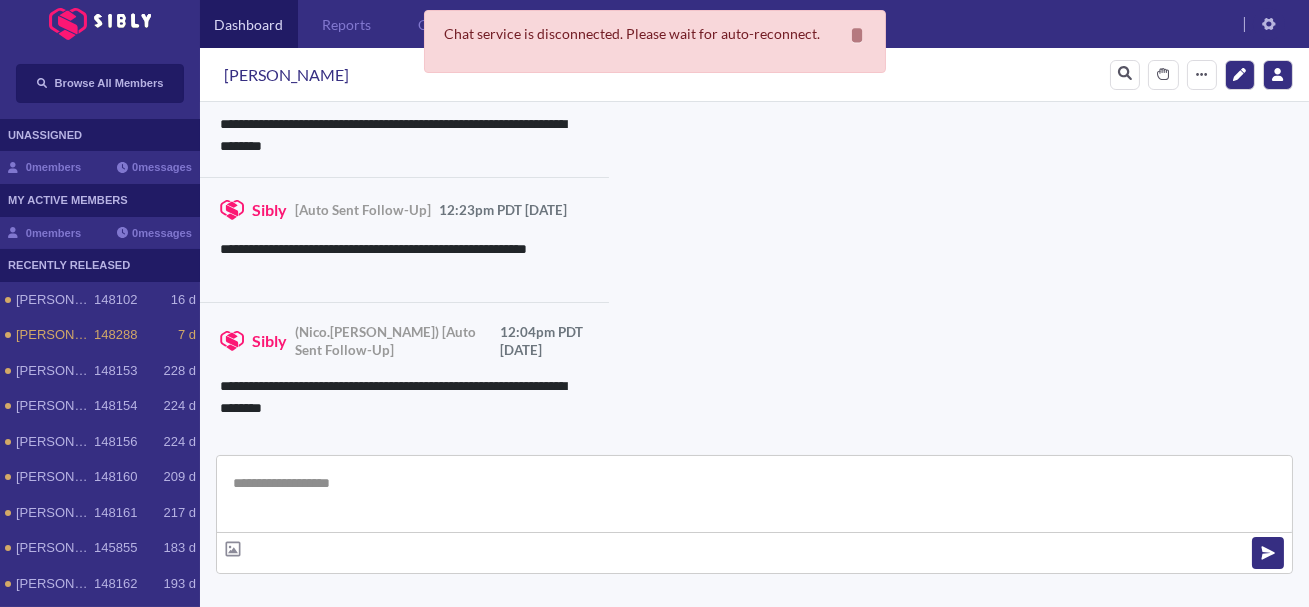 click at bounding box center [754, 494] 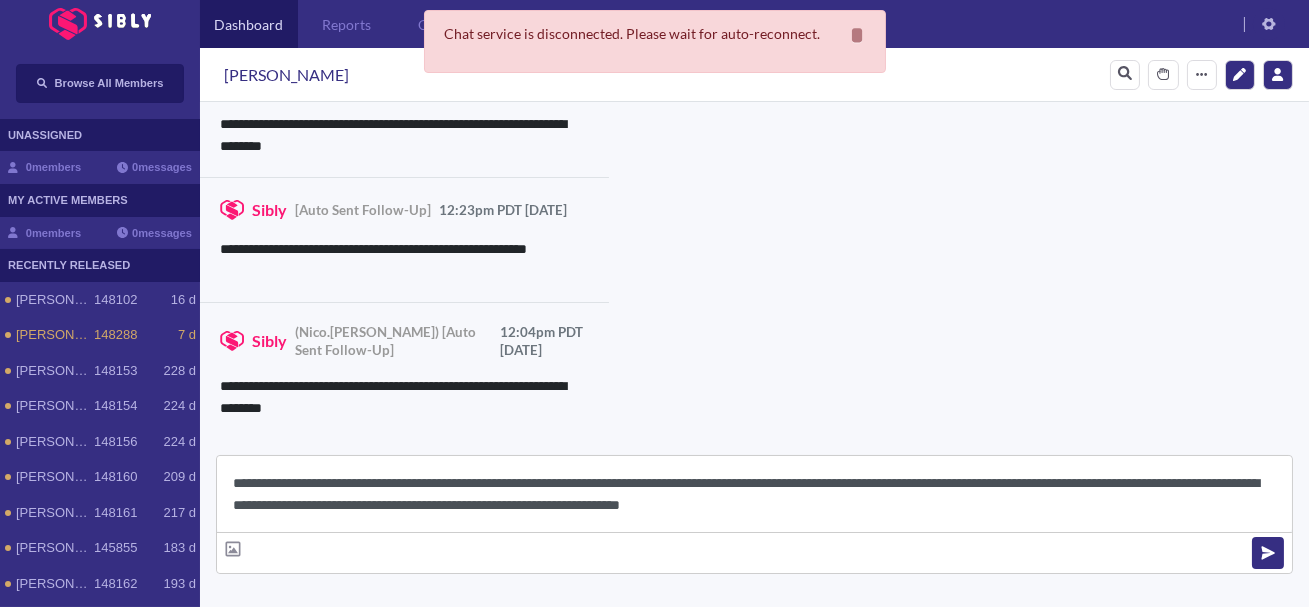 scroll, scrollTop: 22, scrollLeft: 0, axis: vertical 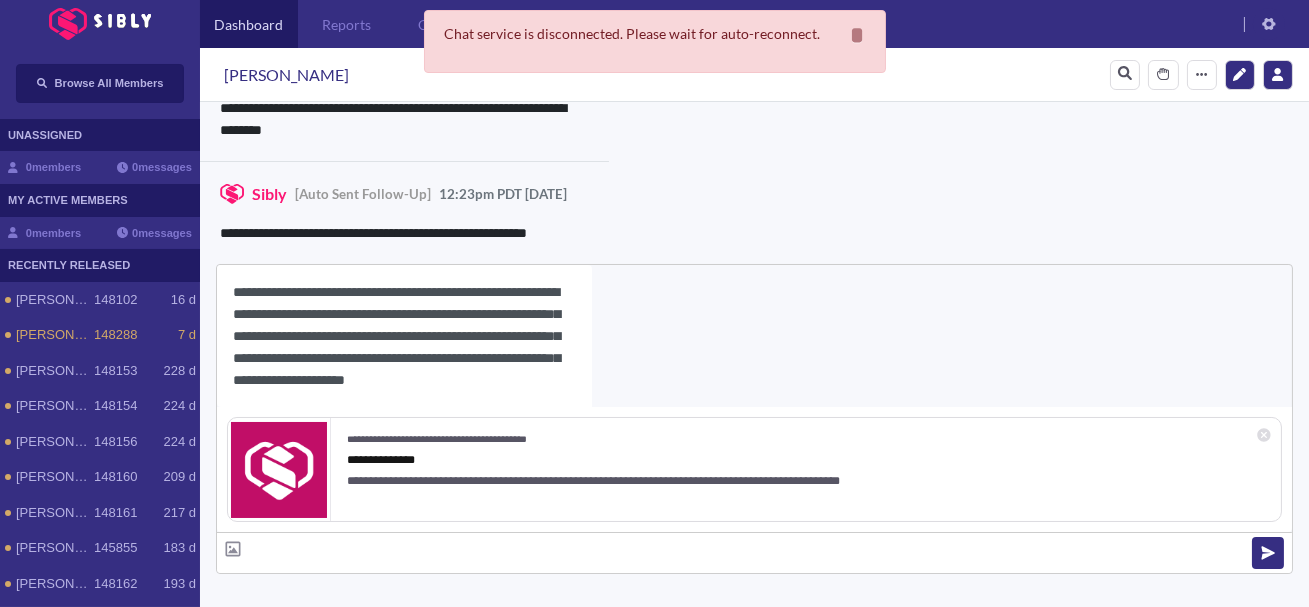 click on "[PERSON_NAME]" at bounding box center (286, 75) 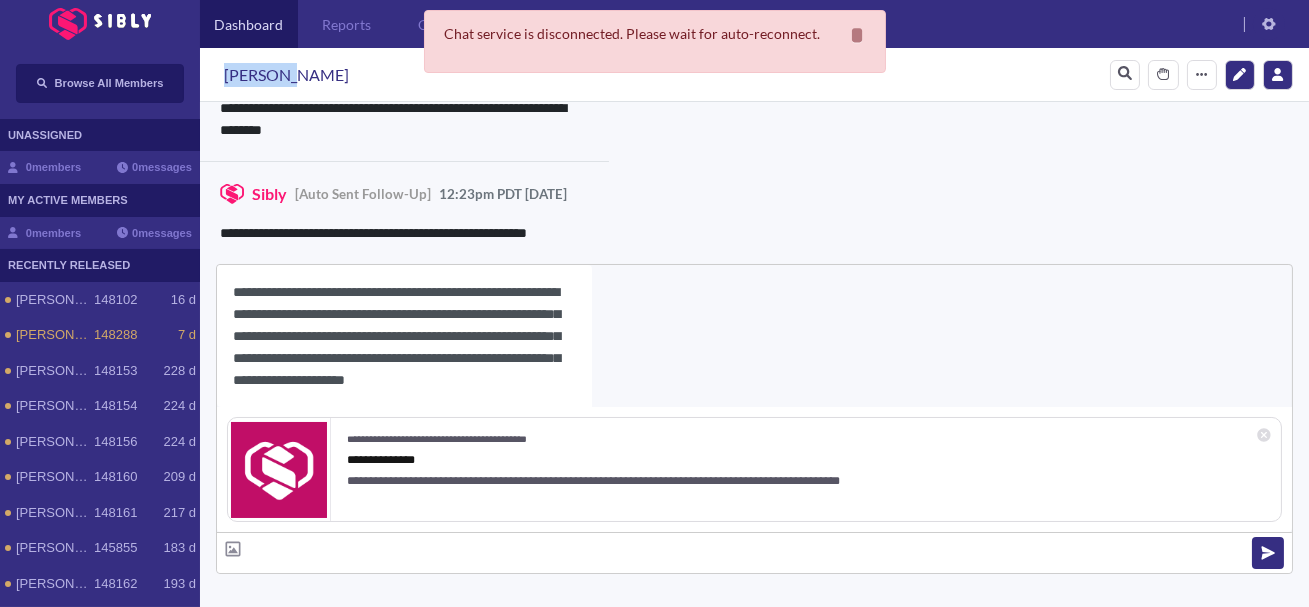 click on "[PERSON_NAME]" at bounding box center (286, 75) 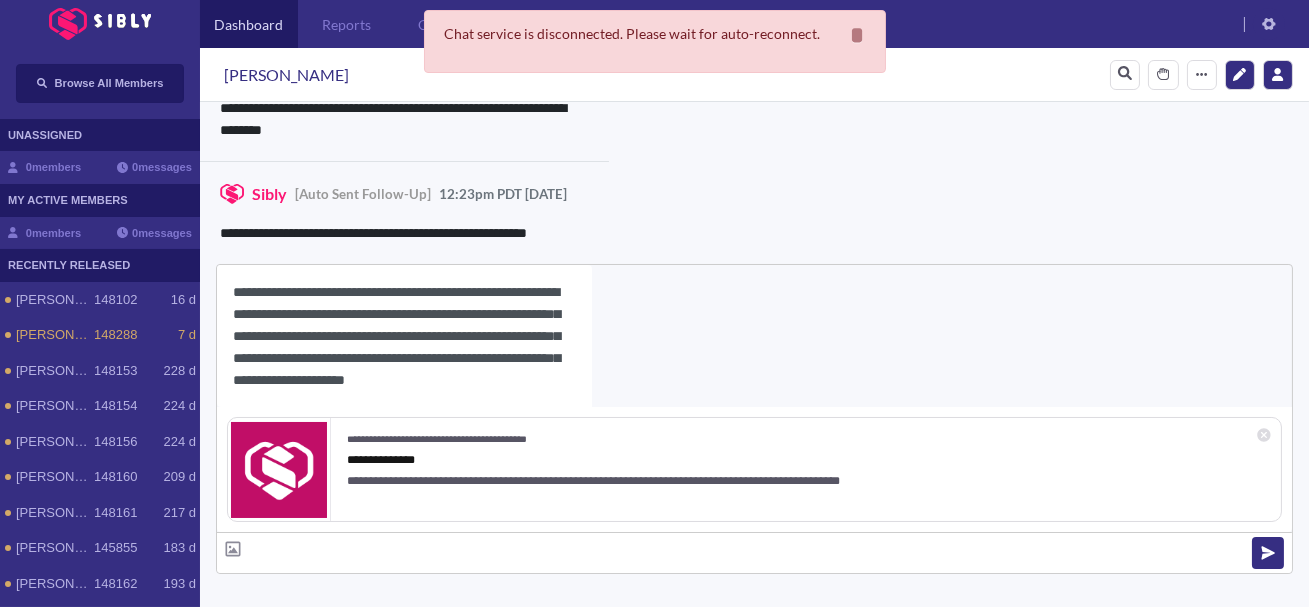 click on "**********" at bounding box center (404, 336) 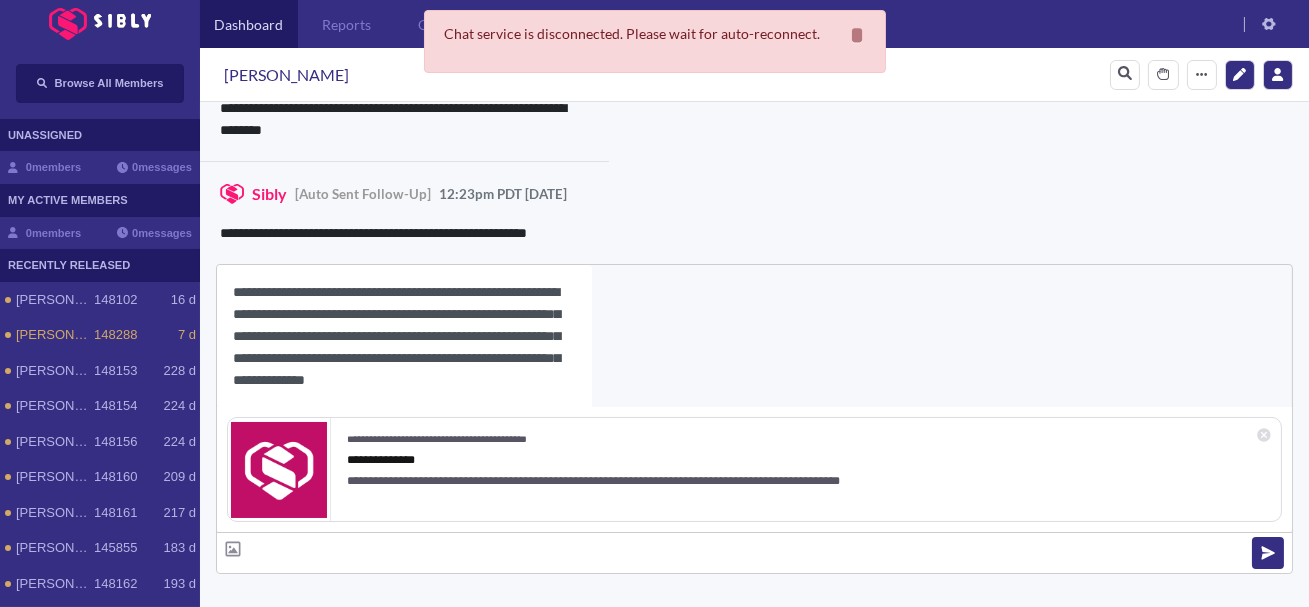 paste on "********" 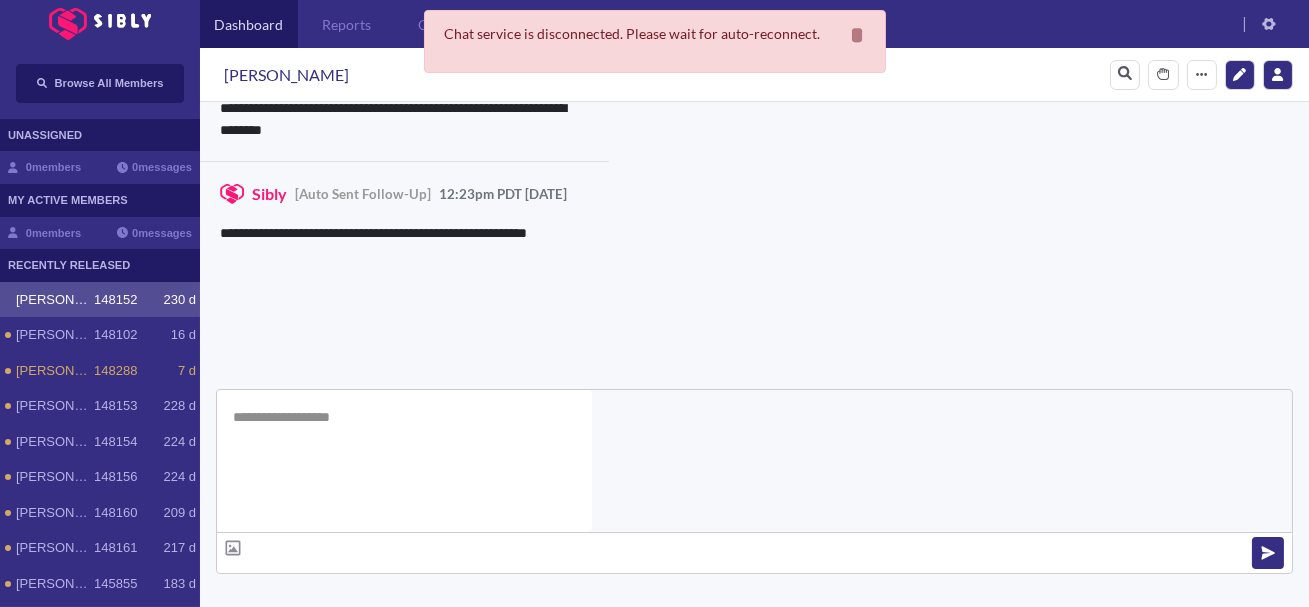 scroll, scrollTop: 0, scrollLeft: 0, axis: both 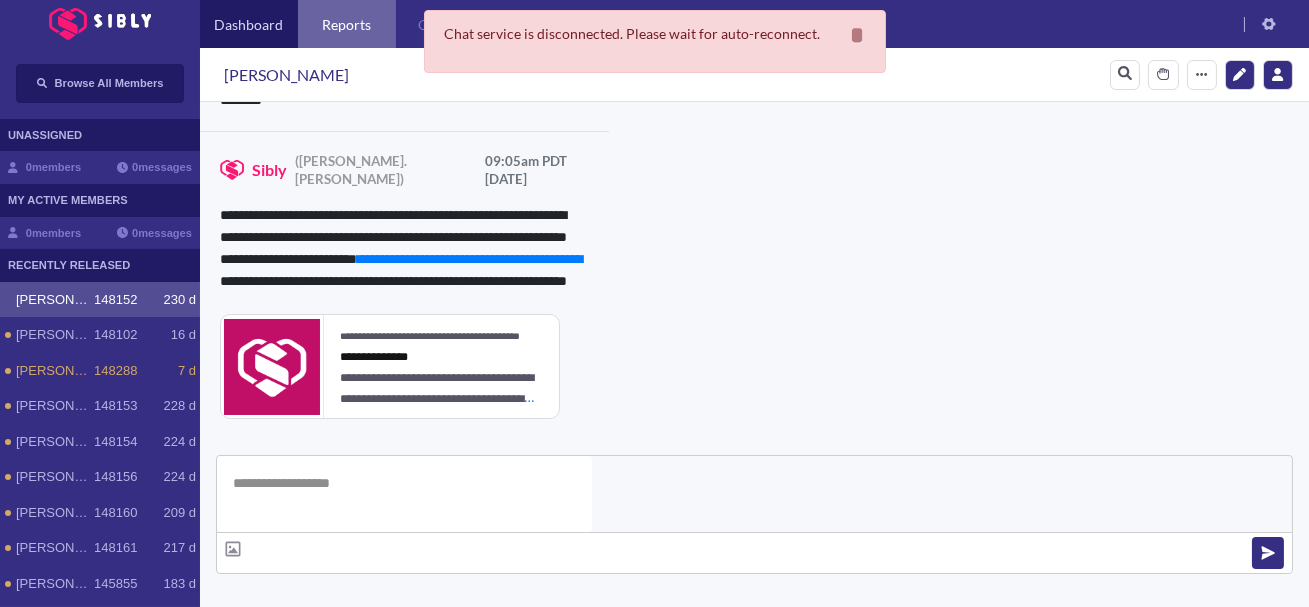 type 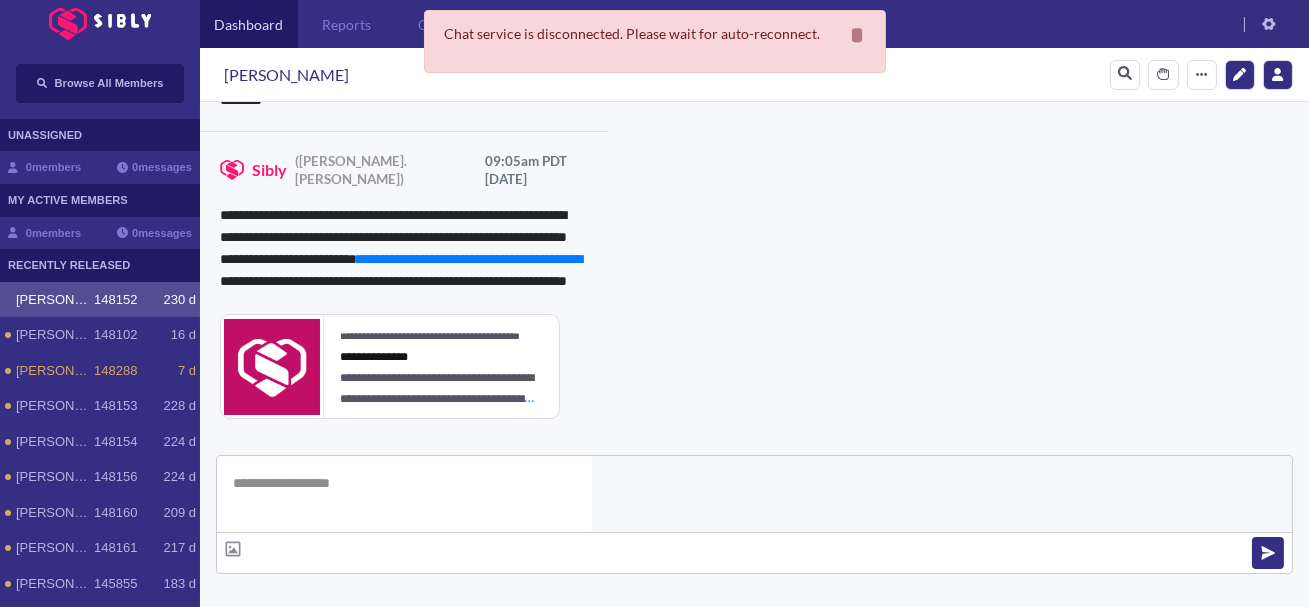 click on "**********" at bounding box center [833, 1000] 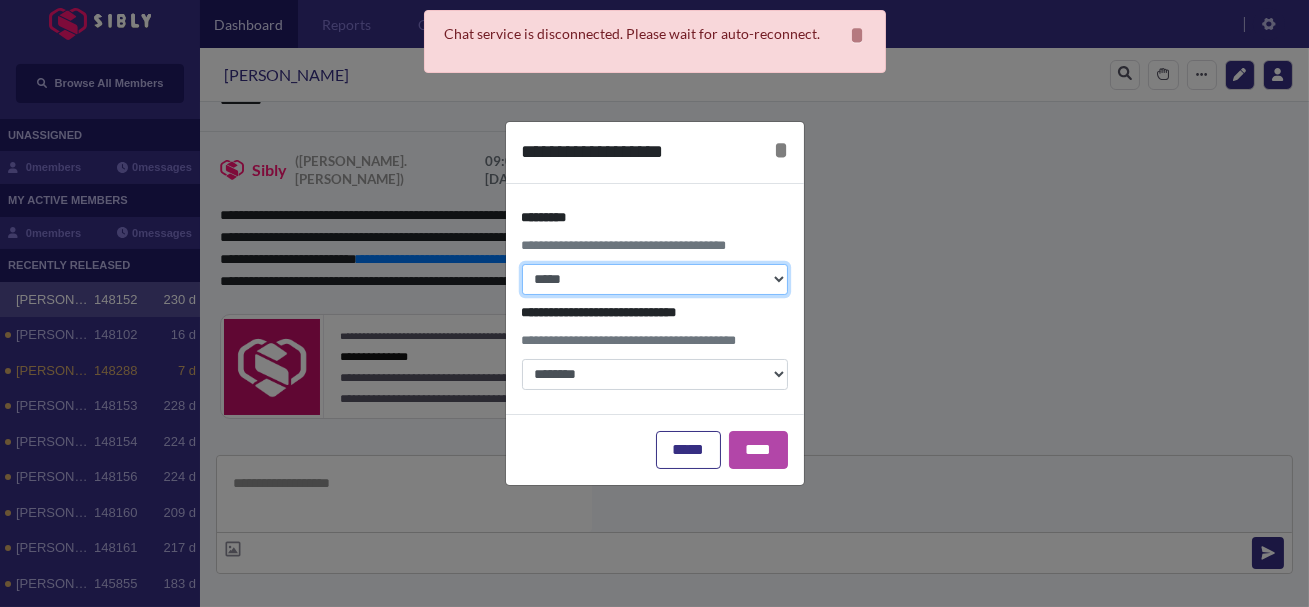 click on "**********" at bounding box center [655, 279] 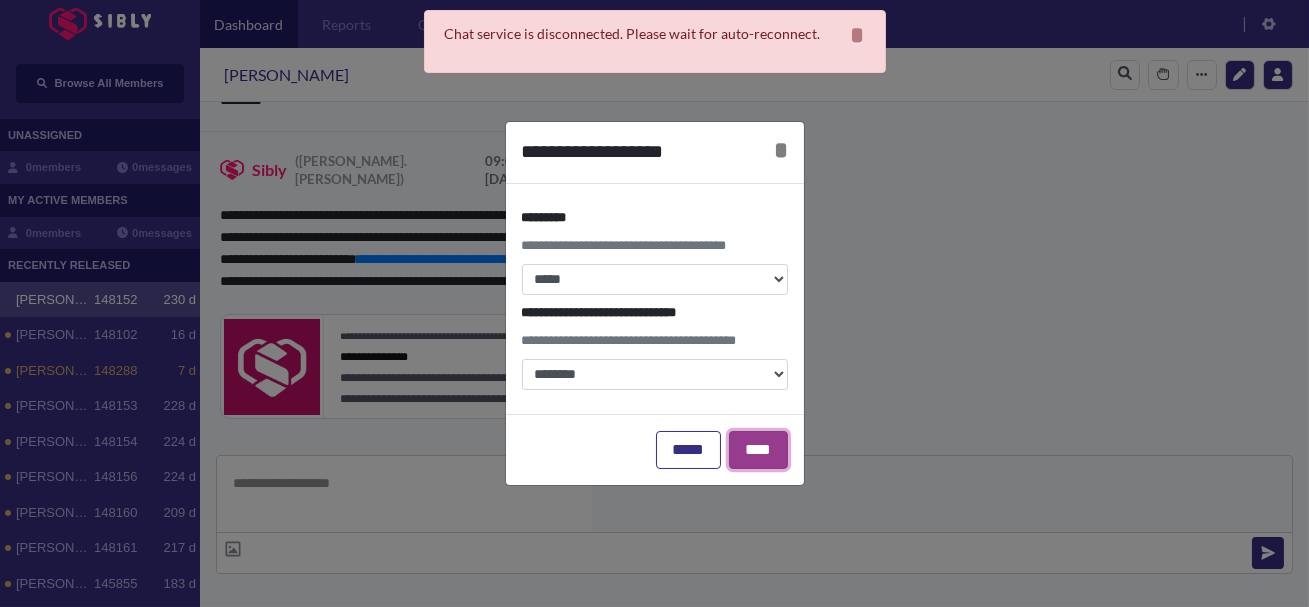 click on "****" at bounding box center [758, 450] 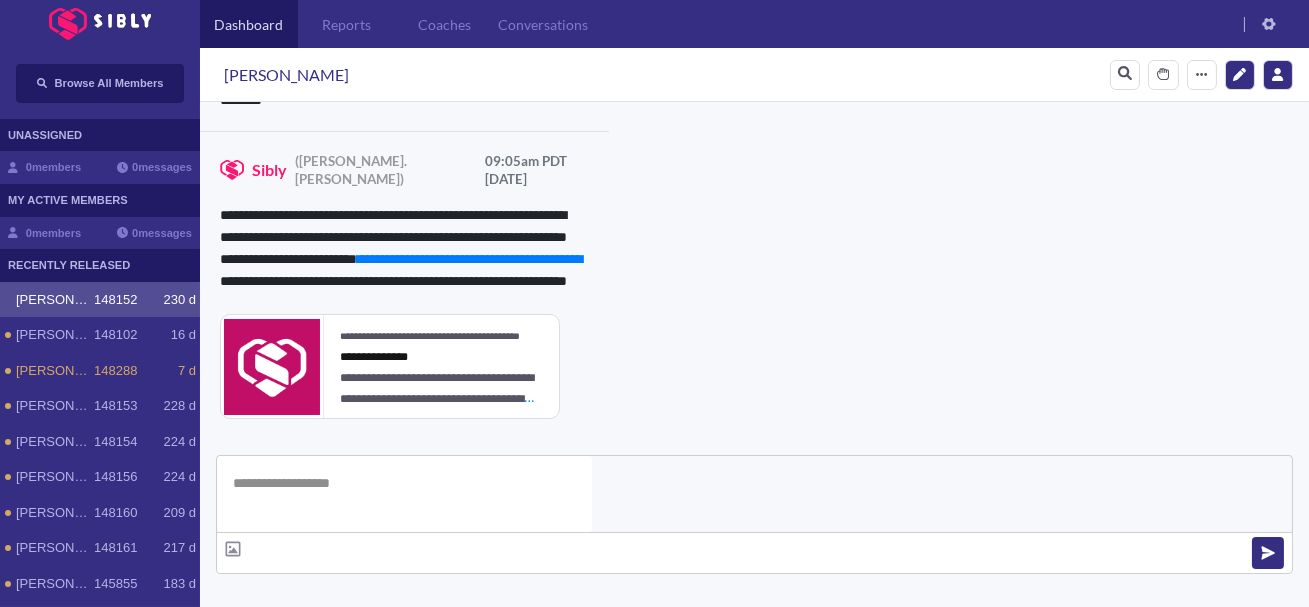 click on "**********" at bounding box center [530, 696] 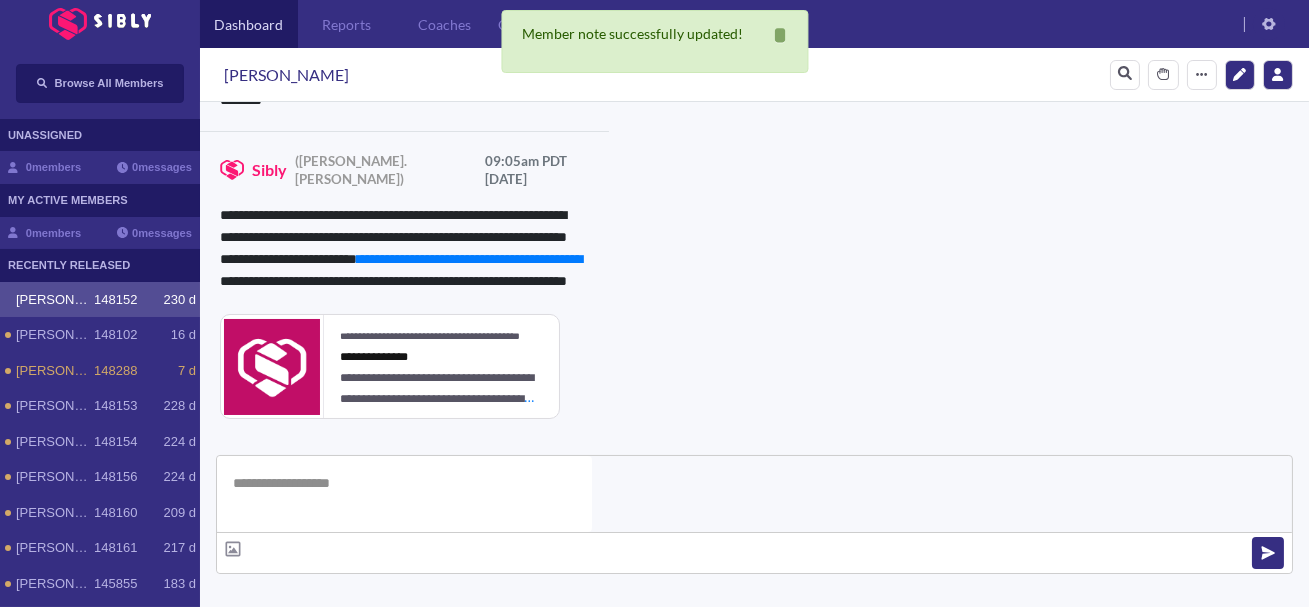 scroll, scrollTop: 0, scrollLeft: 0, axis: both 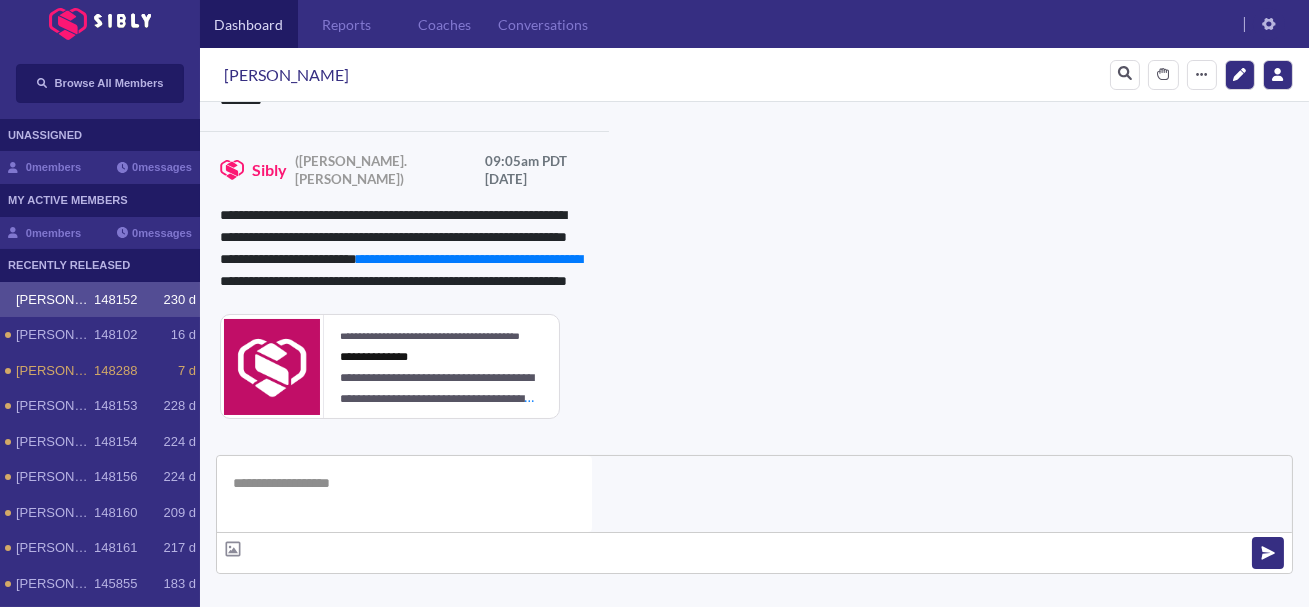 click at bounding box center (341, 961) 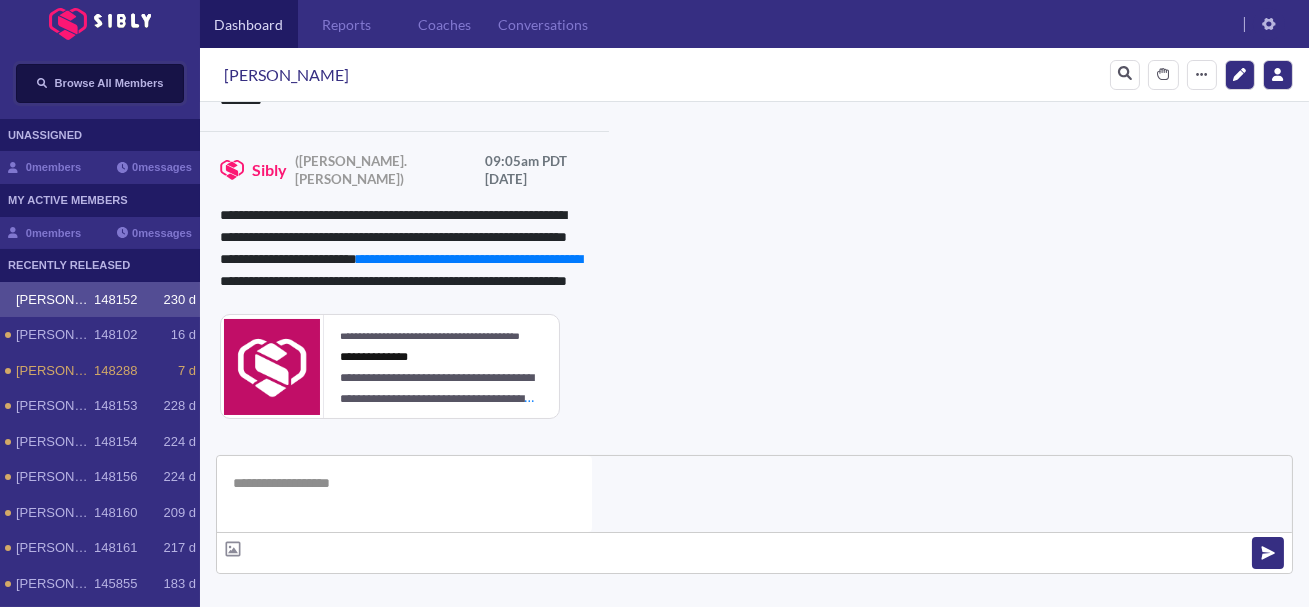 click on "Browse All Members" at bounding box center (109, 83) 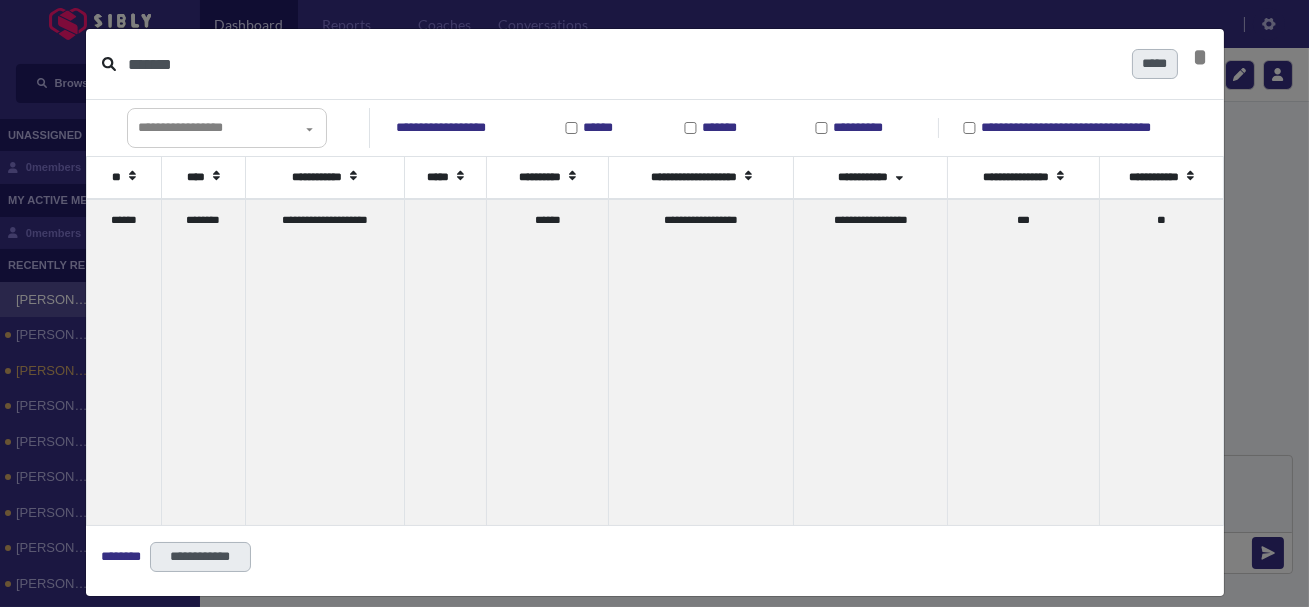 click on "******" at bounding box center [622, 64] 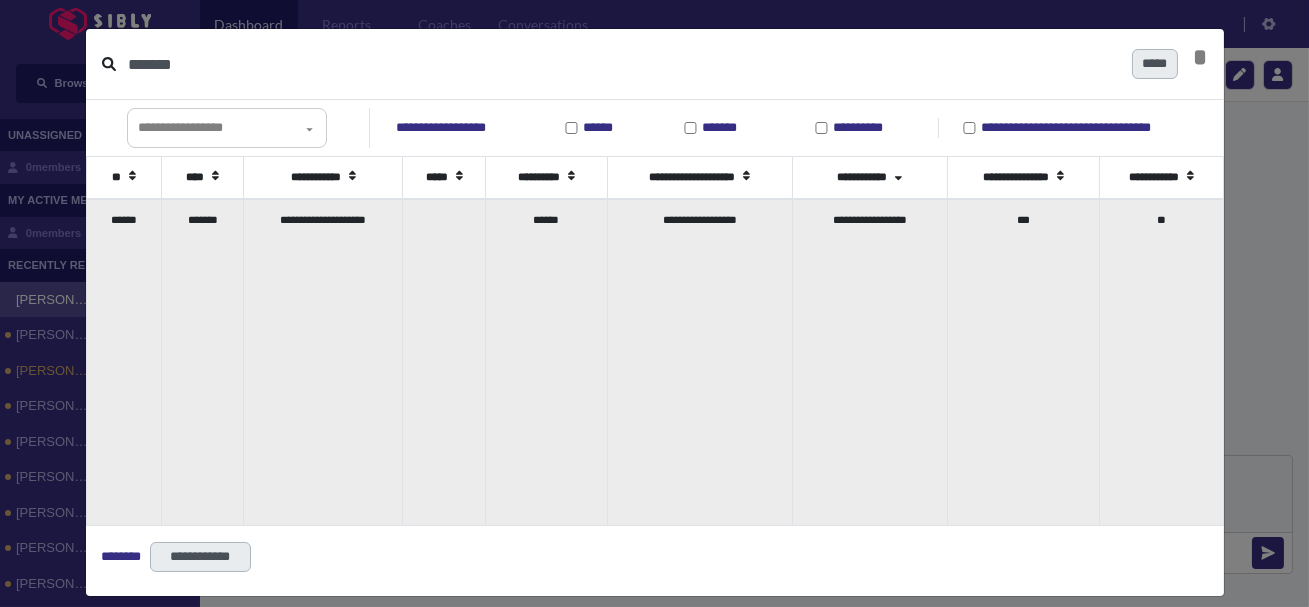 click on "*******" at bounding box center [202, 362] 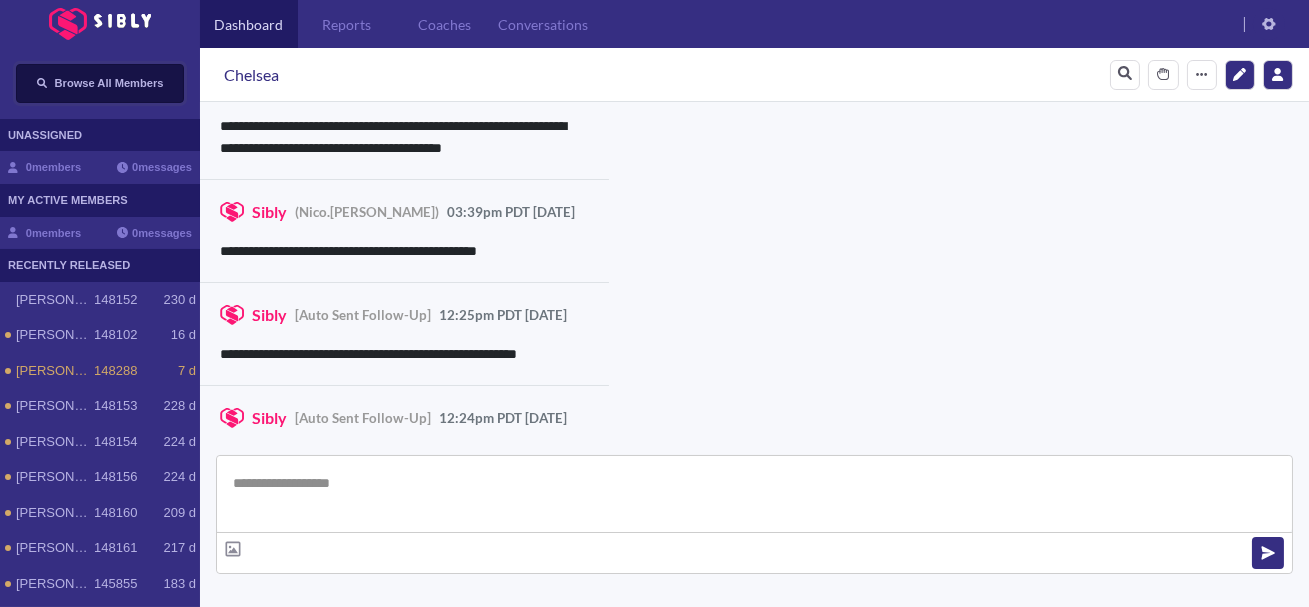 scroll, scrollTop: 2251, scrollLeft: 0, axis: vertical 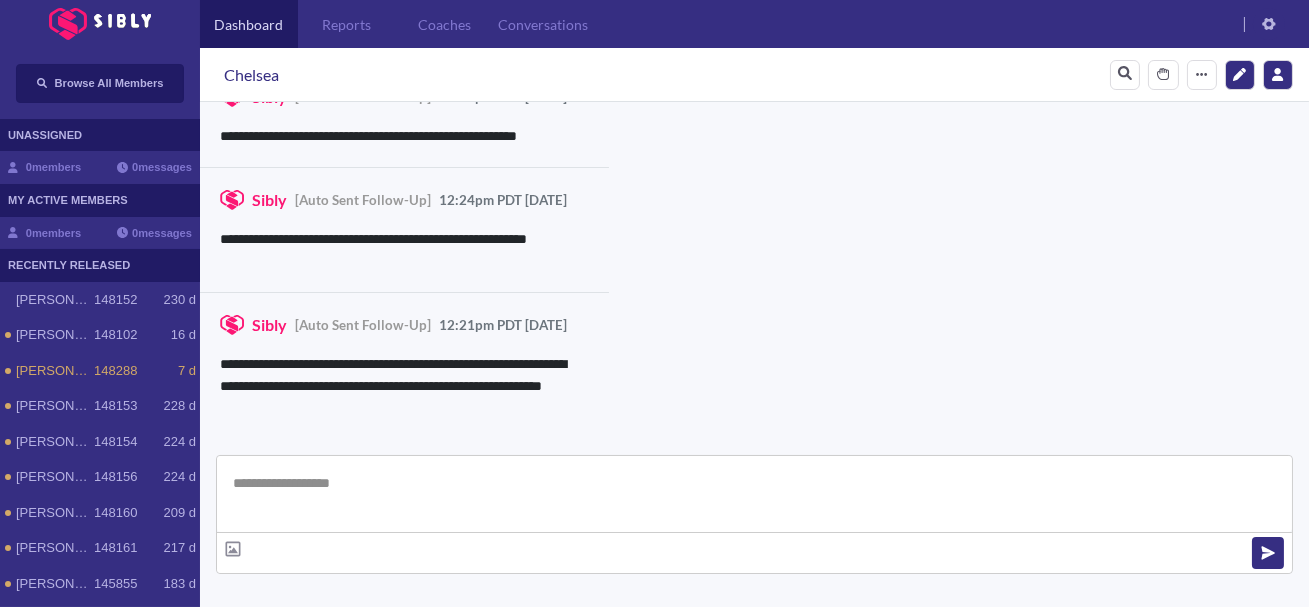 click at bounding box center [754, 494] 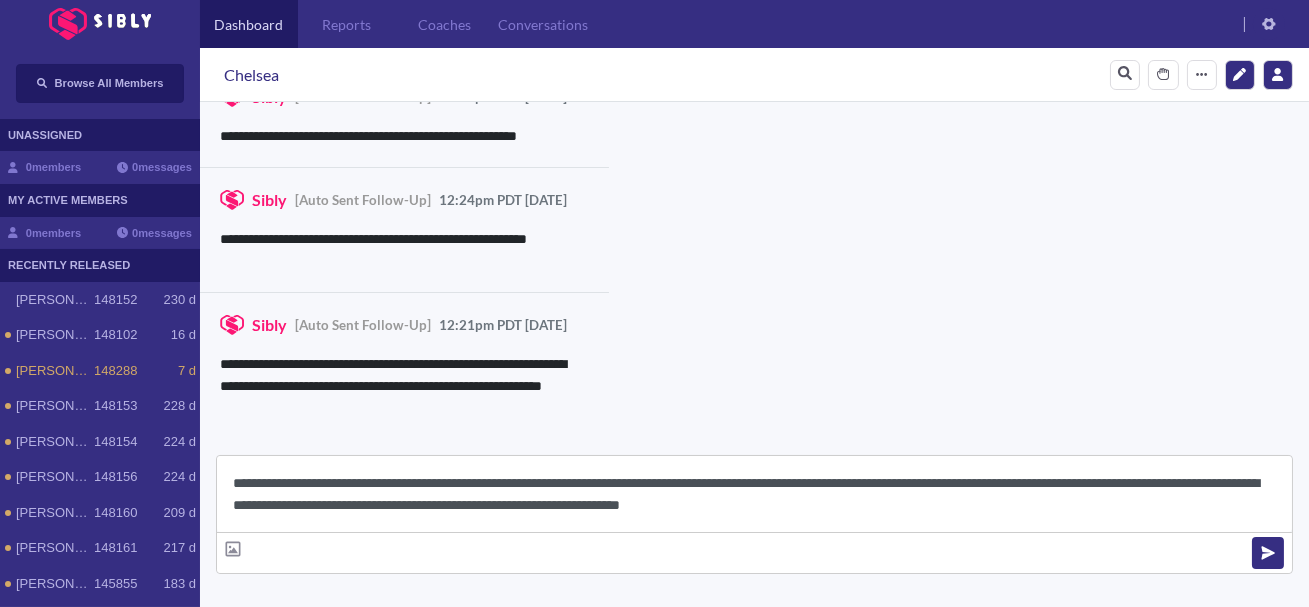 scroll, scrollTop: 22, scrollLeft: 0, axis: vertical 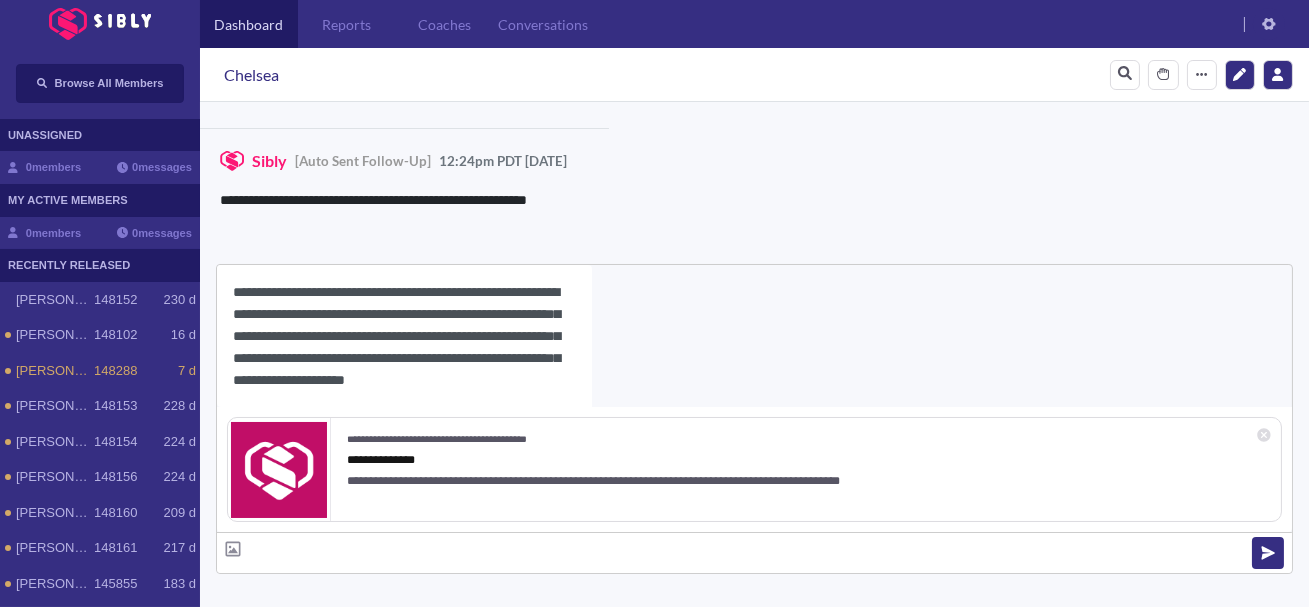 click on "Chelsea" at bounding box center [251, 75] 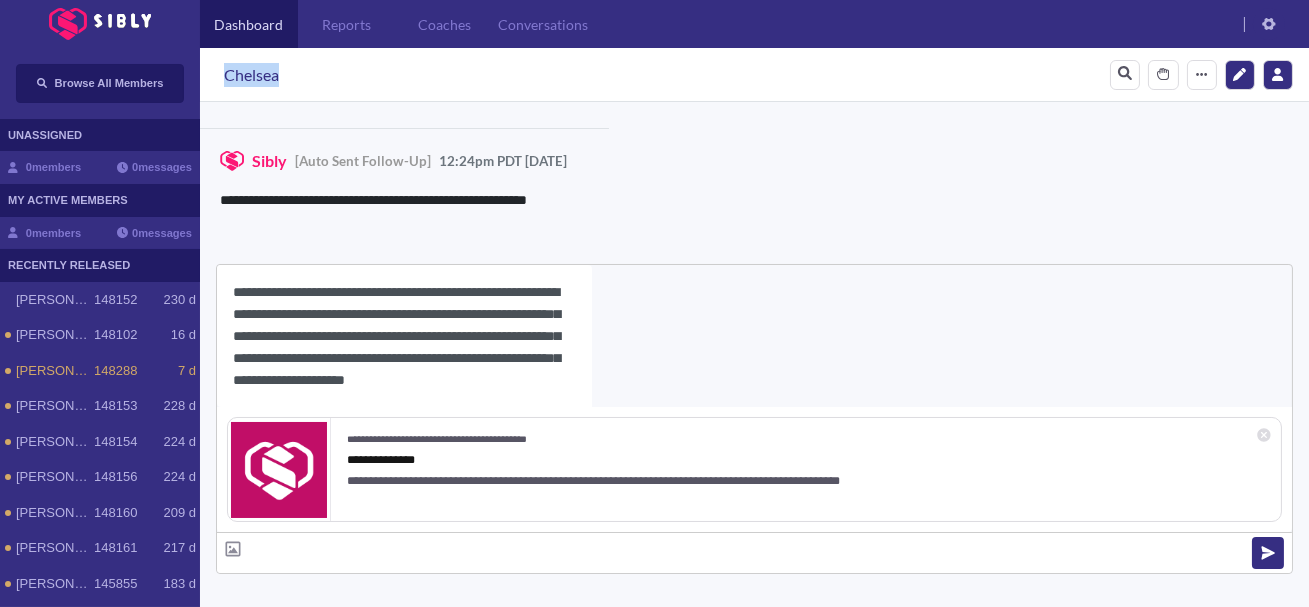 click on "Chelsea" at bounding box center (251, 75) 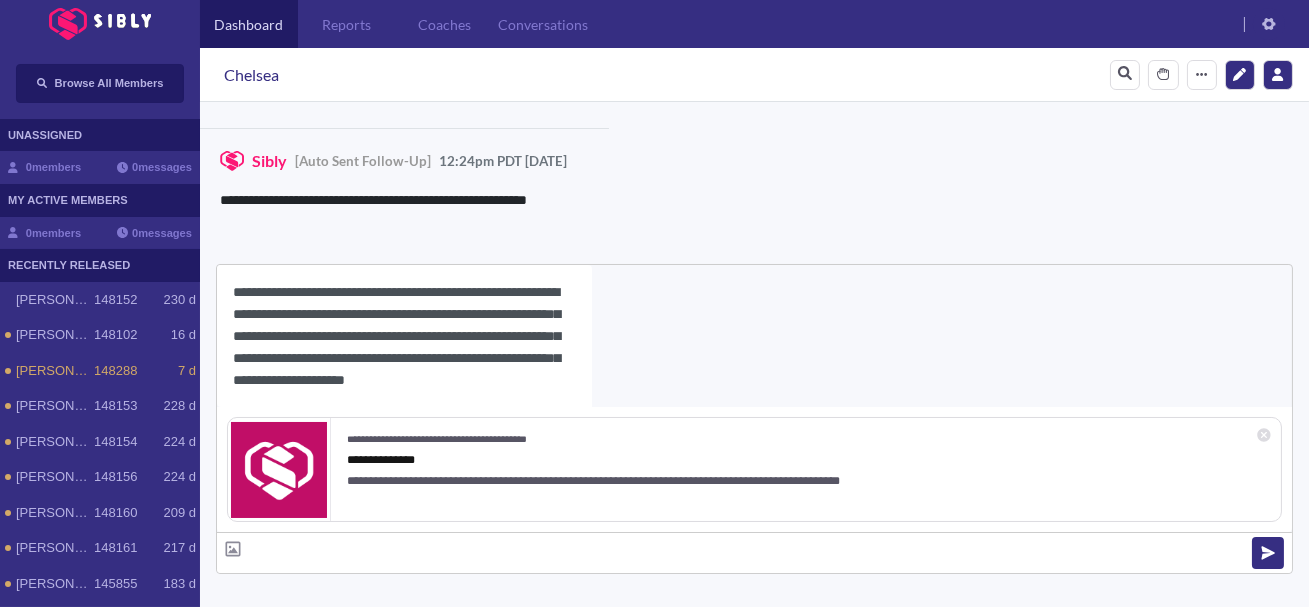 click on "**********" at bounding box center [404, 336] 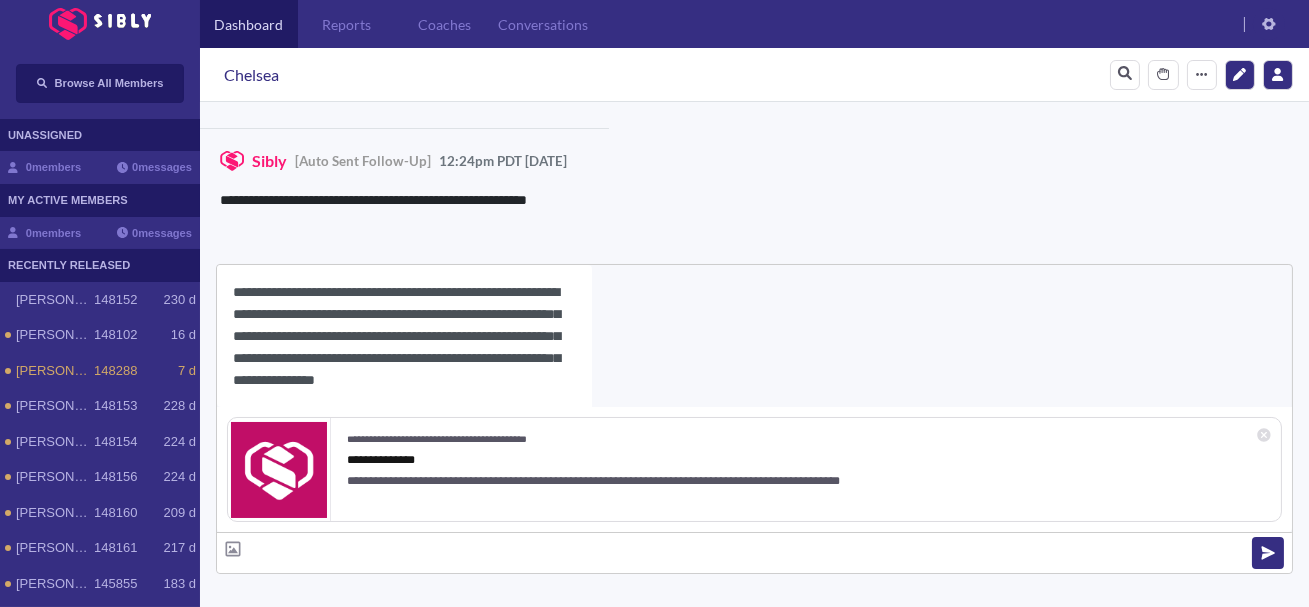 scroll, scrollTop: 18, scrollLeft: 0, axis: vertical 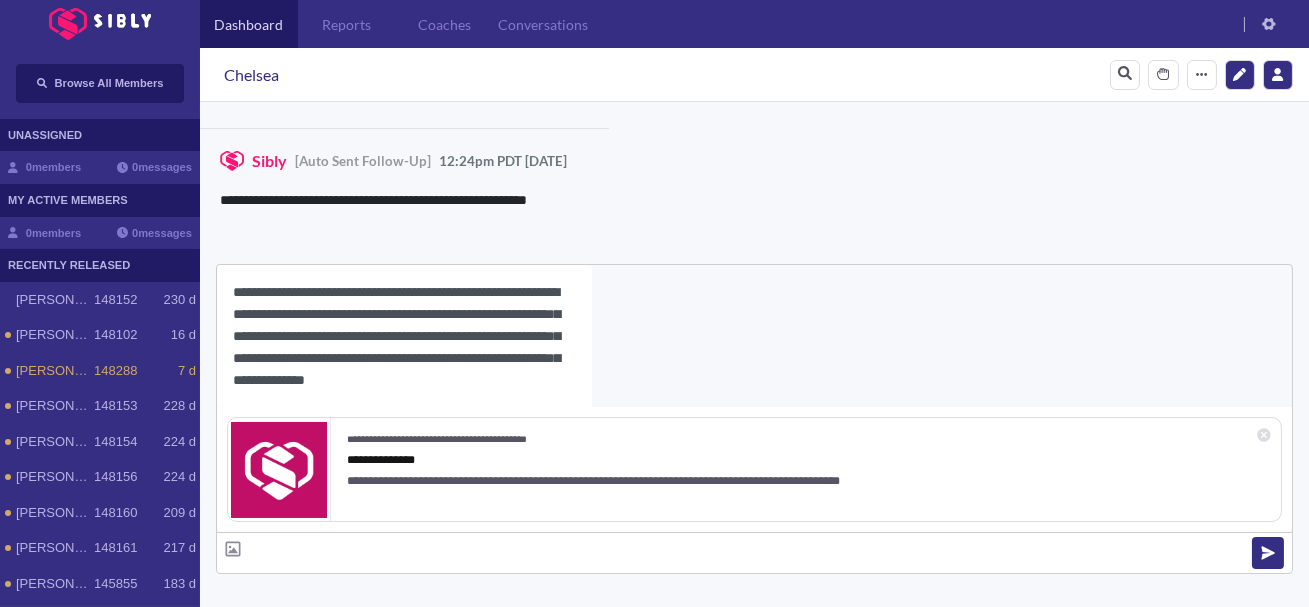 paste on "*******" 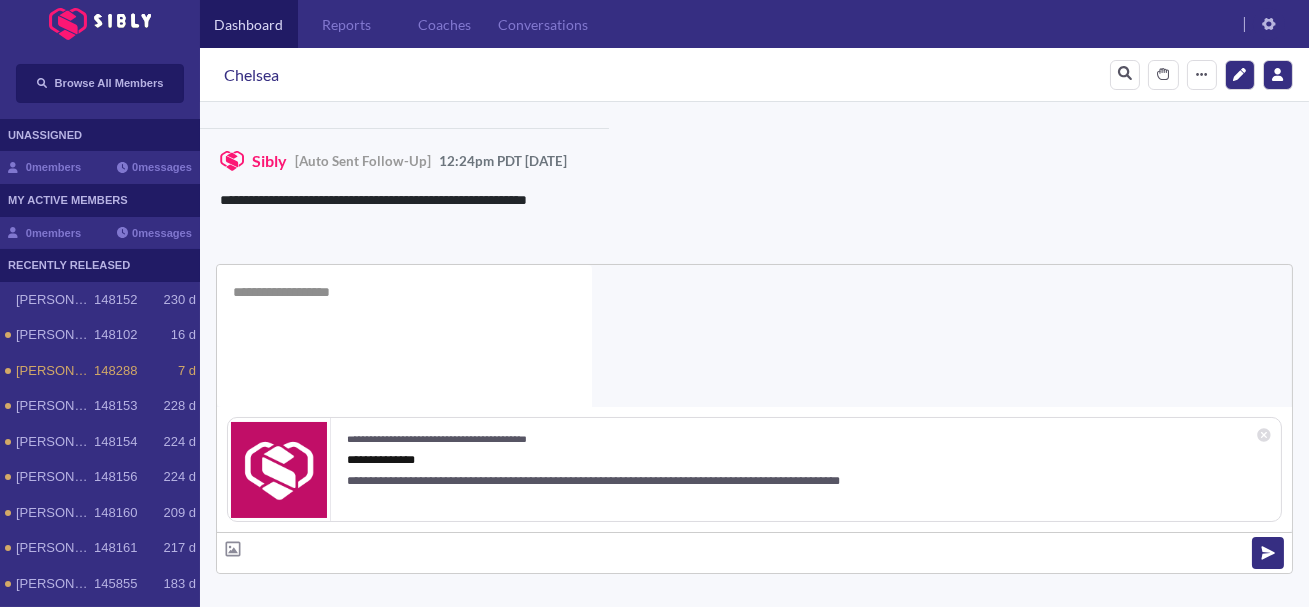 scroll, scrollTop: 0, scrollLeft: 0, axis: both 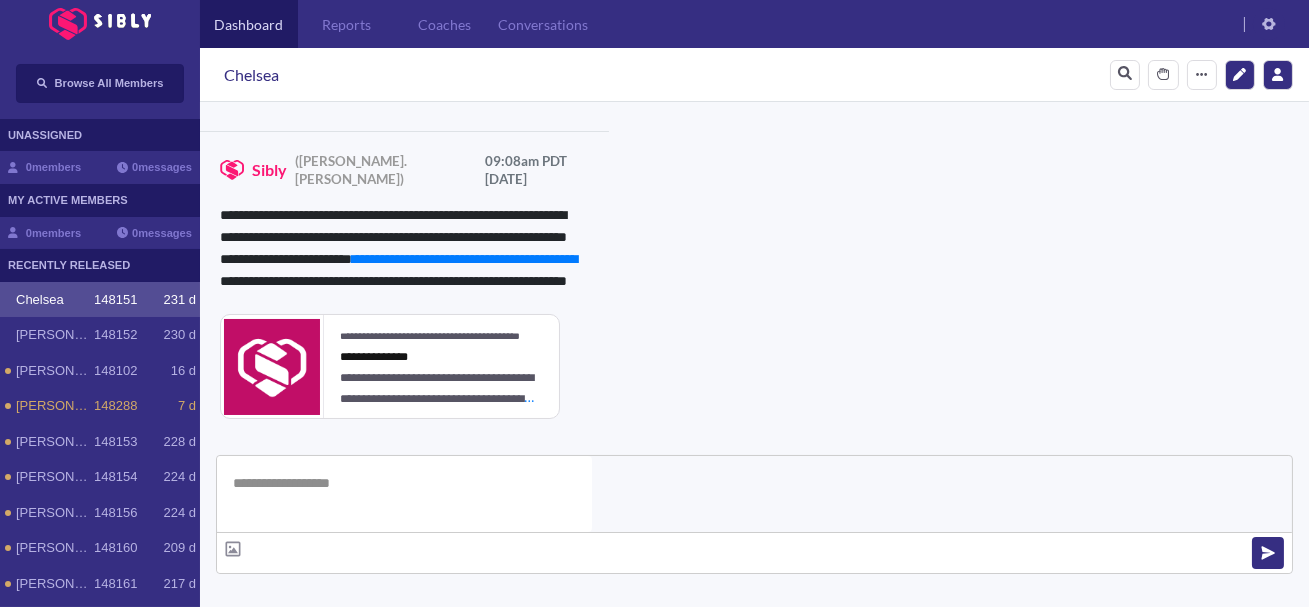 type 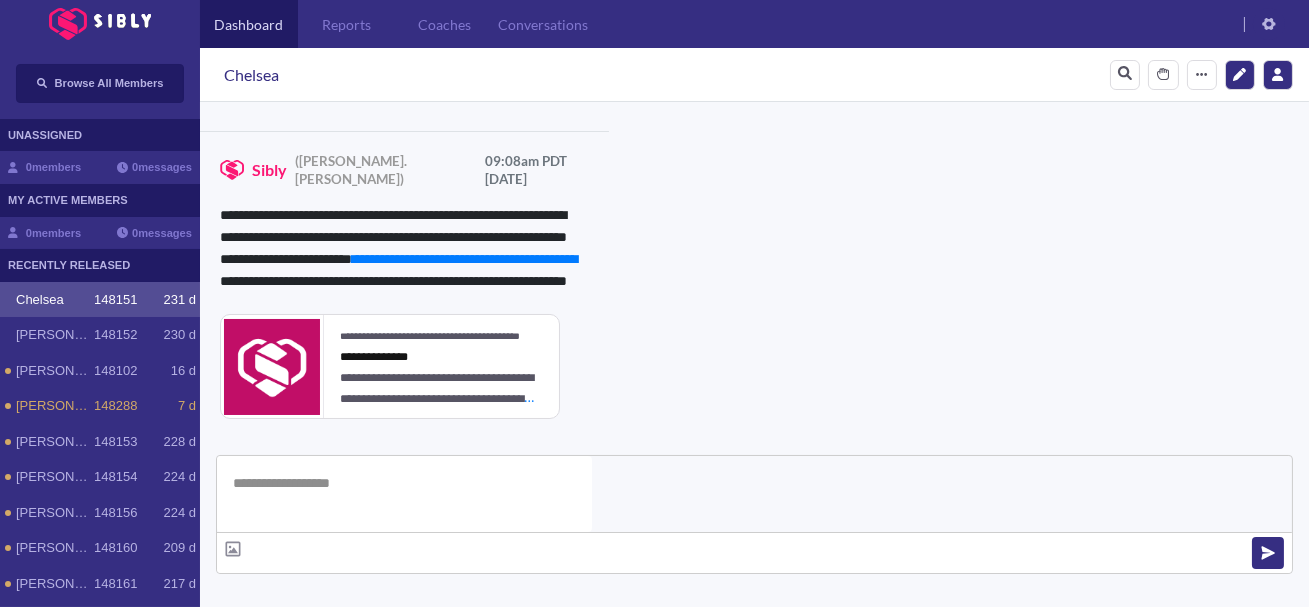 click on "**********" at bounding box center (833, 1027) 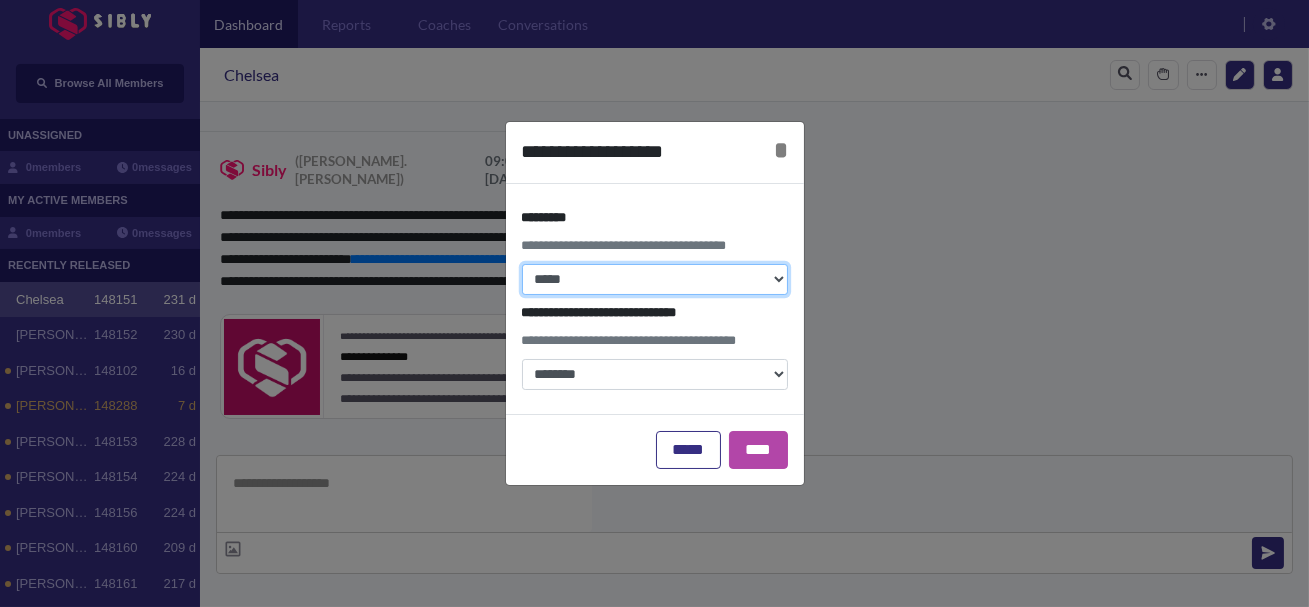 click on "**********" at bounding box center [655, 279] 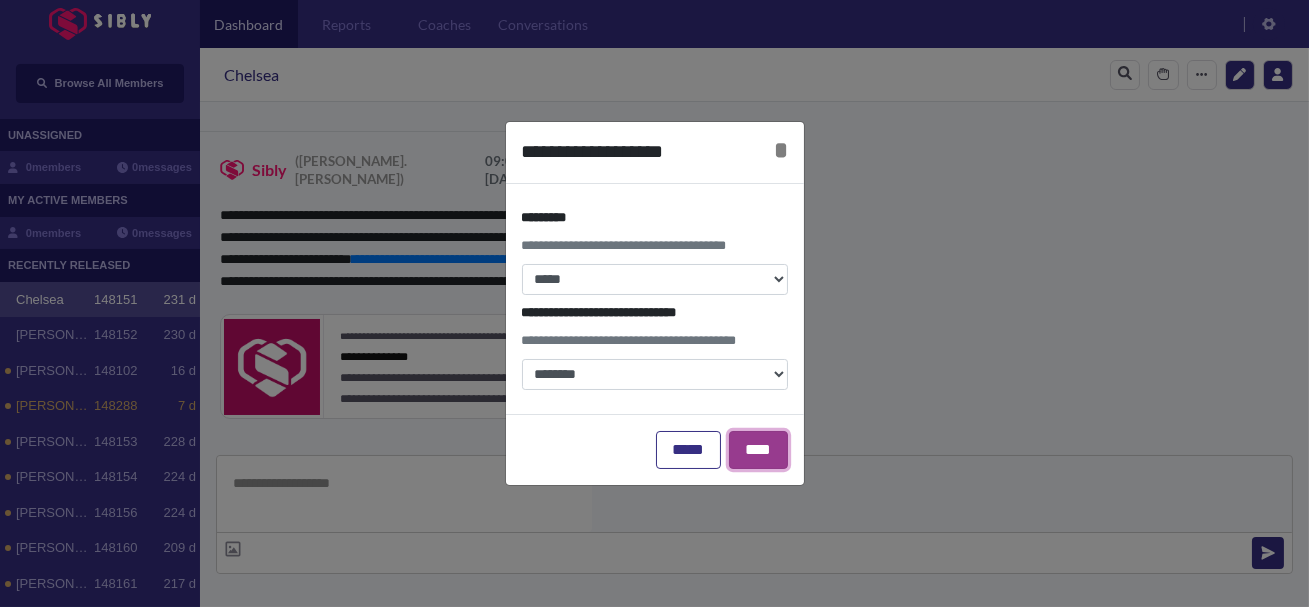 click on "****" at bounding box center [758, 450] 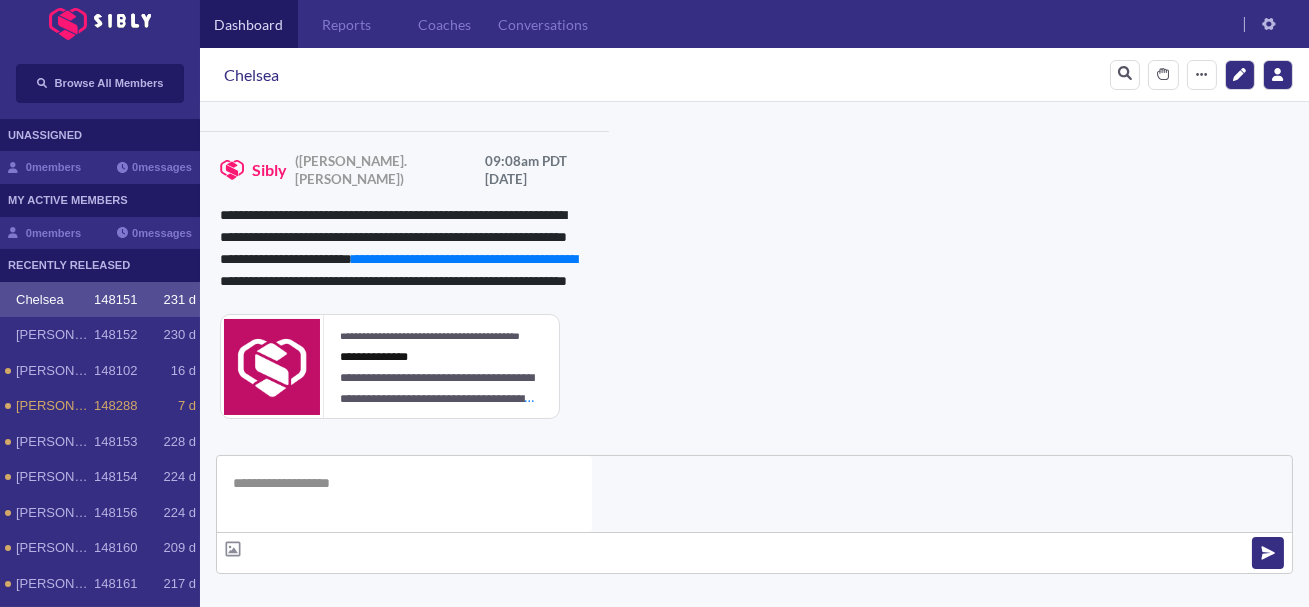 click 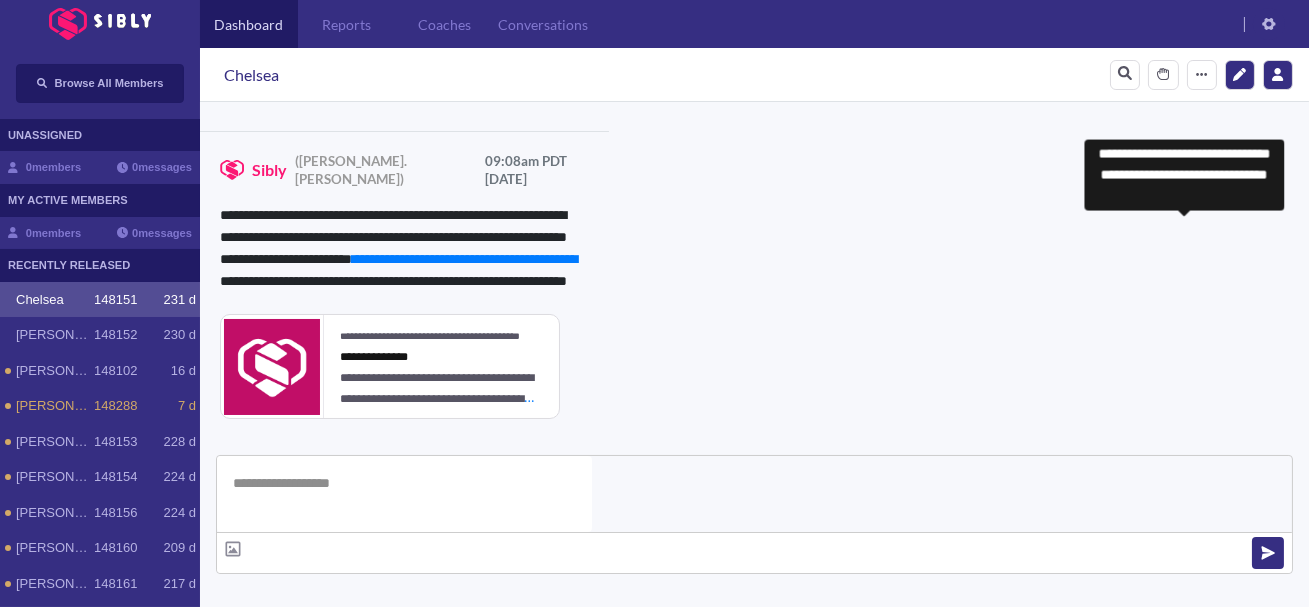 scroll, scrollTop: 0, scrollLeft: 0, axis: both 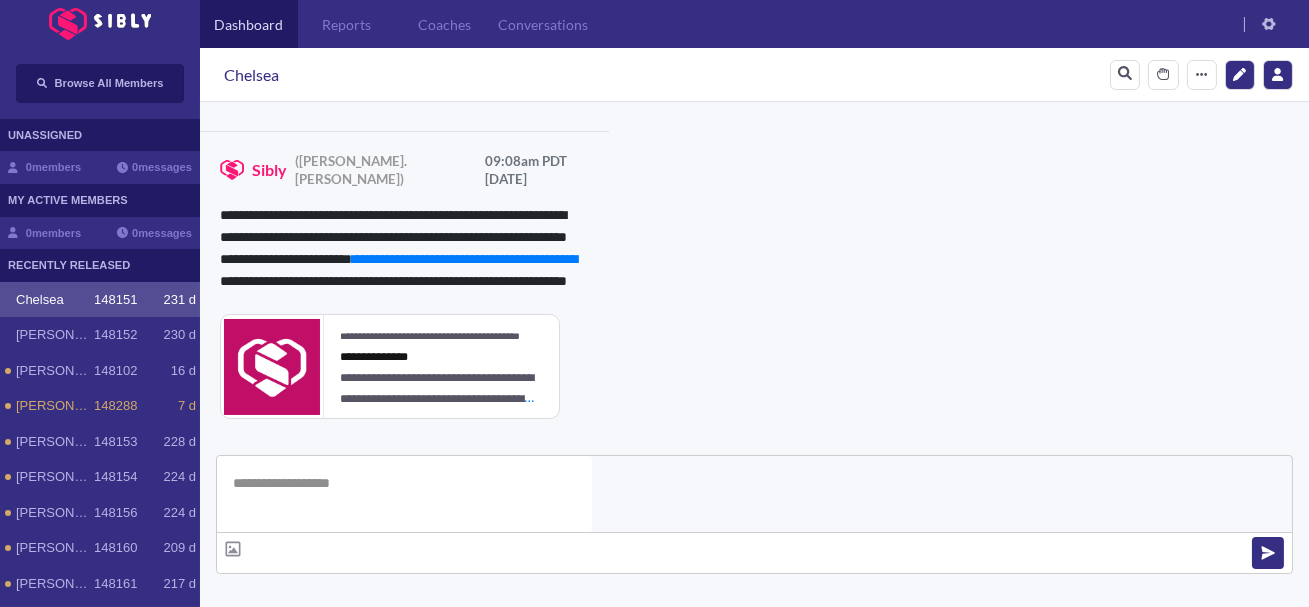 click on "View Resources" at bounding box center [880, 908] 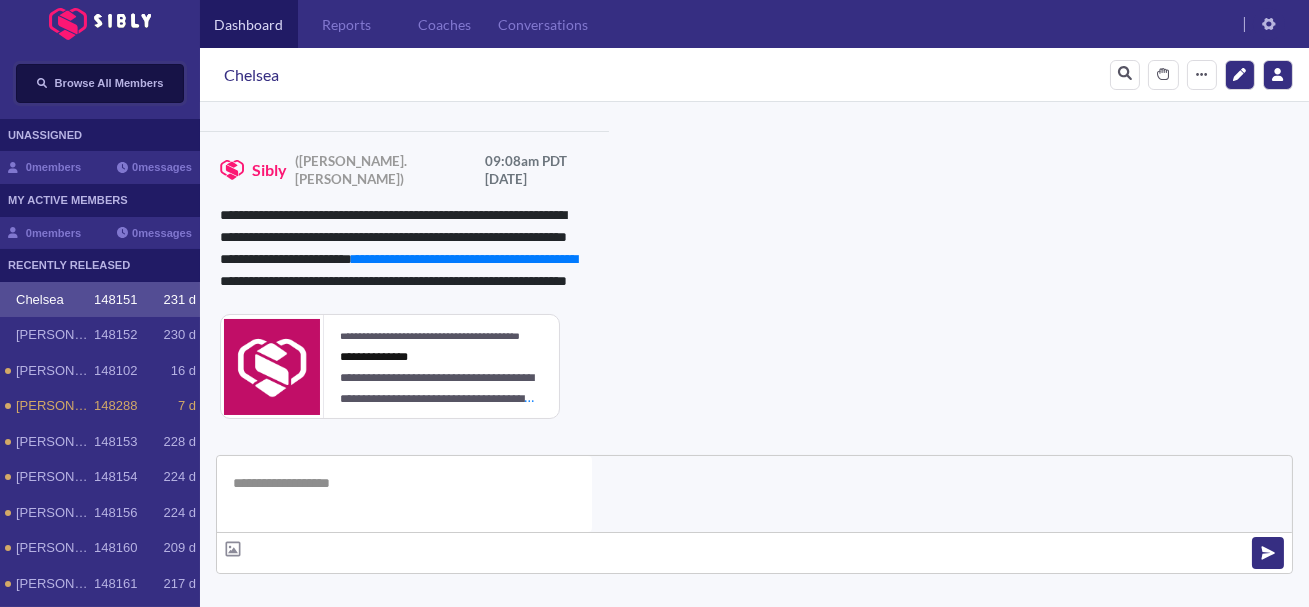 click on "Browse All Members" at bounding box center [100, 83] 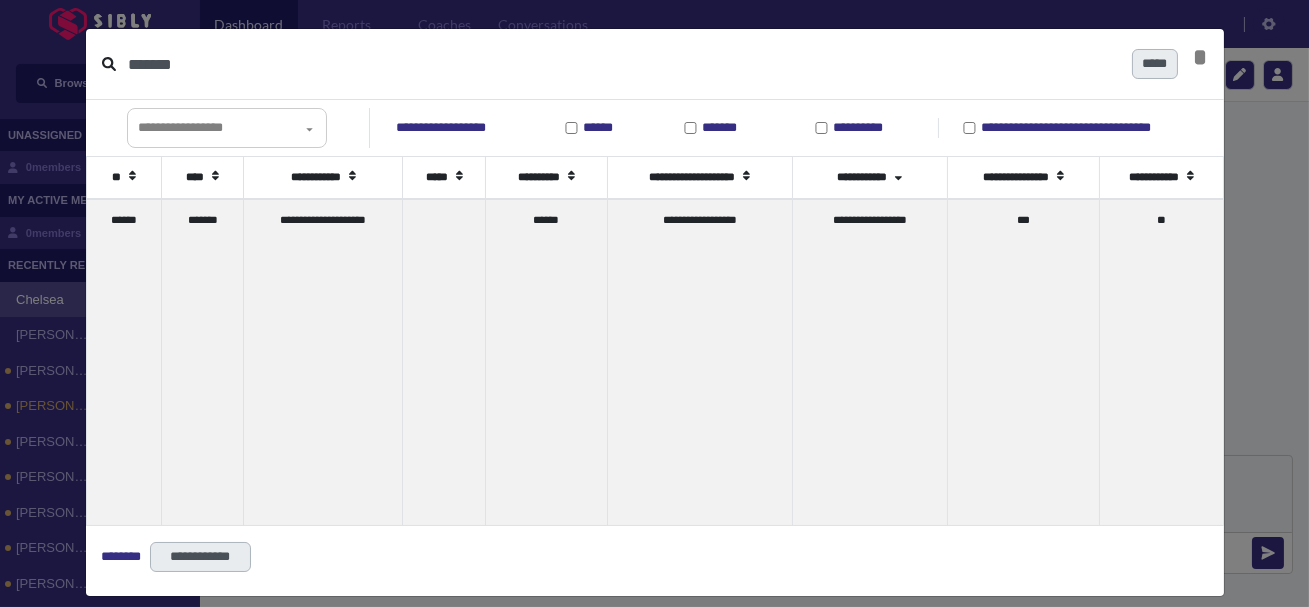 click on "******" at bounding box center [622, 64] 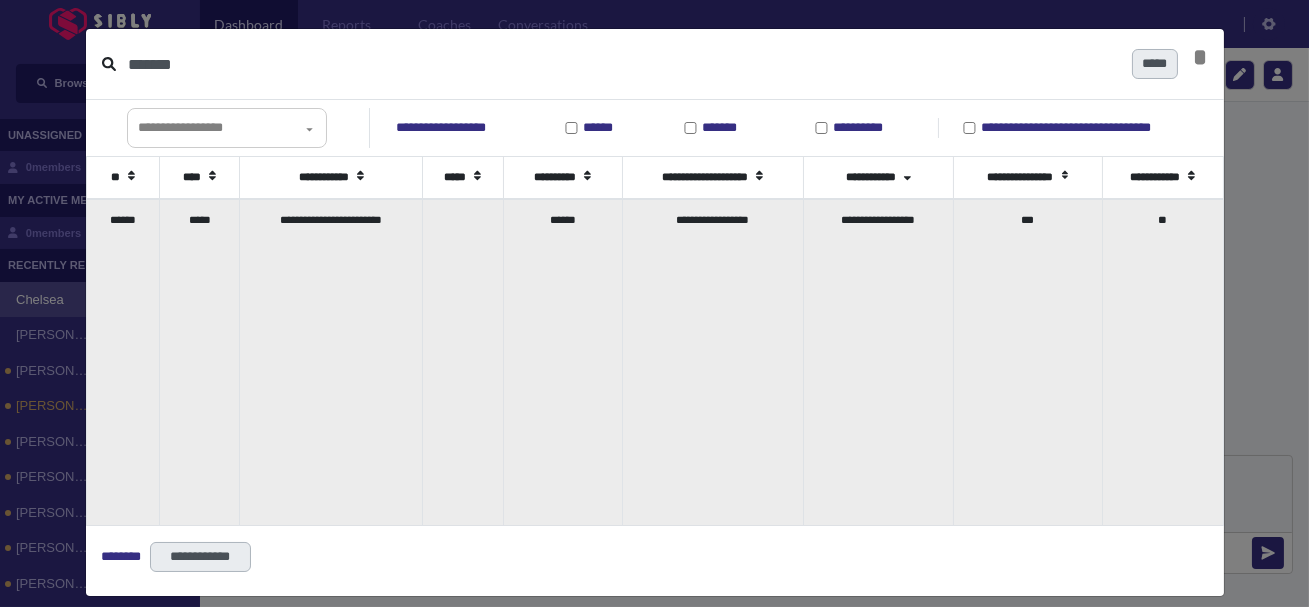 click on "**********" at bounding box center (331, 362) 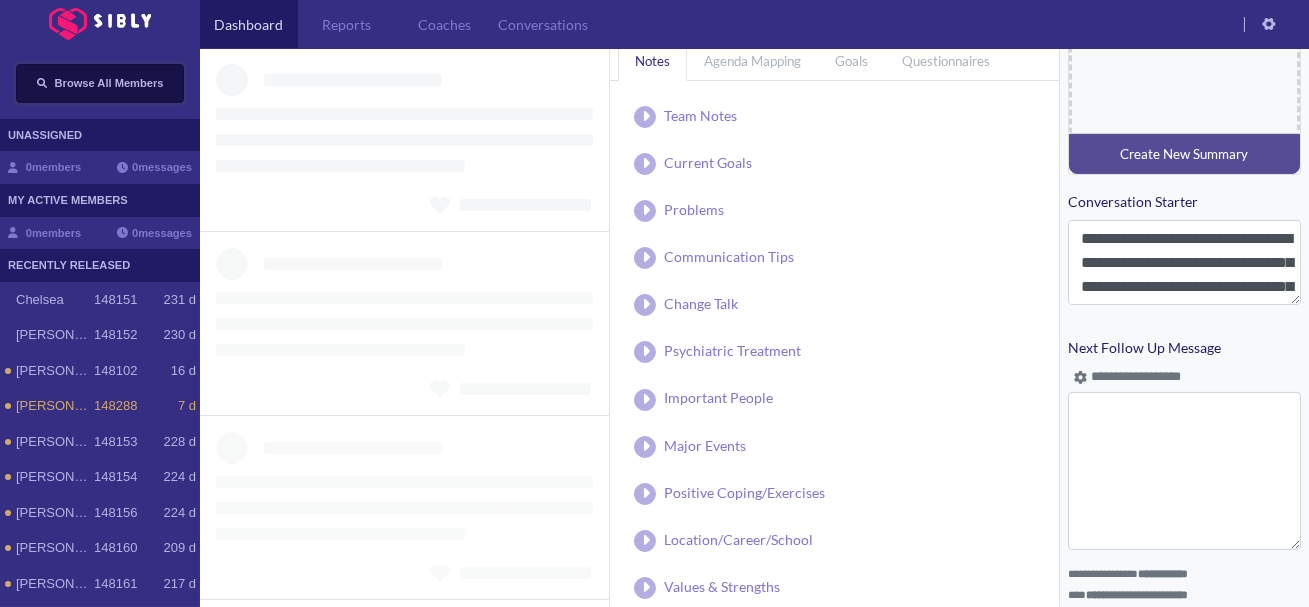 scroll, scrollTop: 939, scrollLeft: 0, axis: vertical 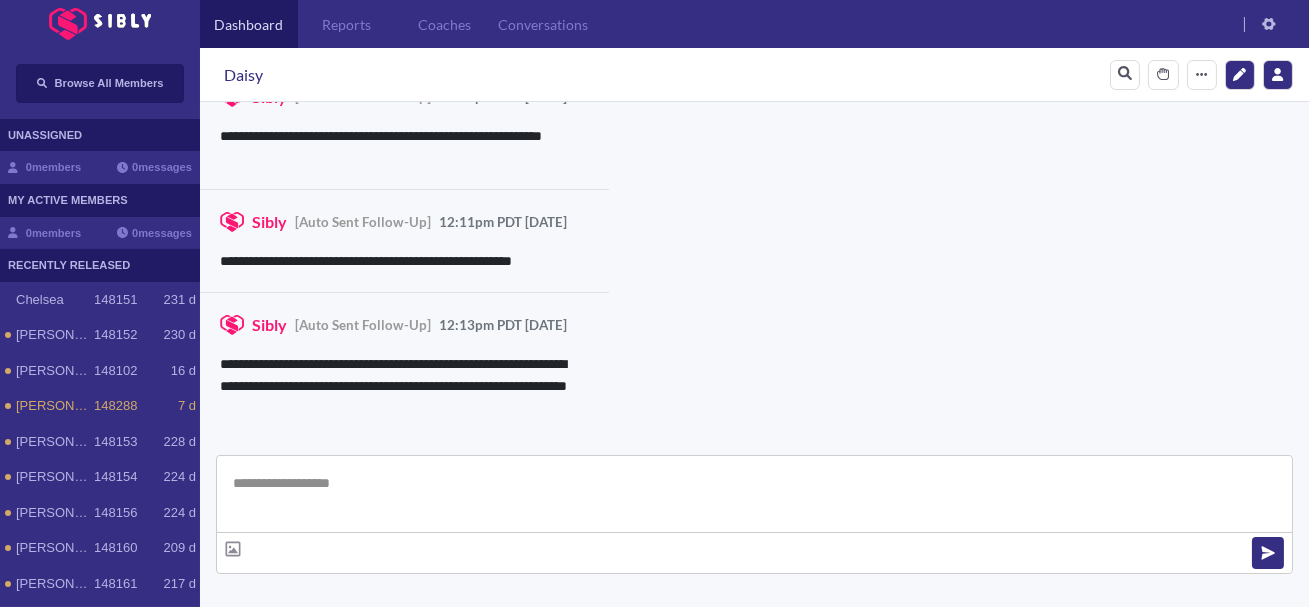 click at bounding box center (754, 494) 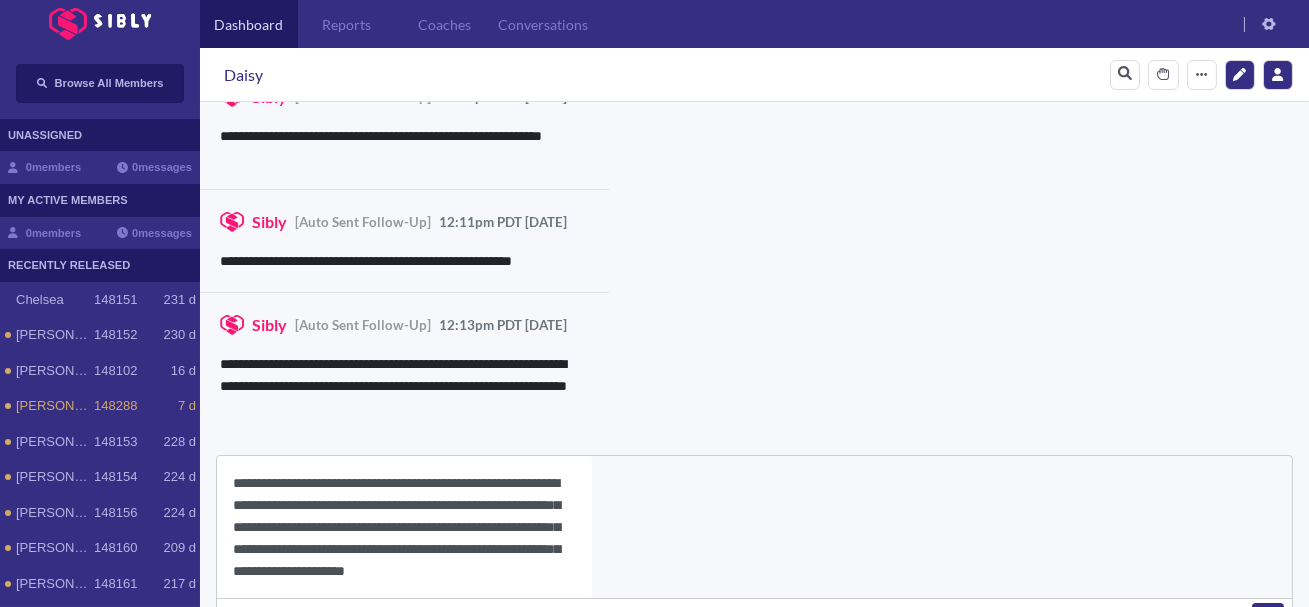 scroll, scrollTop: 22, scrollLeft: 0, axis: vertical 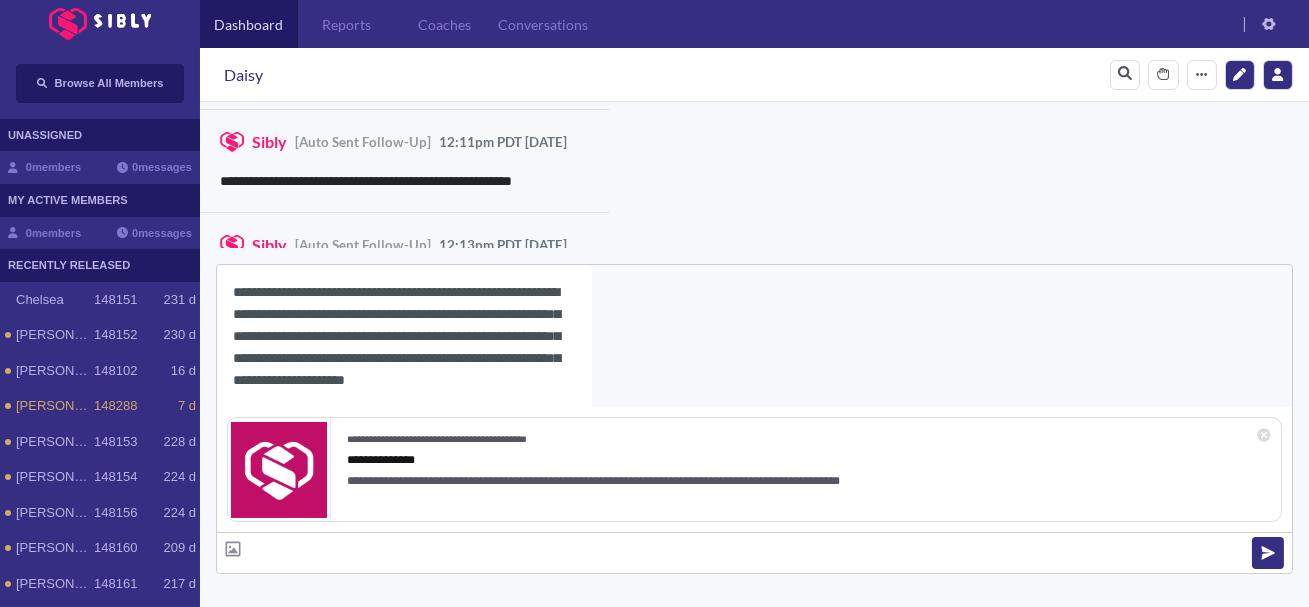 click on "Daisy" at bounding box center (243, 75) 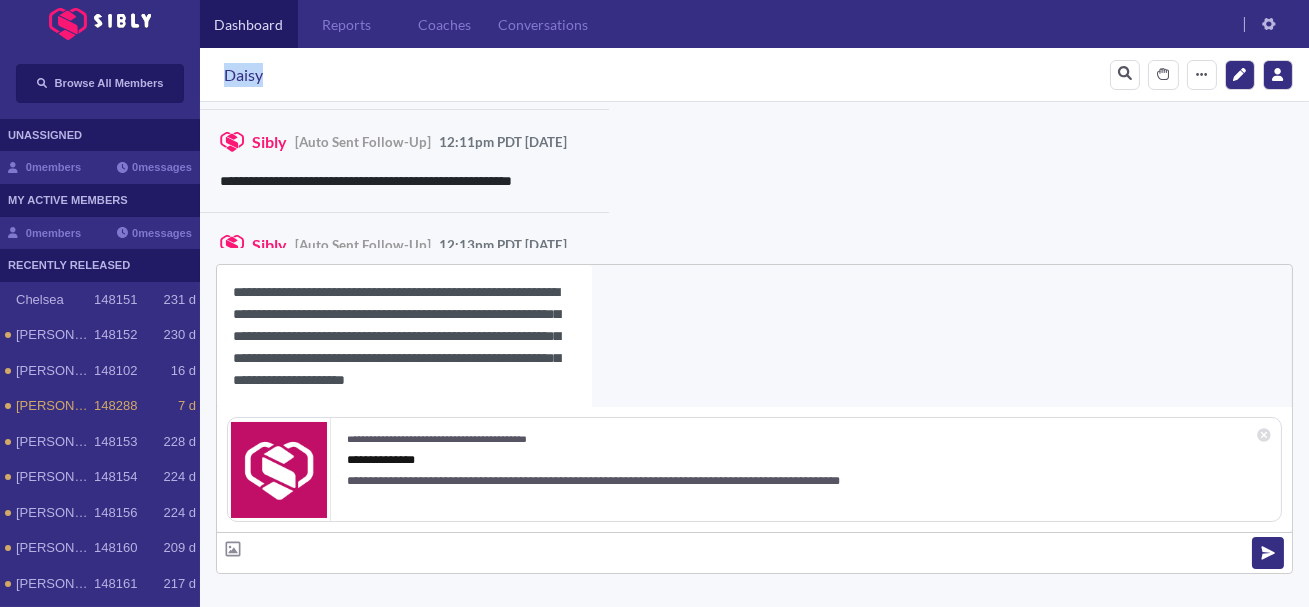 click on "Daisy" at bounding box center (243, 75) 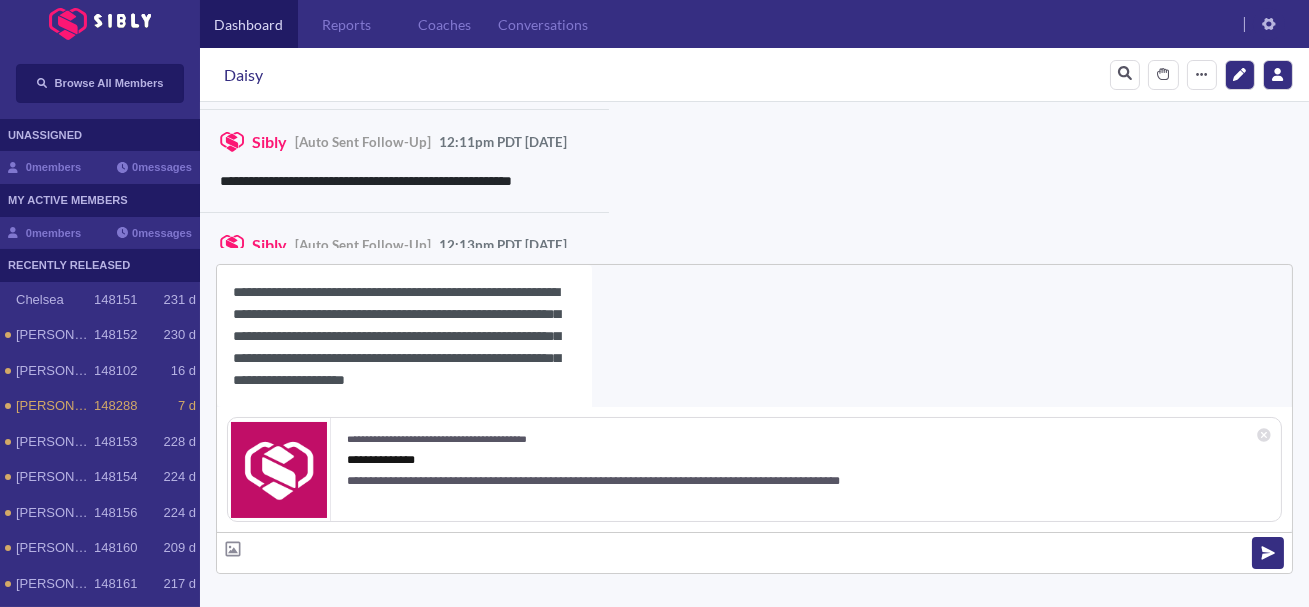 click on "**********" at bounding box center (404, 336) 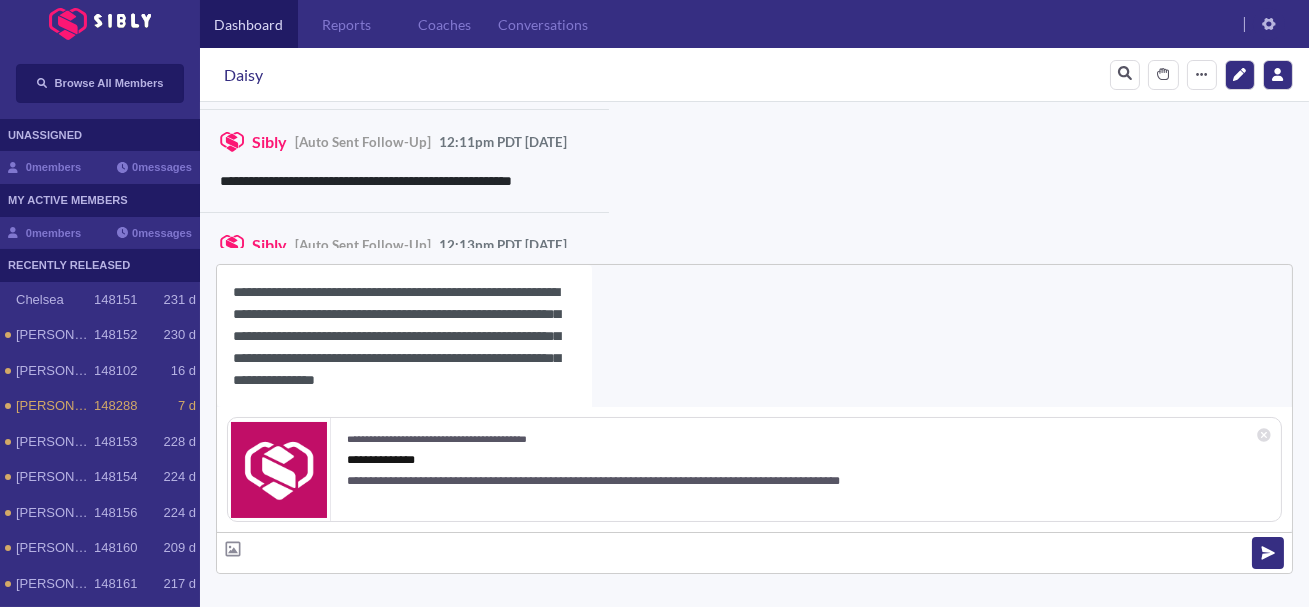 scroll, scrollTop: 18, scrollLeft: 0, axis: vertical 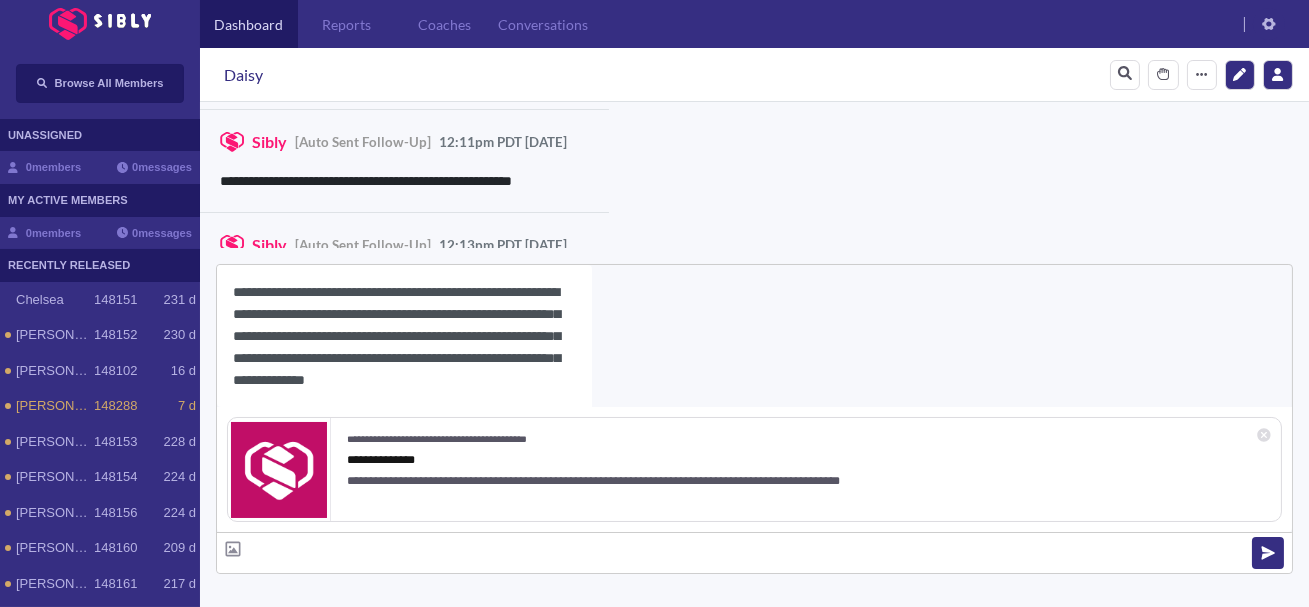 paste on "*****" 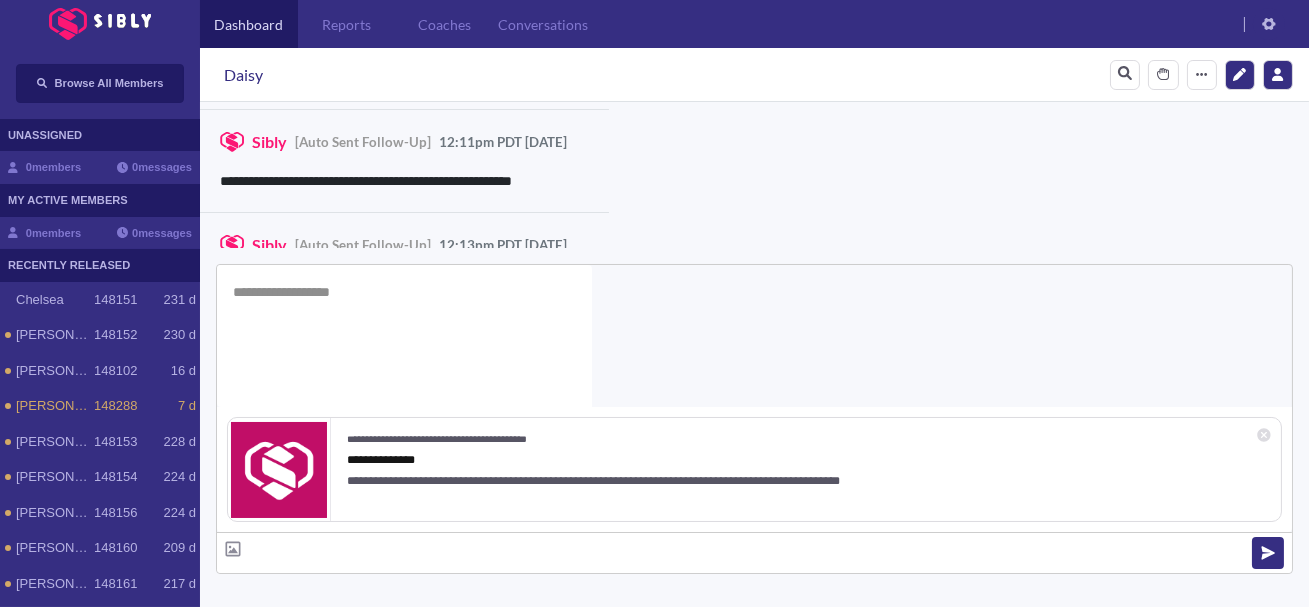 scroll, scrollTop: 0, scrollLeft: 0, axis: both 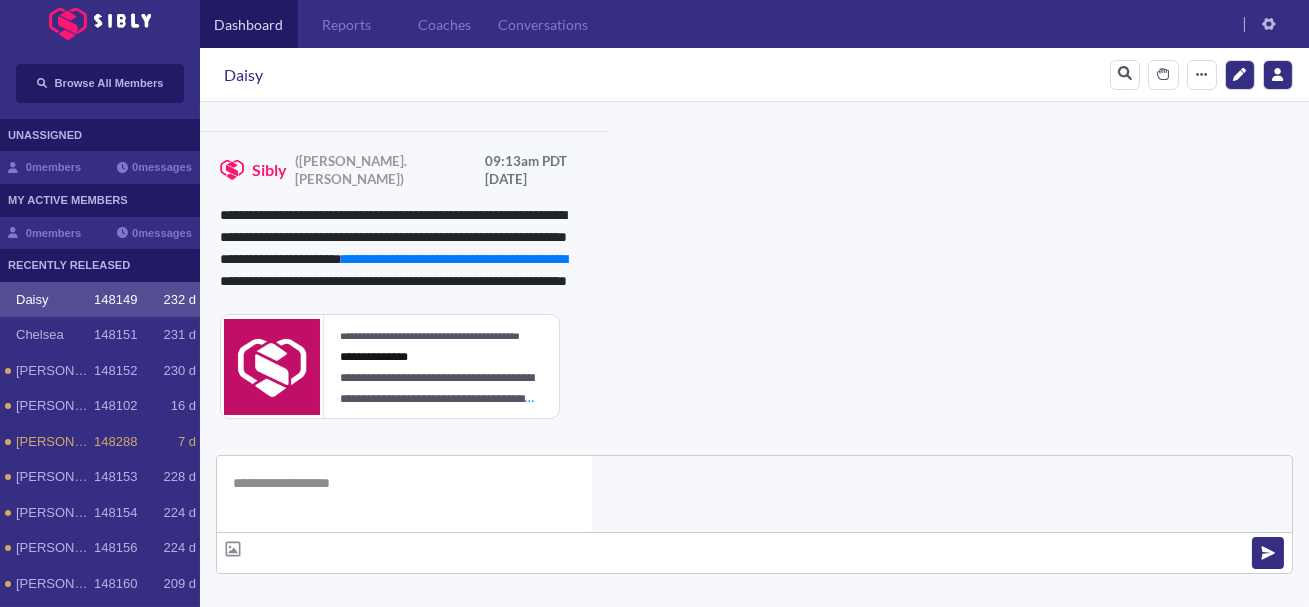 type 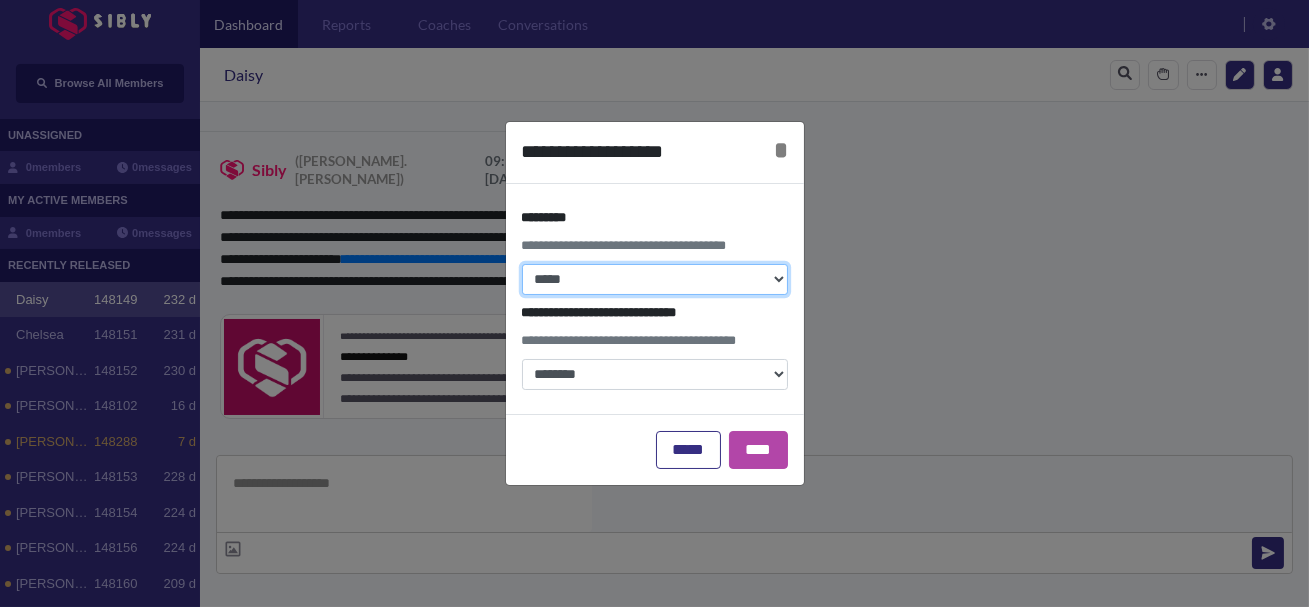 click on "**********" at bounding box center (655, 279) 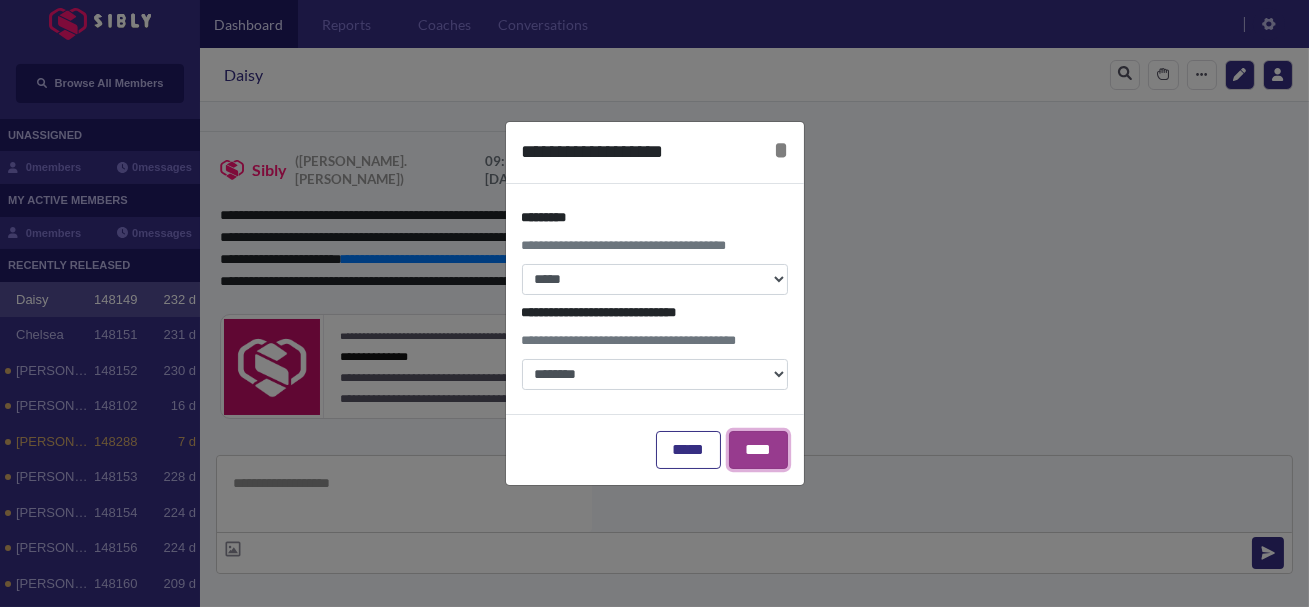 click on "****" at bounding box center [758, 450] 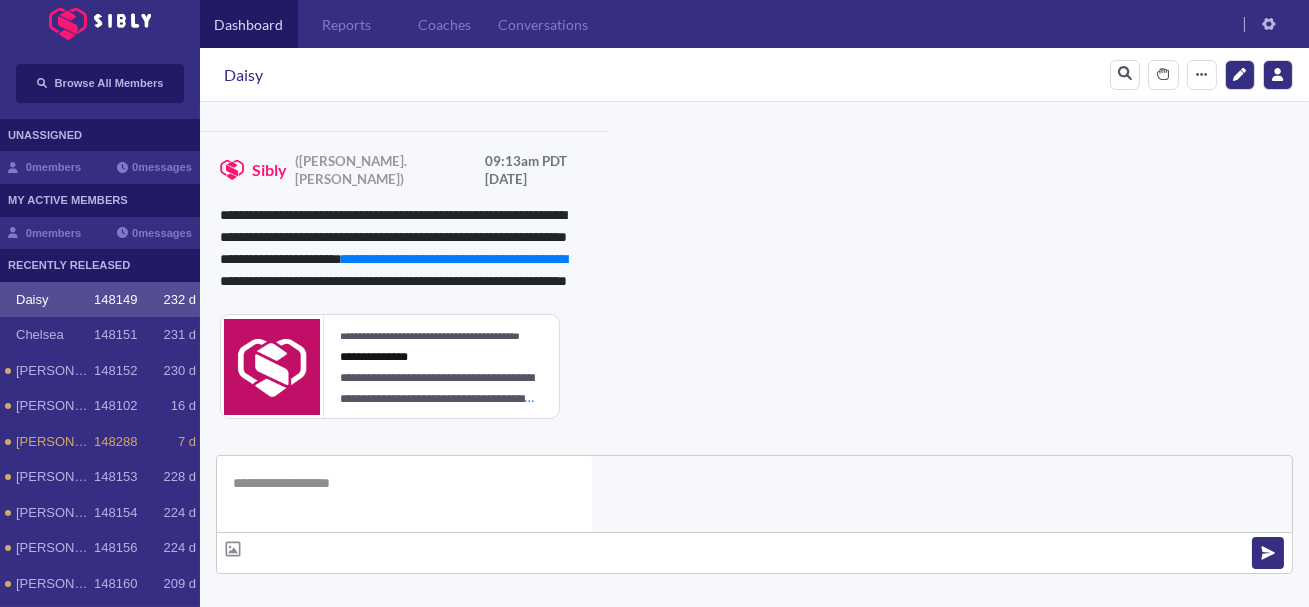 scroll, scrollTop: 0, scrollLeft: 0, axis: both 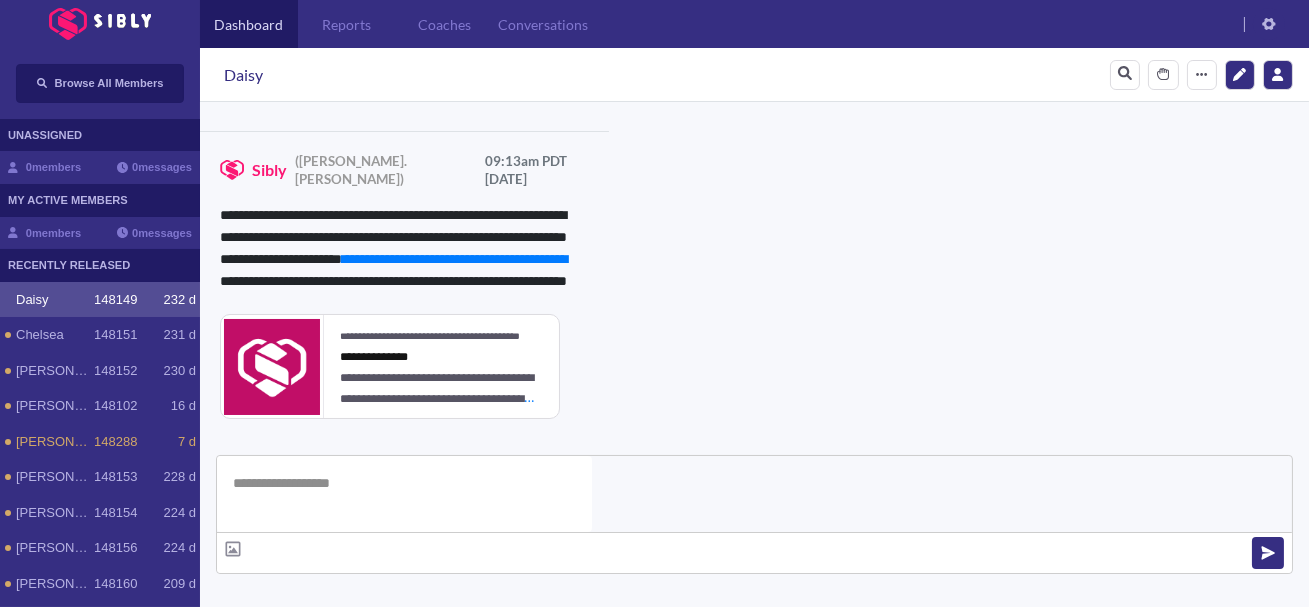 type on "**********" 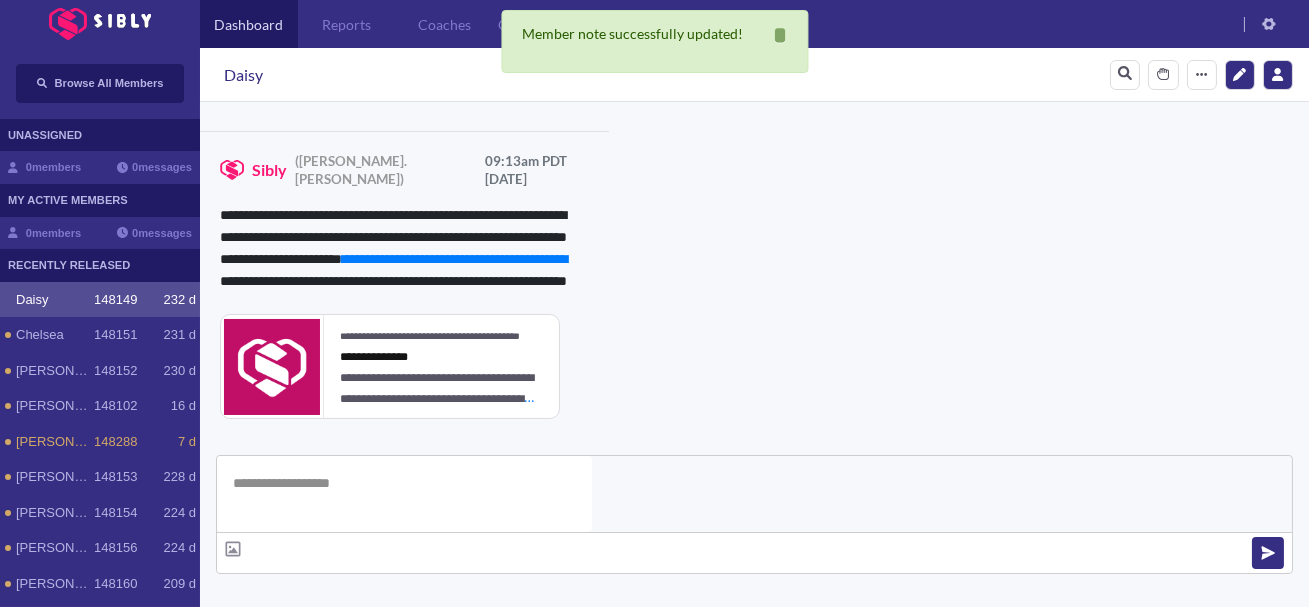 scroll, scrollTop: 0, scrollLeft: 0, axis: both 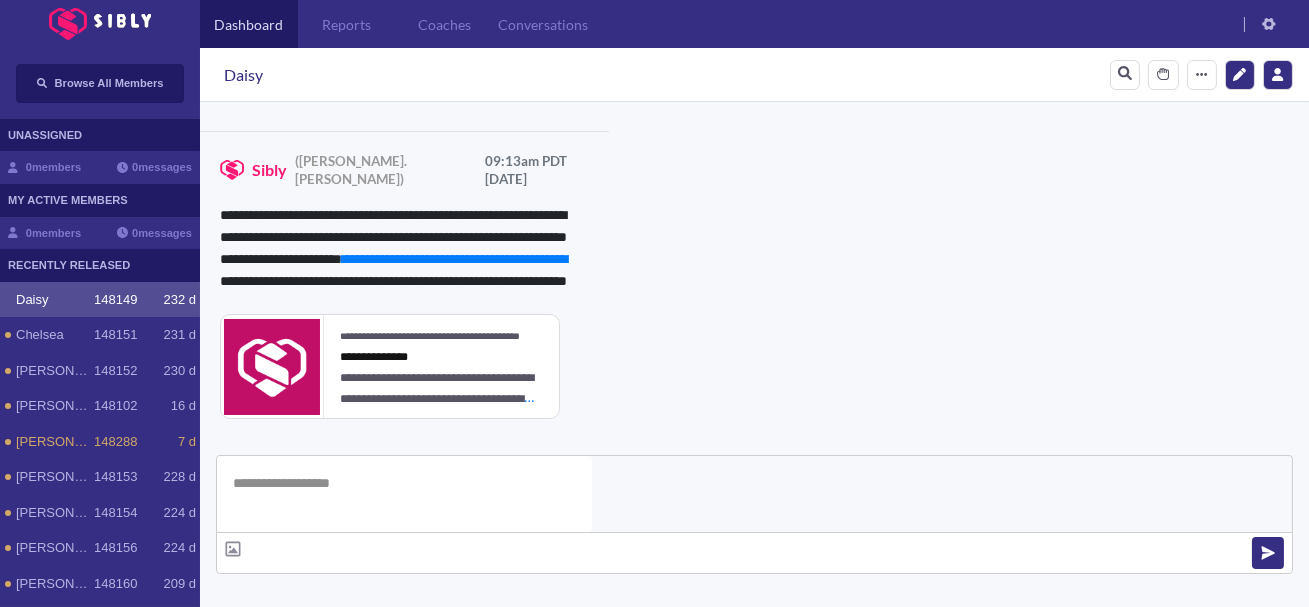 paste on "**********" 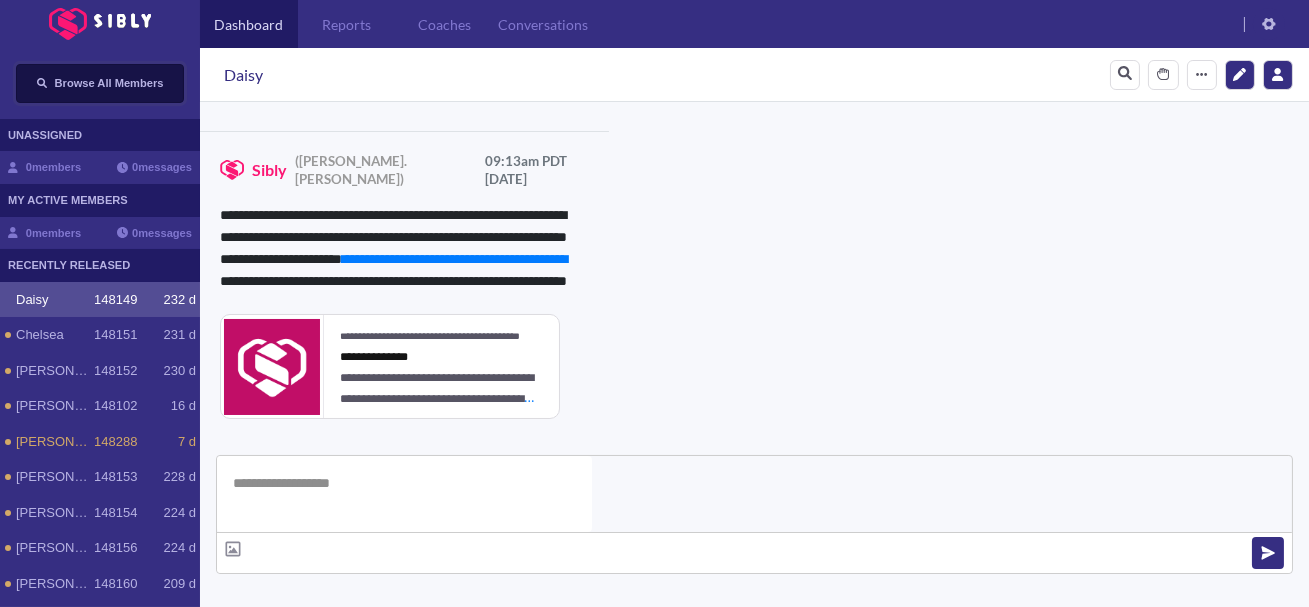 click on "Browse All Members" at bounding box center (109, 83) 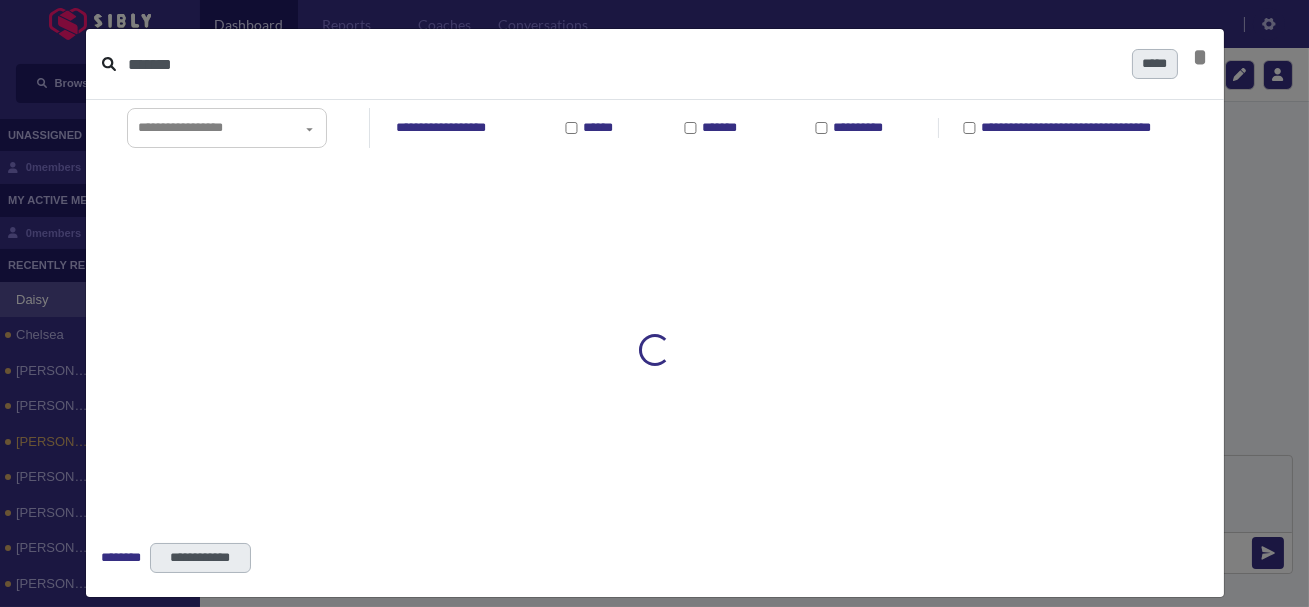 click on "******" at bounding box center [622, 64] 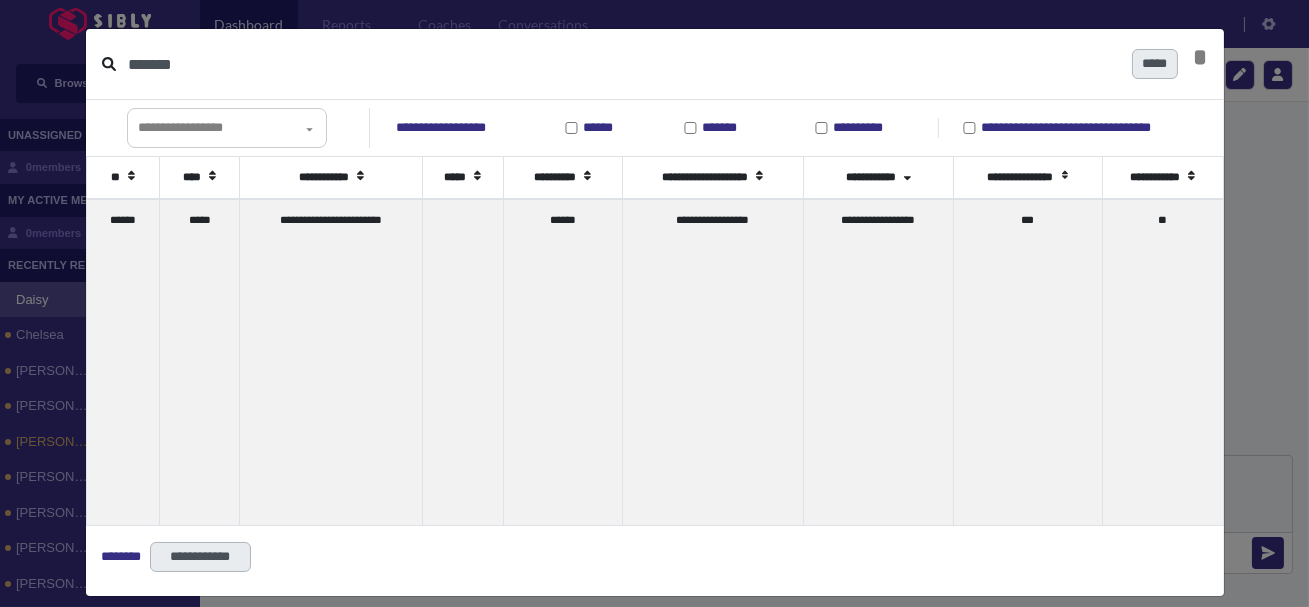 click on "******" at bounding box center [622, 64] 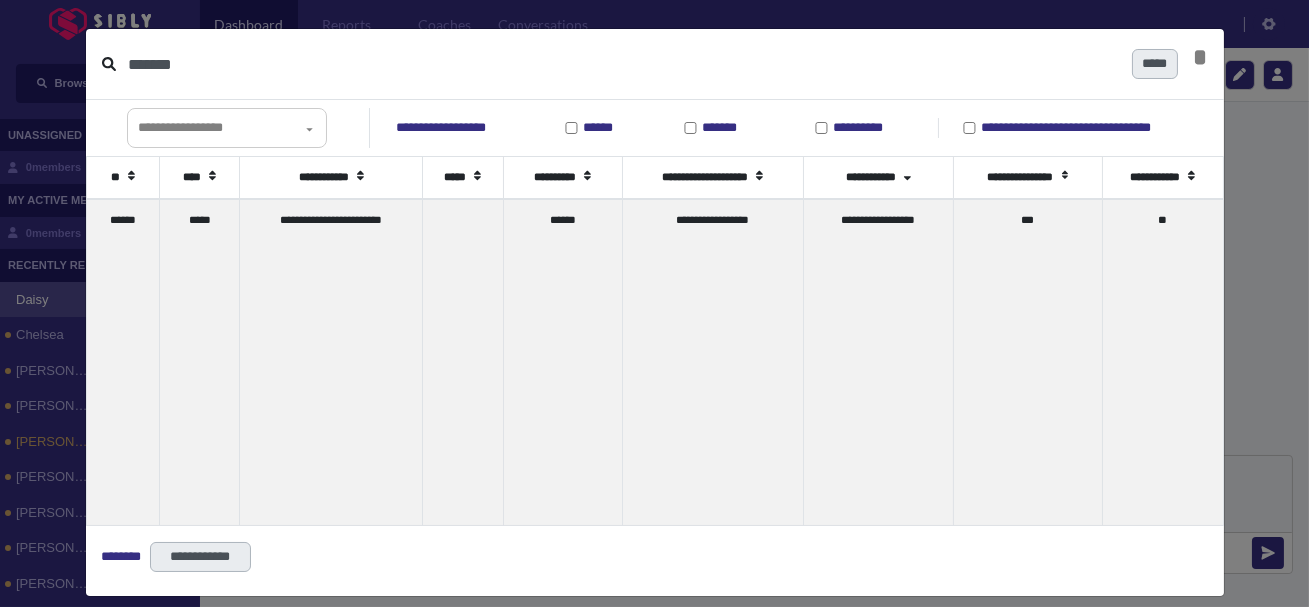 click on "******" at bounding box center [622, 64] 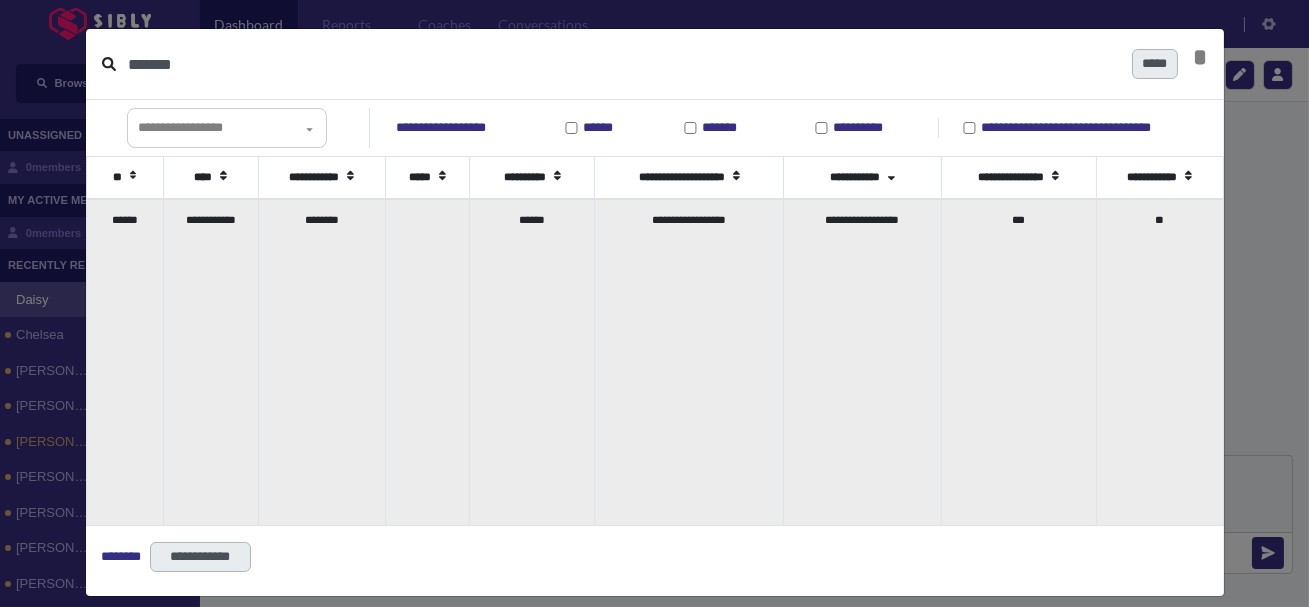 click on "**********" at bounding box center (210, 362) 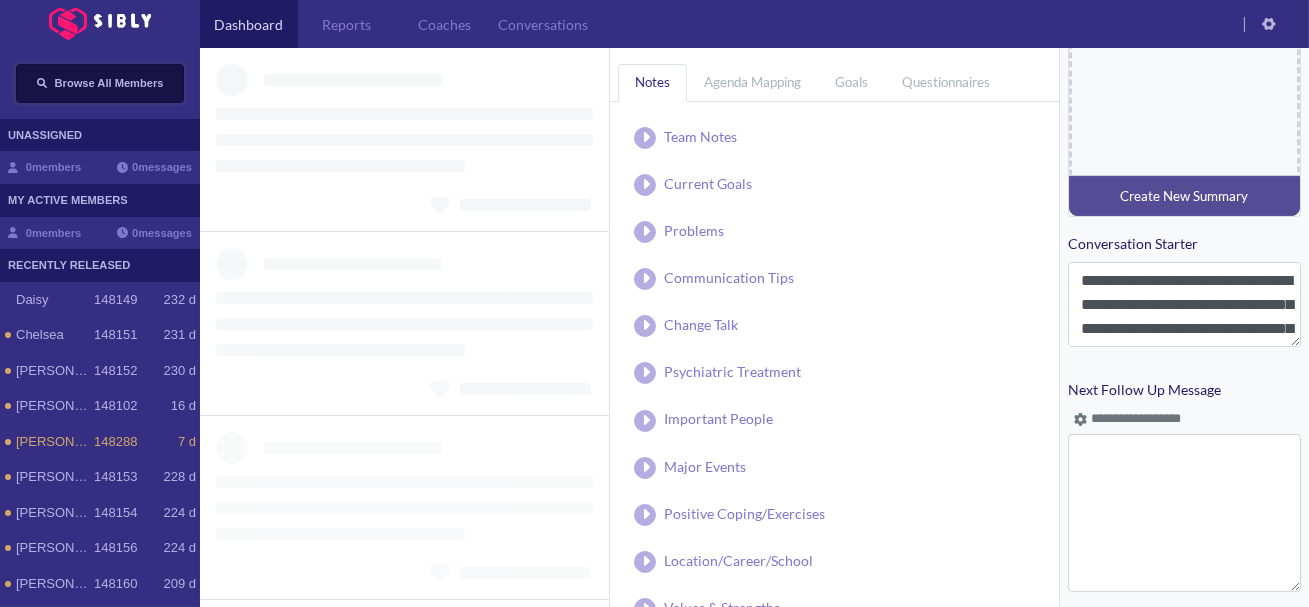 scroll, scrollTop: 935, scrollLeft: 0, axis: vertical 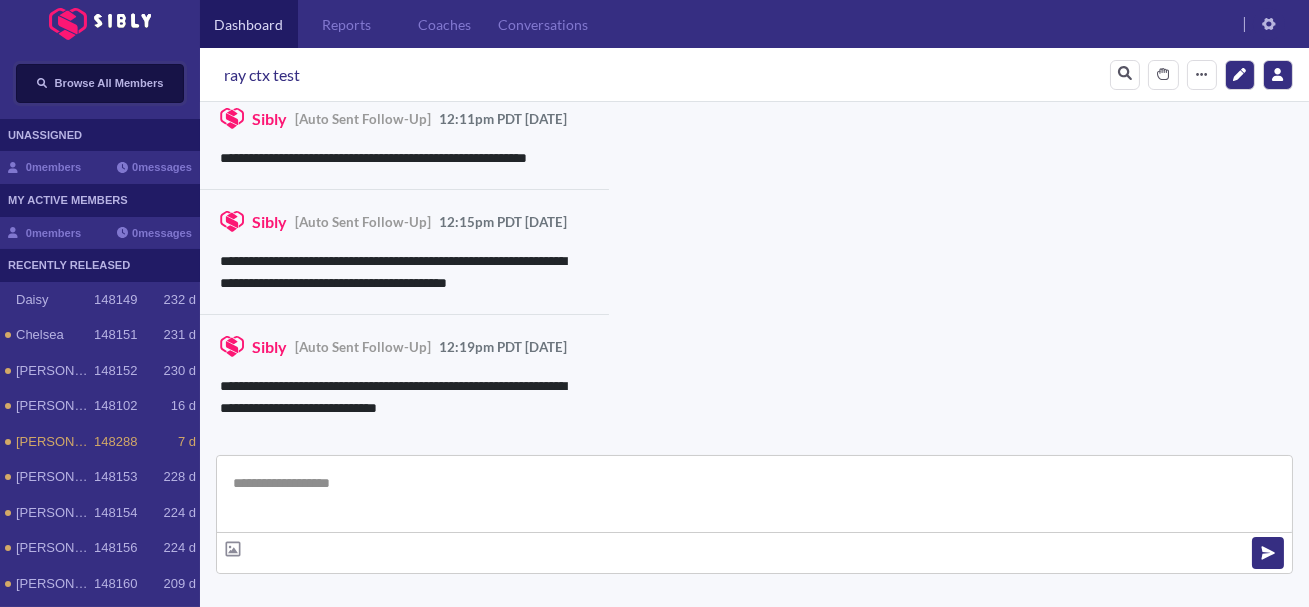 click on "Browse All Members" at bounding box center (100, 83) 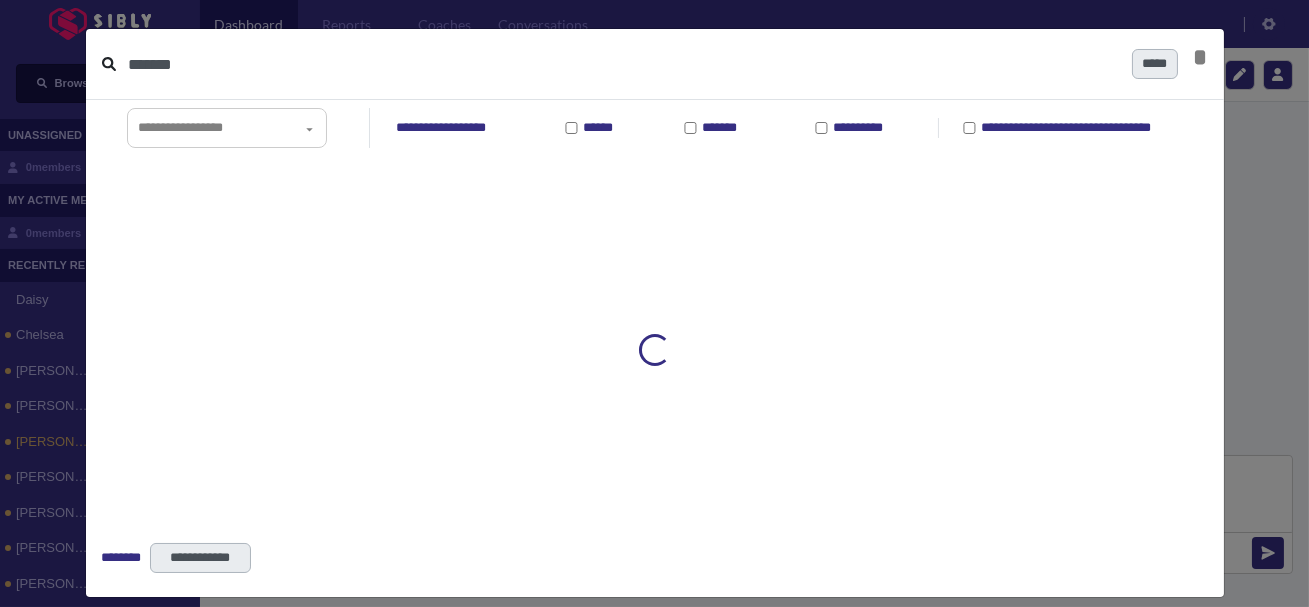 click 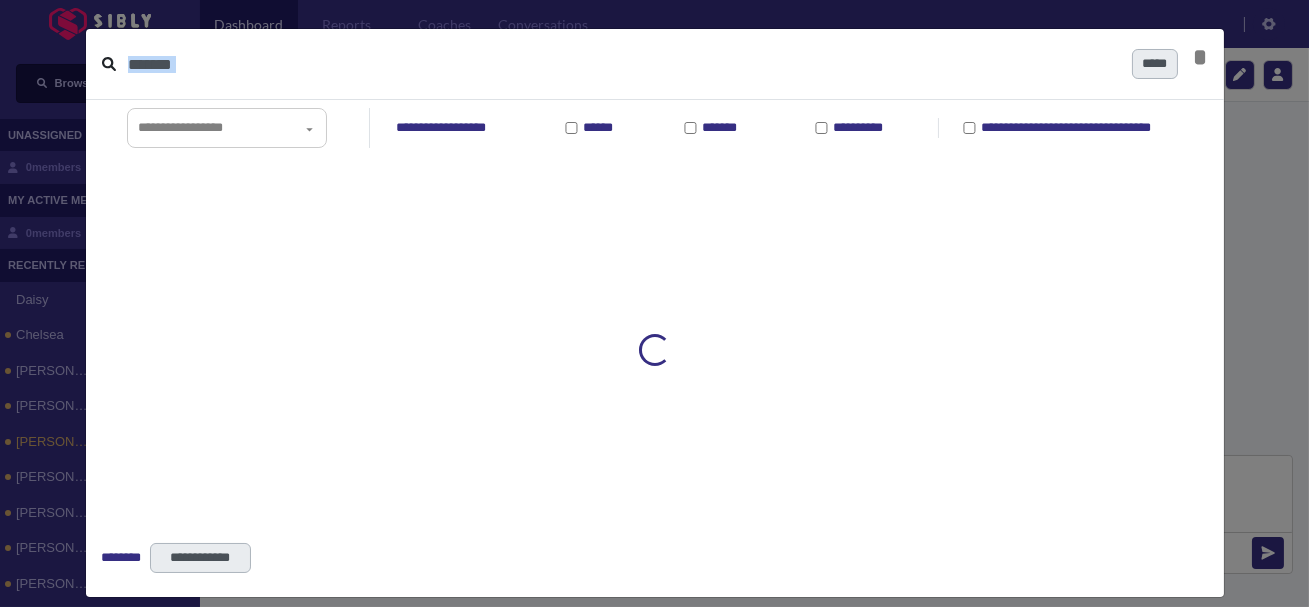 click 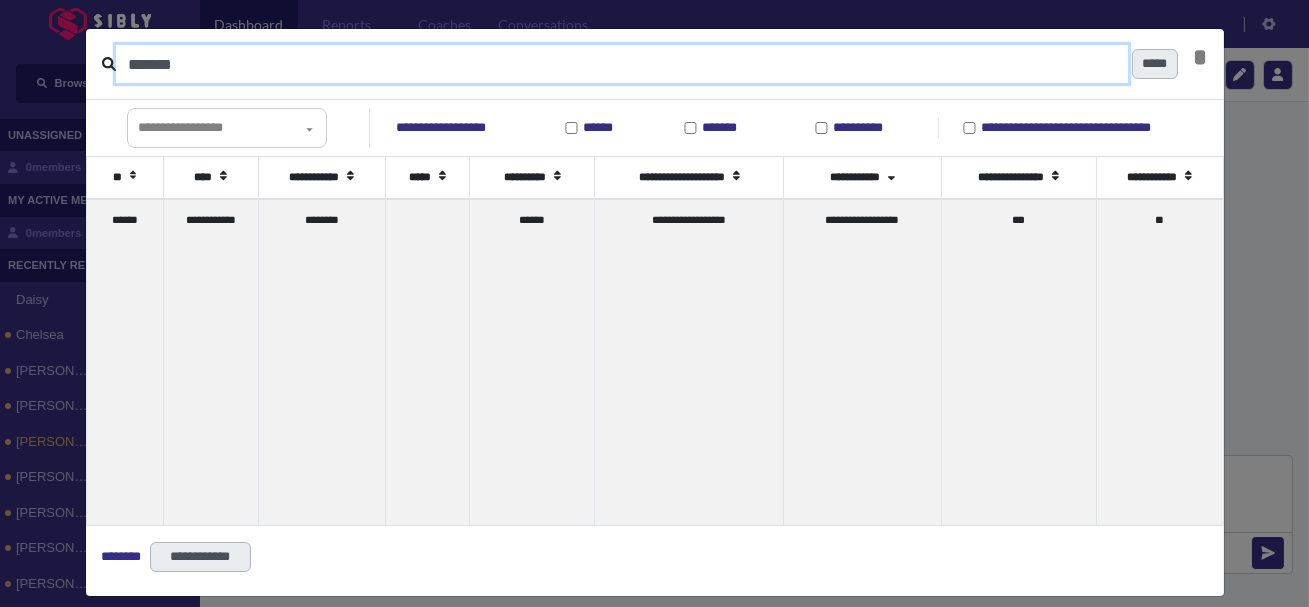 click on "******" at bounding box center (622, 64) 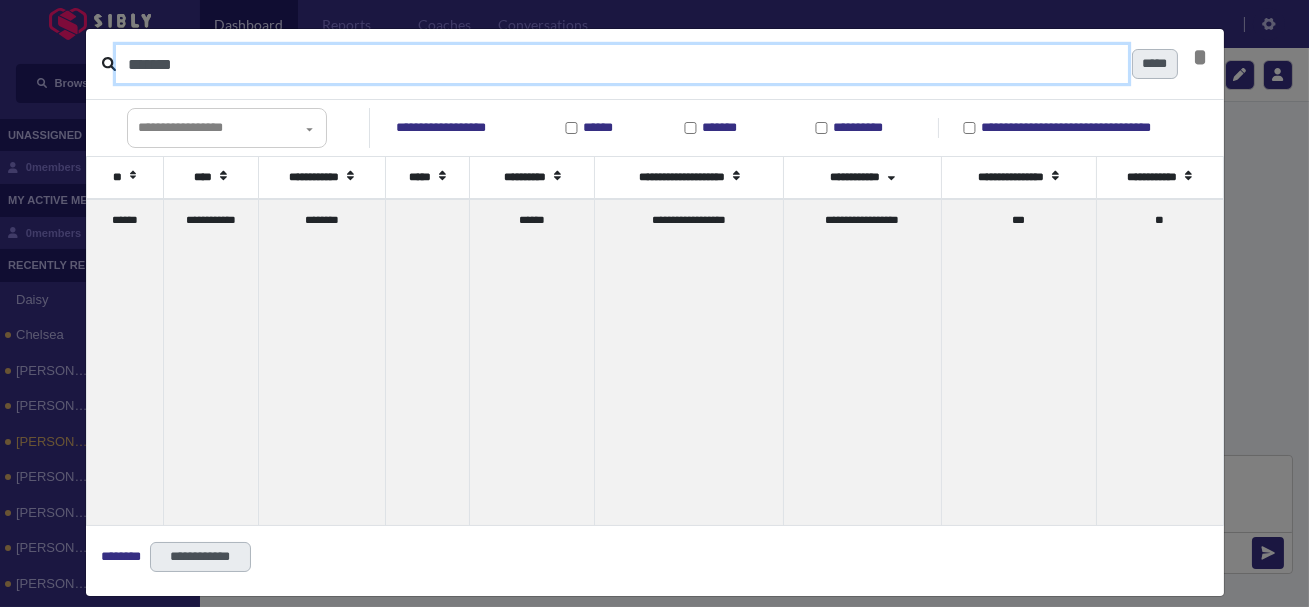 type on "******" 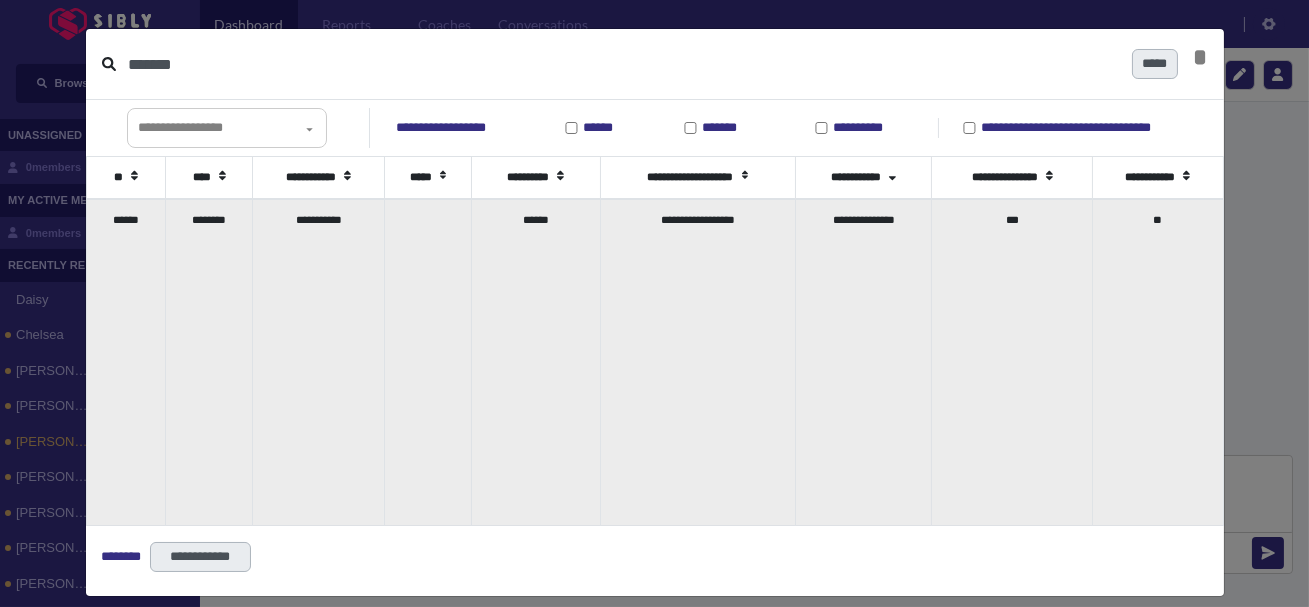 click on "********" at bounding box center (209, 362) 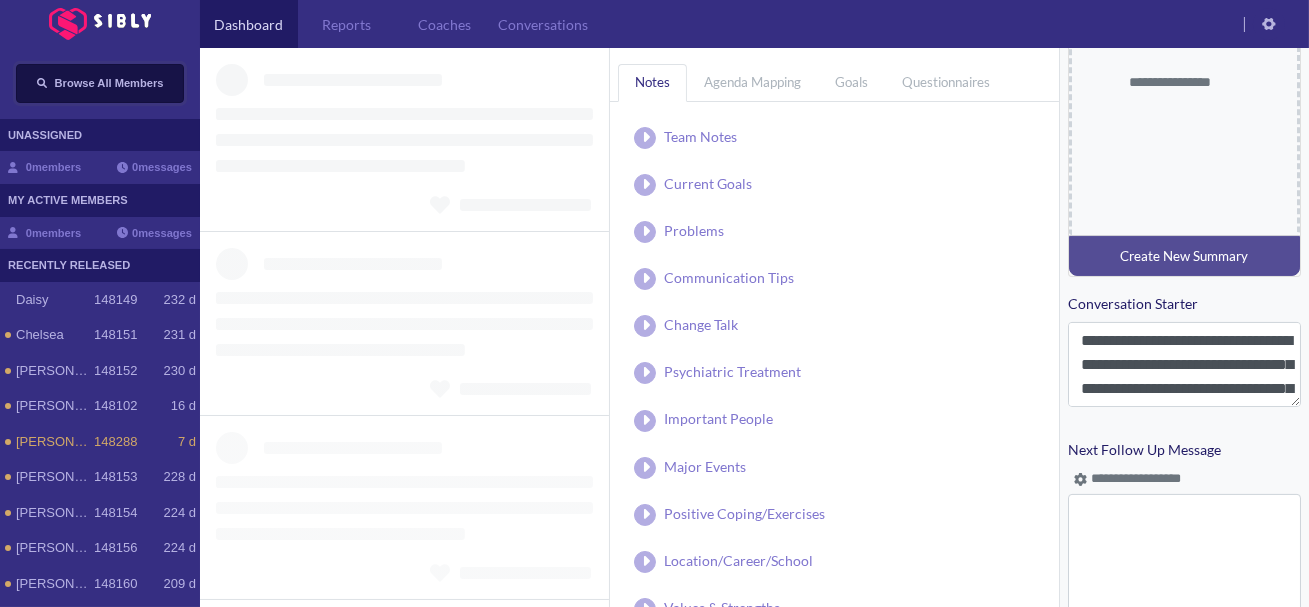 scroll, scrollTop: 935, scrollLeft: 0, axis: vertical 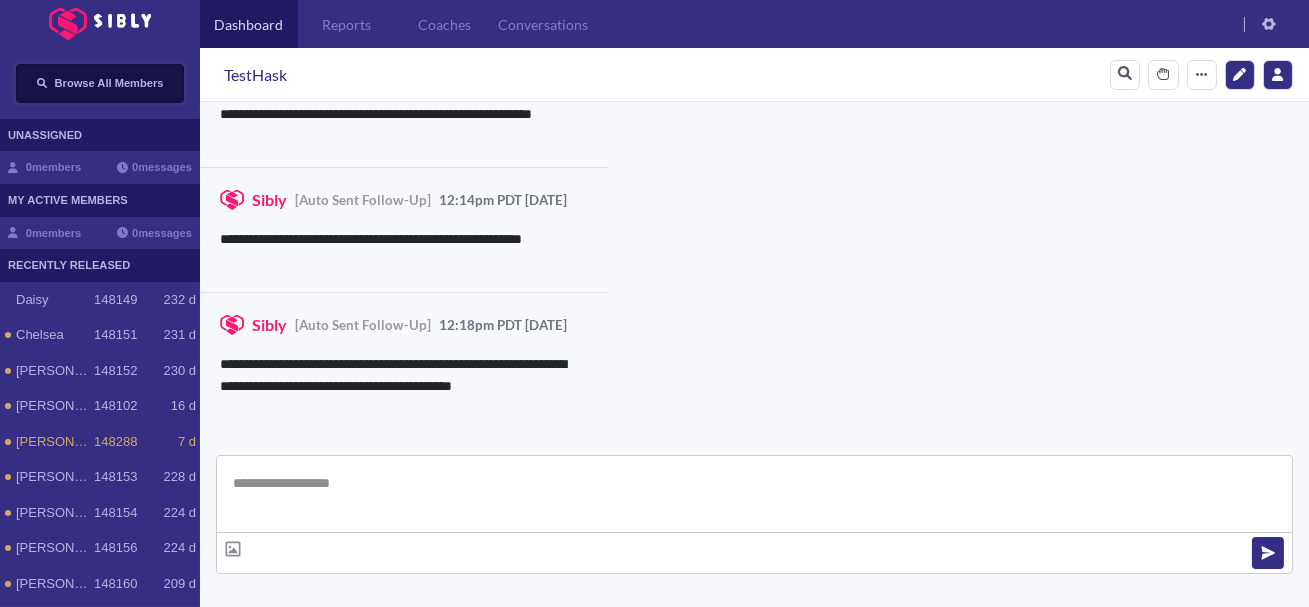 click on "Browse All Members" at bounding box center (100, 83) 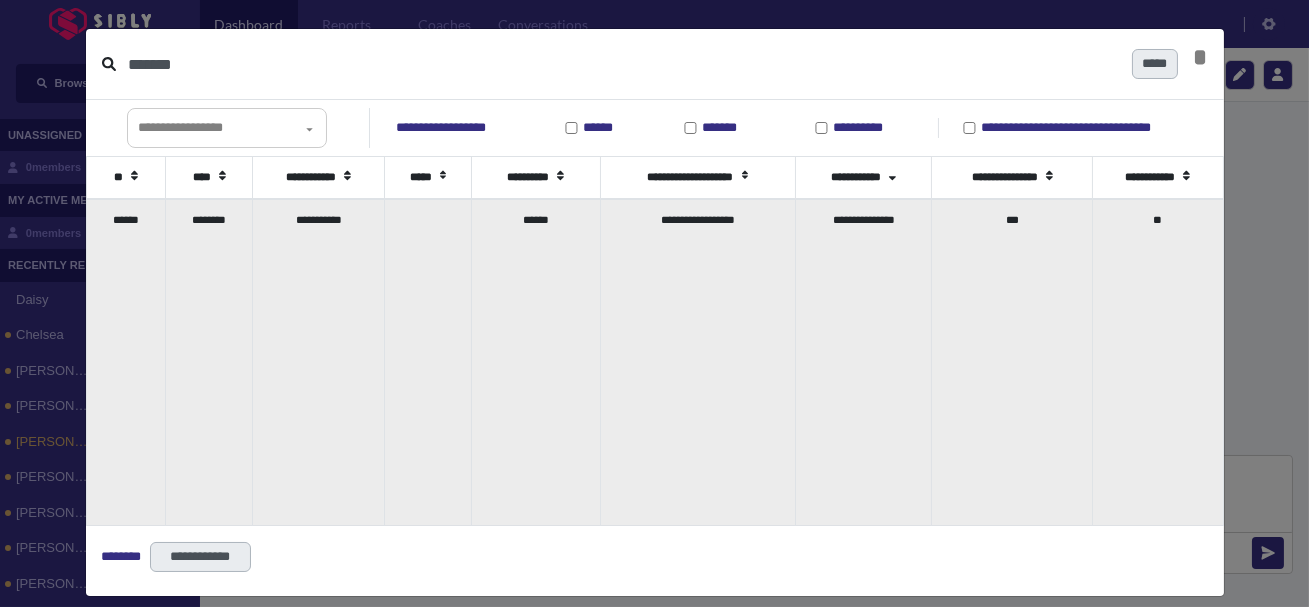click on "**********" at bounding box center [319, 362] 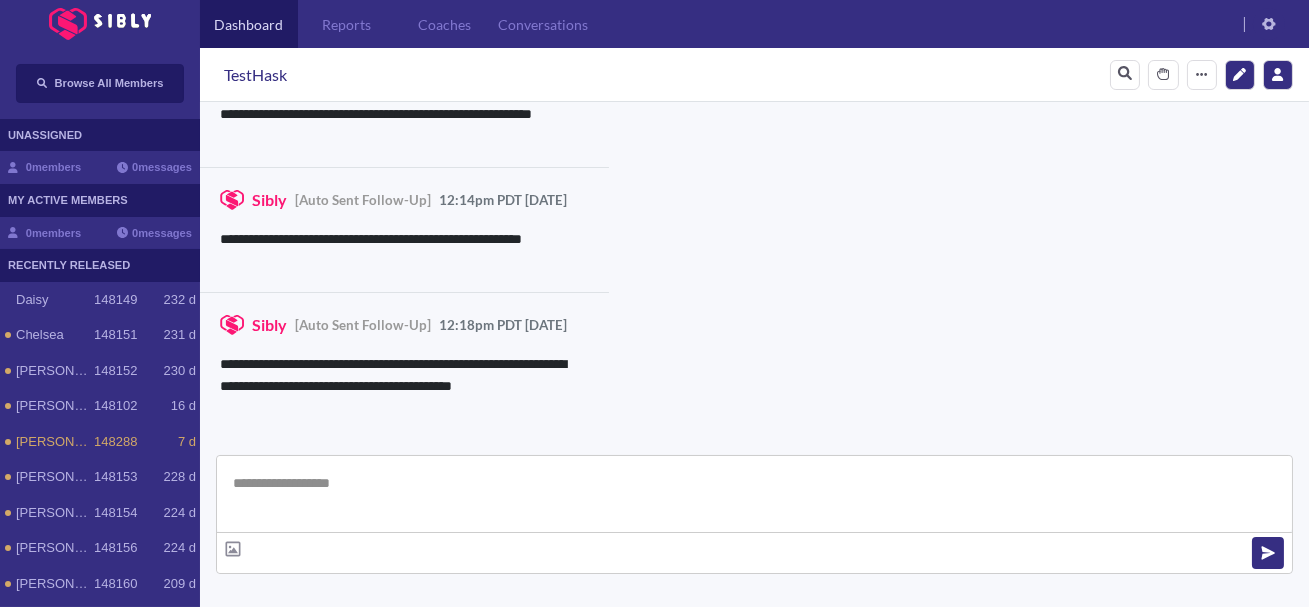 click at bounding box center [754, 494] 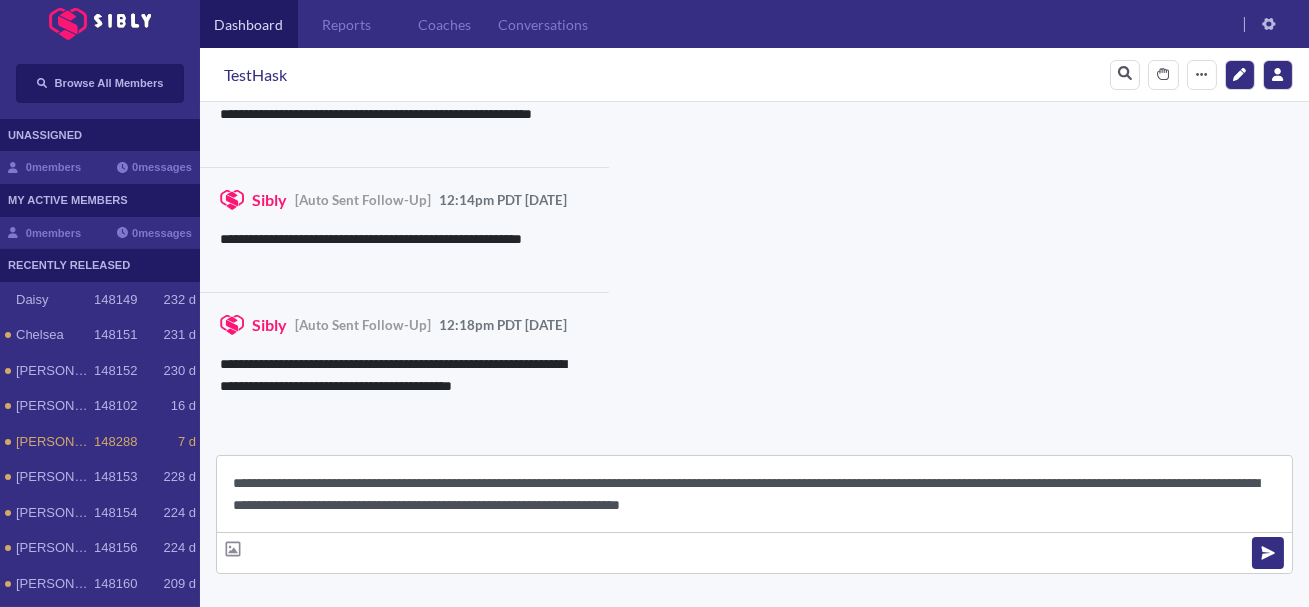 scroll, scrollTop: 22, scrollLeft: 0, axis: vertical 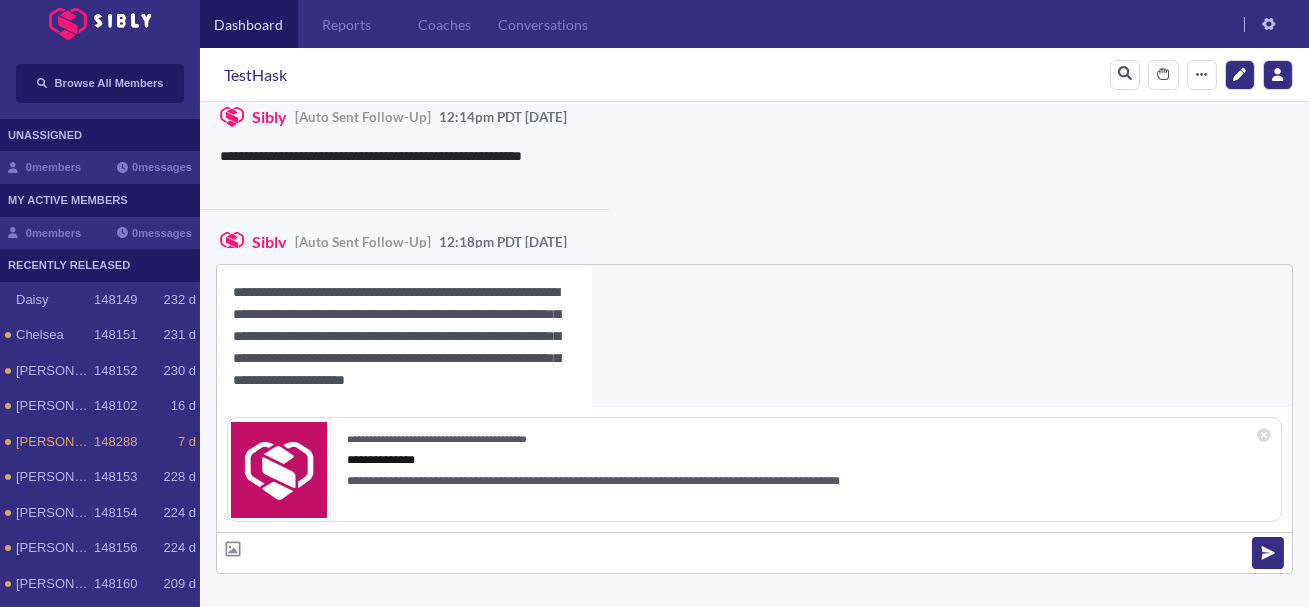 click on "TestHask" at bounding box center [255, 75] 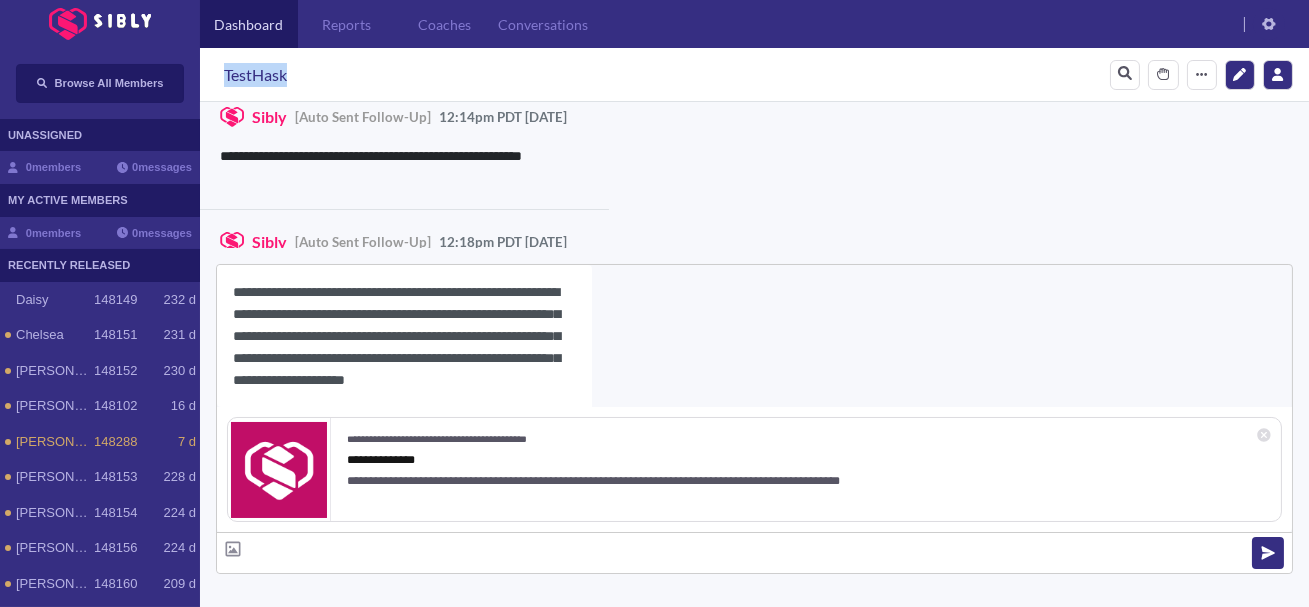 click on "TestHask" at bounding box center [255, 75] 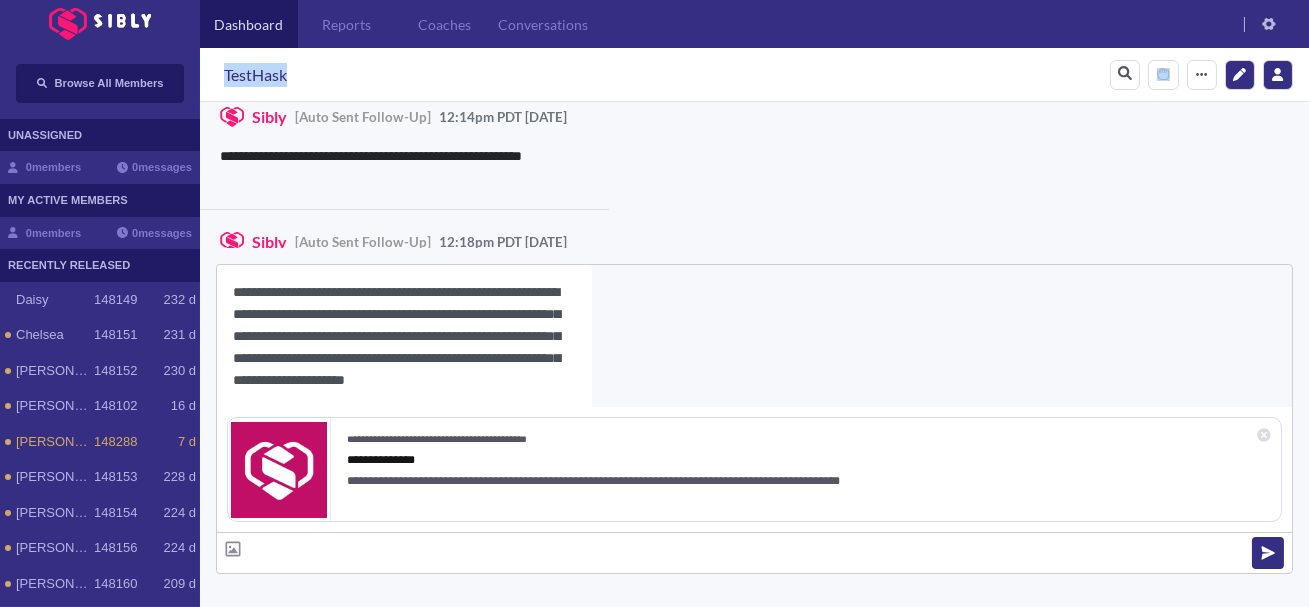 click on "TestHask" at bounding box center (255, 75) 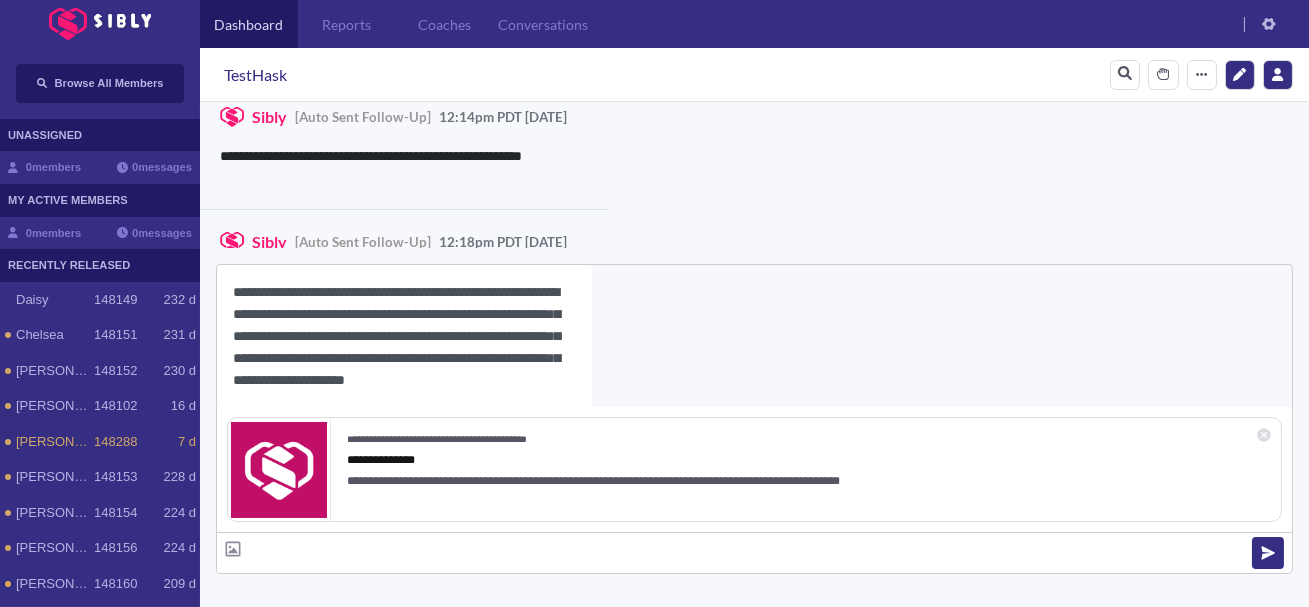 click on "**********" at bounding box center (404, 336) 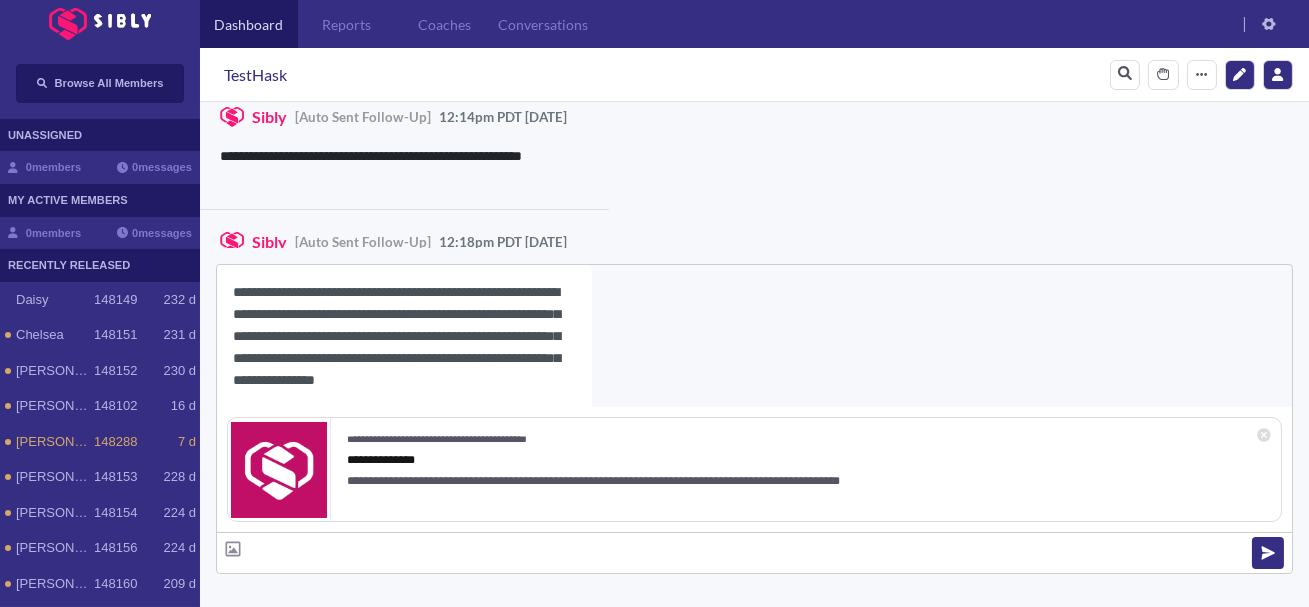scroll, scrollTop: 18, scrollLeft: 0, axis: vertical 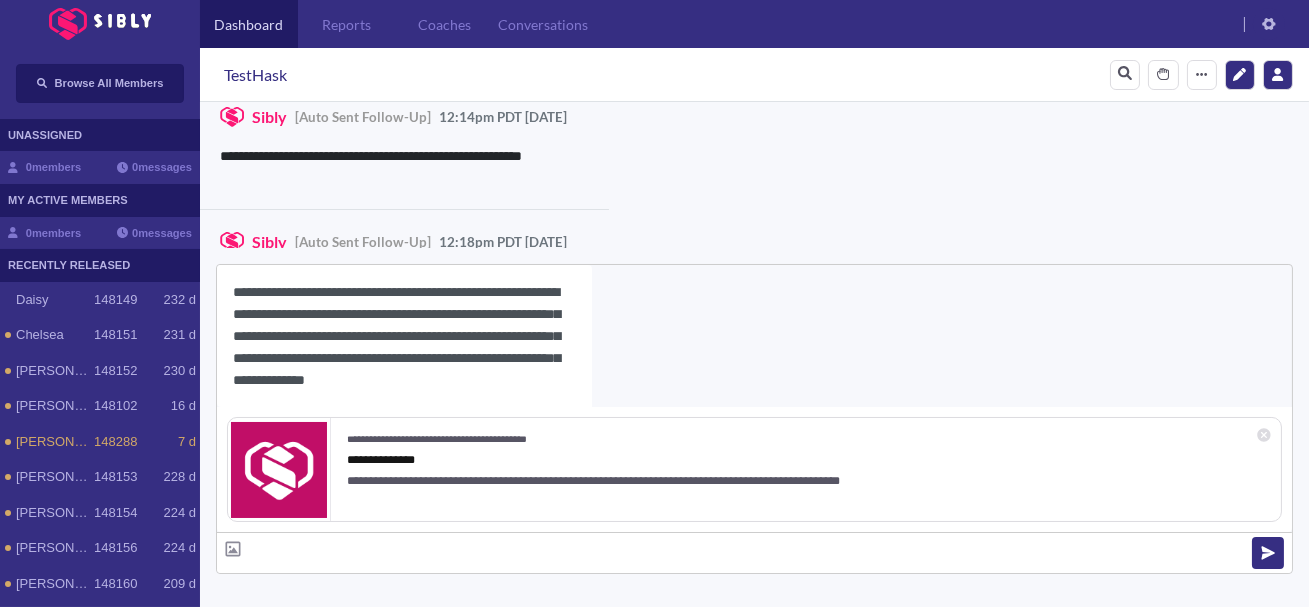 paste on "********" 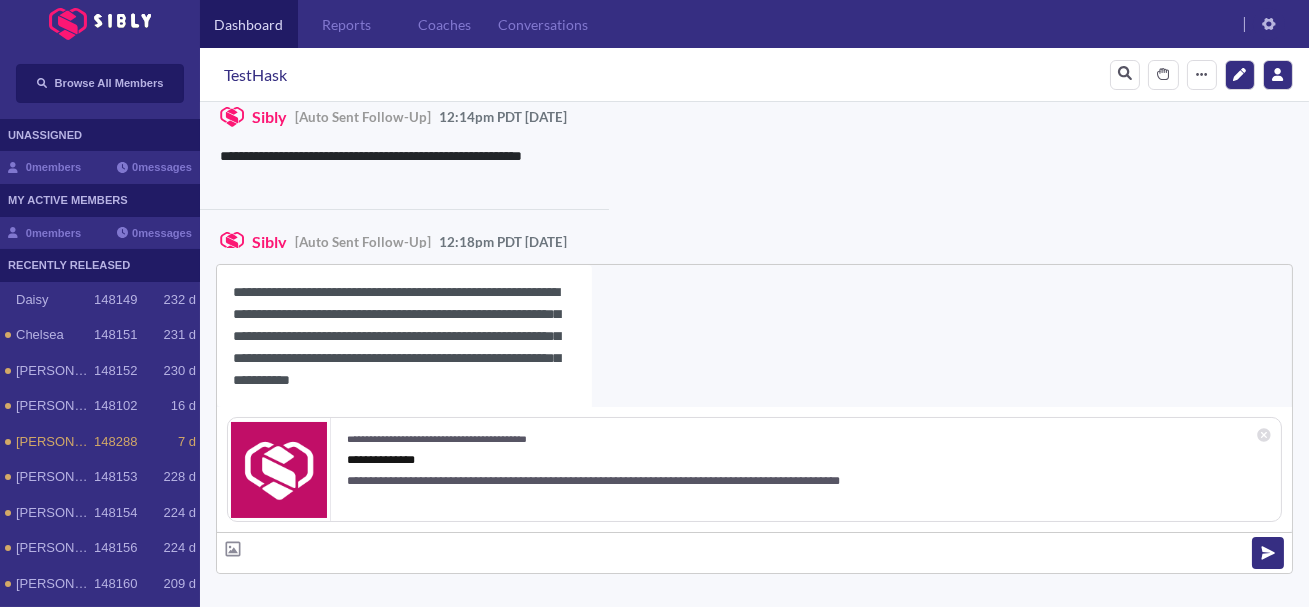 scroll, scrollTop: 0, scrollLeft: 0, axis: both 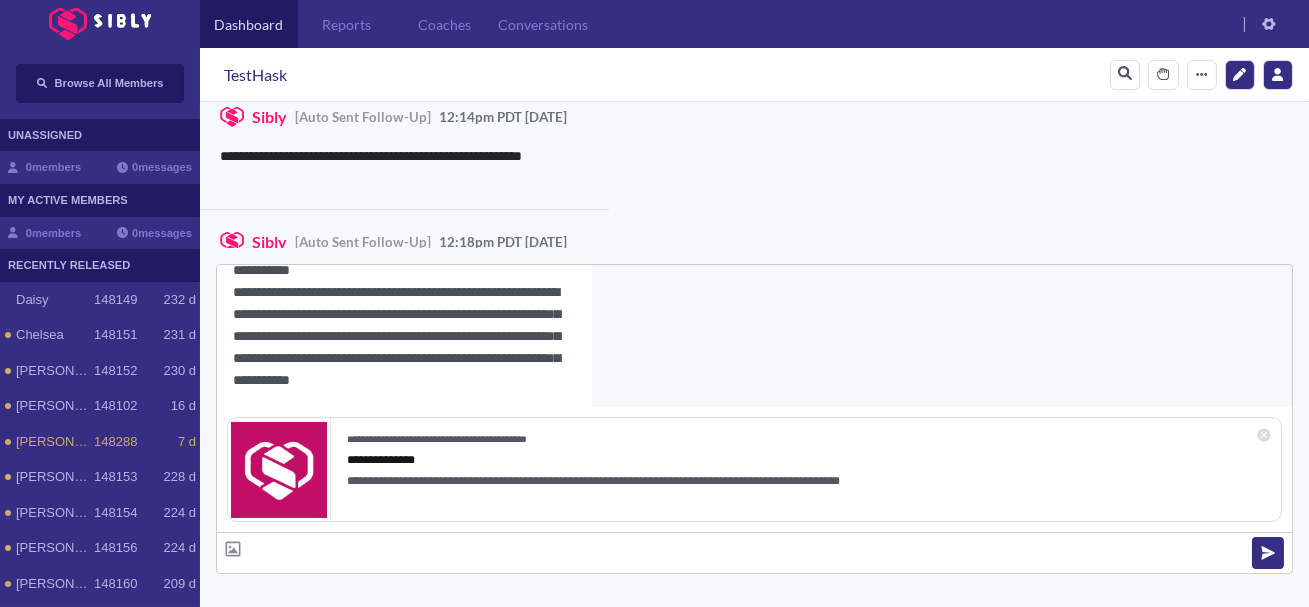 type on "**********" 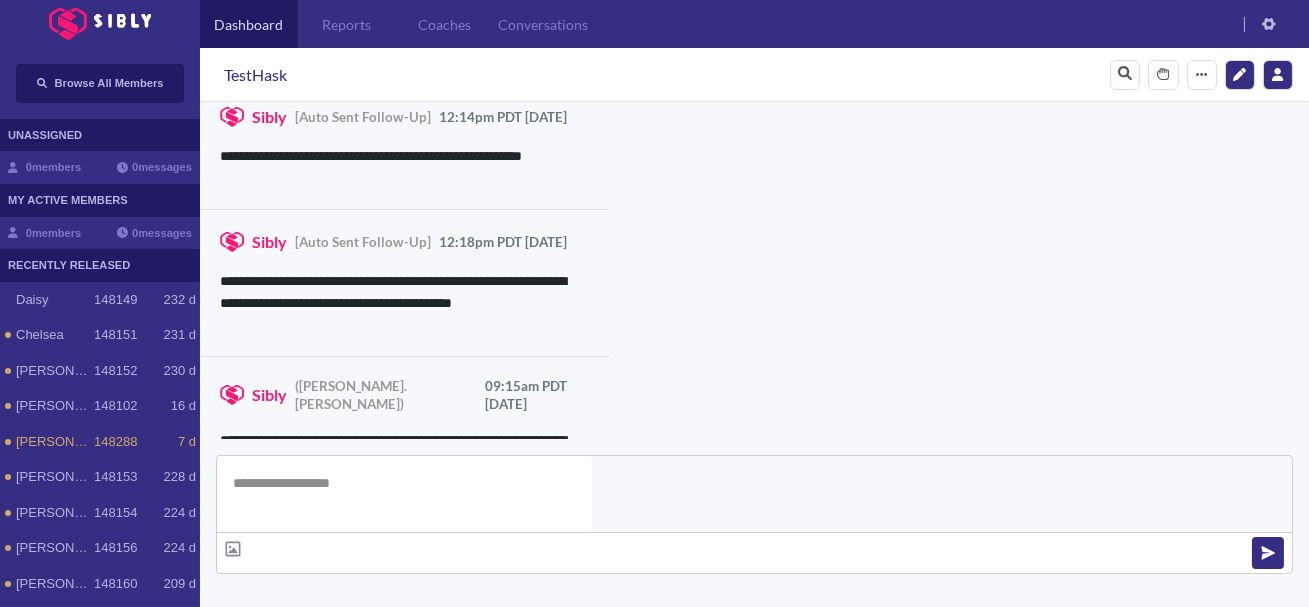 scroll, scrollTop: 0, scrollLeft: 0, axis: both 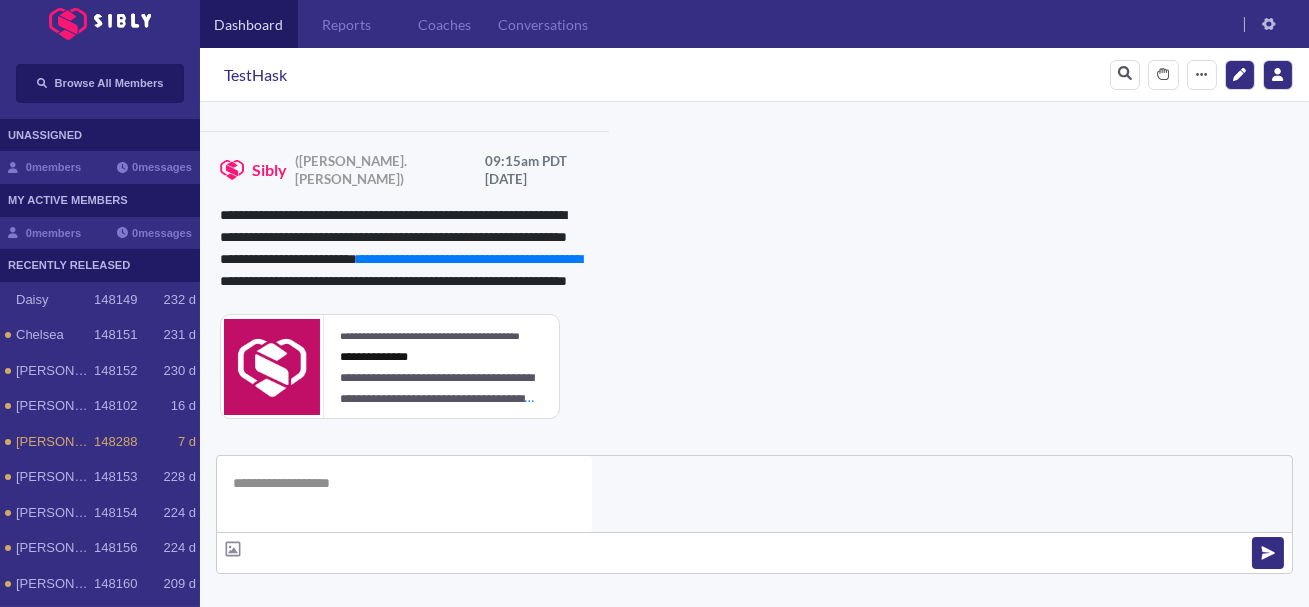 type 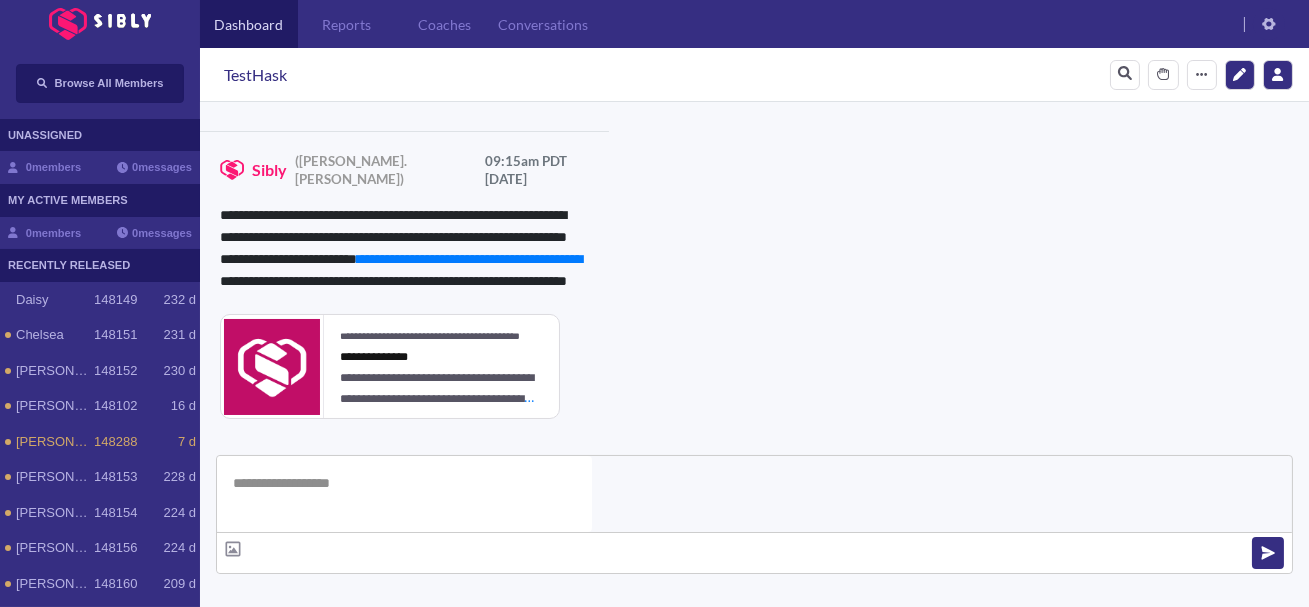 click on "**********" at bounding box center (833, 980) 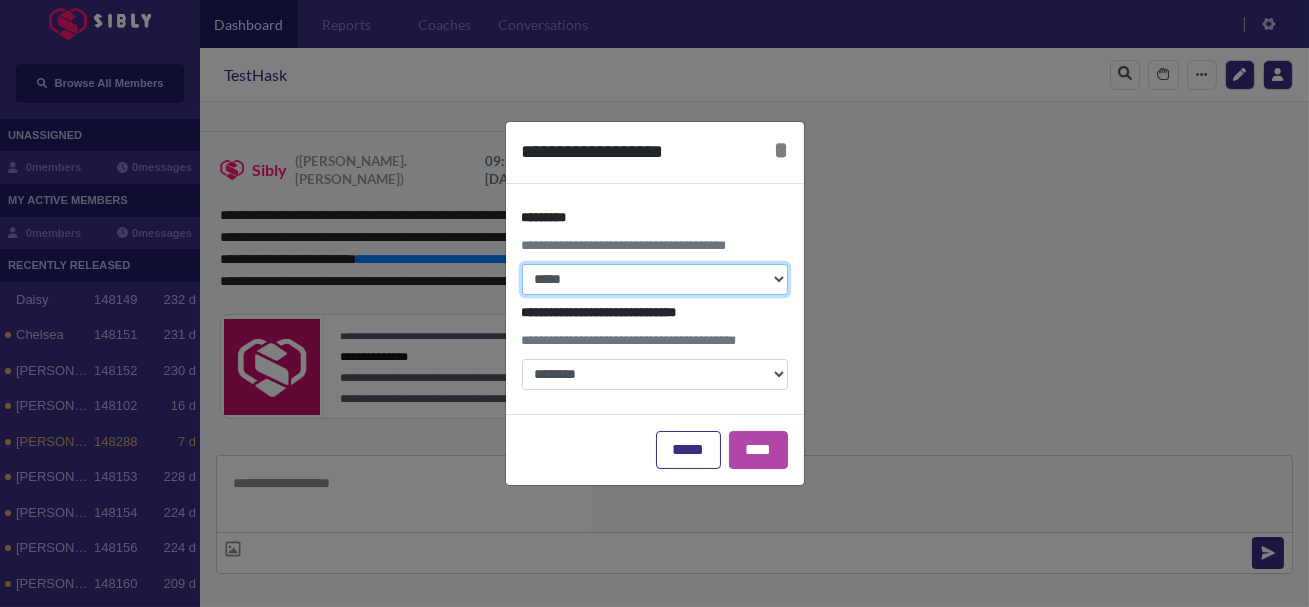 click on "**********" at bounding box center (655, 279) 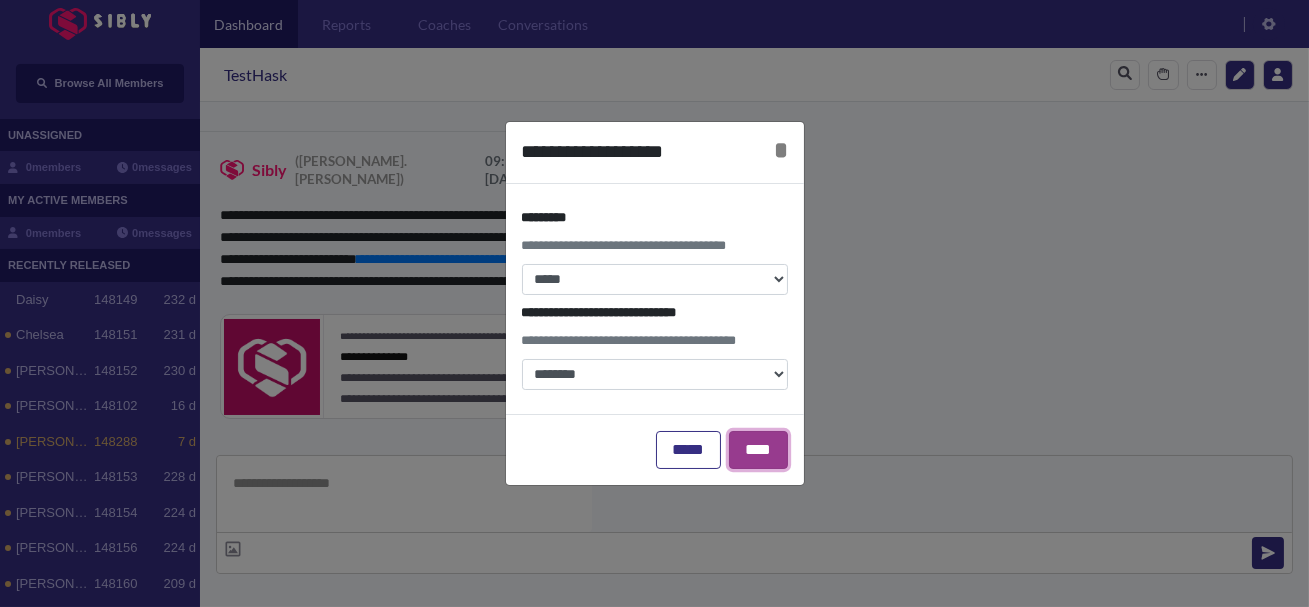 click on "****" at bounding box center (758, 450) 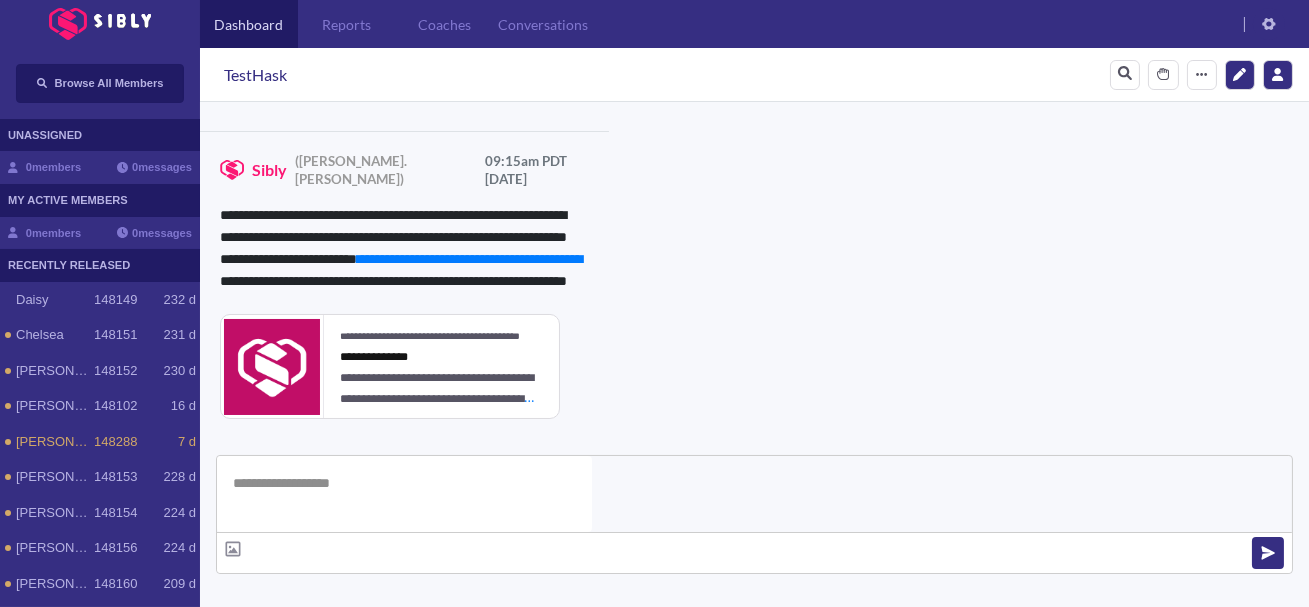 click on "Team Notes Save" at bounding box center [530, 696] 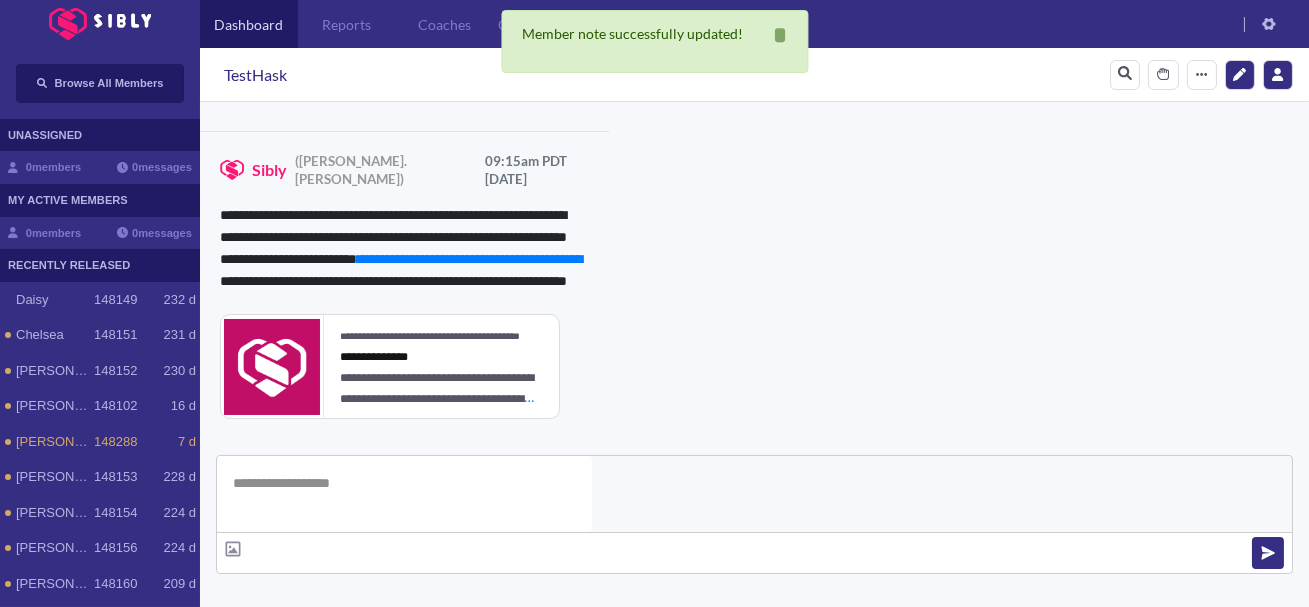 scroll, scrollTop: 0, scrollLeft: 0, axis: both 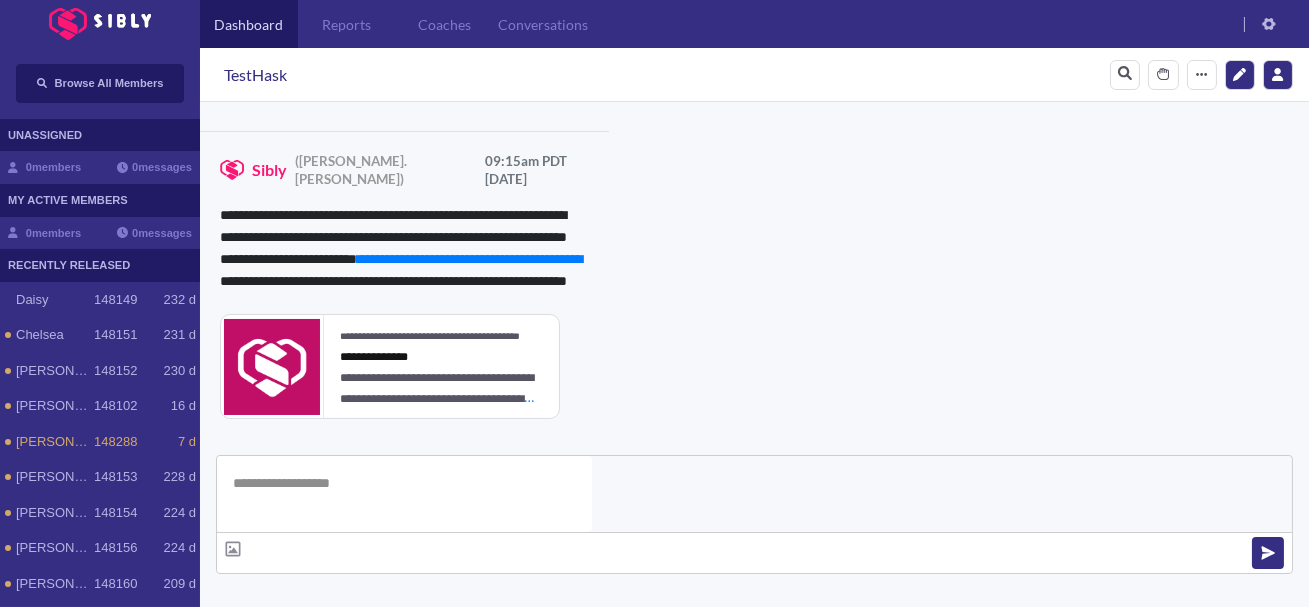 click on "Resources Notes" at bounding box center [530, 749] 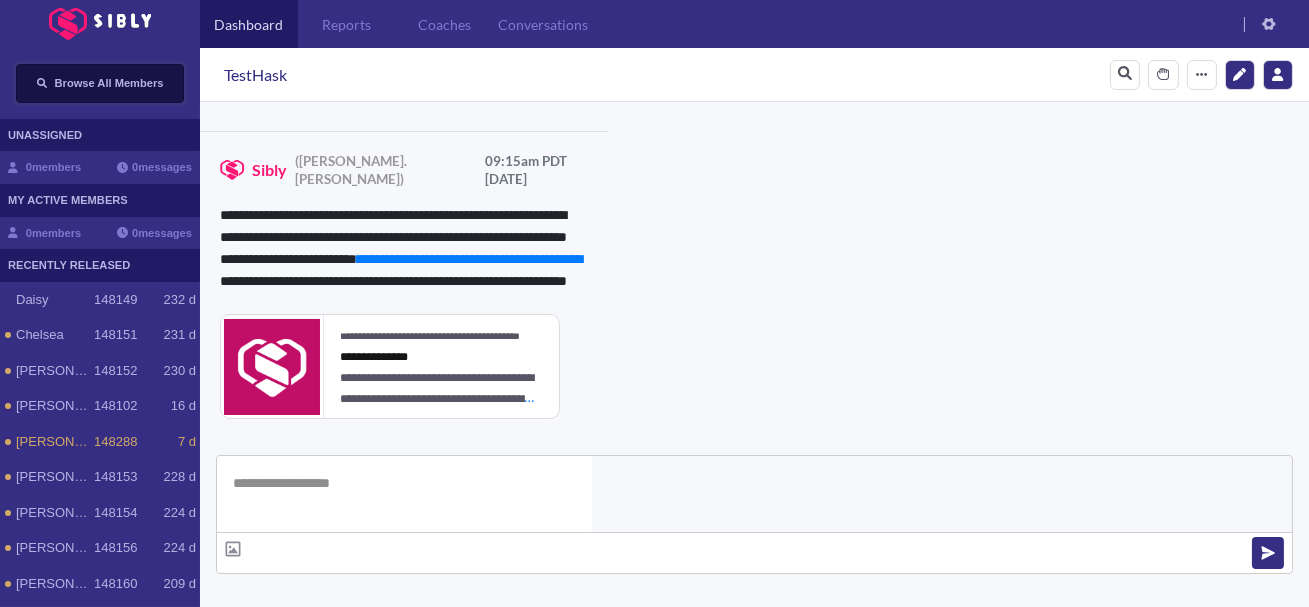 click on "Browse All Members" at bounding box center [100, 83] 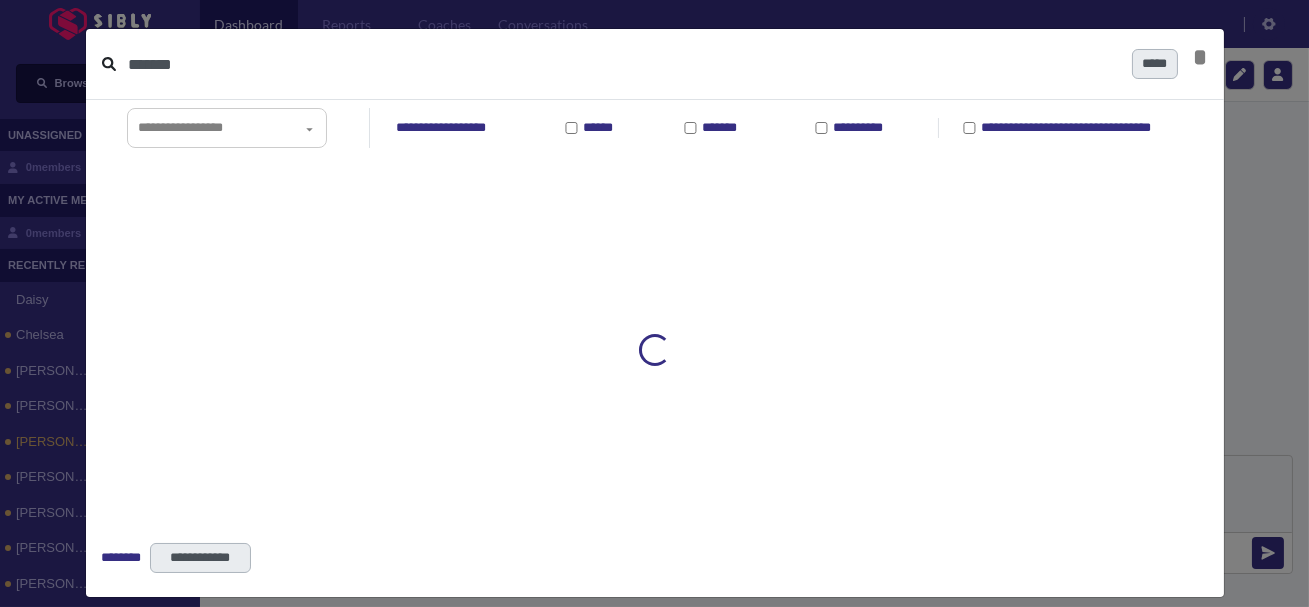 click on "******" at bounding box center [622, 64] 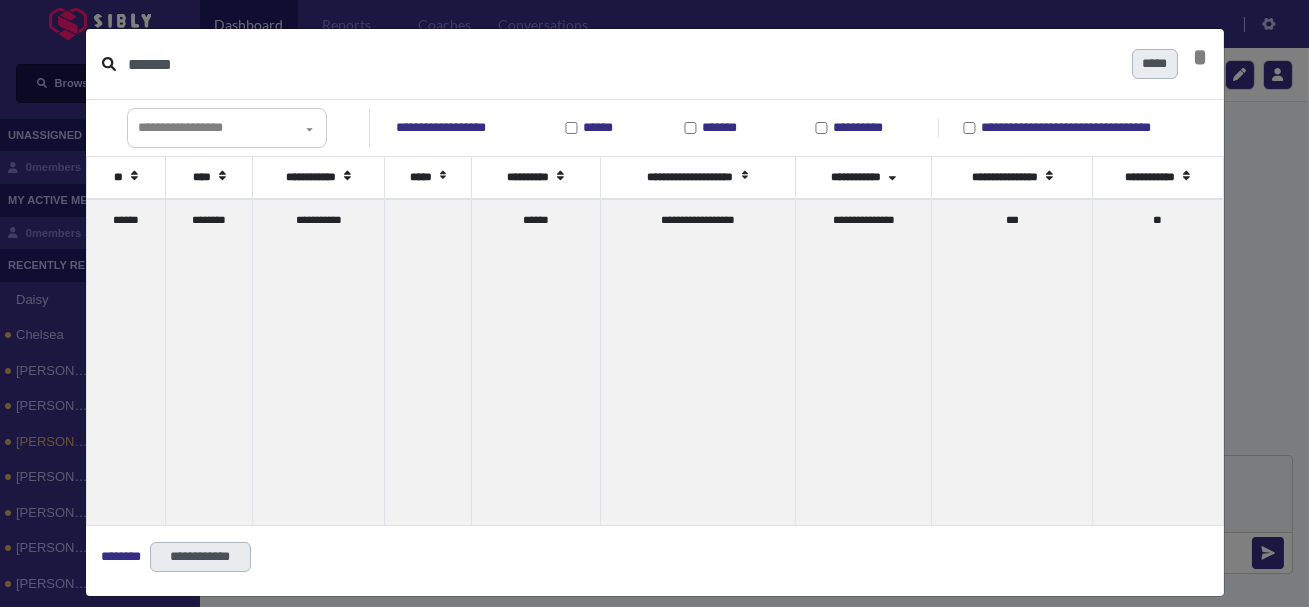 click on "******" at bounding box center [622, 64] 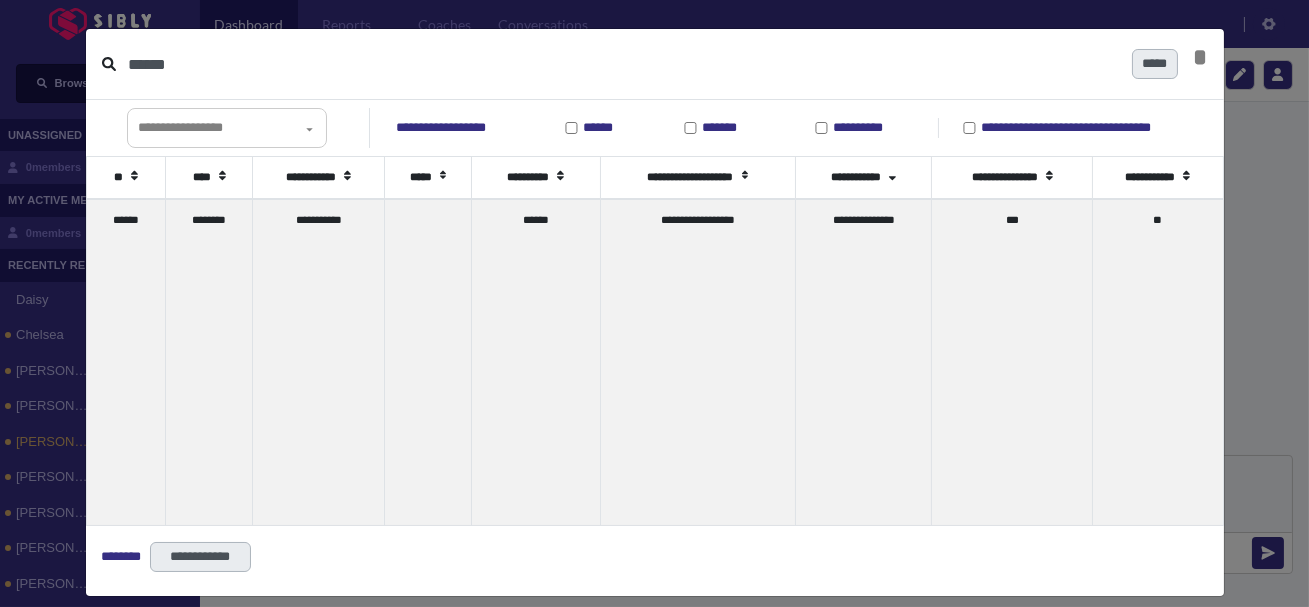 type on "******" 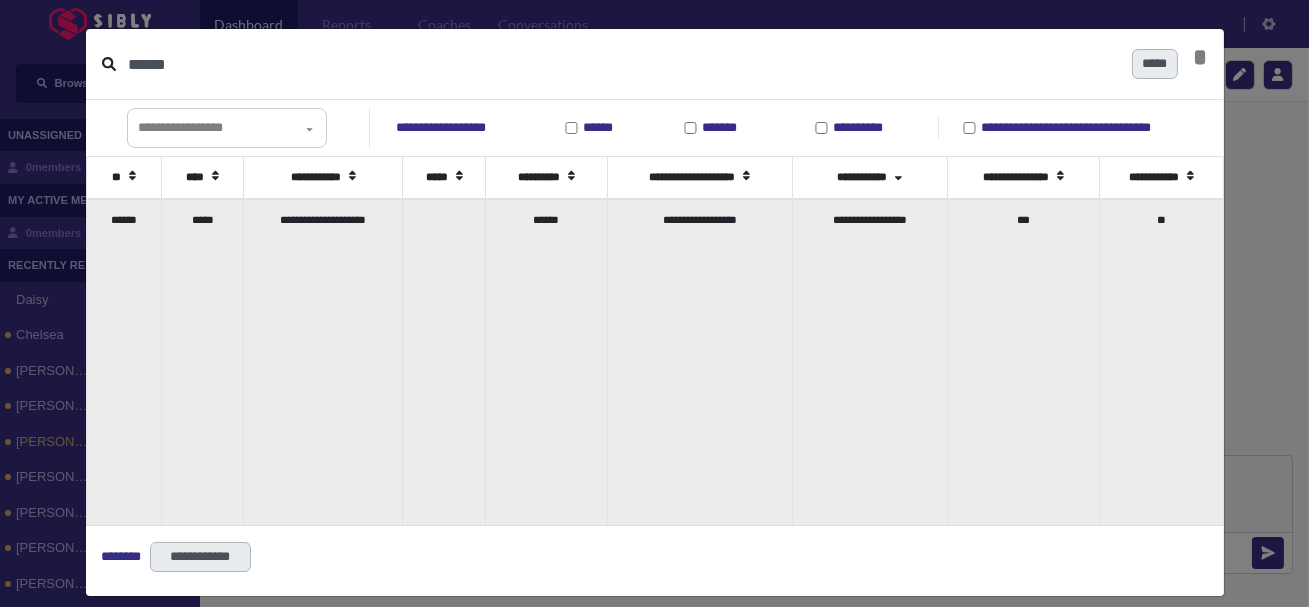 click on "*****" at bounding box center [202, 362] 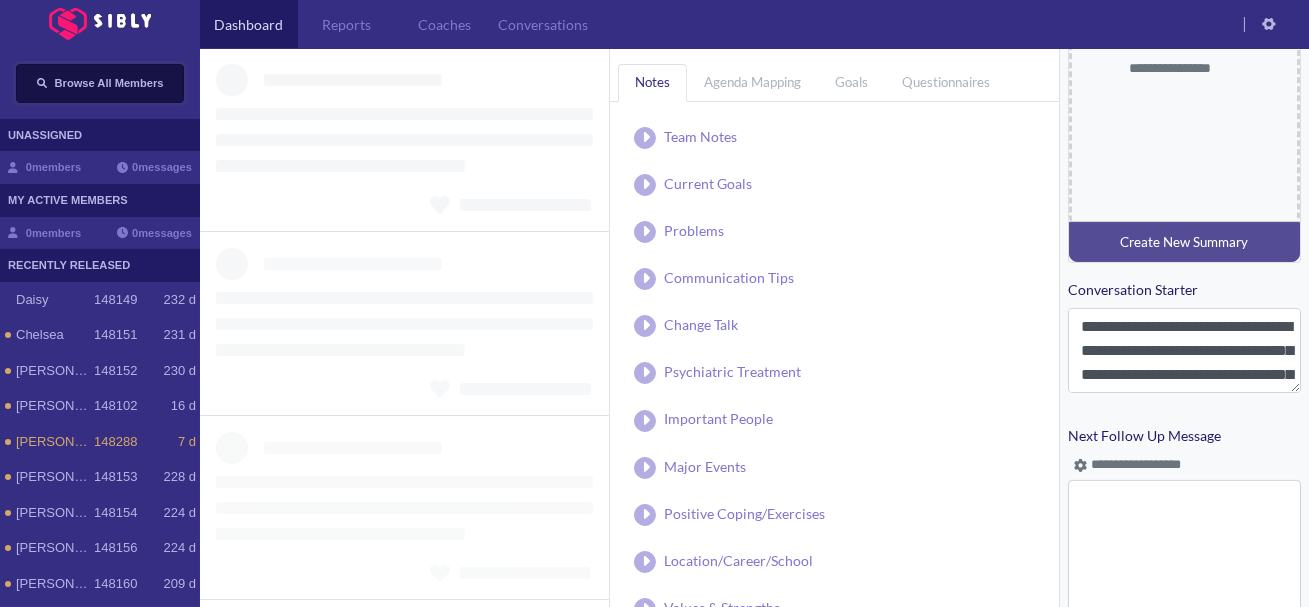 type on "**********" 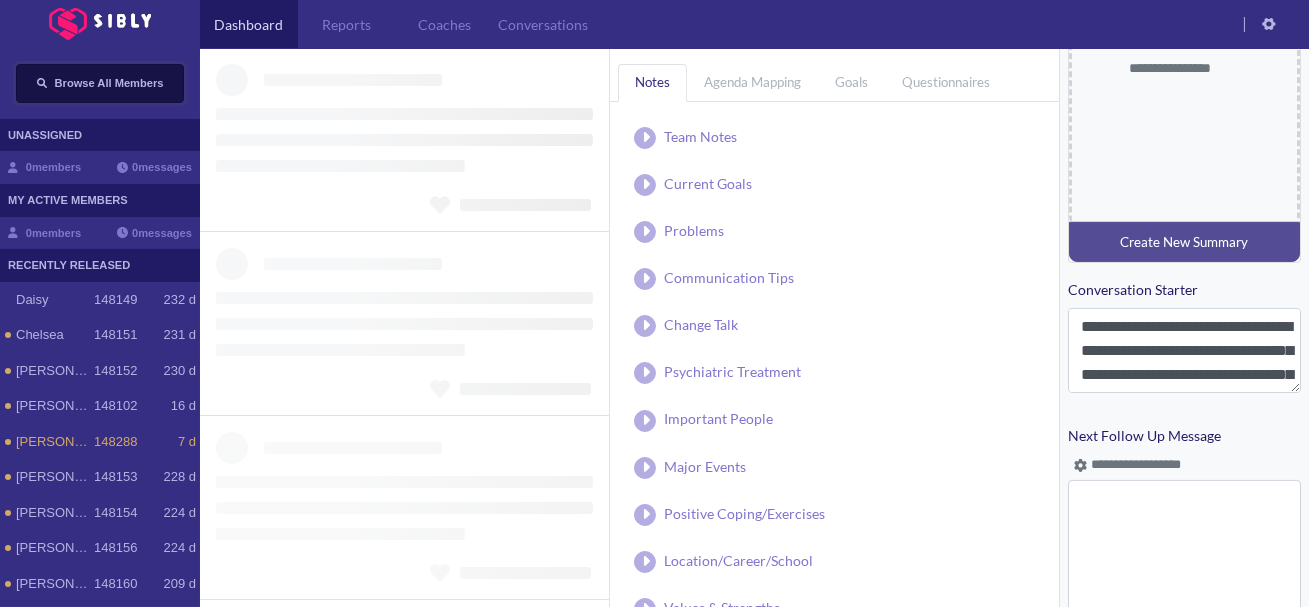 type on "**********" 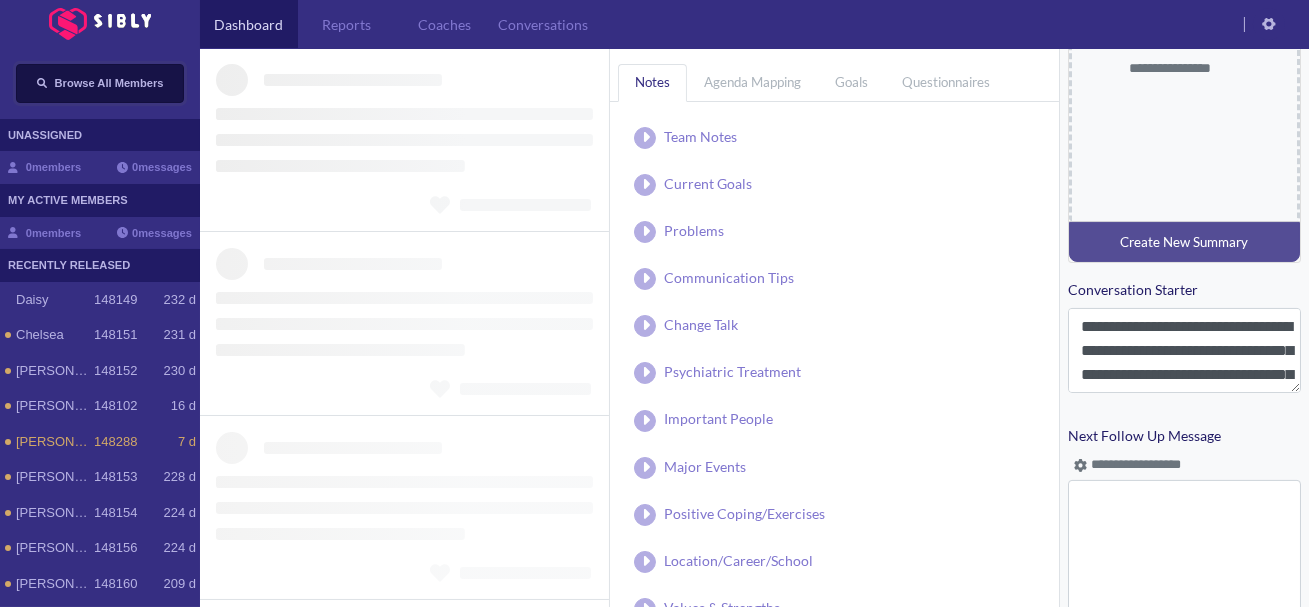 type on "**********" 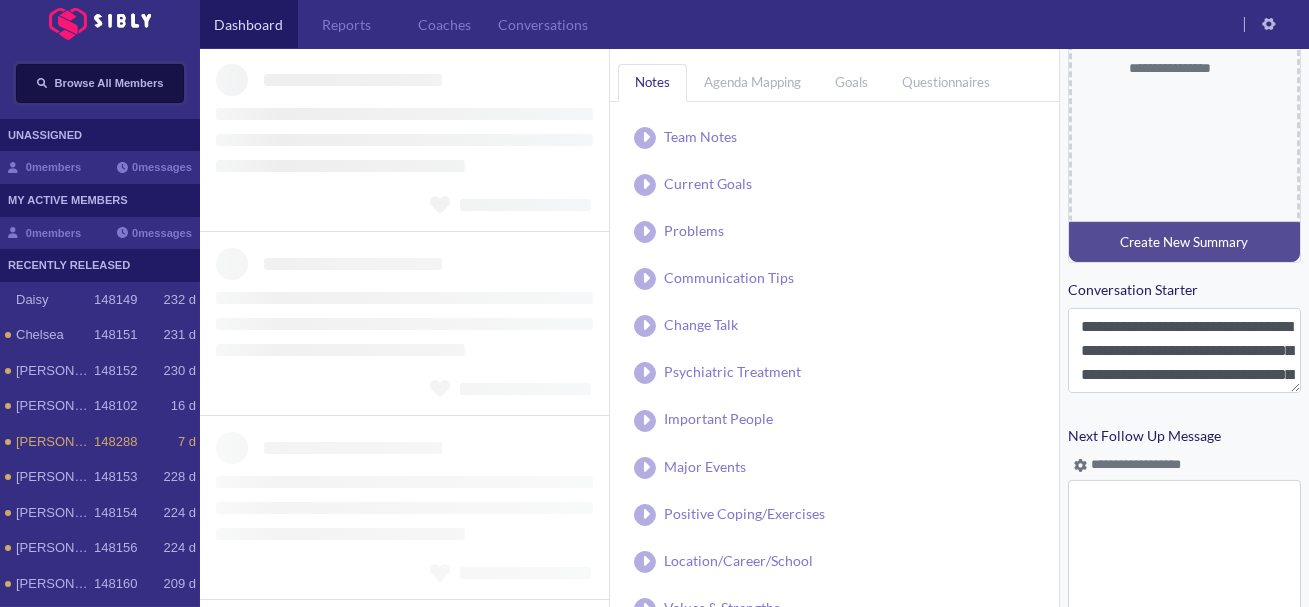 type on "**********" 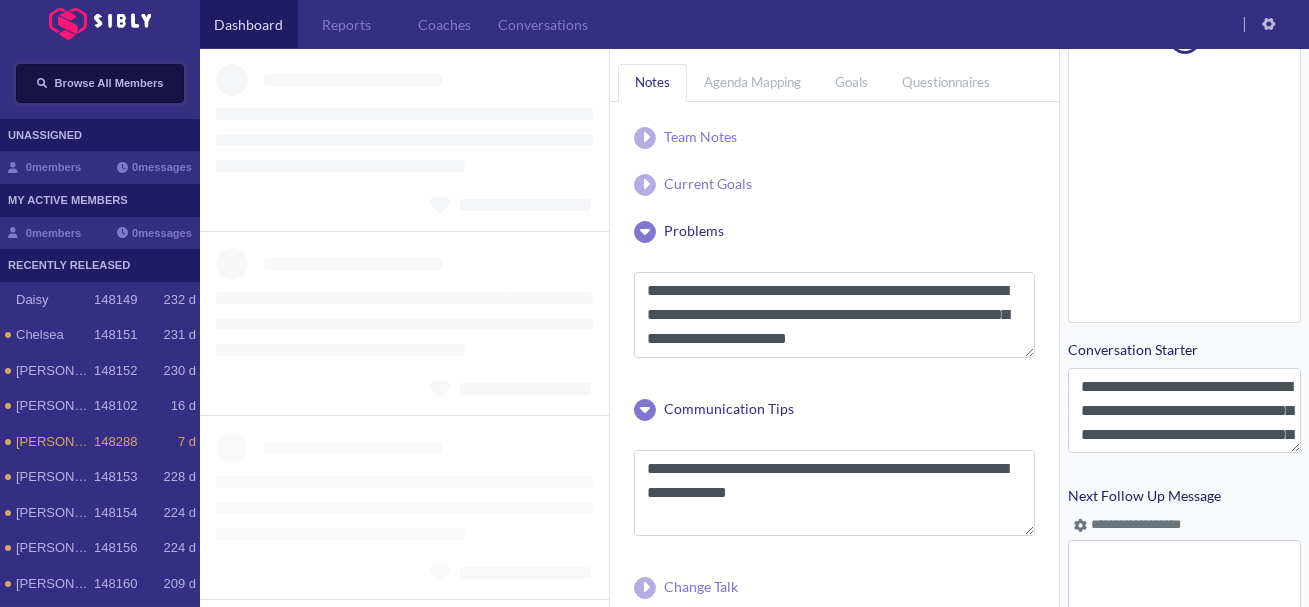 scroll, scrollTop: 930, scrollLeft: 0, axis: vertical 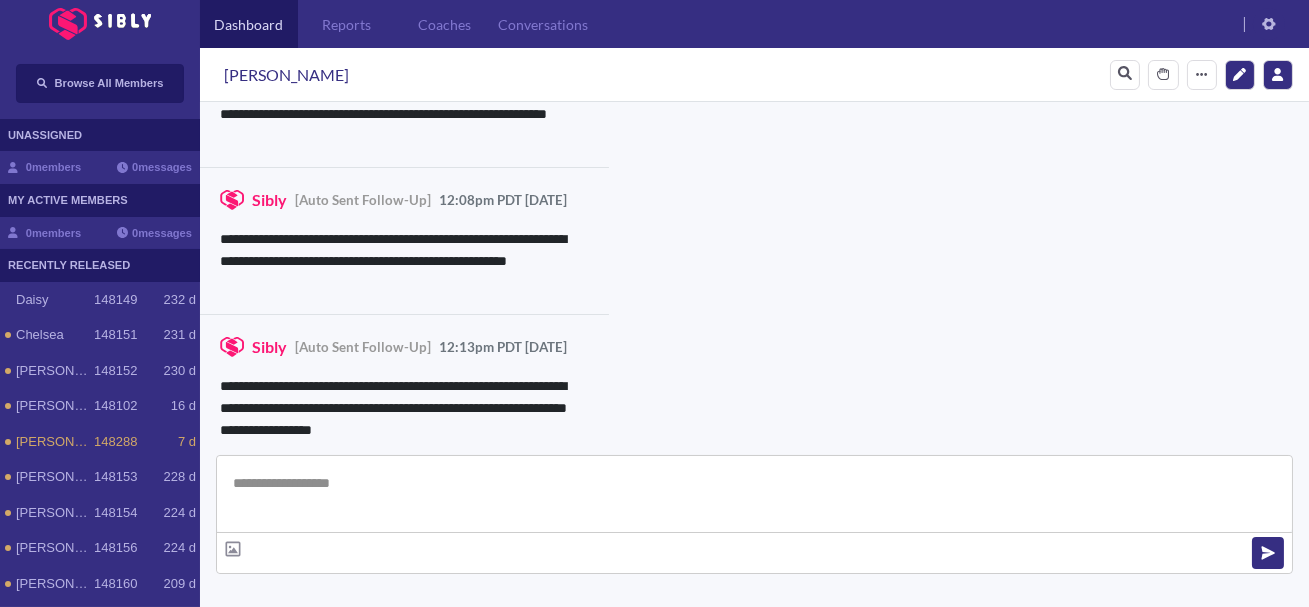 click at bounding box center [754, 494] 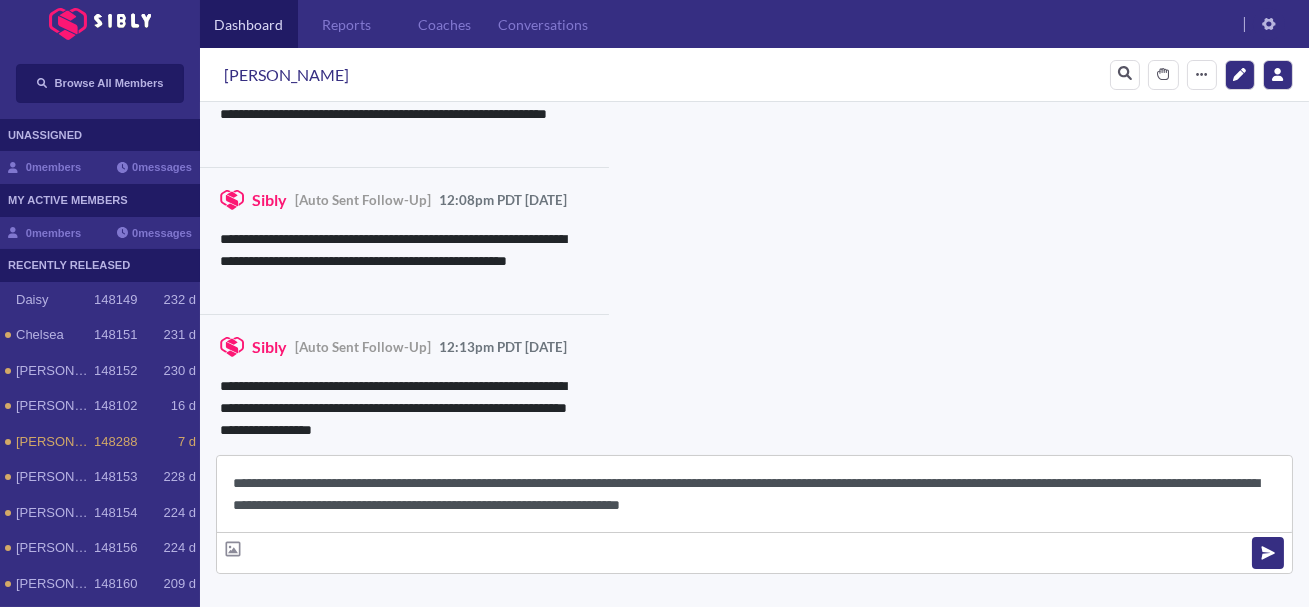 scroll, scrollTop: 22, scrollLeft: 0, axis: vertical 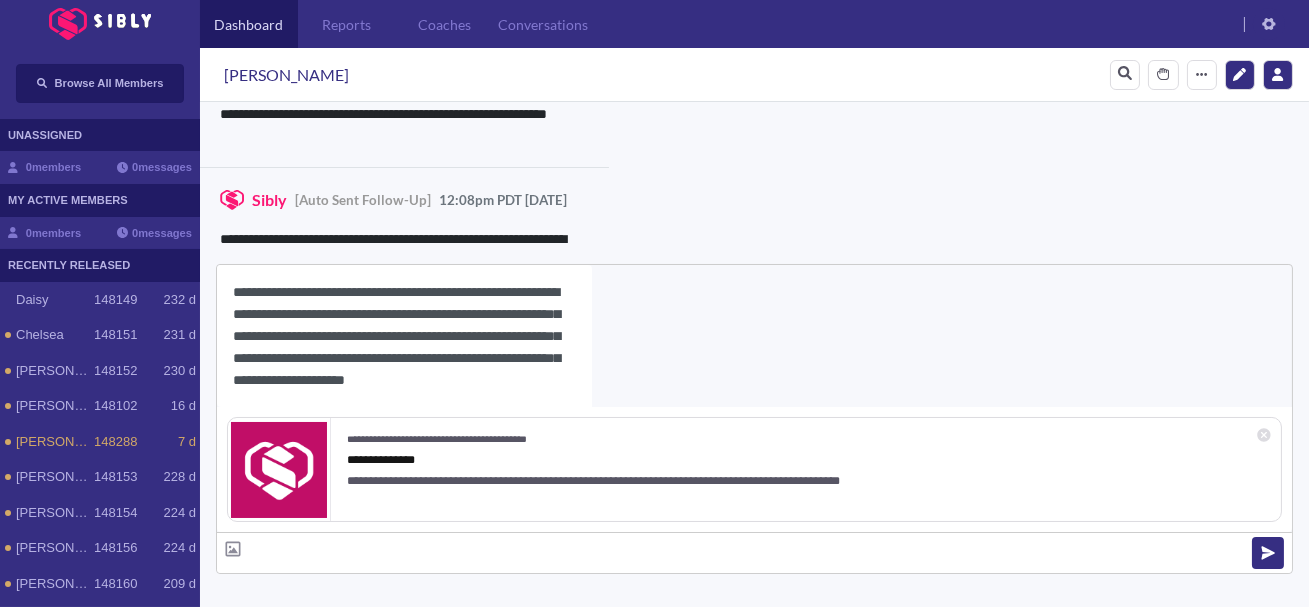 click on "[PERSON_NAME]" at bounding box center [286, 75] 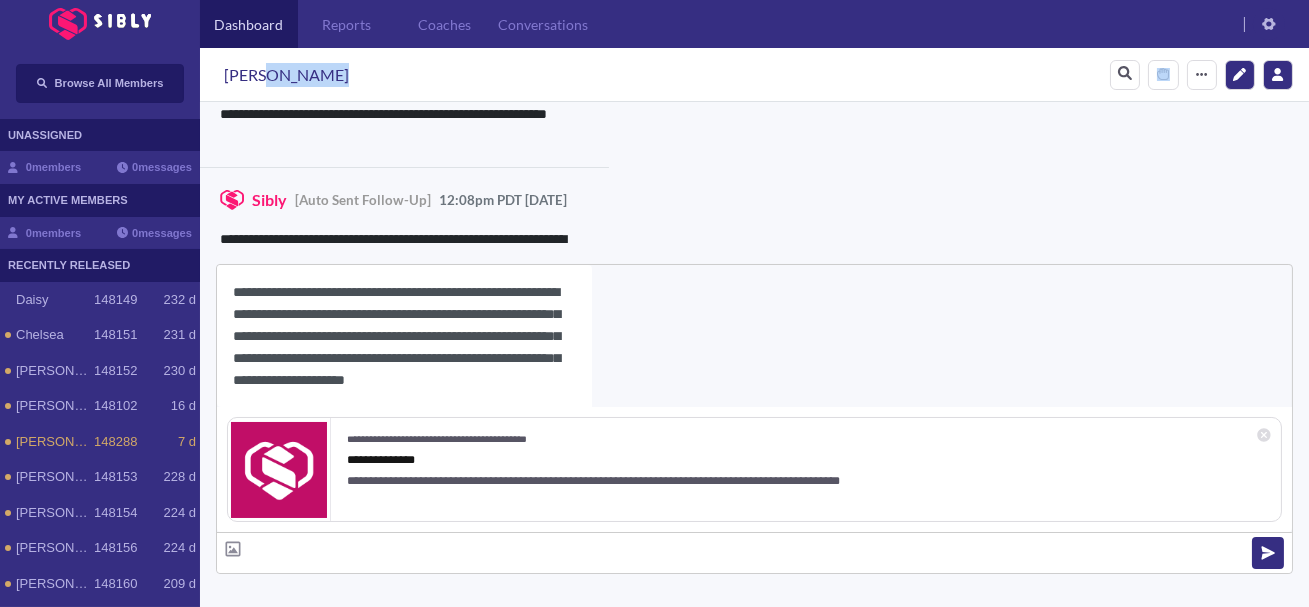click on "[PERSON_NAME]" at bounding box center (286, 75) 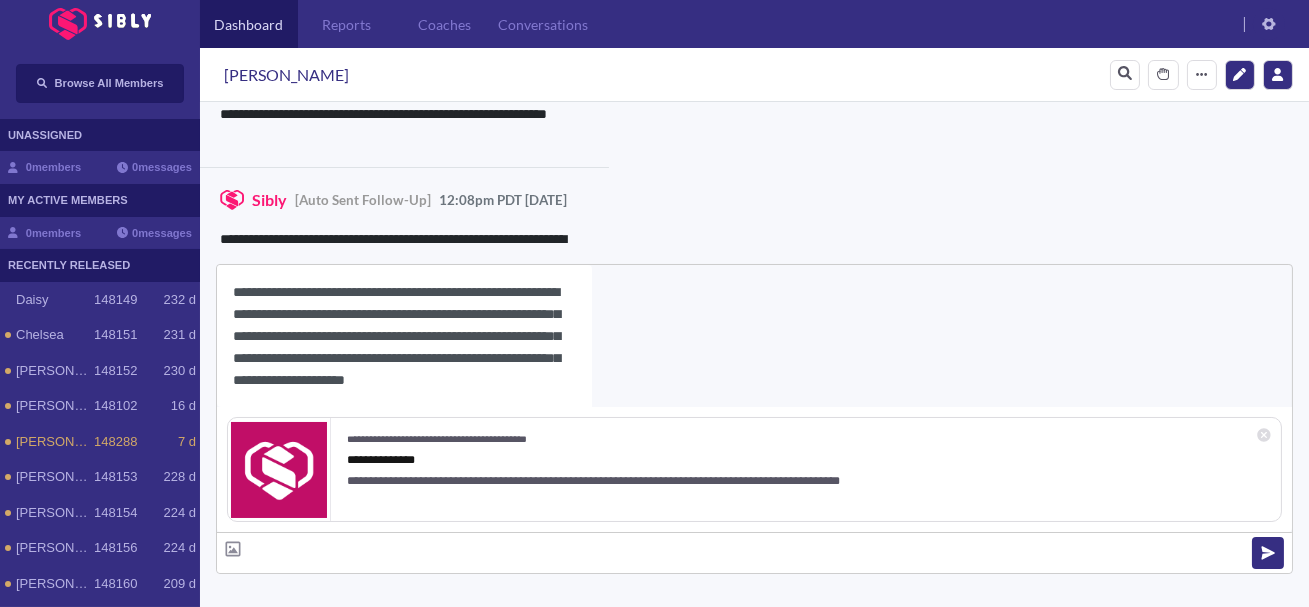 click on "[PERSON_NAME]" at bounding box center (286, 75) 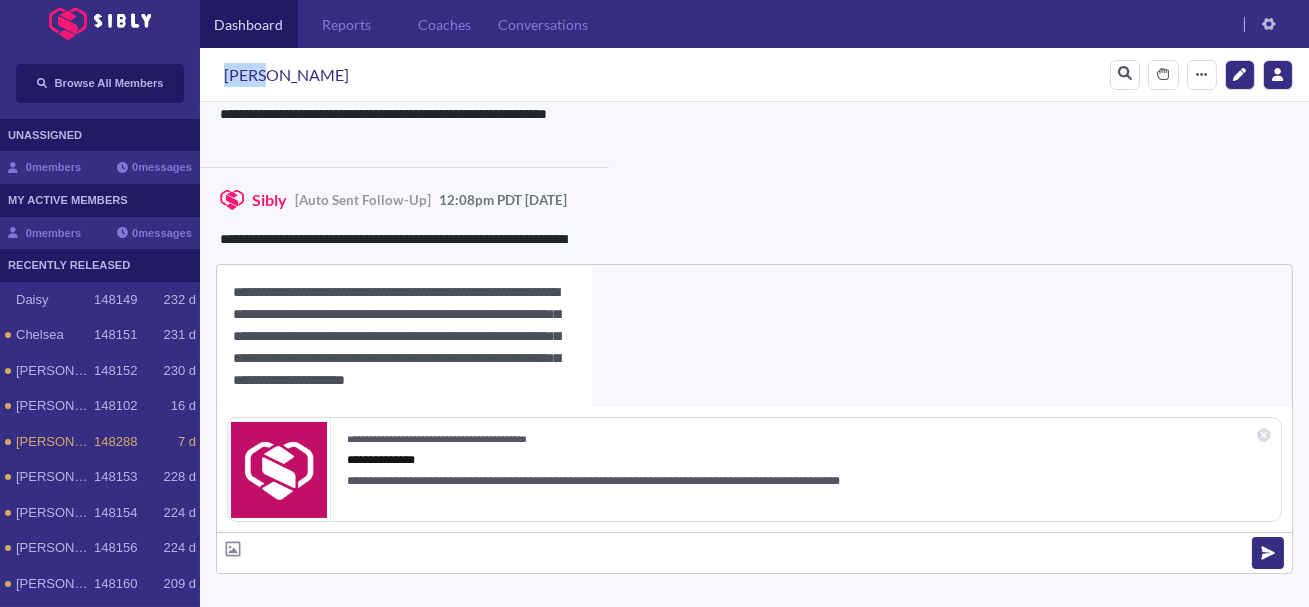 click on "[PERSON_NAME]" at bounding box center [286, 75] 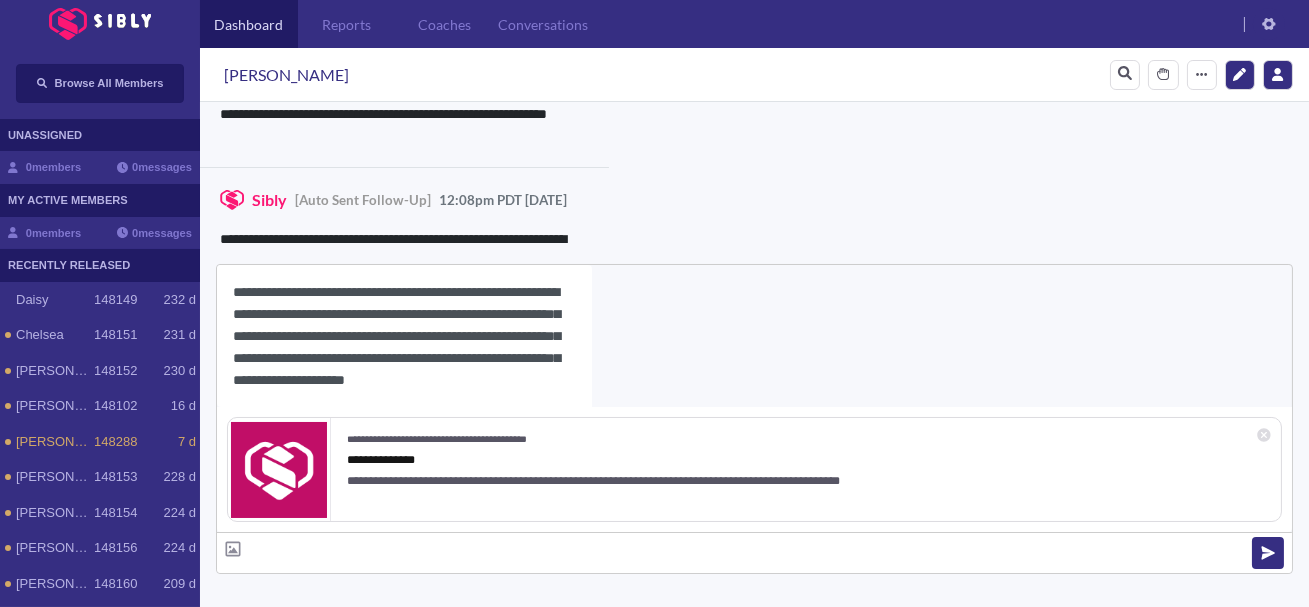 click on "**********" at bounding box center [404, 336] 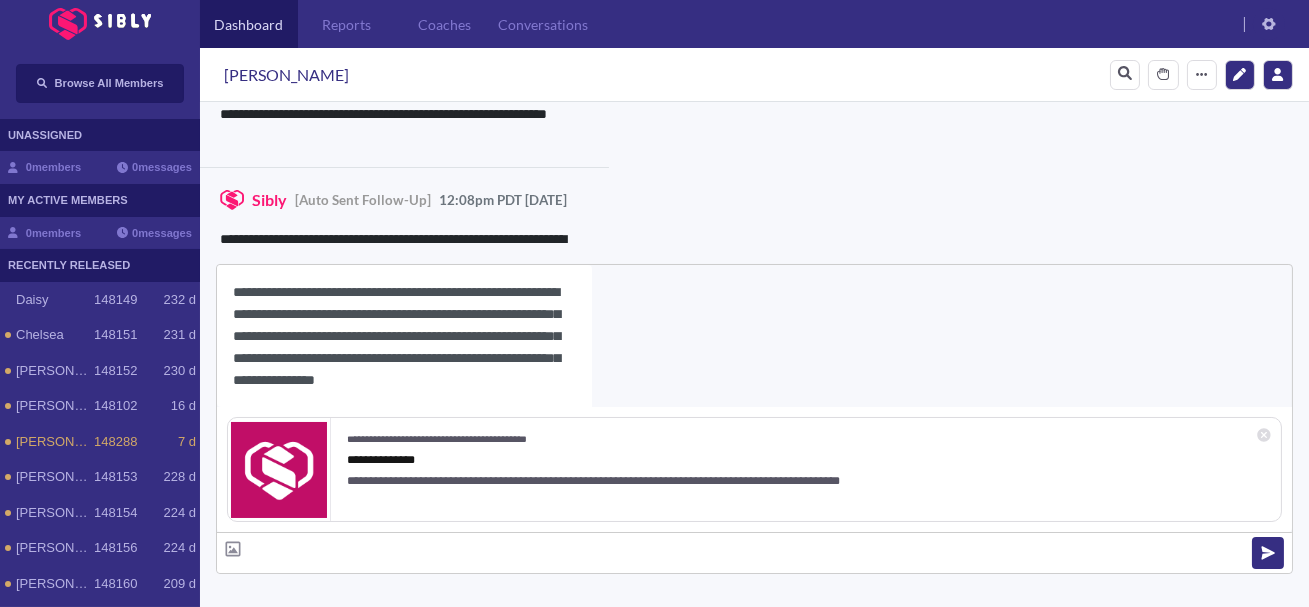 scroll, scrollTop: 18, scrollLeft: 0, axis: vertical 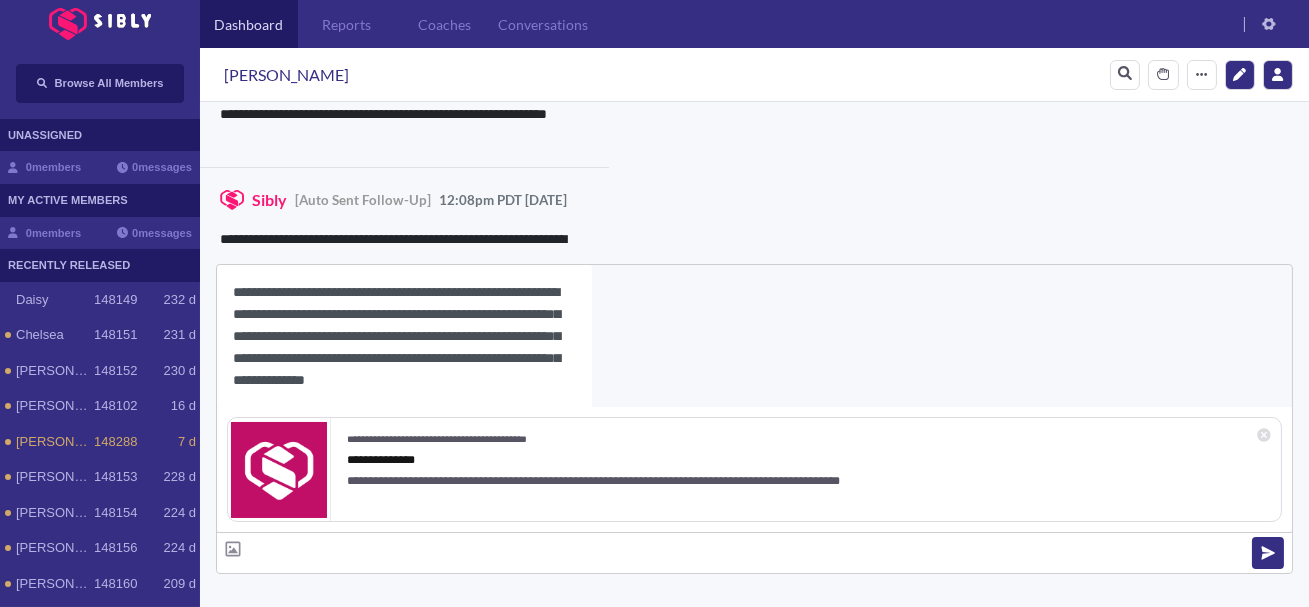paste on "*****" 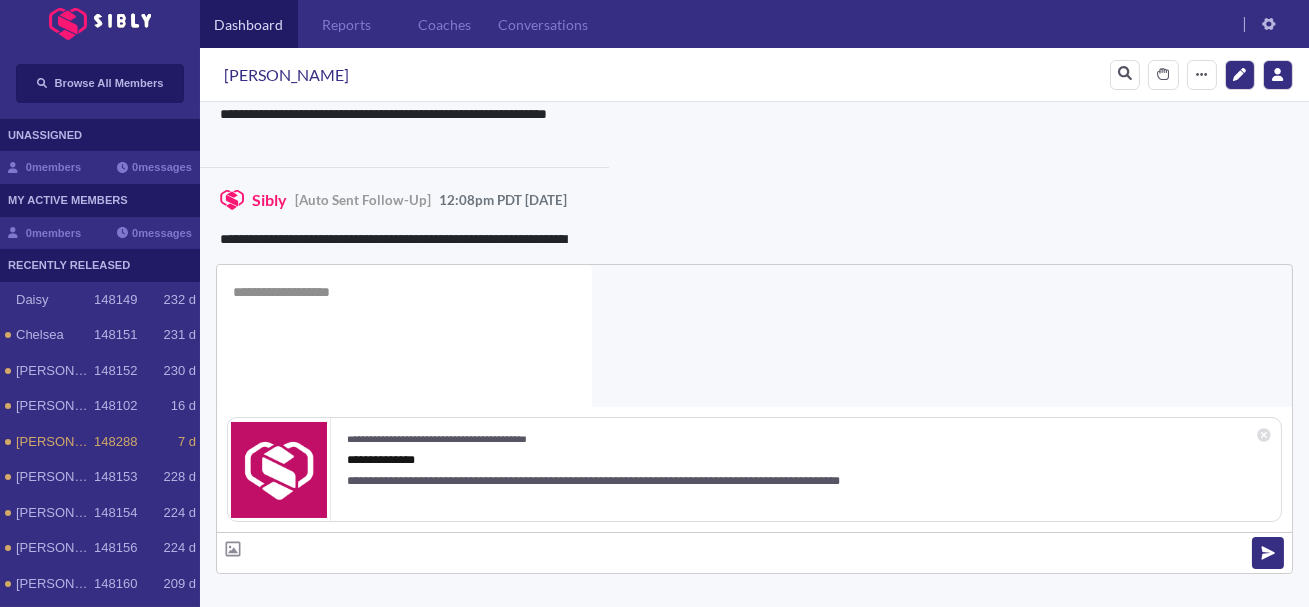scroll, scrollTop: 0, scrollLeft: 0, axis: both 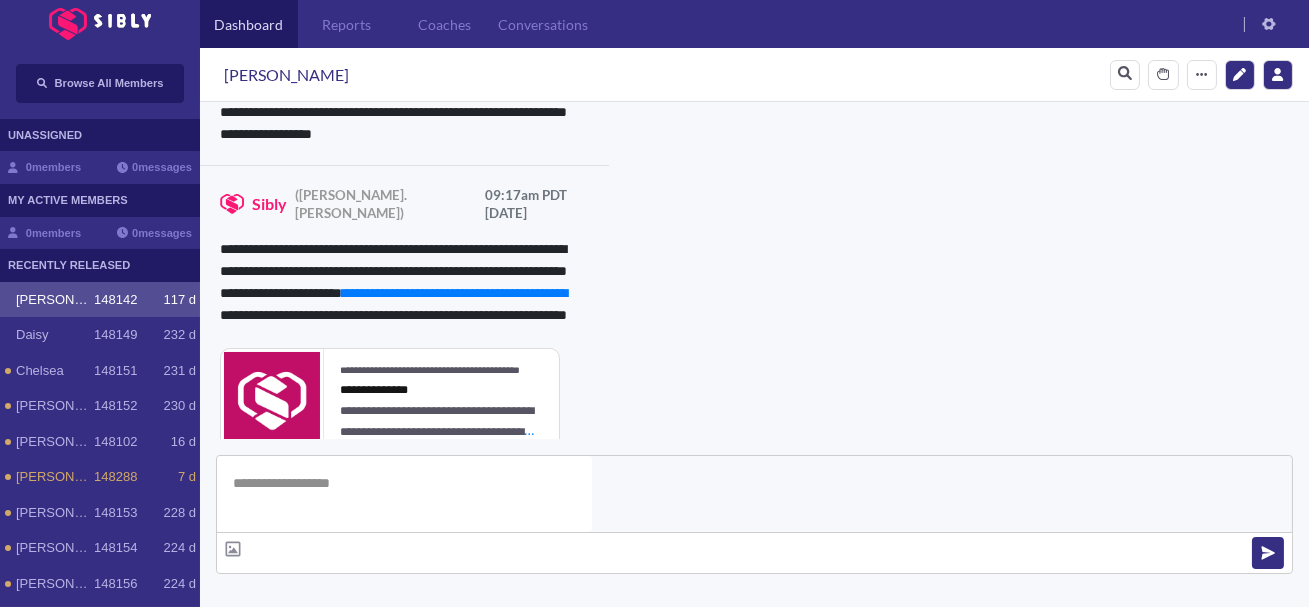 type 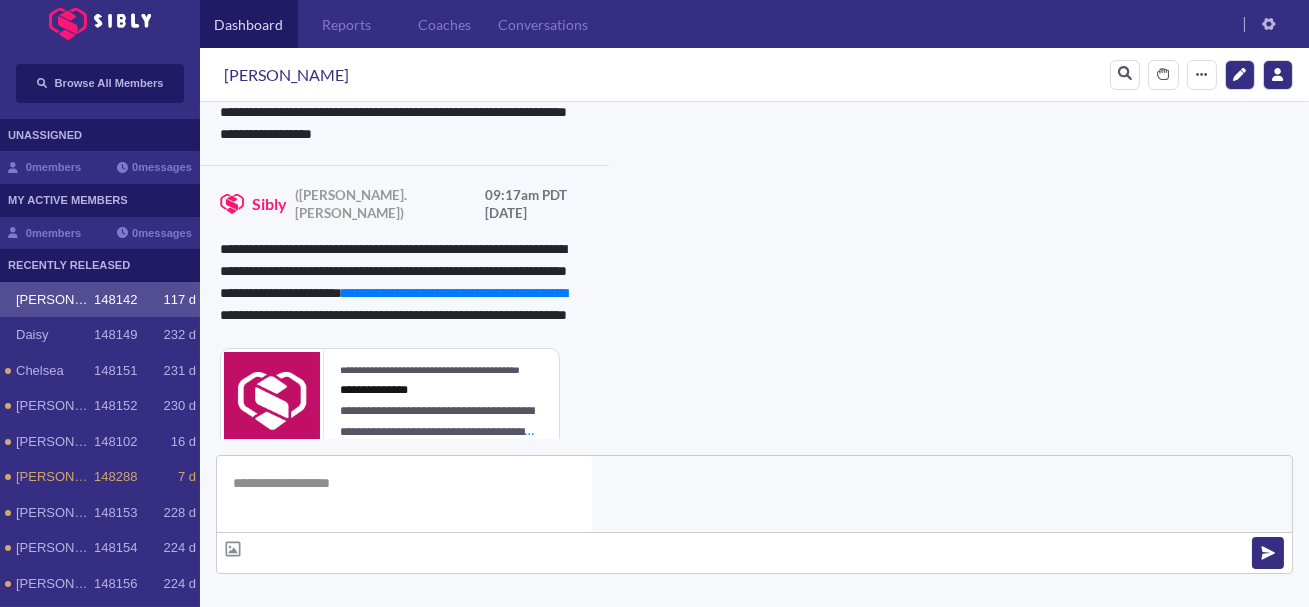 click on "**********" at bounding box center (833, 1027) 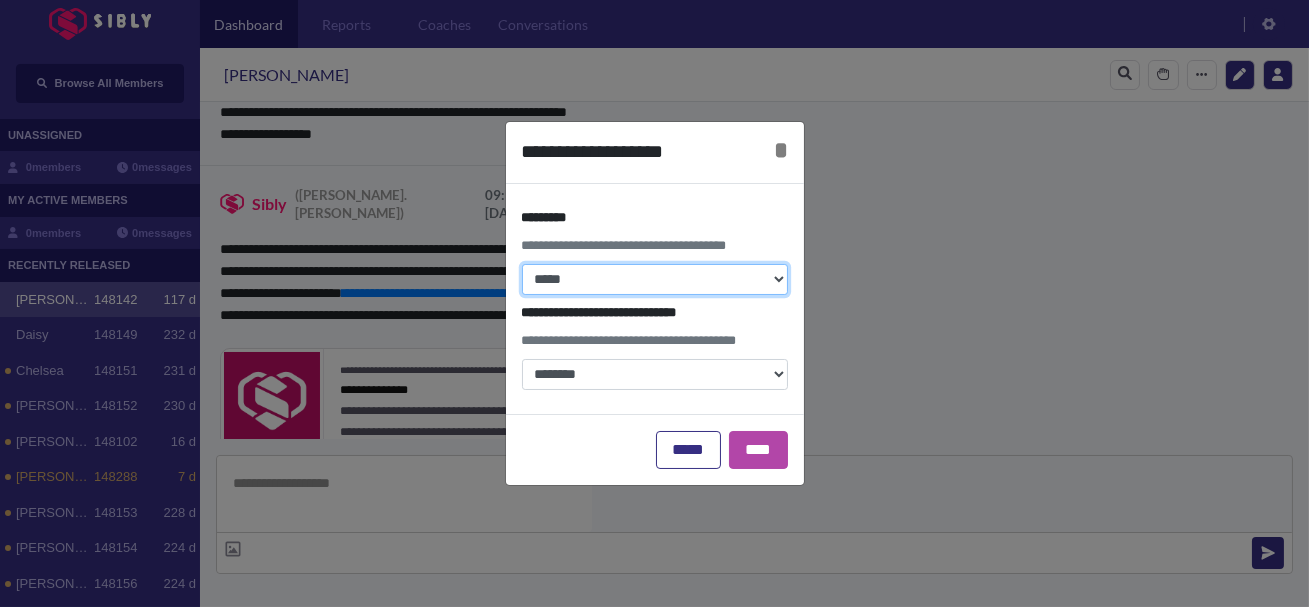 click on "**********" at bounding box center (655, 279) 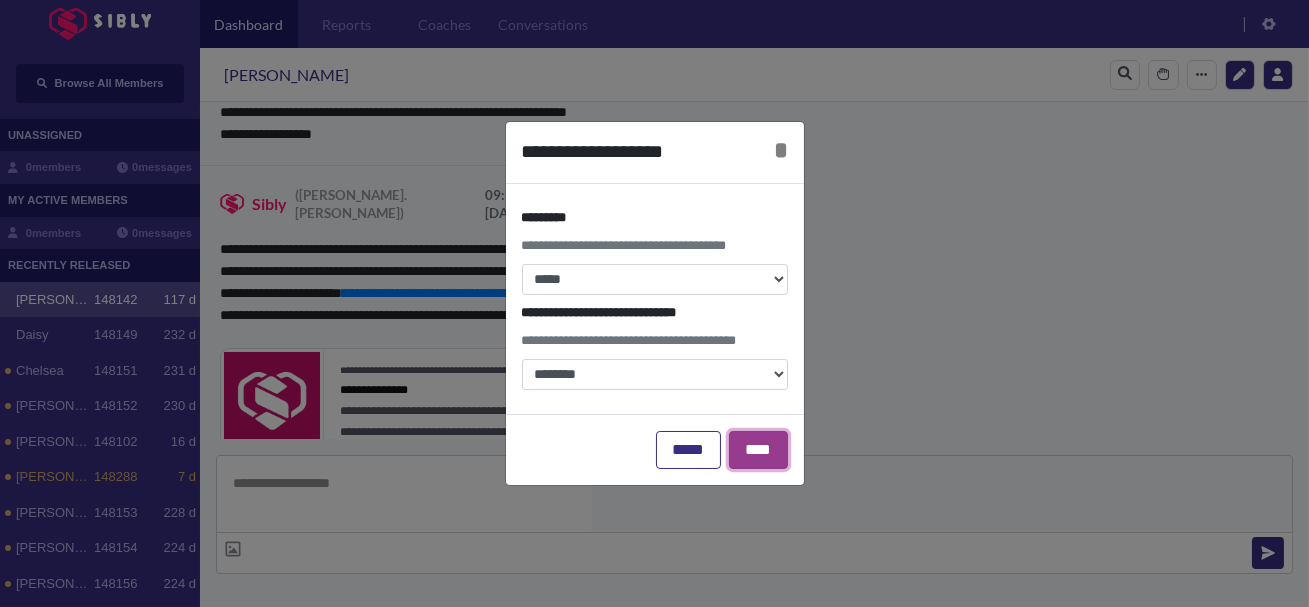 click on "****" at bounding box center [758, 450] 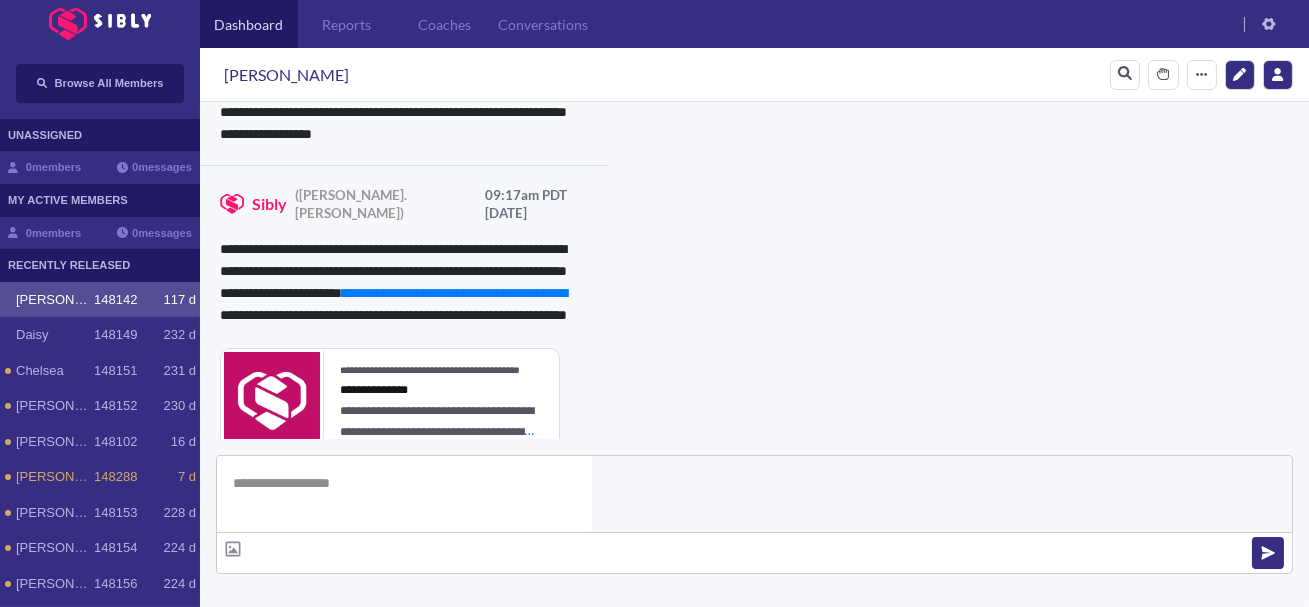 click at bounding box center (341, 697) 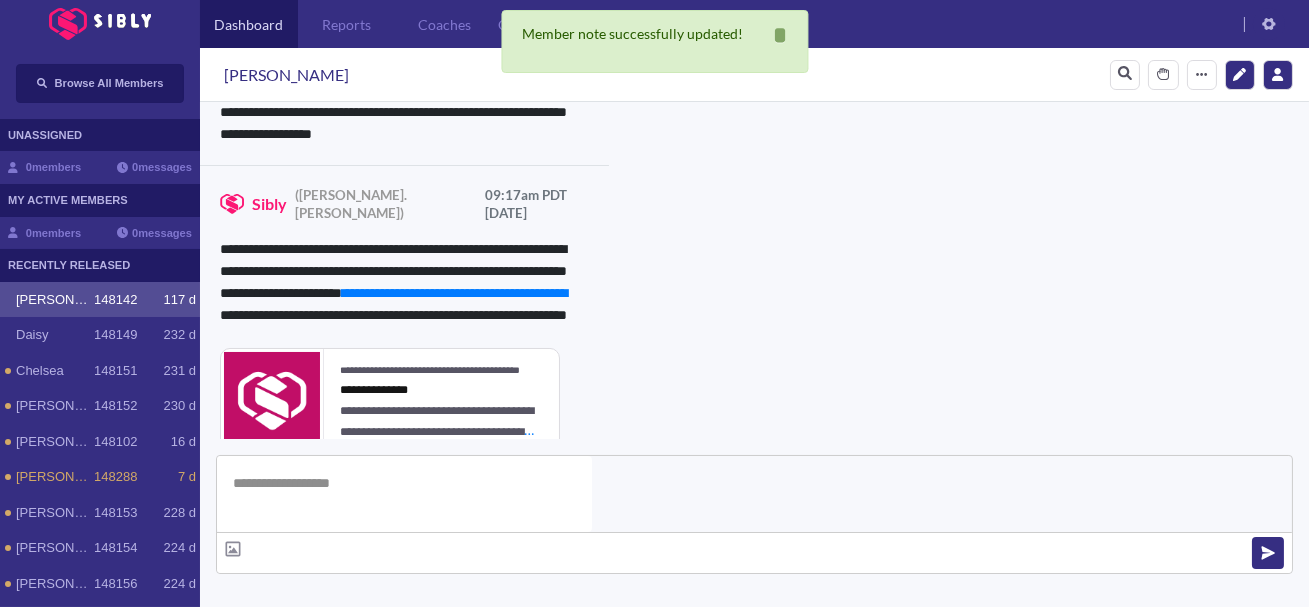 click on "**********" at bounding box center (530, 780) 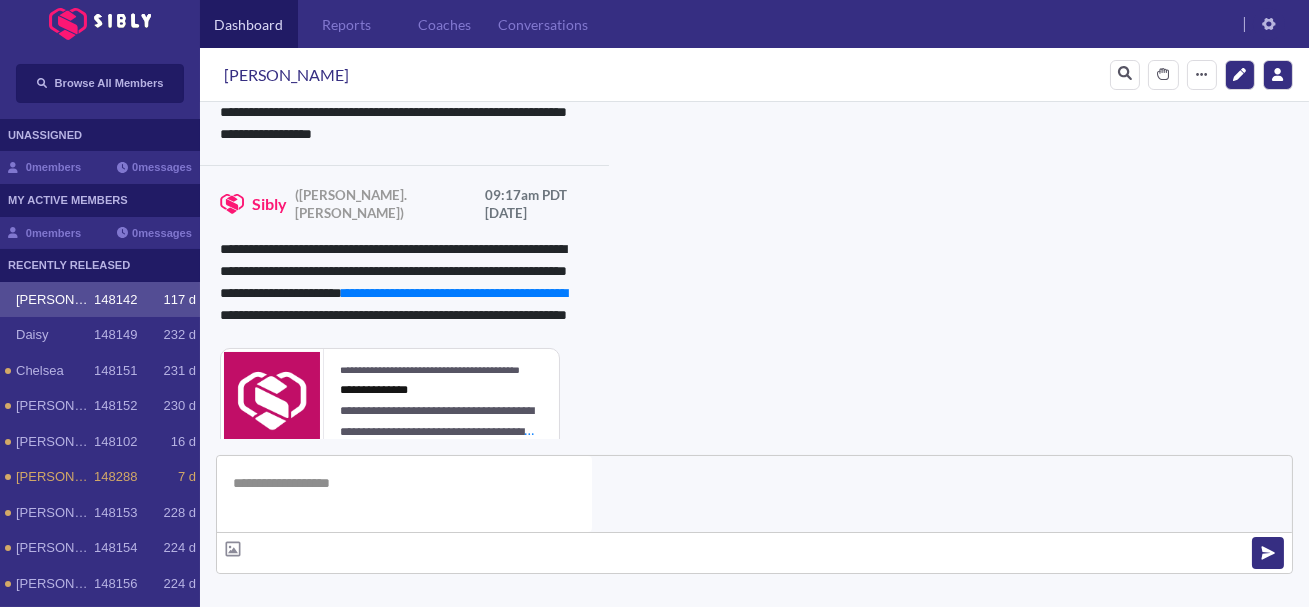 scroll, scrollTop: 191, scrollLeft: 0, axis: vertical 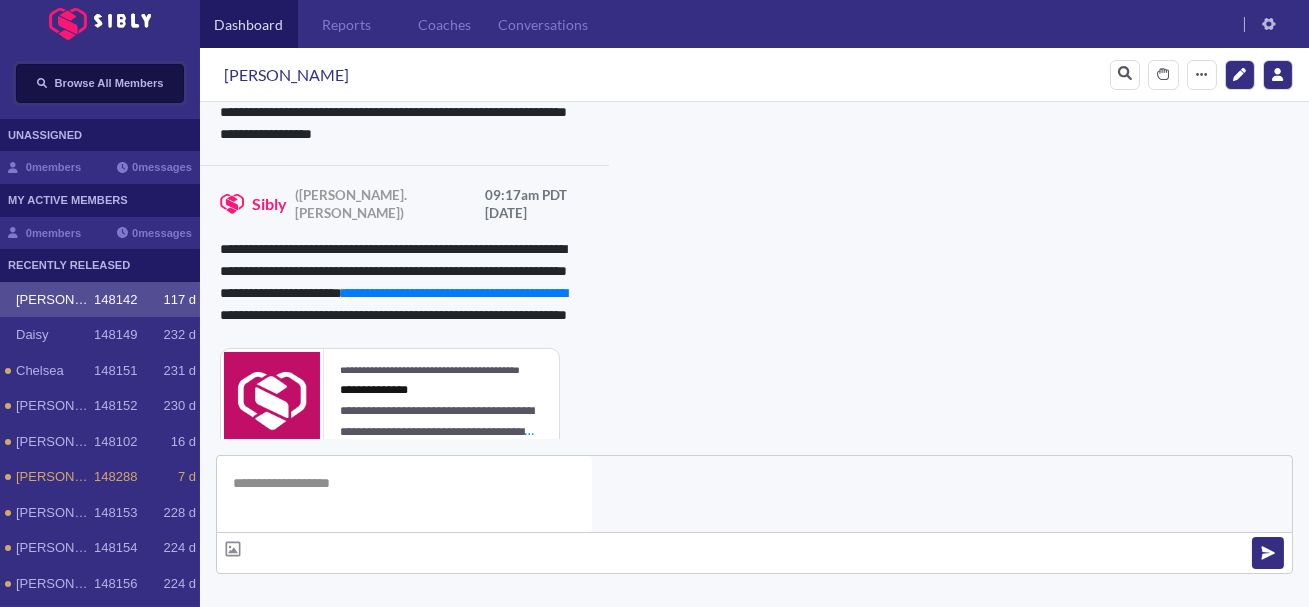 click on "Browse All Members" at bounding box center [109, 83] 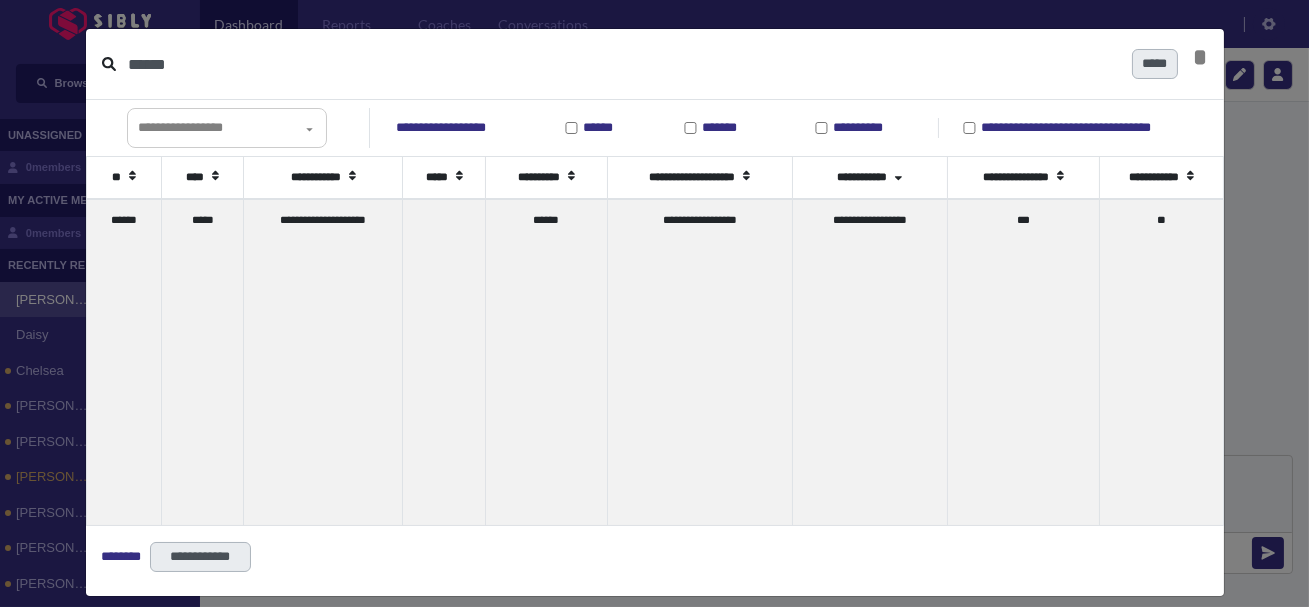 click on "******" at bounding box center (622, 64) 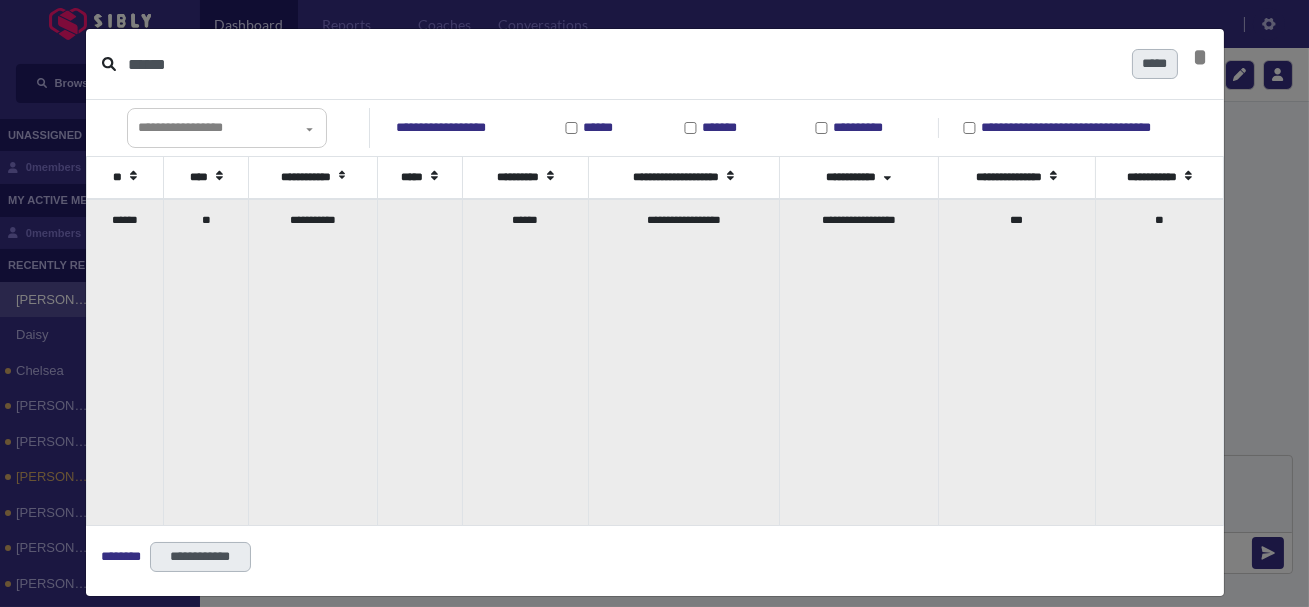 click on "**" at bounding box center [206, 362] 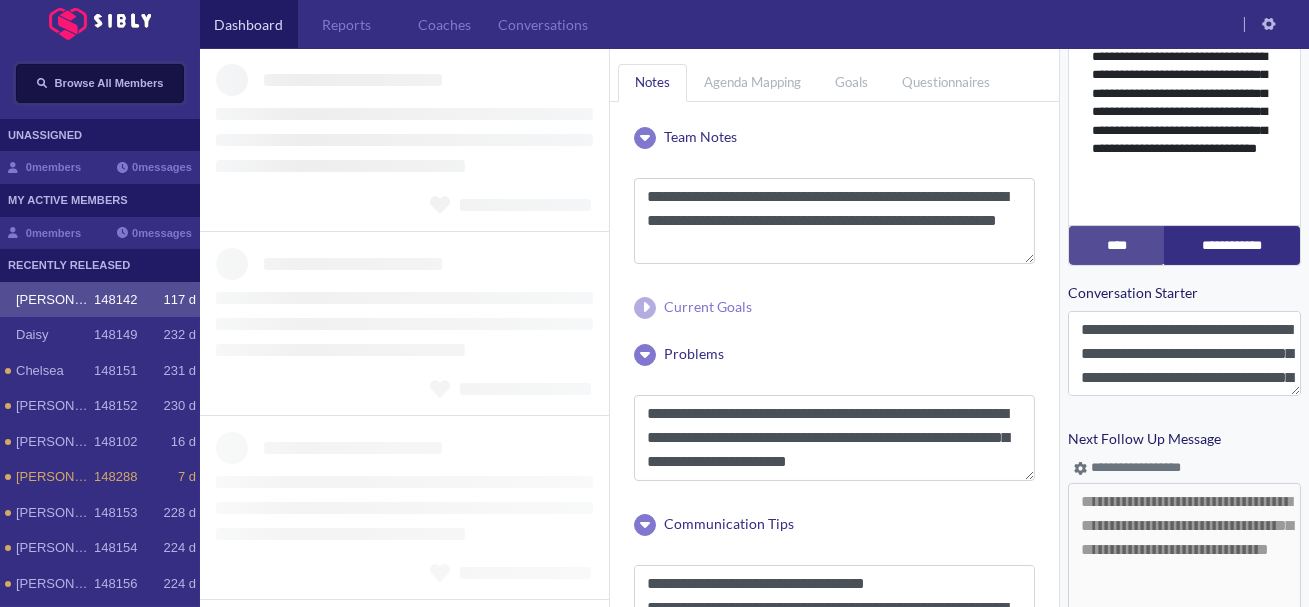 type 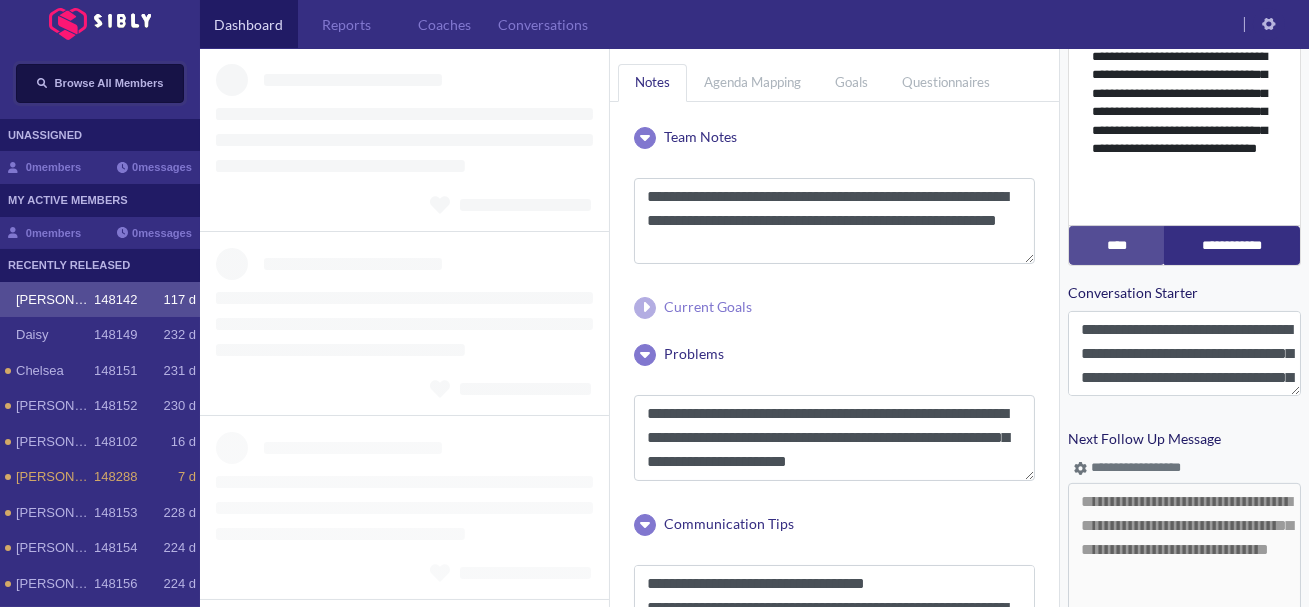 type 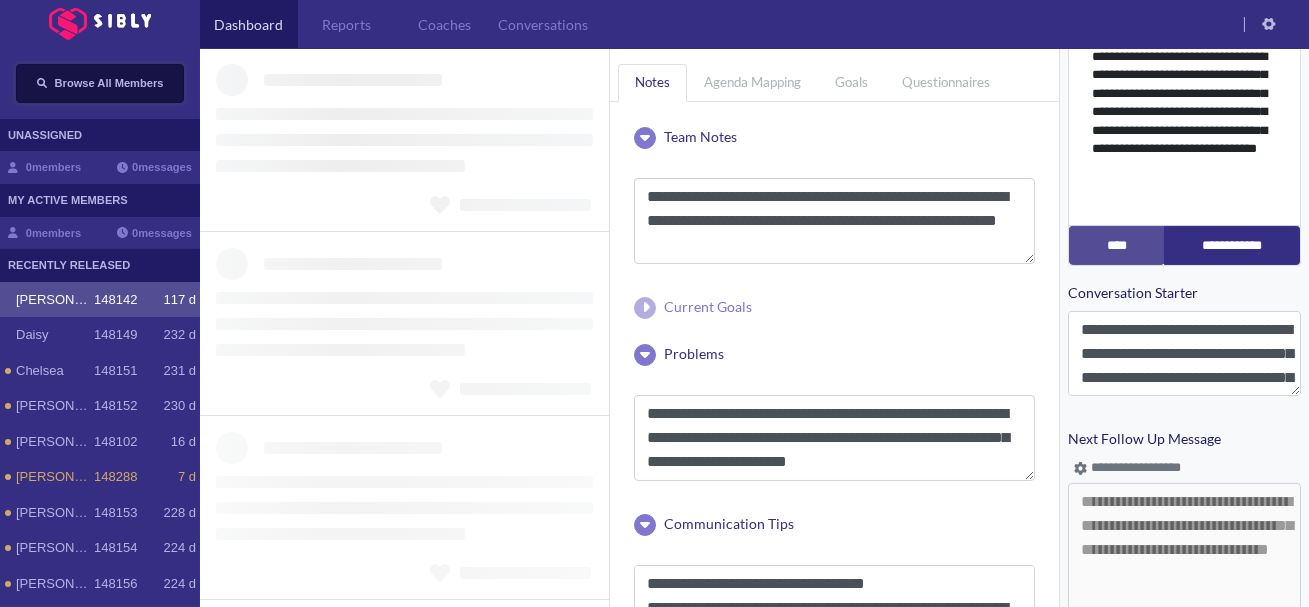 type 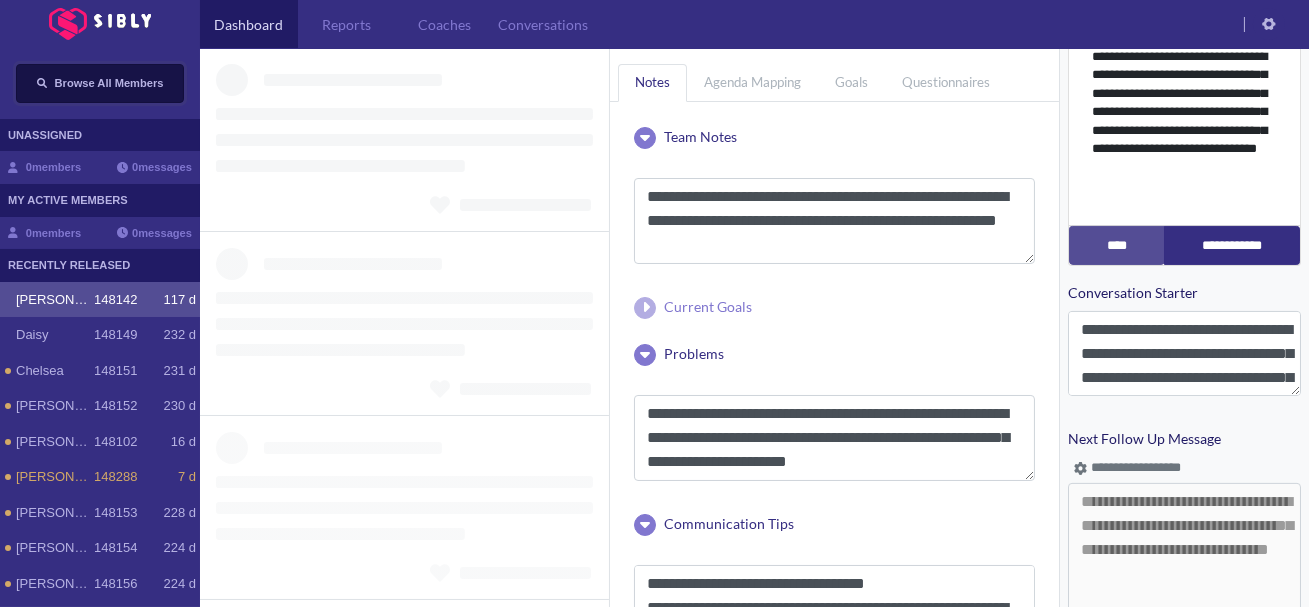 type 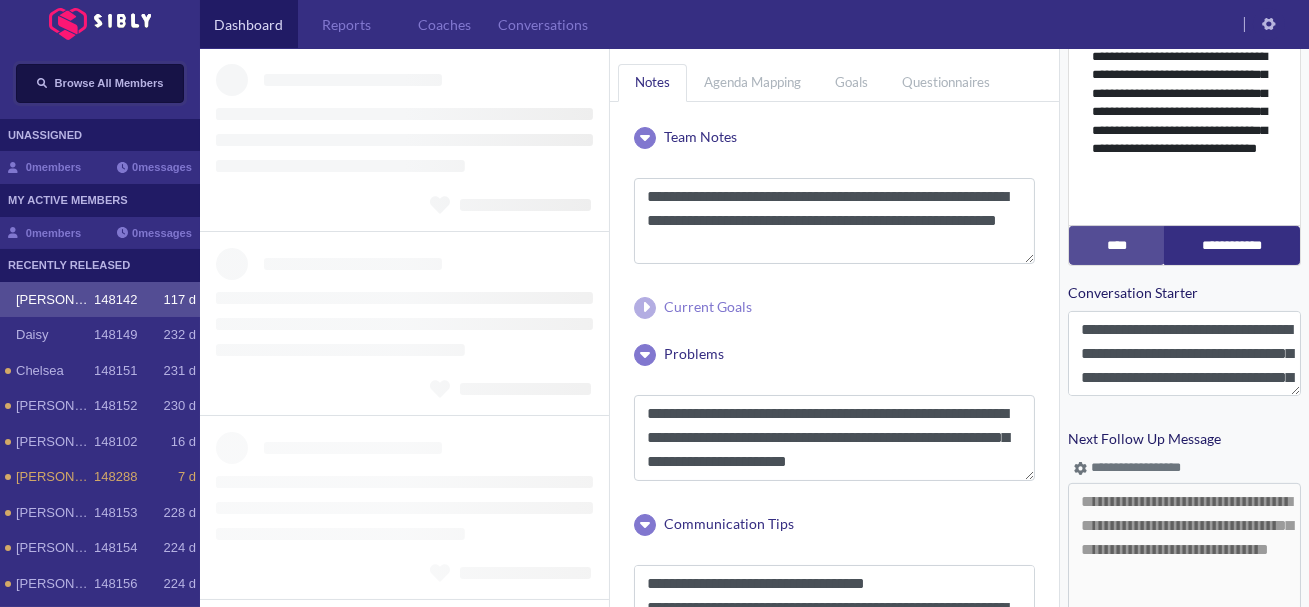 type 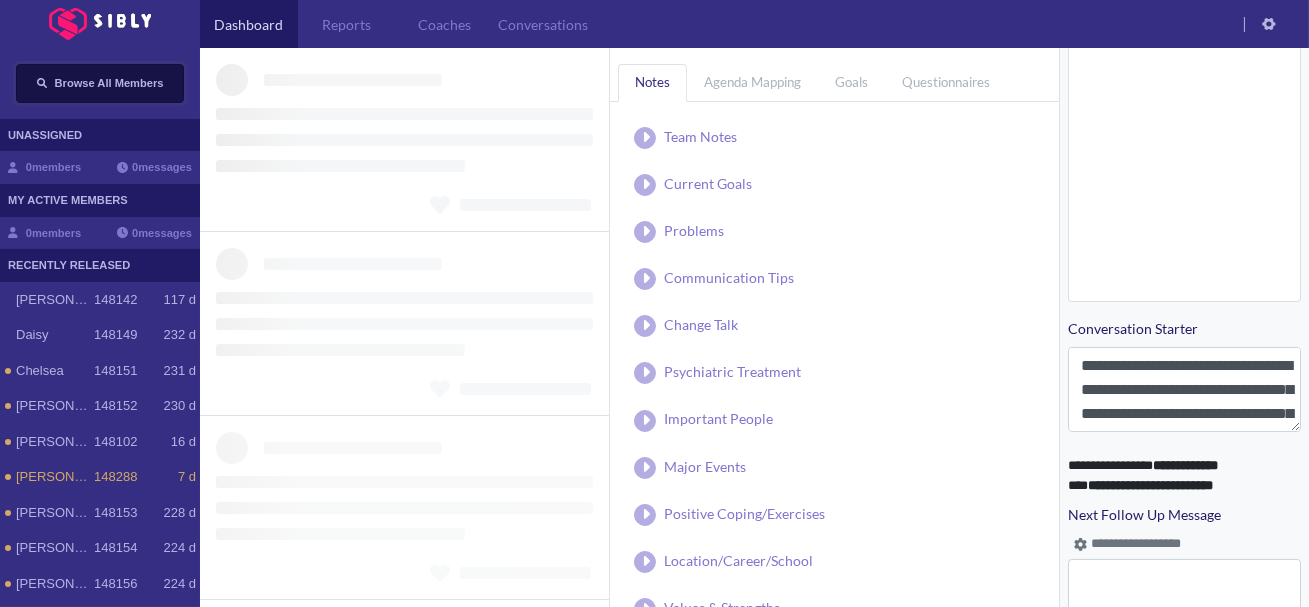 scroll, scrollTop: 910, scrollLeft: 0, axis: vertical 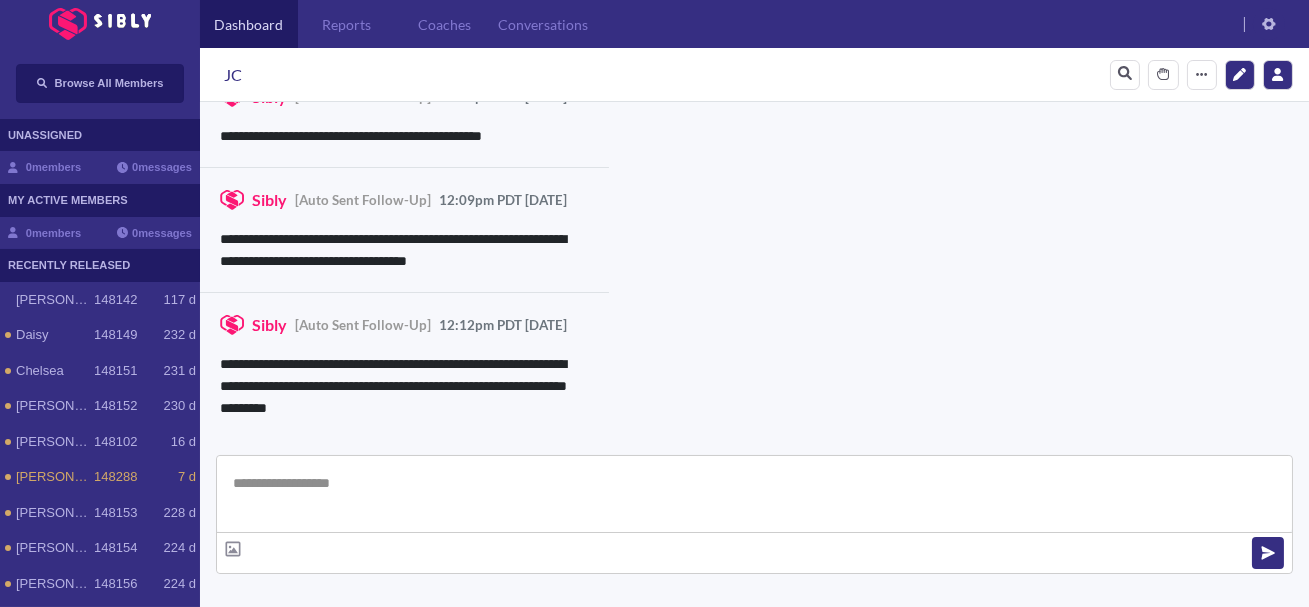 click at bounding box center [754, 494] 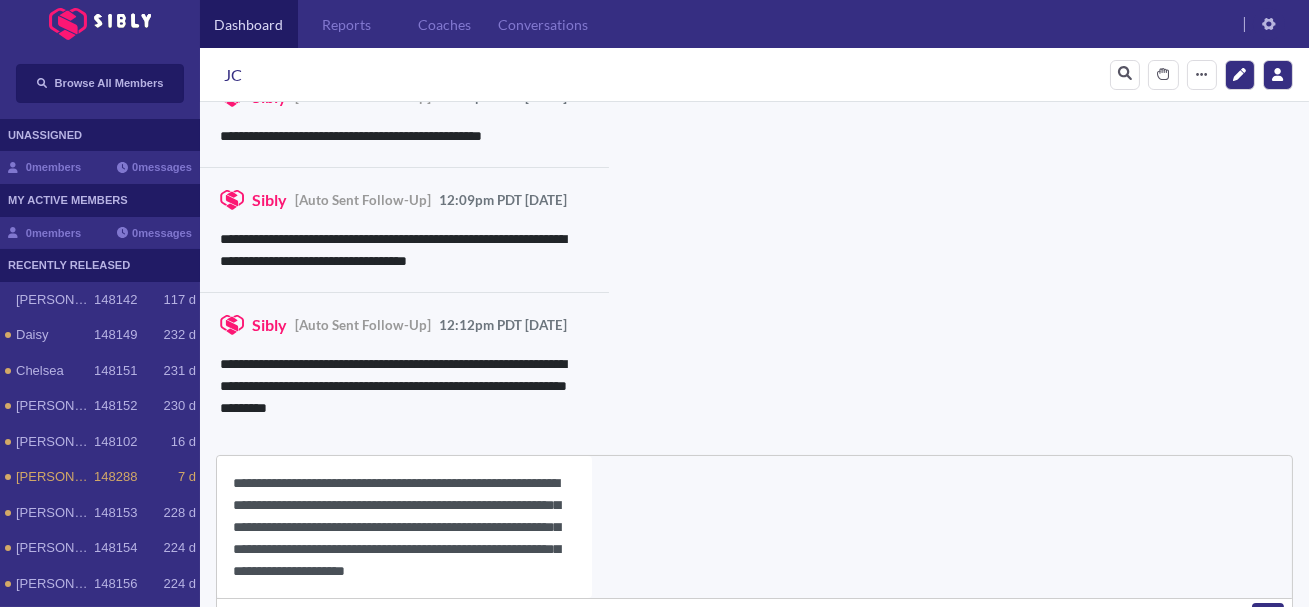 scroll, scrollTop: 22, scrollLeft: 0, axis: vertical 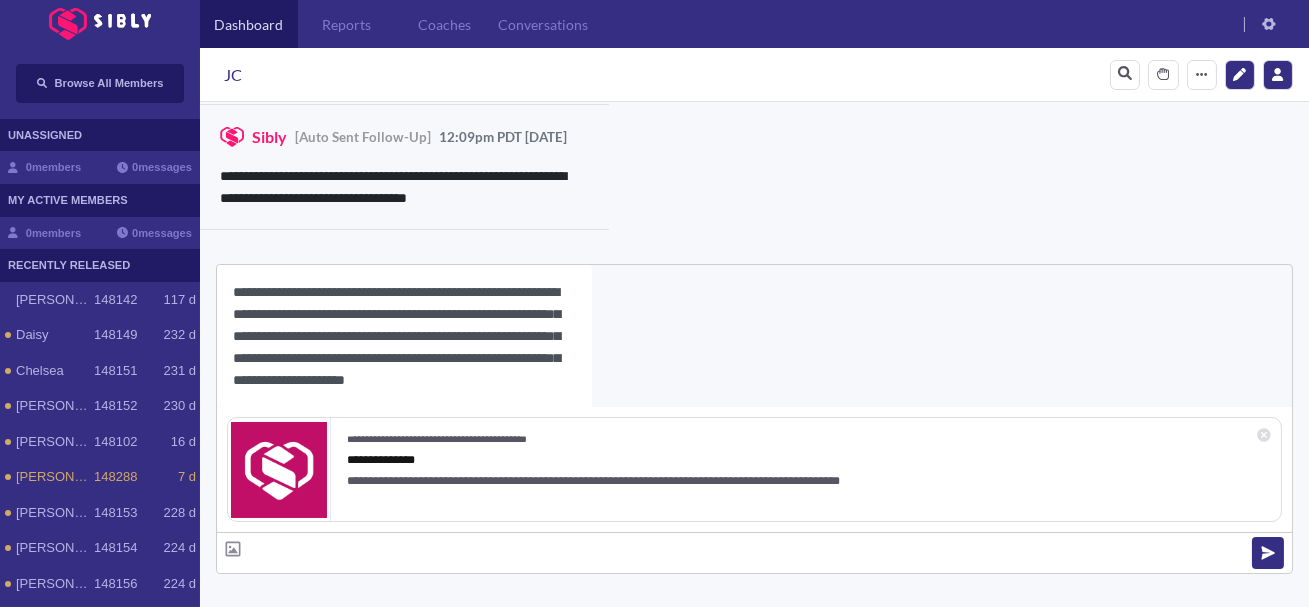 click on "**********" at bounding box center [404, 336] 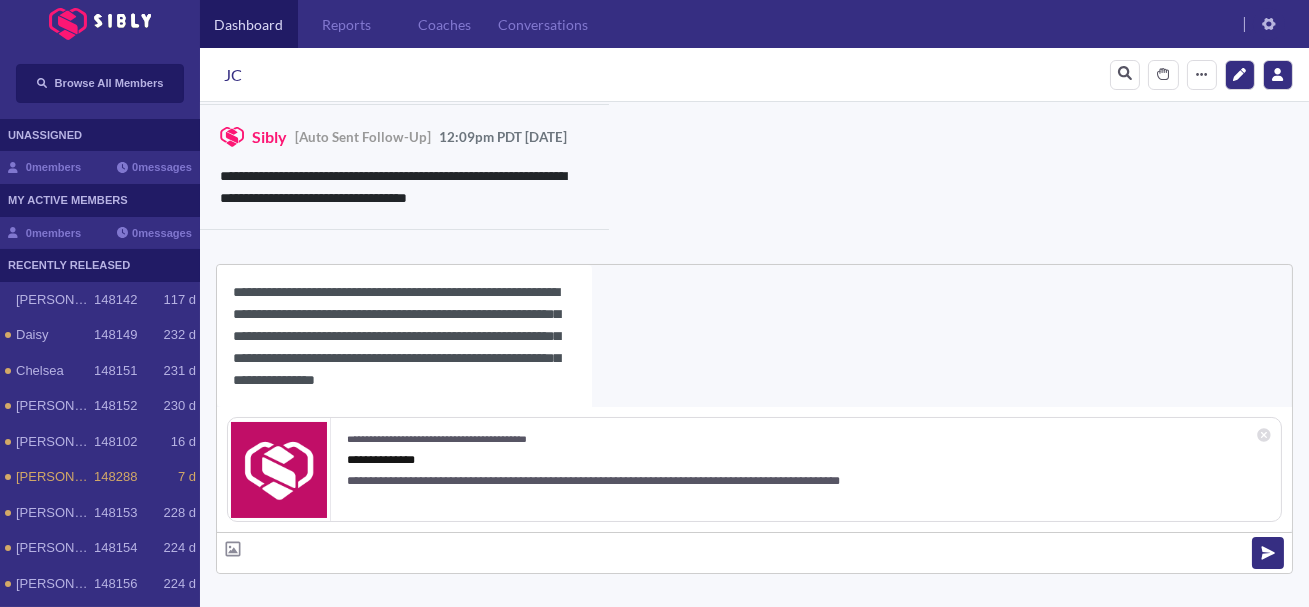scroll, scrollTop: 18, scrollLeft: 0, axis: vertical 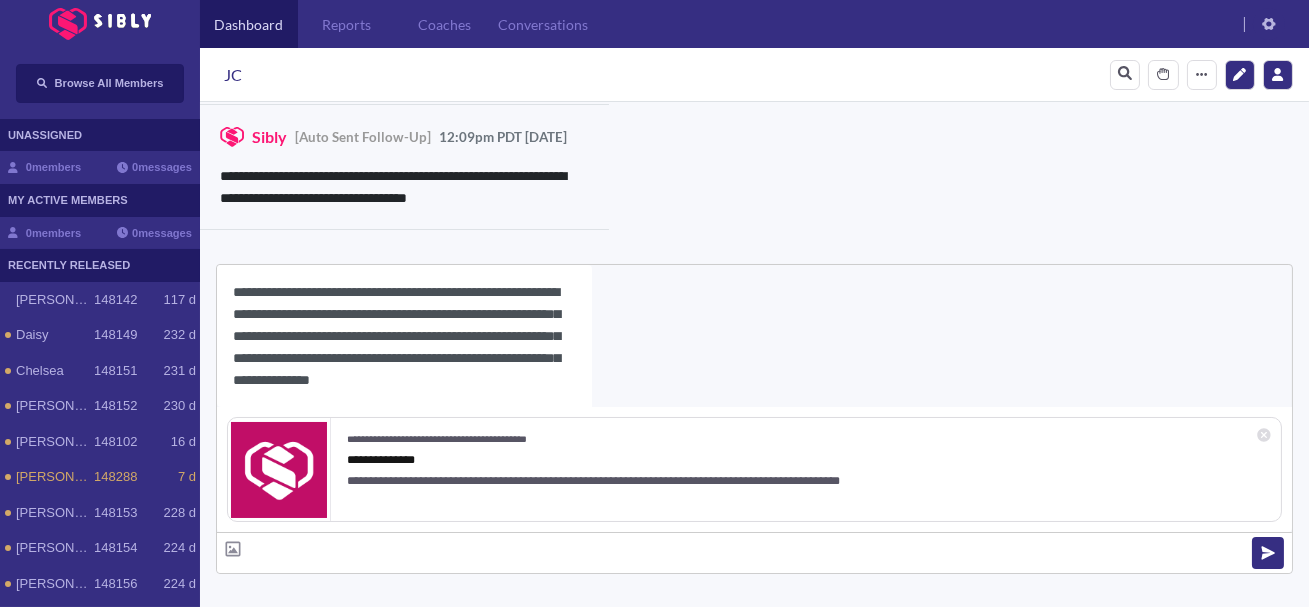 type on "**********" 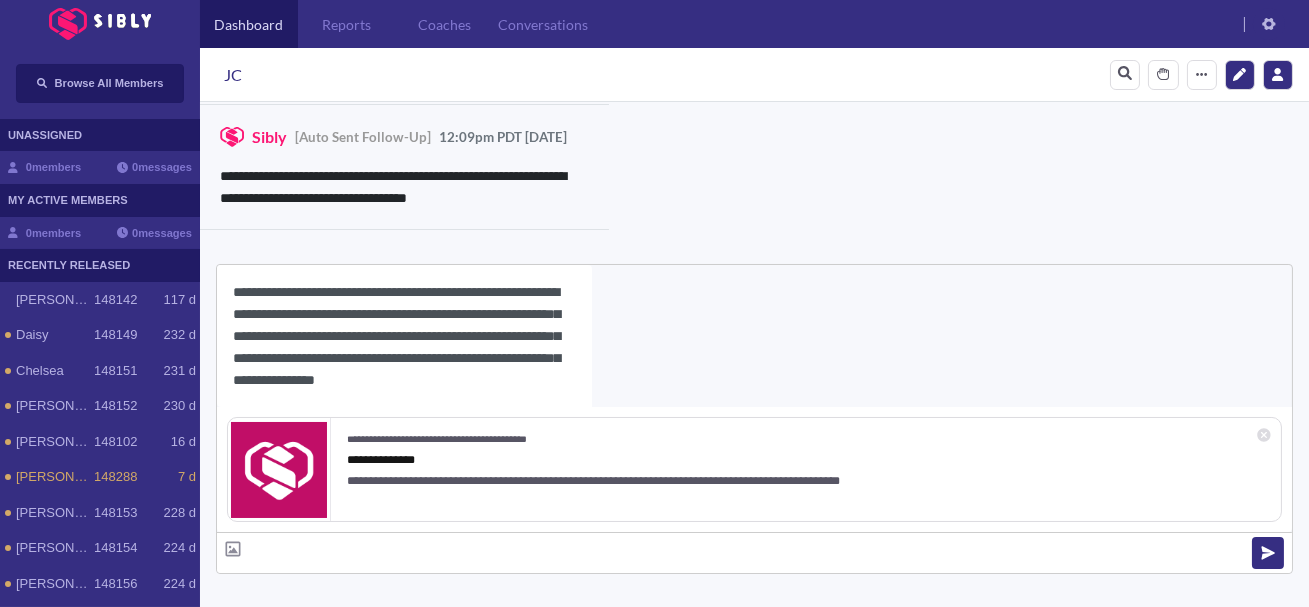 scroll, scrollTop: 21, scrollLeft: 0, axis: vertical 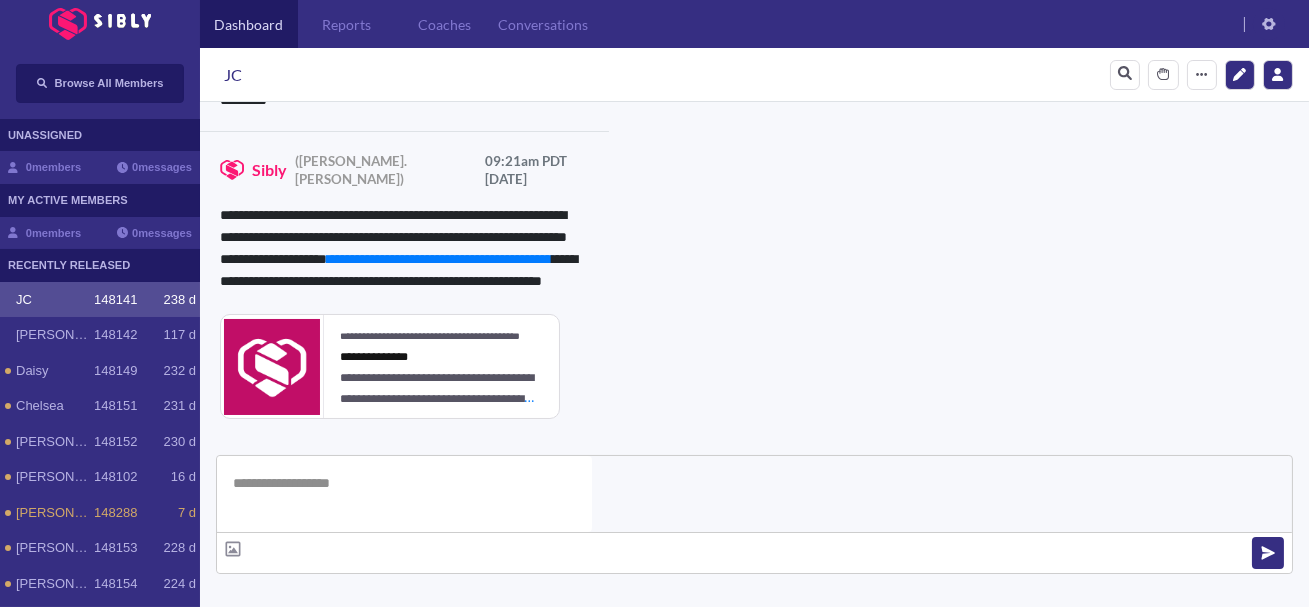 click on "**********" at bounding box center [833, 1045] 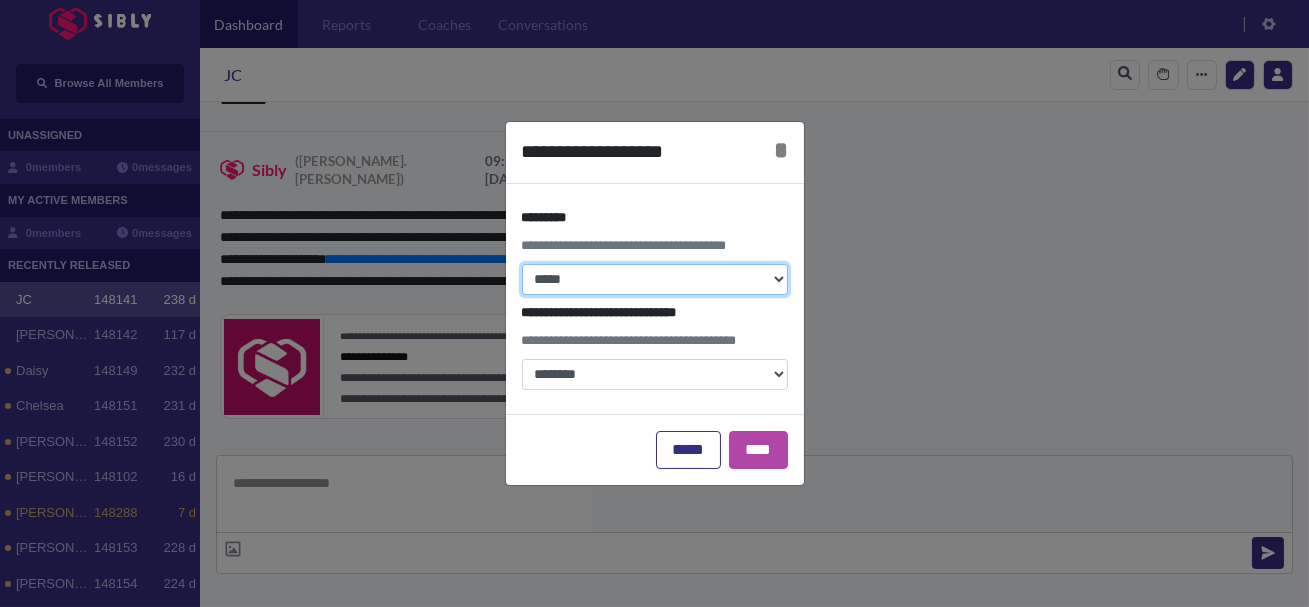 click on "**********" at bounding box center (655, 279) 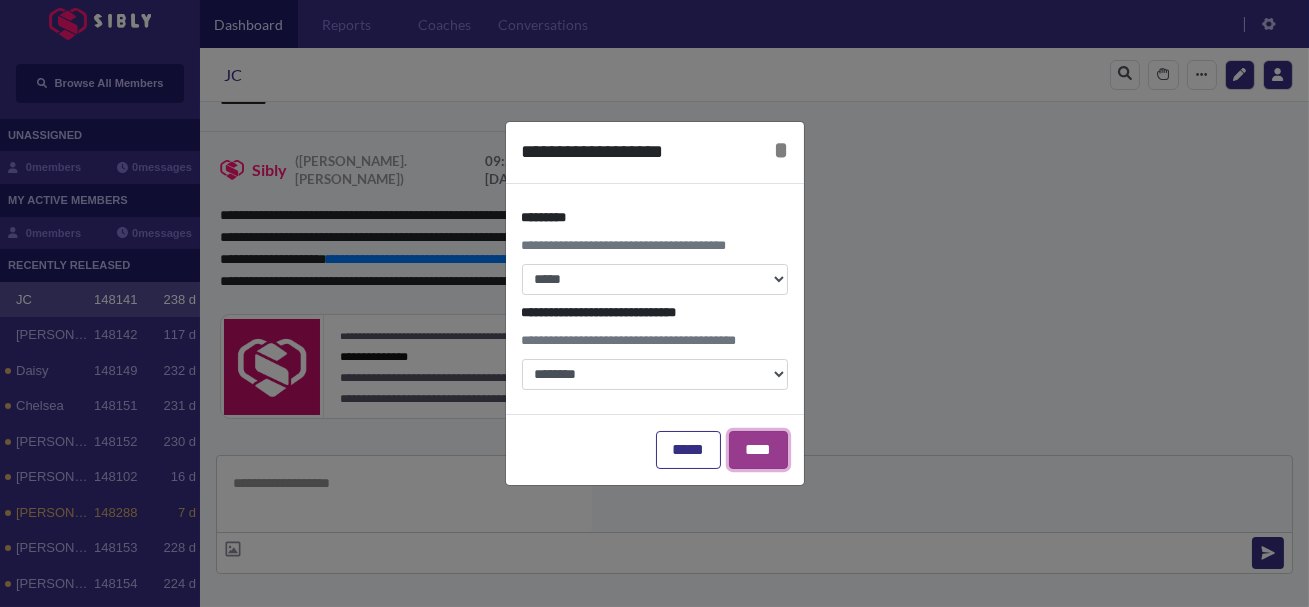 click on "****" at bounding box center [758, 450] 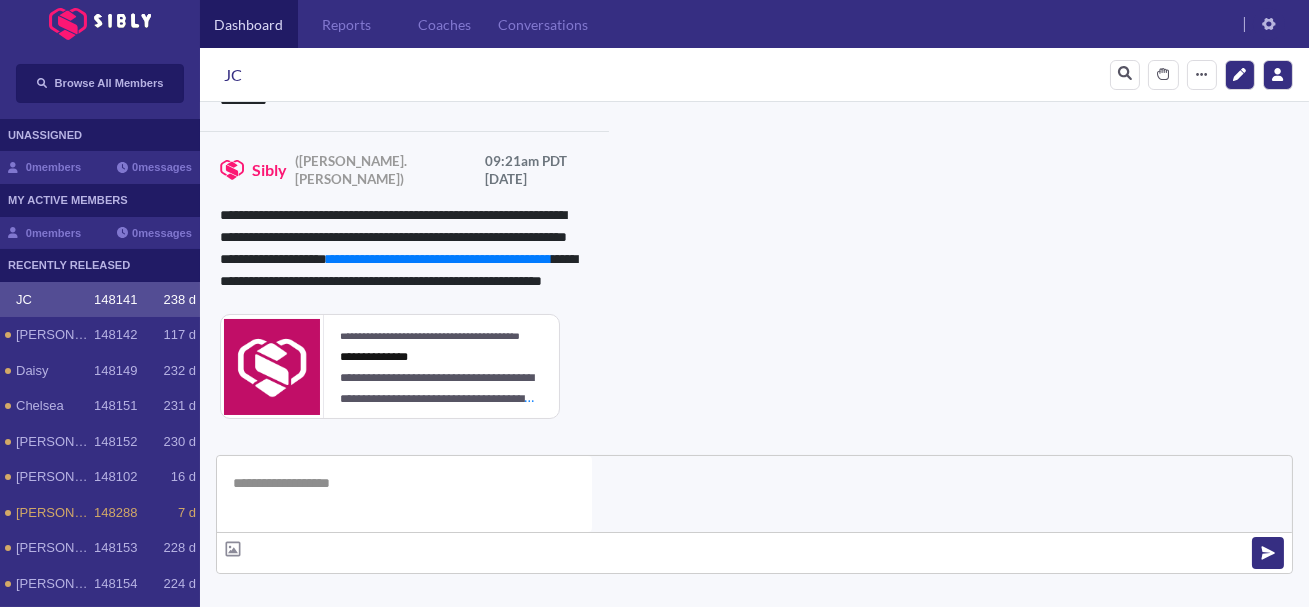 click at bounding box center [341, 697] 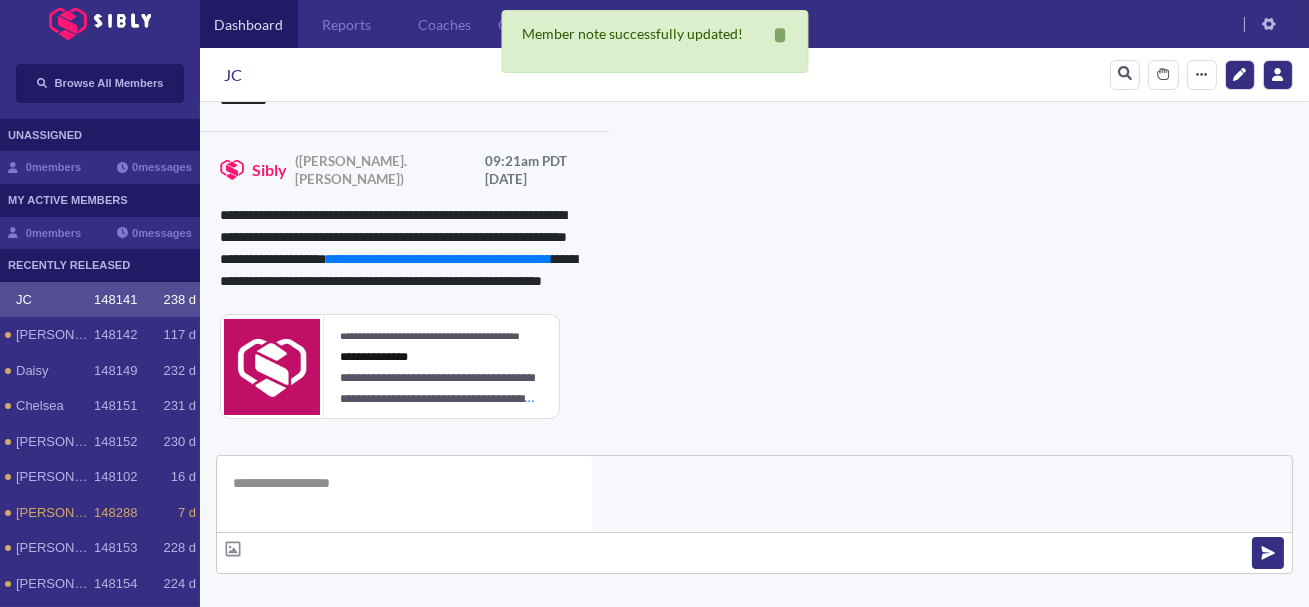 scroll, scrollTop: 0, scrollLeft: 0, axis: both 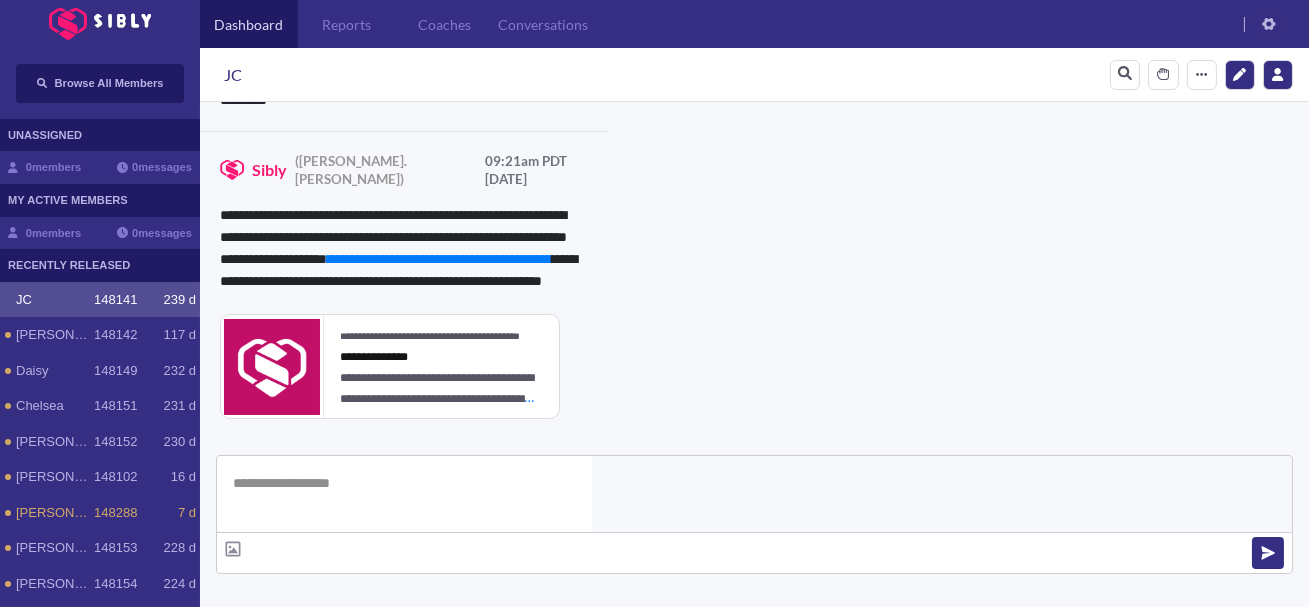 click on "Resources Notes" at bounding box center [530, 749] 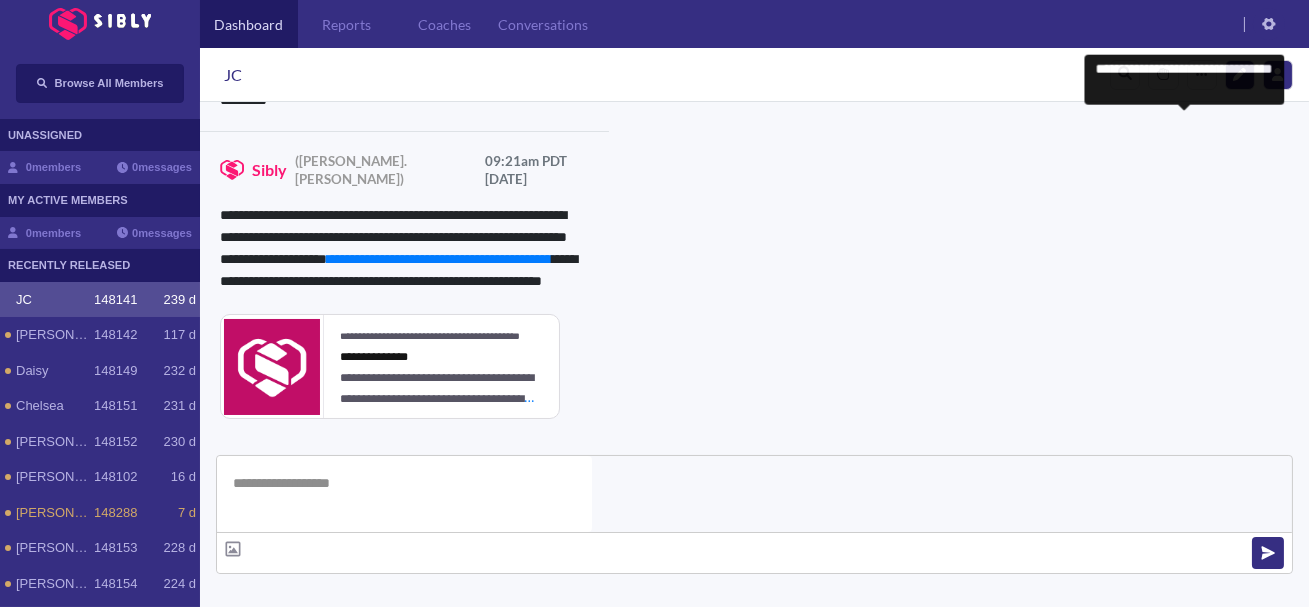 scroll, scrollTop: 1016, scrollLeft: 0, axis: vertical 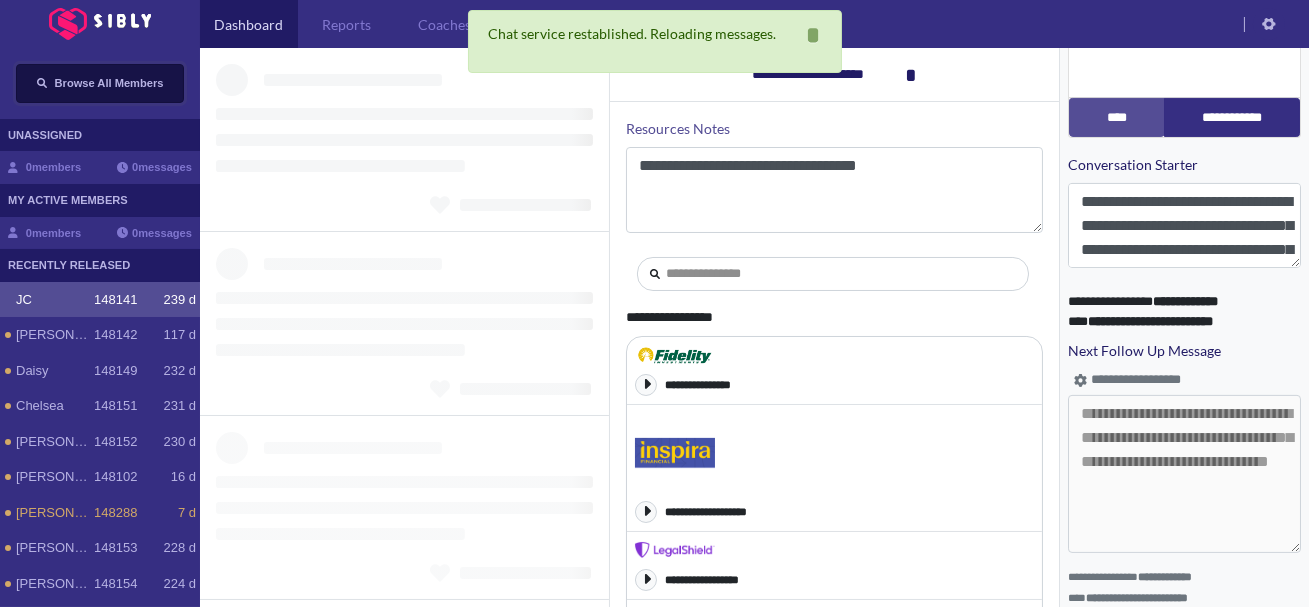 click on "Browse All Members" at bounding box center (100, 83) 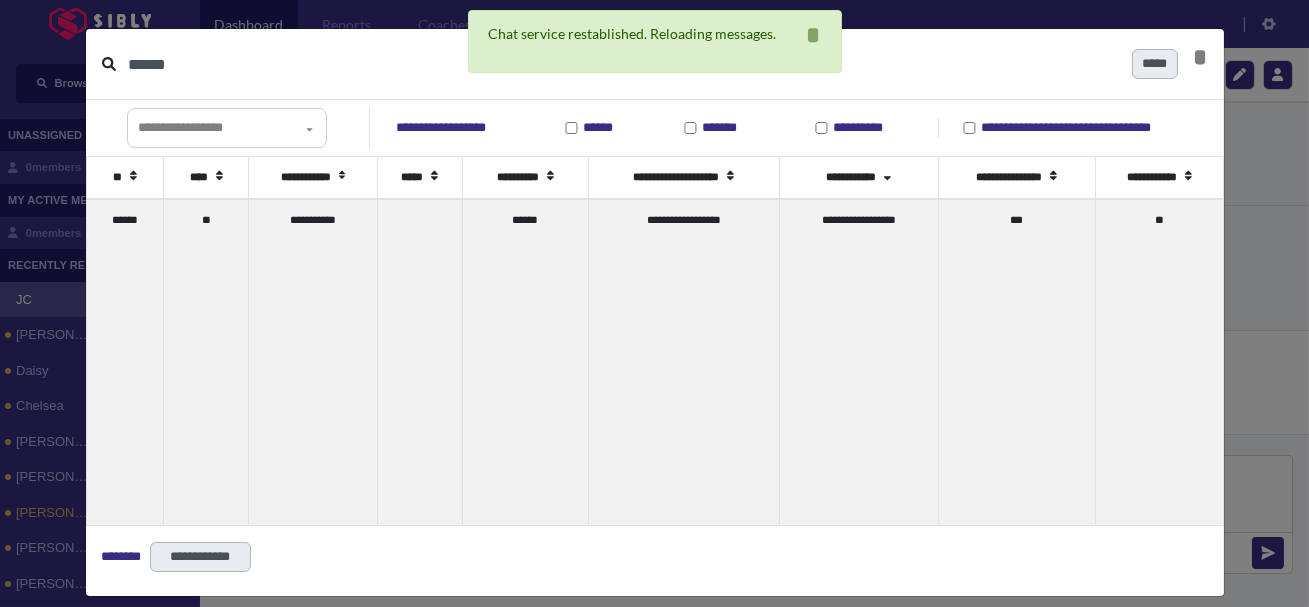 click on "******" at bounding box center [622, 64] 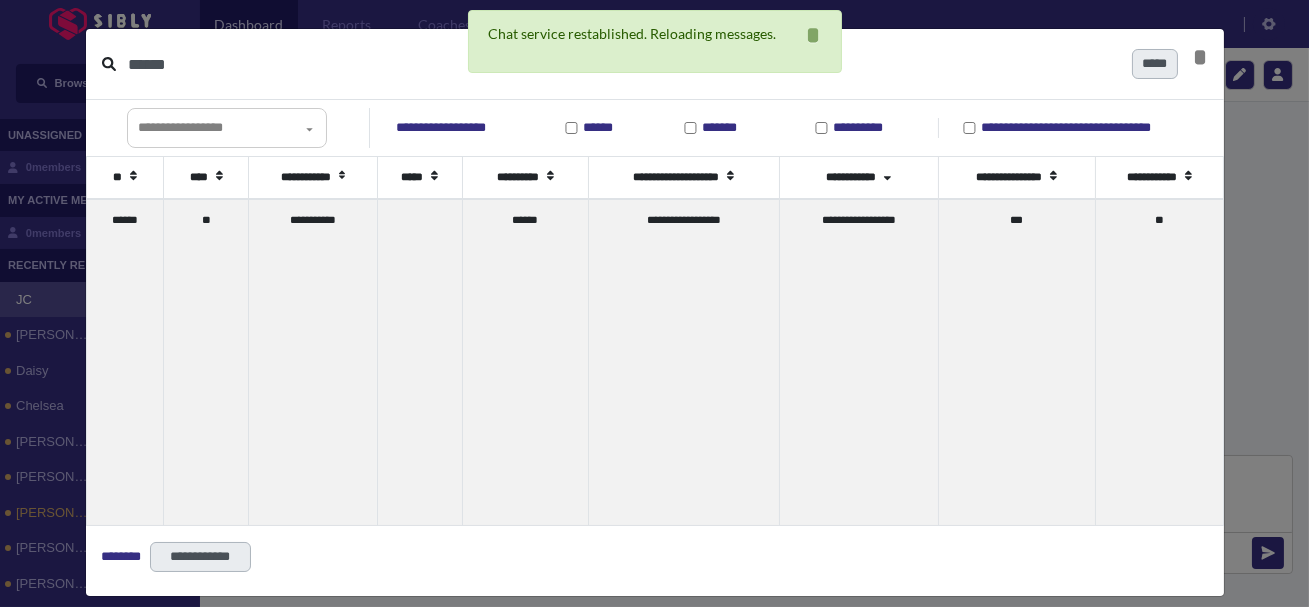 click on "******" at bounding box center [622, 64] 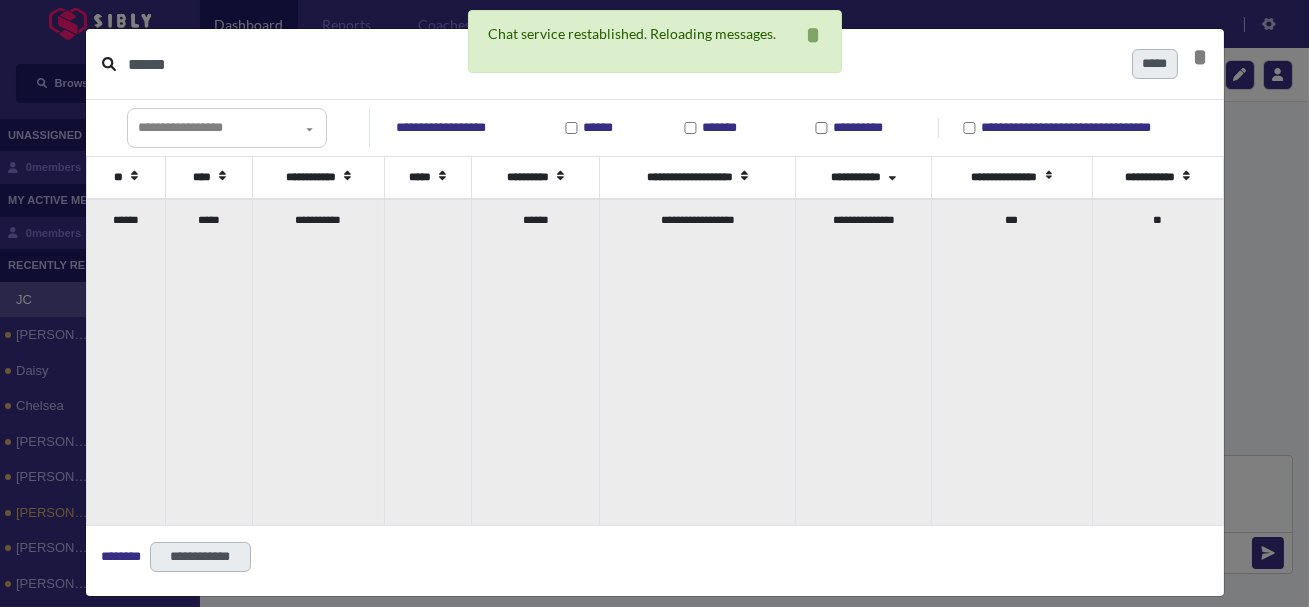 click on "**********" at bounding box center [318, 362] 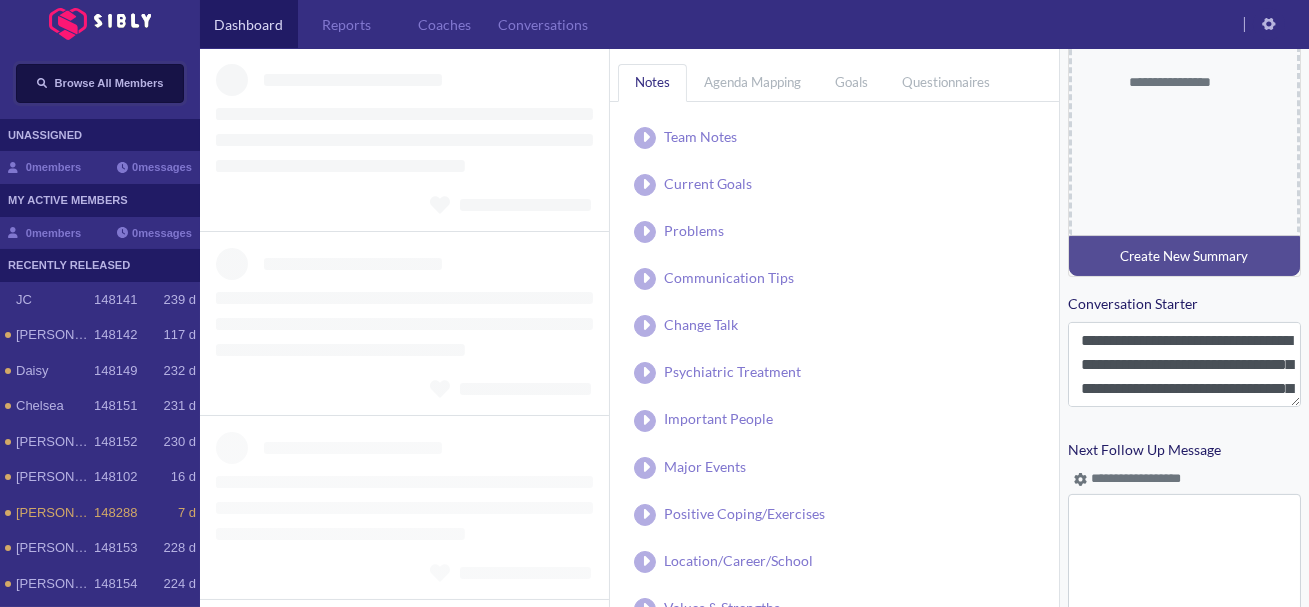 scroll, scrollTop: 935, scrollLeft: 0, axis: vertical 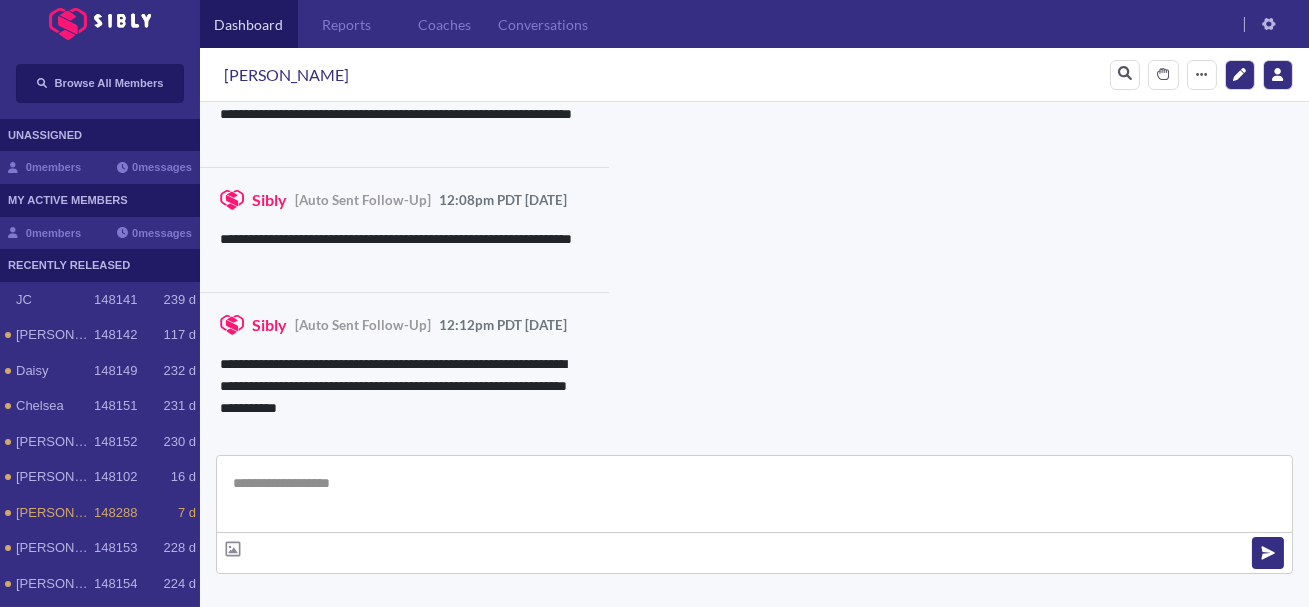 click at bounding box center (754, 494) 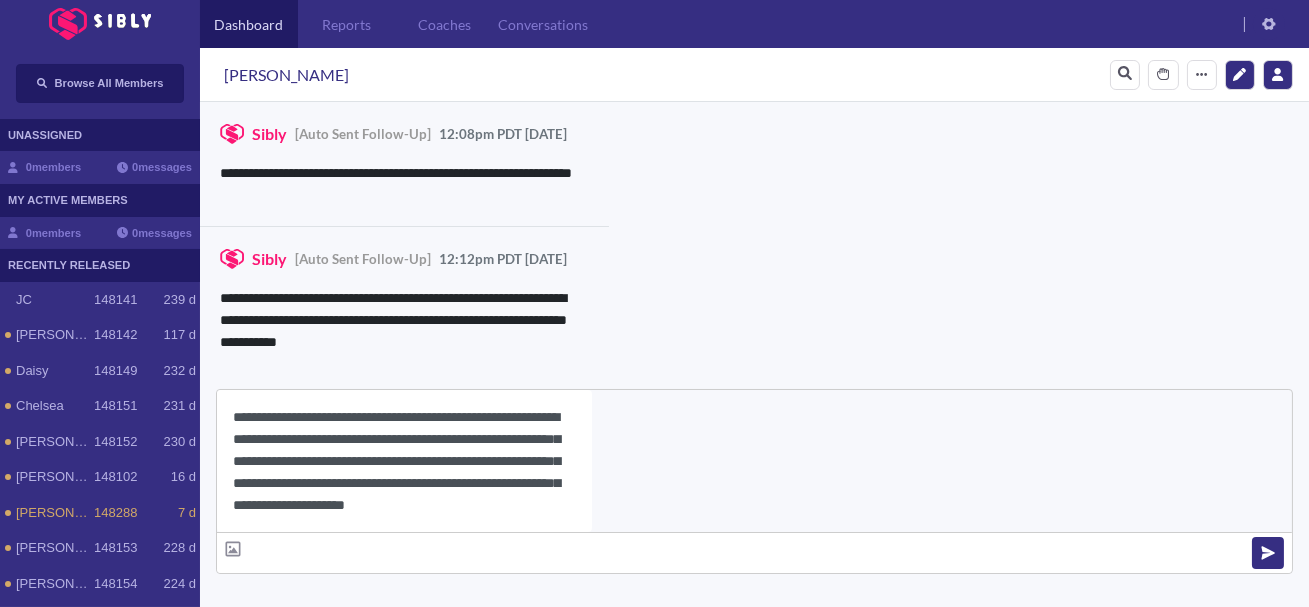 scroll, scrollTop: 22, scrollLeft: 0, axis: vertical 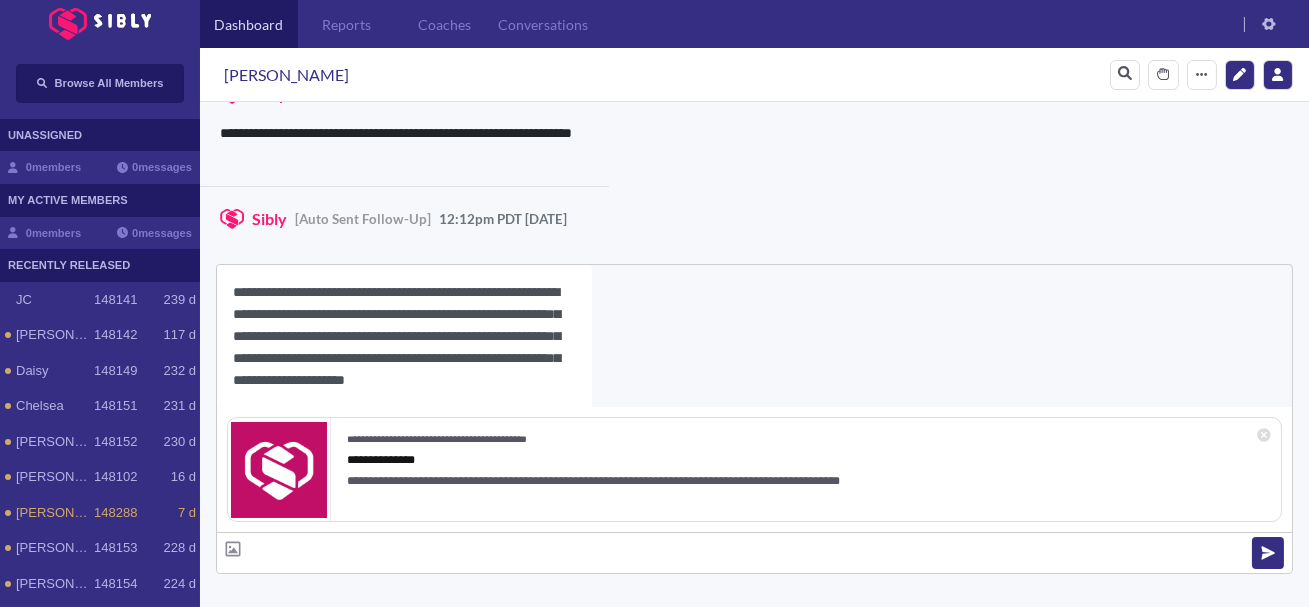 click on "**********" at bounding box center [404, 336] 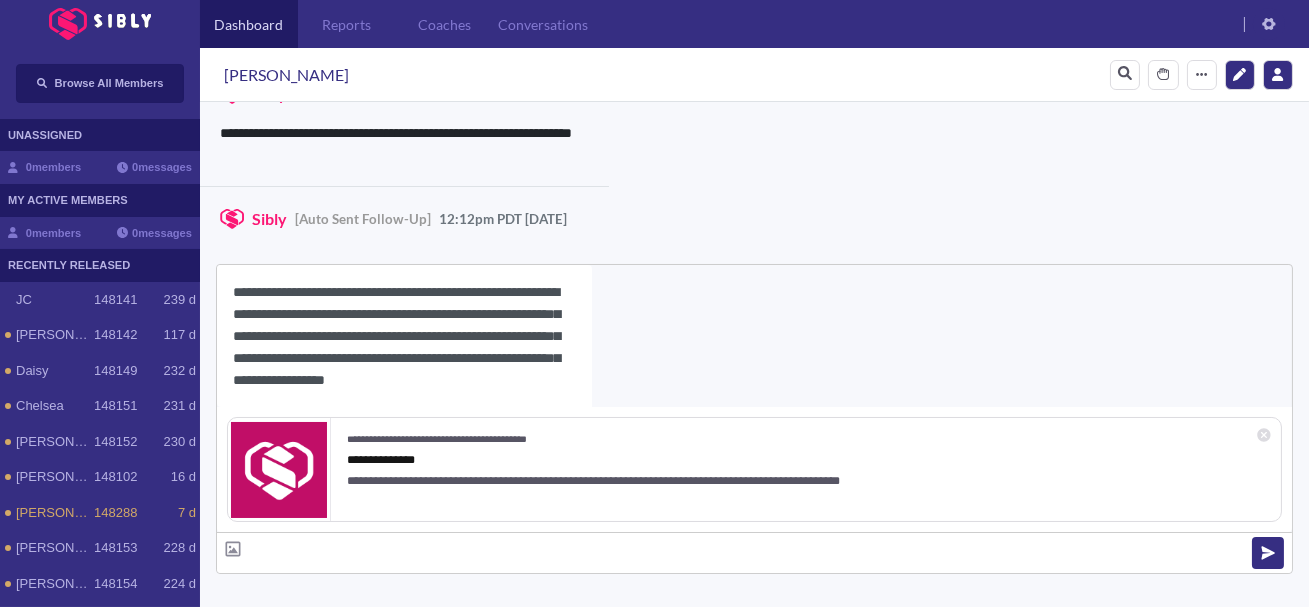type on "**********" 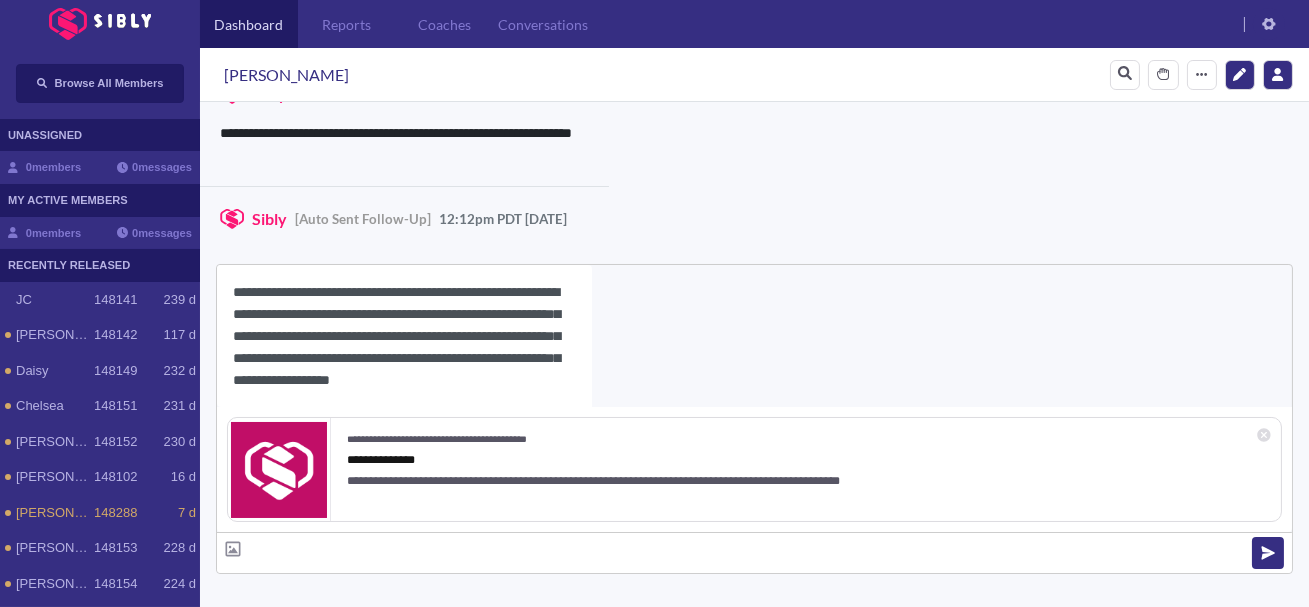 scroll, scrollTop: 18, scrollLeft: 0, axis: vertical 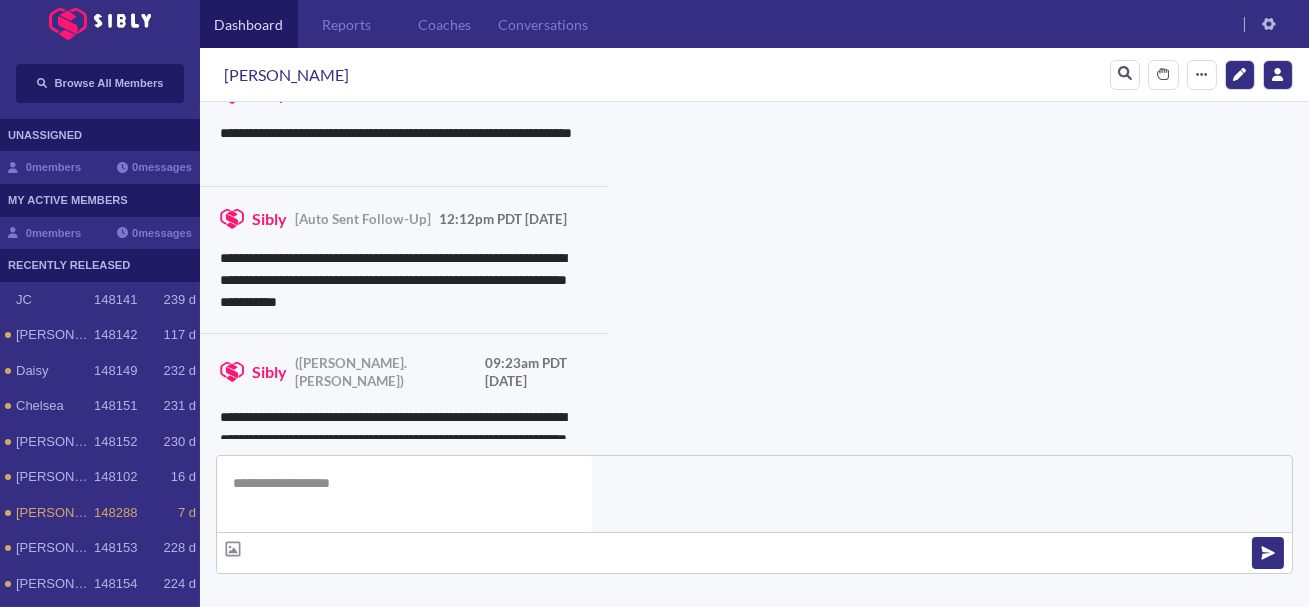 click on "**********" at bounding box center (833, 980) 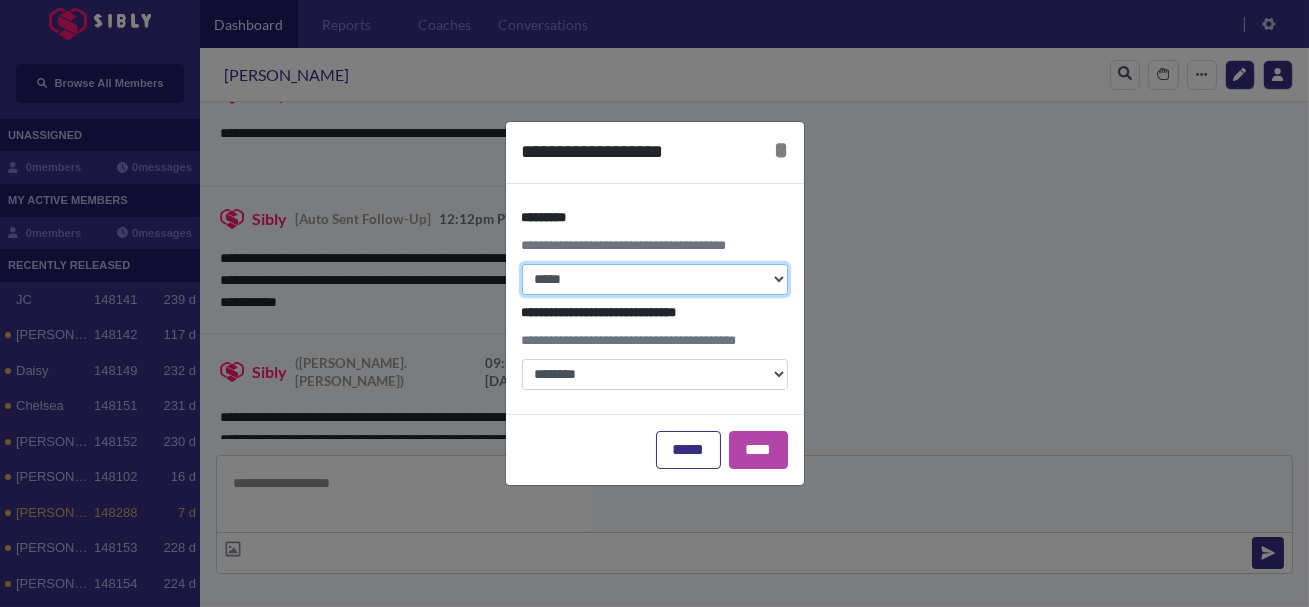 click on "**********" at bounding box center [655, 279] 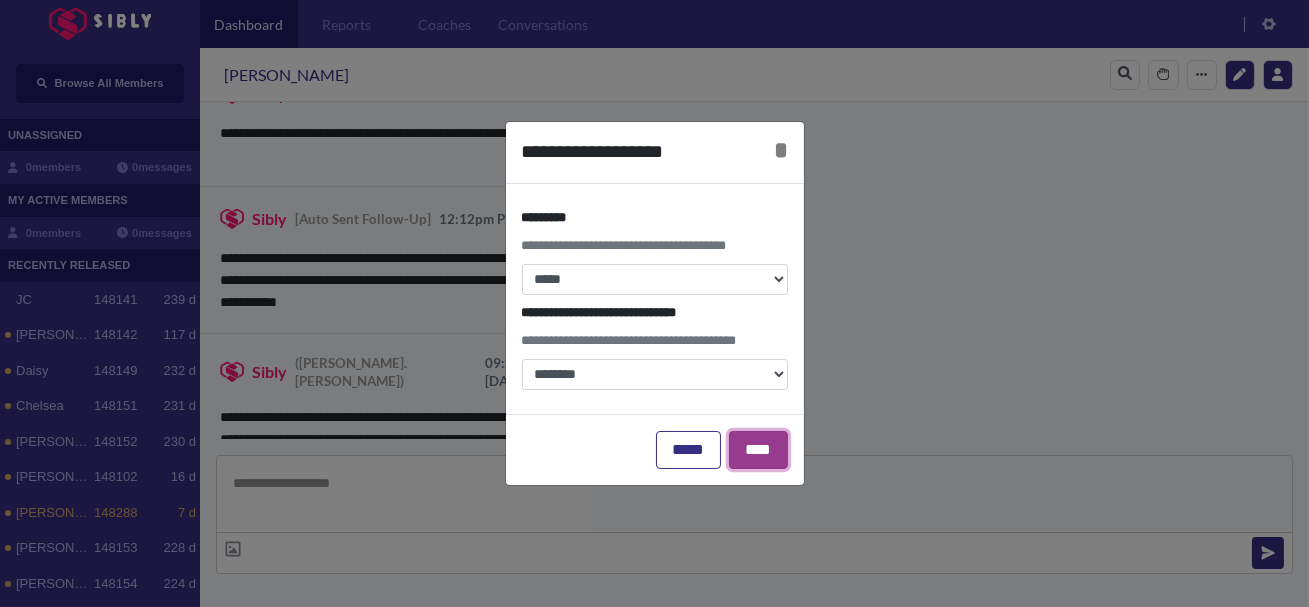 click on "****" at bounding box center [758, 450] 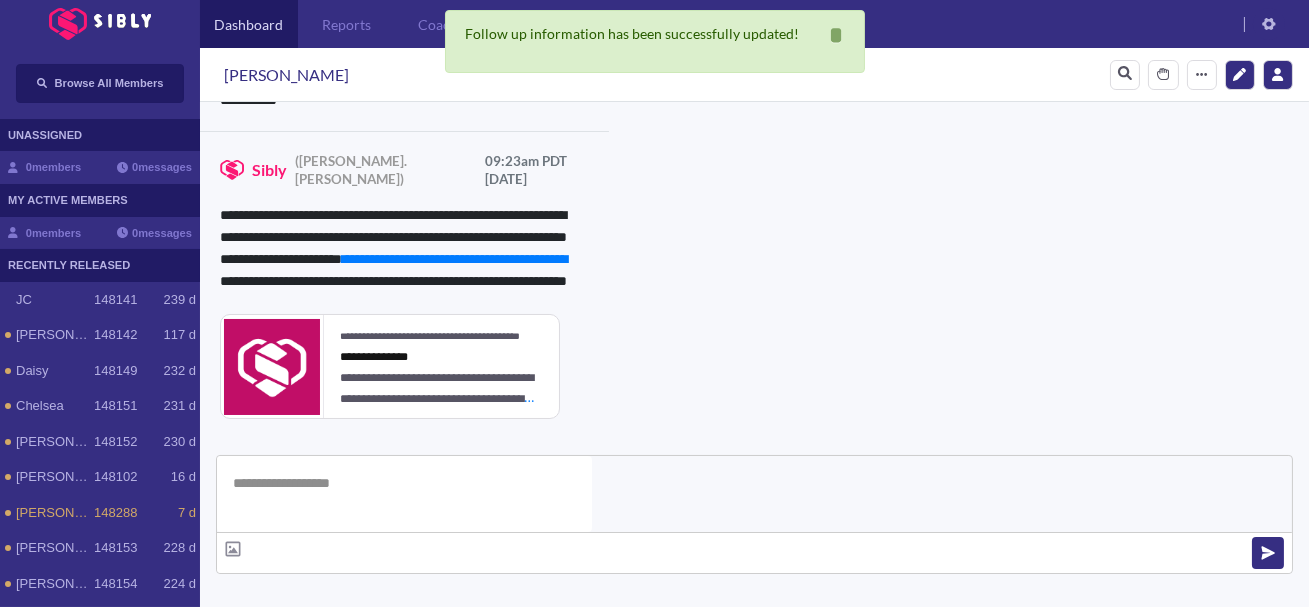scroll, scrollTop: 1518, scrollLeft: 0, axis: vertical 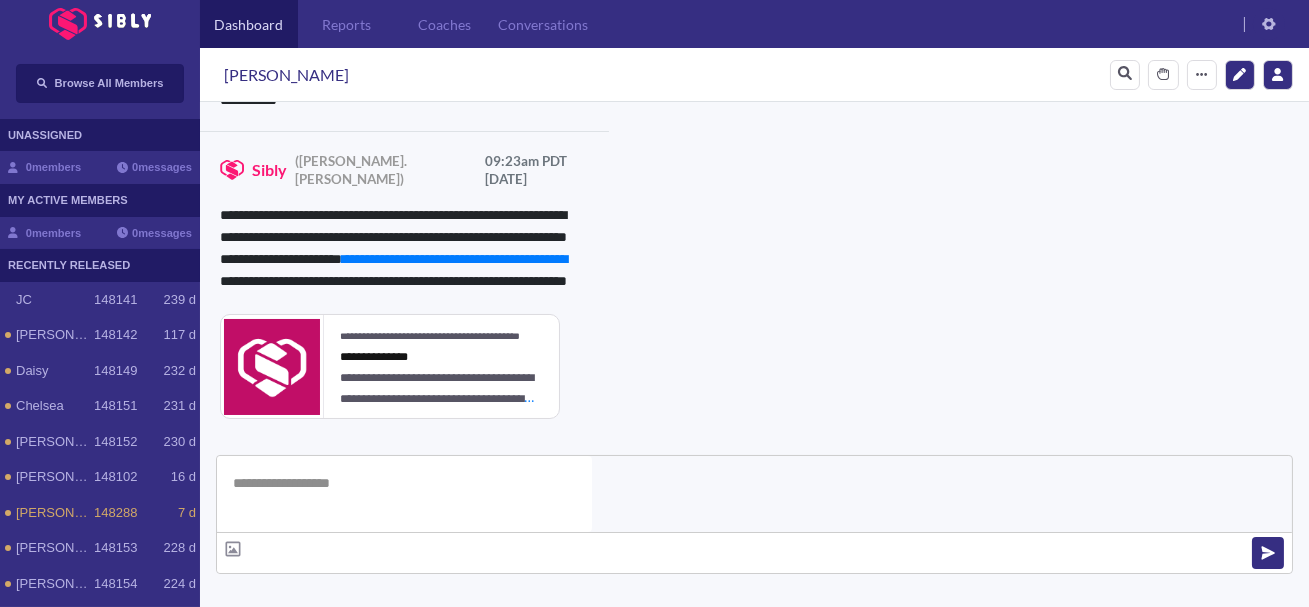 click on "Team Notes Save" at bounding box center [530, 696] 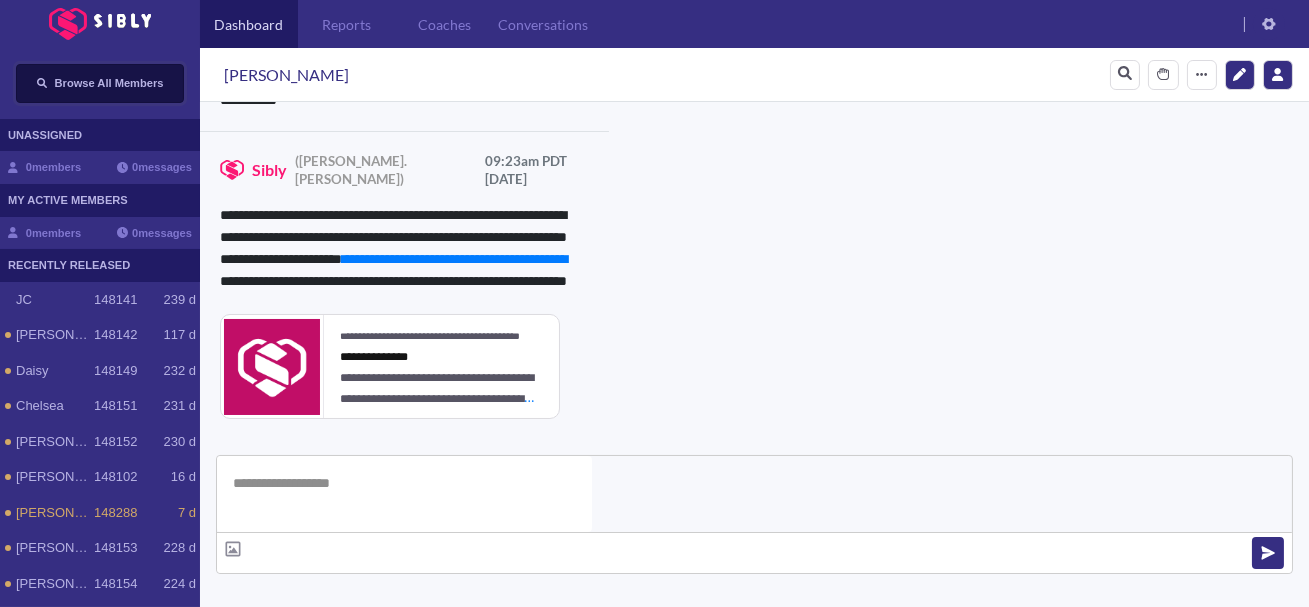 click on "Browse All Members" at bounding box center [109, 83] 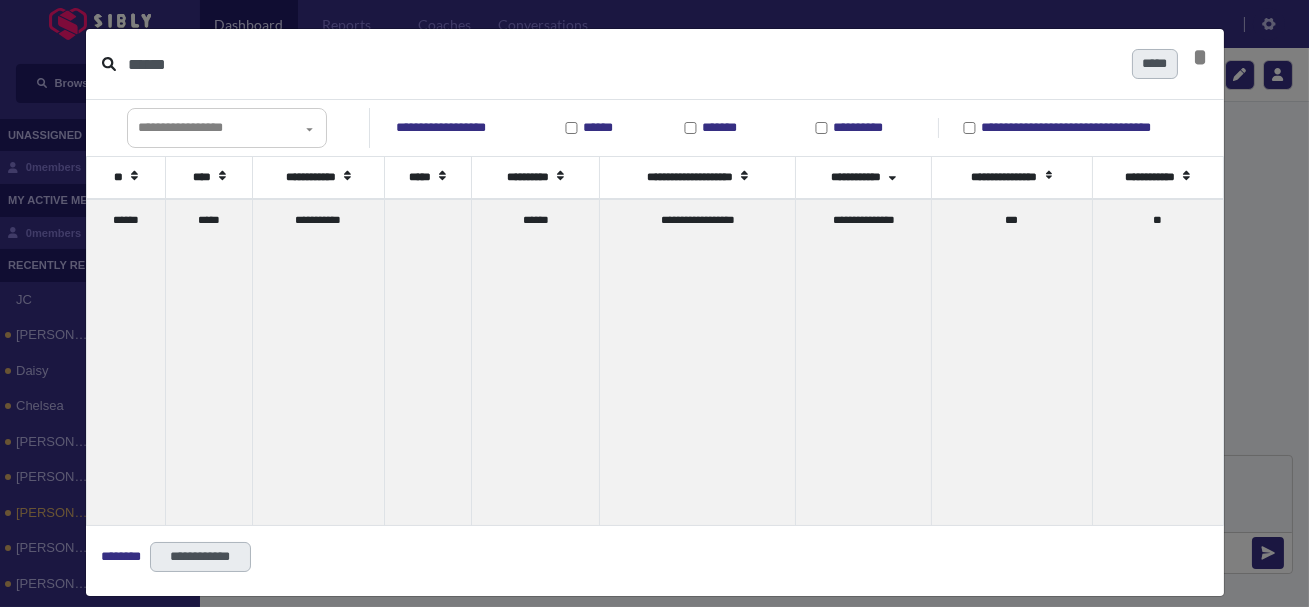 click on "******" at bounding box center (622, 64) 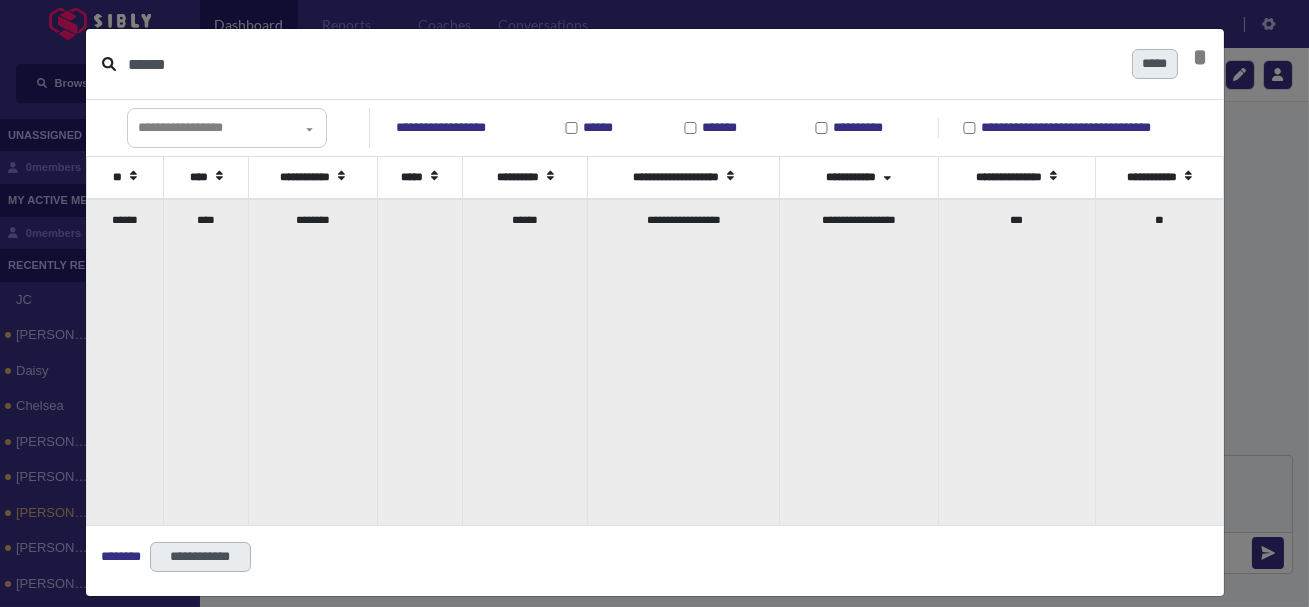click on "********" at bounding box center (313, 362) 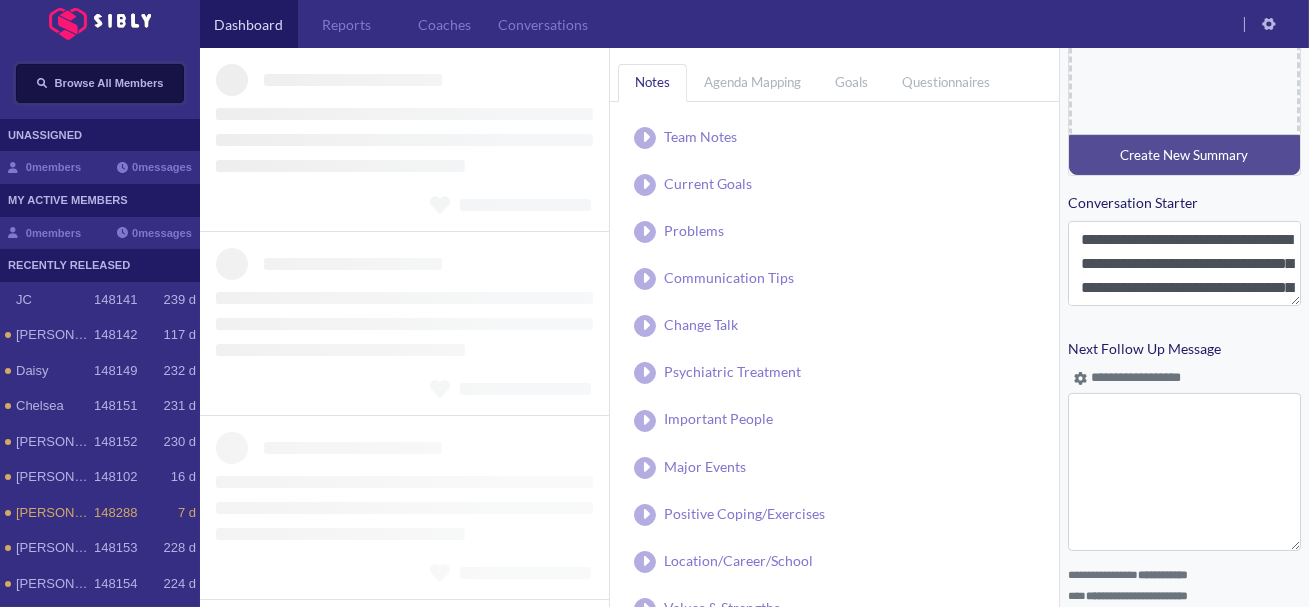 type on "**********" 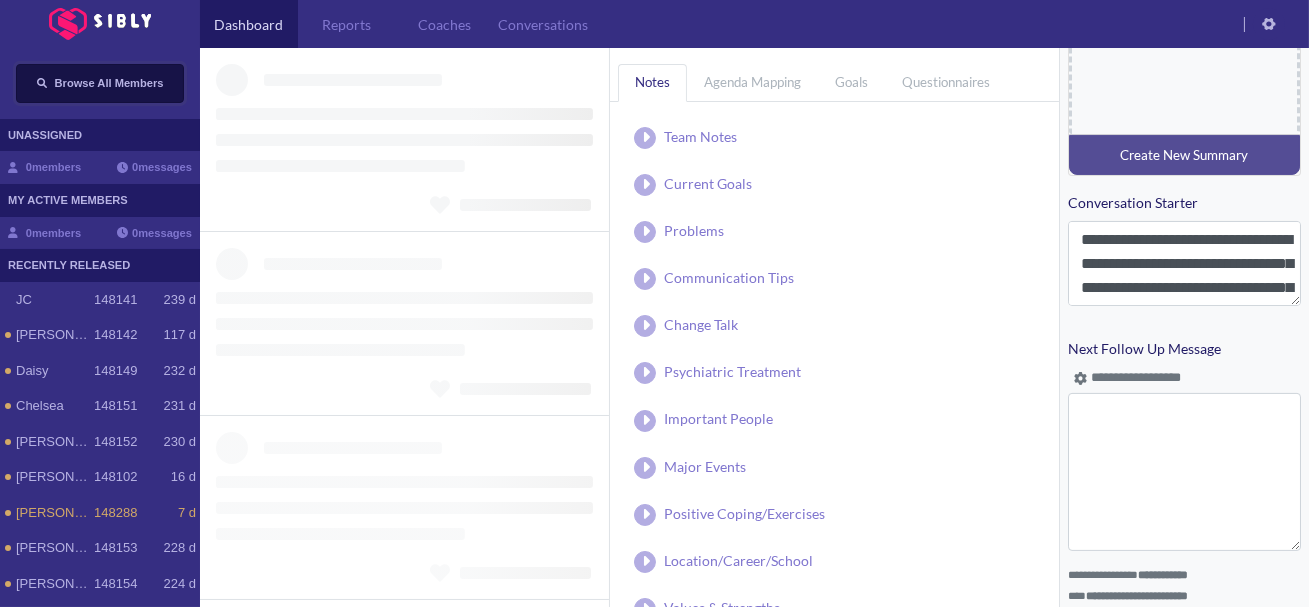 type on "**********" 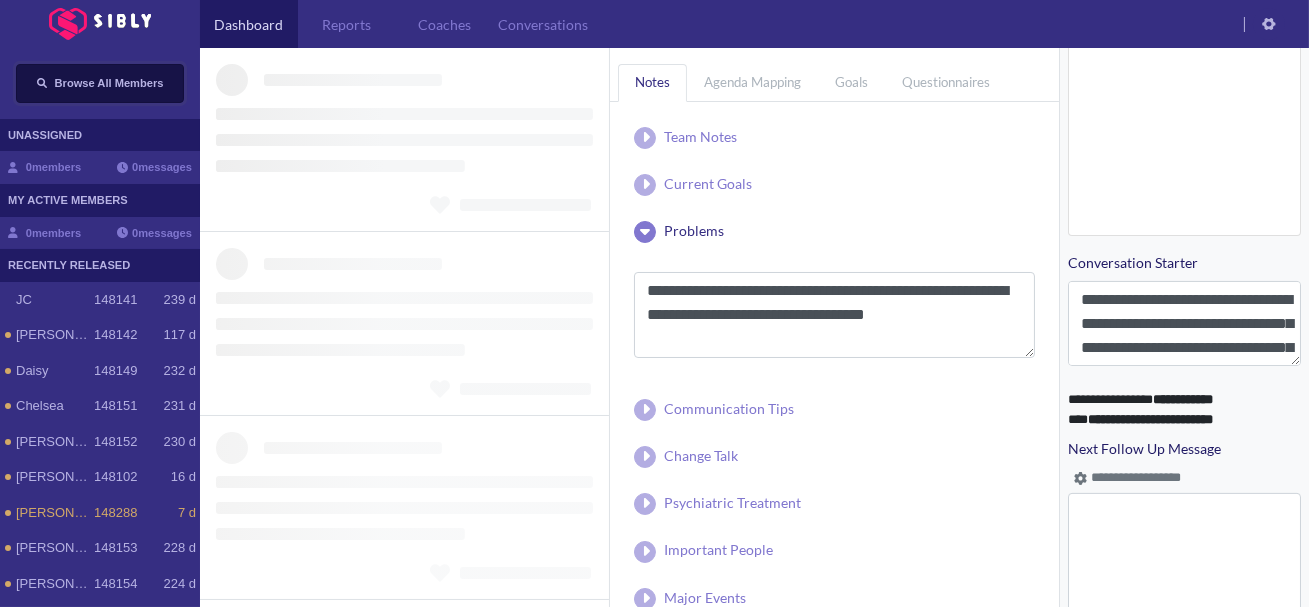 scroll, scrollTop: 976, scrollLeft: 0, axis: vertical 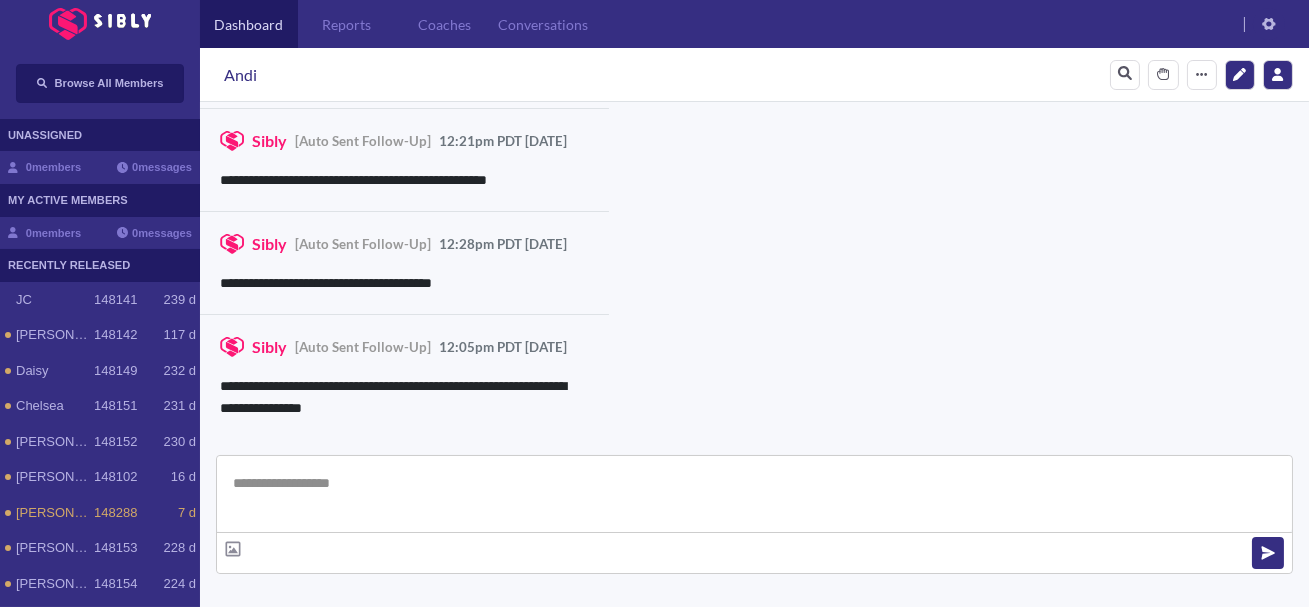 click at bounding box center (754, 494) 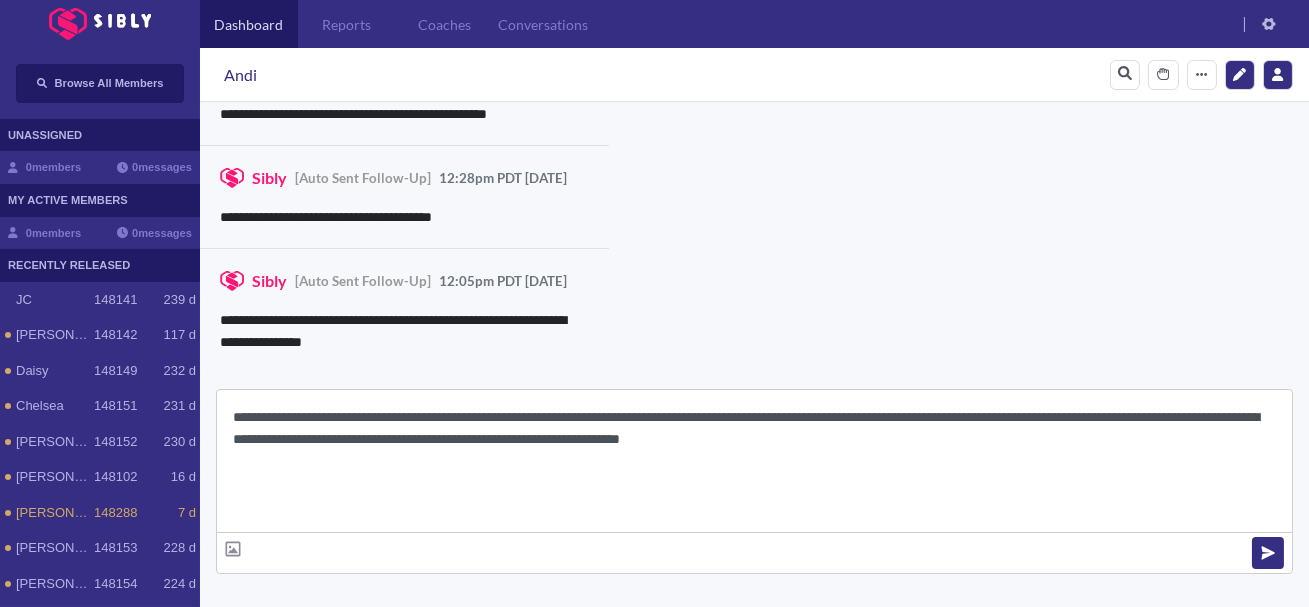 scroll, scrollTop: 22, scrollLeft: 0, axis: vertical 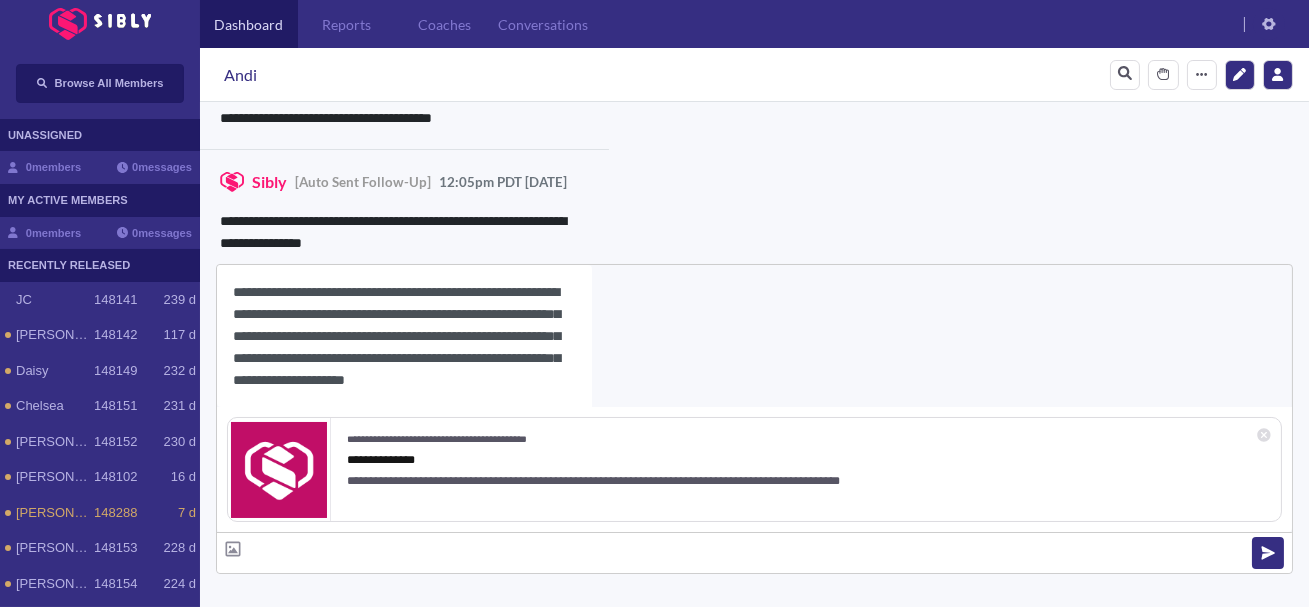 click on "**********" at bounding box center [404, 336] 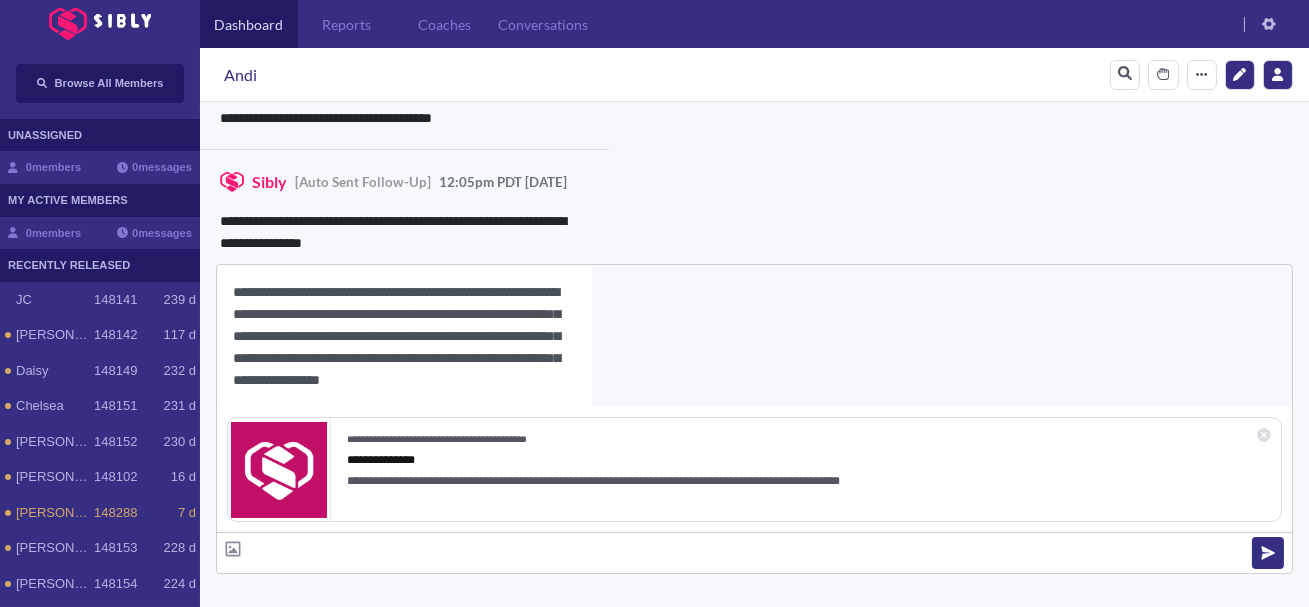 scroll, scrollTop: 18, scrollLeft: 0, axis: vertical 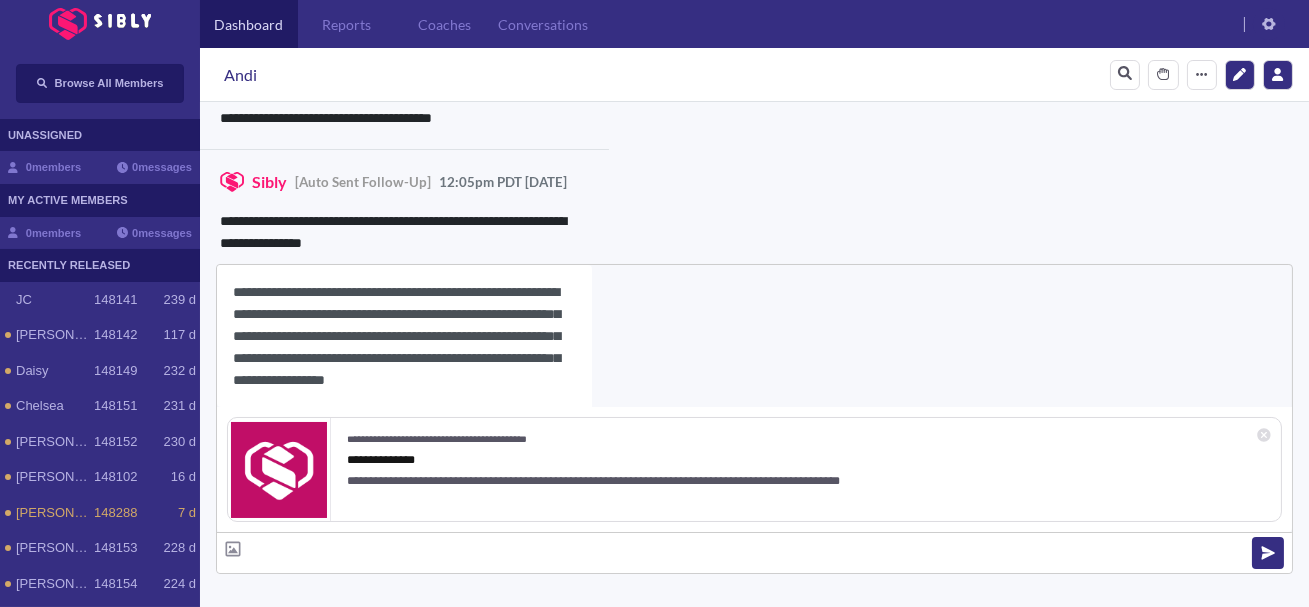 type 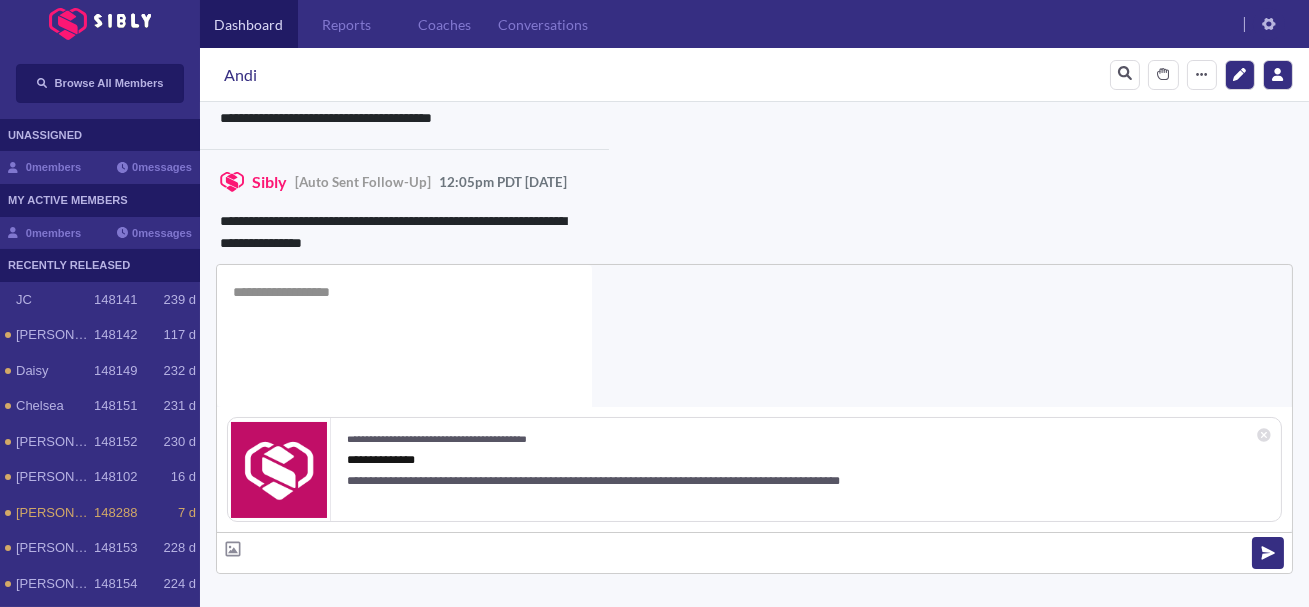 scroll, scrollTop: 0, scrollLeft: 0, axis: both 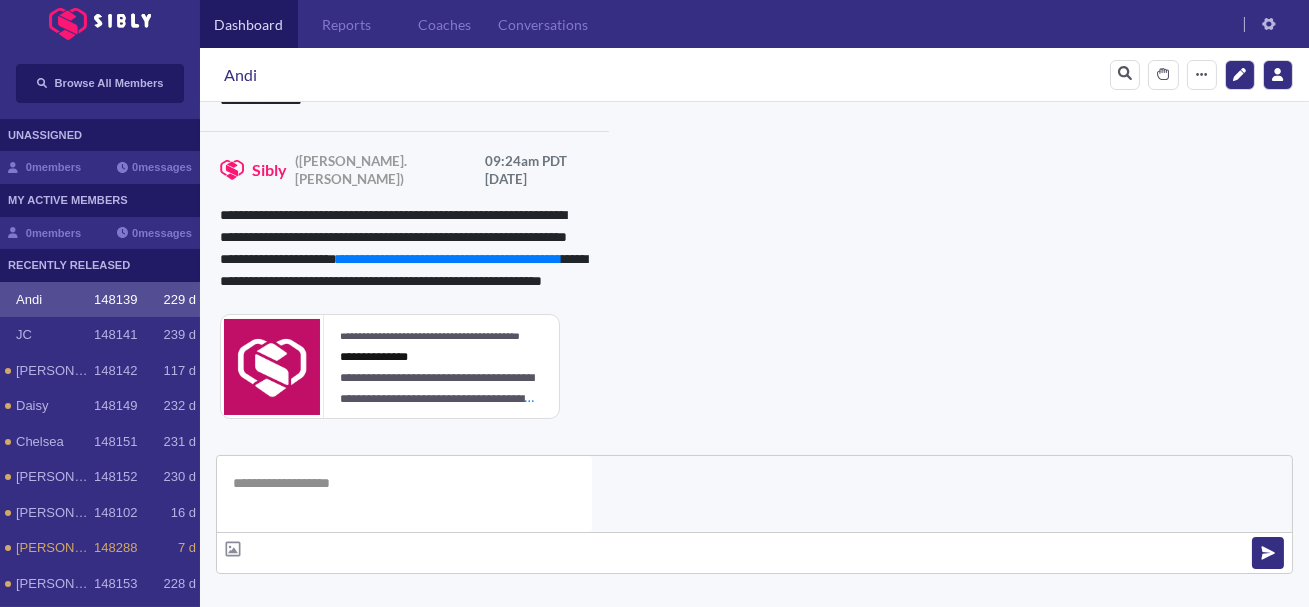 click on "**********" at bounding box center (833, 979) 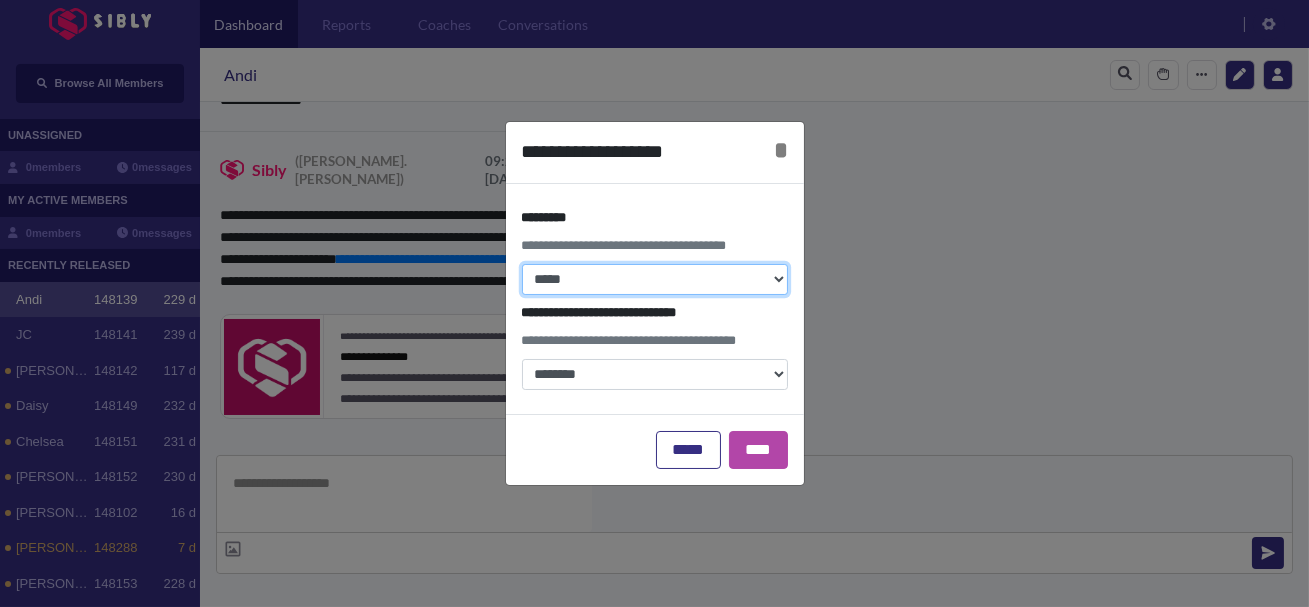 click on "**********" at bounding box center (655, 279) 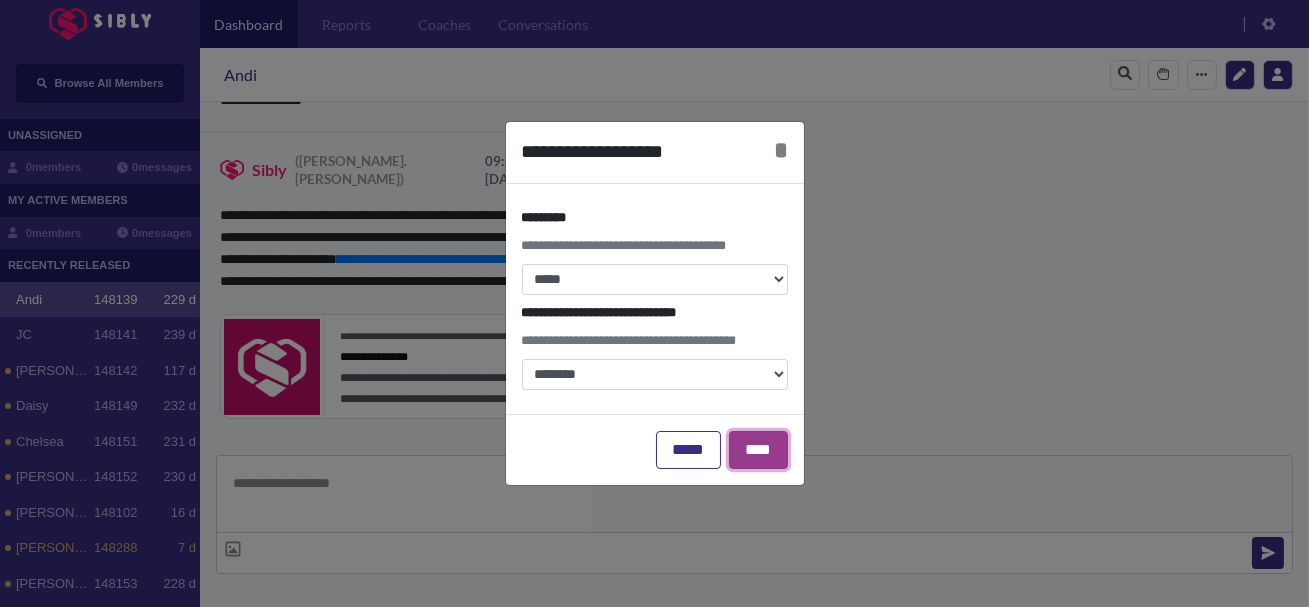 click on "****" at bounding box center [758, 450] 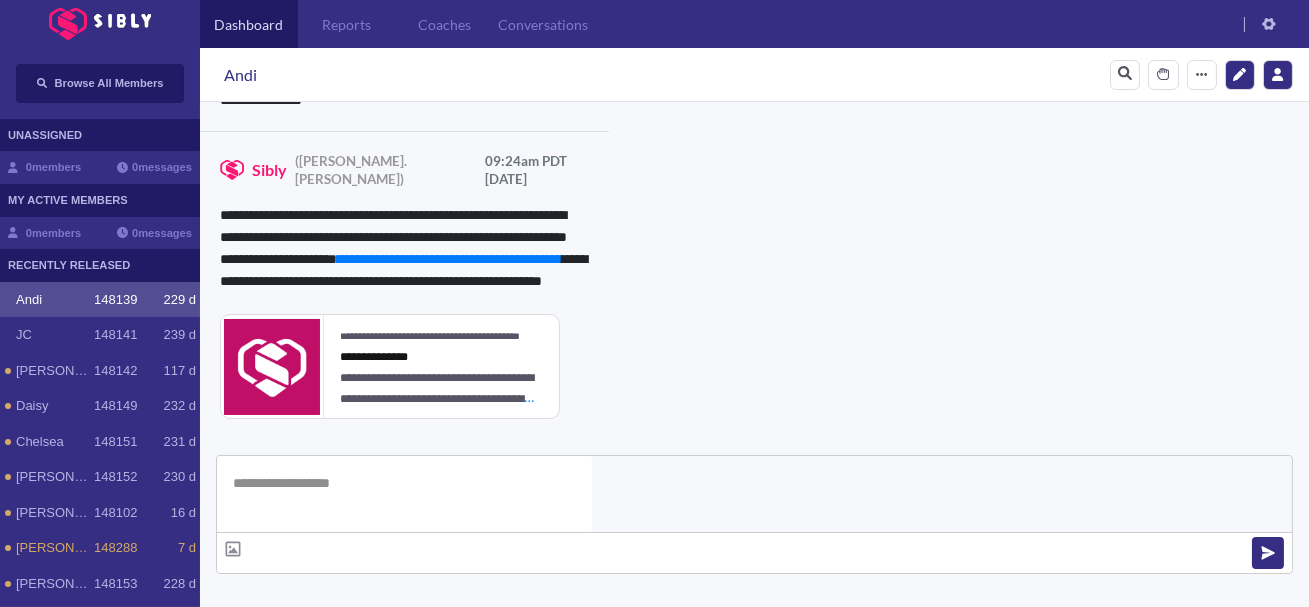 click 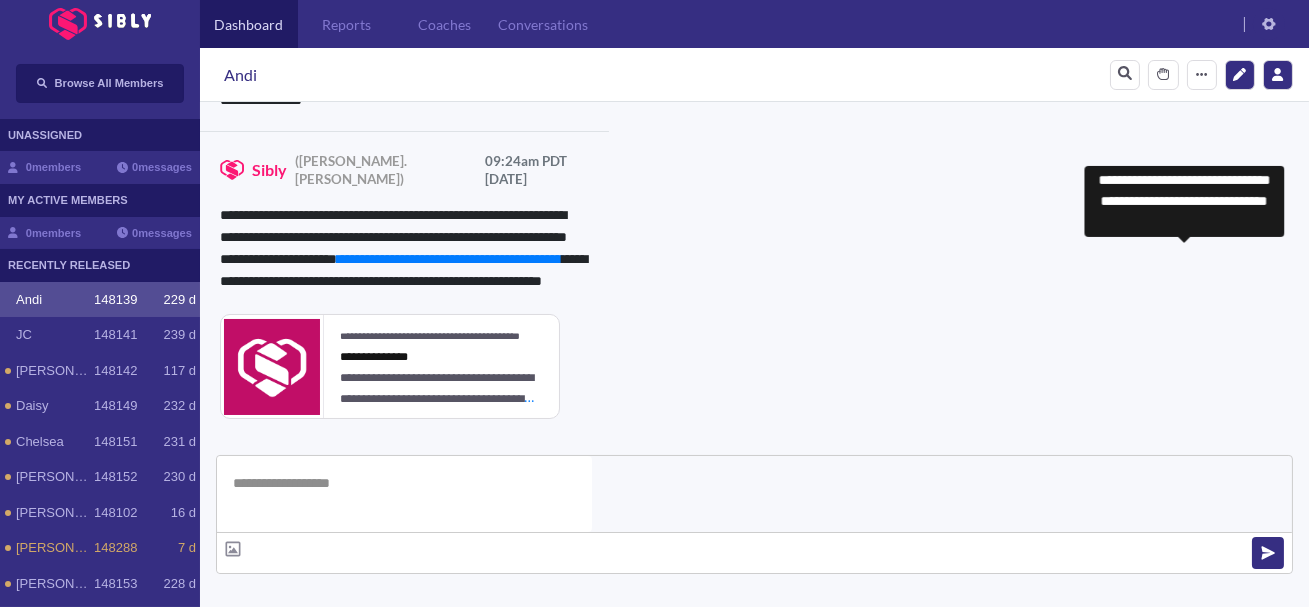 scroll, scrollTop: 0, scrollLeft: 0, axis: both 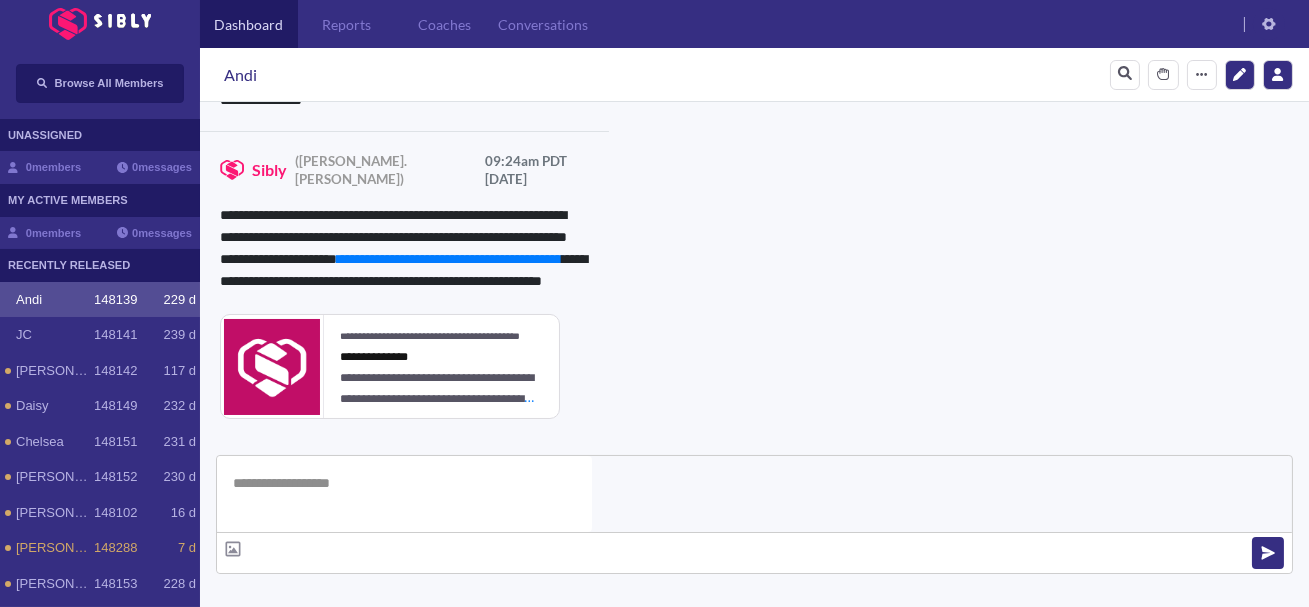click on "View Resources" at bounding box center [880, 866] 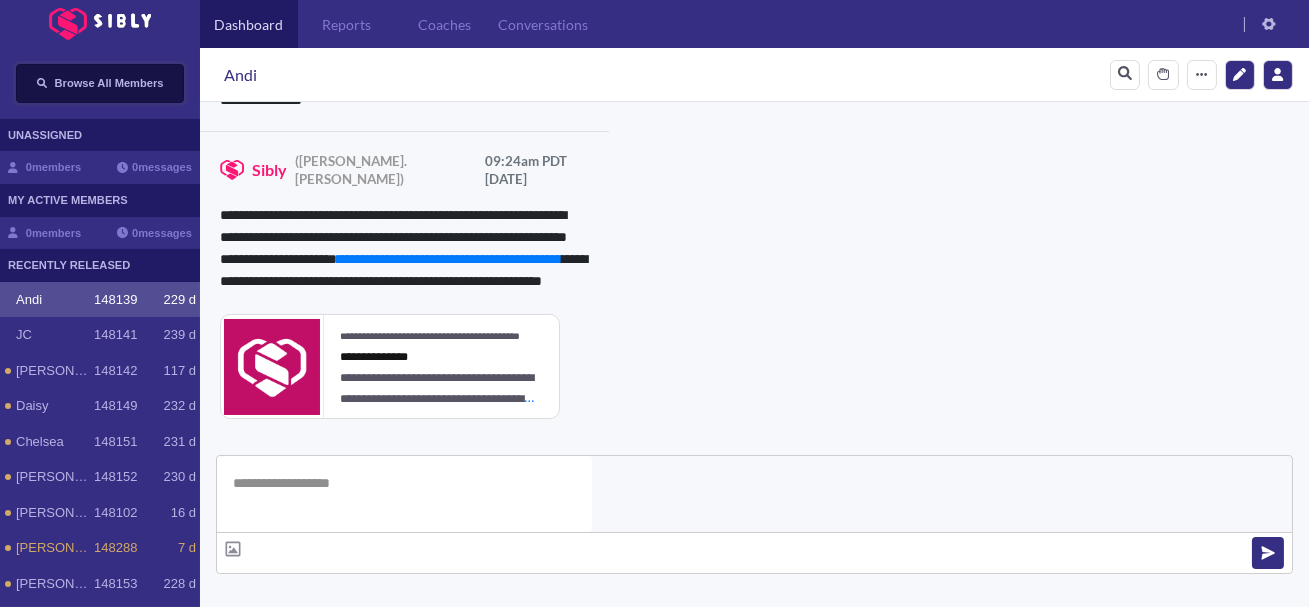 click on "Browse All Members" at bounding box center [109, 83] 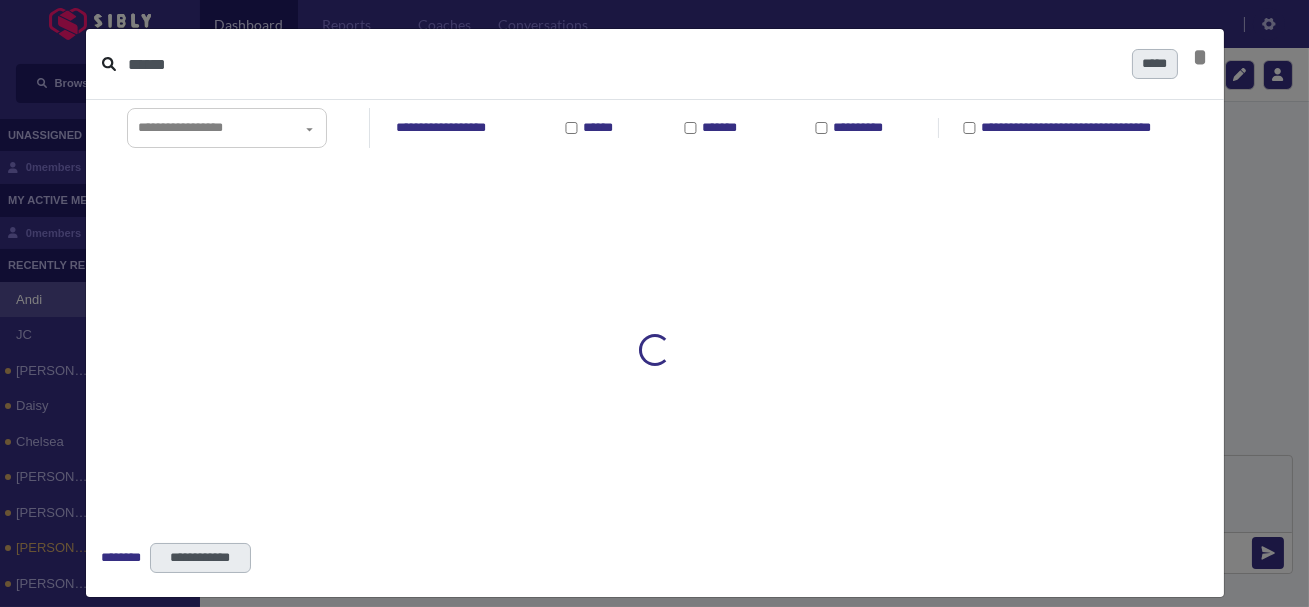 click on "******" at bounding box center [622, 64] 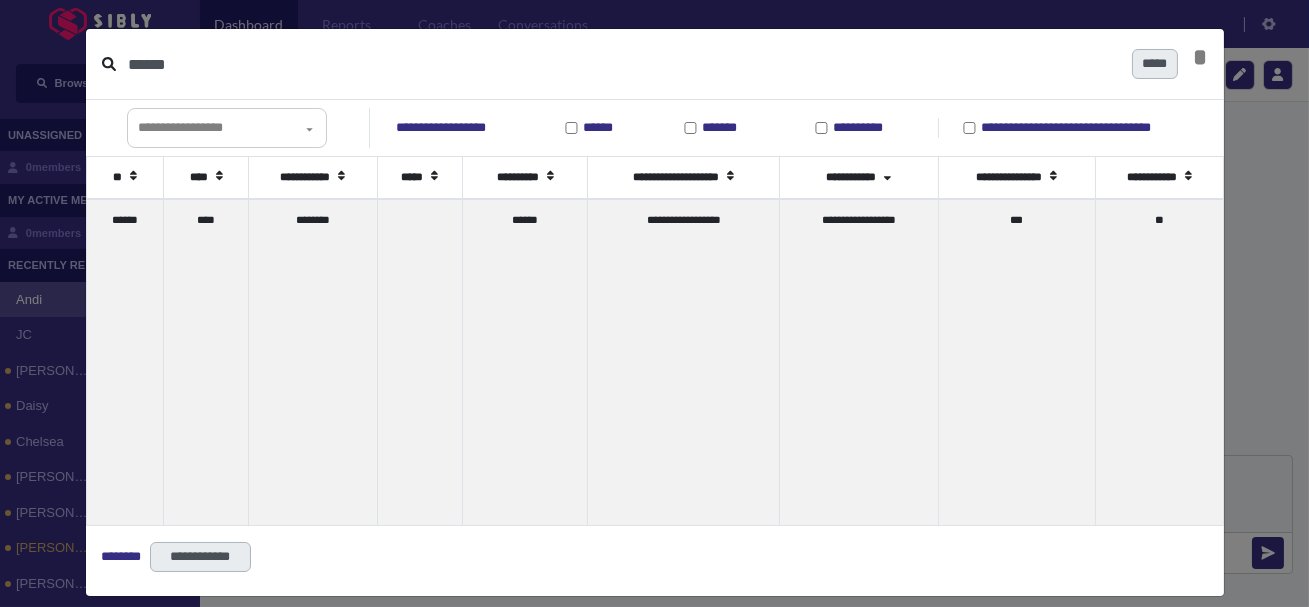 click on "******" at bounding box center [622, 64] 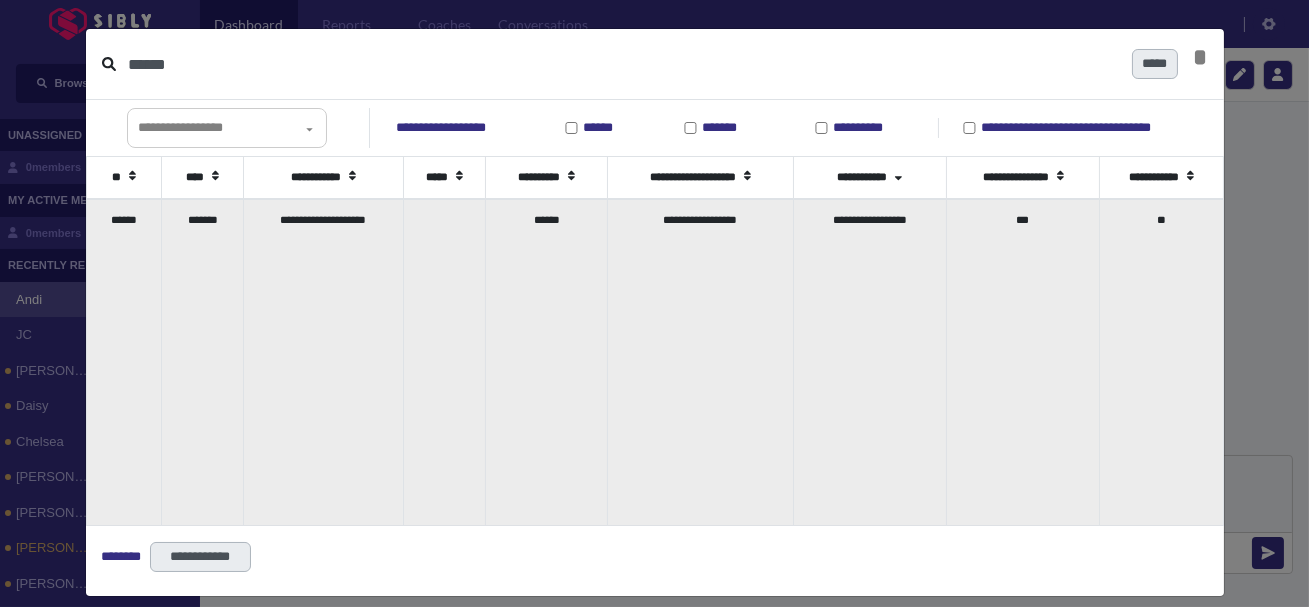 click on "*******" at bounding box center [202, 362] 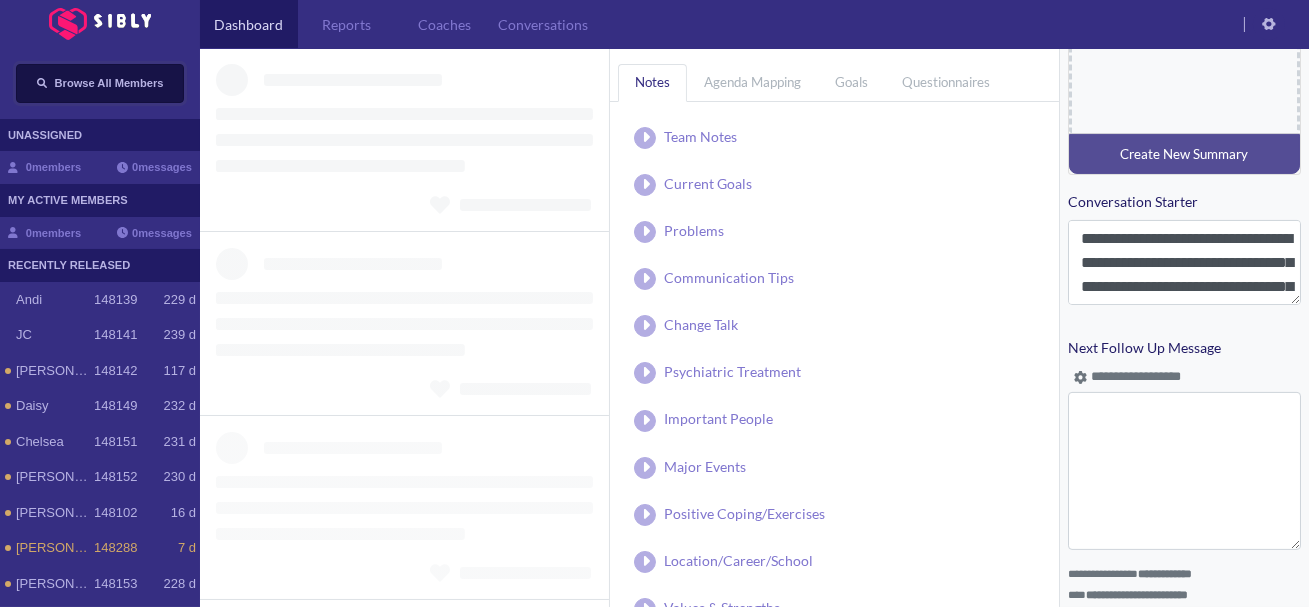 scroll, scrollTop: 939, scrollLeft: 0, axis: vertical 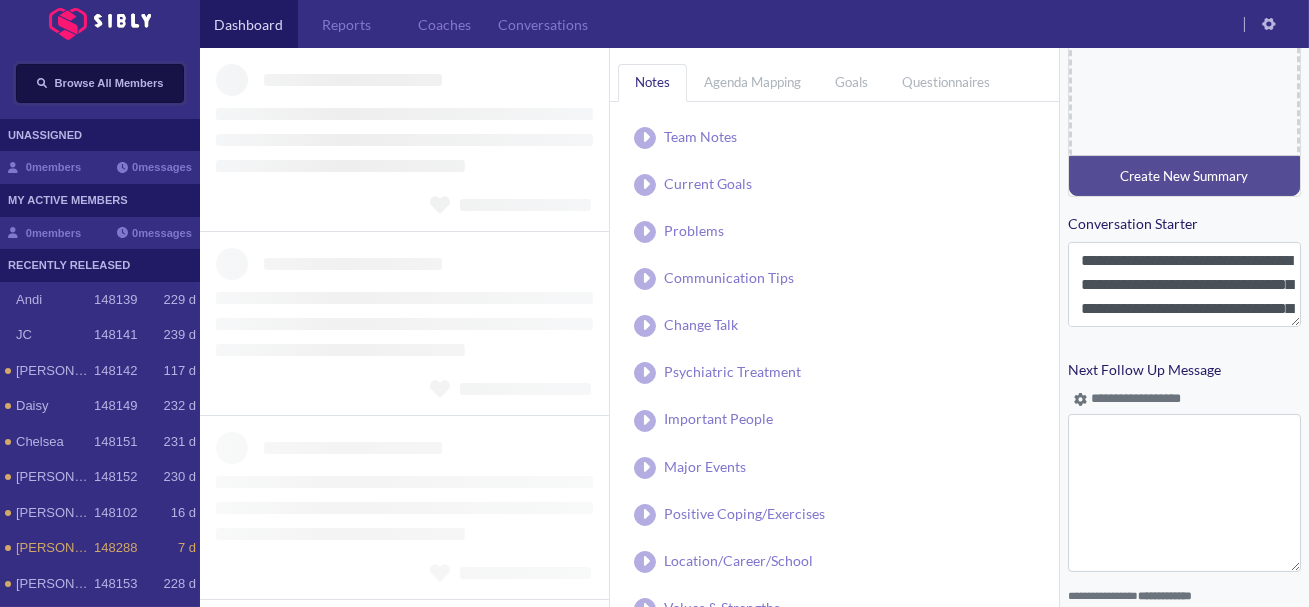 type on "**********" 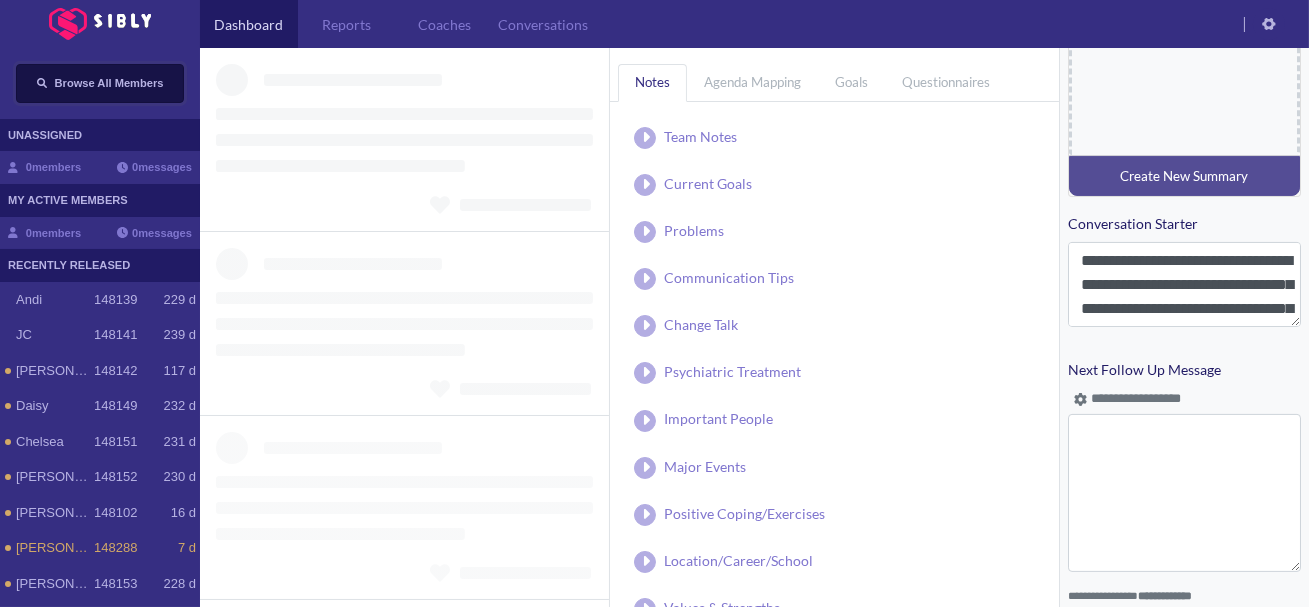 type on "**********" 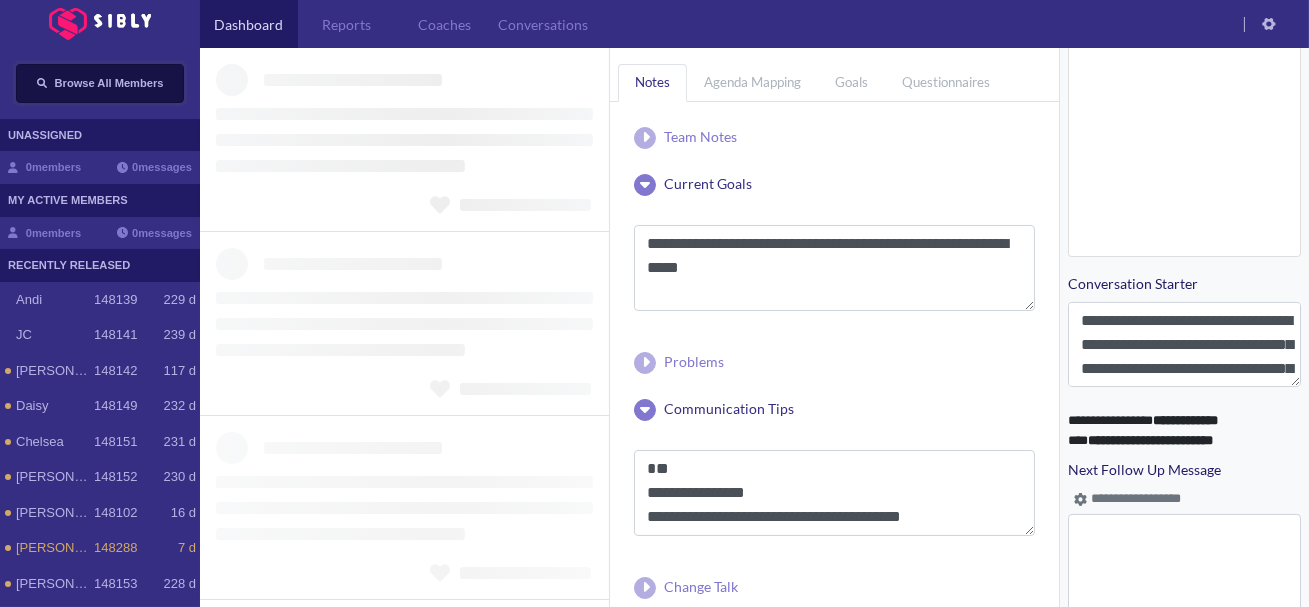 scroll, scrollTop: 1037, scrollLeft: 0, axis: vertical 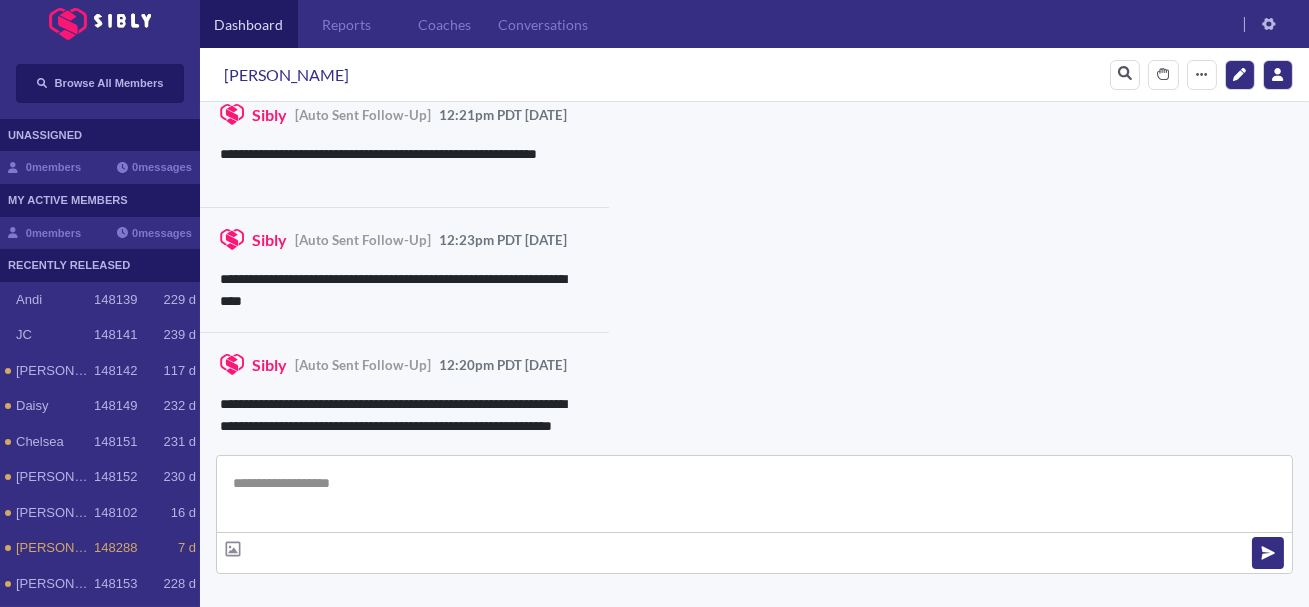 click at bounding box center (754, 494) 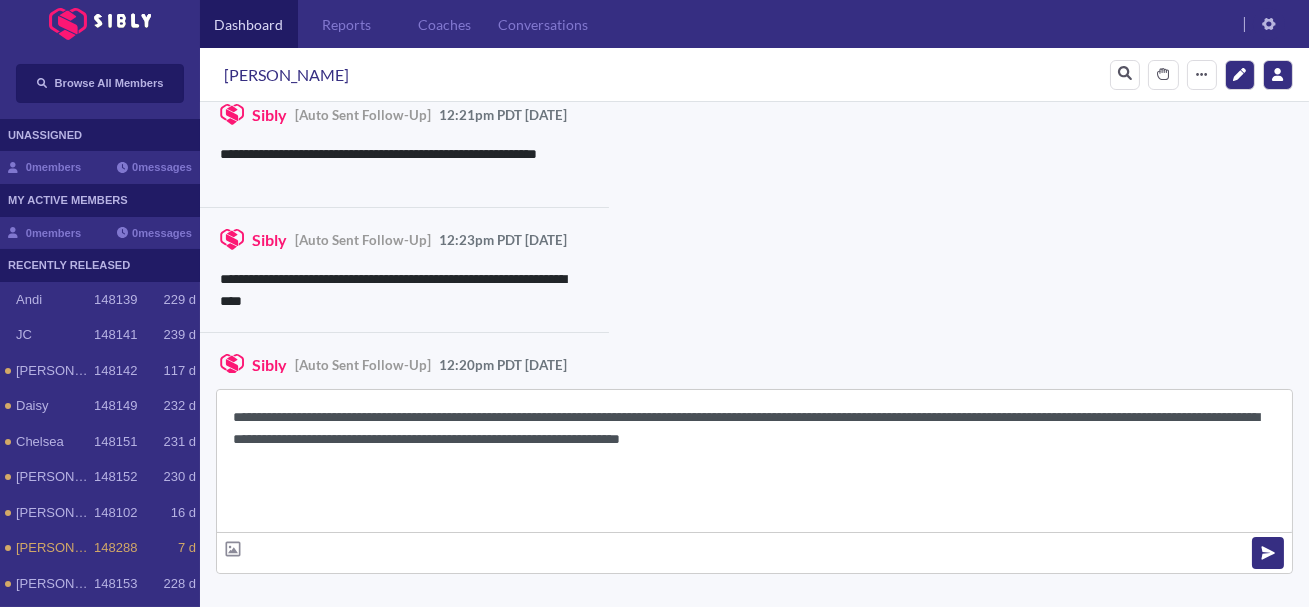 scroll, scrollTop: 22, scrollLeft: 0, axis: vertical 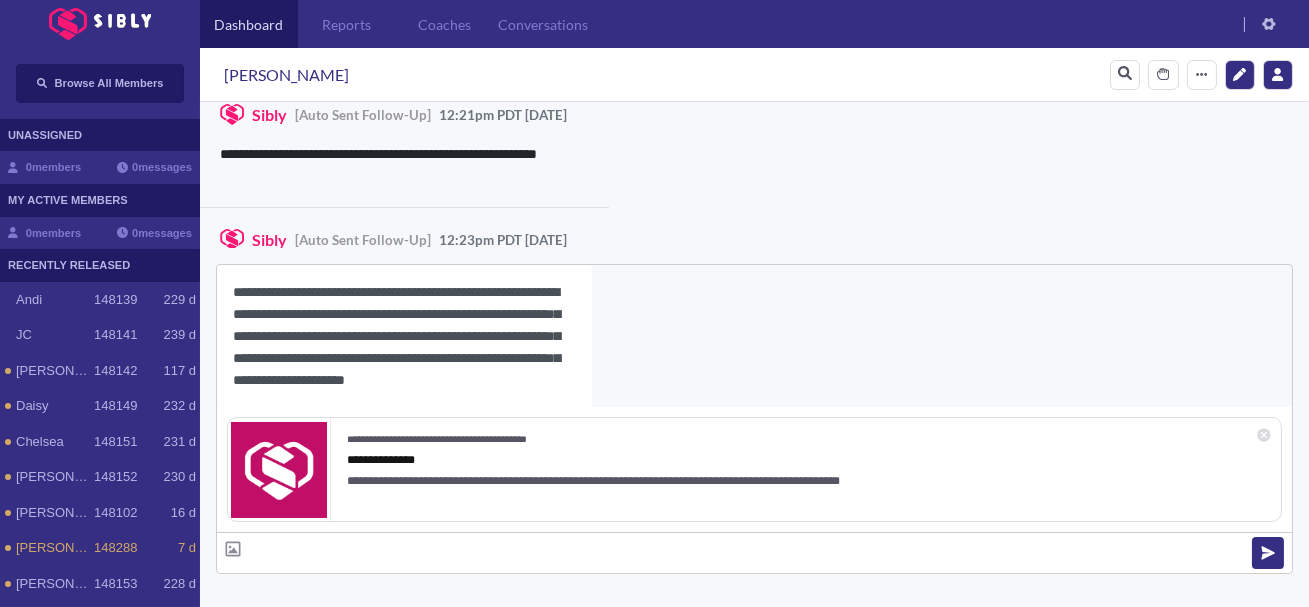 click on "**********" at bounding box center (404, 336) 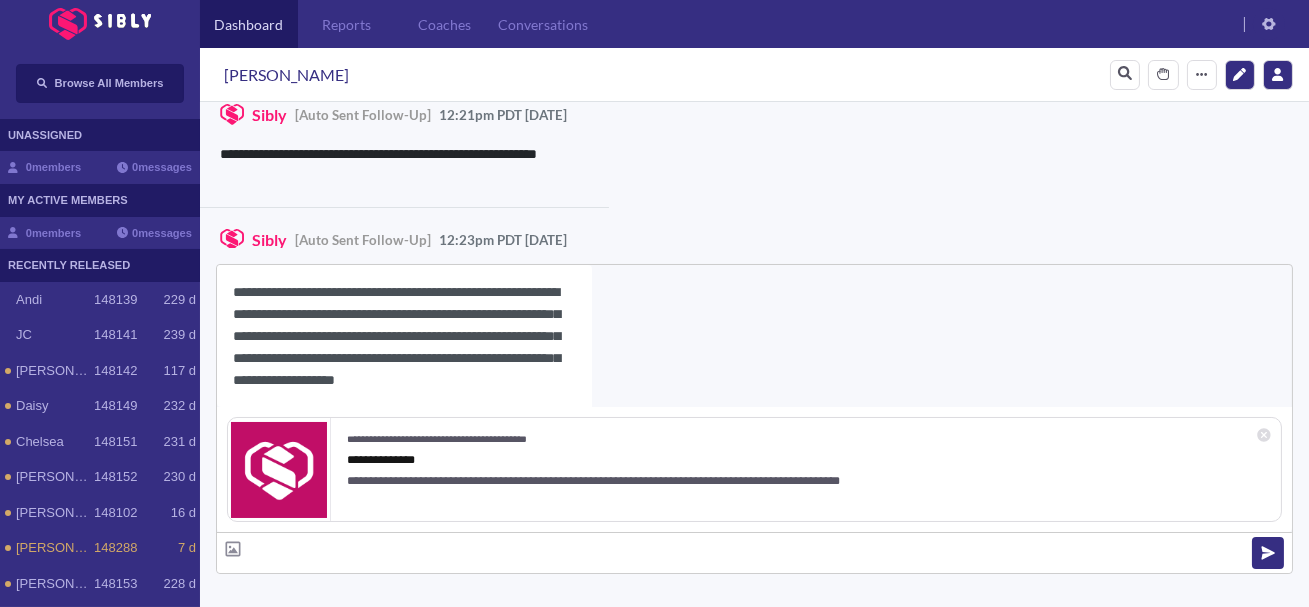 type on "**********" 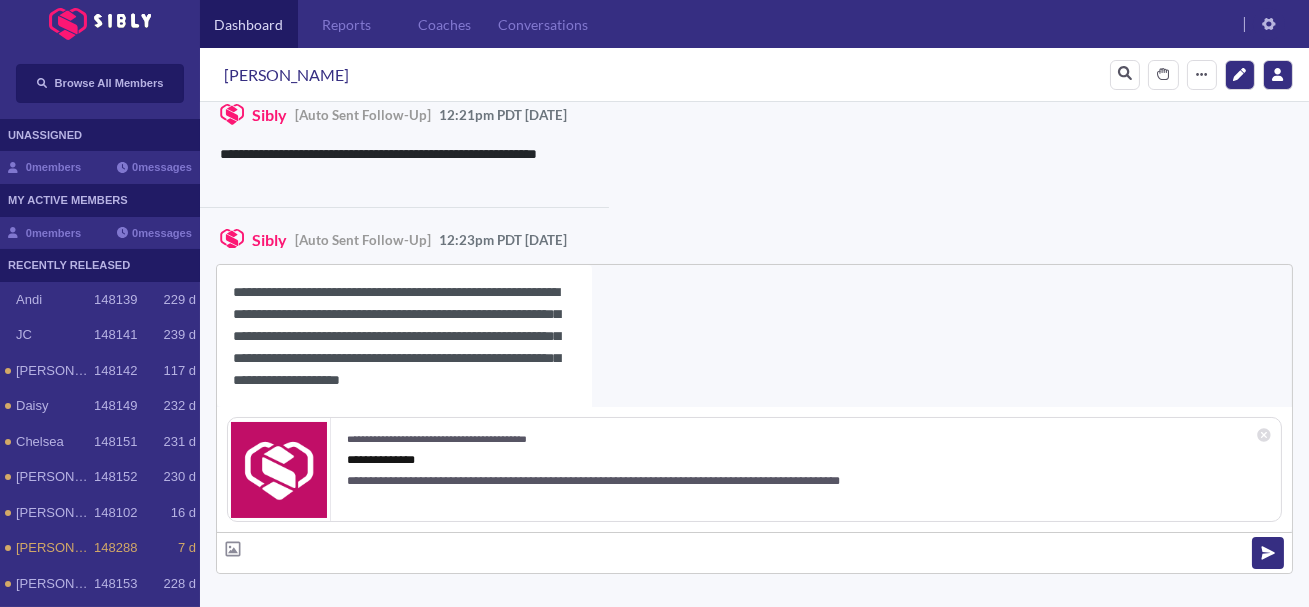 scroll, scrollTop: 18, scrollLeft: 0, axis: vertical 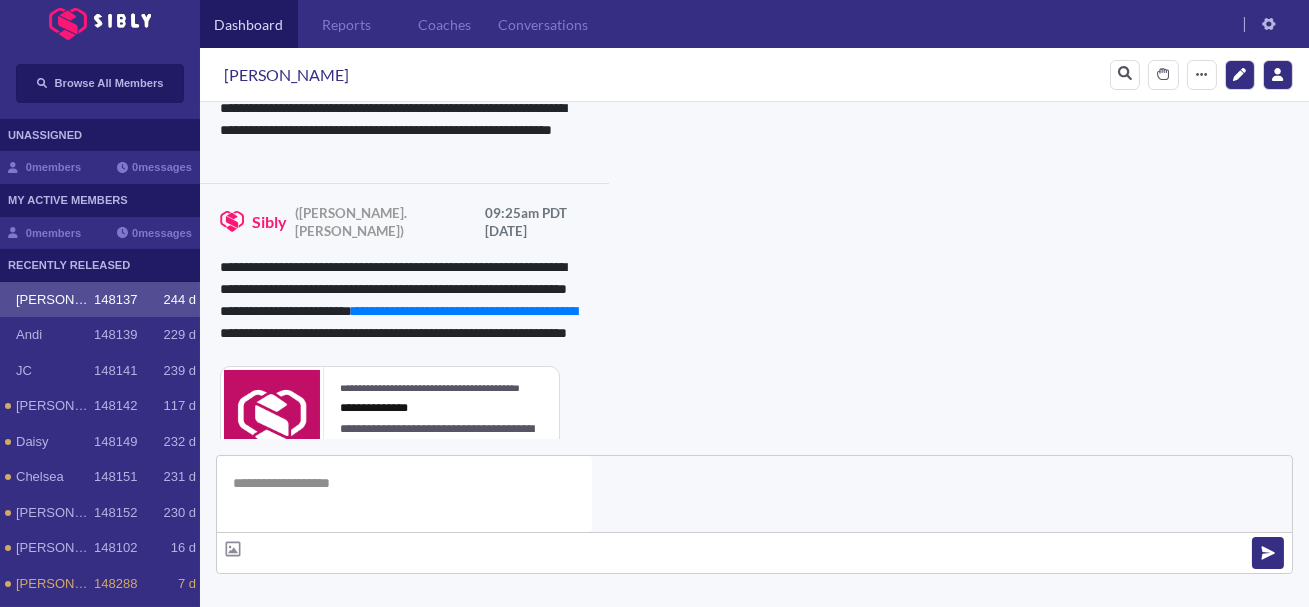click on "**********" at bounding box center (833, 960) 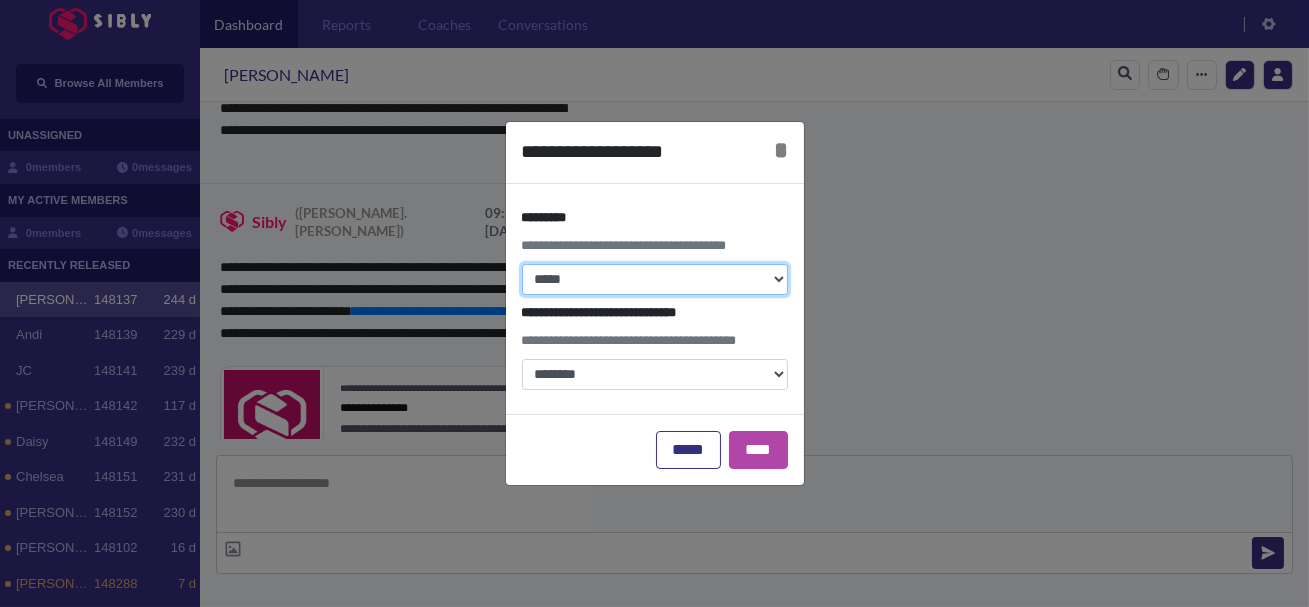 click on "**********" at bounding box center (655, 279) 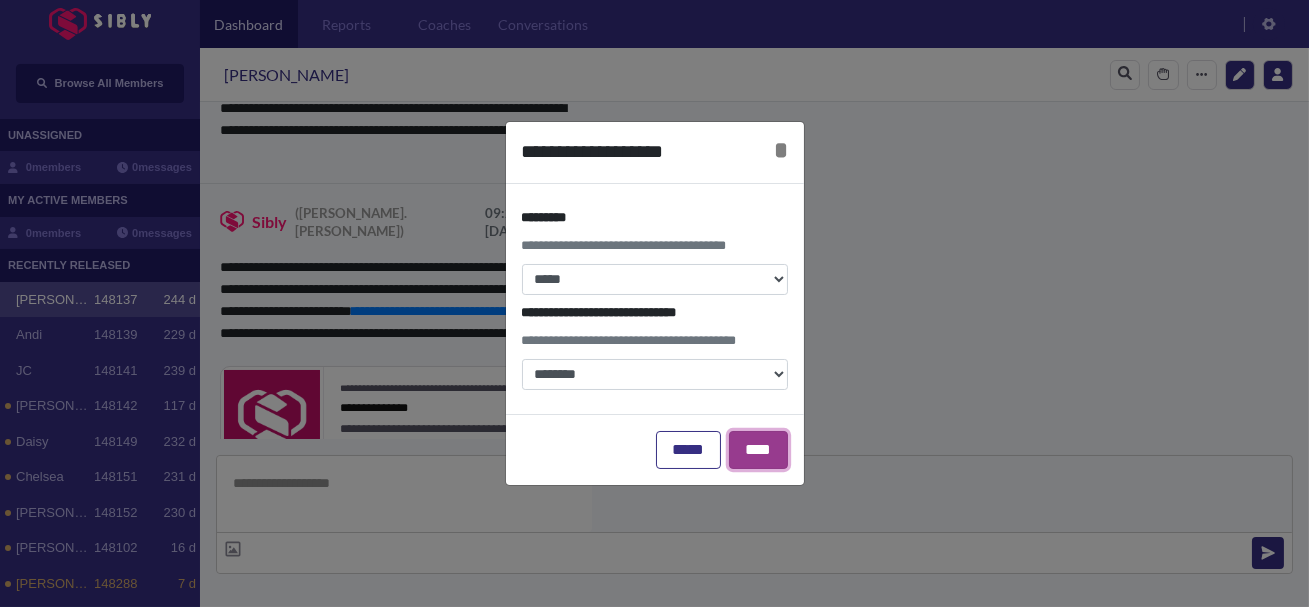 click on "****" at bounding box center [758, 450] 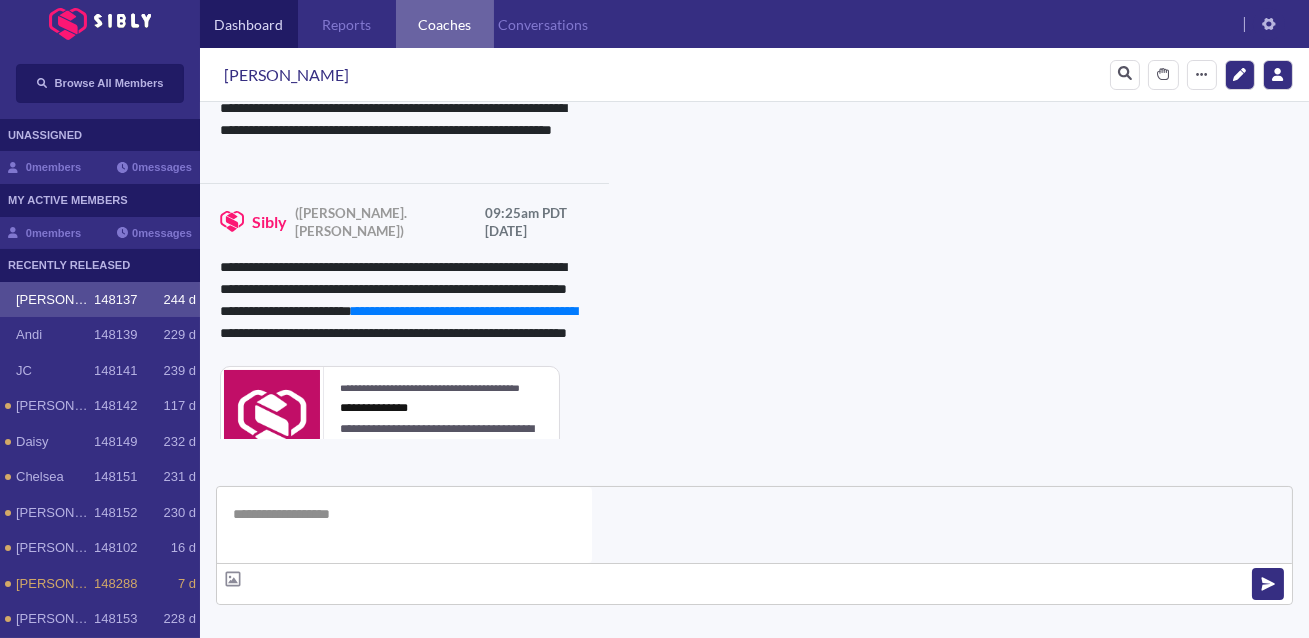scroll, scrollTop: 3840, scrollLeft: 0, axis: vertical 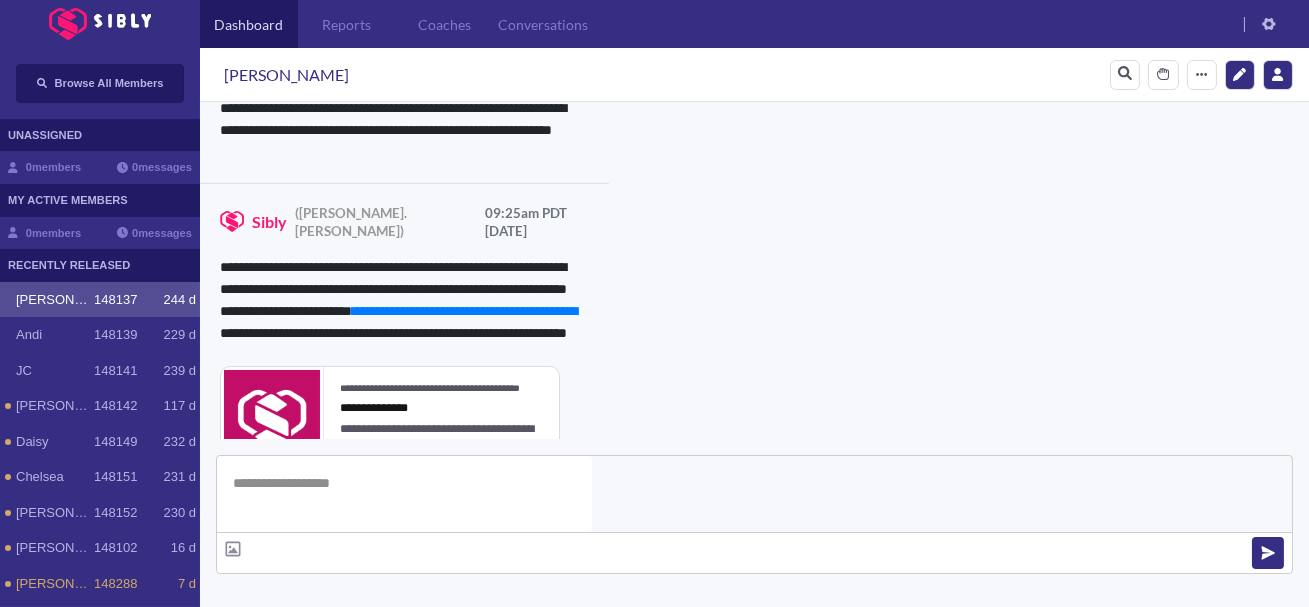 click at bounding box center [341, 697] 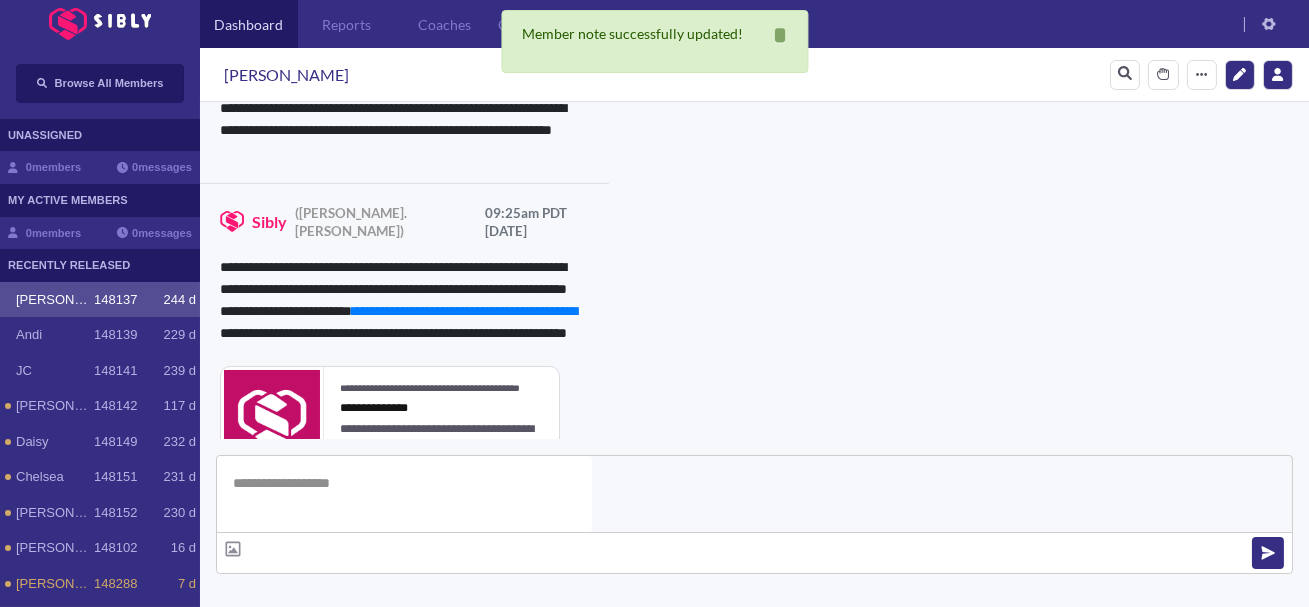 scroll, scrollTop: 1037, scrollLeft: 0, axis: vertical 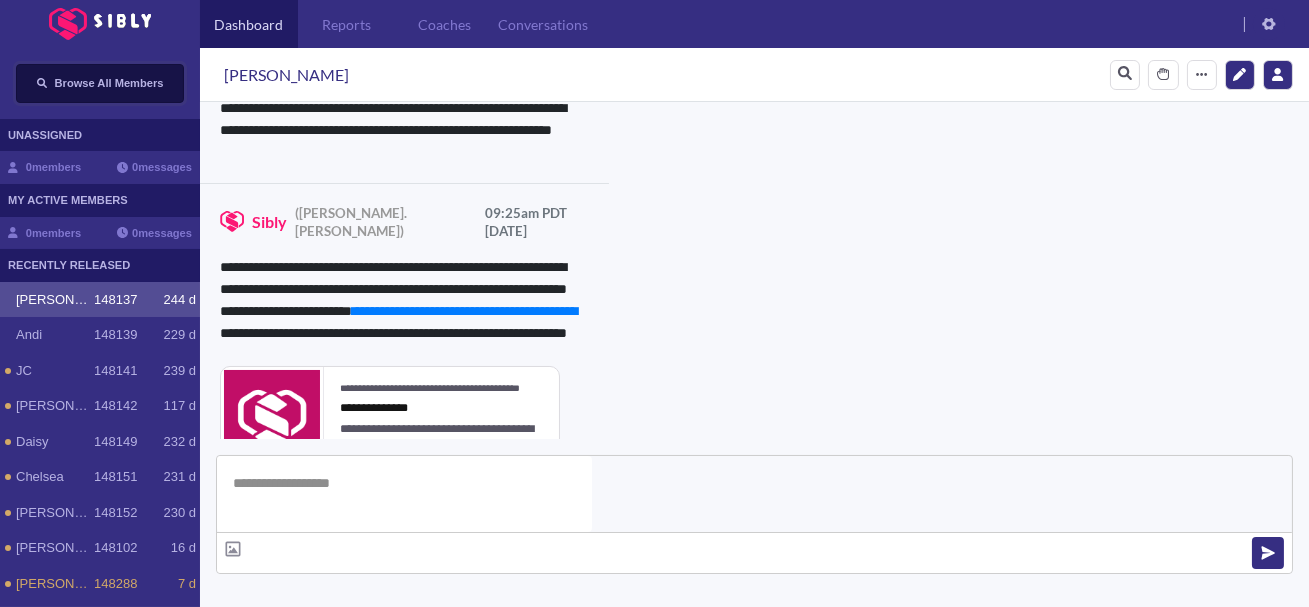 click on "Browse All Members" at bounding box center [109, 83] 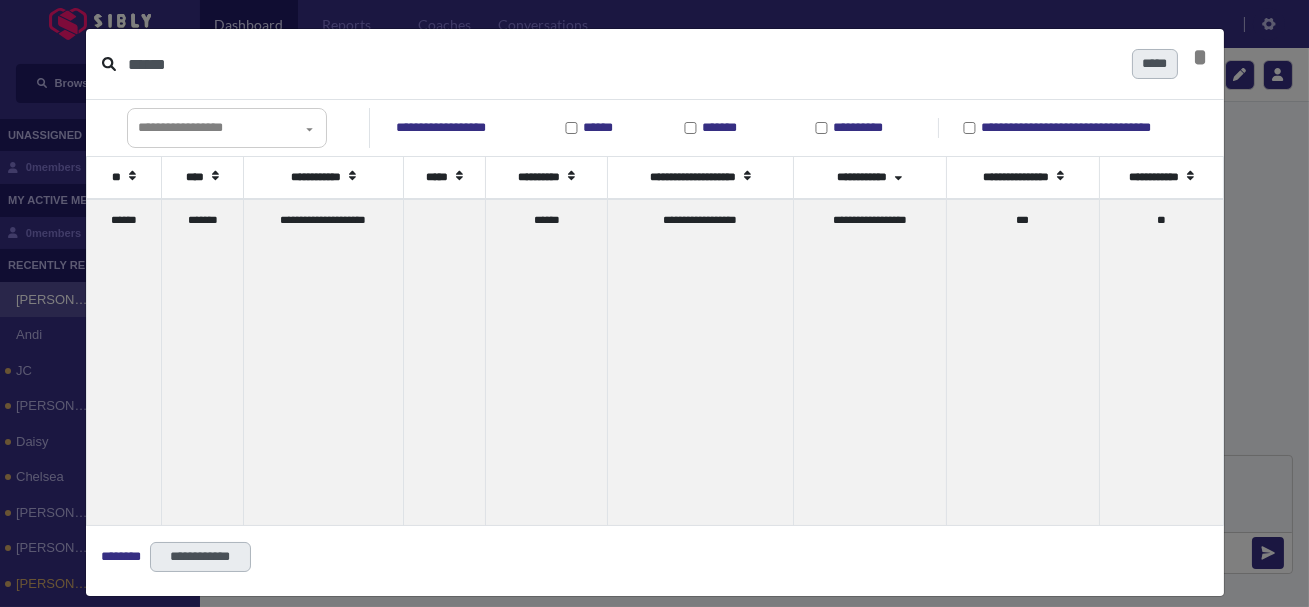click on "******" at bounding box center [622, 64] 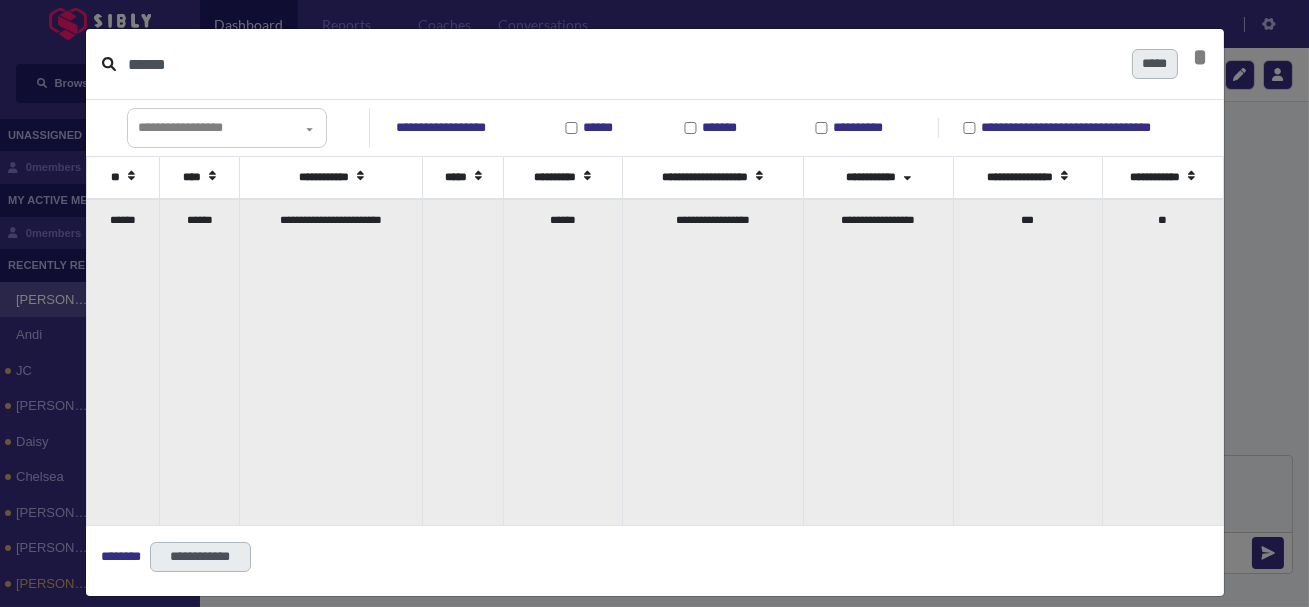 click on "******" at bounding box center [200, 362] 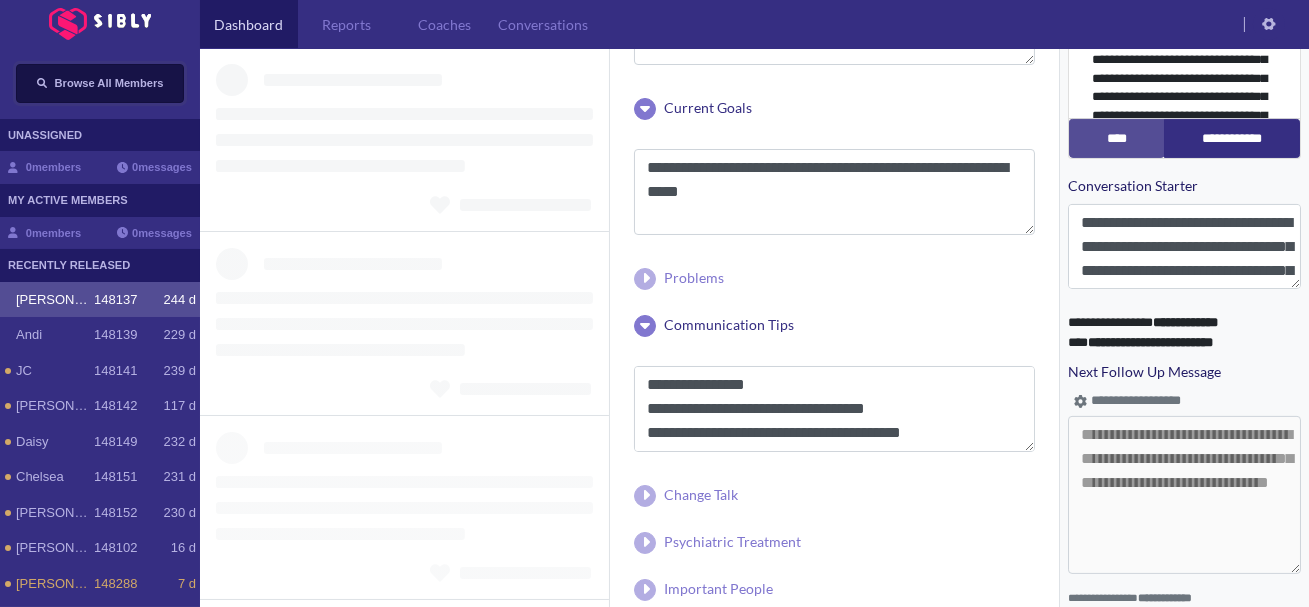 type 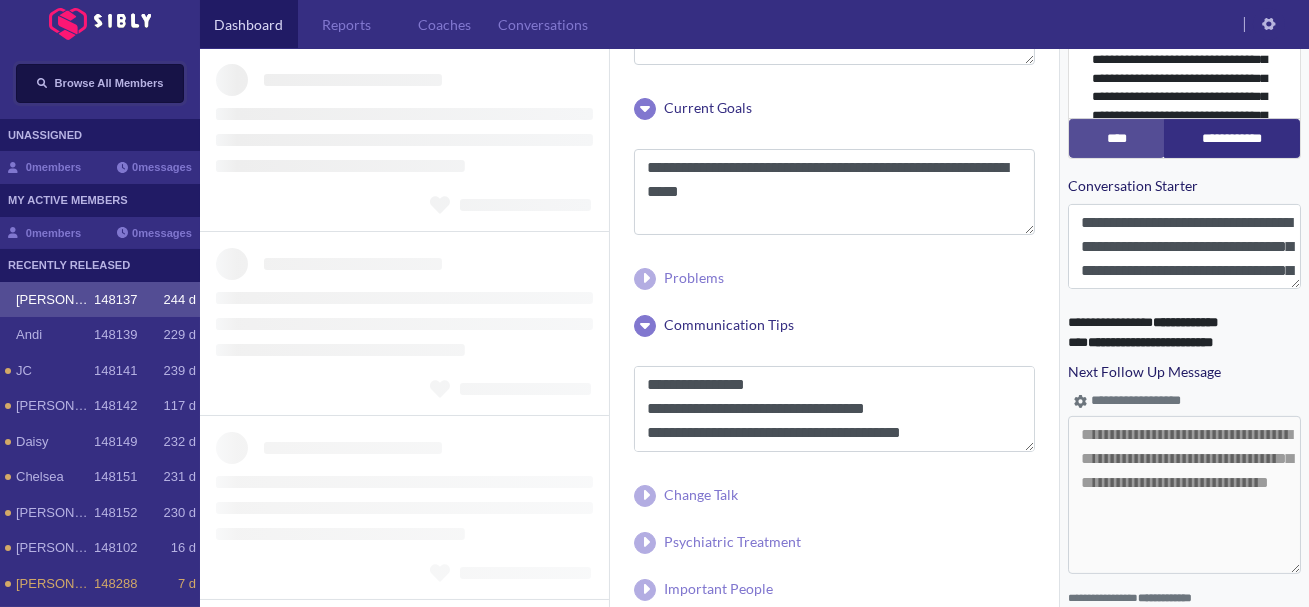 type 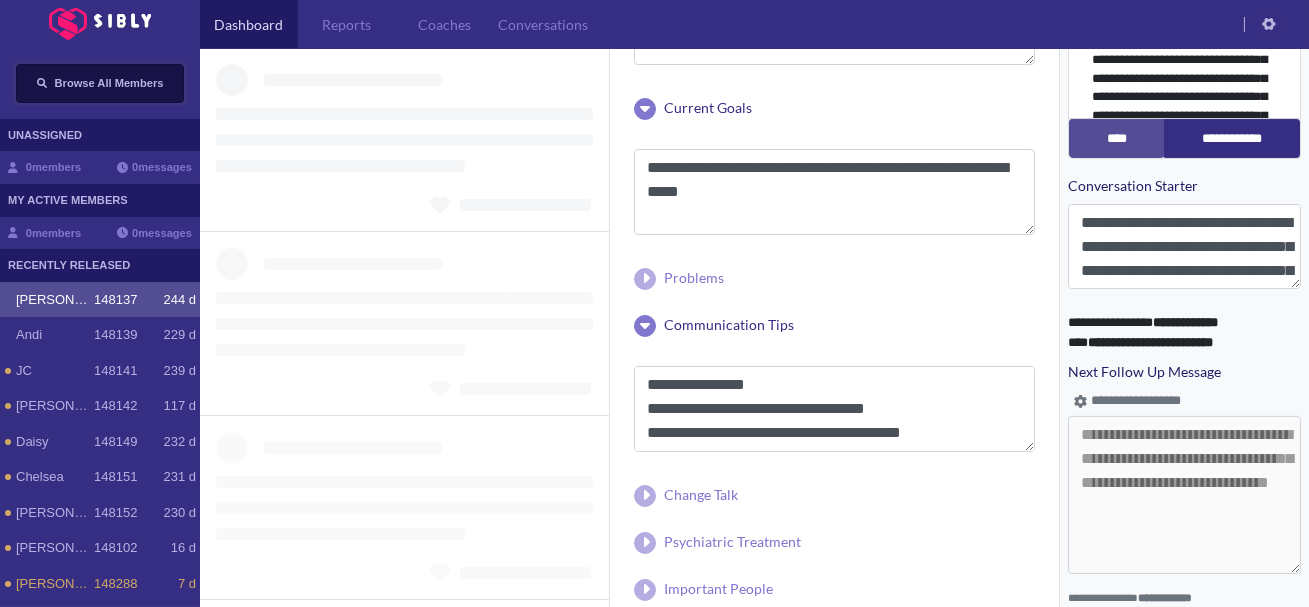 type 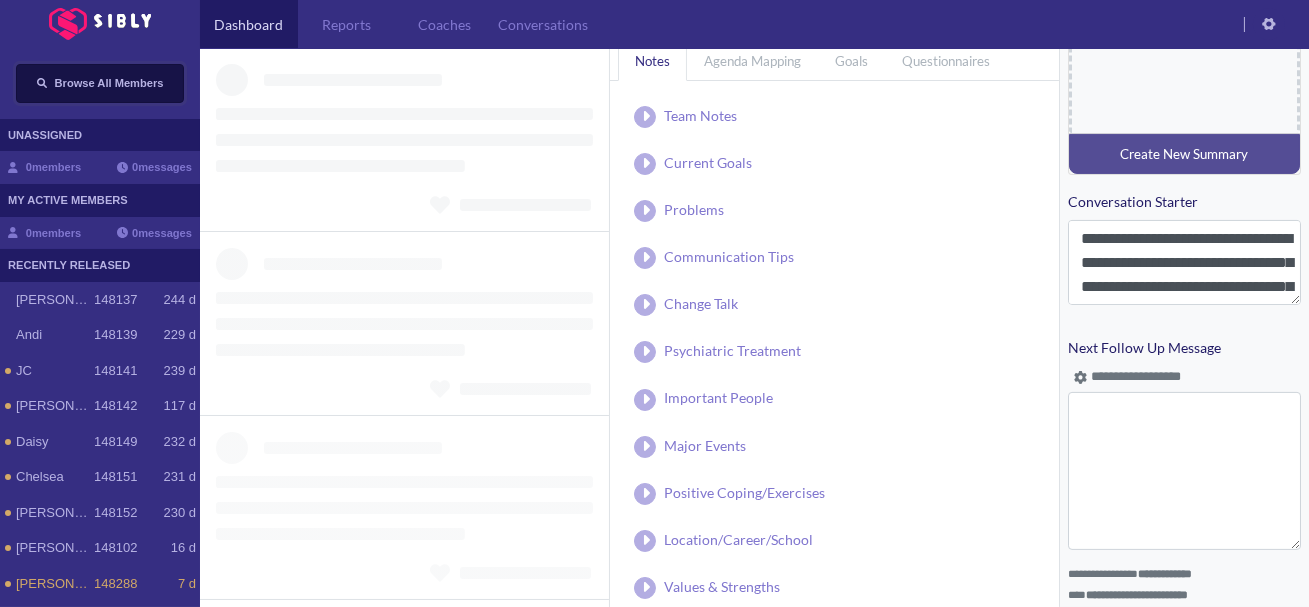 scroll, scrollTop: 0, scrollLeft: 0, axis: both 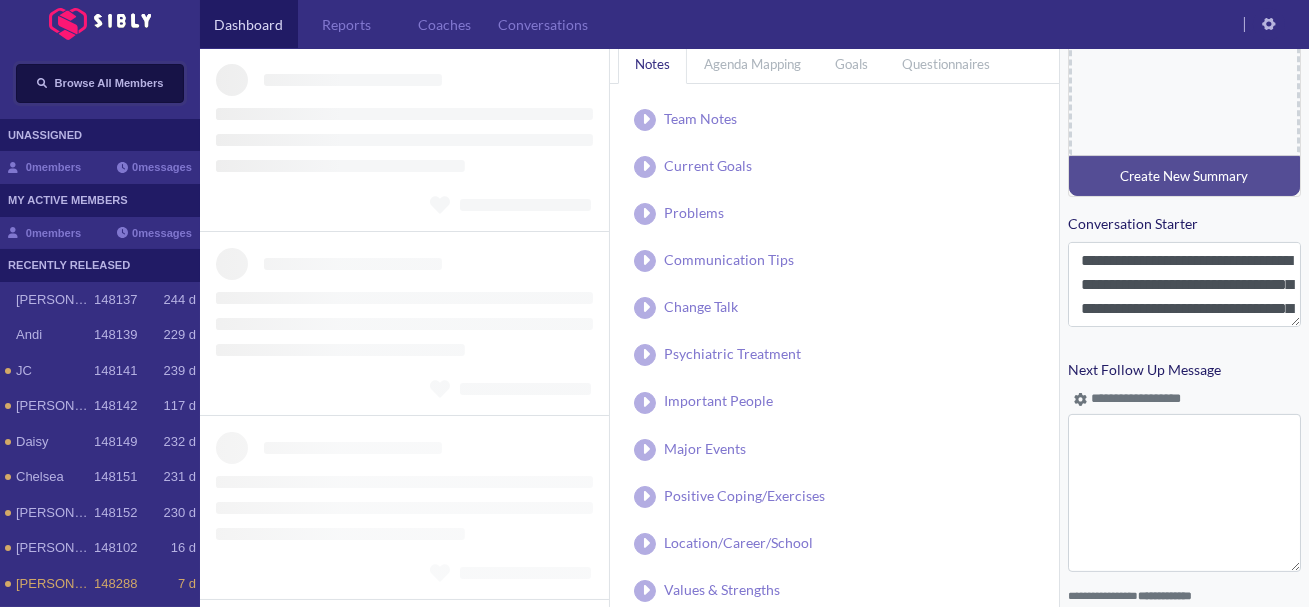 type on "**********" 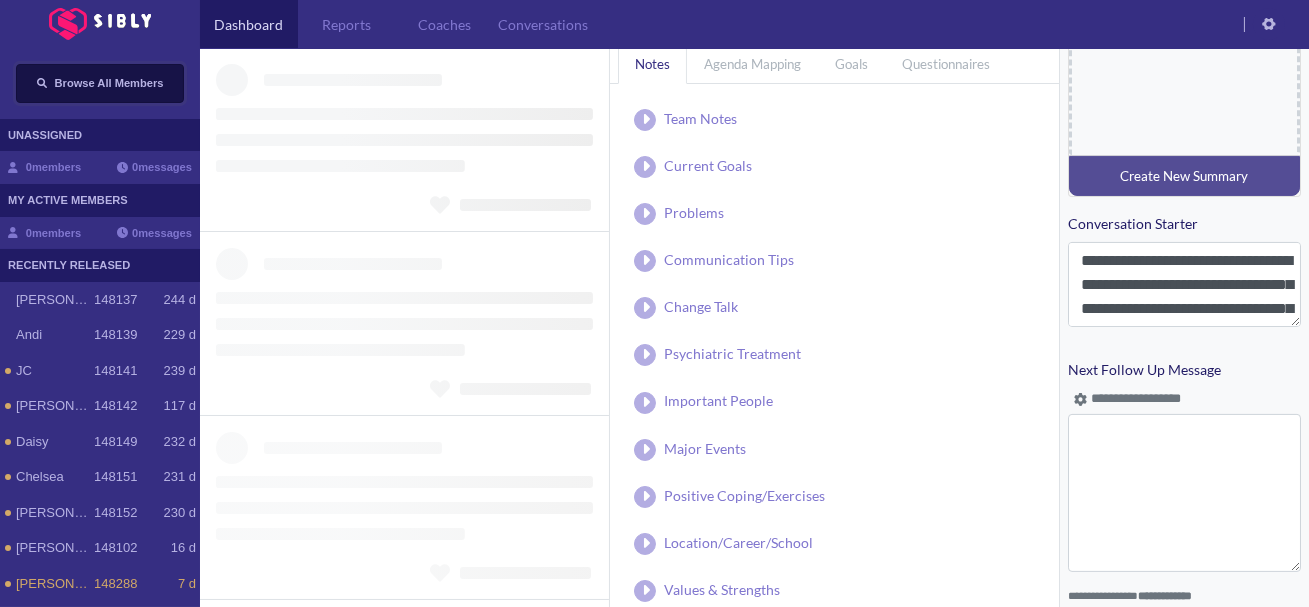 type on "**********" 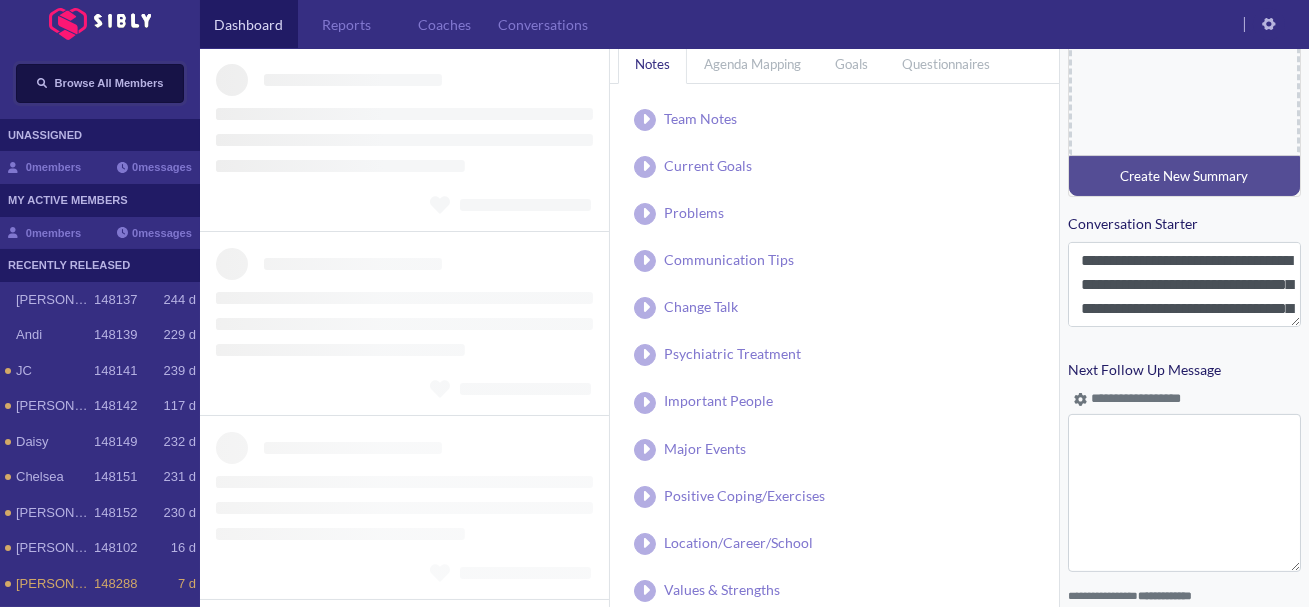 scroll, scrollTop: 1037, scrollLeft: 0, axis: vertical 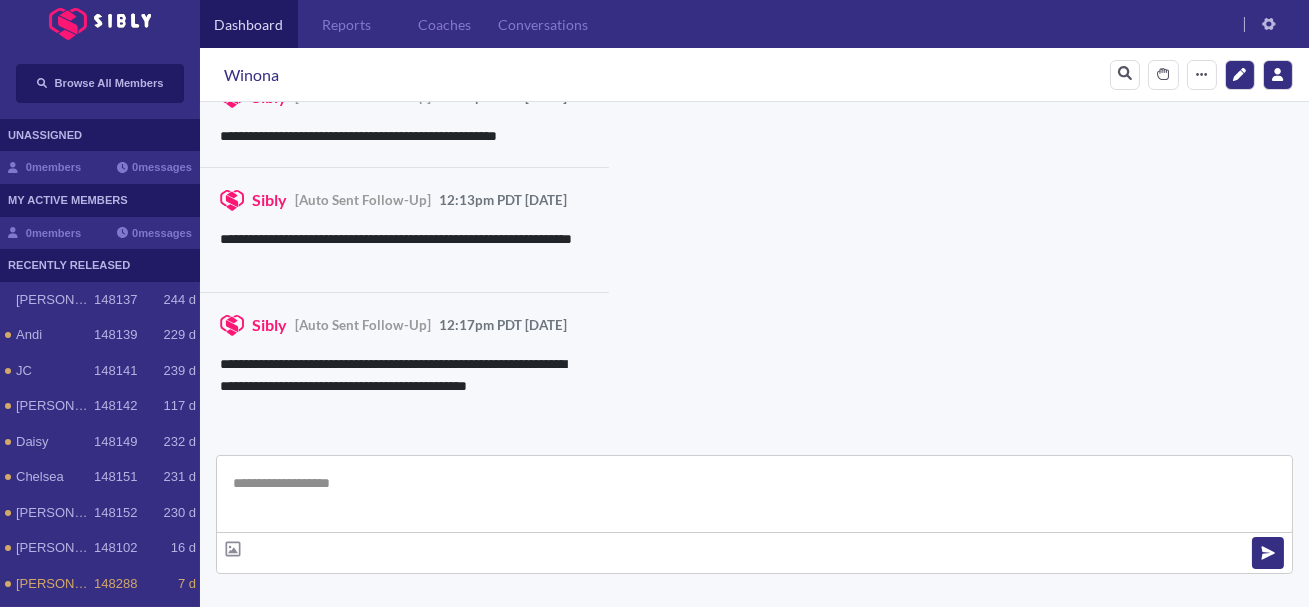 click at bounding box center [754, 494] 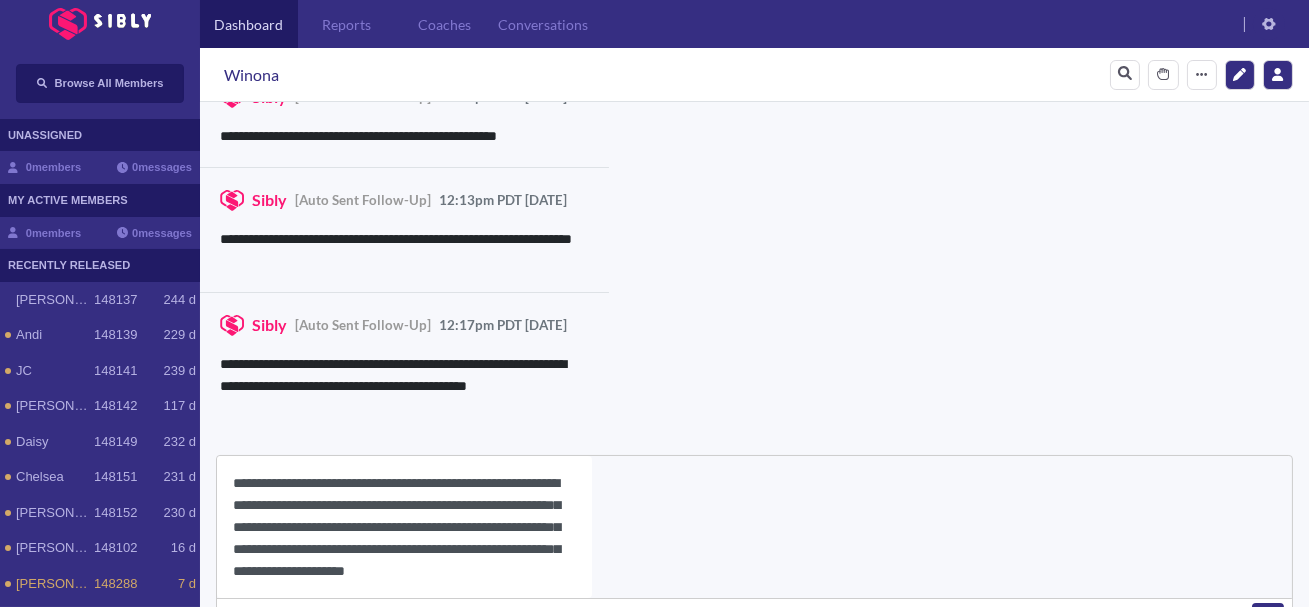 scroll, scrollTop: 22, scrollLeft: 0, axis: vertical 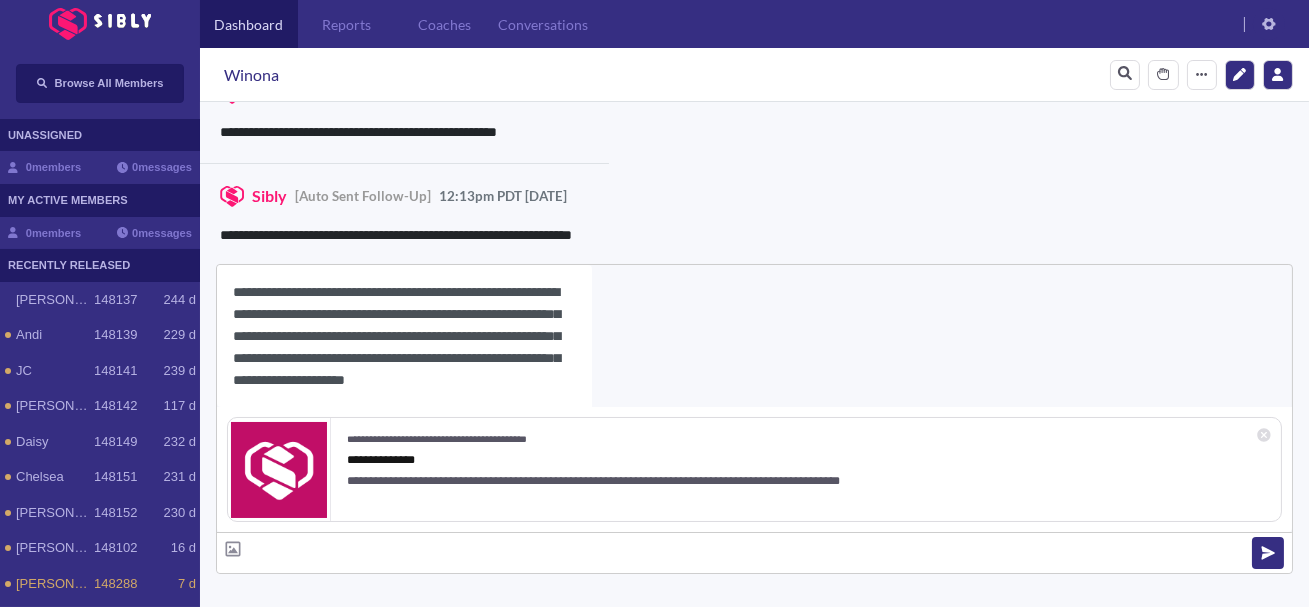 click on "Winona" at bounding box center (251, 75) 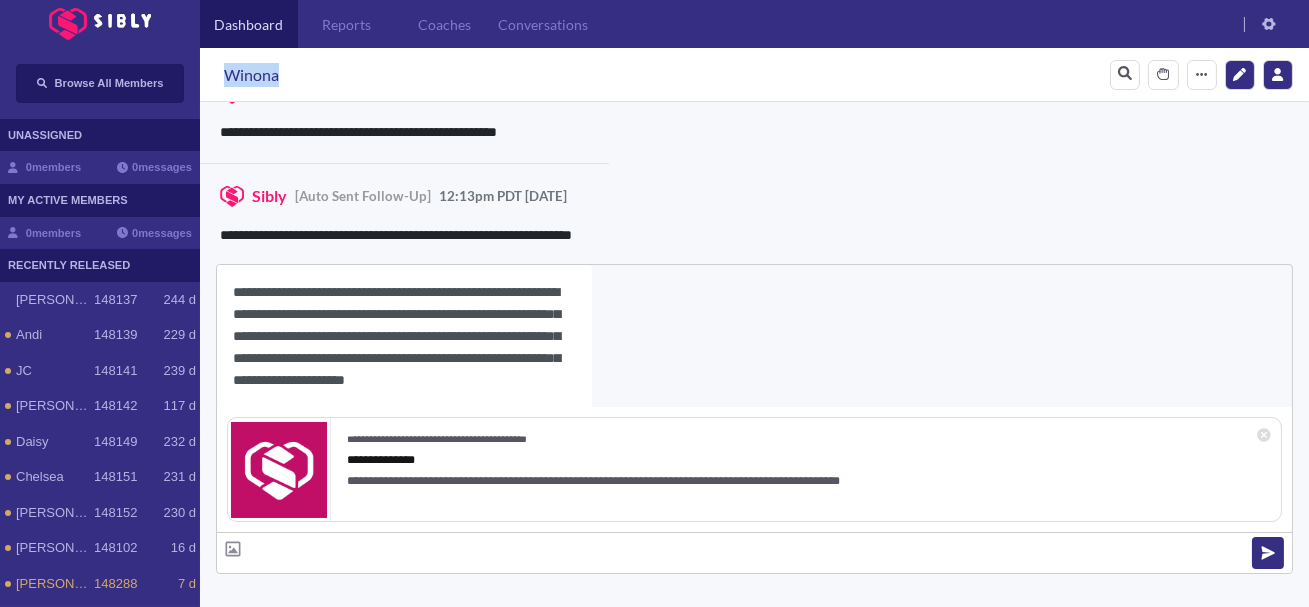 click on "Winona" at bounding box center (251, 75) 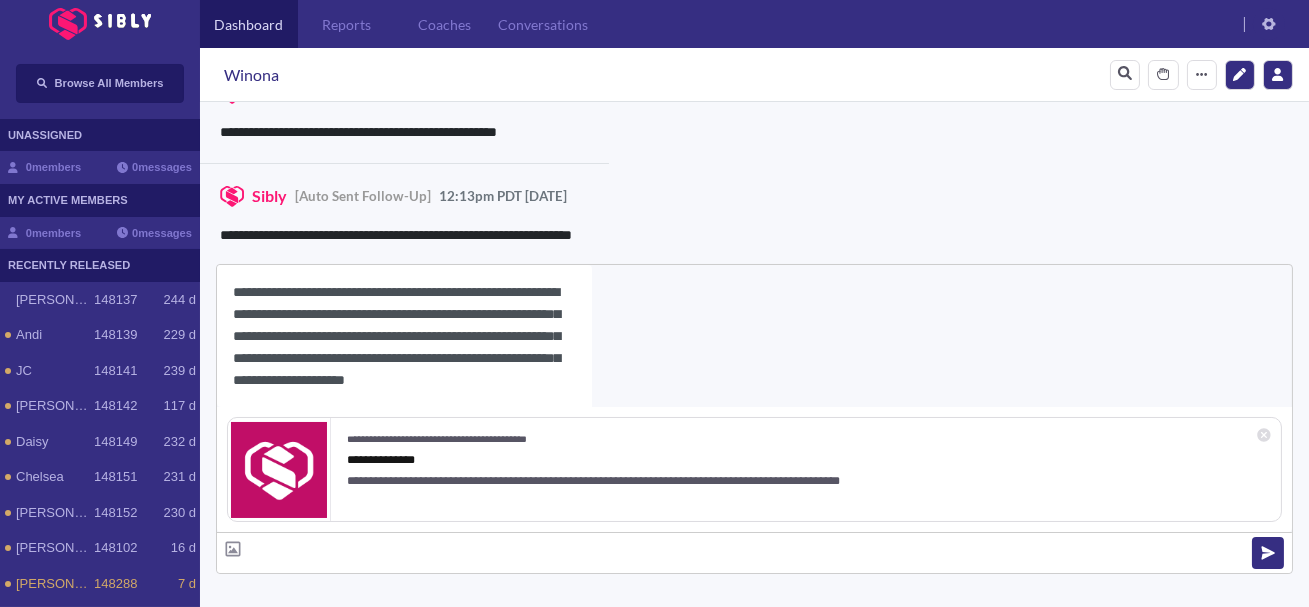 click on "**********" at bounding box center (404, 336) 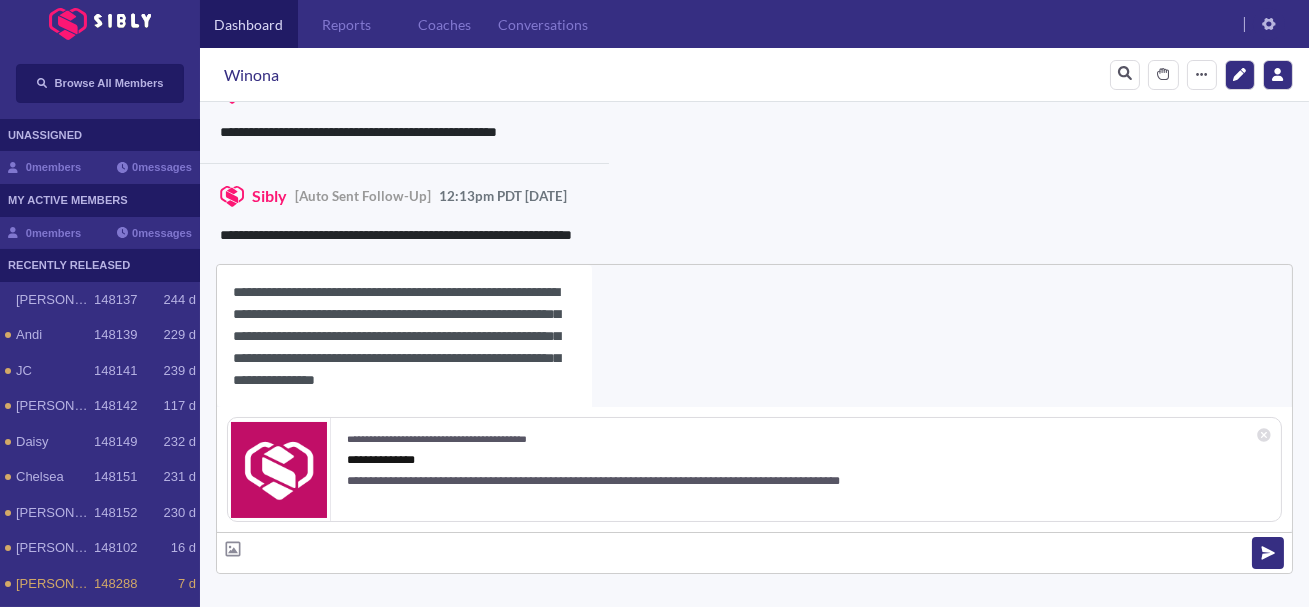 scroll, scrollTop: 18, scrollLeft: 0, axis: vertical 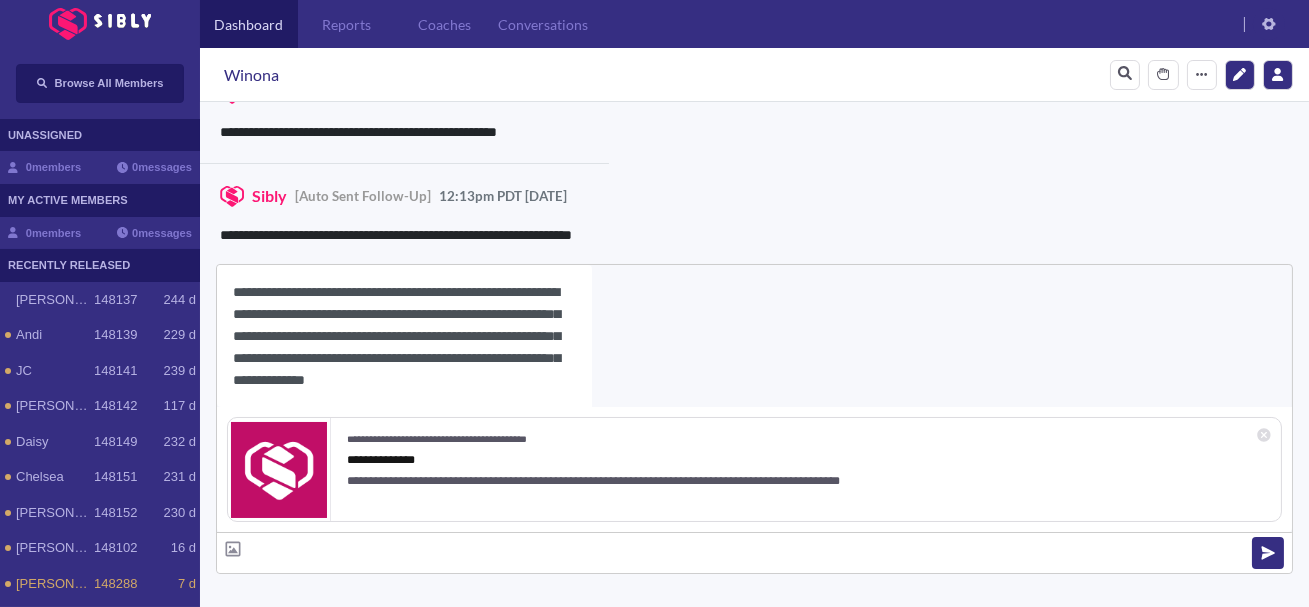 paste on "******" 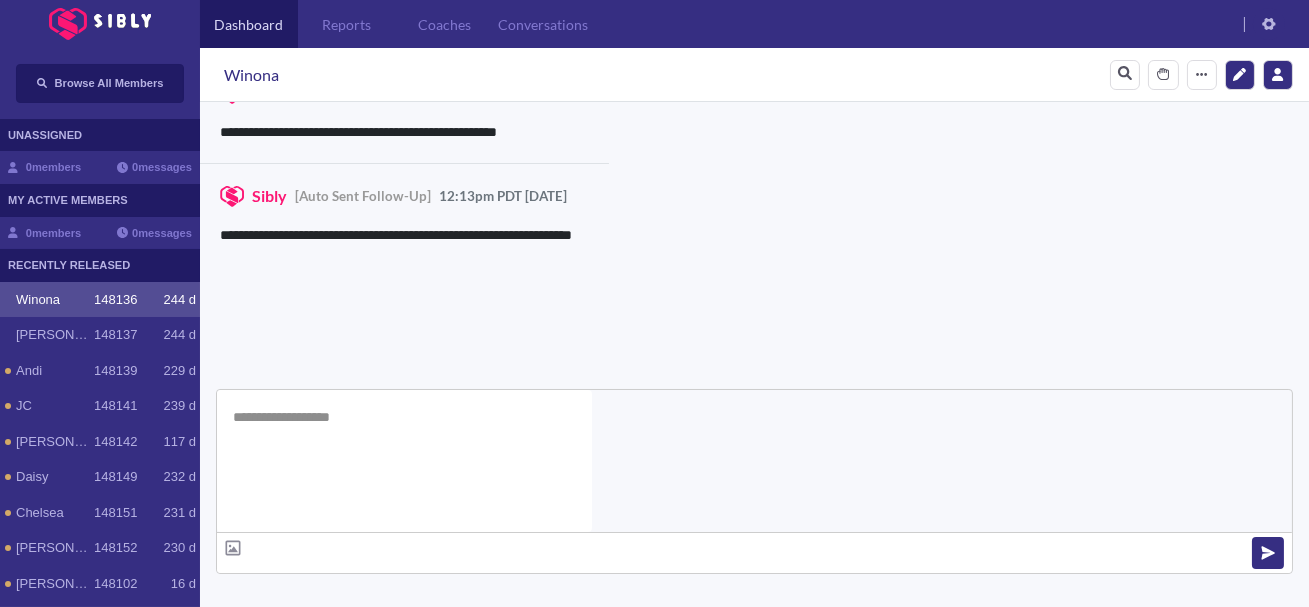 scroll, scrollTop: 0, scrollLeft: 0, axis: both 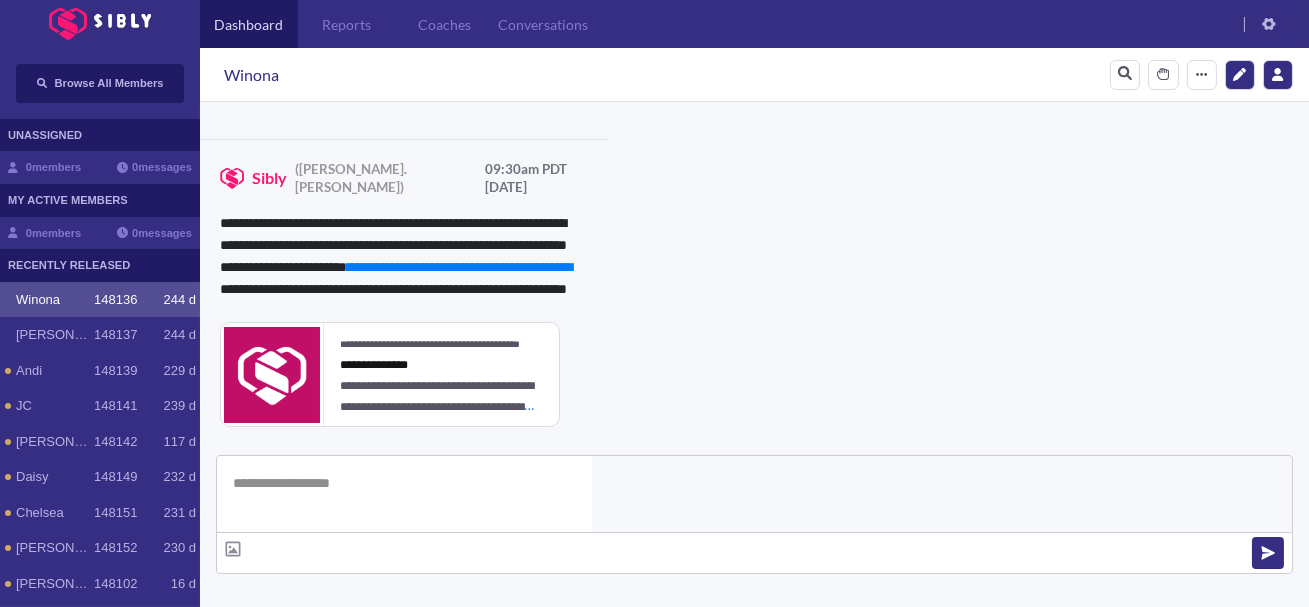 type 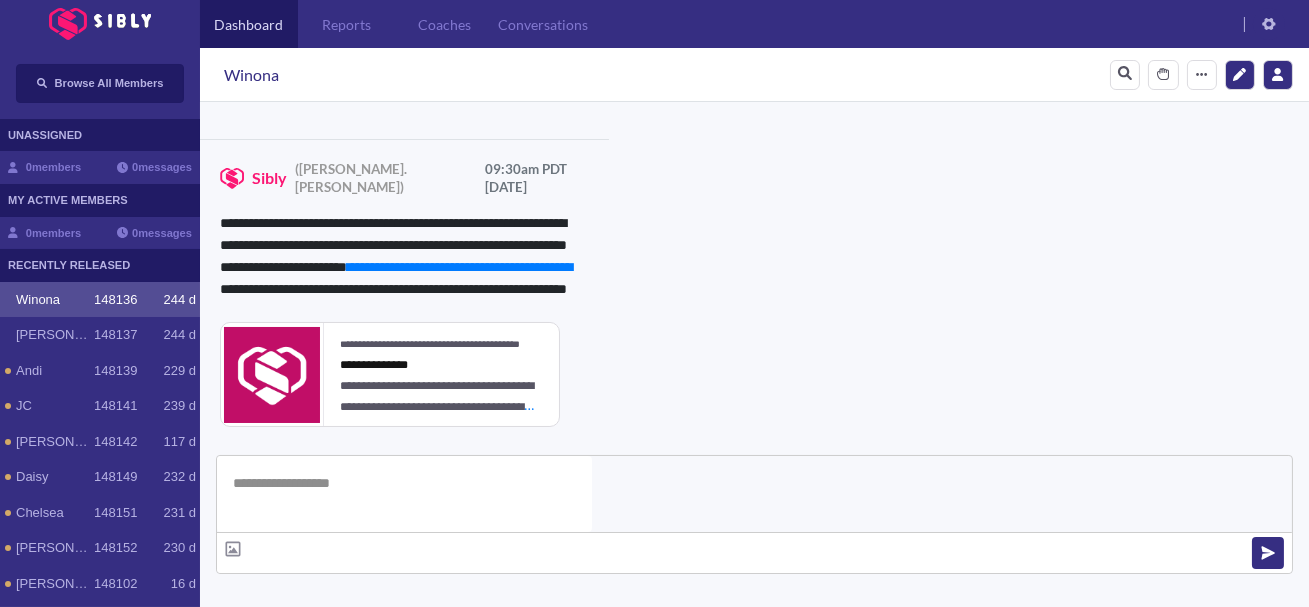click on "**********" at bounding box center [833, 1012] 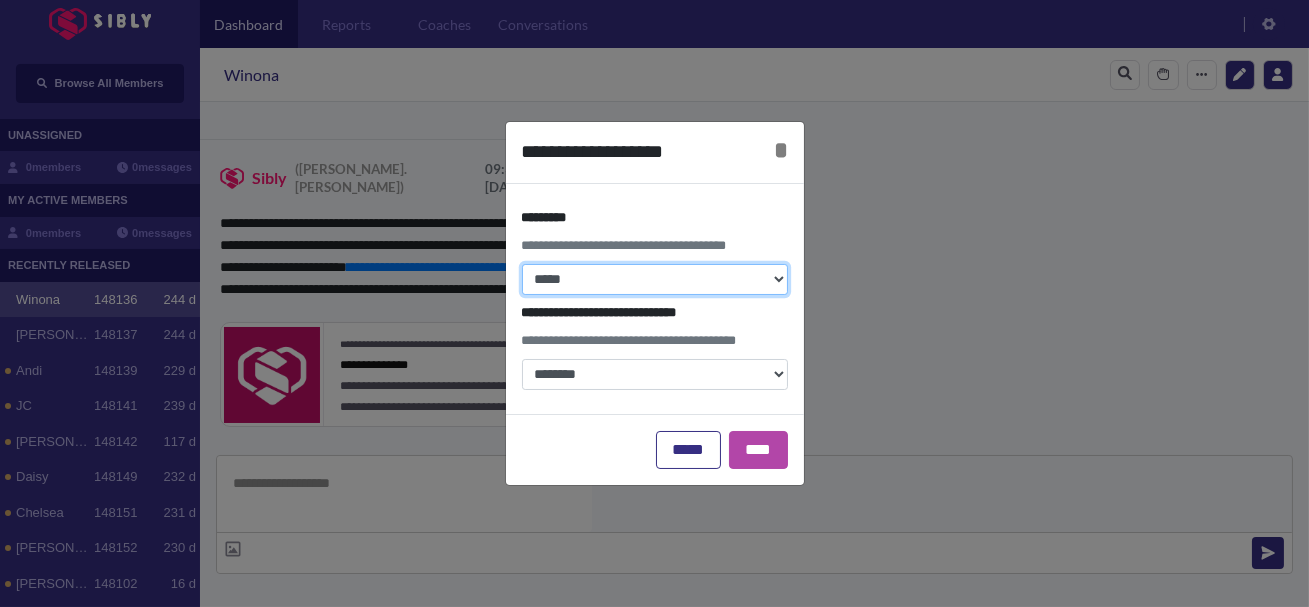 click on "**********" at bounding box center [655, 279] 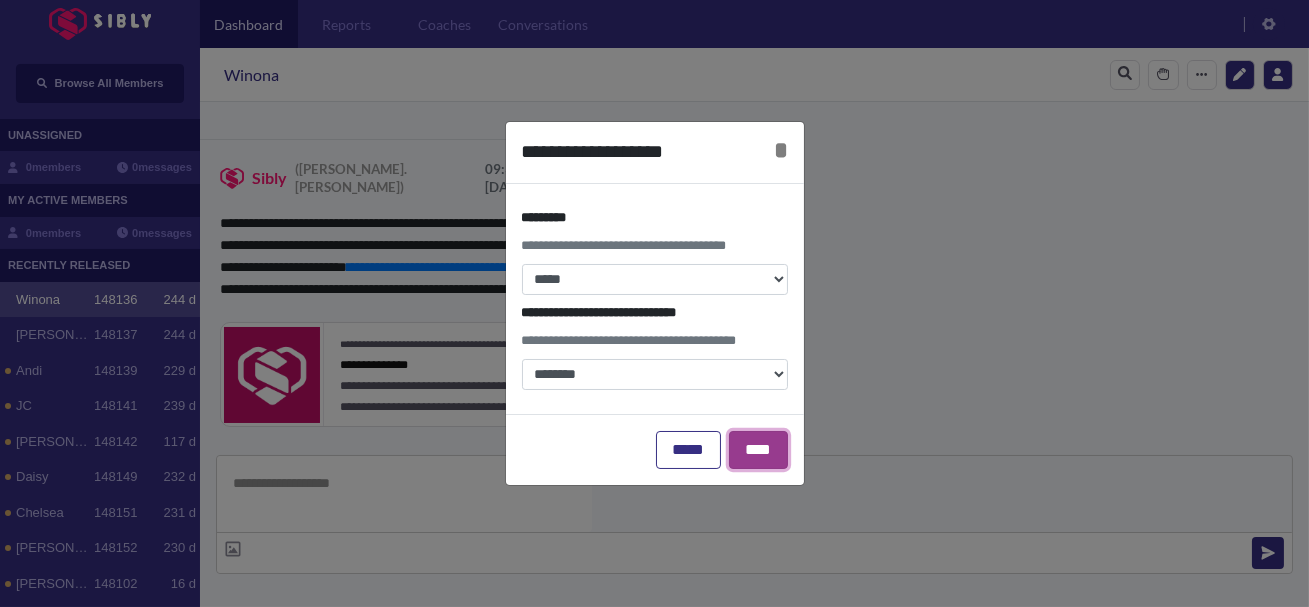 click on "****" at bounding box center [758, 450] 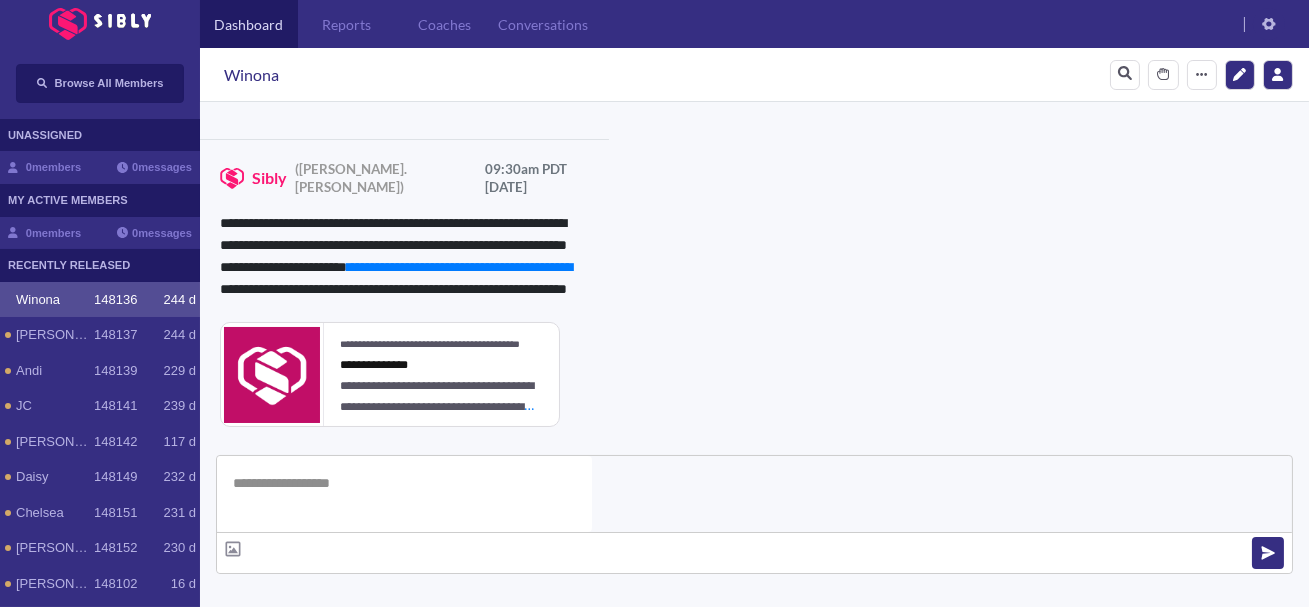 scroll, scrollTop: 0, scrollLeft: 0, axis: both 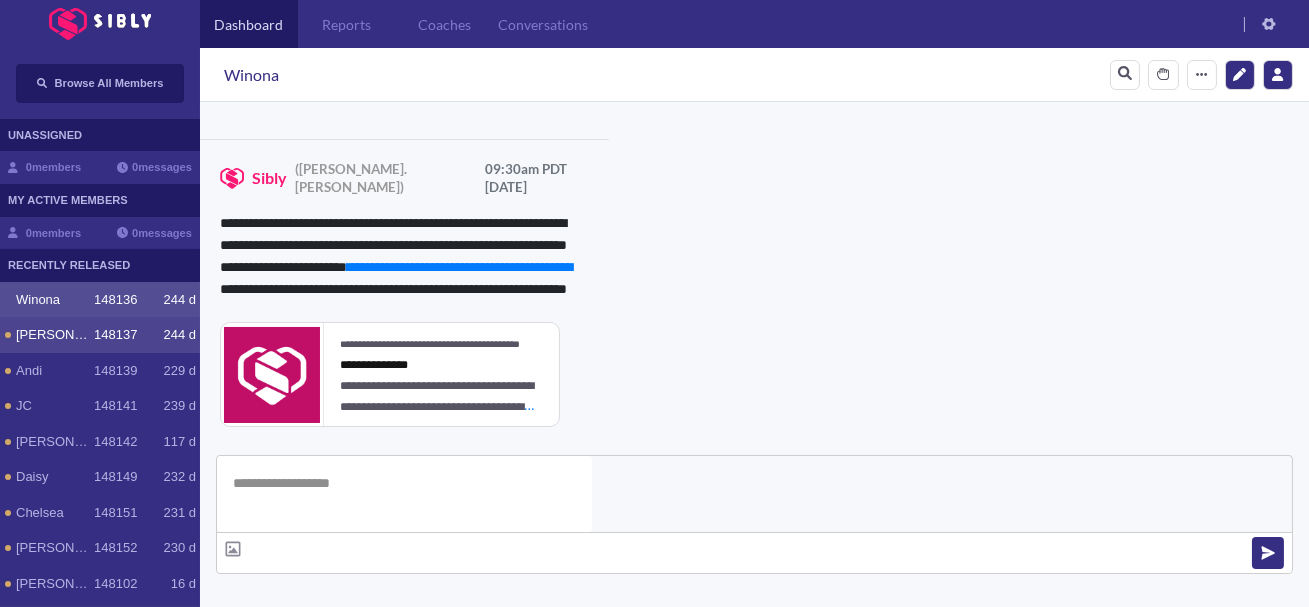 click on "[PERSON_NAME] 148137 244 d" at bounding box center (100, 335) 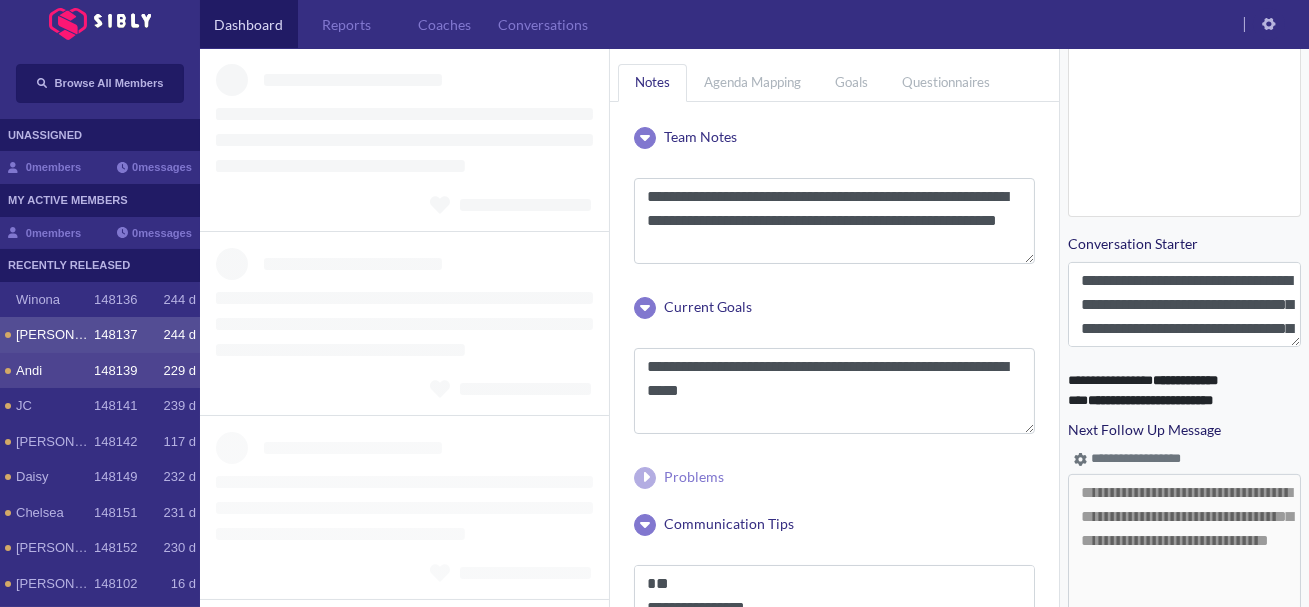 scroll, scrollTop: 1036, scrollLeft: 0, axis: vertical 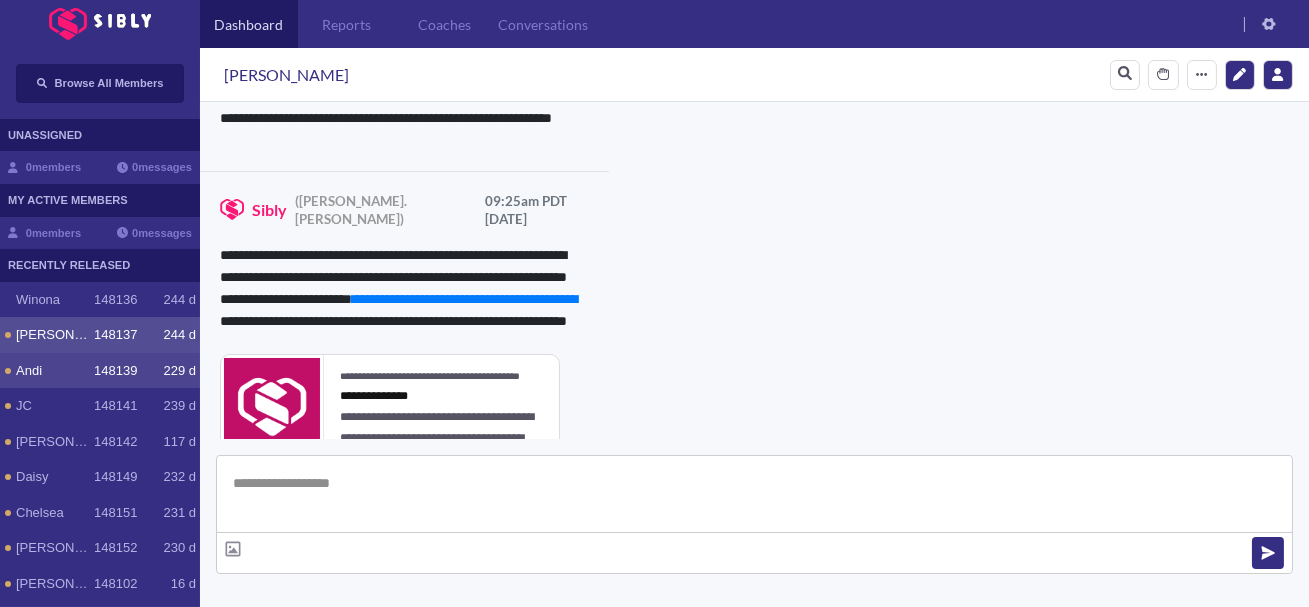 click on "148139" at bounding box center [115, 371] 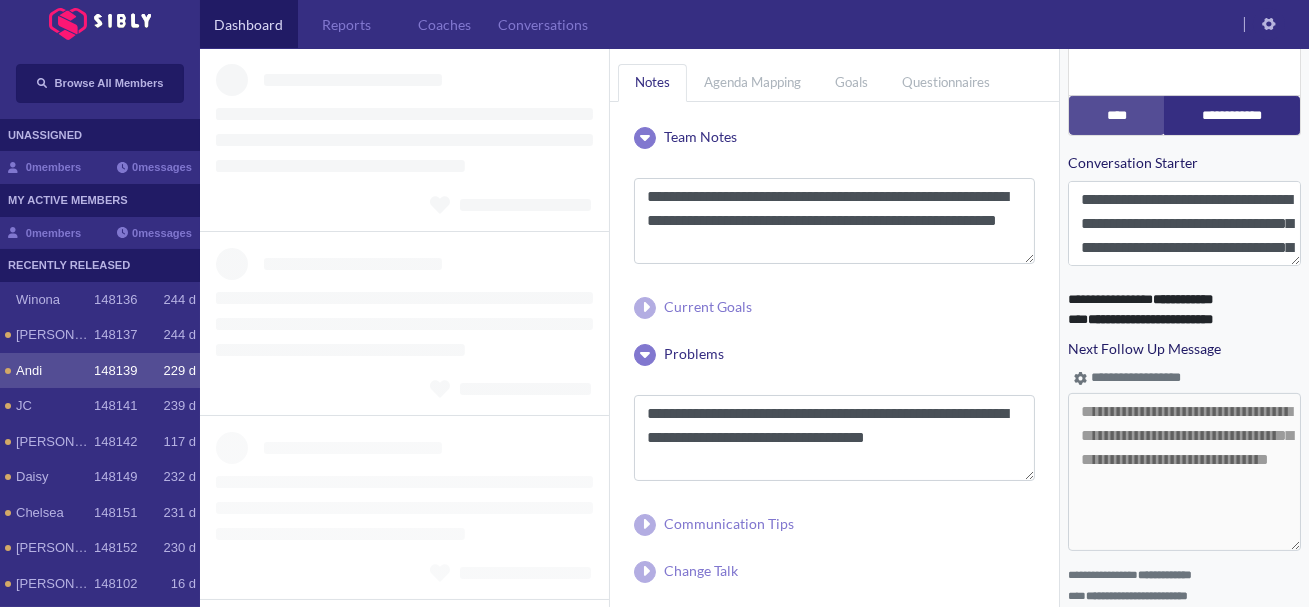 scroll, scrollTop: 1015, scrollLeft: 0, axis: vertical 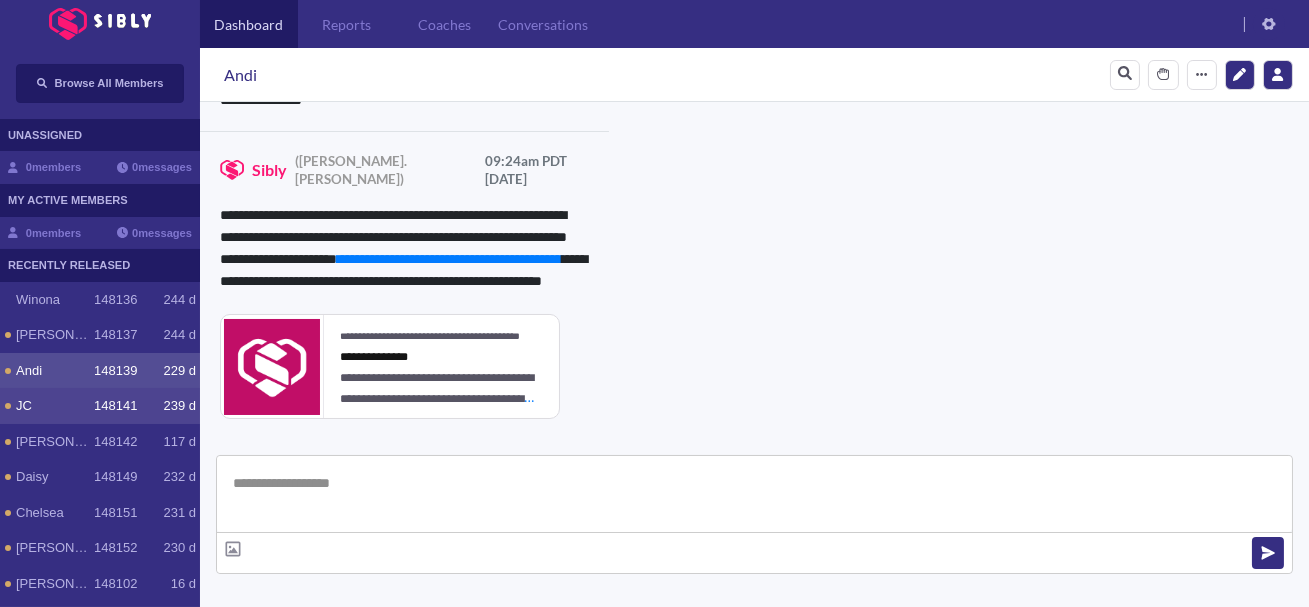 click on "148141" at bounding box center [115, 406] 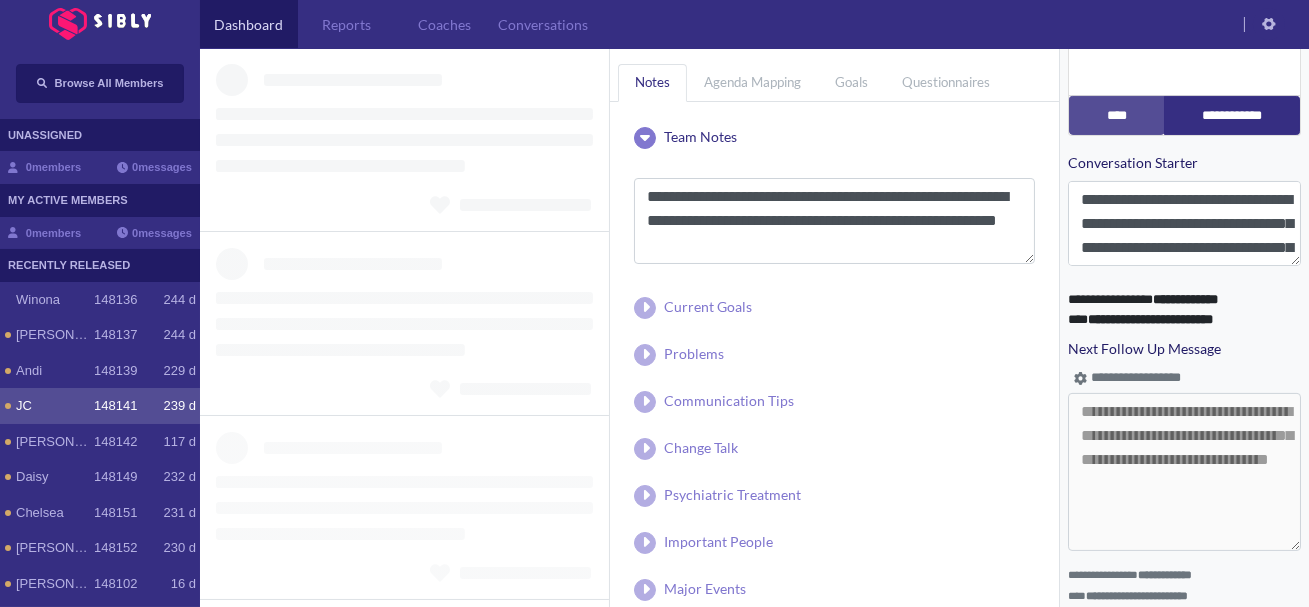 scroll, scrollTop: 1015, scrollLeft: 0, axis: vertical 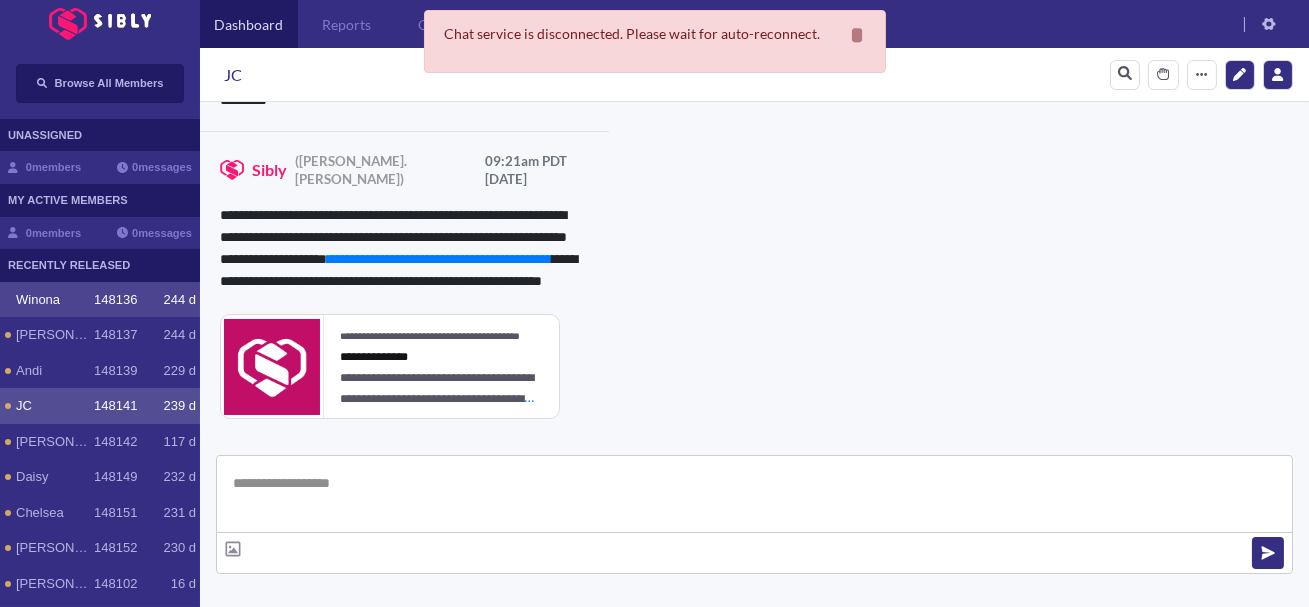 click on "148136" at bounding box center (115, 300) 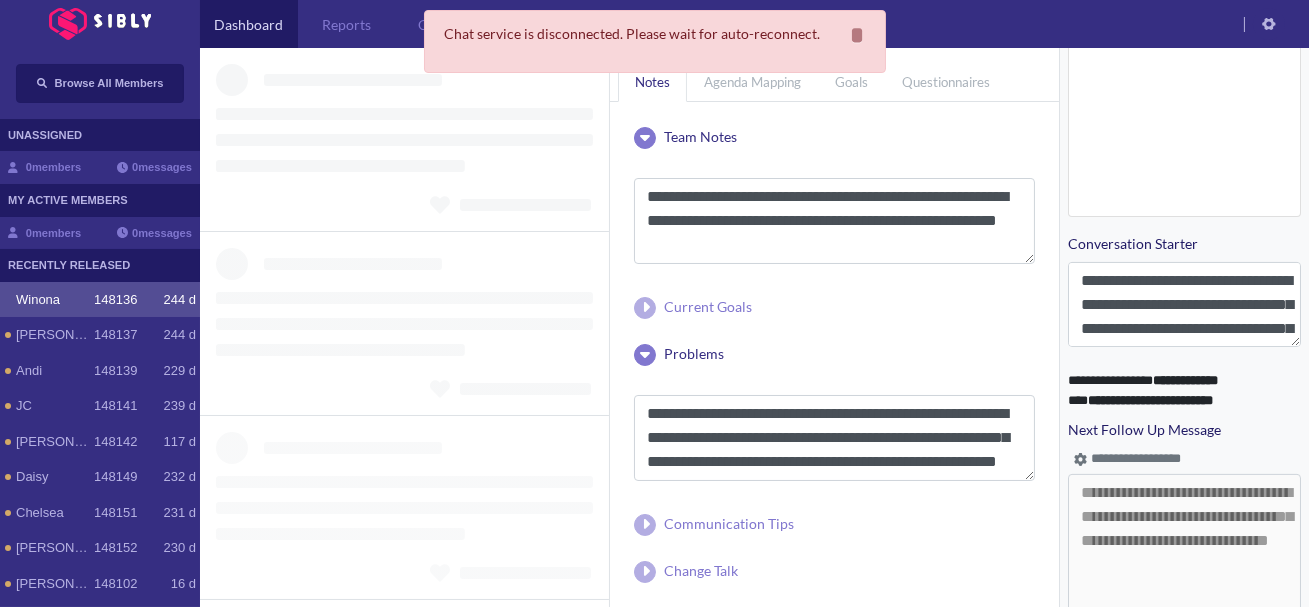 scroll, scrollTop: 1036, scrollLeft: 0, axis: vertical 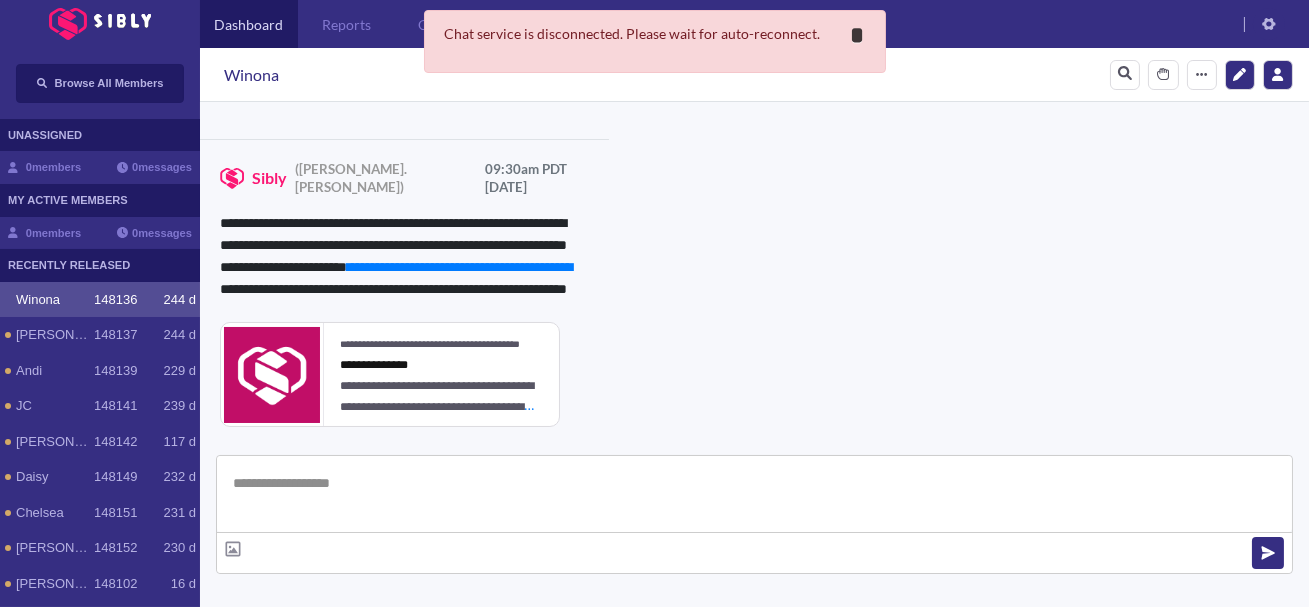 click on "*" at bounding box center [858, 35] 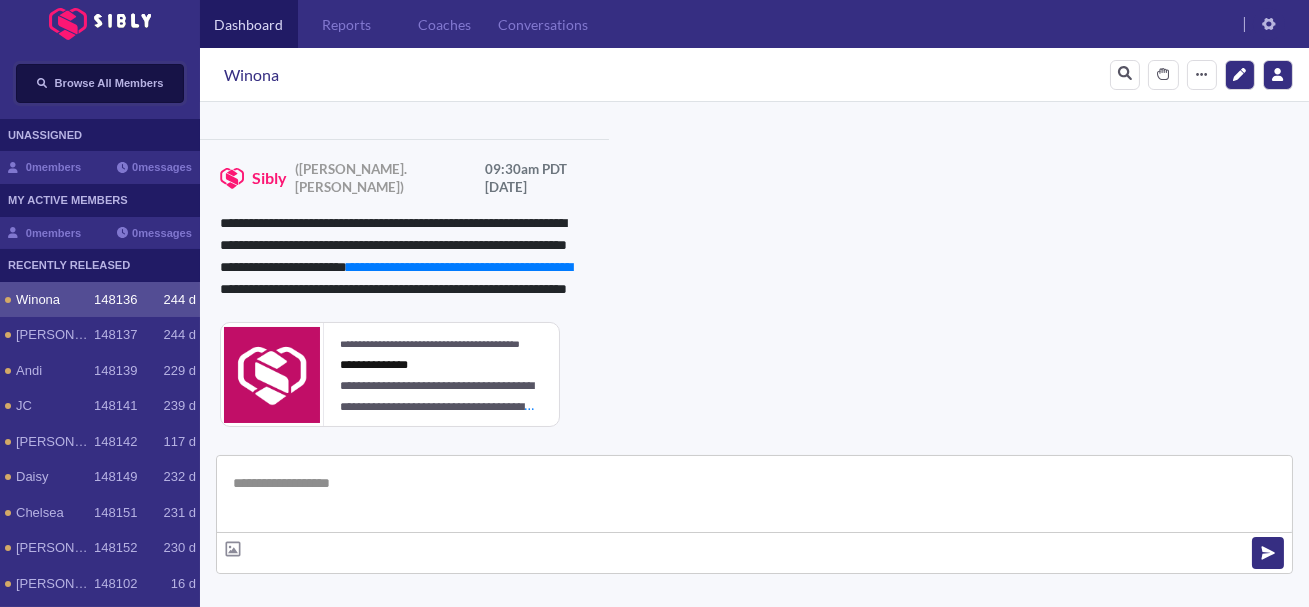click on "Browse All Members" at bounding box center (109, 83) 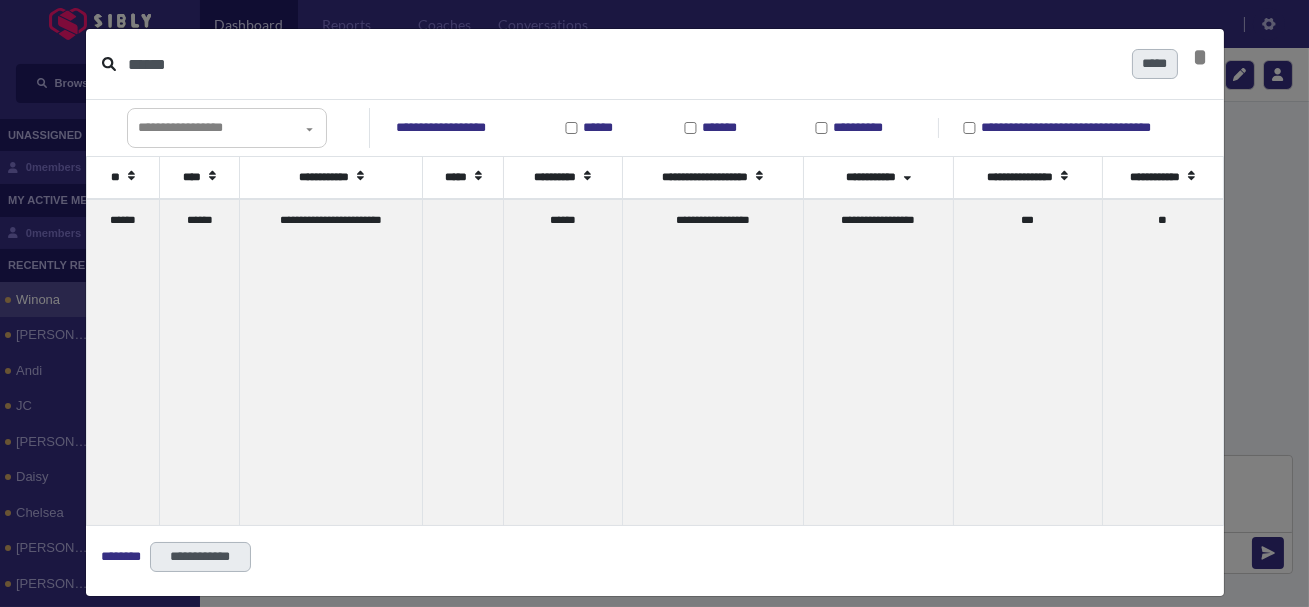 click on "******" at bounding box center (622, 64) 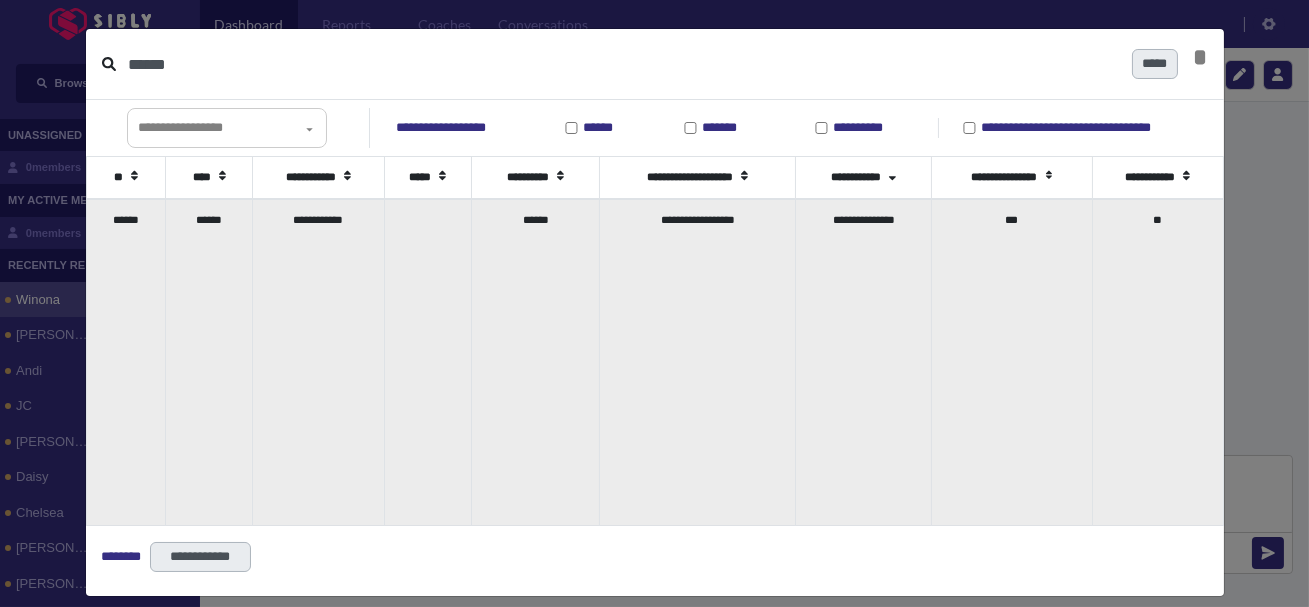 click on "******" at bounding box center (209, 362) 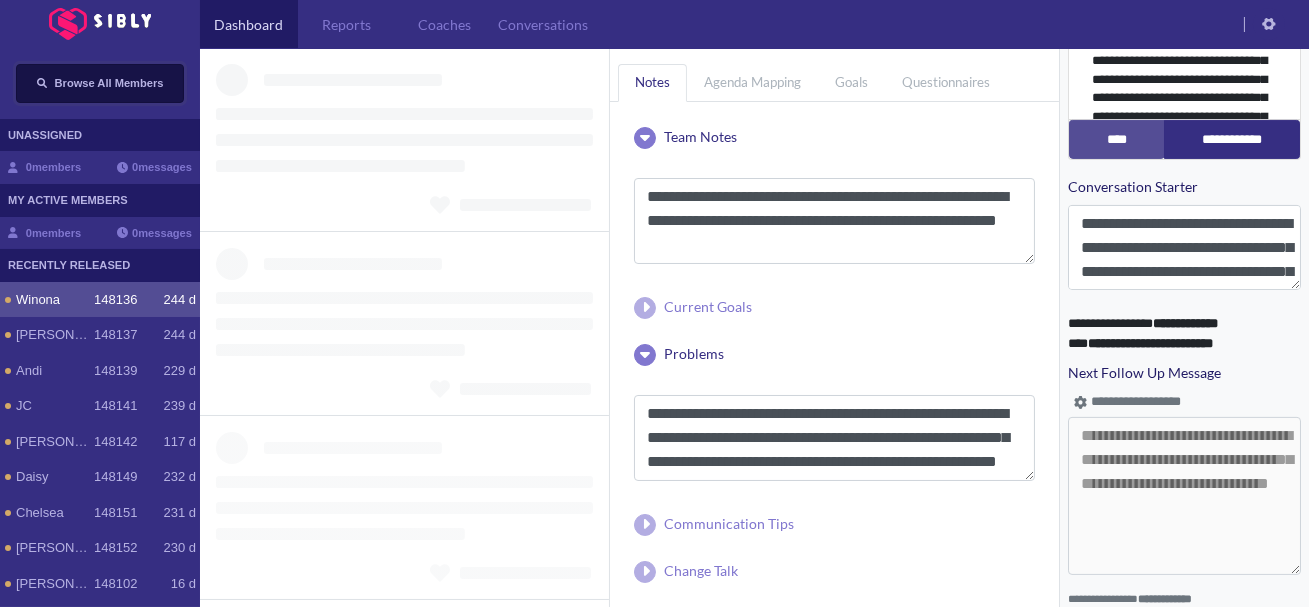 type 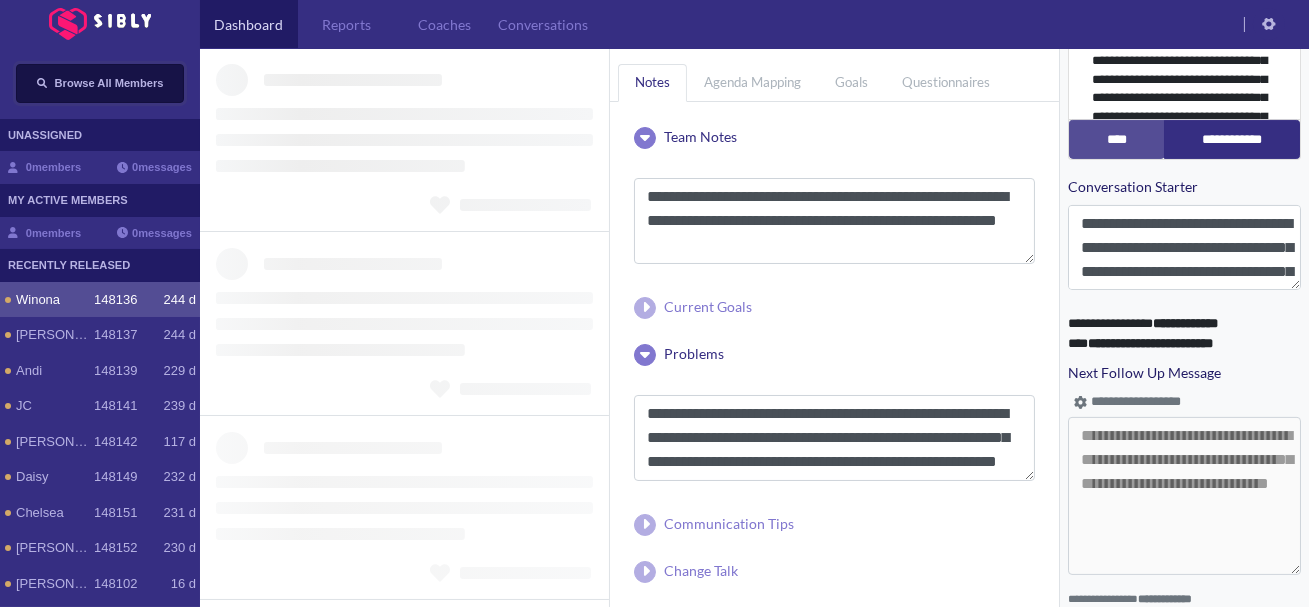 type 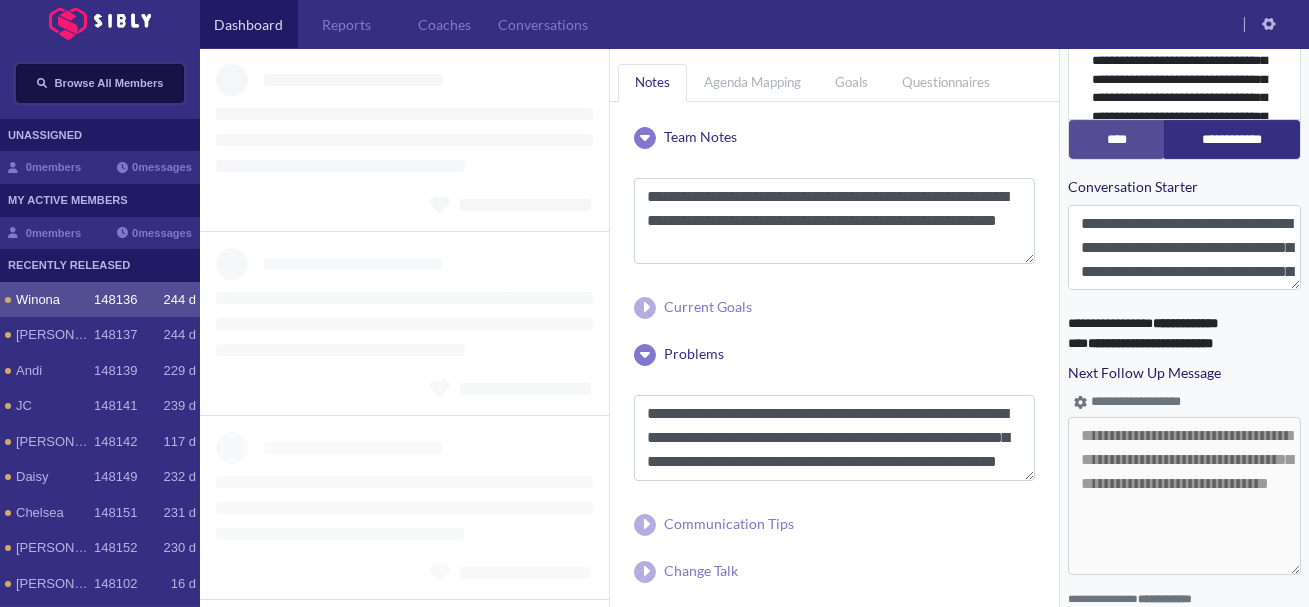 type 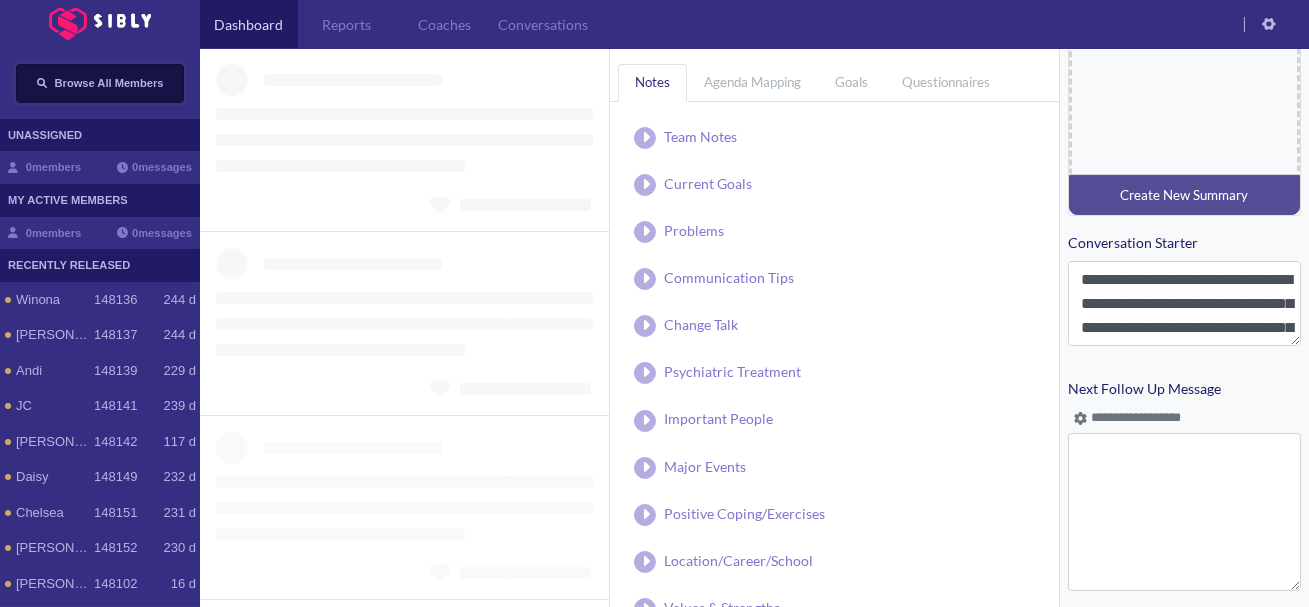 scroll, scrollTop: 877, scrollLeft: 0, axis: vertical 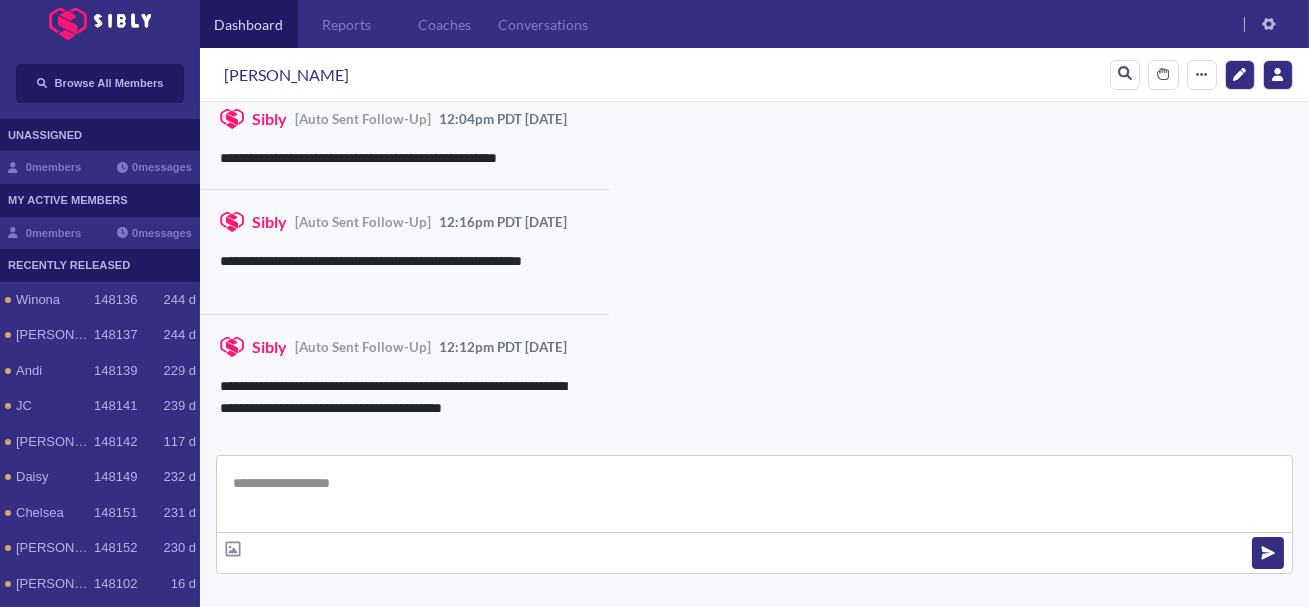 click at bounding box center [754, 494] 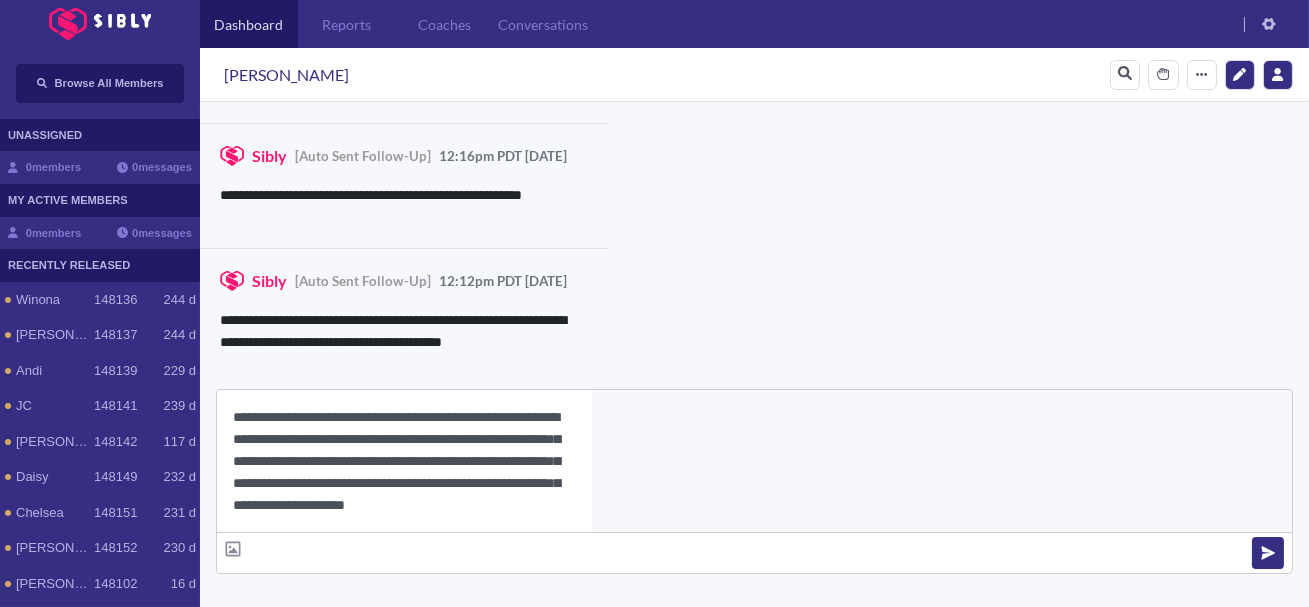scroll, scrollTop: 22, scrollLeft: 0, axis: vertical 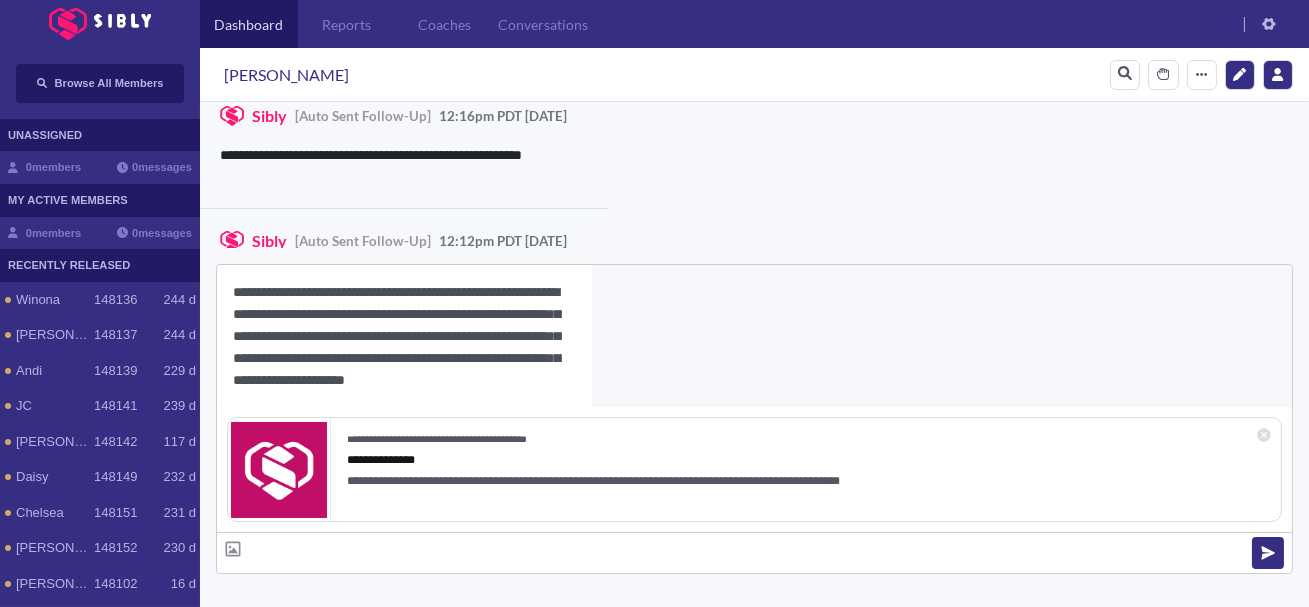 click on "[PERSON_NAME]" at bounding box center (286, 75) 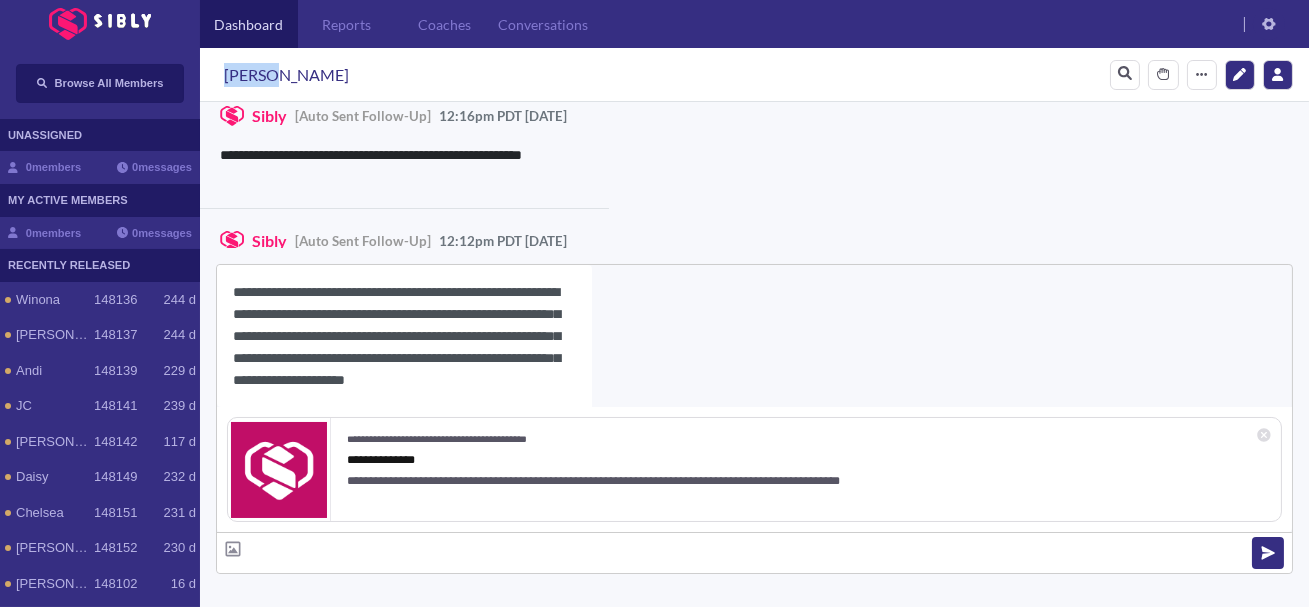 click on "[PERSON_NAME]" at bounding box center [286, 75] 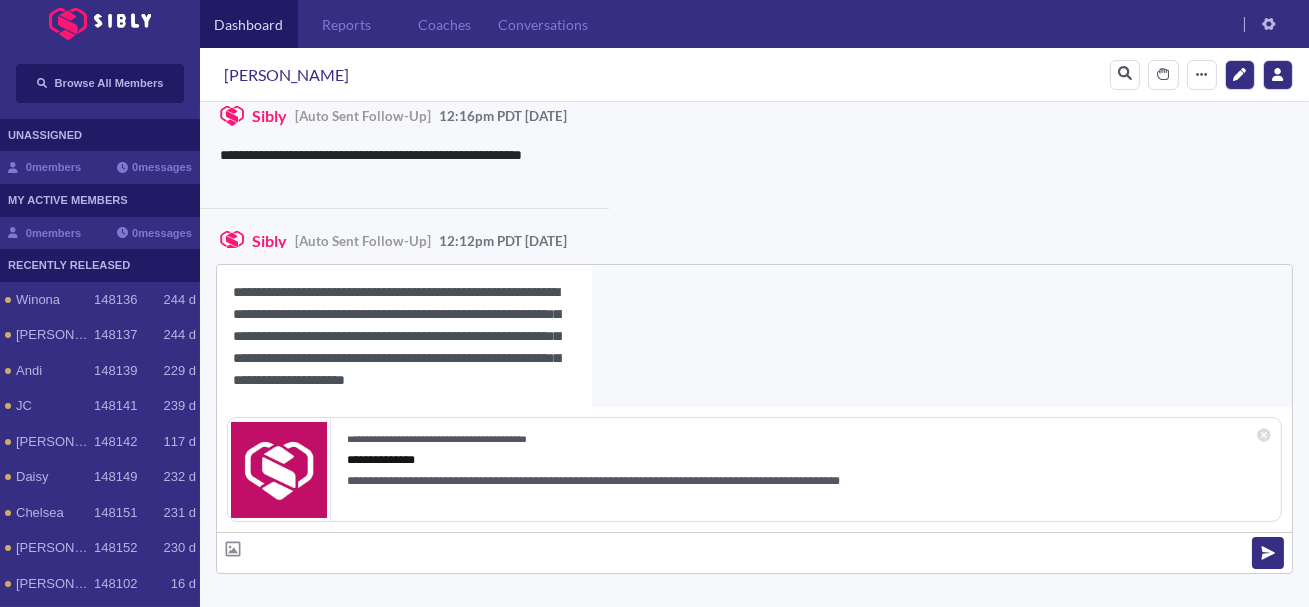 click on "**********" at bounding box center [404, 336] 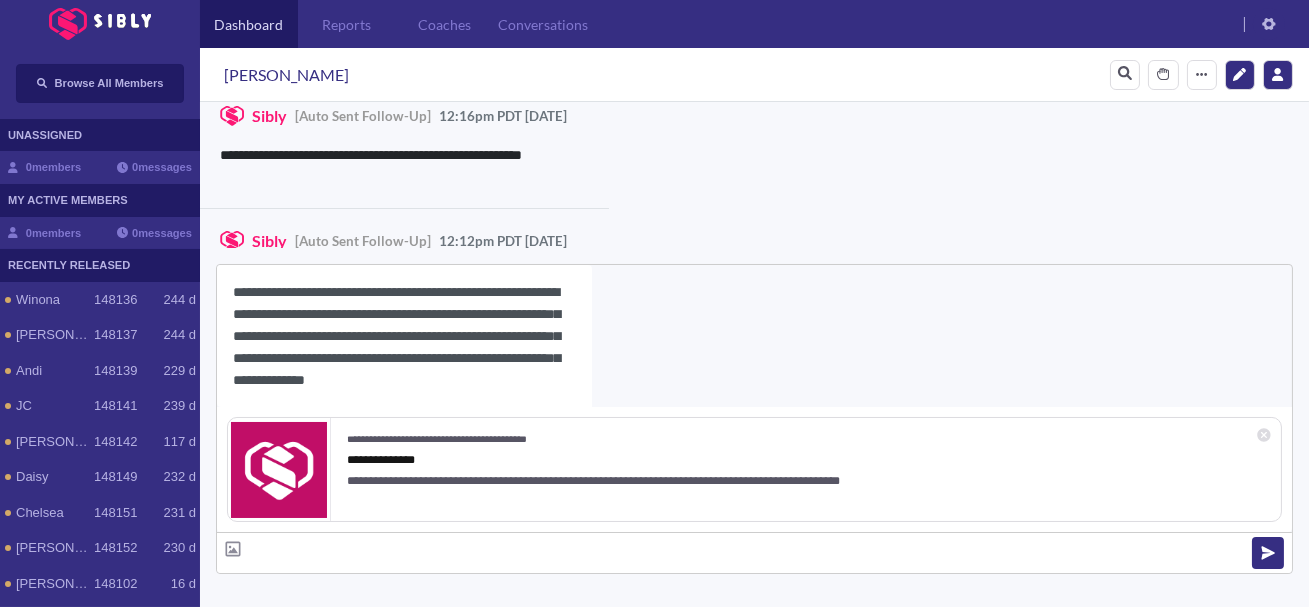 paste on "******" 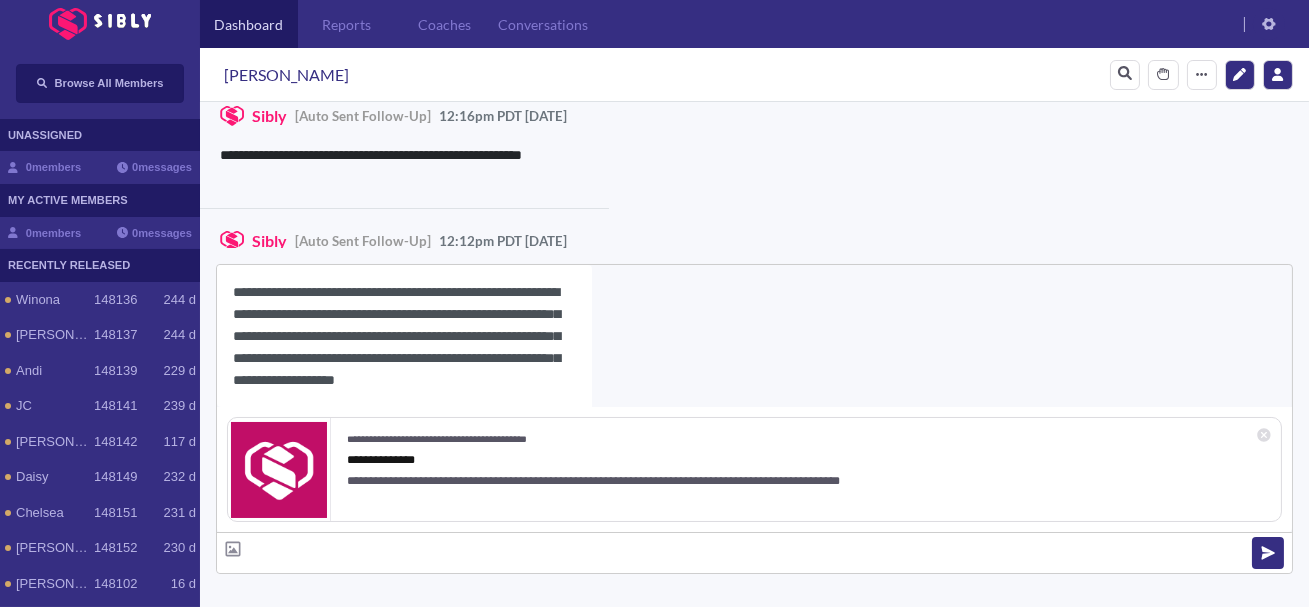 scroll, scrollTop: 18, scrollLeft: 0, axis: vertical 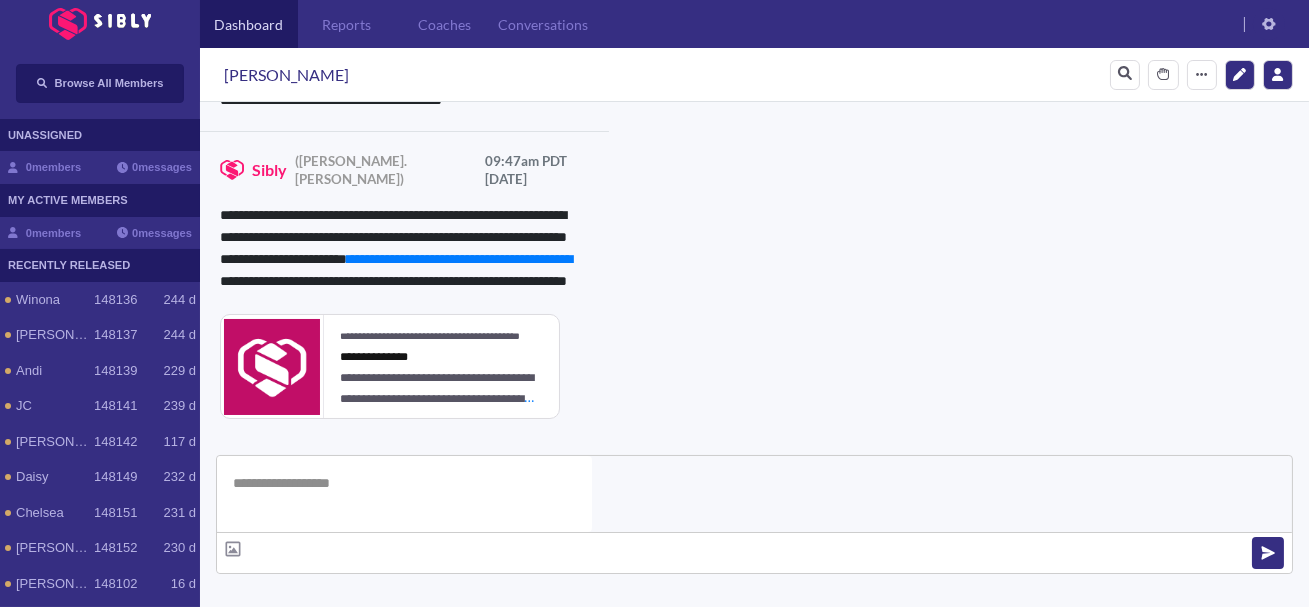 type 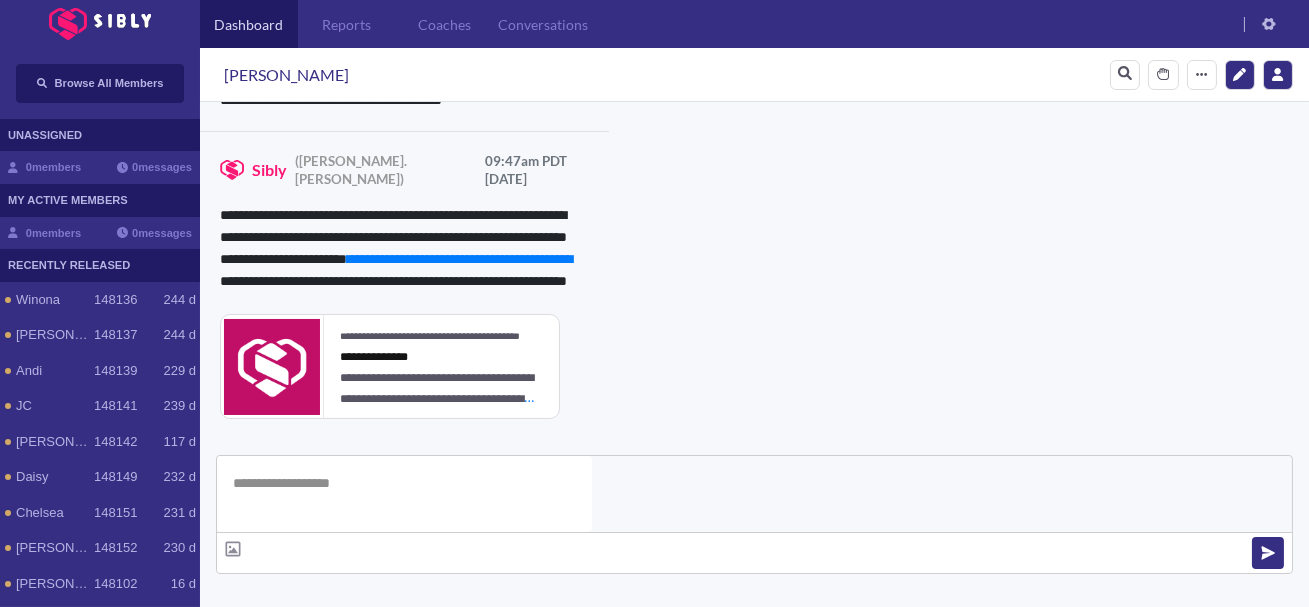 click on "**********" at bounding box center (833, 980) 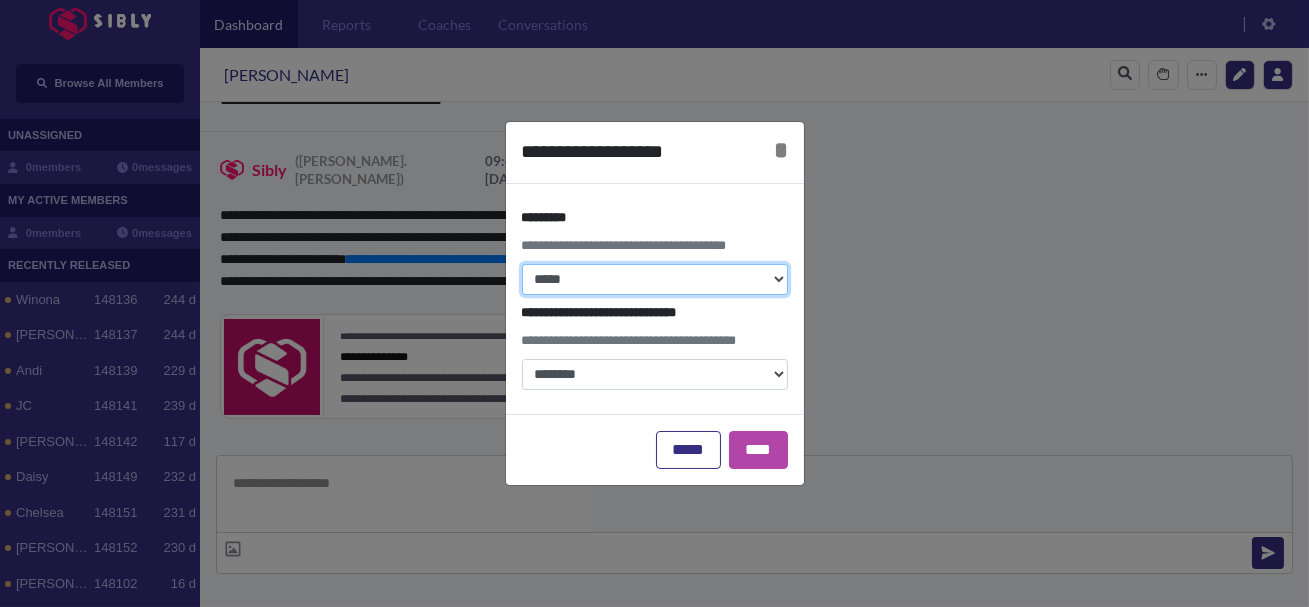 click on "**********" at bounding box center (655, 279) 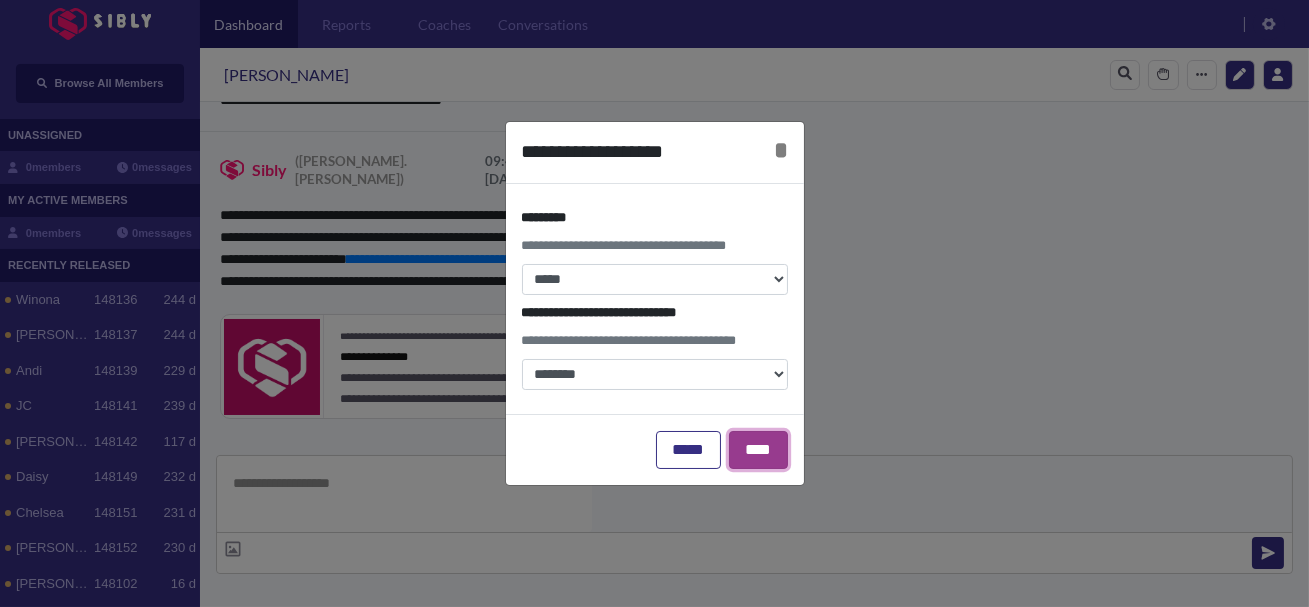 click on "****" at bounding box center [758, 450] 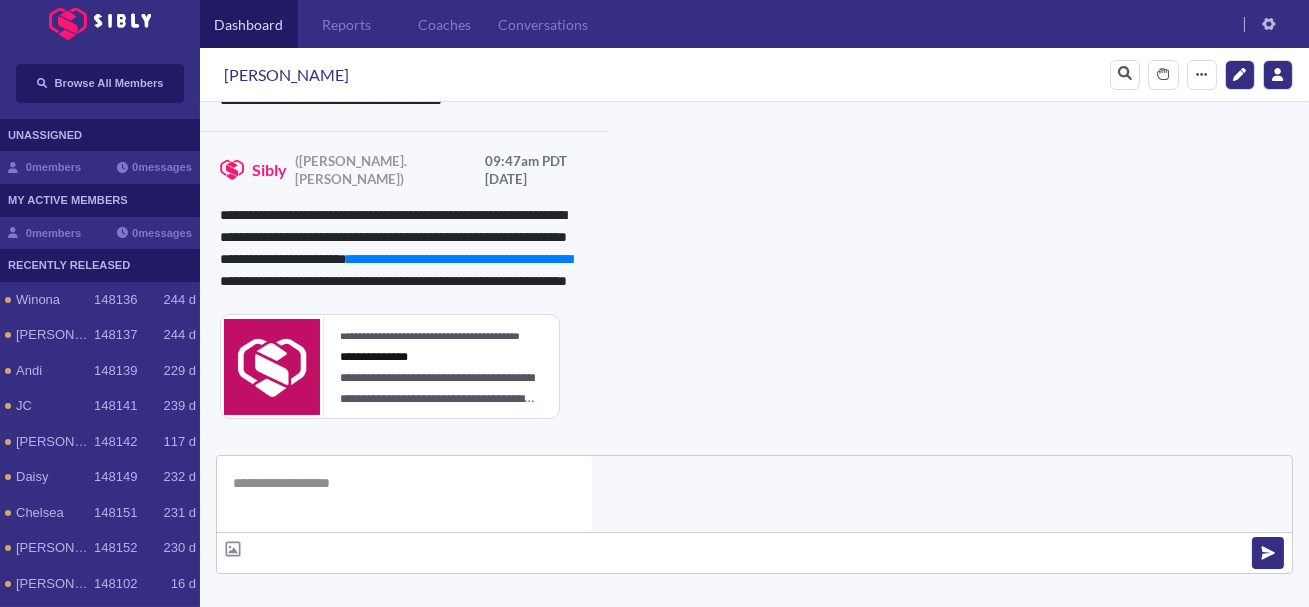 click at bounding box center (341, 697) 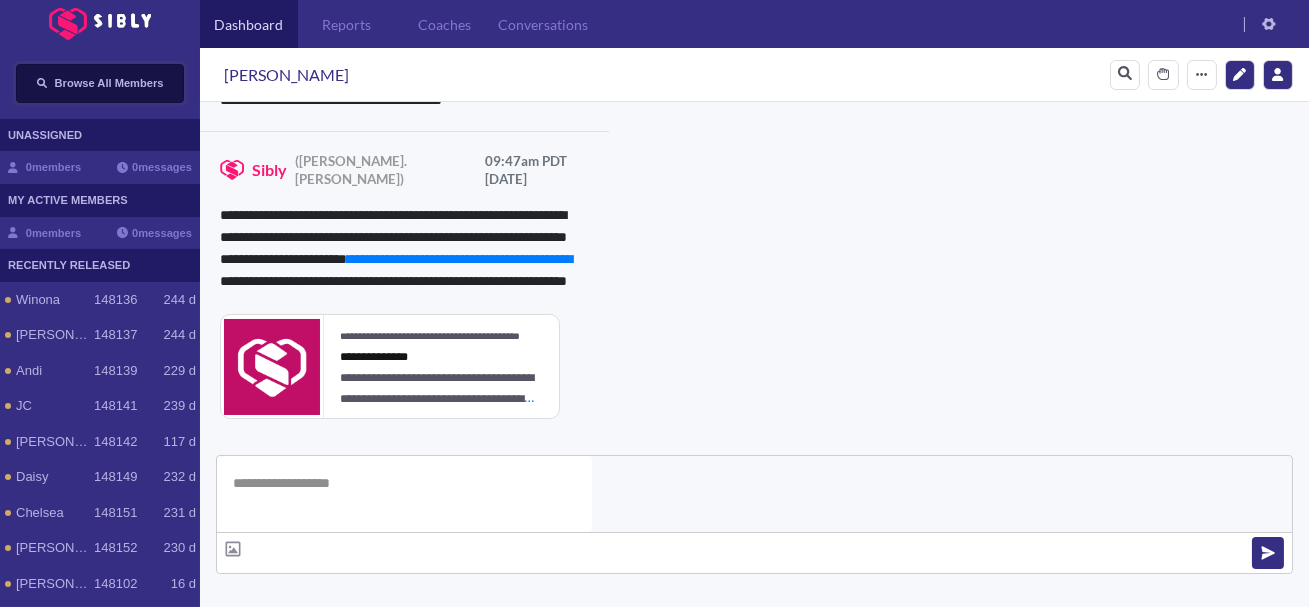 click on "Browse All Members" at bounding box center (109, 83) 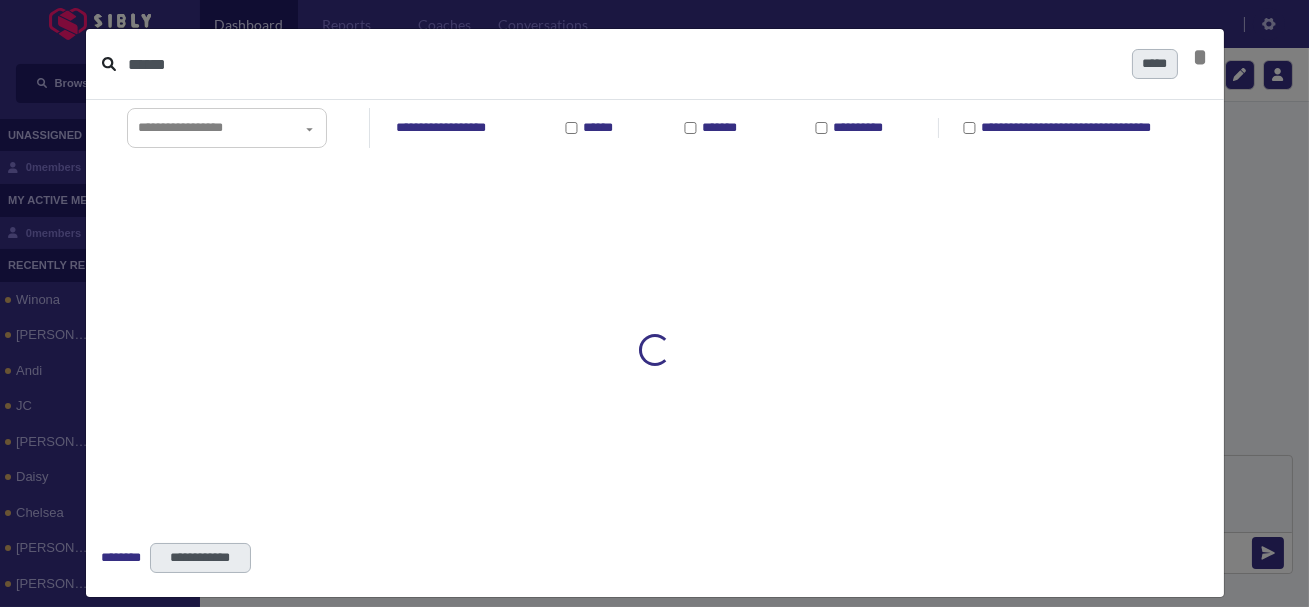 click on "******" at bounding box center (622, 64) 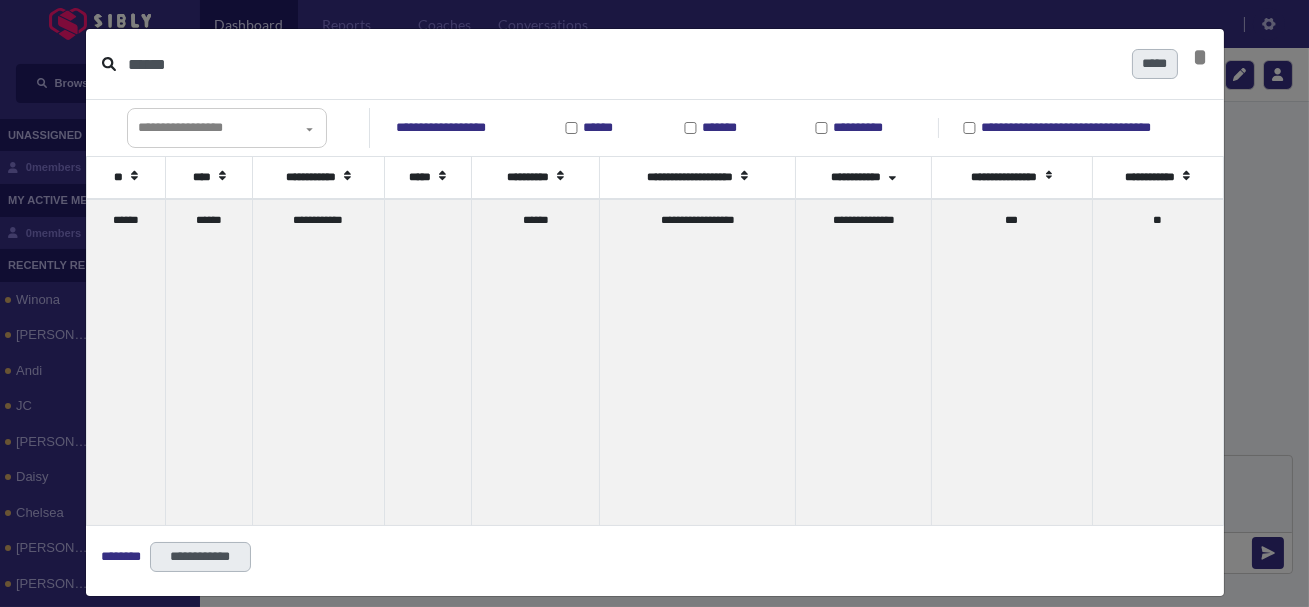 type on "******" 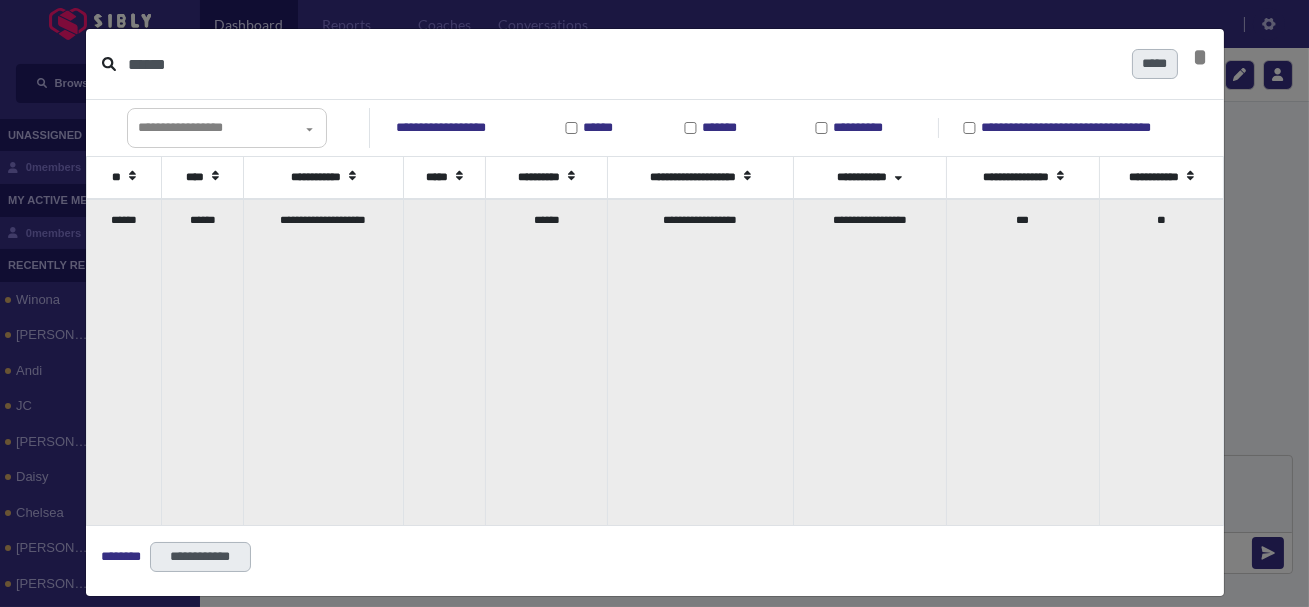 click on "**********" at bounding box center [323, 362] 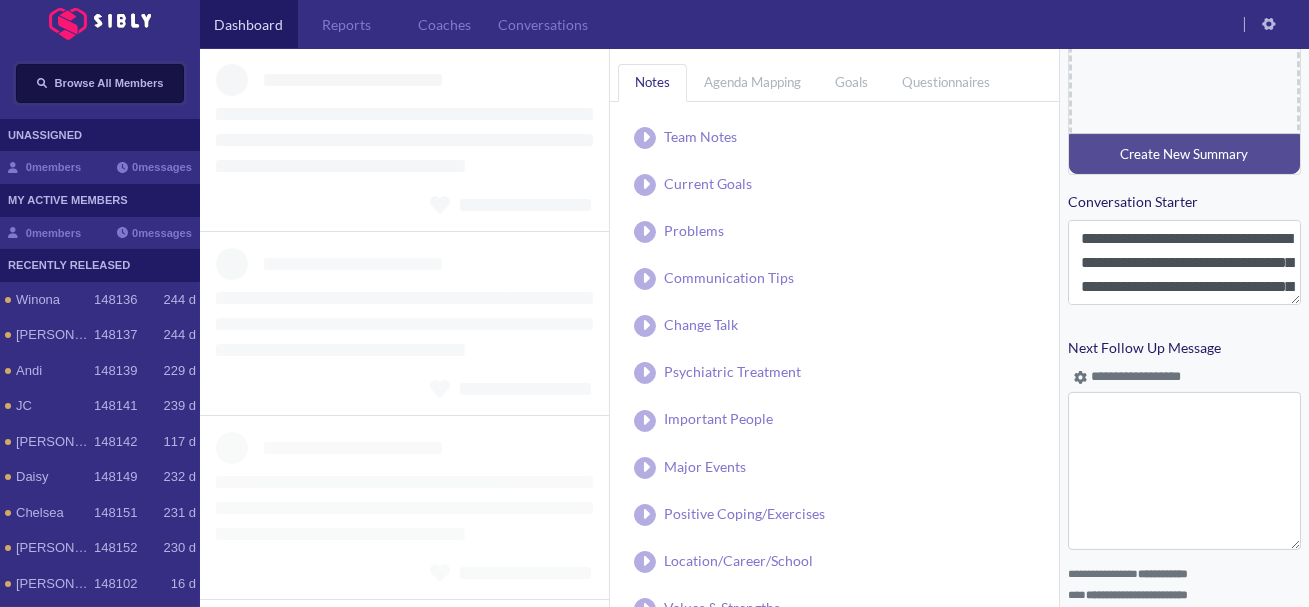 scroll, scrollTop: 939, scrollLeft: 0, axis: vertical 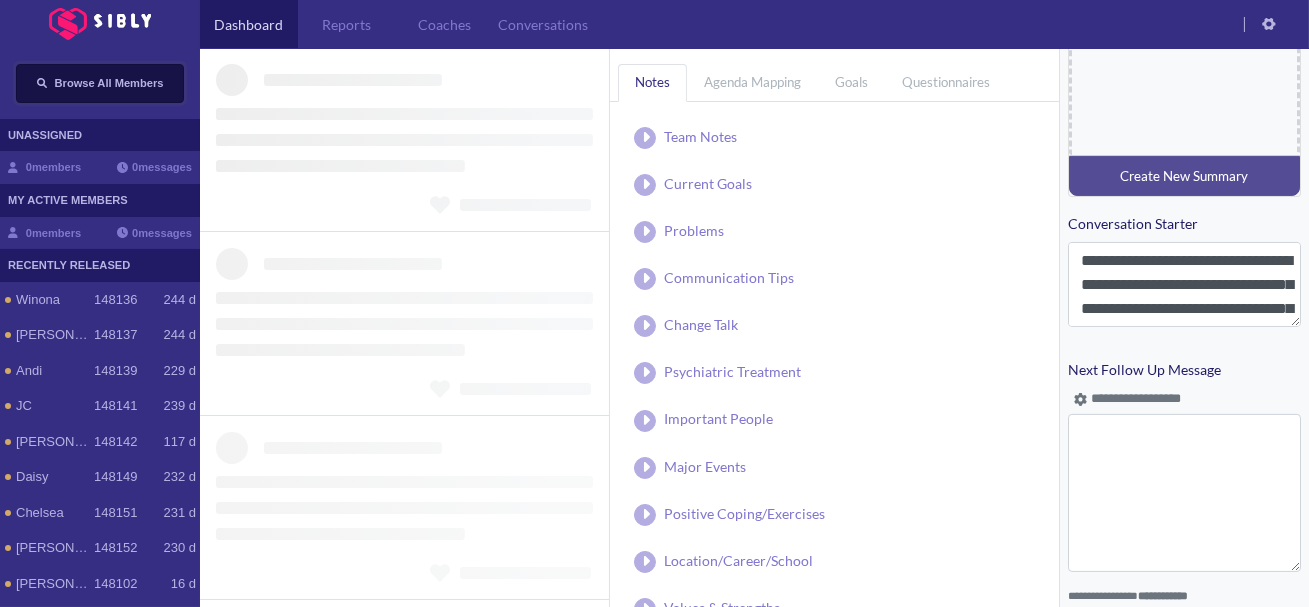type on "**********" 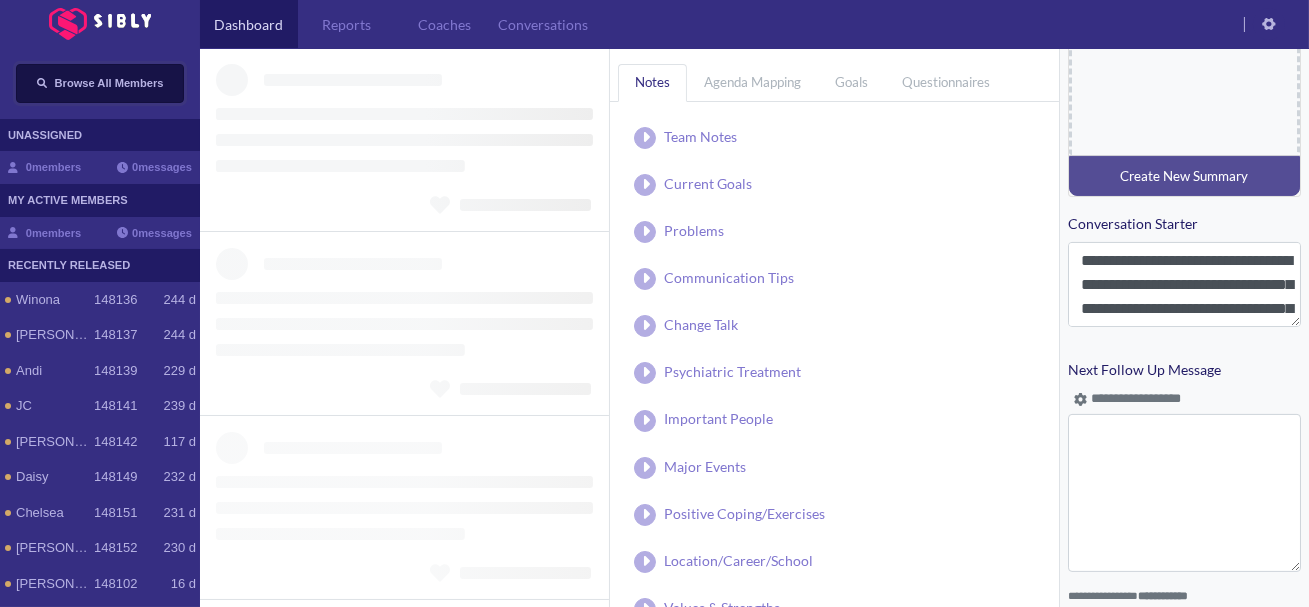 type on "**********" 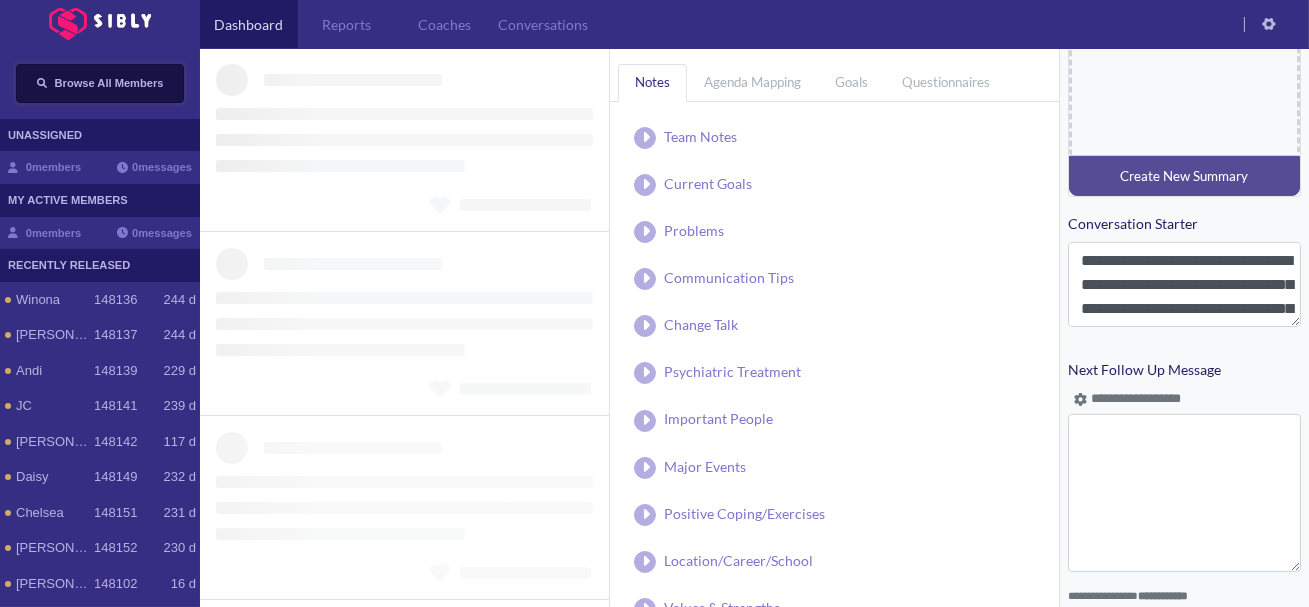 type on "**********" 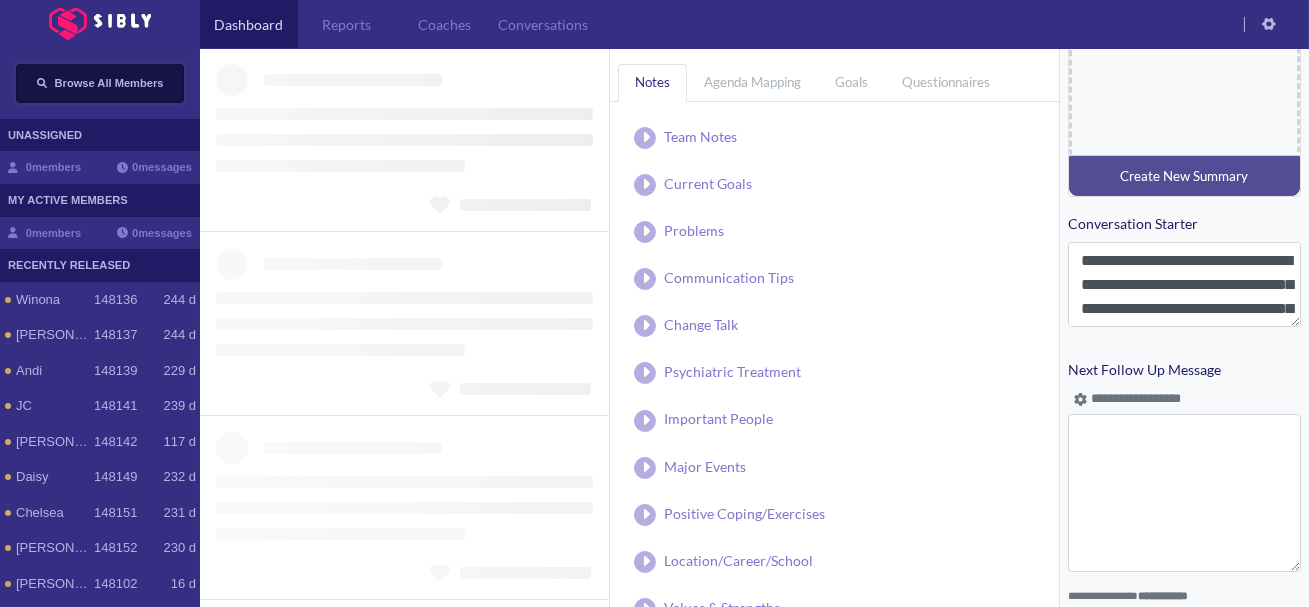 type on "**********" 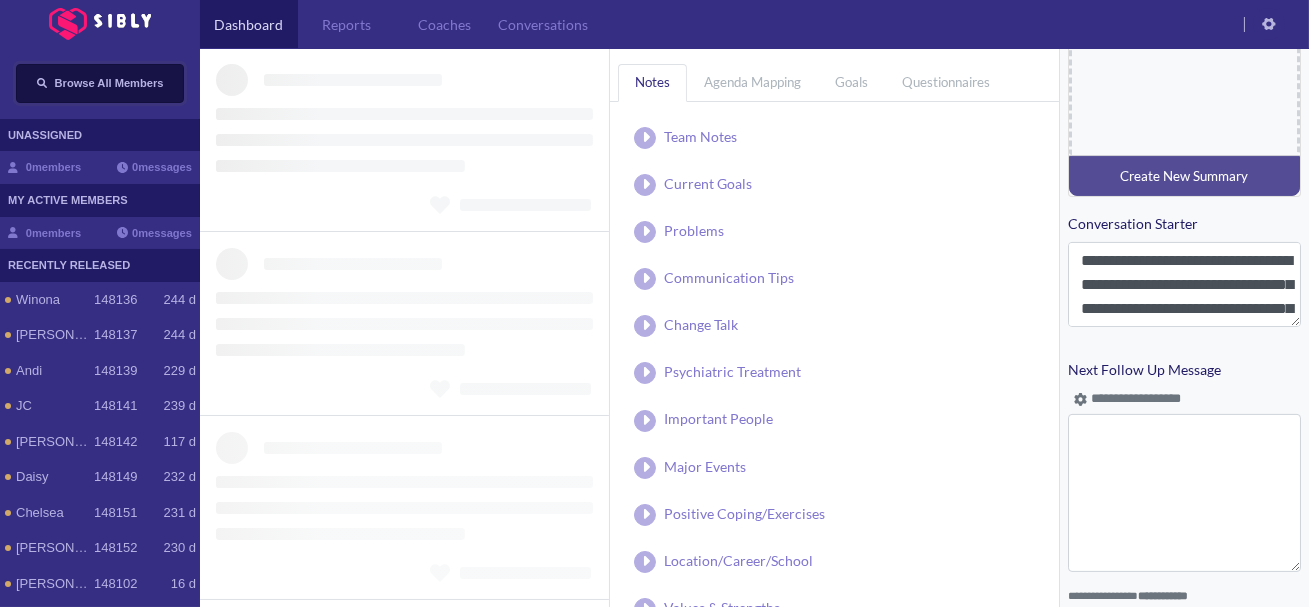 scroll, scrollTop: 997, scrollLeft: 0, axis: vertical 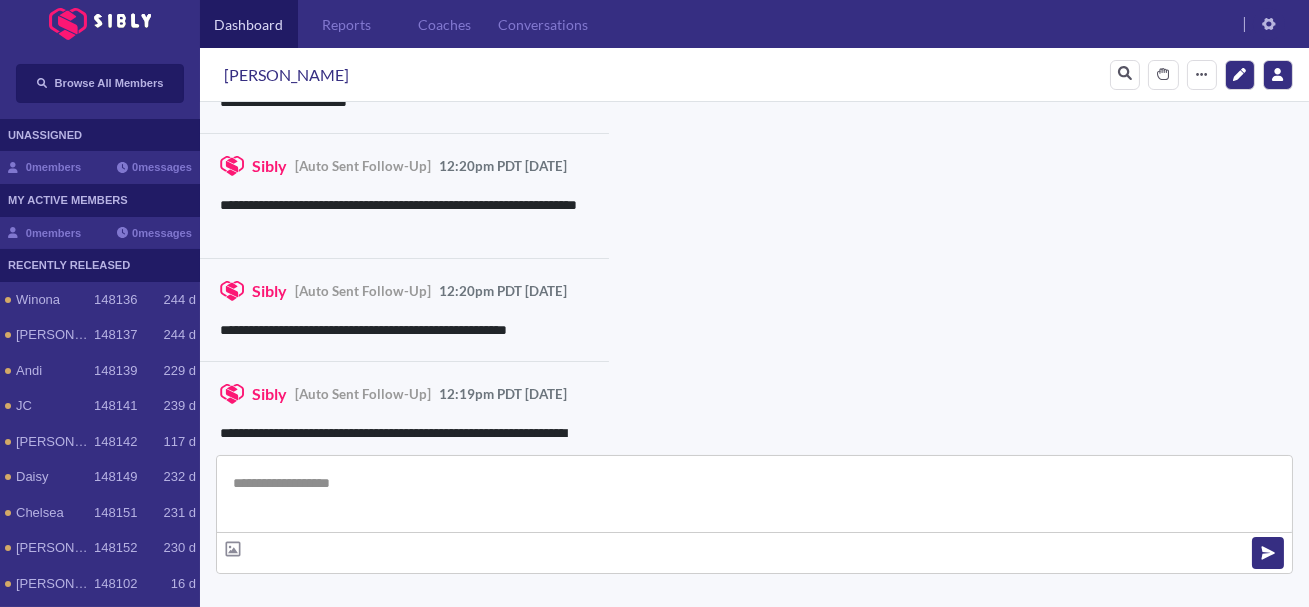 click at bounding box center [754, 494] 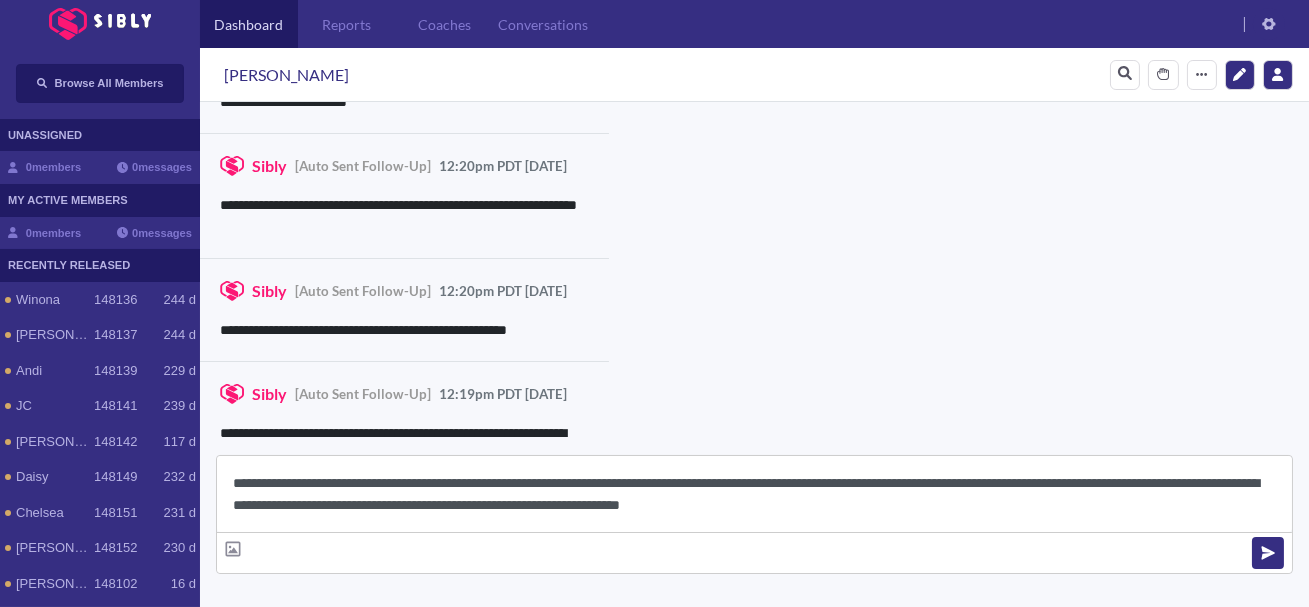 scroll, scrollTop: 22, scrollLeft: 0, axis: vertical 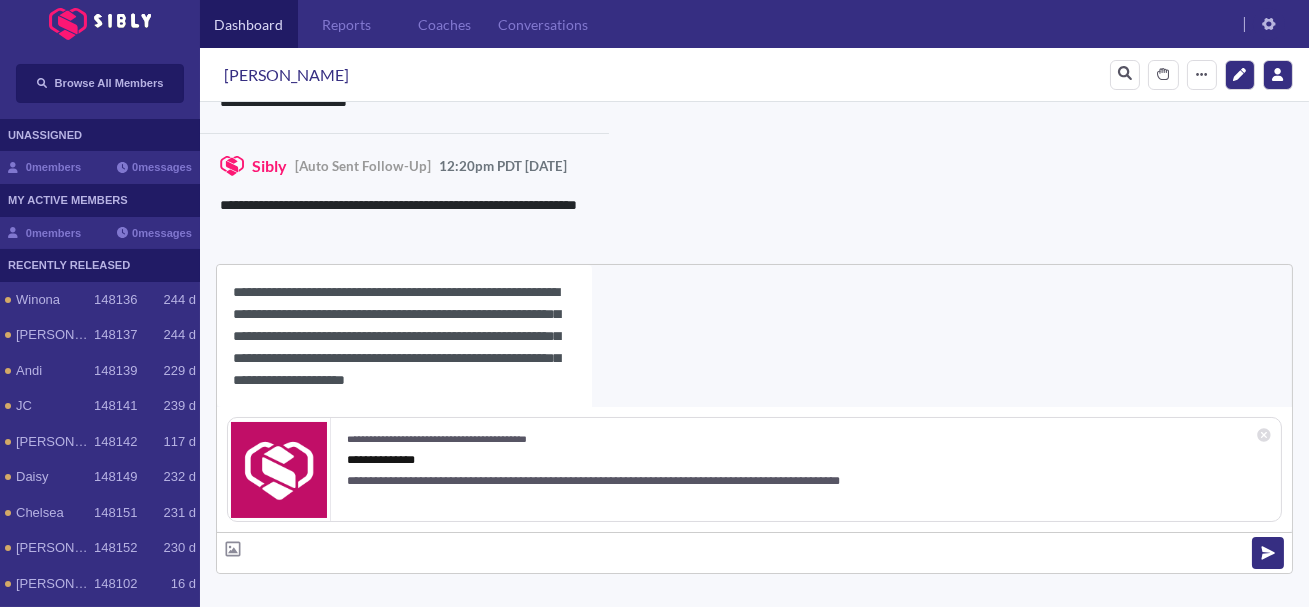 click on "[PERSON_NAME]" at bounding box center (286, 75) 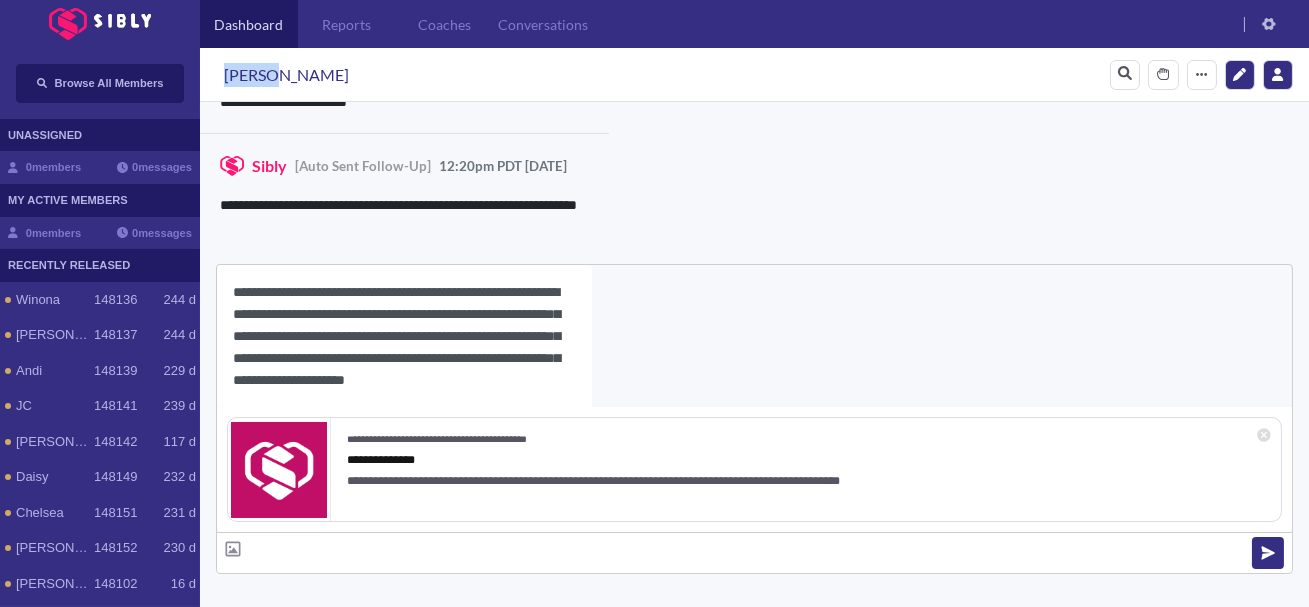 click on "[PERSON_NAME]" at bounding box center (286, 75) 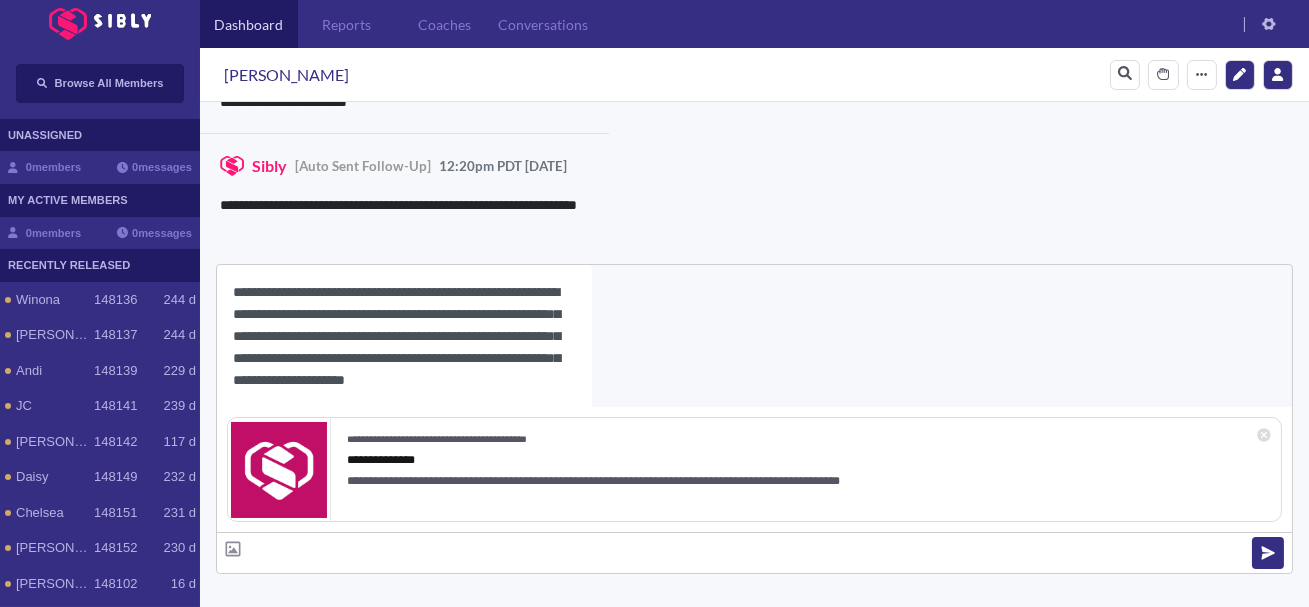 click on "**********" at bounding box center [404, 336] 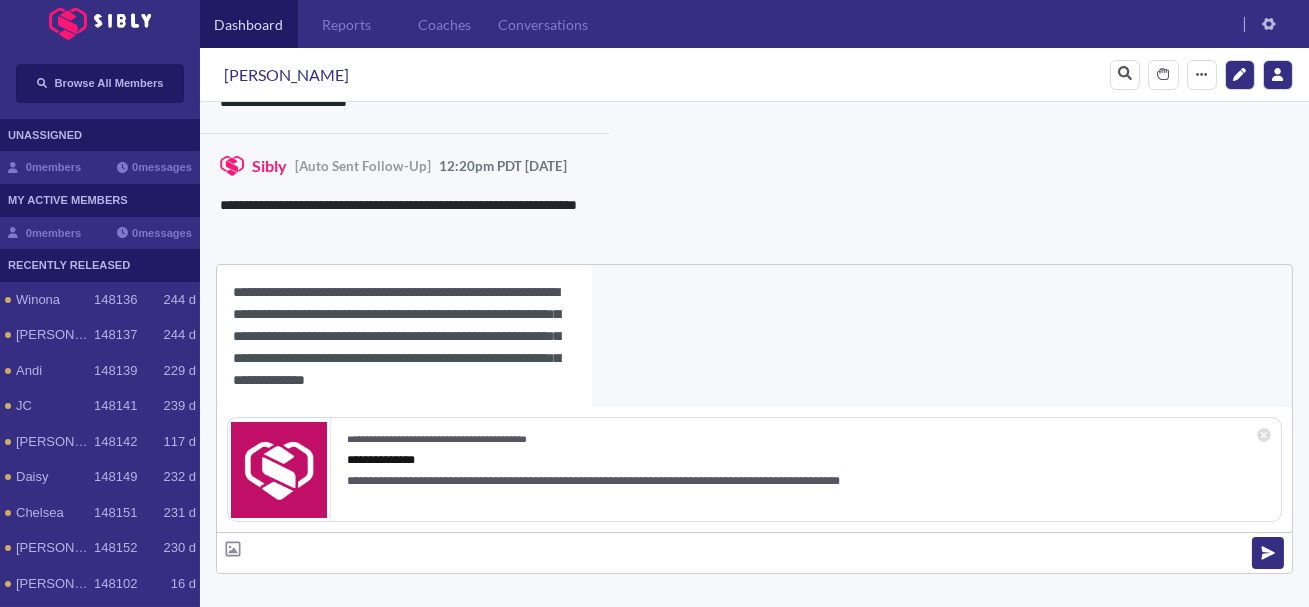 paste on "******" 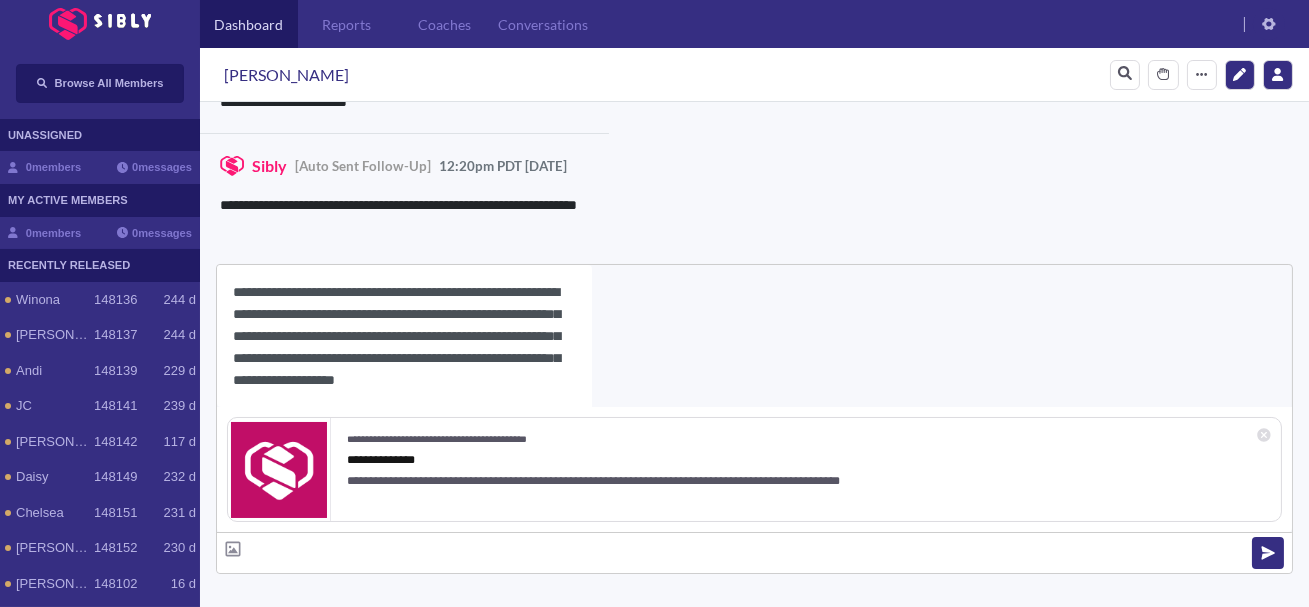 scroll, scrollTop: 18, scrollLeft: 0, axis: vertical 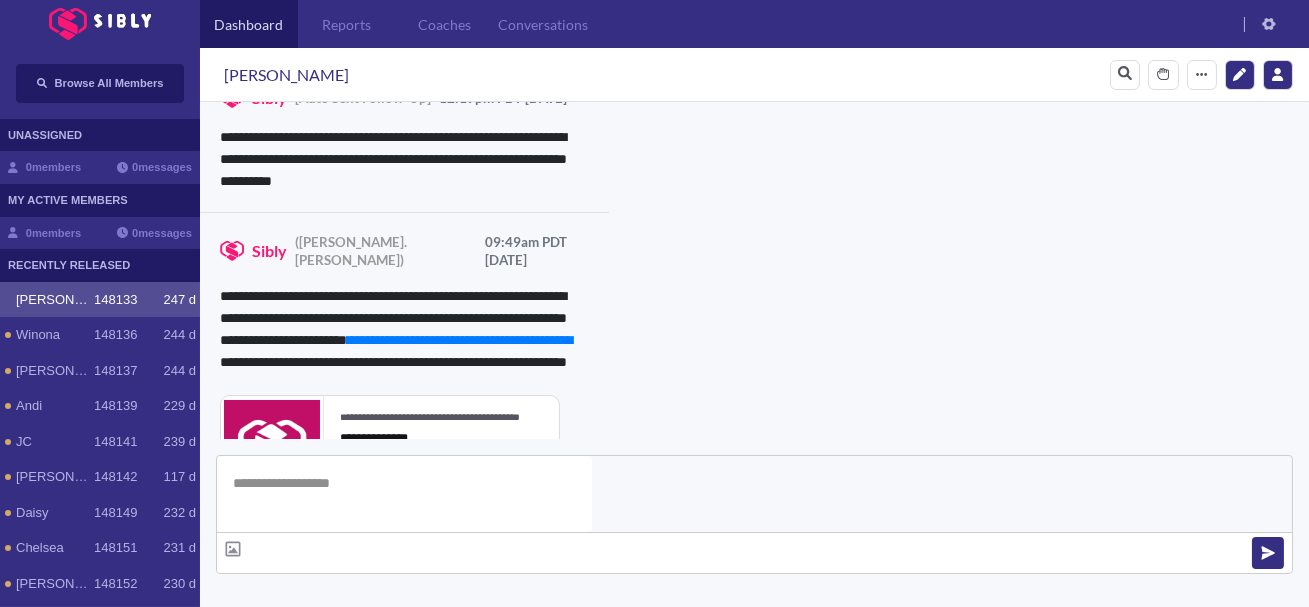 type 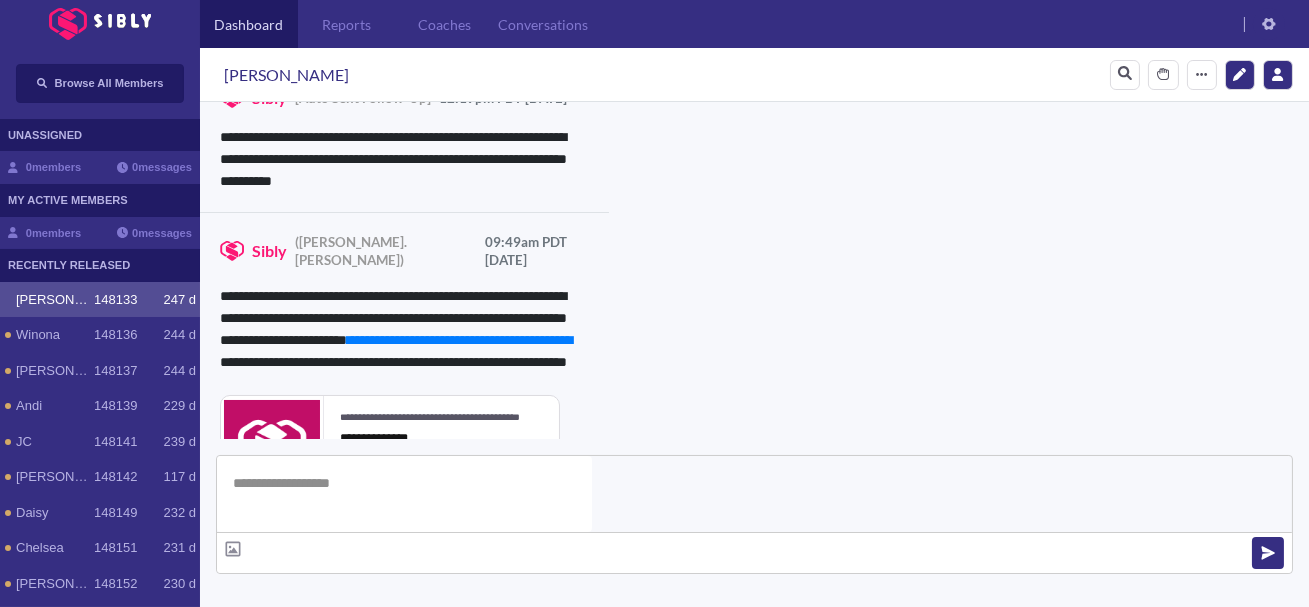 click on "**********" at bounding box center [833, 1108] 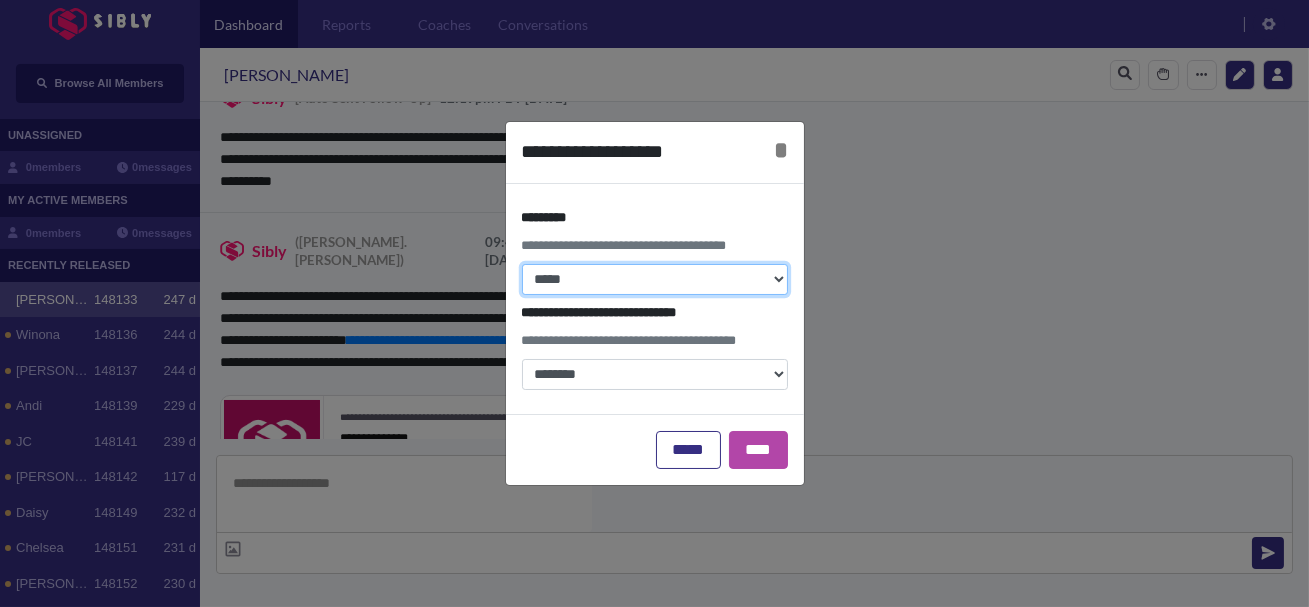 click on "**********" at bounding box center [655, 279] 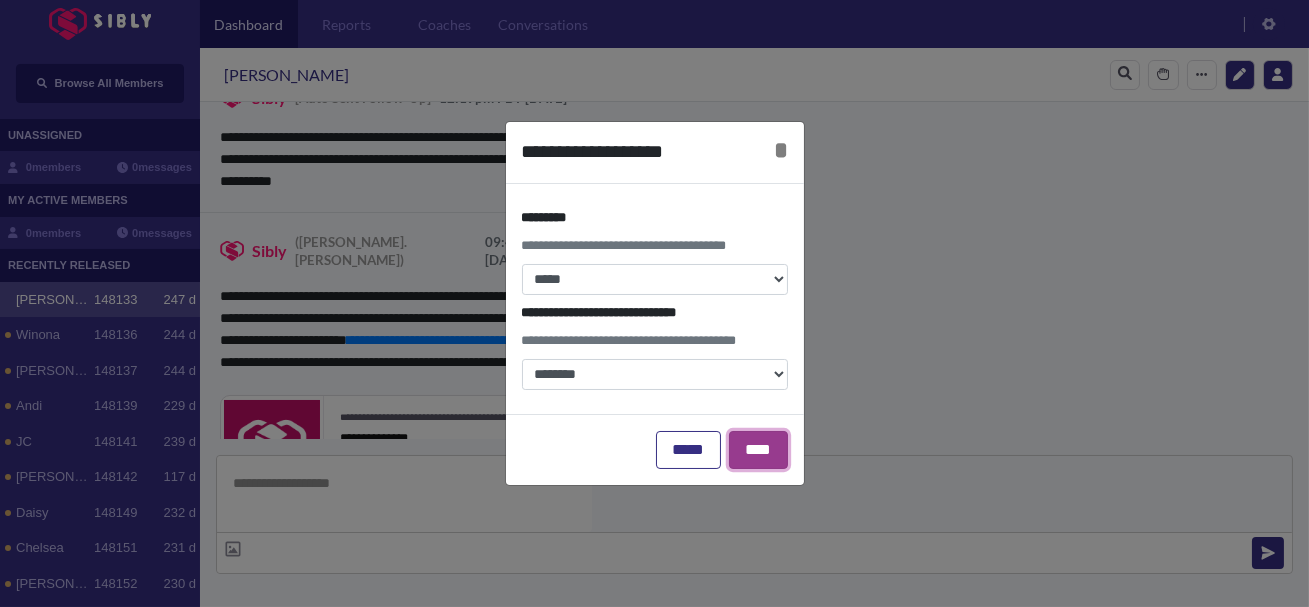 click on "****" at bounding box center (758, 450) 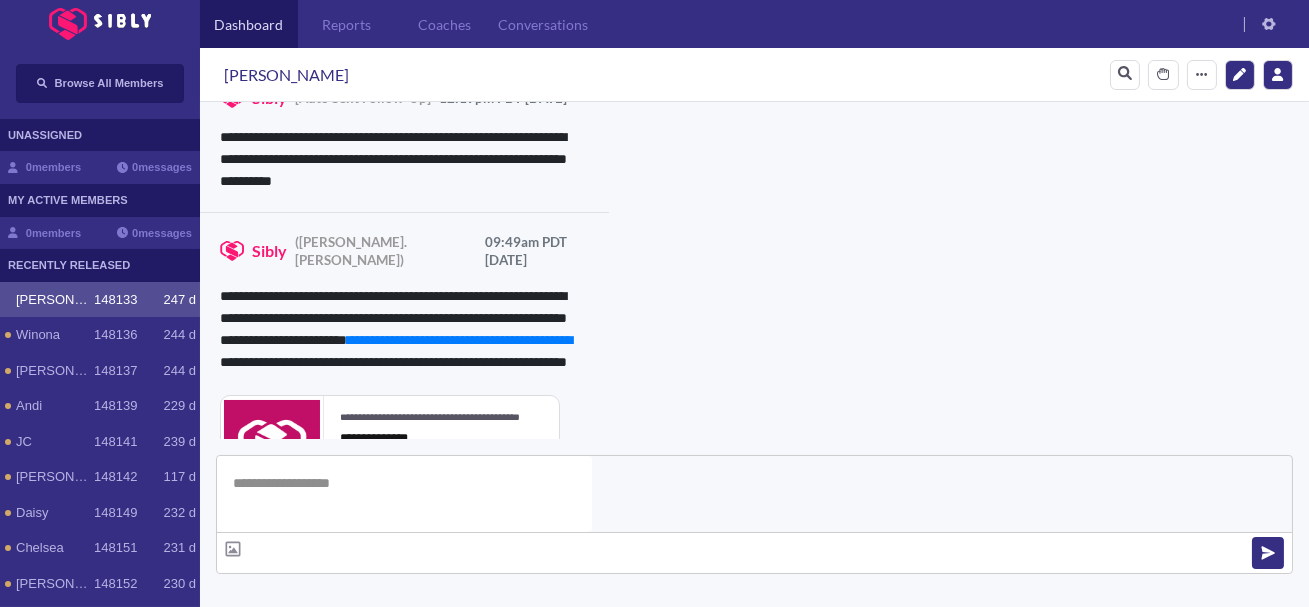 click on "**********" at bounding box center (530, 886) 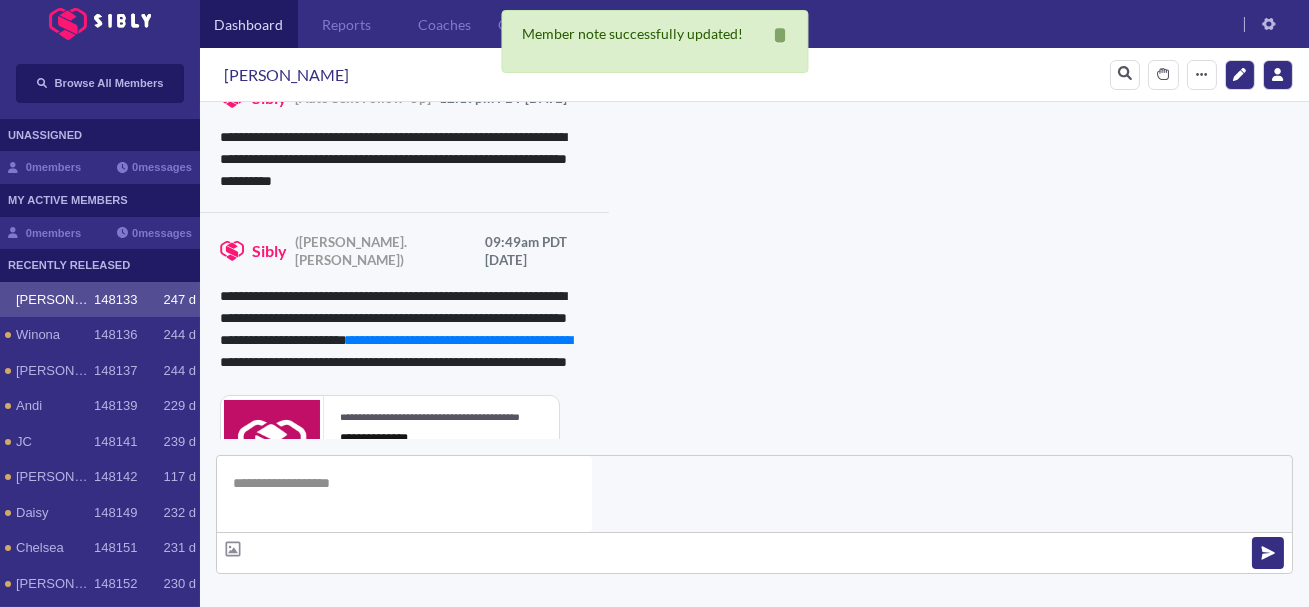 scroll, scrollTop: 1037, scrollLeft: 0, axis: vertical 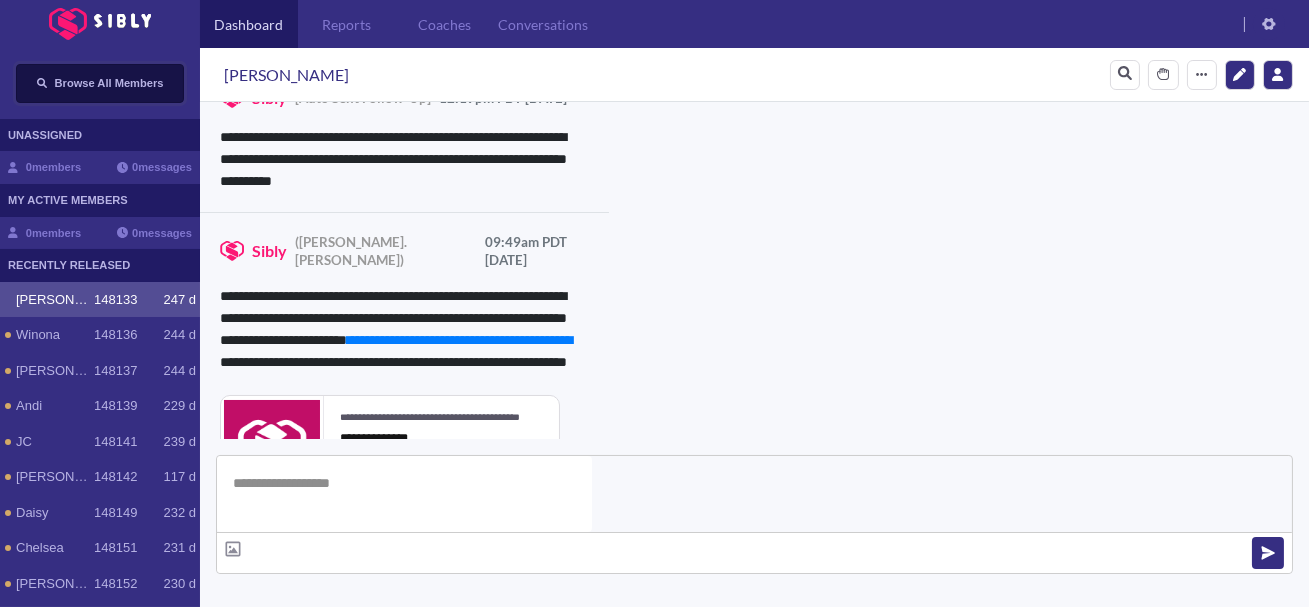 click on "Browse All Members" at bounding box center [109, 83] 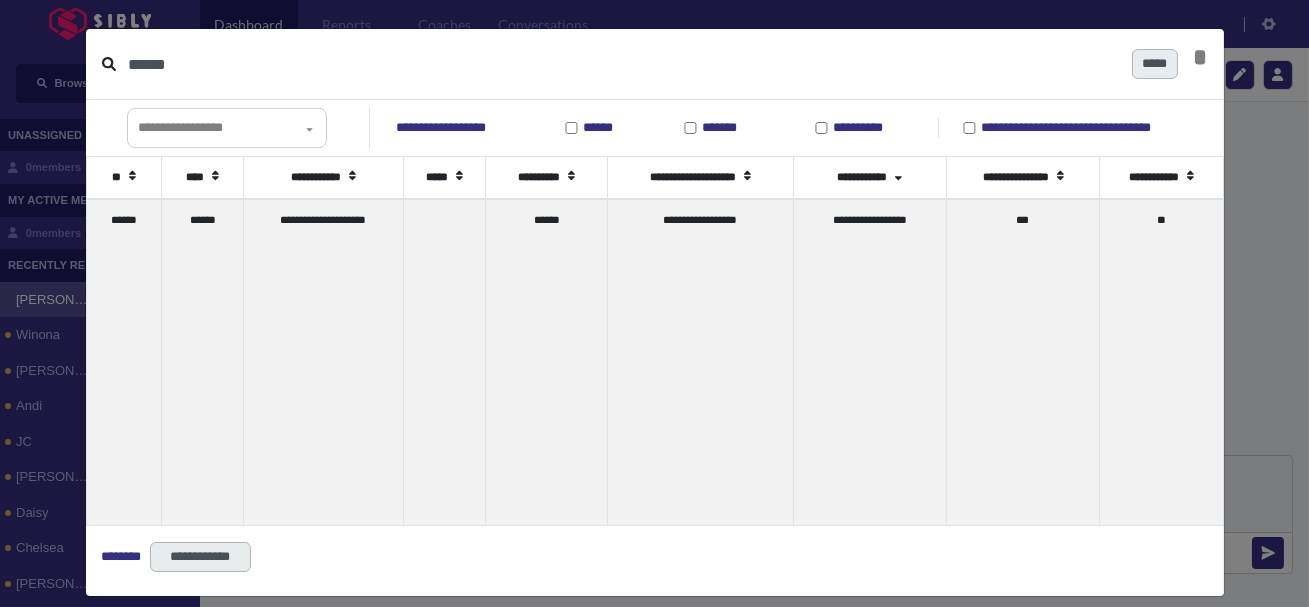click on "******" at bounding box center (622, 64) 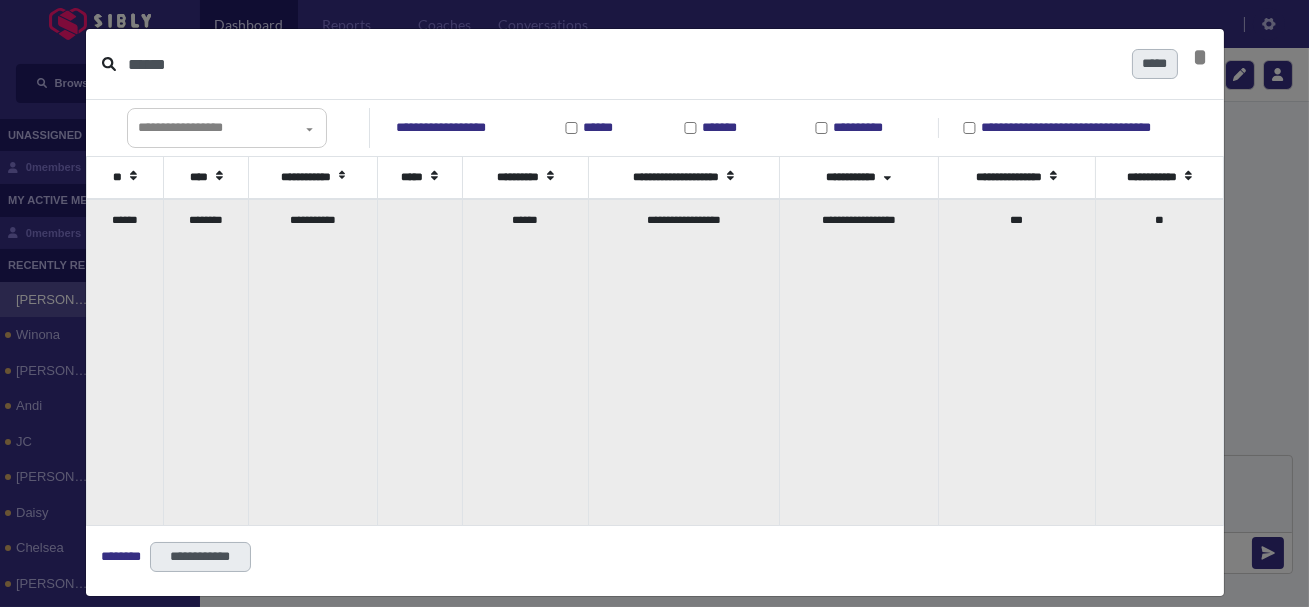 click on "**********" at bounding box center [313, 362] 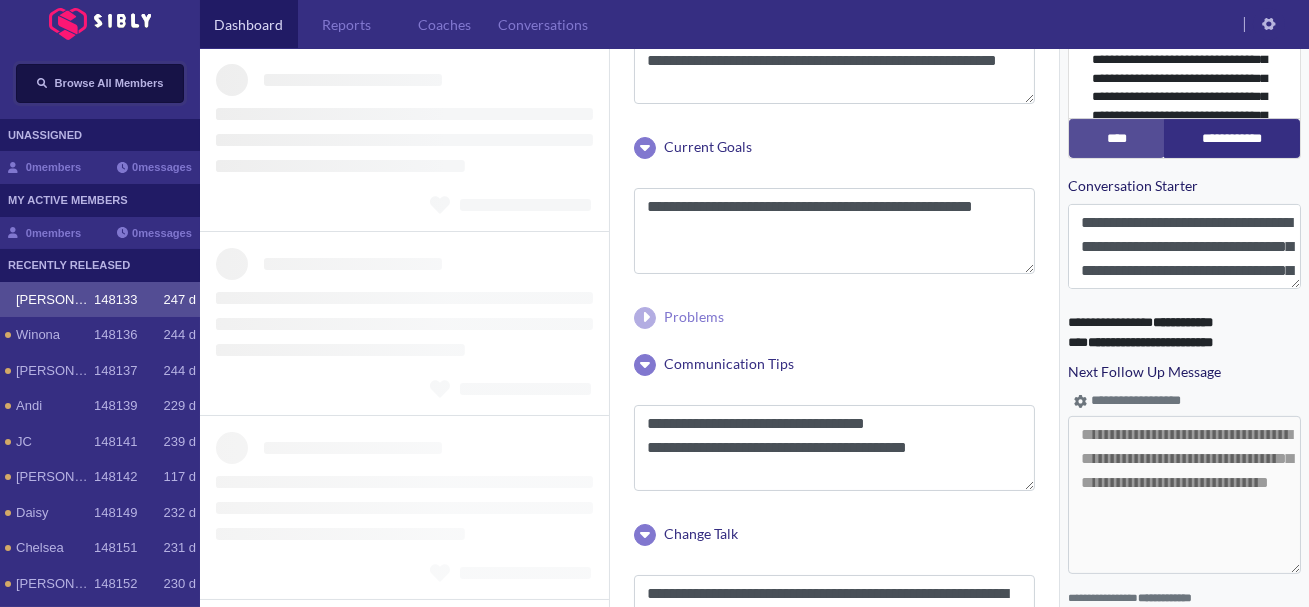 type 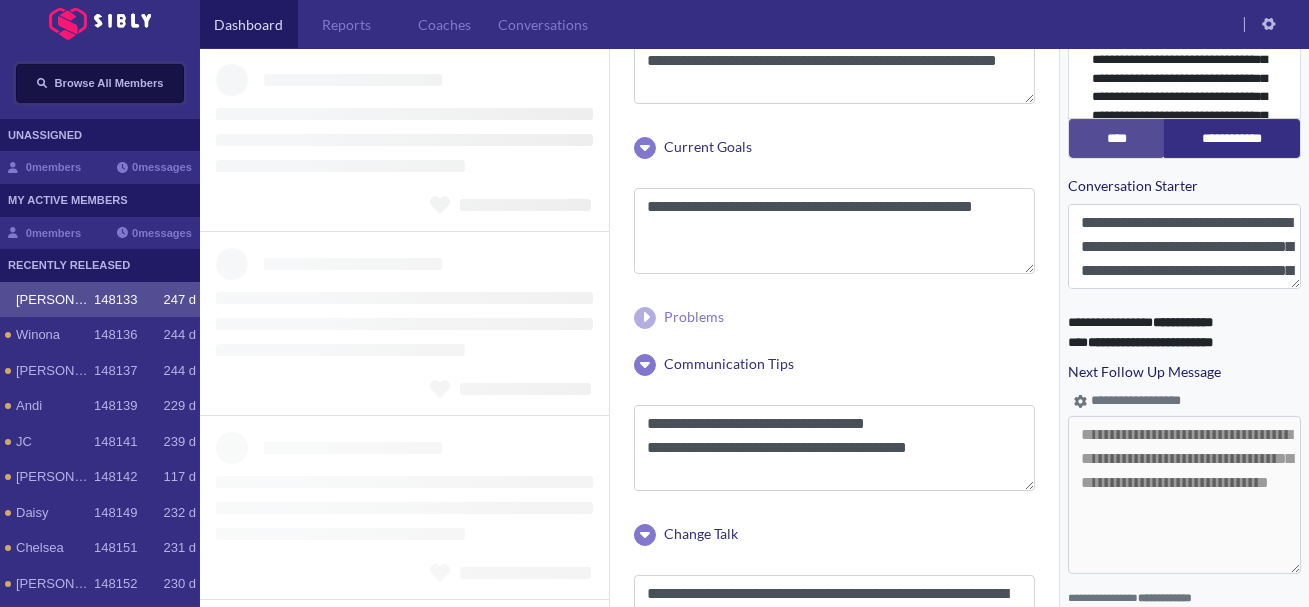 type 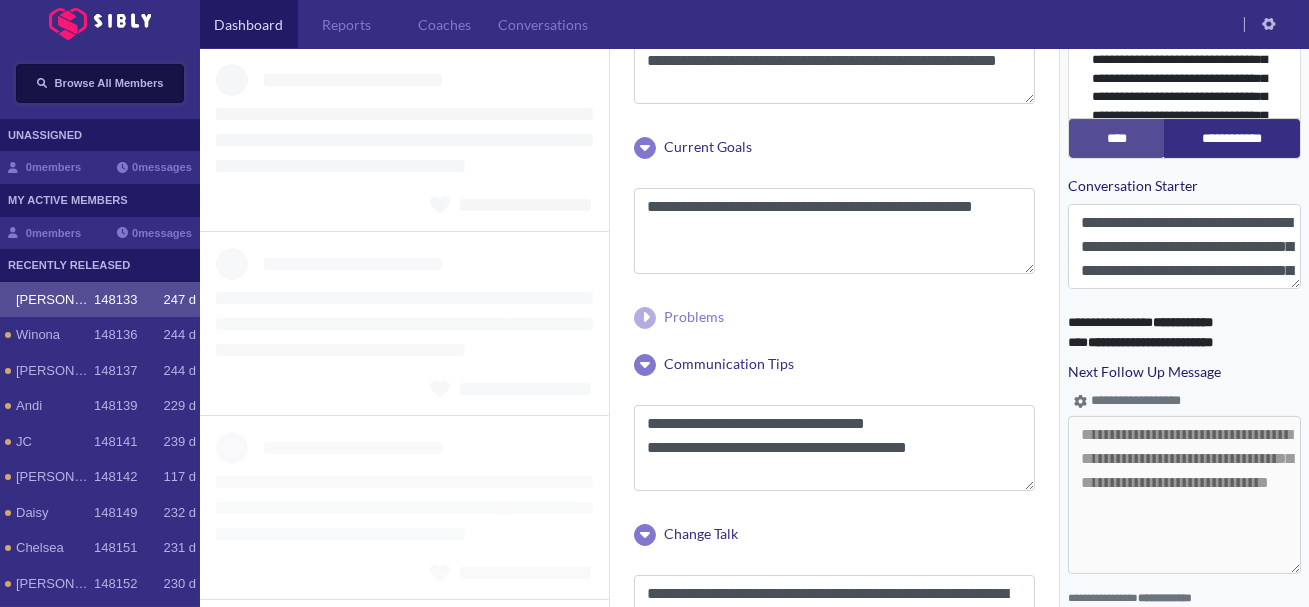 type 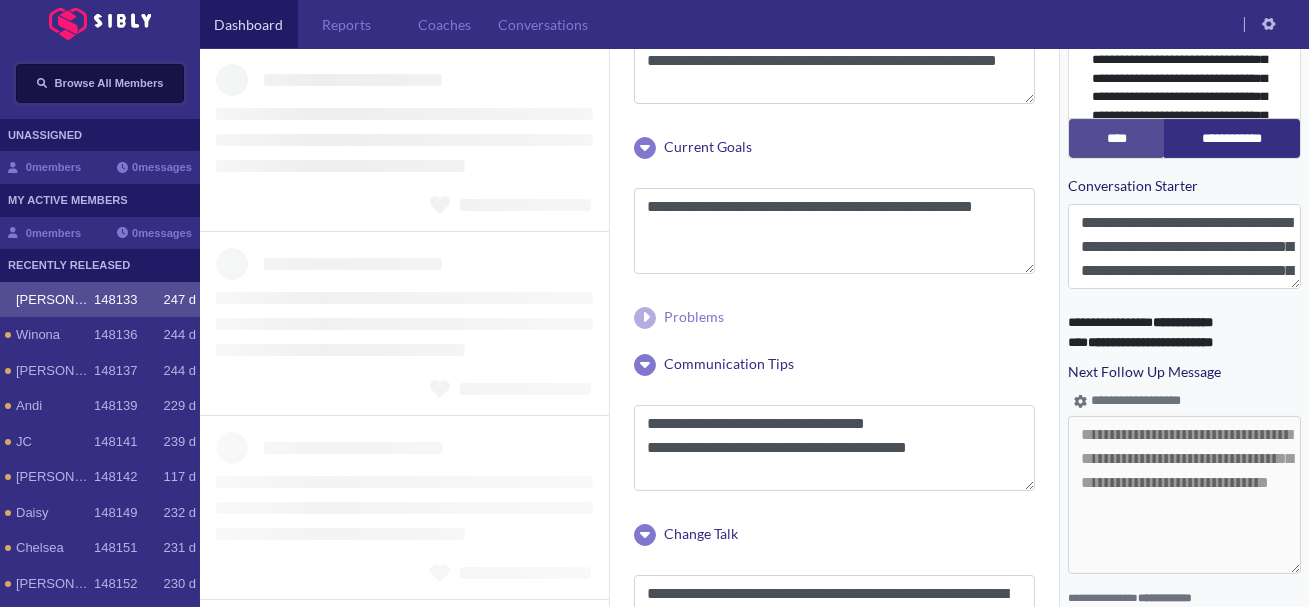 type 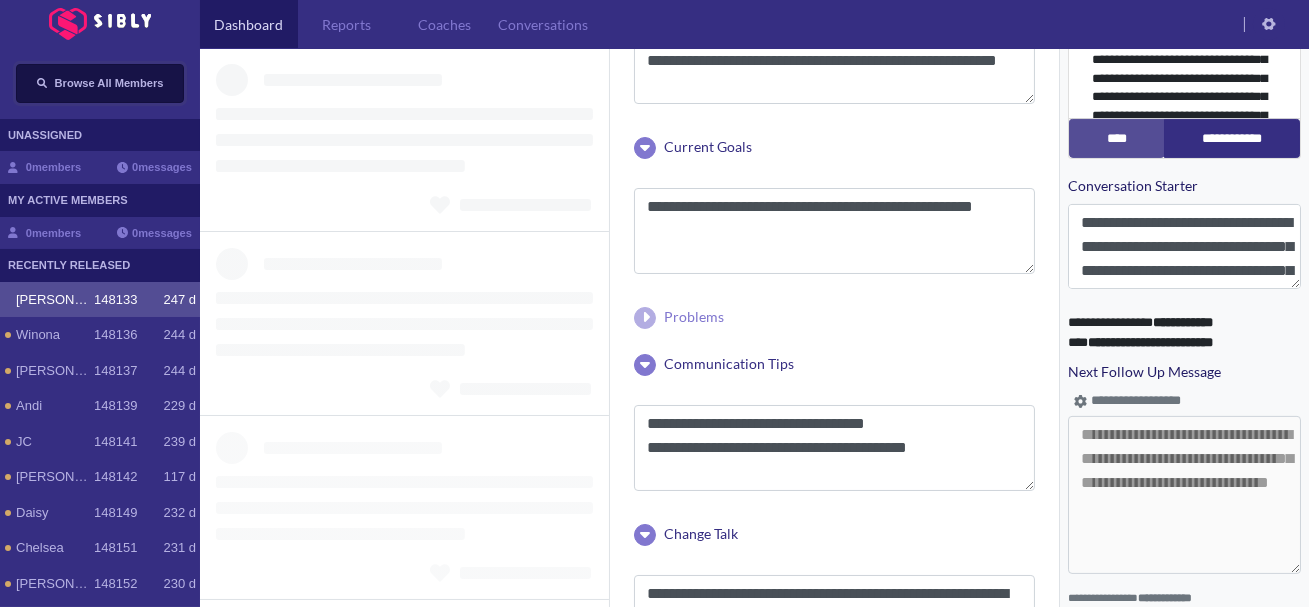 type 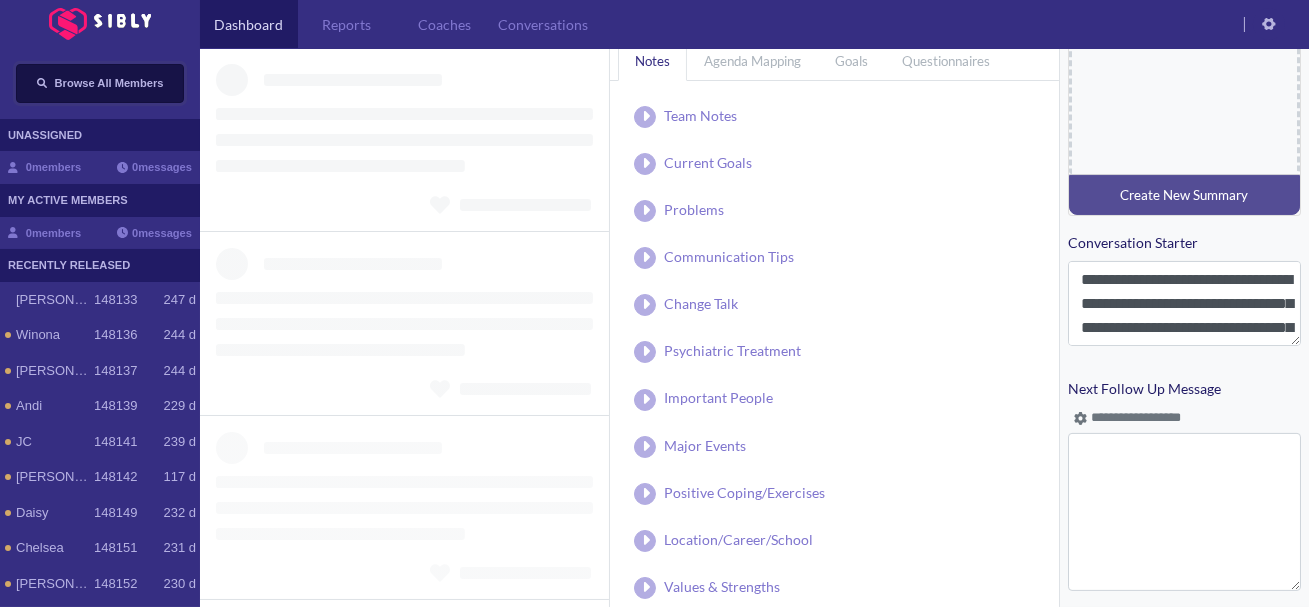 scroll, scrollTop: 877, scrollLeft: 0, axis: vertical 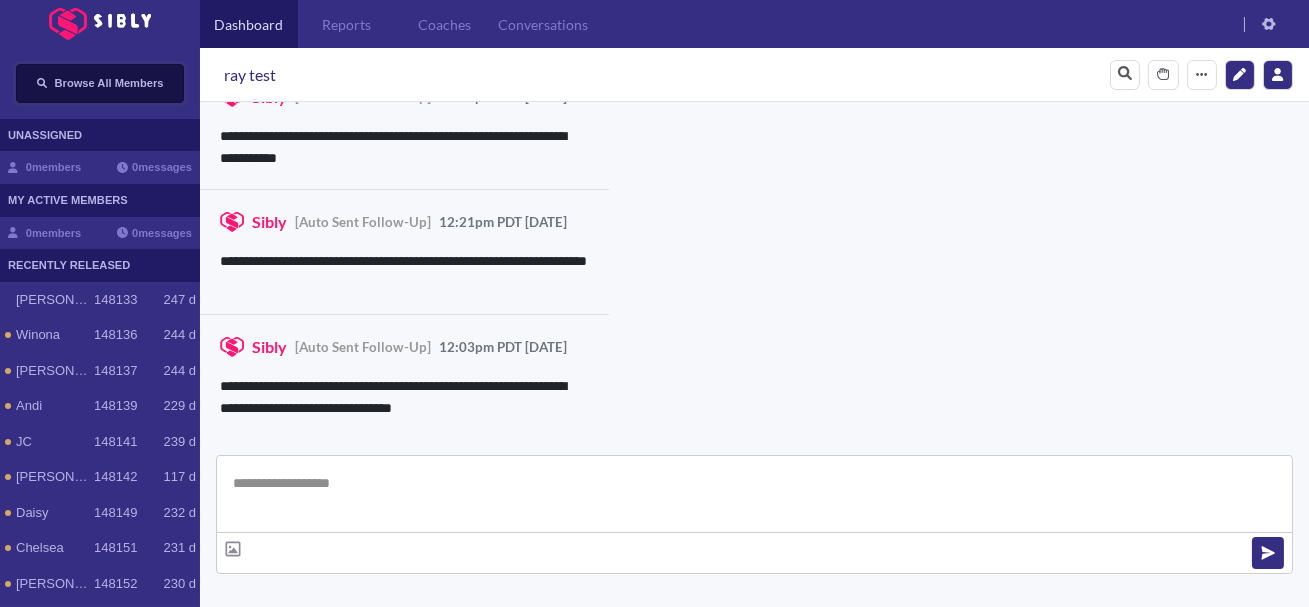 click on "Browse All Members" at bounding box center [100, 83] 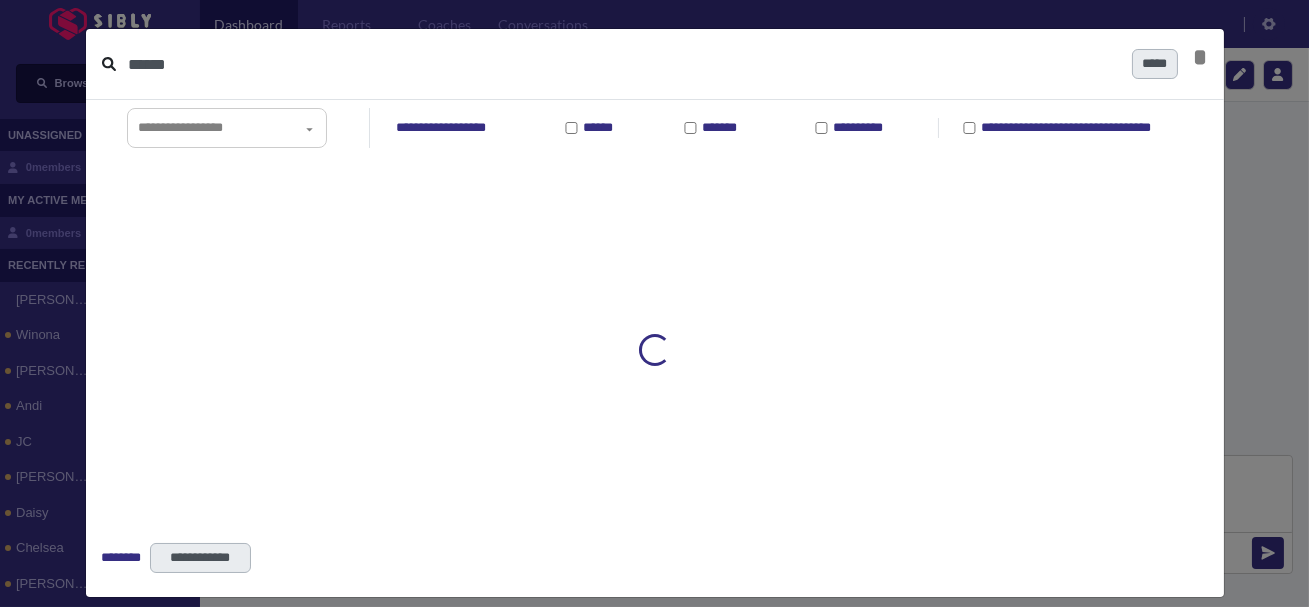 click on "******" at bounding box center [622, 64] 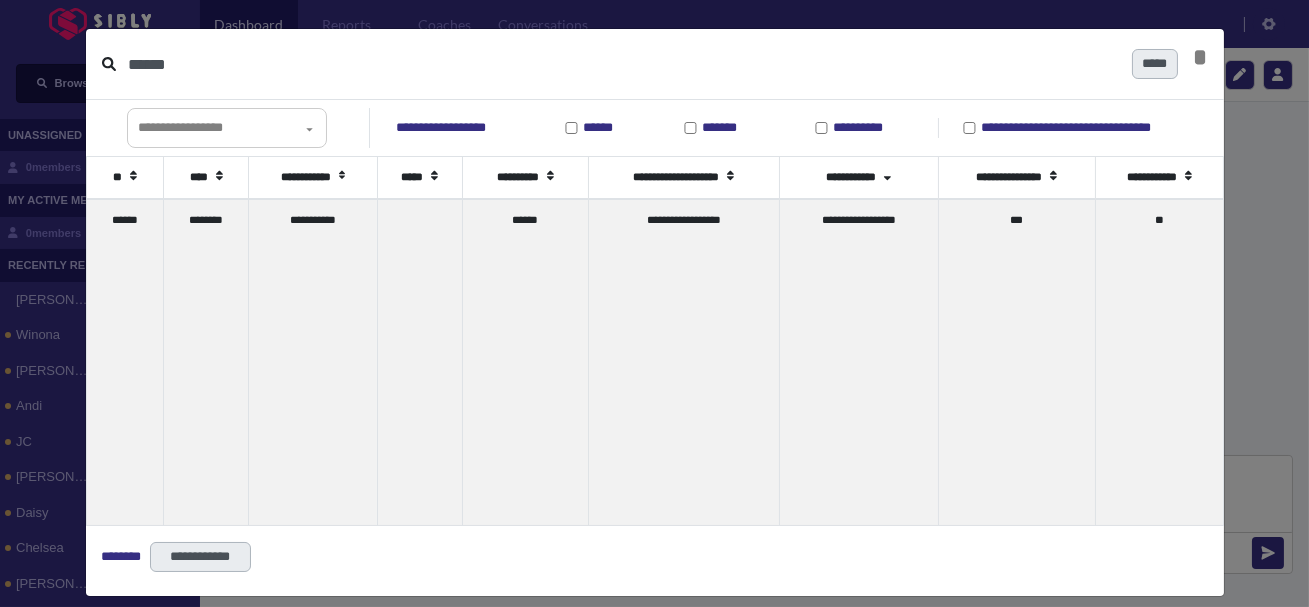 type on "******" 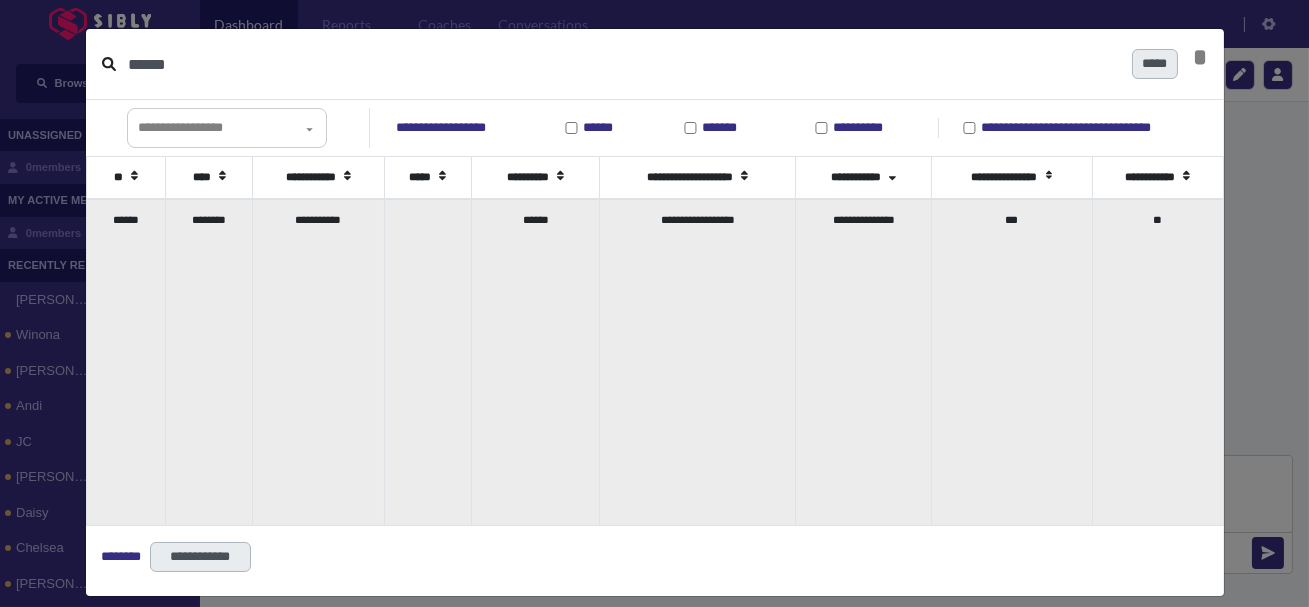 click on "**********" at bounding box center [318, 362] 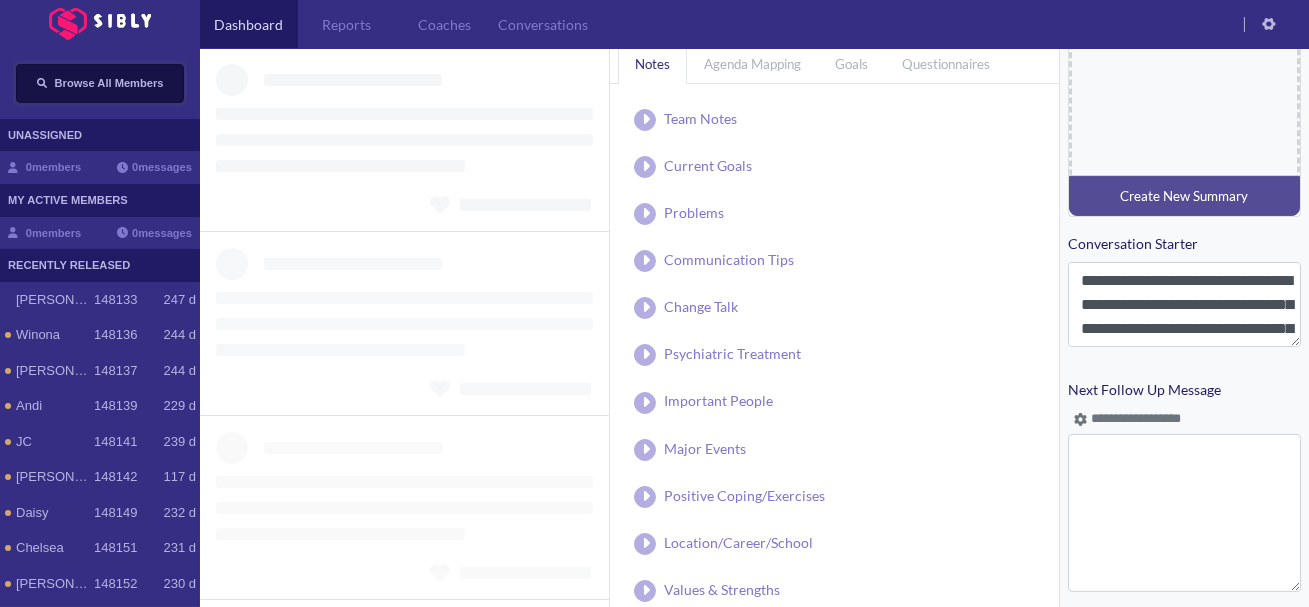 scroll, scrollTop: 935, scrollLeft: 0, axis: vertical 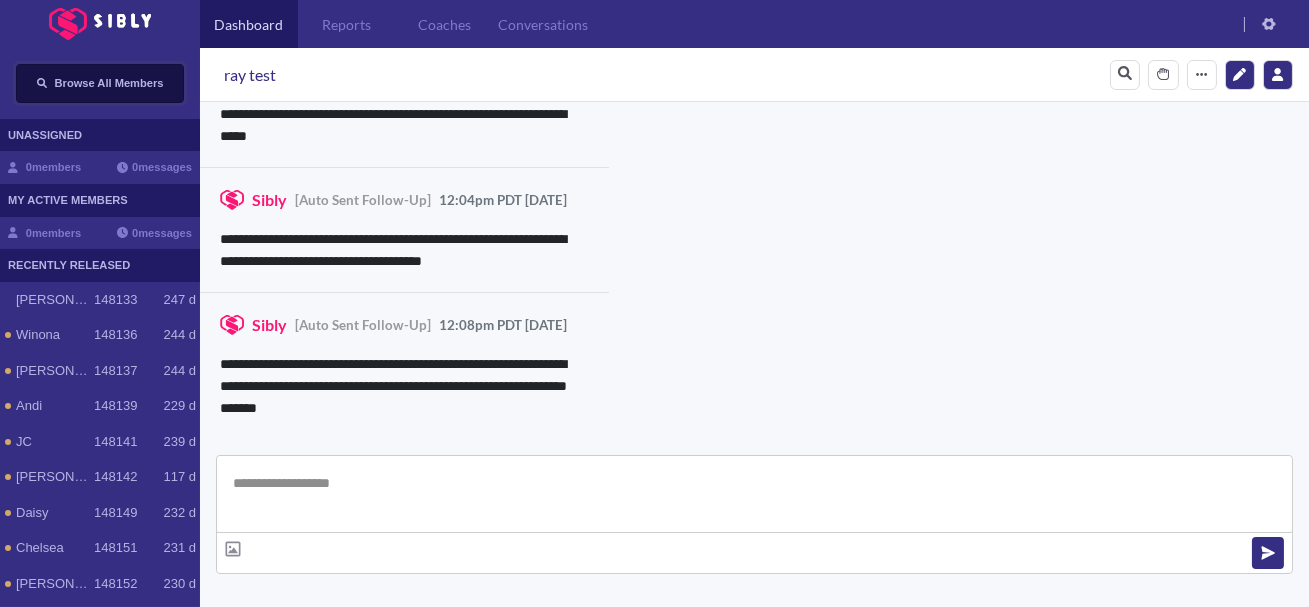 click on "Browse All Members" at bounding box center (109, 83) 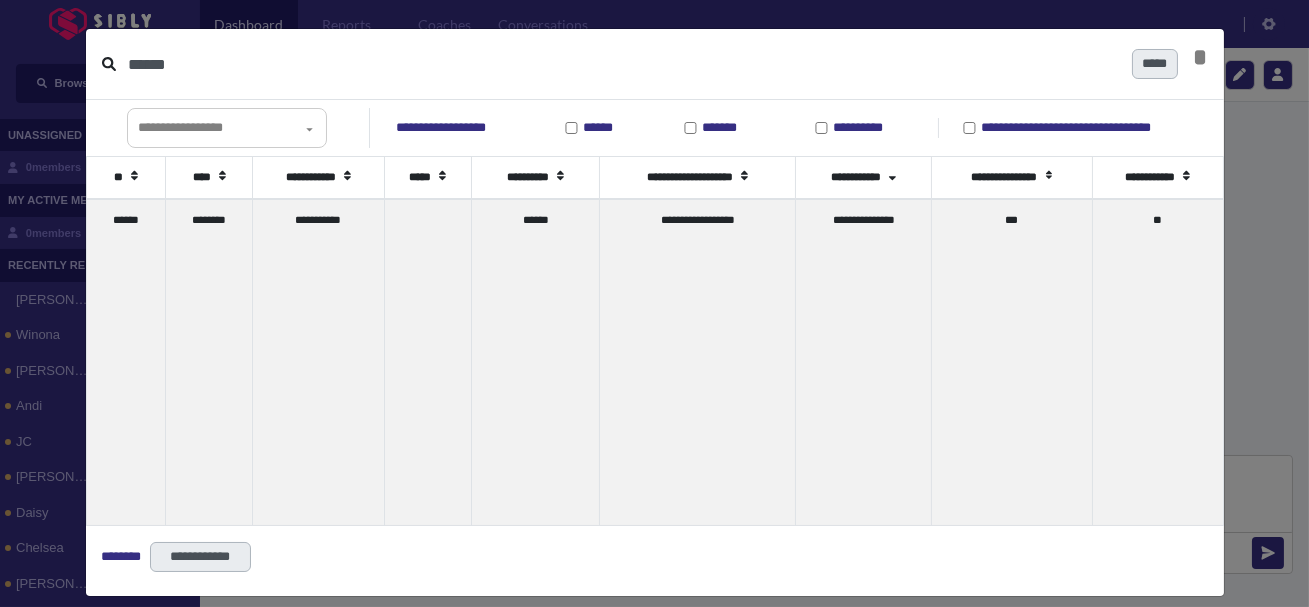 click on "******" at bounding box center [622, 64] 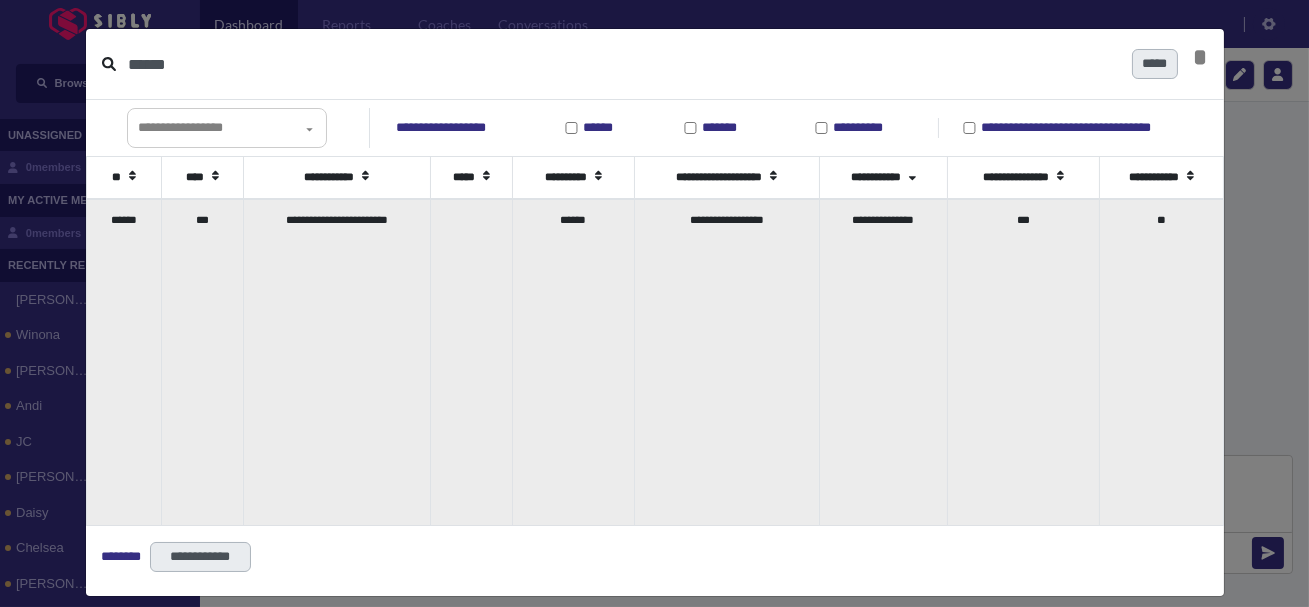 click on "***" at bounding box center [202, 362] 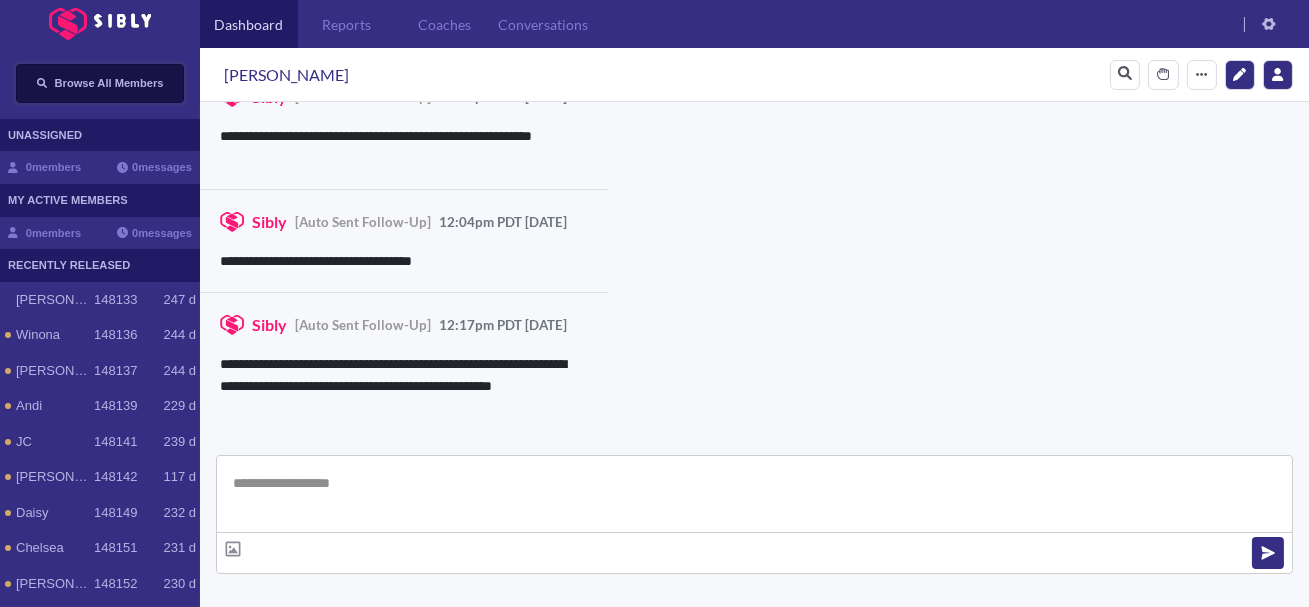 scroll, scrollTop: 1178, scrollLeft: 0, axis: vertical 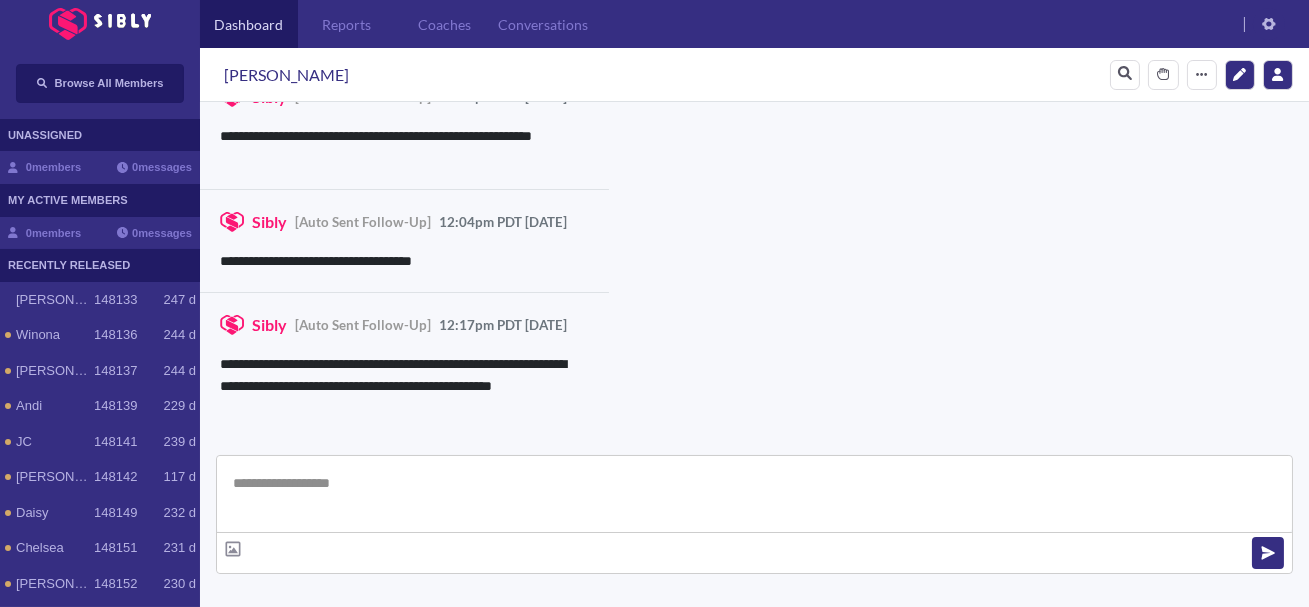 click at bounding box center [754, 494] 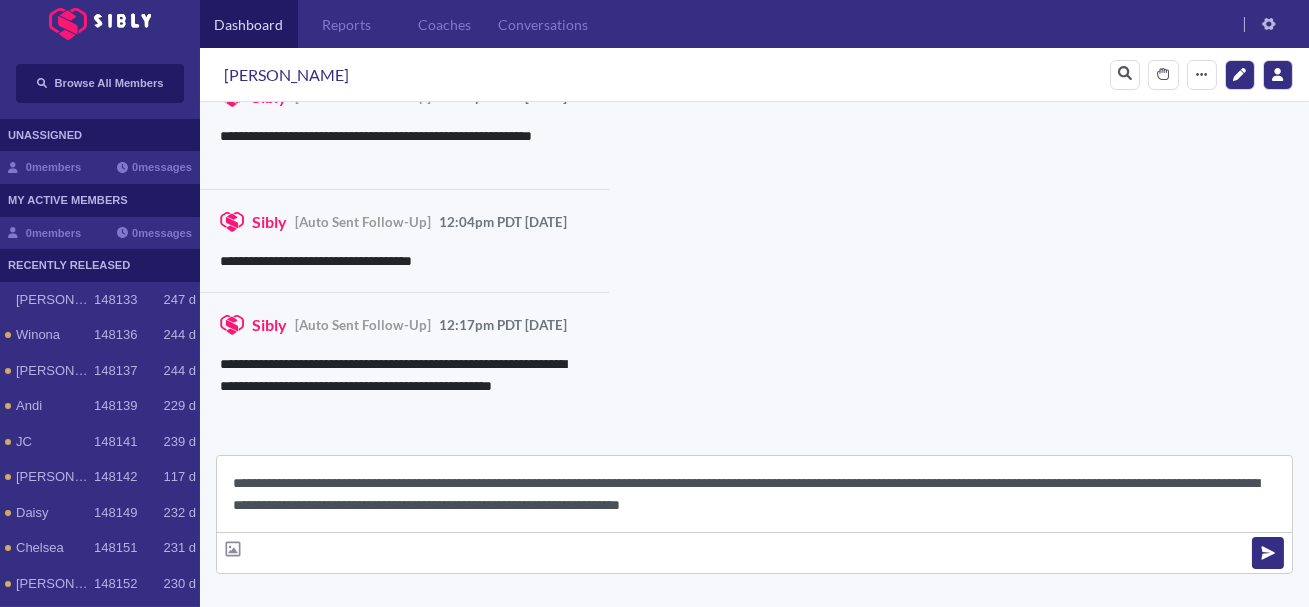 scroll, scrollTop: 22, scrollLeft: 0, axis: vertical 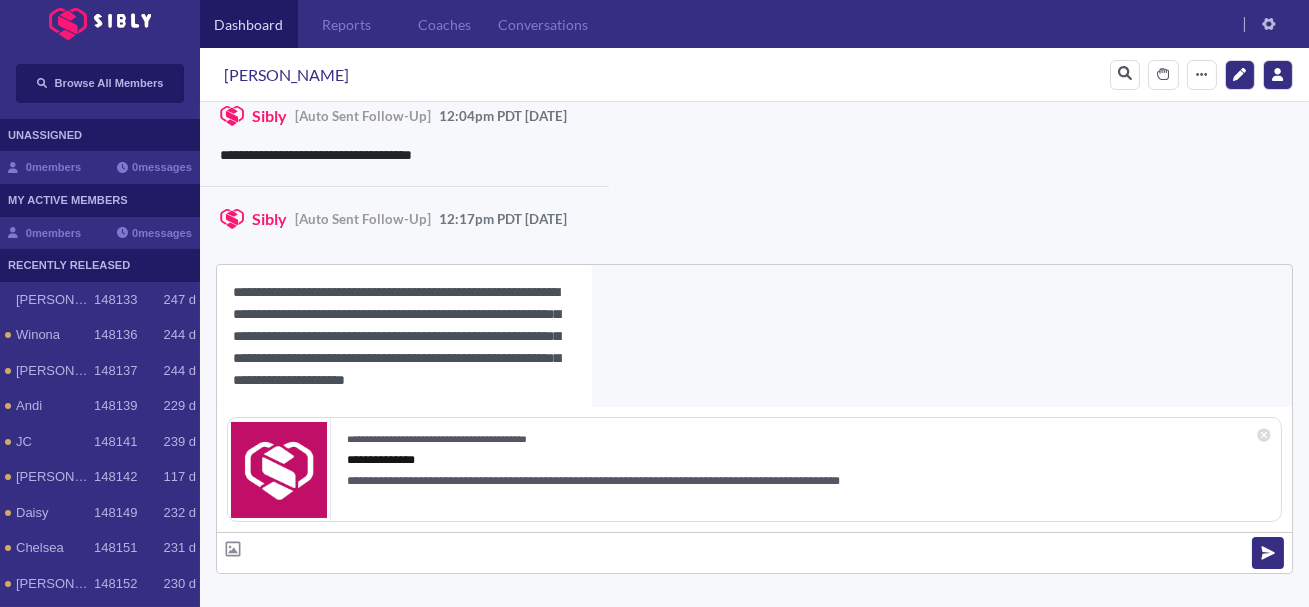 click on "**********" at bounding box center [404, 336] 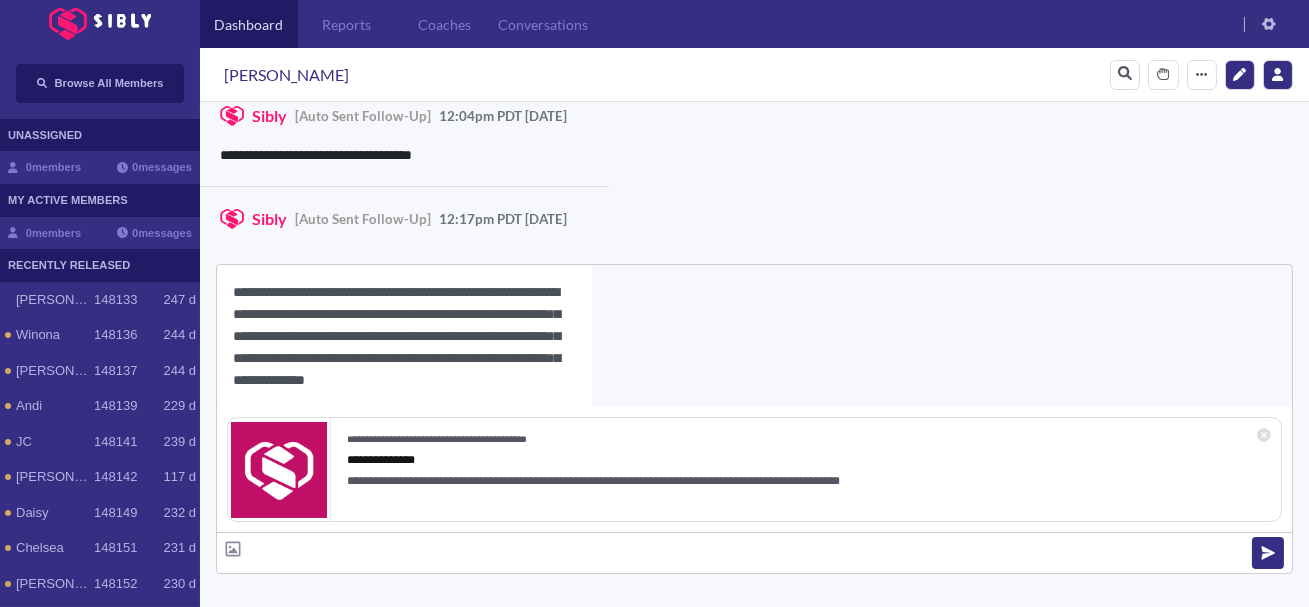 scroll, scrollTop: 18, scrollLeft: 0, axis: vertical 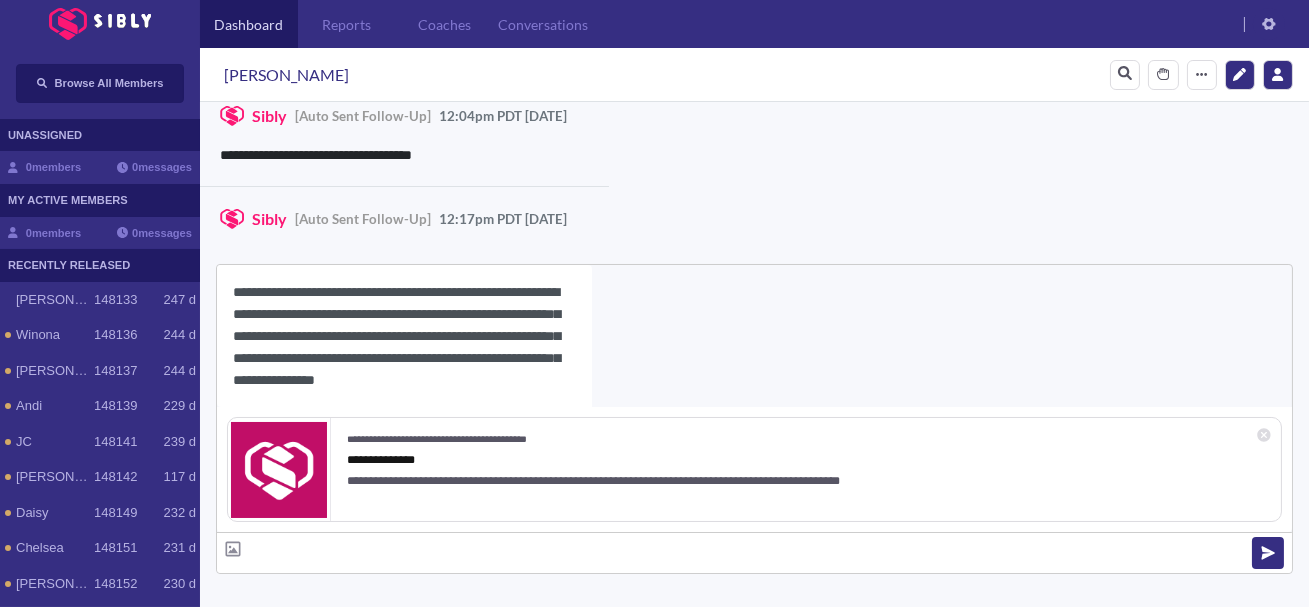 type on "**********" 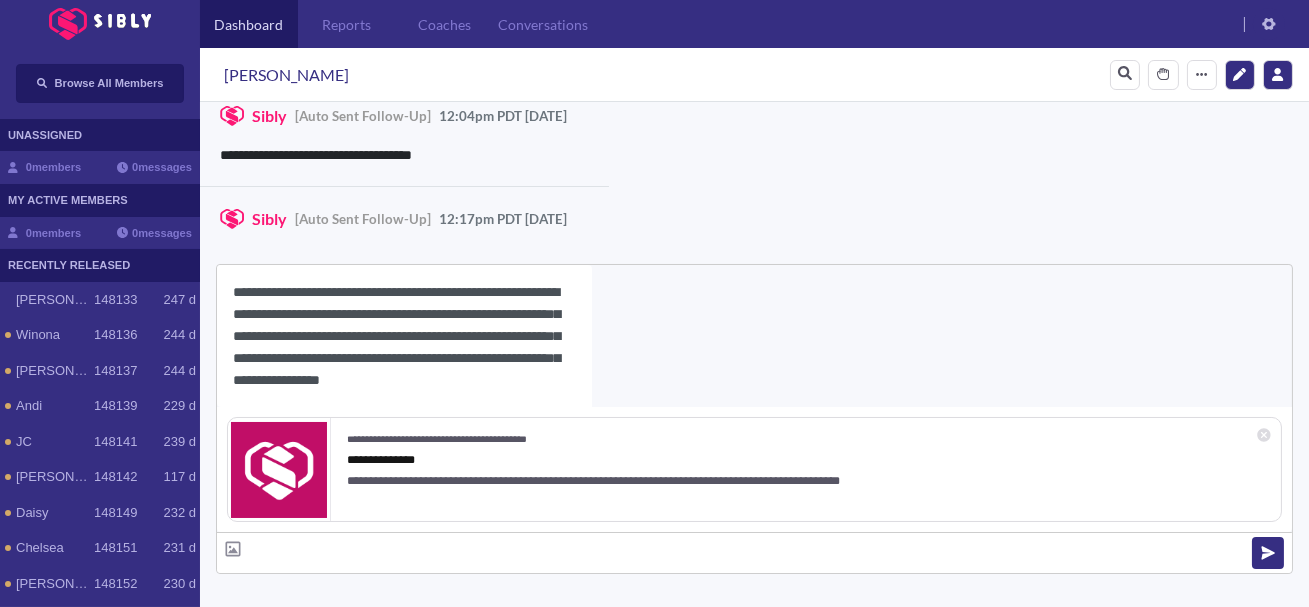 scroll, scrollTop: 18, scrollLeft: 0, axis: vertical 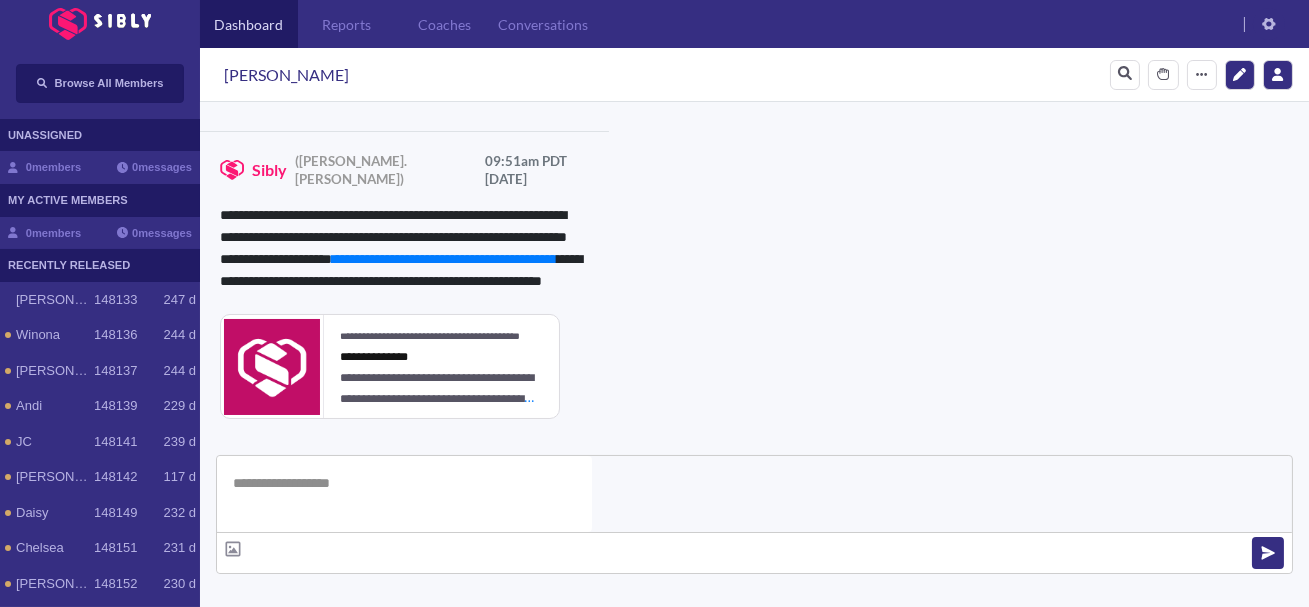 click on "**********" at bounding box center (833, 1002) 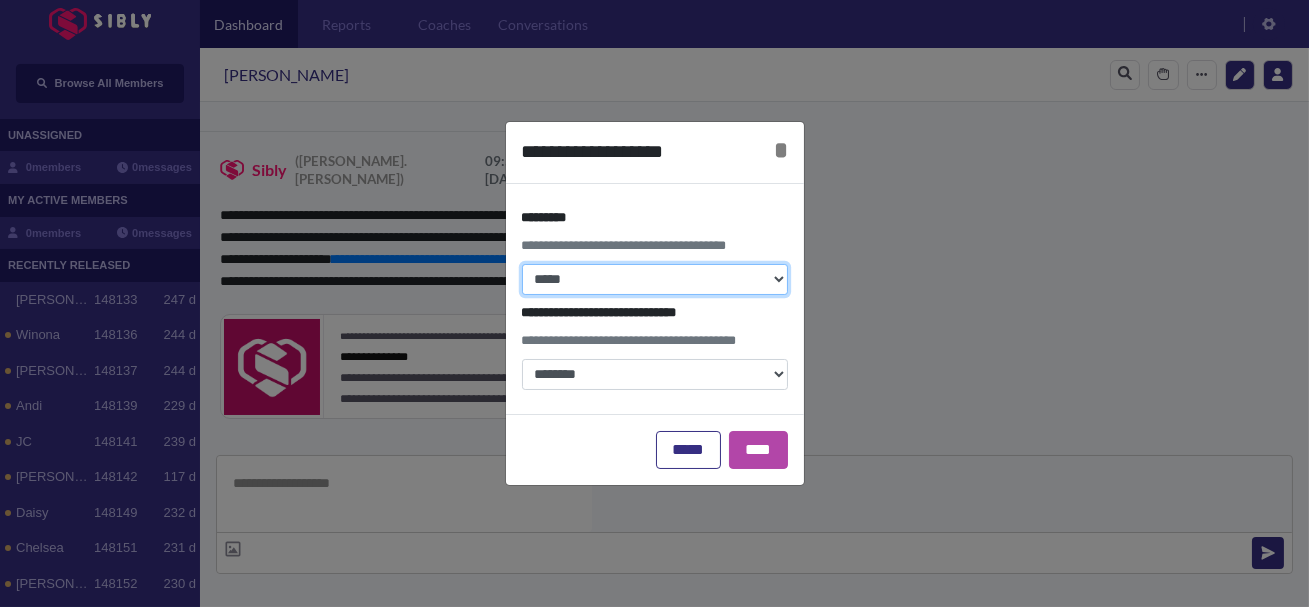 click on "**********" at bounding box center [655, 279] 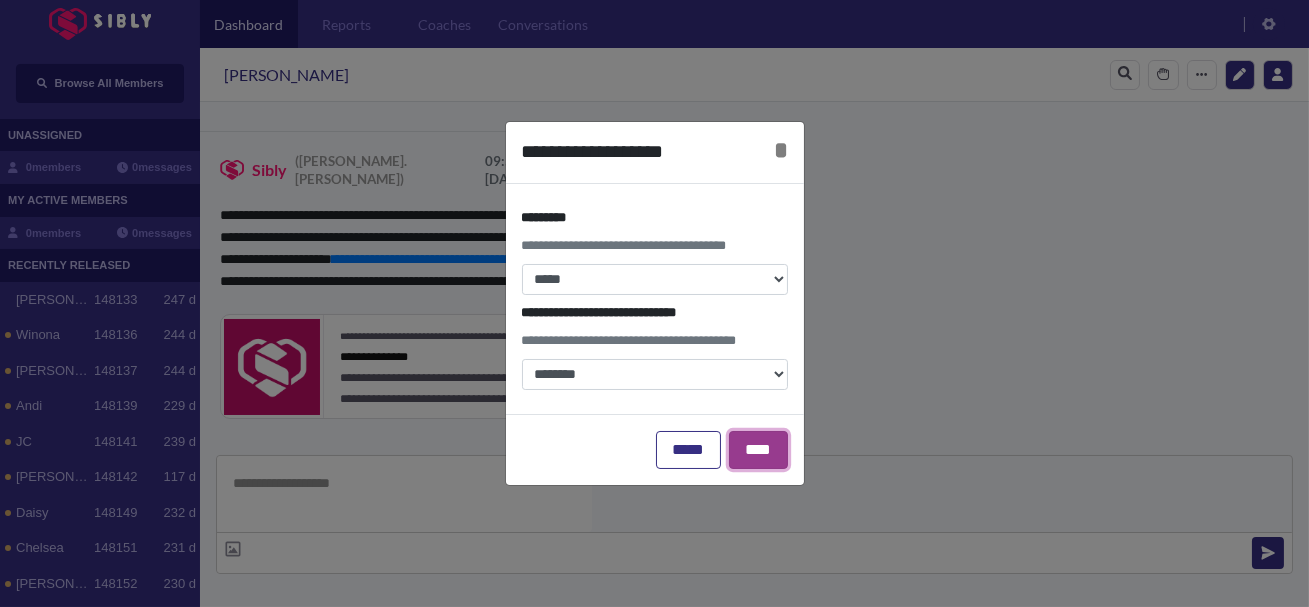 click on "****" at bounding box center (758, 450) 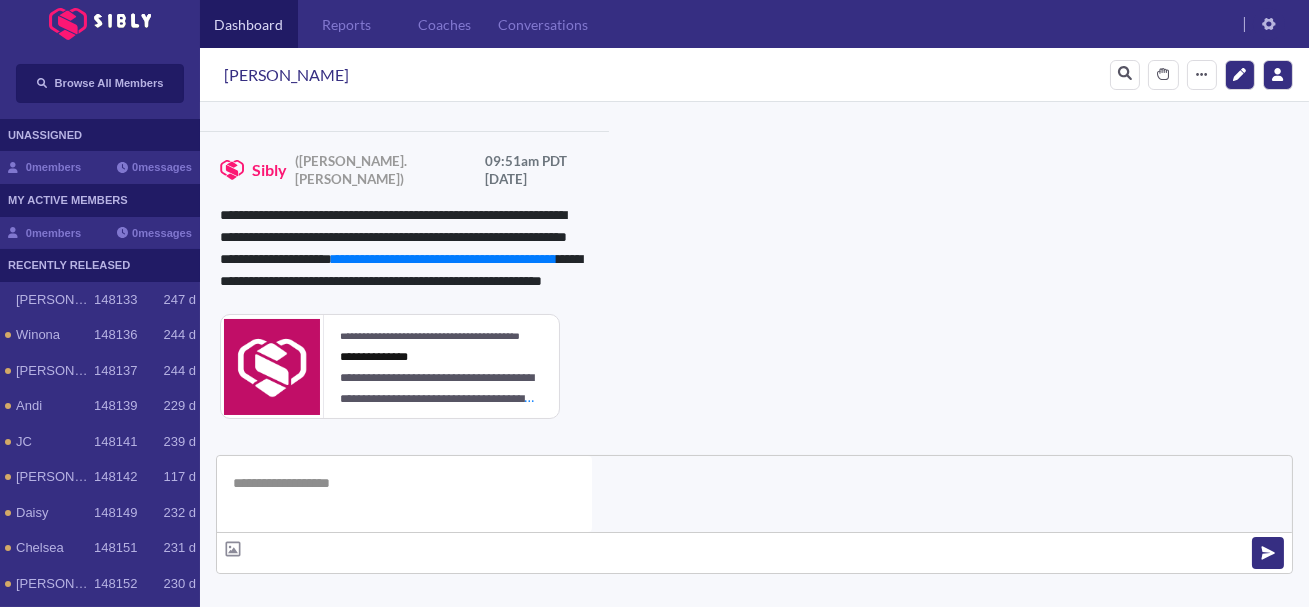 click 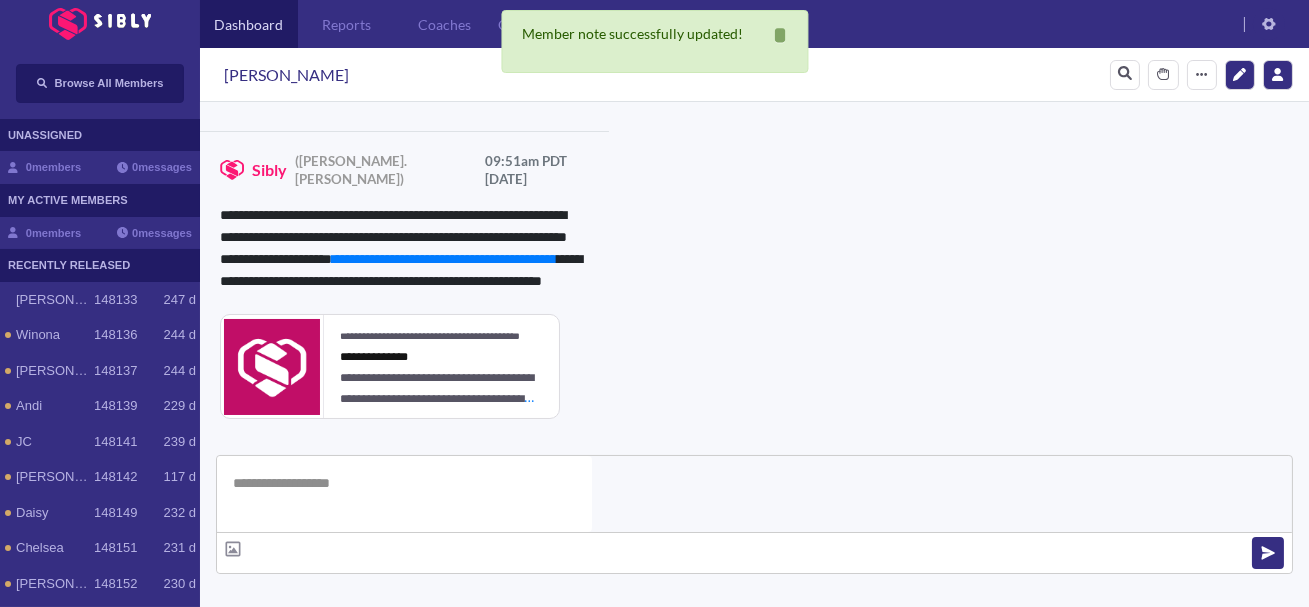 scroll, scrollTop: 0, scrollLeft: 0, axis: both 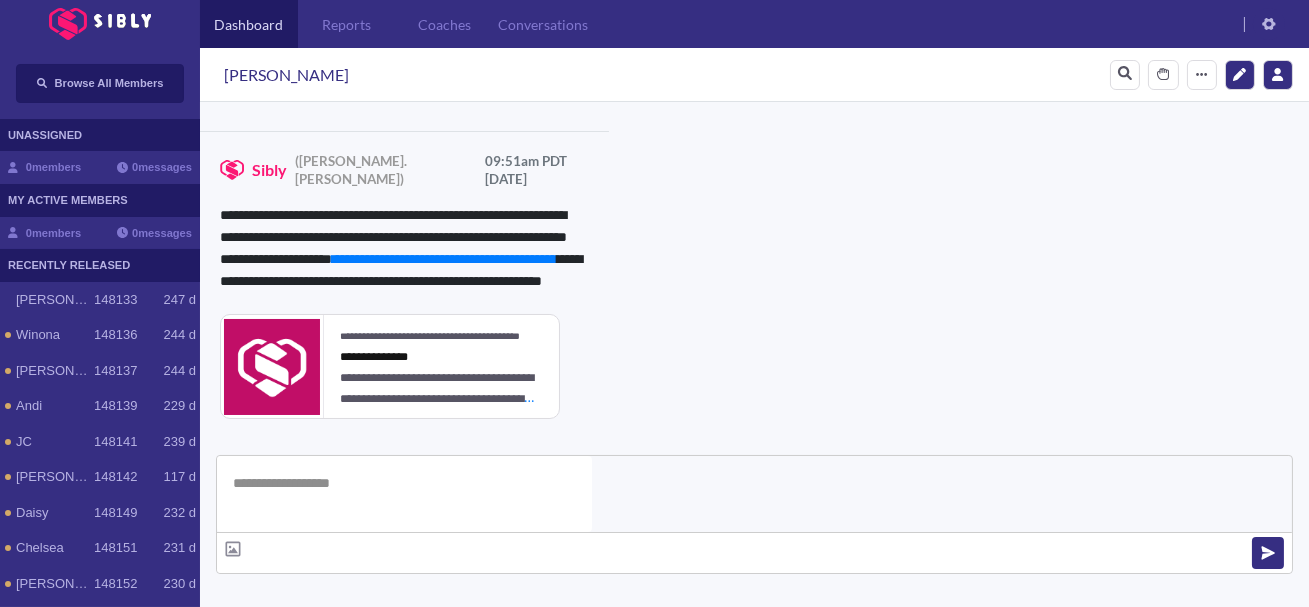 click on "Resources Notes" at bounding box center (530, 731) 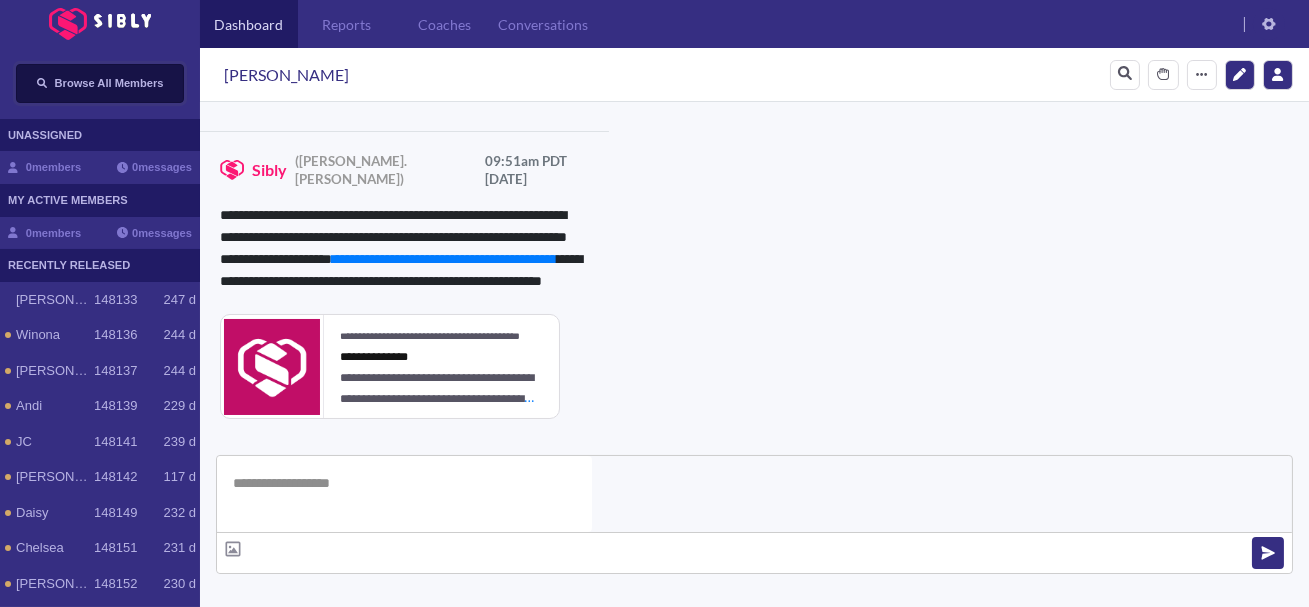 click on "Browse All Members" at bounding box center [100, 83] 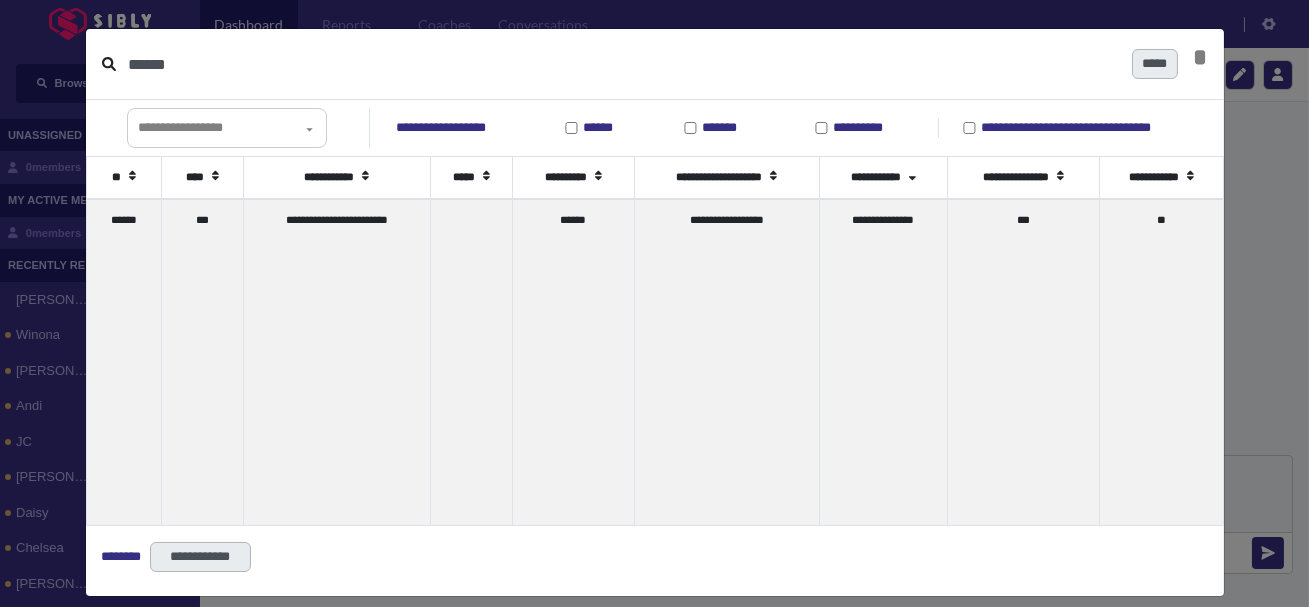 click on "******" at bounding box center [622, 64] 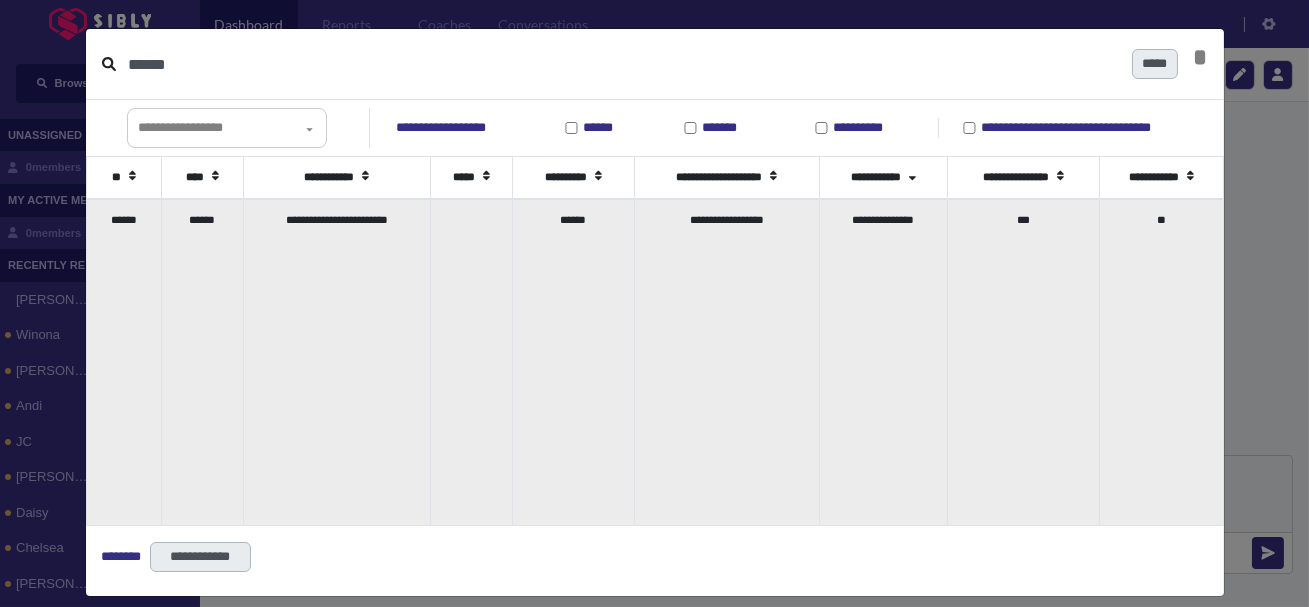 click on "**********" at bounding box center [336, 362] 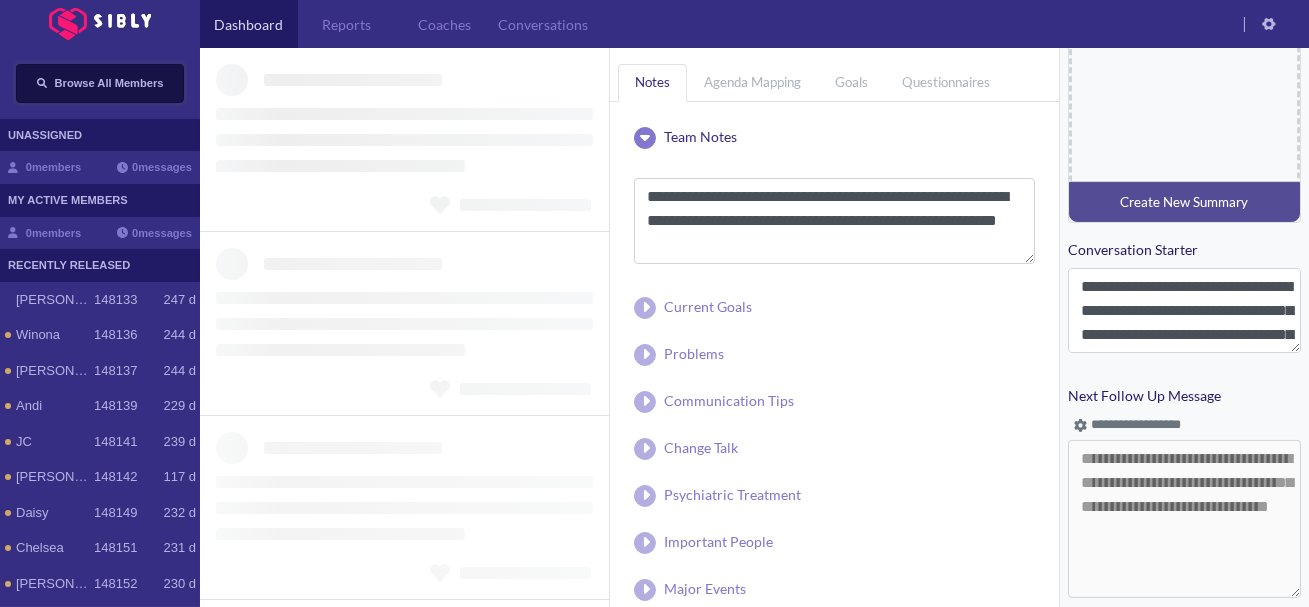 type 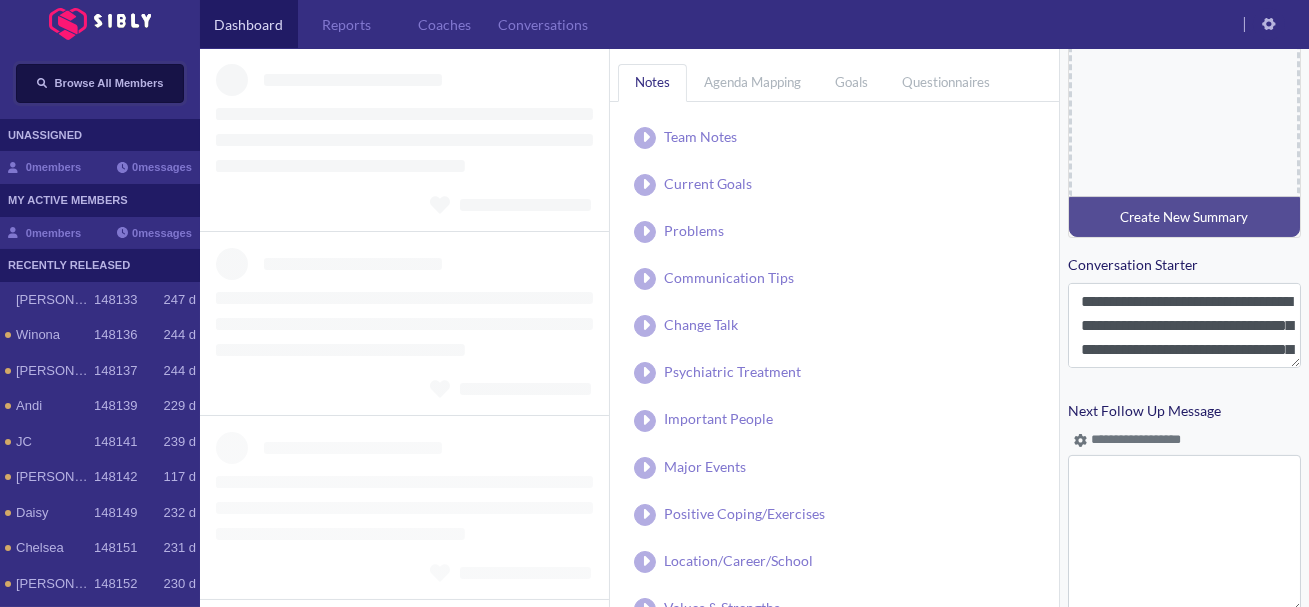 scroll, scrollTop: 955, scrollLeft: 0, axis: vertical 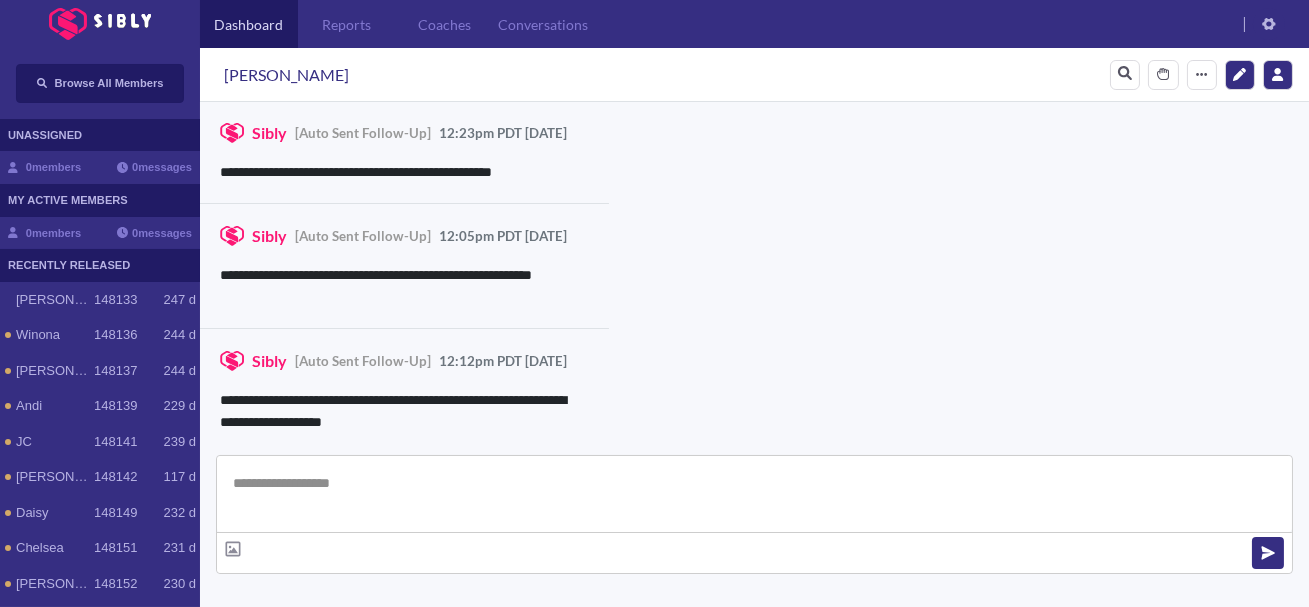 click at bounding box center [754, 494] 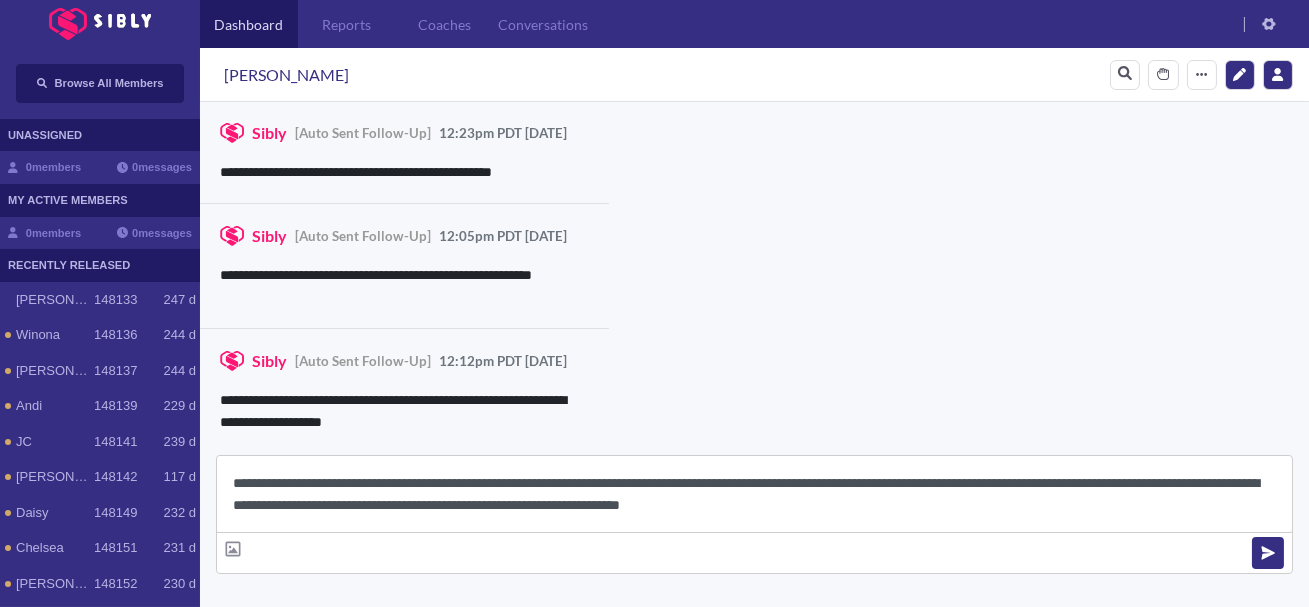 scroll, scrollTop: 22, scrollLeft: 0, axis: vertical 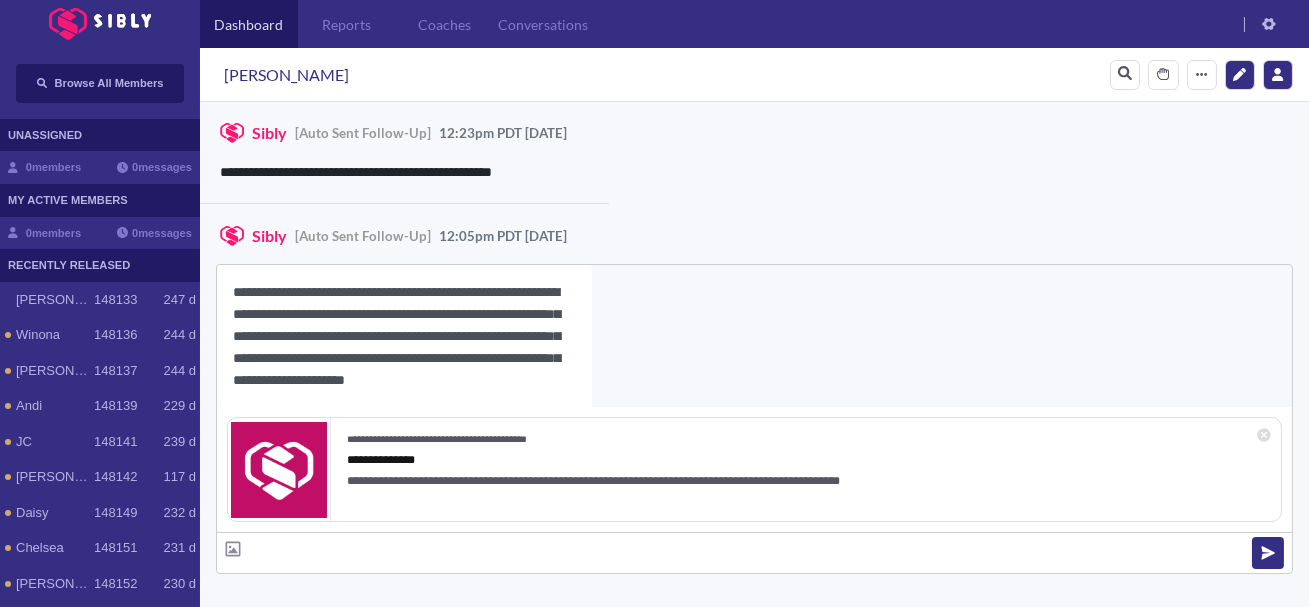 click on "[PERSON_NAME]" at bounding box center (286, 75) 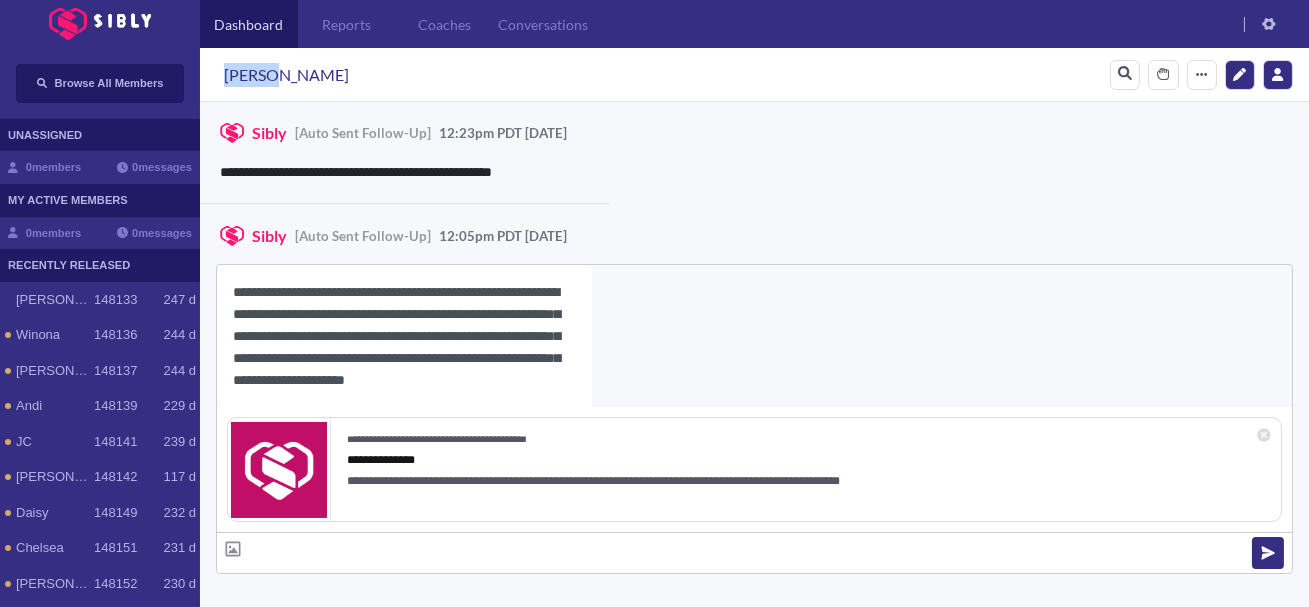 click on "[PERSON_NAME]" at bounding box center (286, 75) 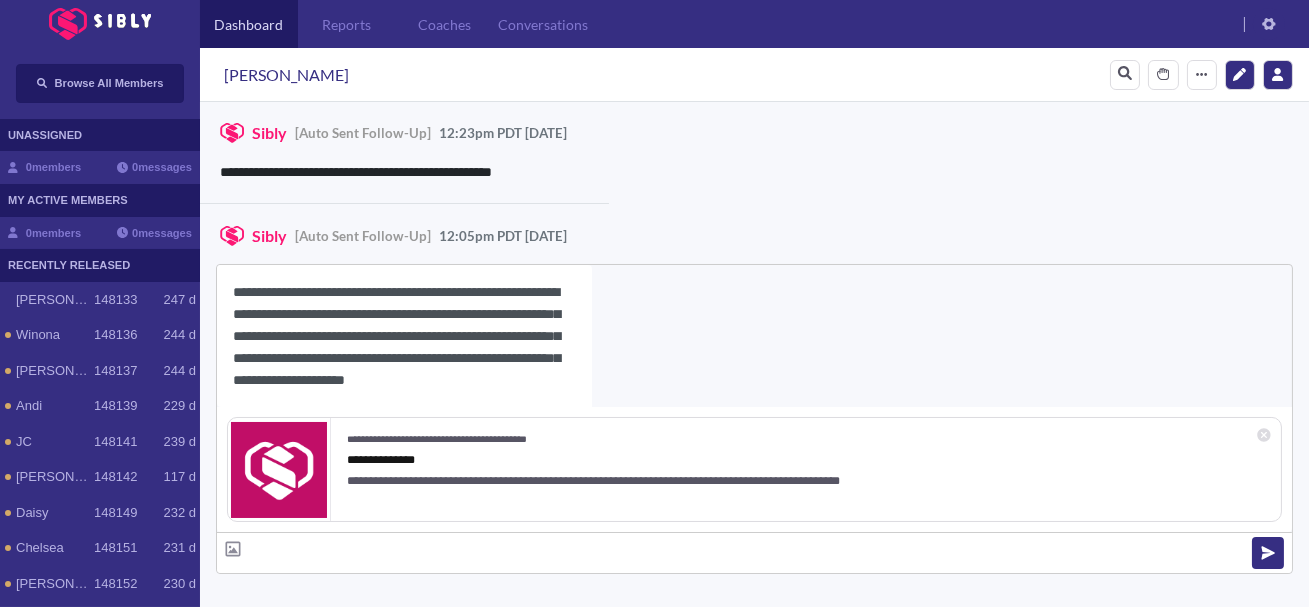 click on "**********" at bounding box center [404, 336] 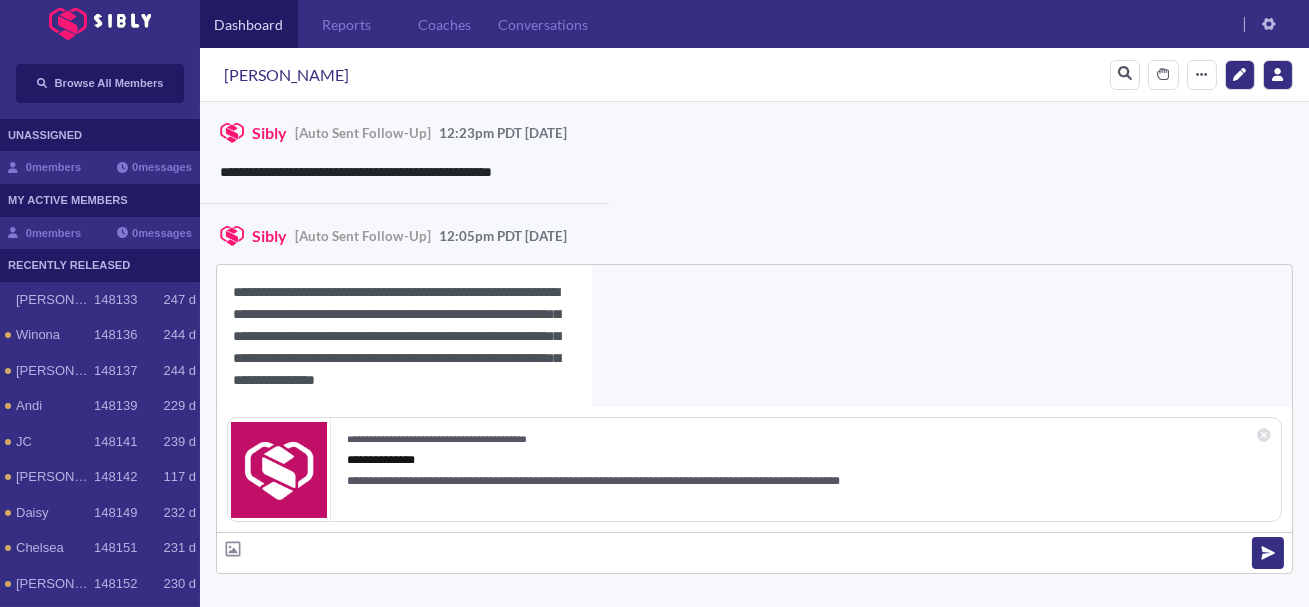 scroll, scrollTop: 18, scrollLeft: 0, axis: vertical 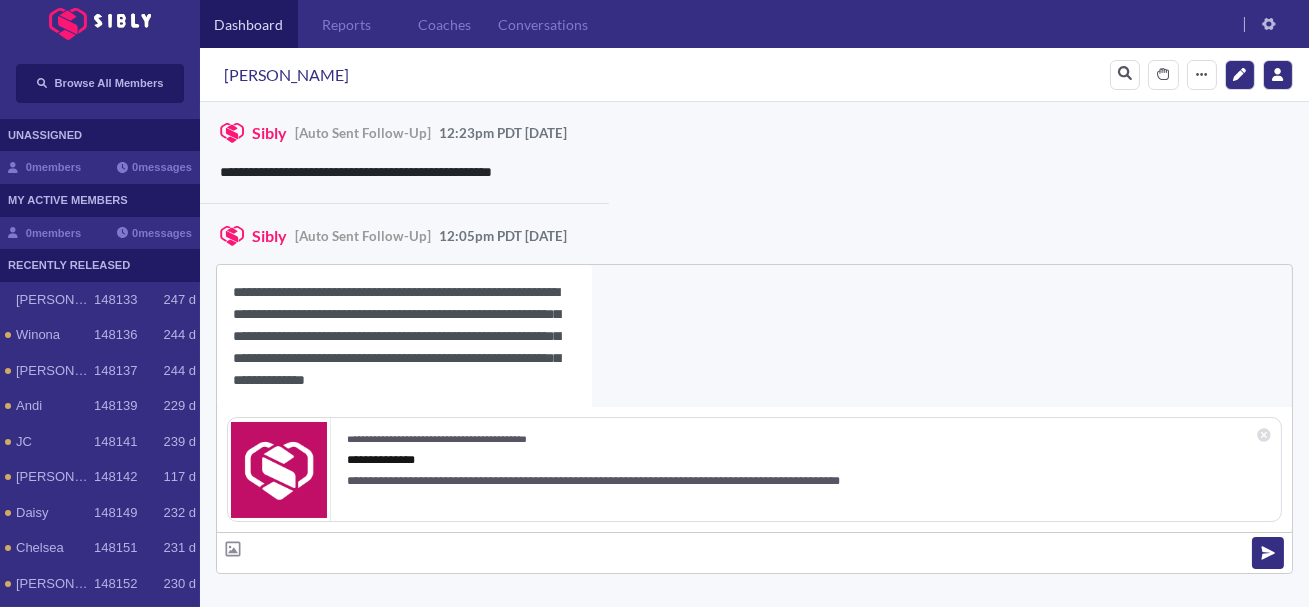 paste on "******" 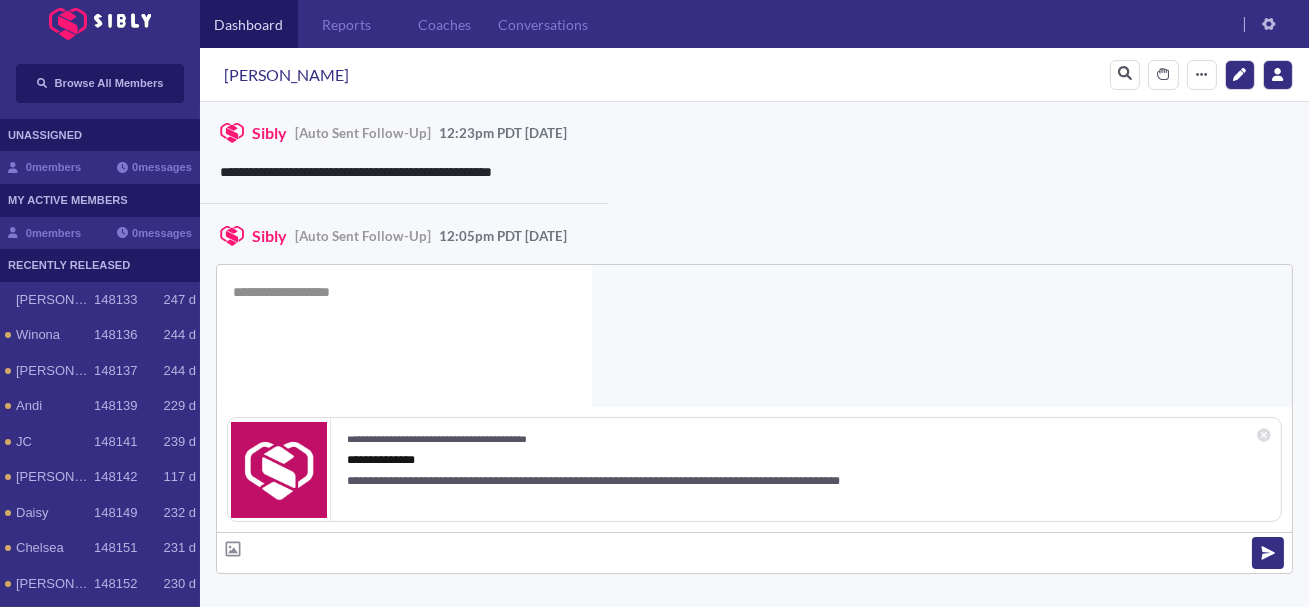 scroll, scrollTop: 0, scrollLeft: 0, axis: both 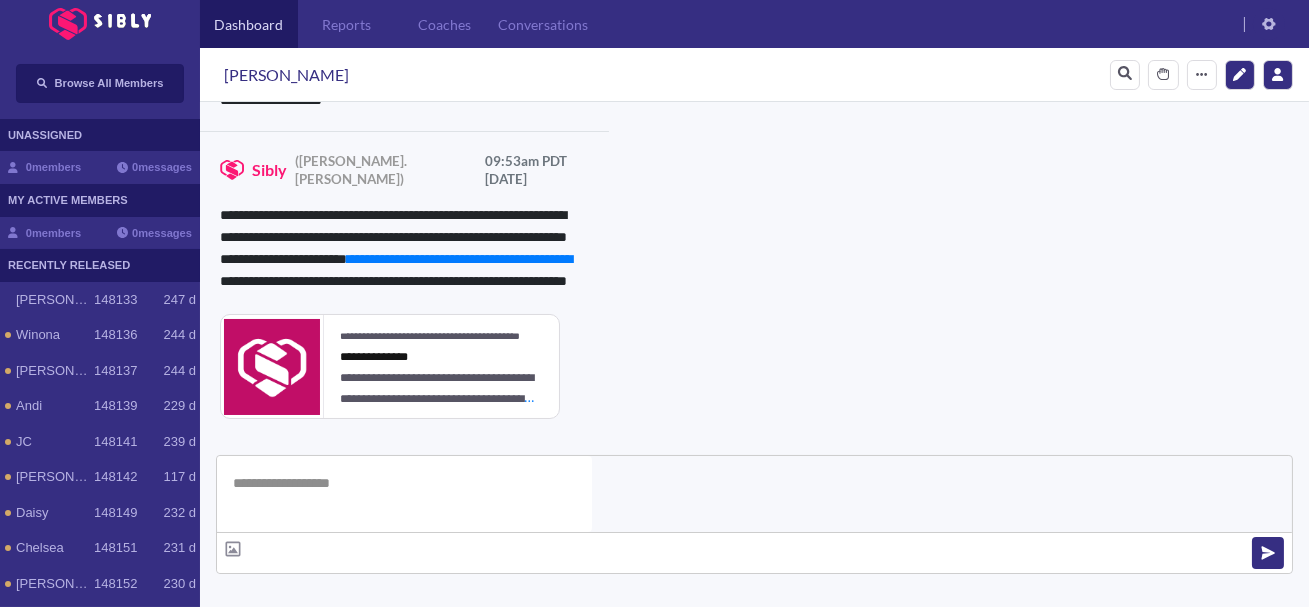 type 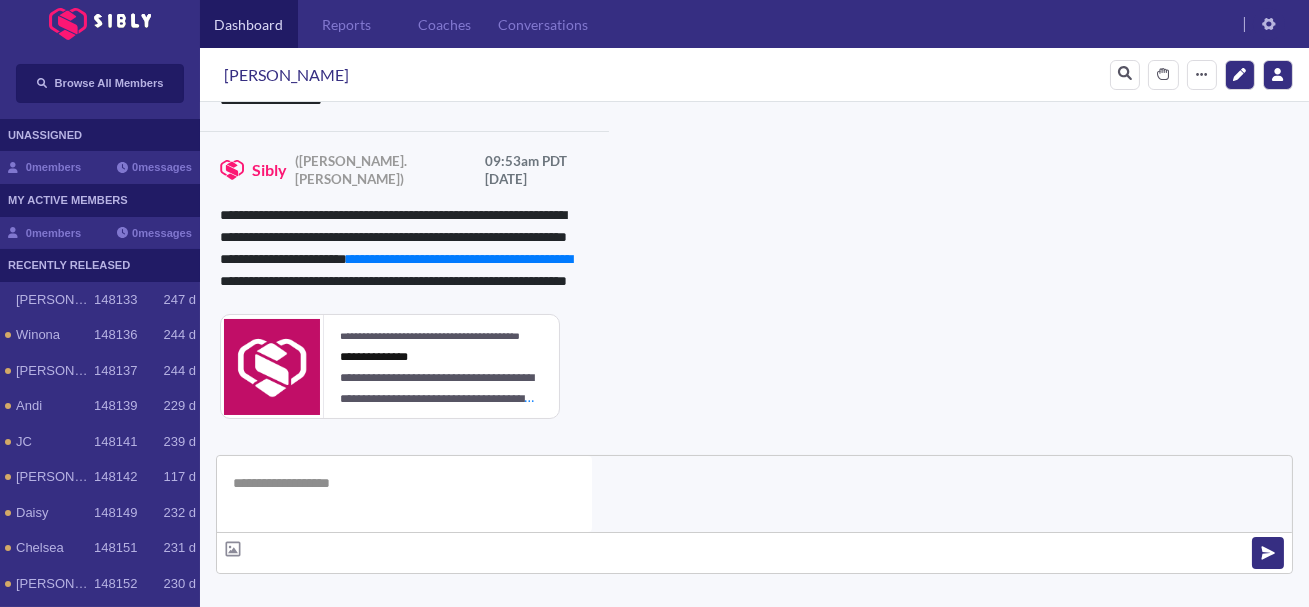 click on "**********" at bounding box center [833, 1002] 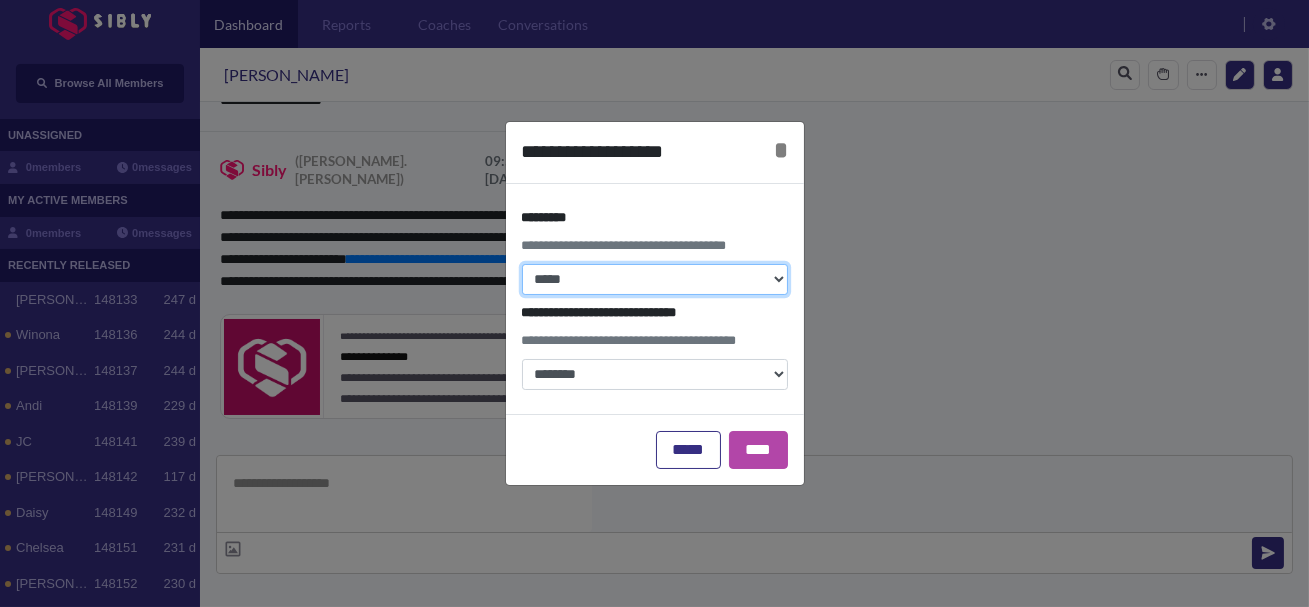click on "**********" at bounding box center (655, 279) 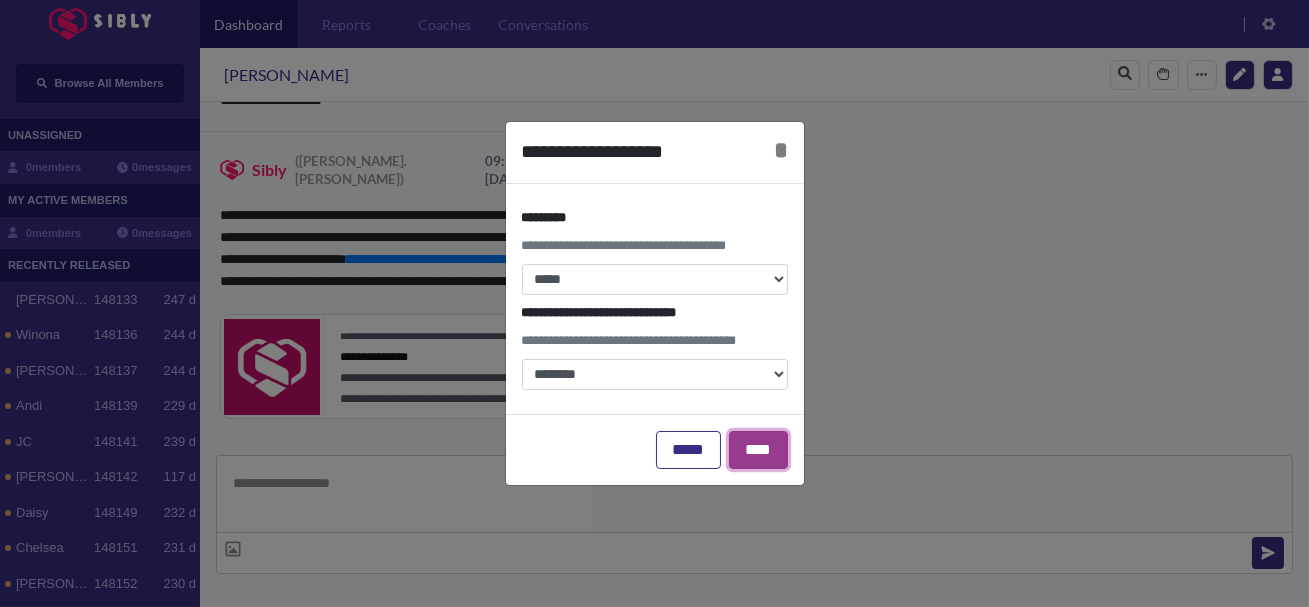 click on "****" at bounding box center [758, 450] 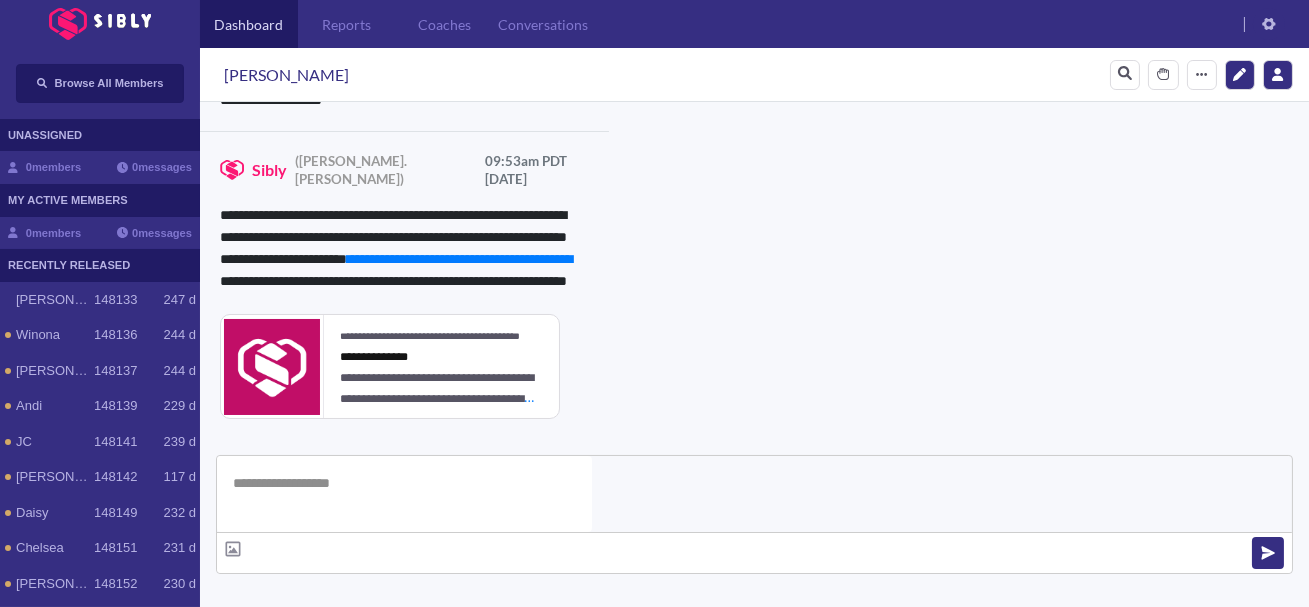 click 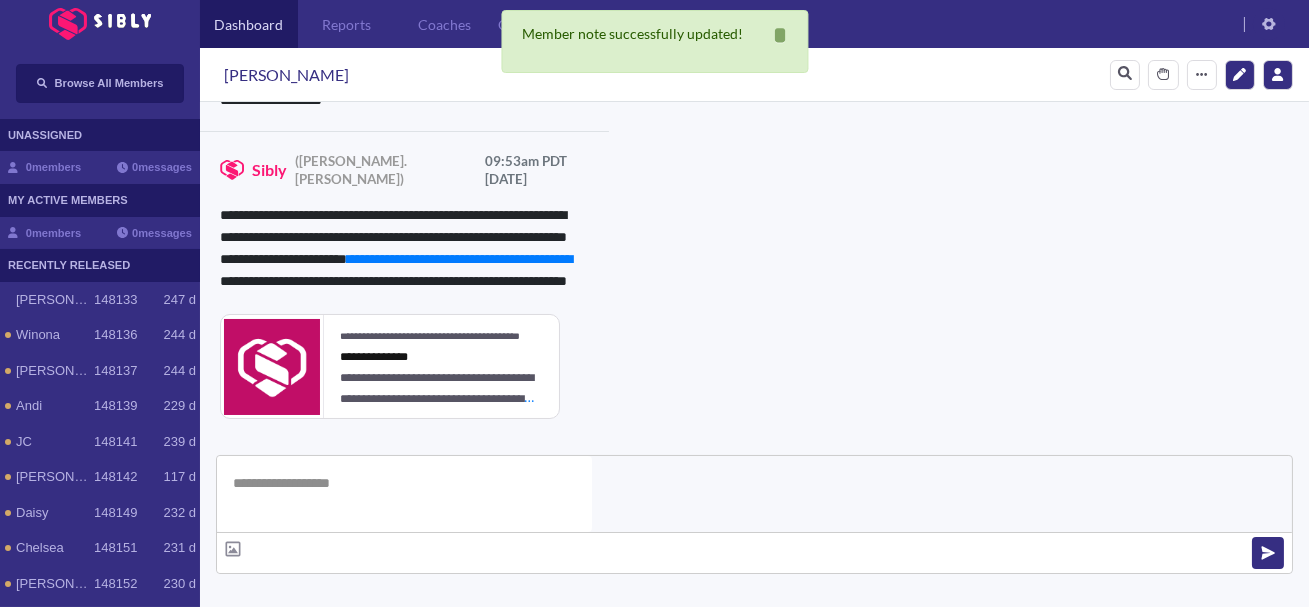 scroll, scrollTop: 0, scrollLeft: 0, axis: both 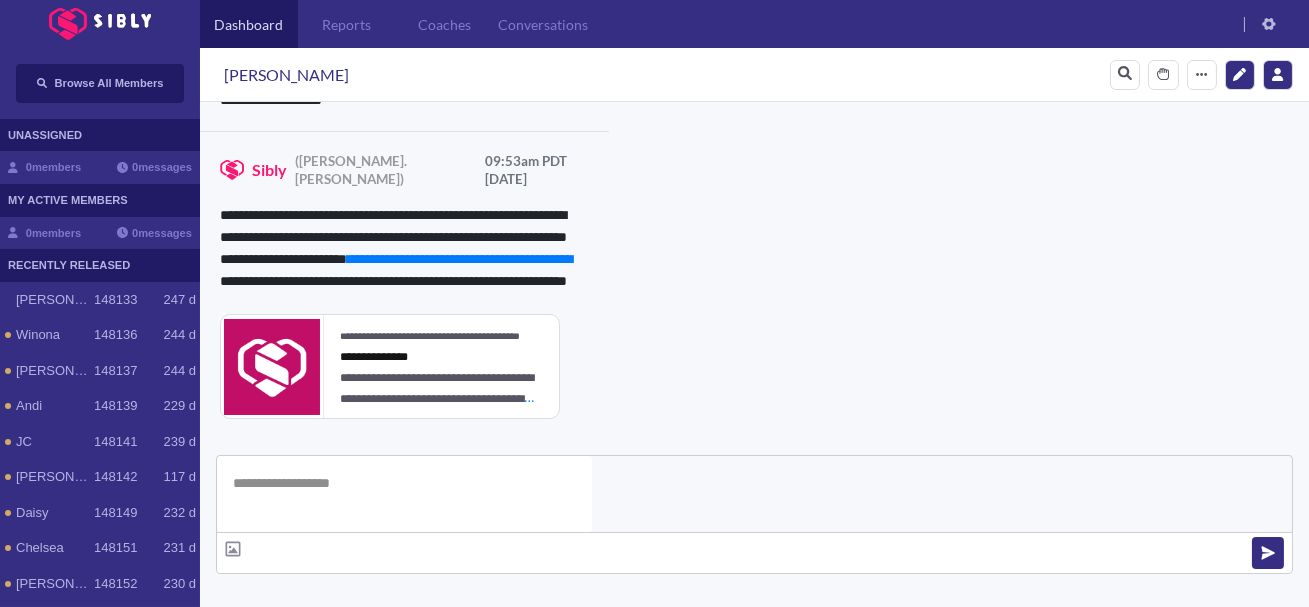 click on "Resources Notes" at bounding box center (530, 749) 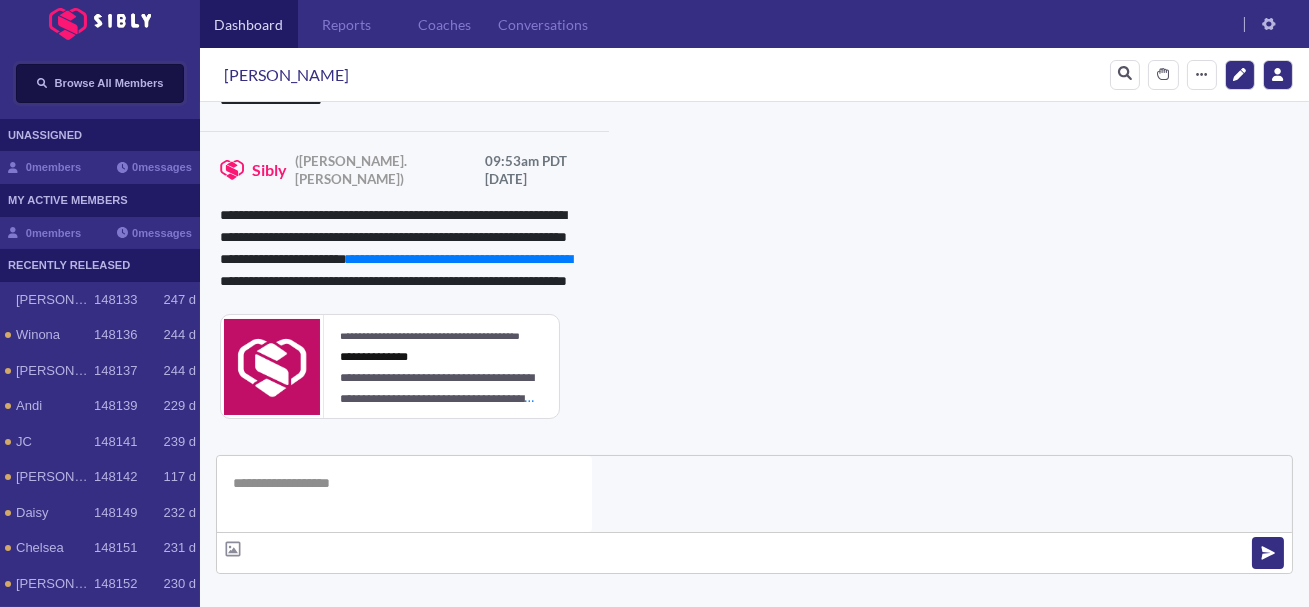 click on "Browse All Members" at bounding box center [109, 83] 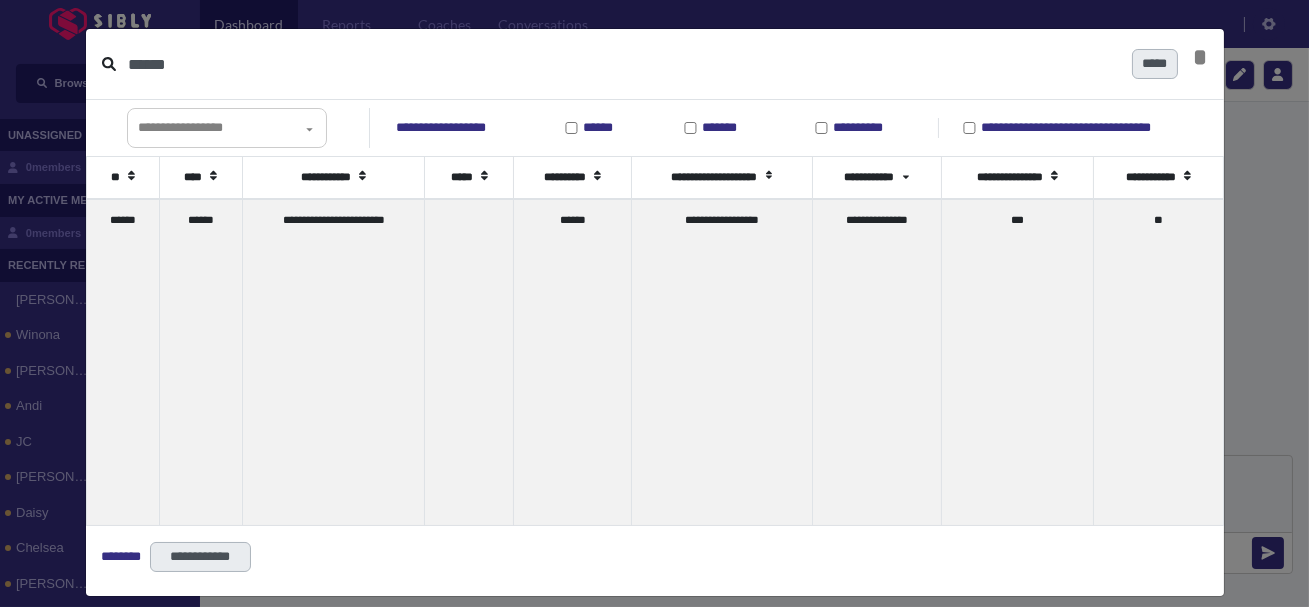 click on "******" at bounding box center [622, 64] 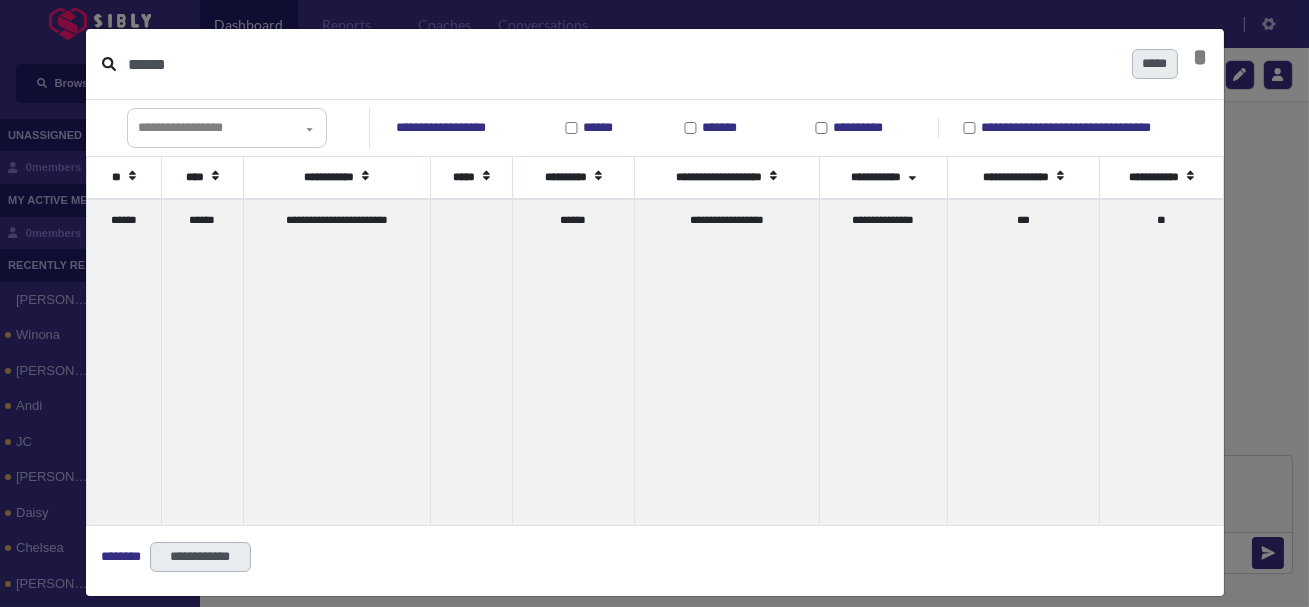 click on "******" at bounding box center [622, 64] 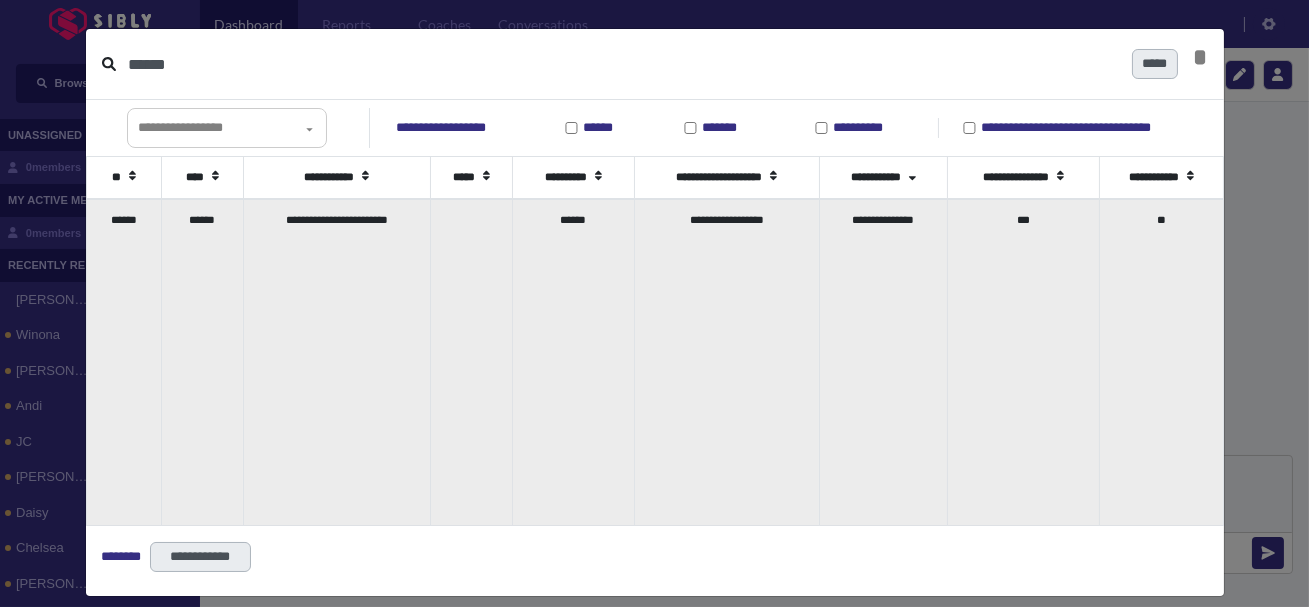 click on "******" at bounding box center [202, 362] 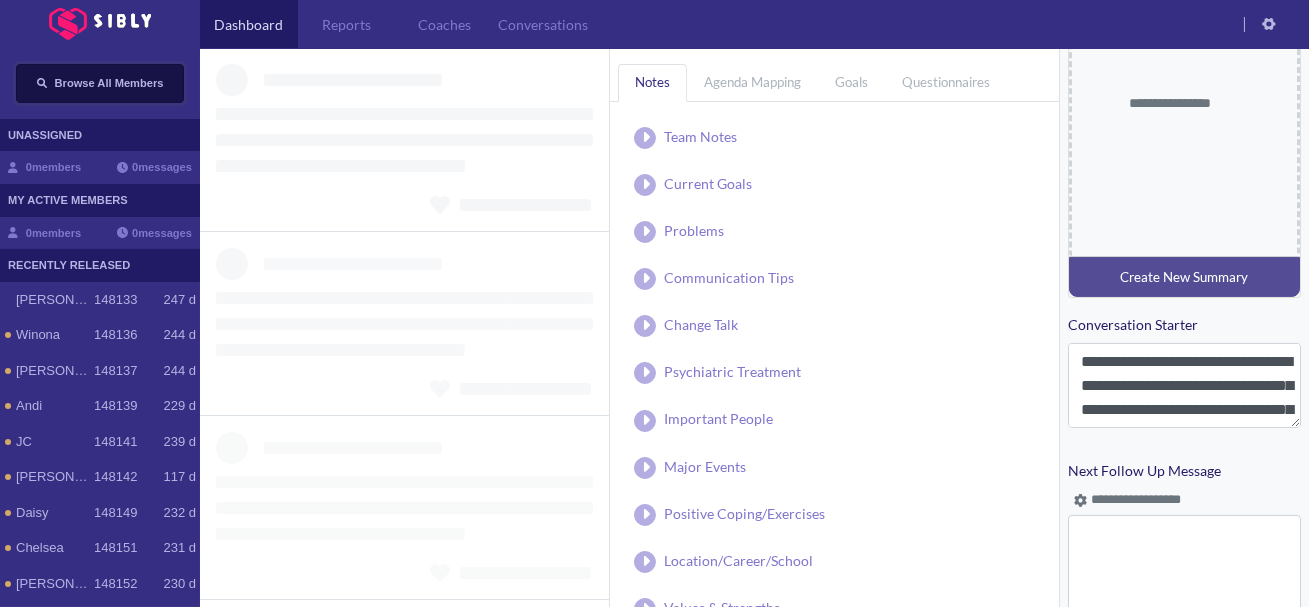 scroll, scrollTop: 955, scrollLeft: 0, axis: vertical 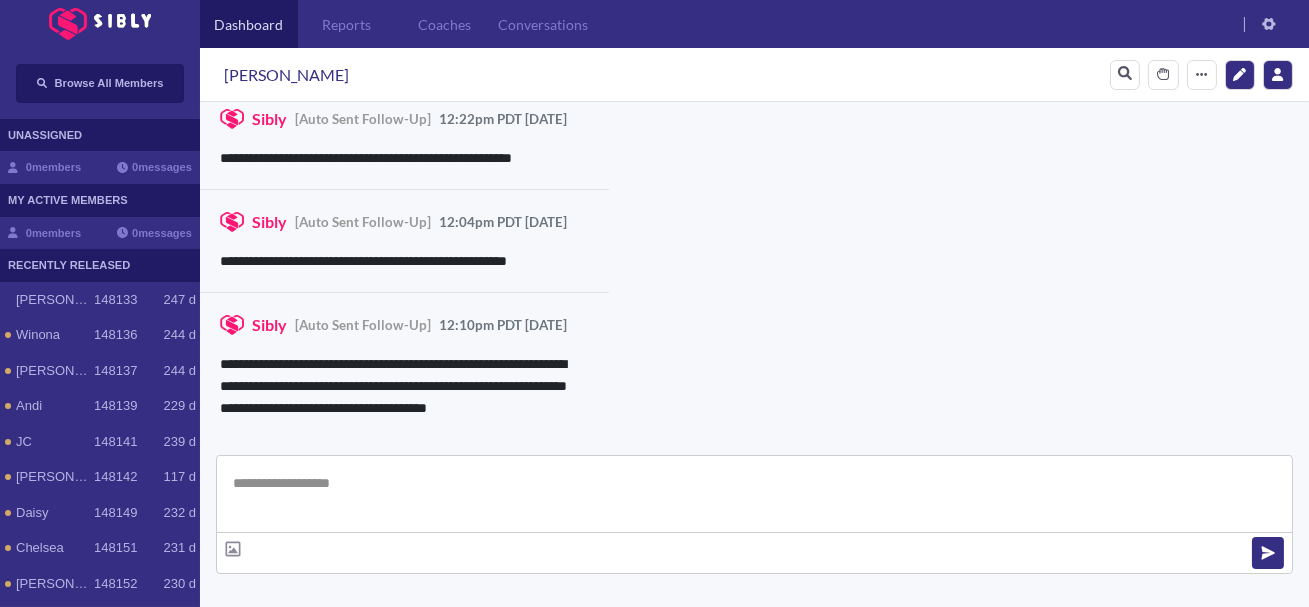 click at bounding box center (754, 494) 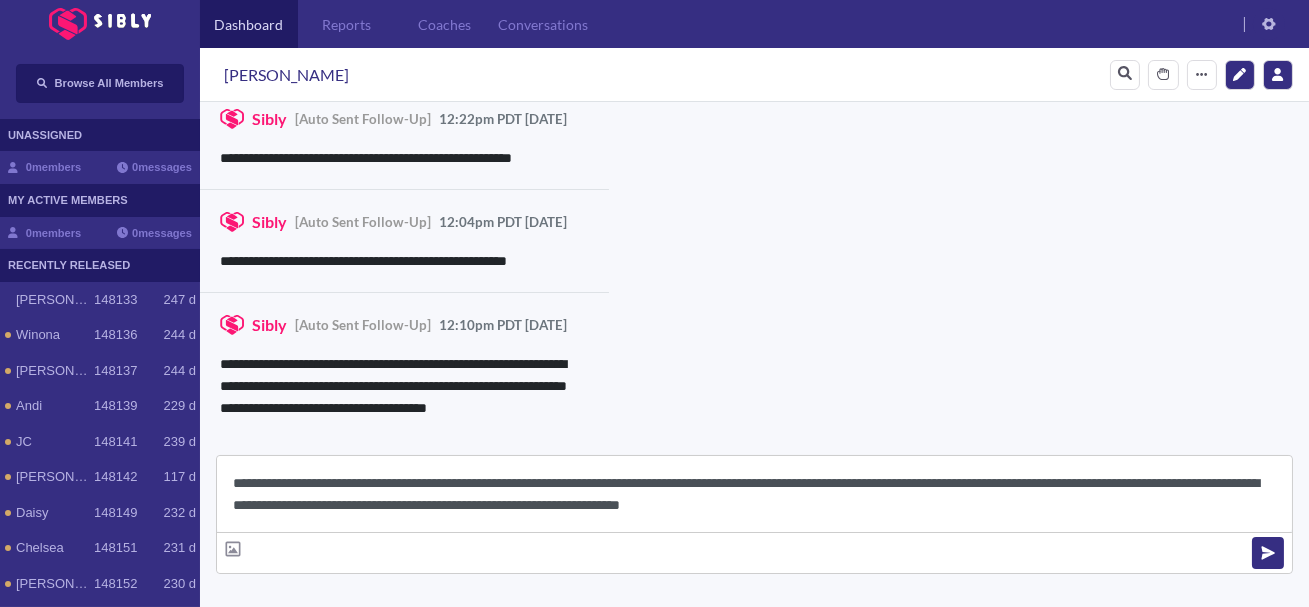 scroll, scrollTop: 22, scrollLeft: 0, axis: vertical 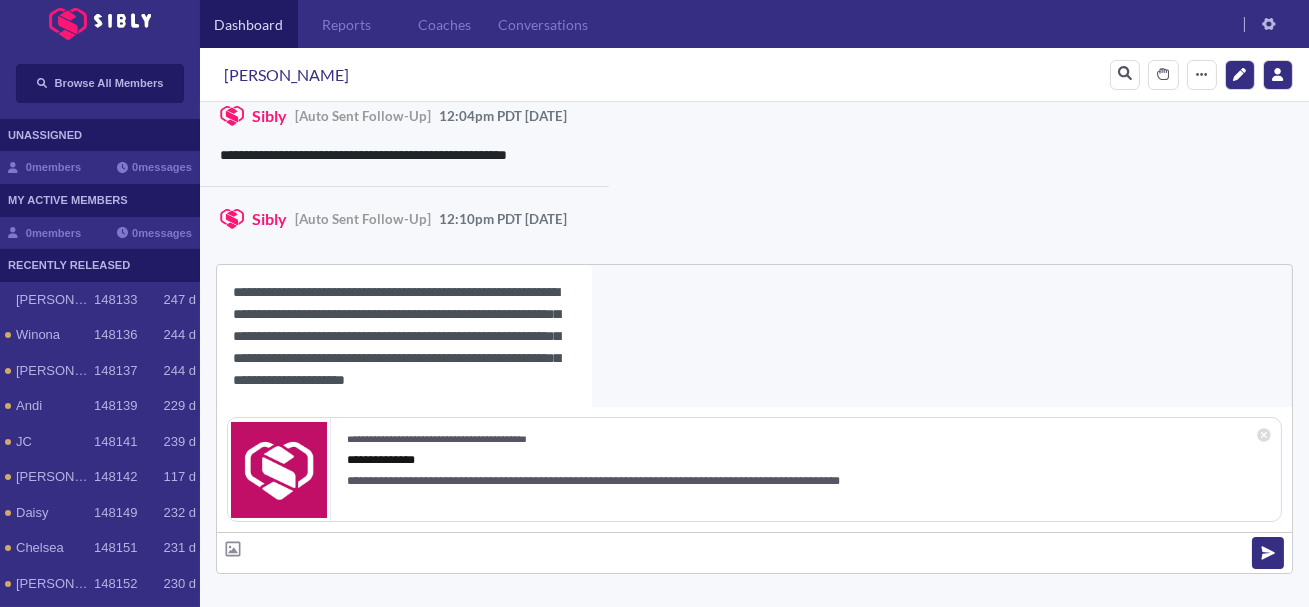 click on "[PERSON_NAME]" at bounding box center [286, 75] 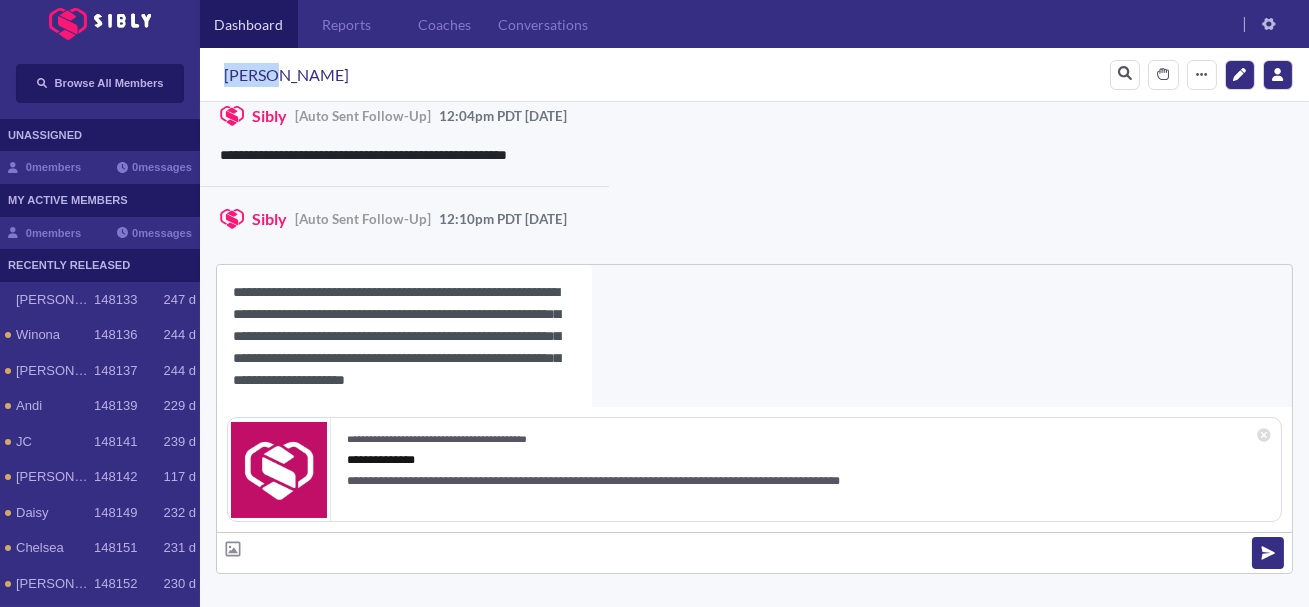 click on "[PERSON_NAME]" at bounding box center [286, 75] 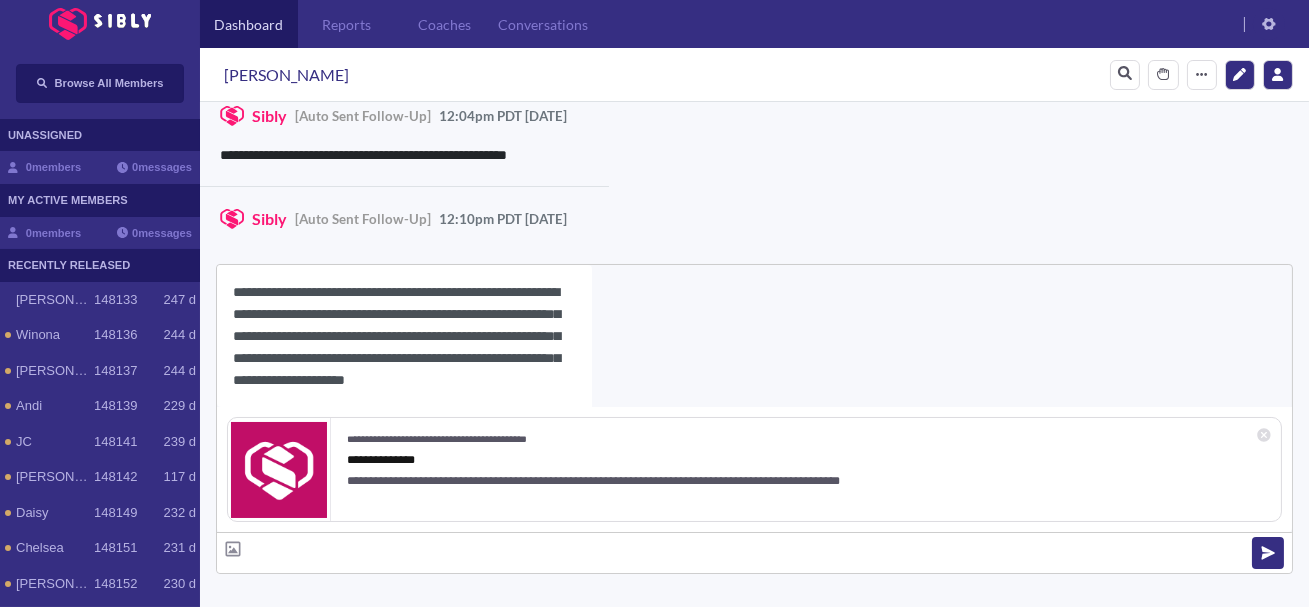 click on "**********" at bounding box center [404, 336] 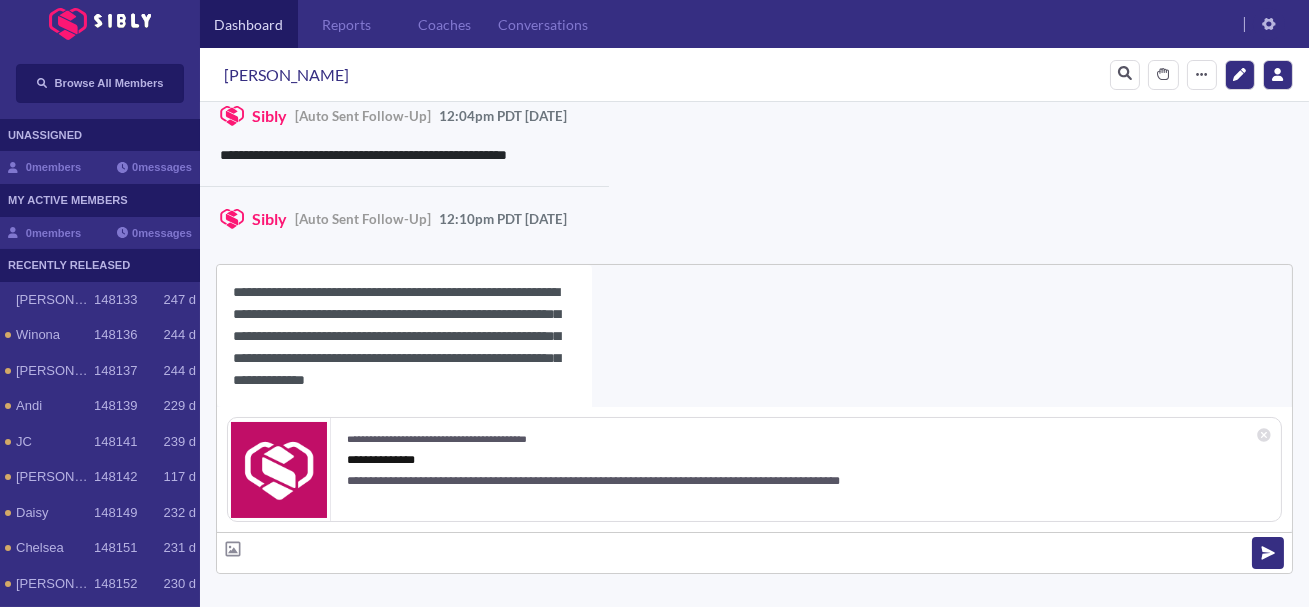 paste on "******" 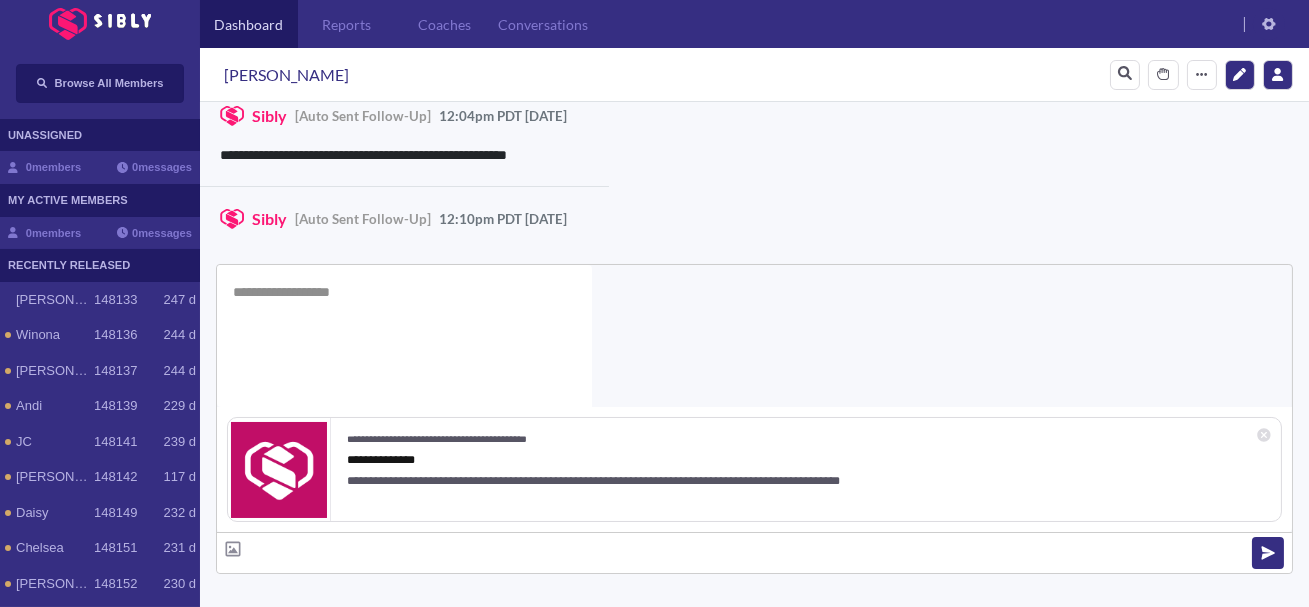 scroll, scrollTop: 0, scrollLeft: 0, axis: both 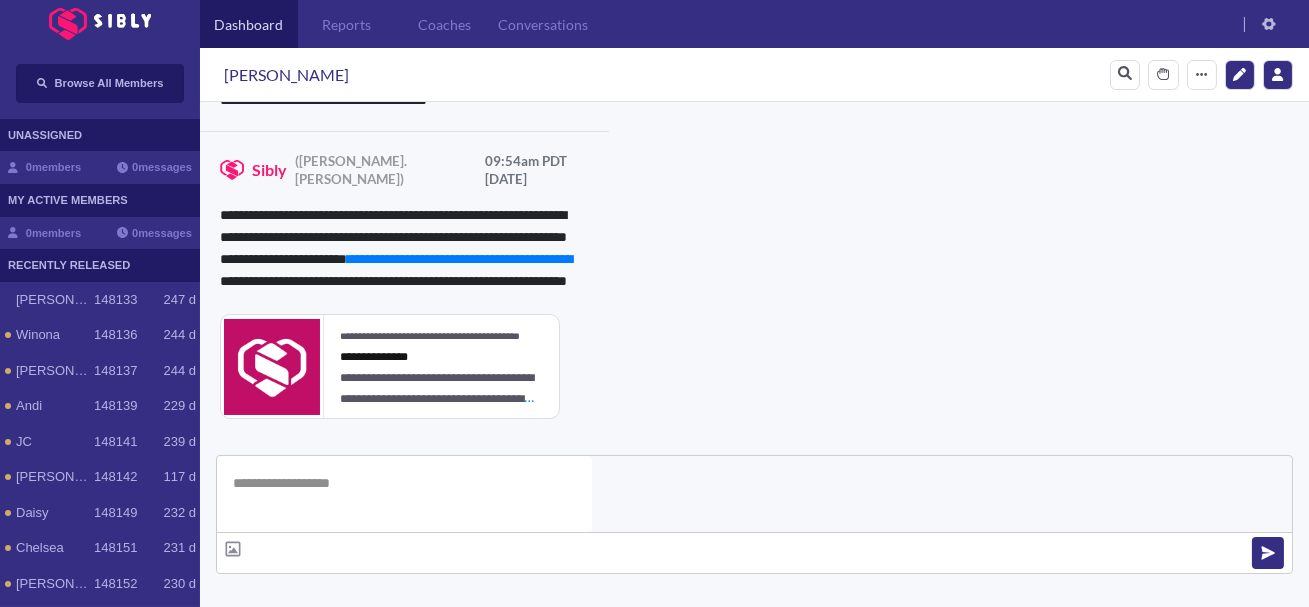 type 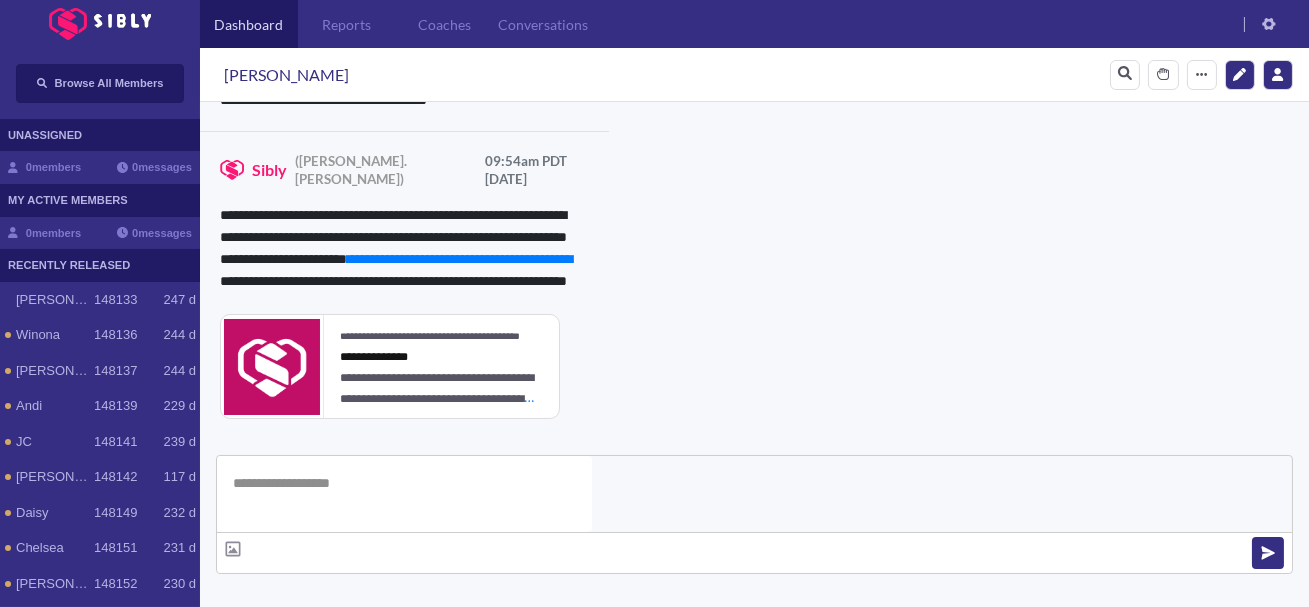 click on "**********" at bounding box center (833, 1002) 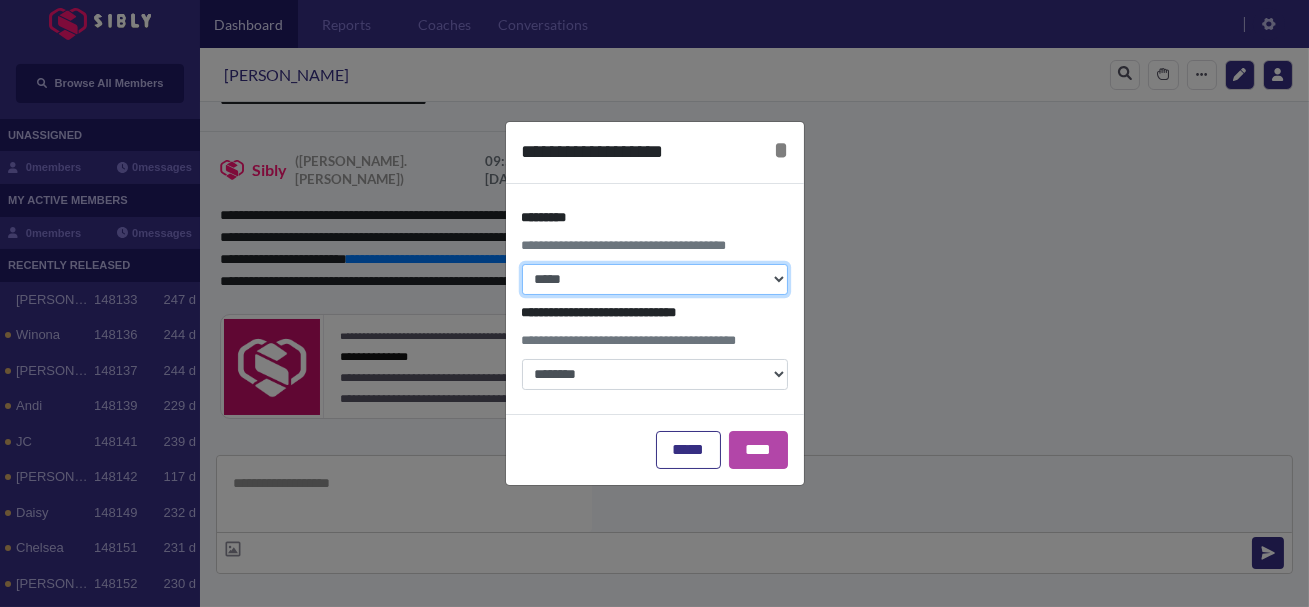 click on "**********" at bounding box center (655, 279) 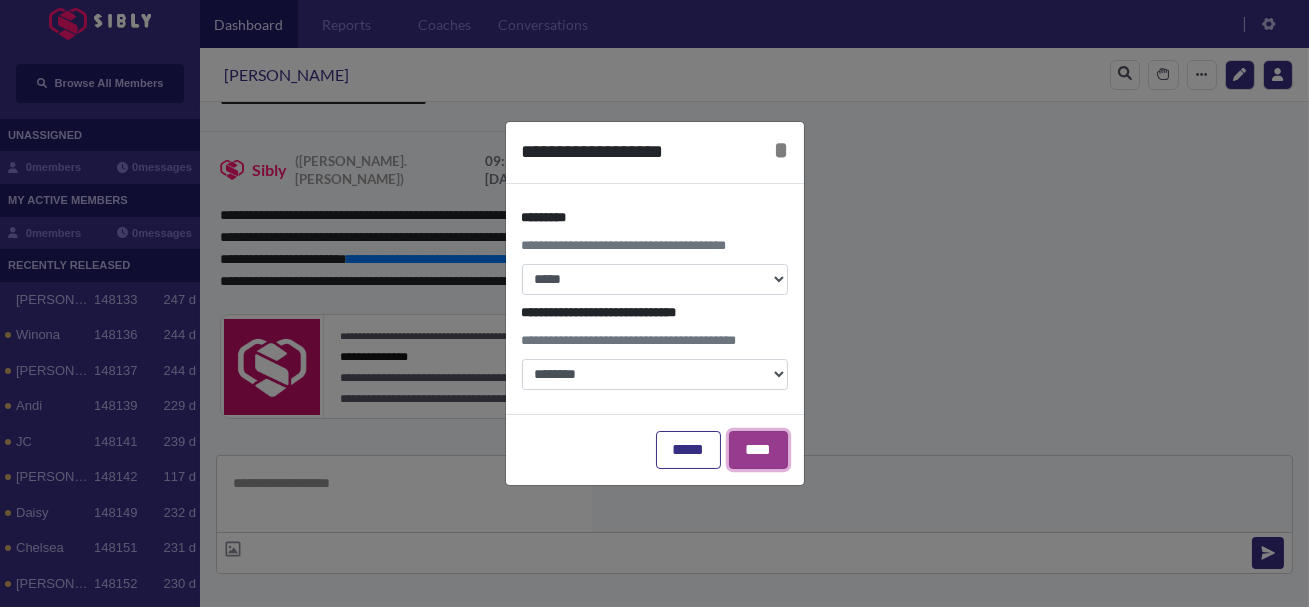 click on "****" at bounding box center [758, 450] 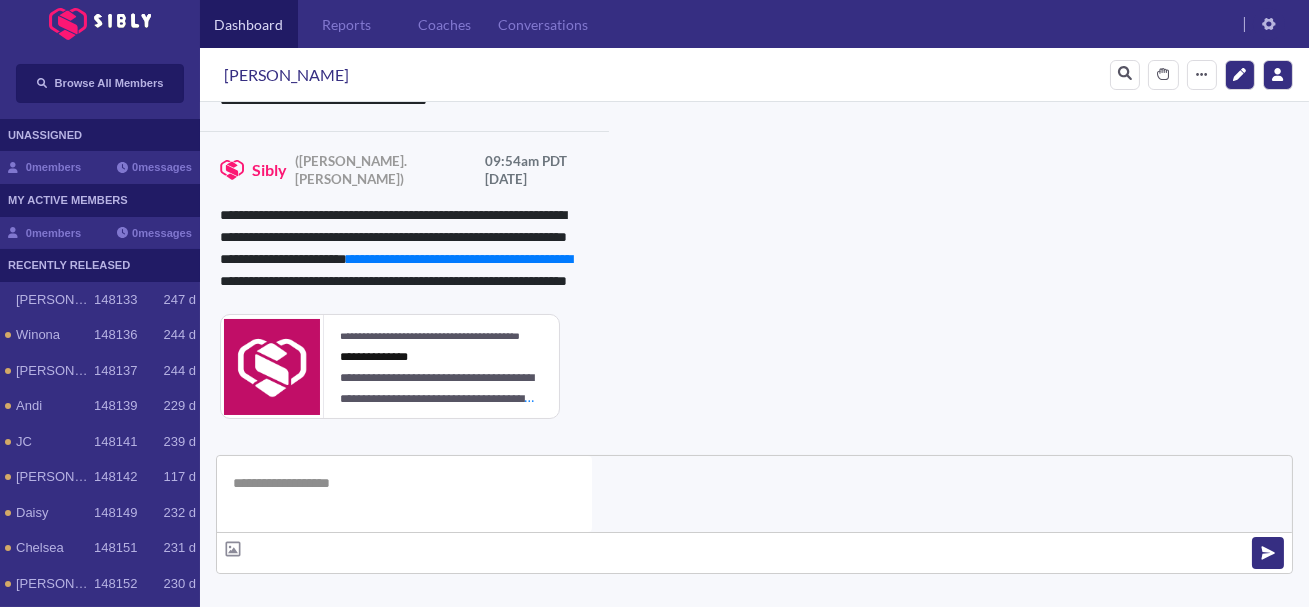 click 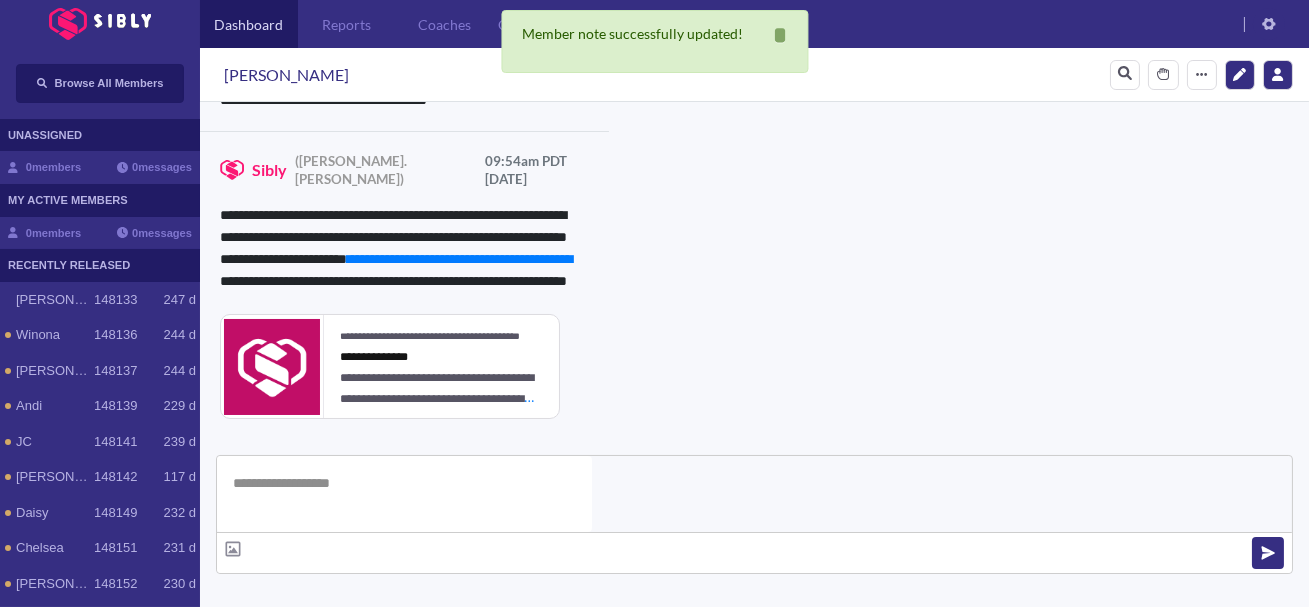 scroll, scrollTop: 0, scrollLeft: 0, axis: both 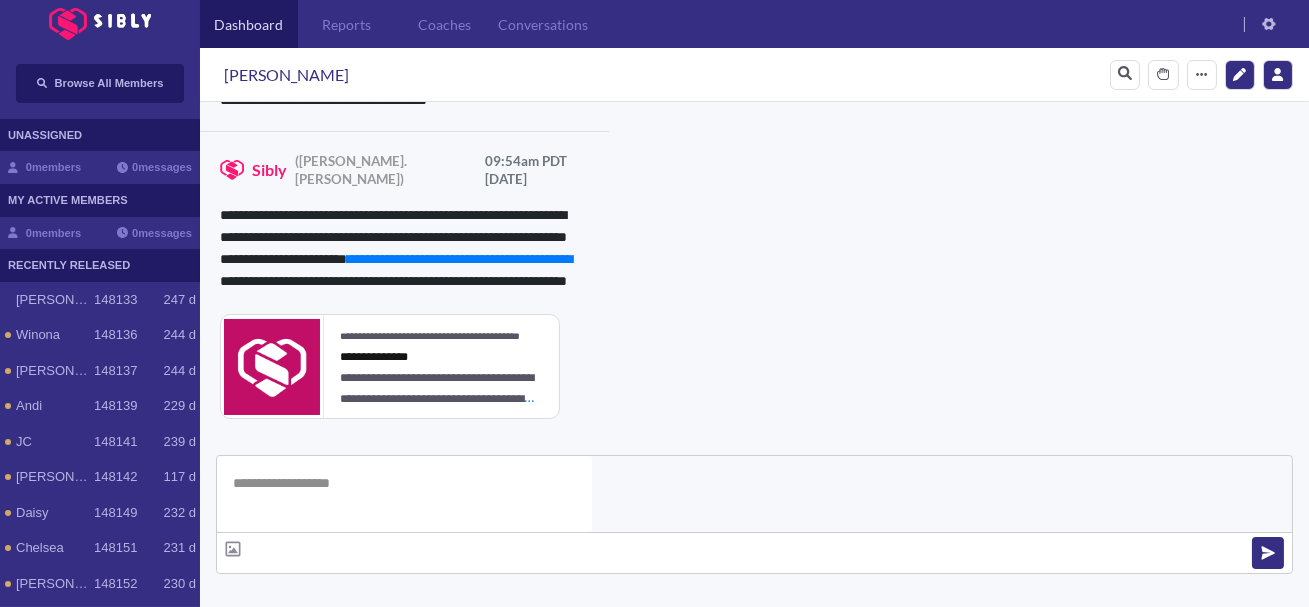 click on "View Resources" at bounding box center (880, 908) 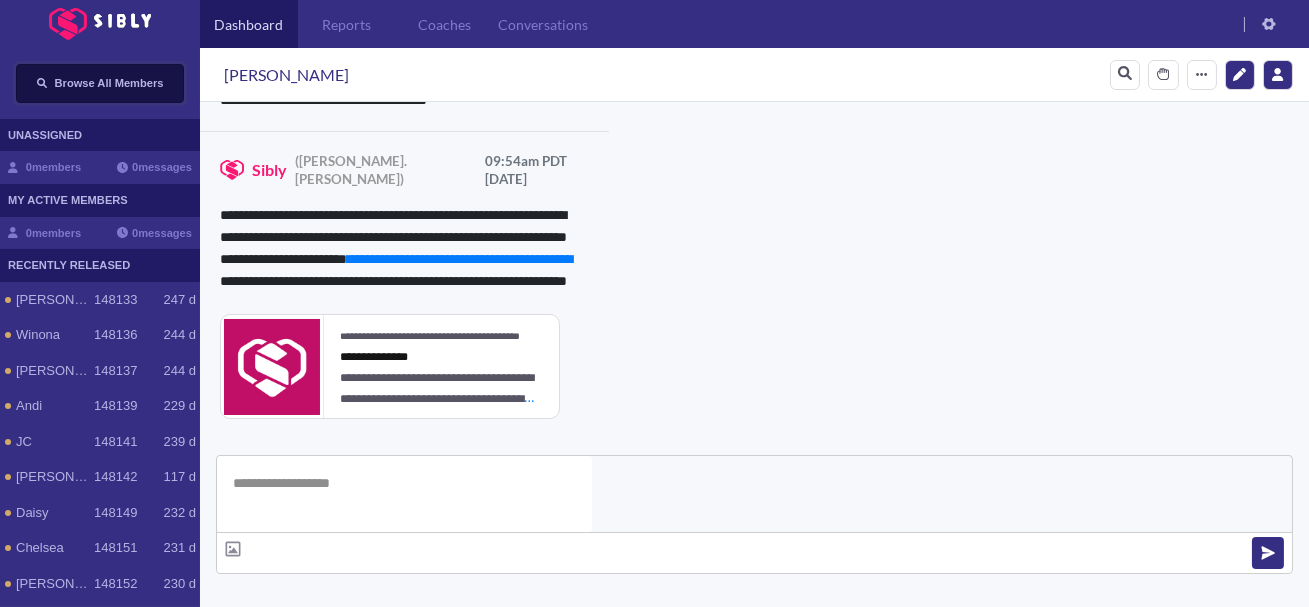 click on "Browse All Members" at bounding box center (109, 83) 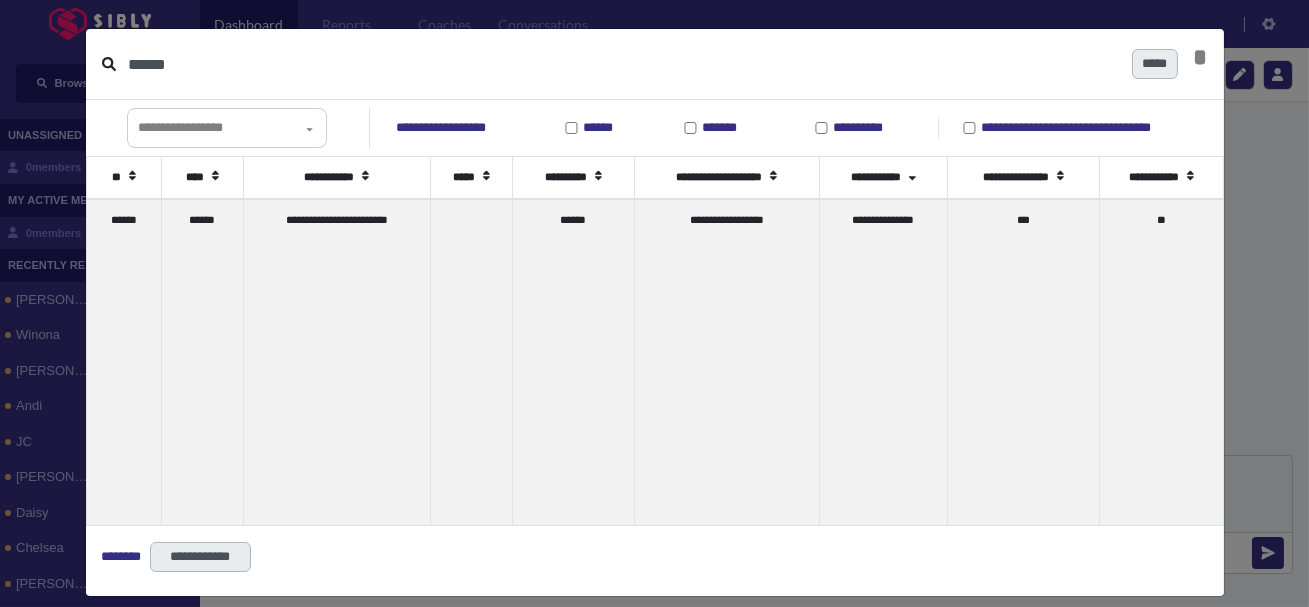 click on "******" at bounding box center (622, 64) 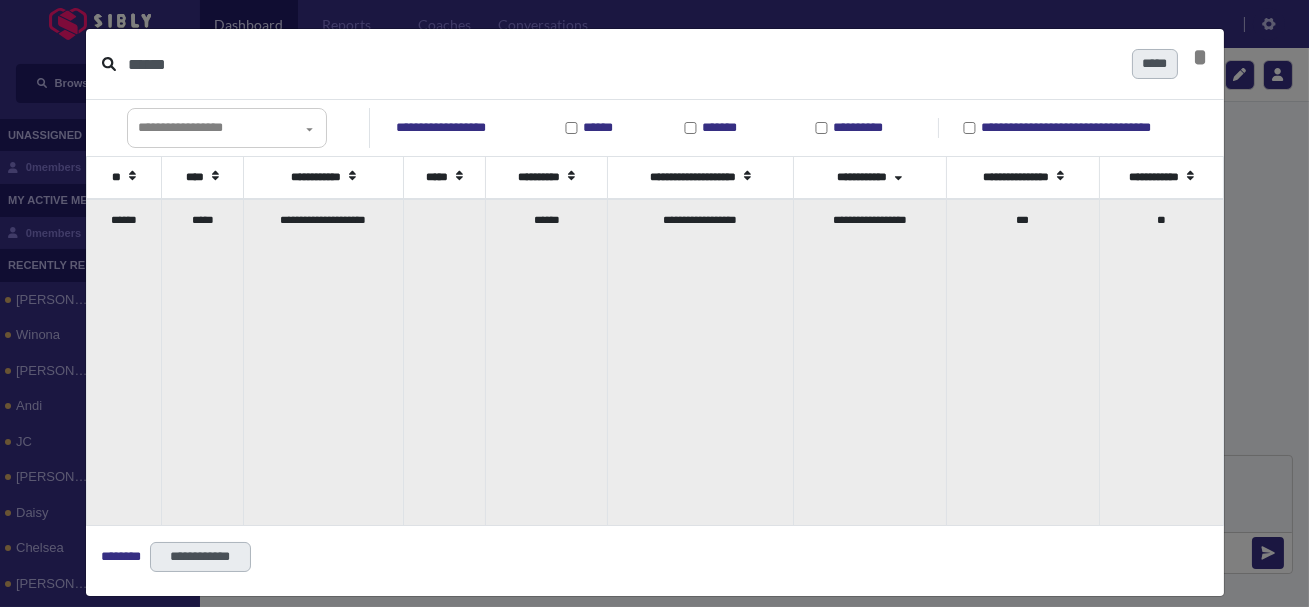 click on "**********" at bounding box center (323, 362) 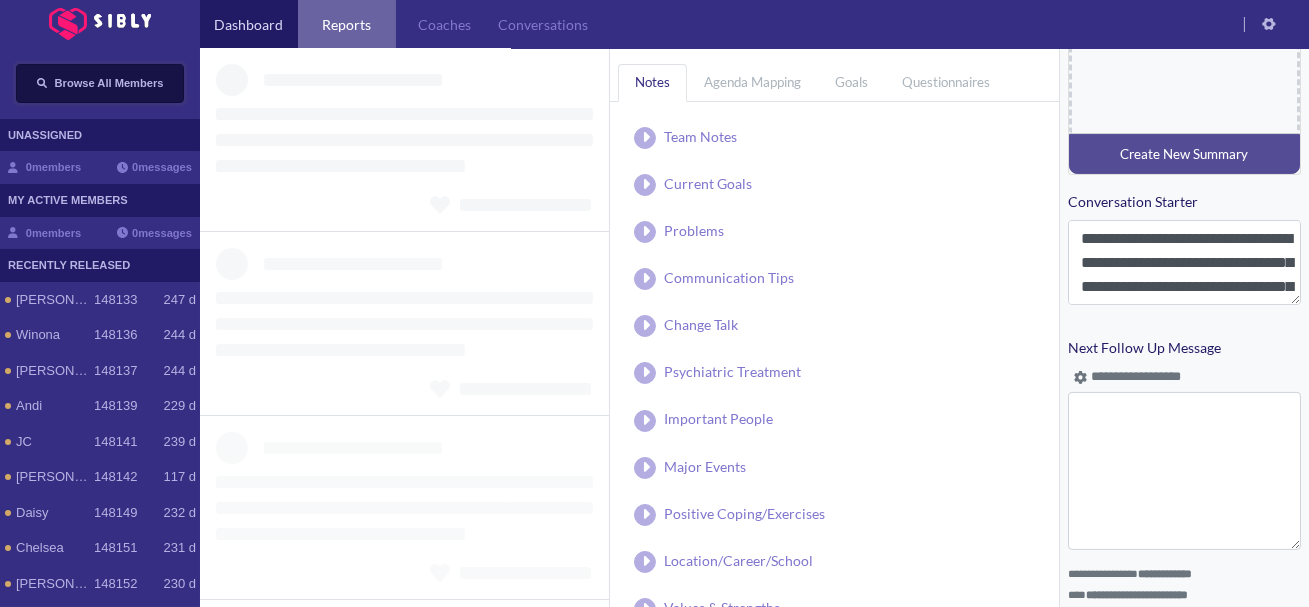 scroll, scrollTop: 939, scrollLeft: 0, axis: vertical 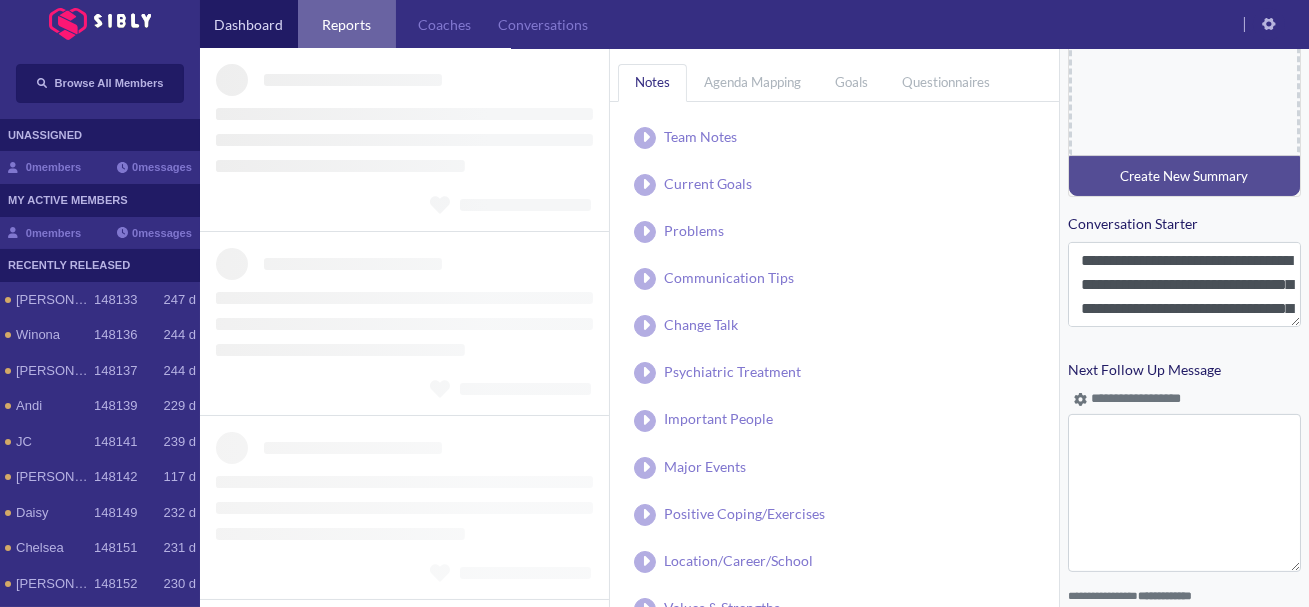 type on "**********" 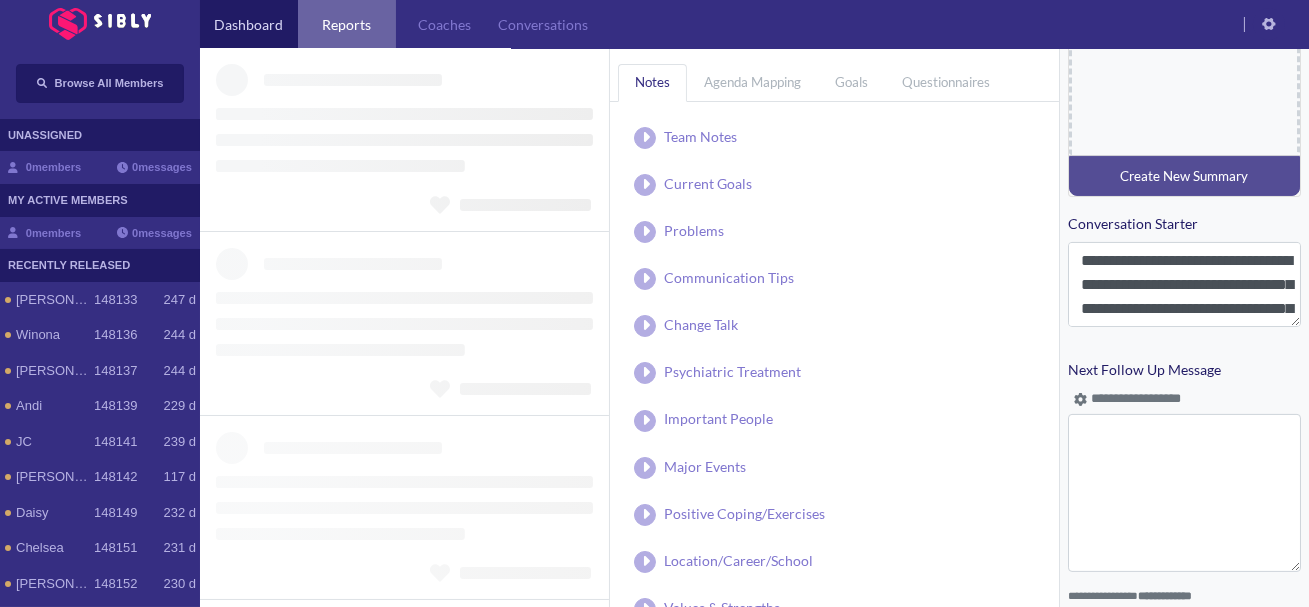type on "**********" 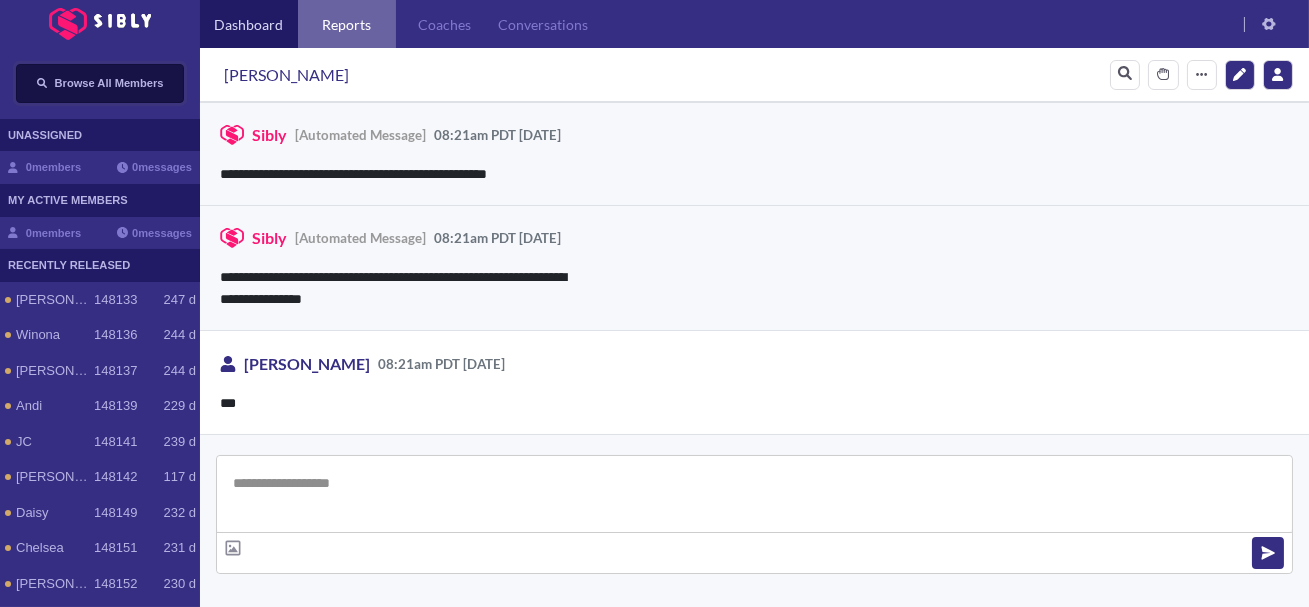 scroll, scrollTop: 997, scrollLeft: 0, axis: vertical 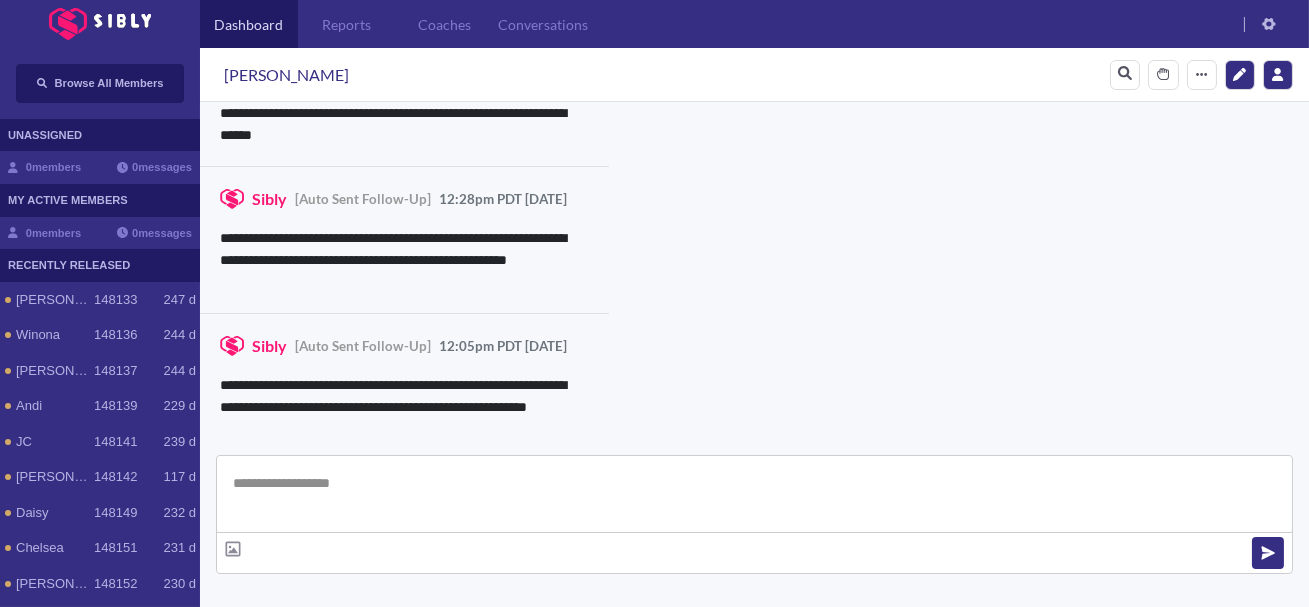 click at bounding box center [754, 494] 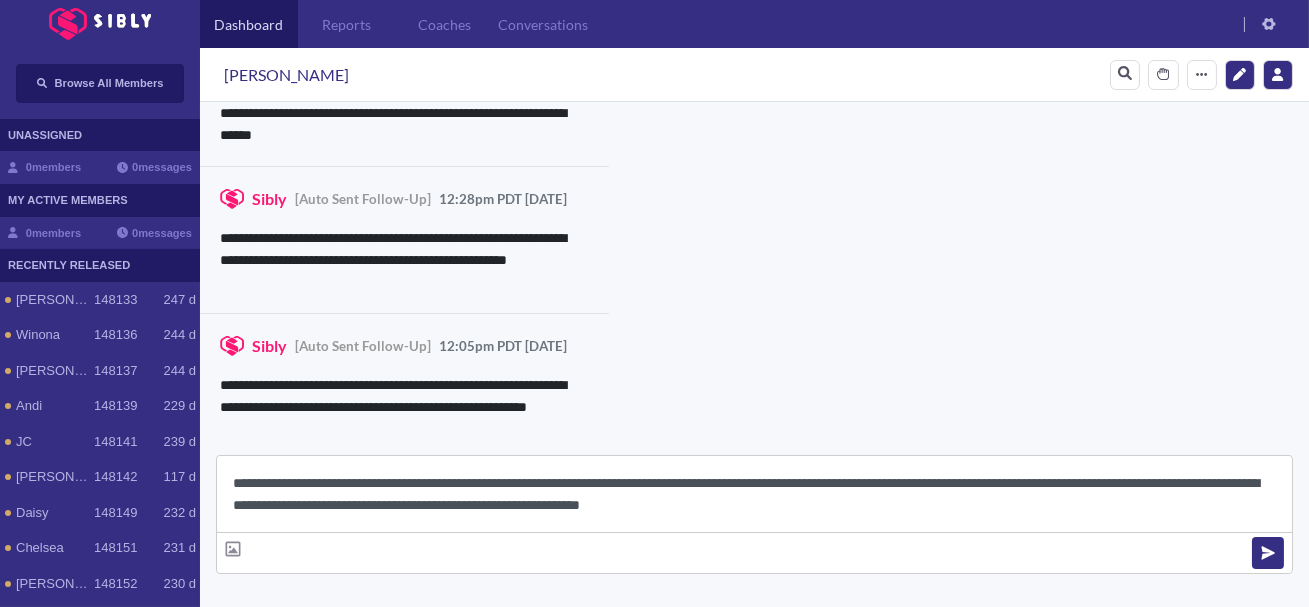 scroll, scrollTop: 22, scrollLeft: 0, axis: vertical 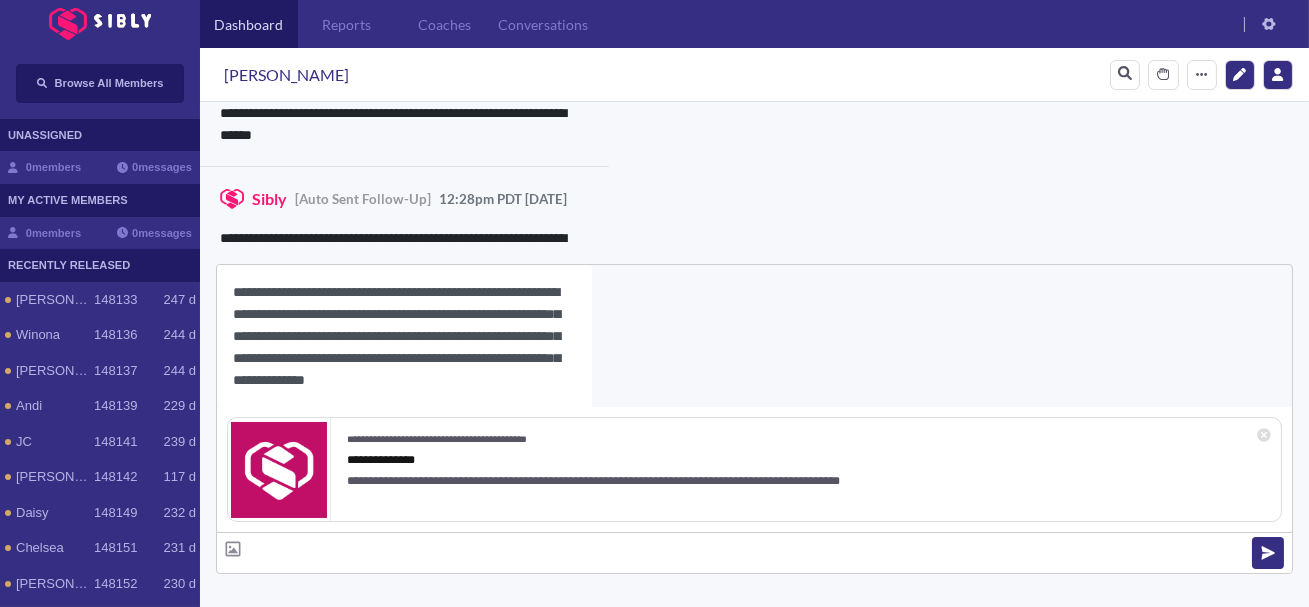 click on "[PERSON_NAME]" at bounding box center [286, 75] 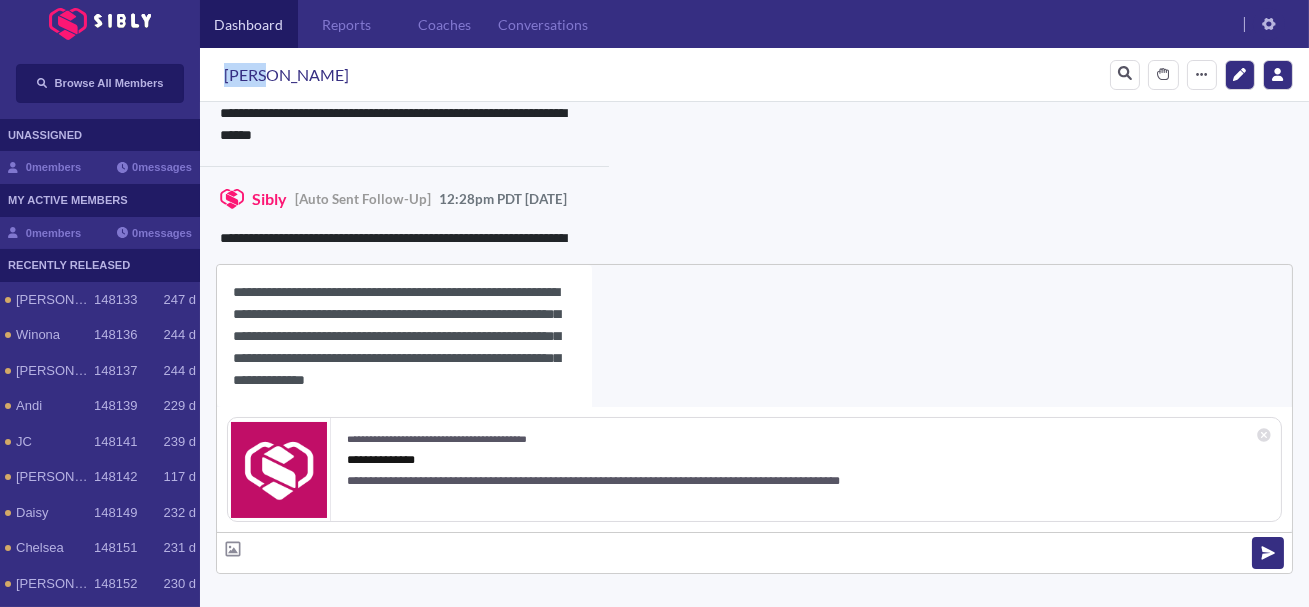 click on "[PERSON_NAME]" at bounding box center (286, 75) 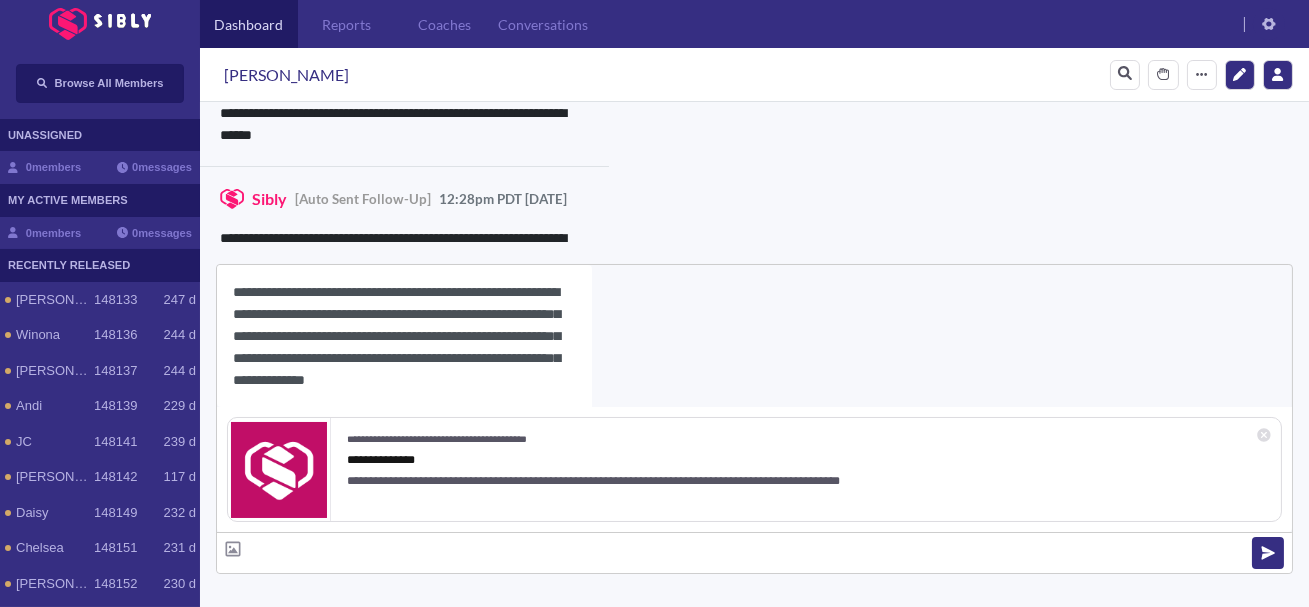 click on "**********" at bounding box center [404, 336] 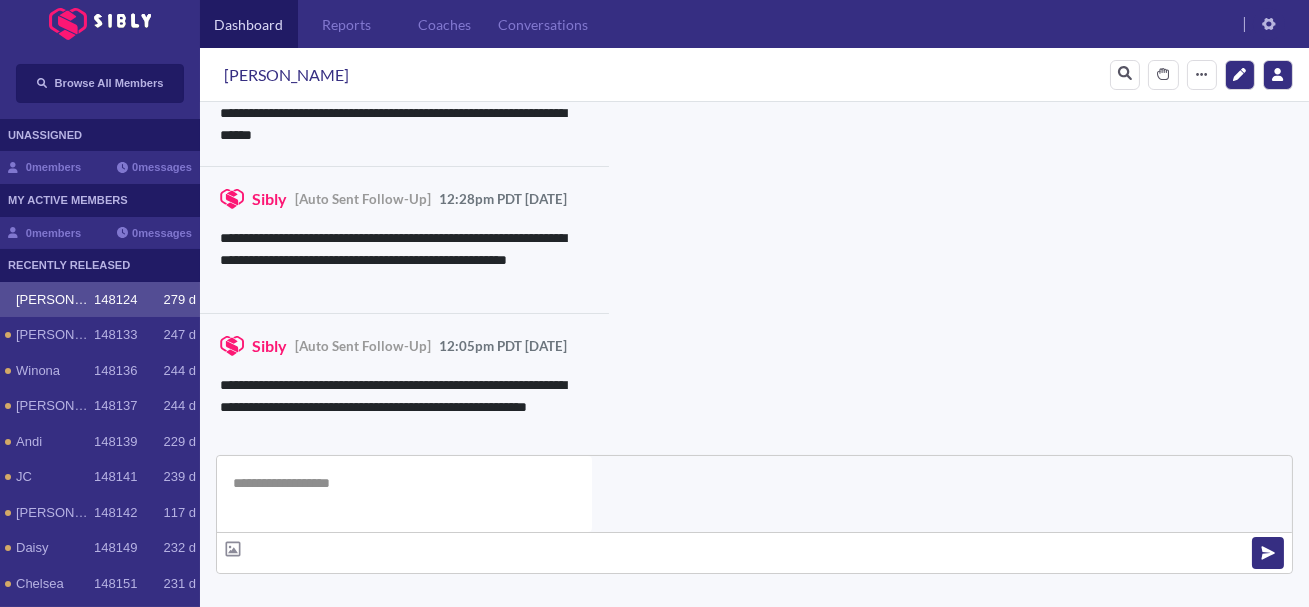 scroll, scrollTop: 0, scrollLeft: 0, axis: both 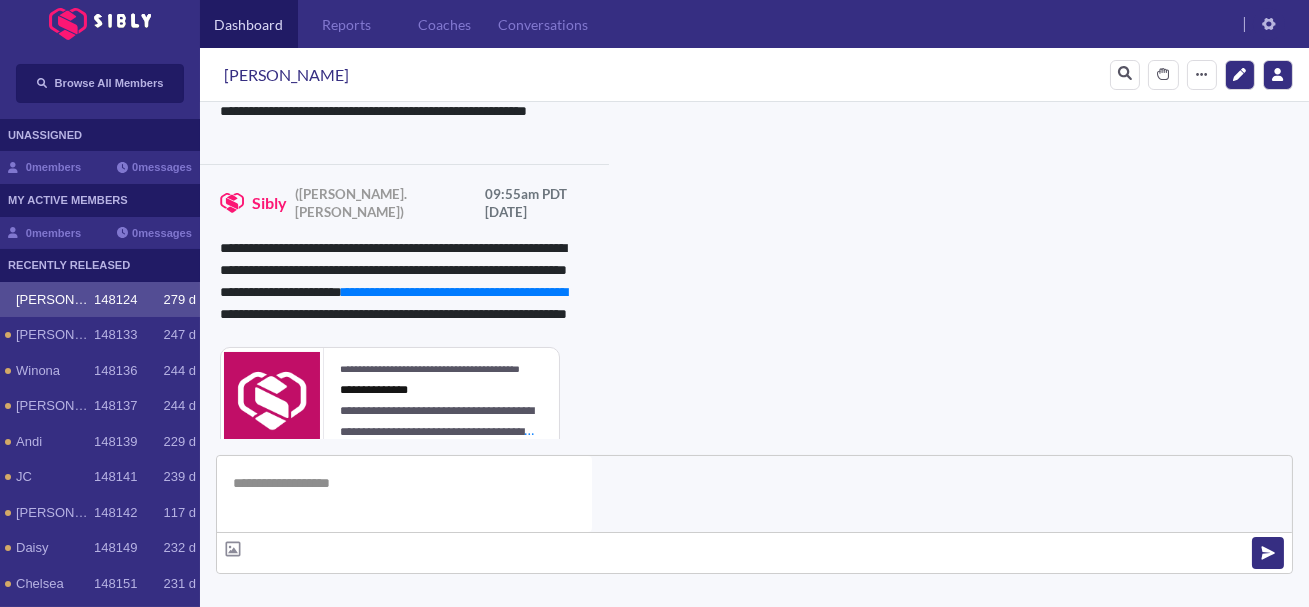 type 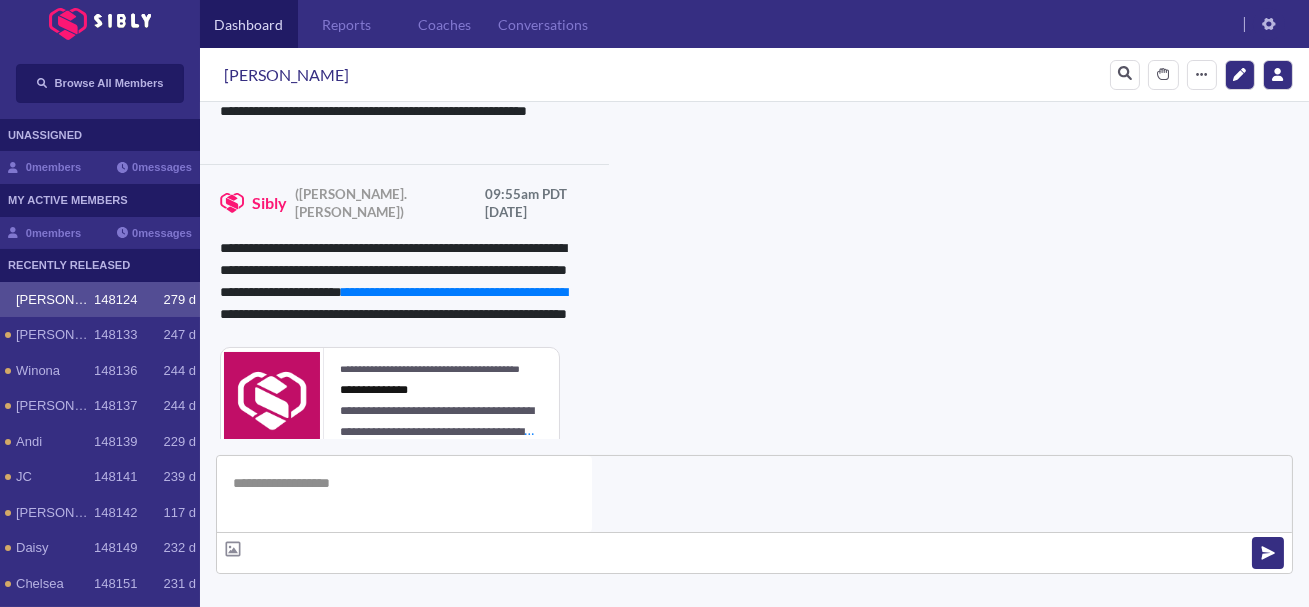 click on "**********" at bounding box center (833, 1000) 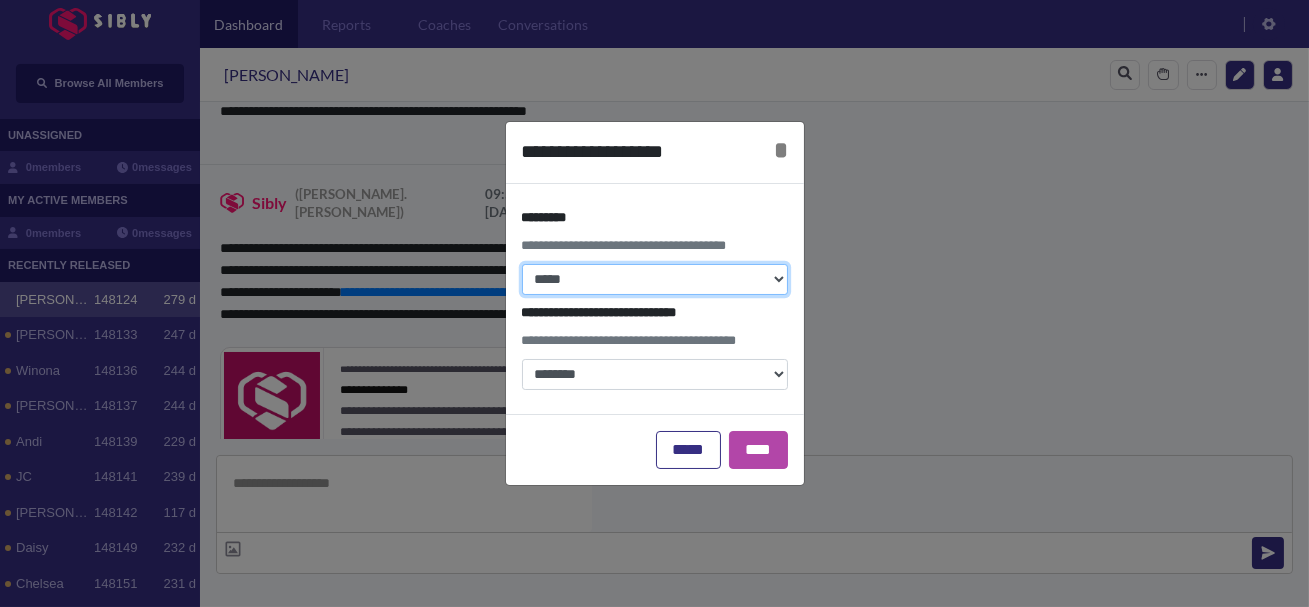 click on "**********" at bounding box center [655, 279] 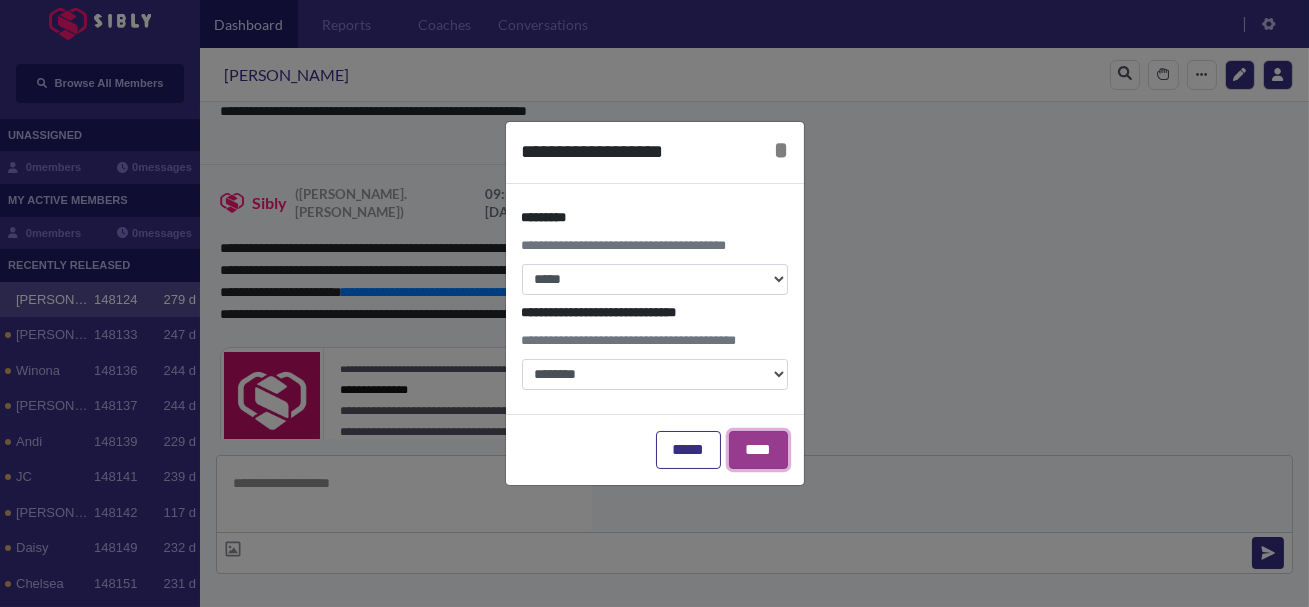 click on "****" at bounding box center (758, 450) 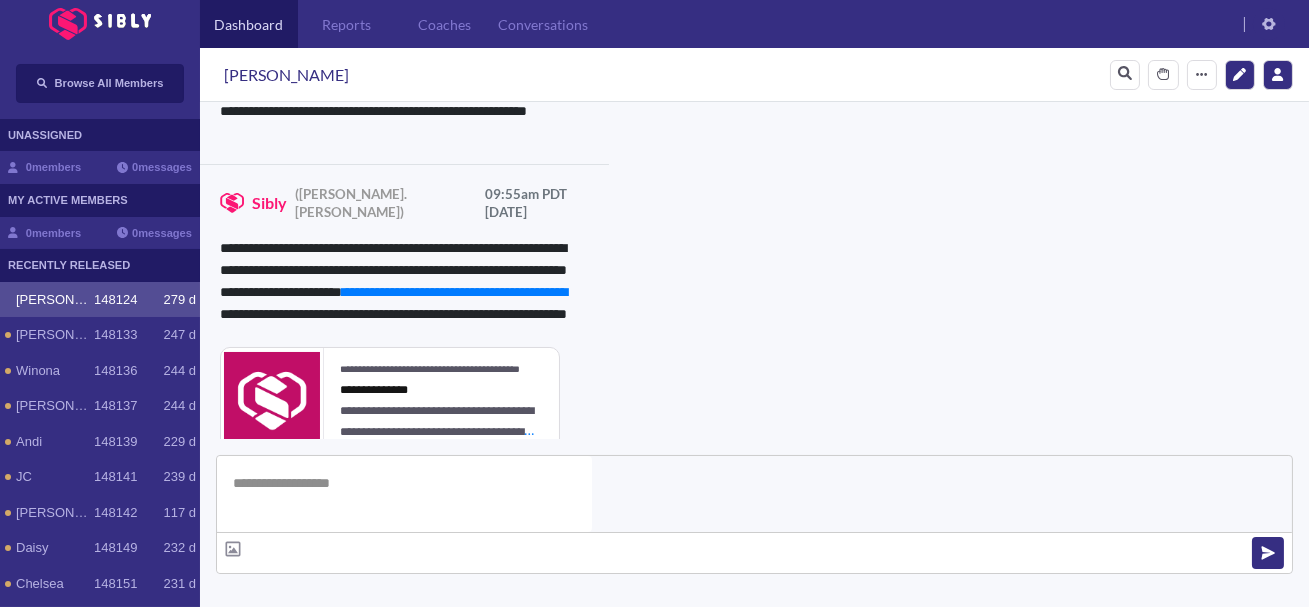click 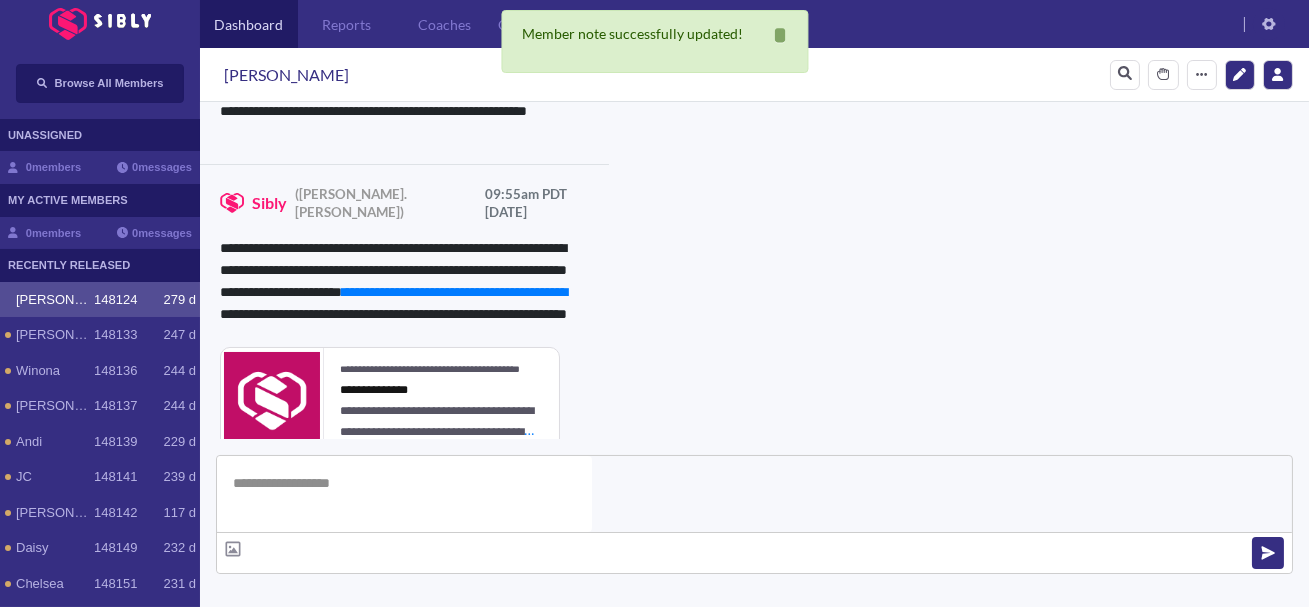 scroll, scrollTop: 29, scrollLeft: 0, axis: vertical 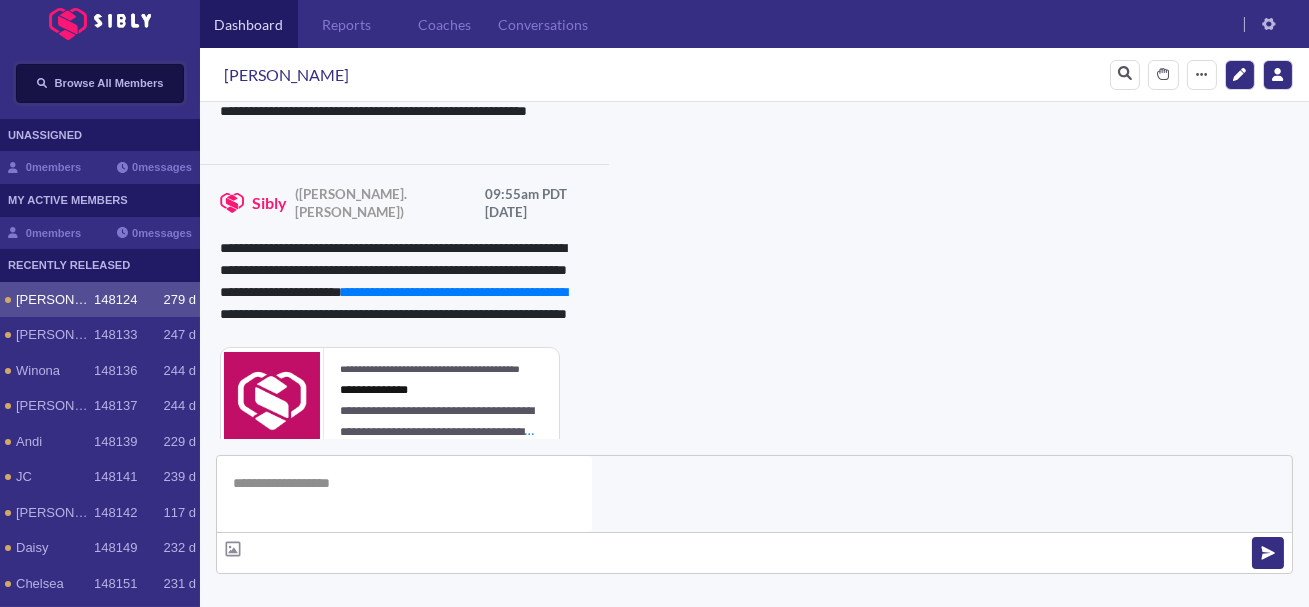 click on "Browse All Members" at bounding box center (100, 83) 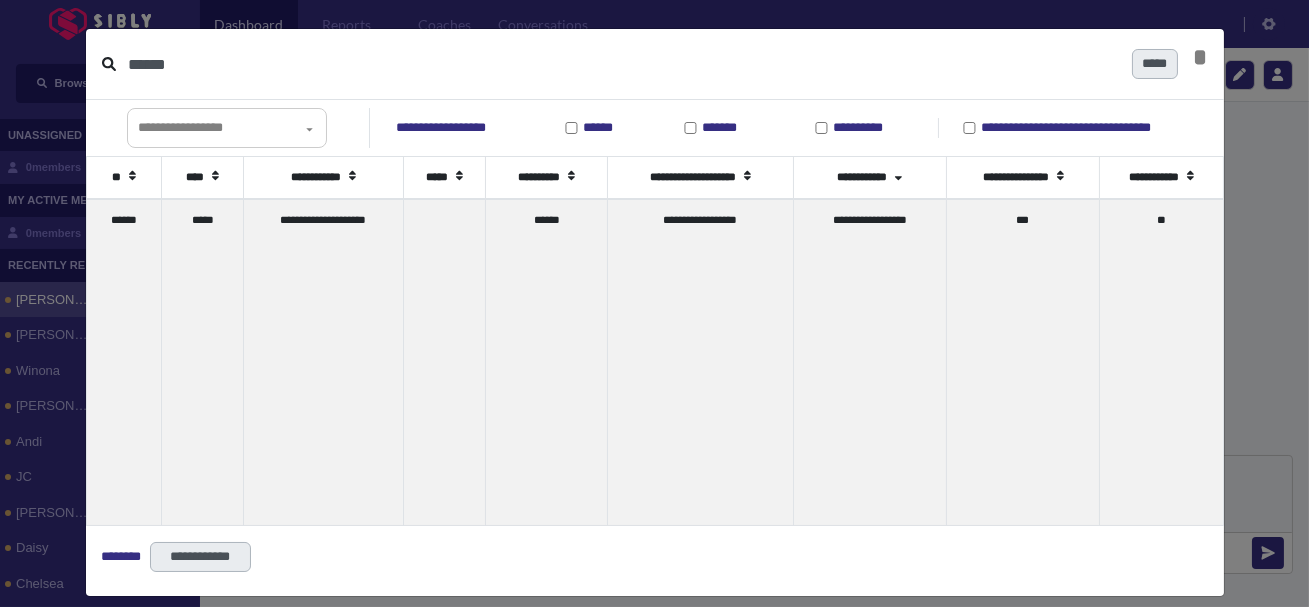 click on "******" at bounding box center (622, 64) 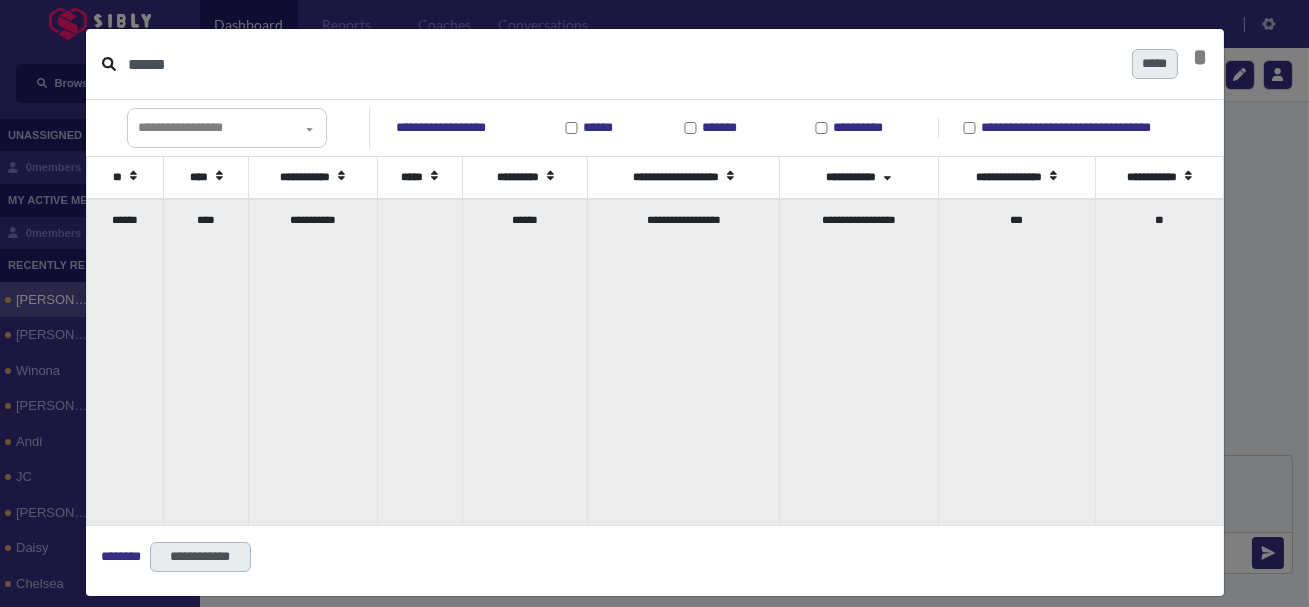 click on "**********" at bounding box center [313, 362] 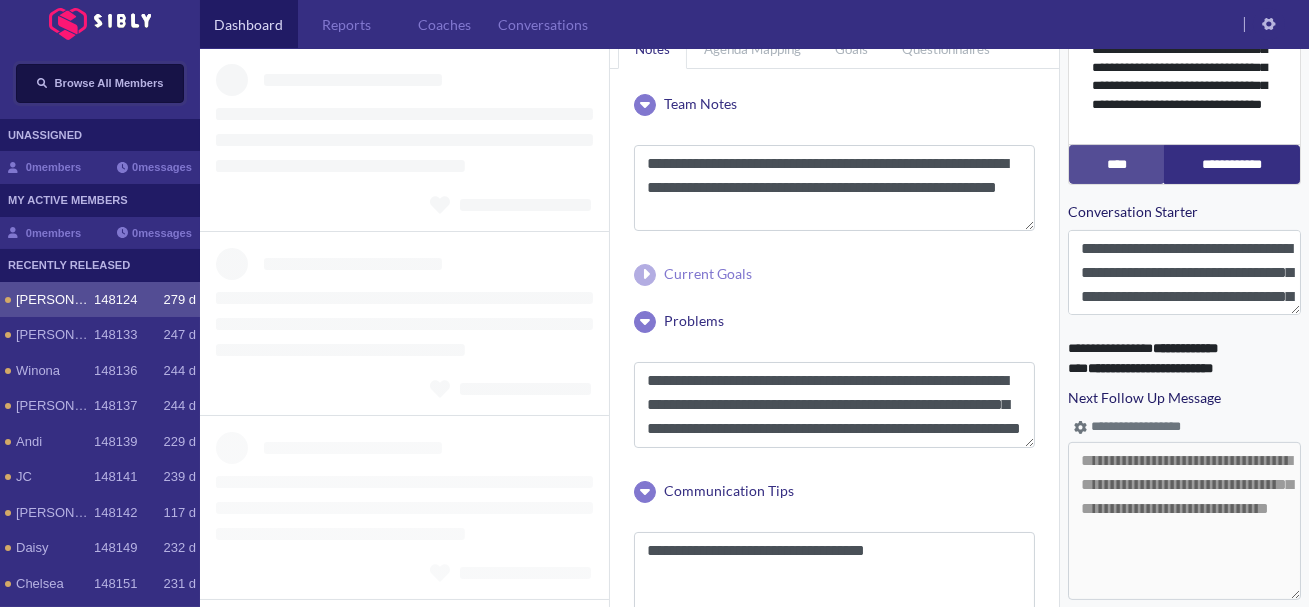 type 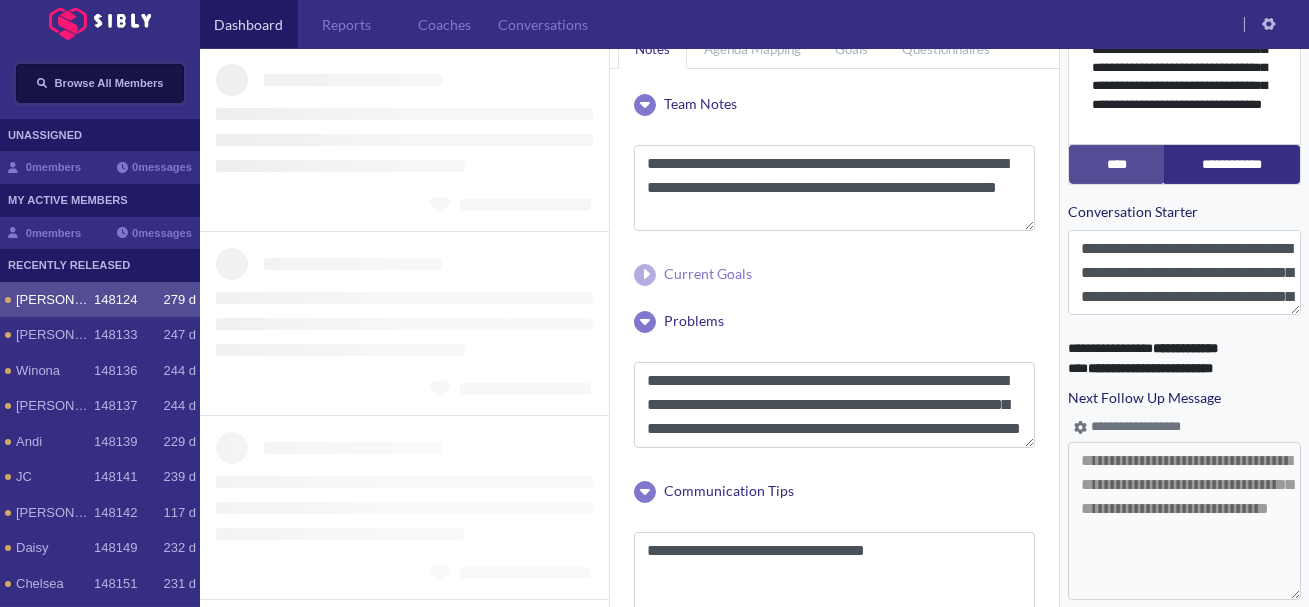type 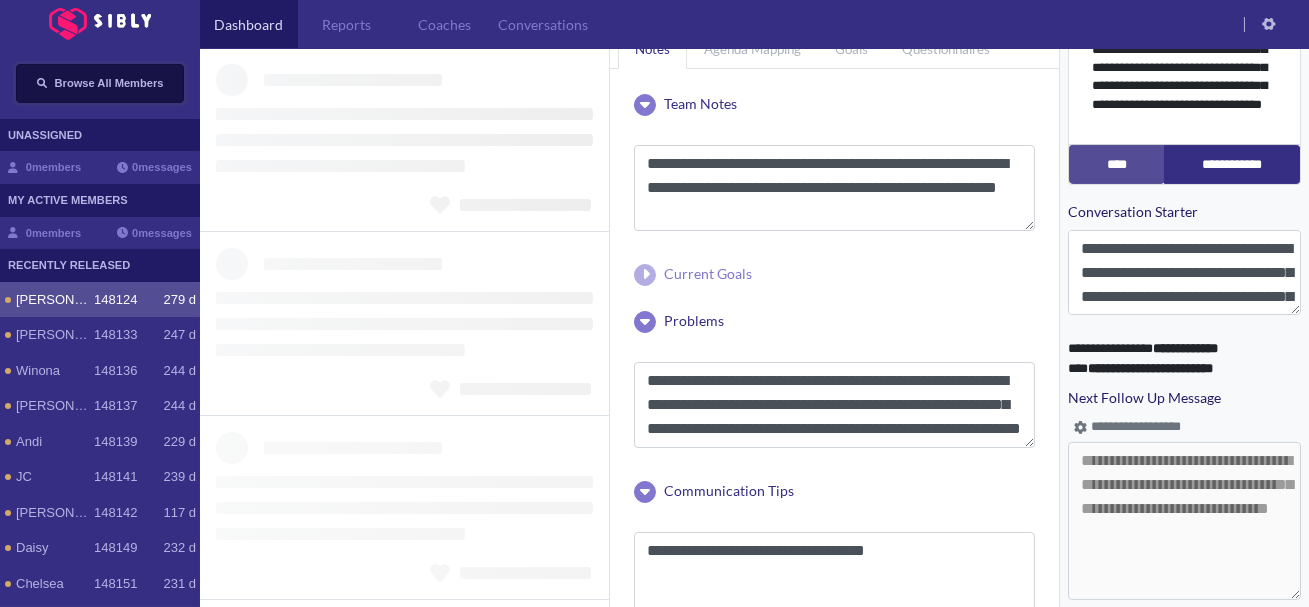 type 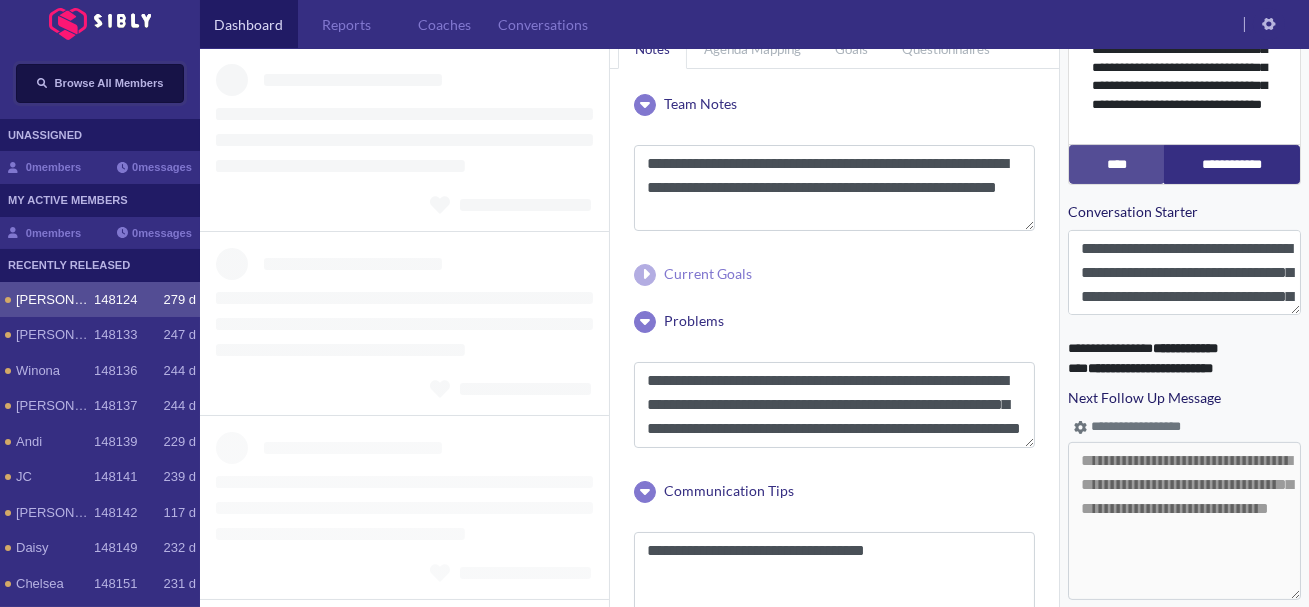 type 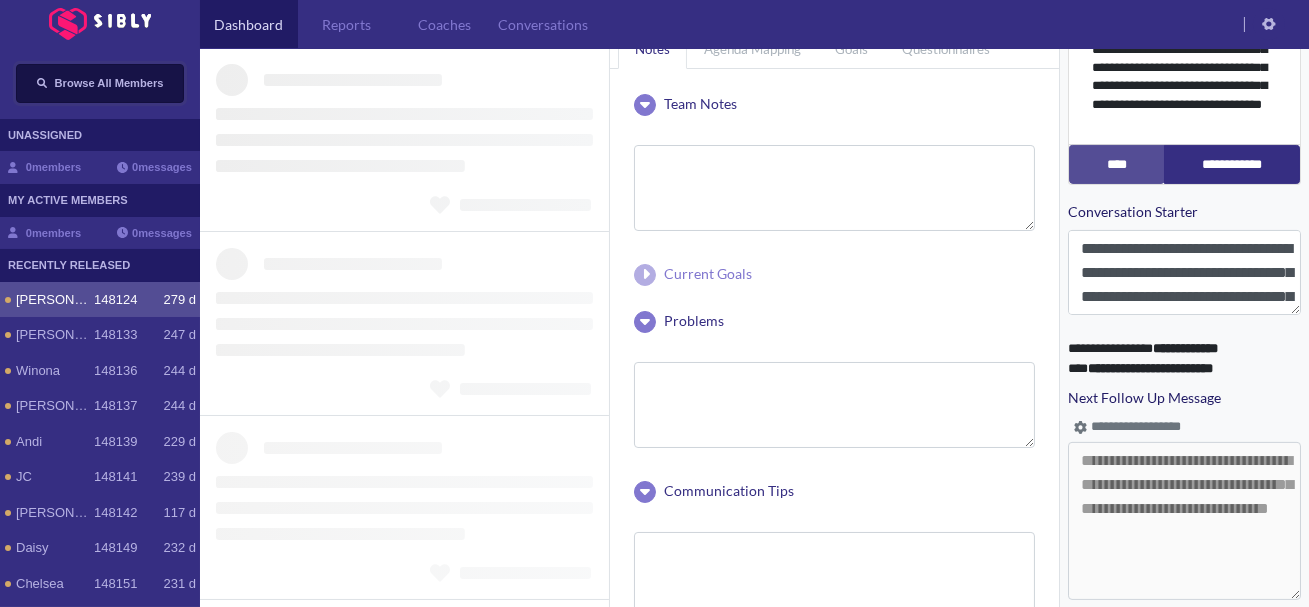 scroll, scrollTop: 918, scrollLeft: 0, axis: vertical 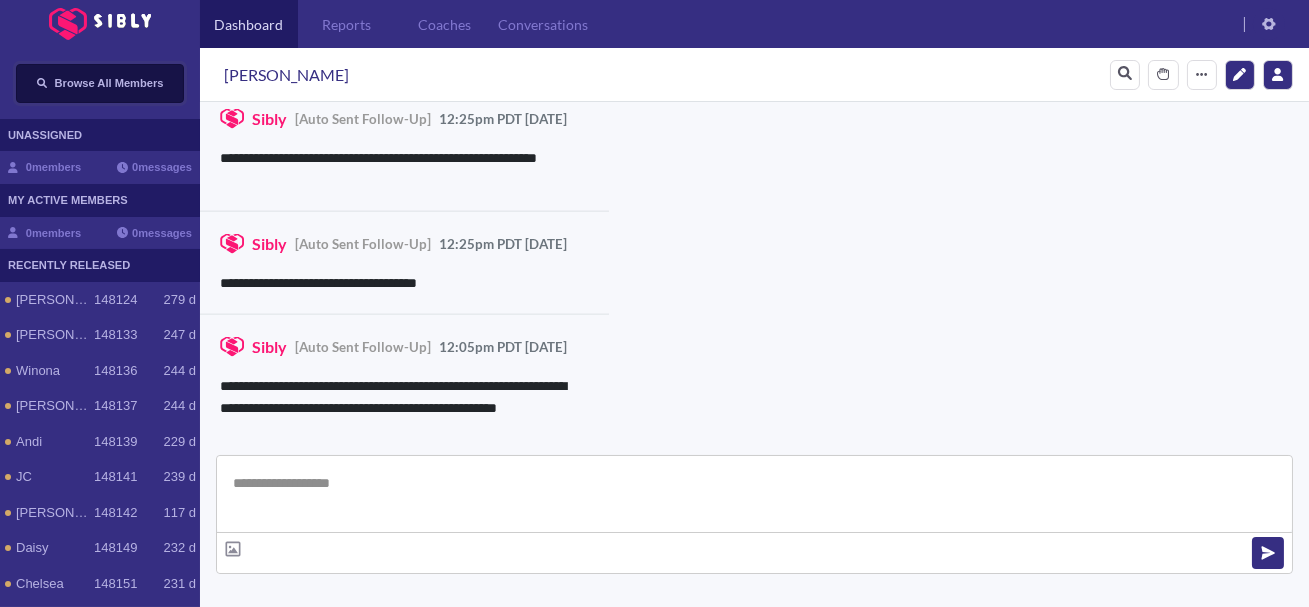 type on "**********" 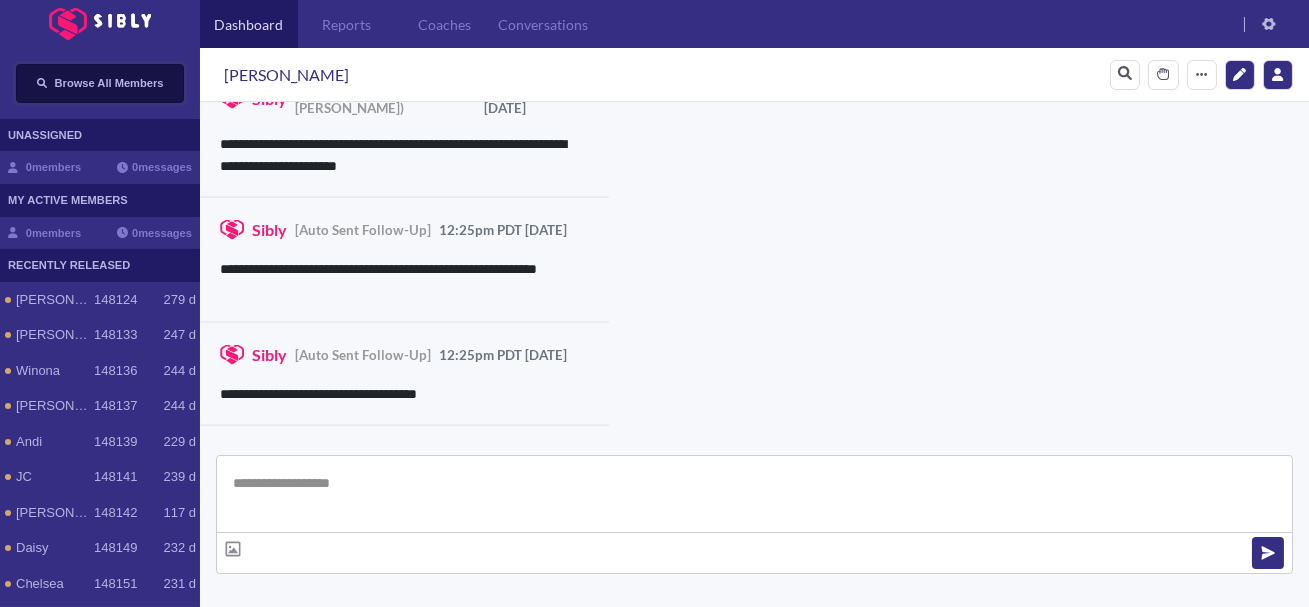 scroll, scrollTop: 990, scrollLeft: 0, axis: vertical 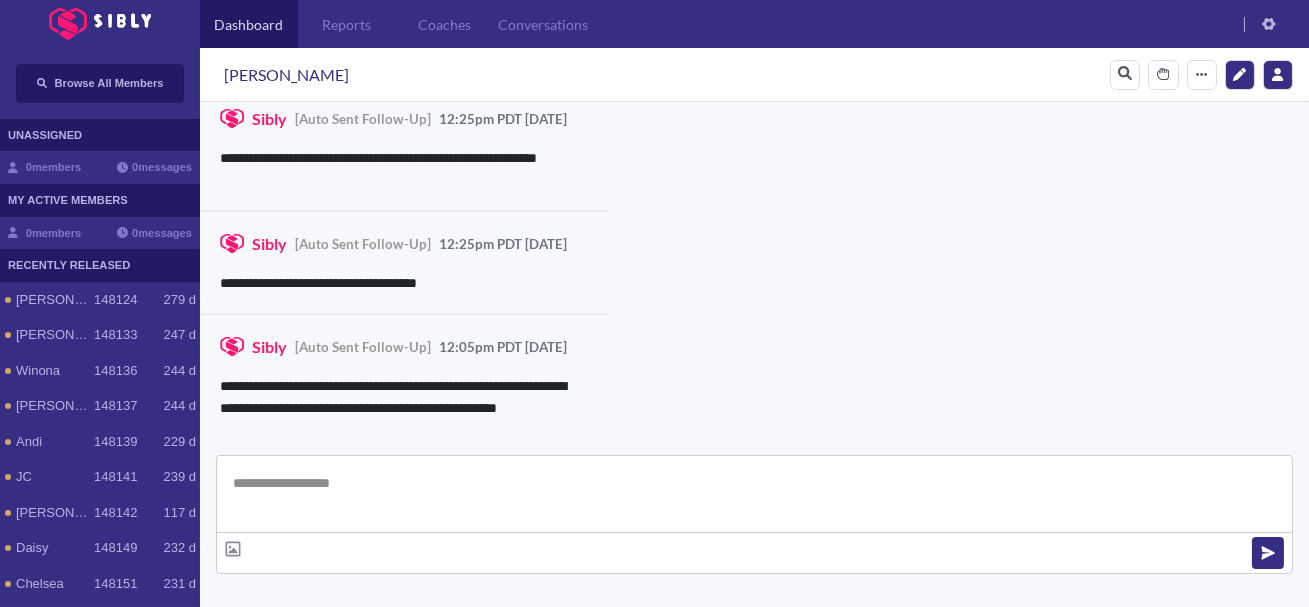 click at bounding box center (754, 494) 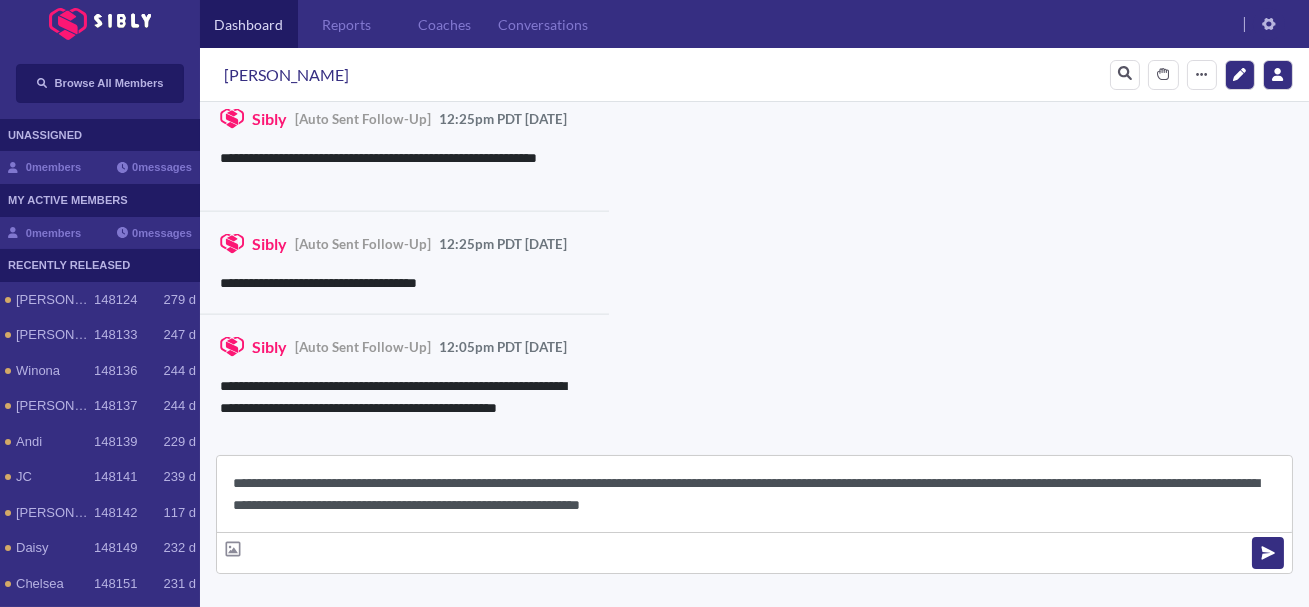 scroll, scrollTop: 22, scrollLeft: 0, axis: vertical 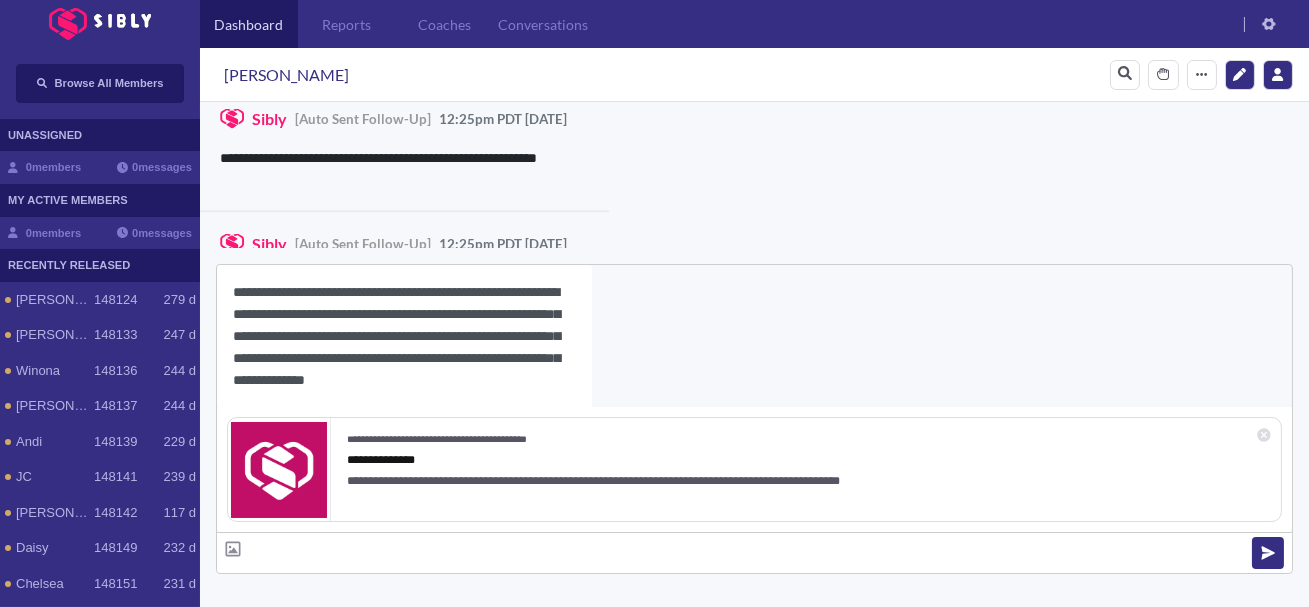 click on "**********" at bounding box center [404, 336] 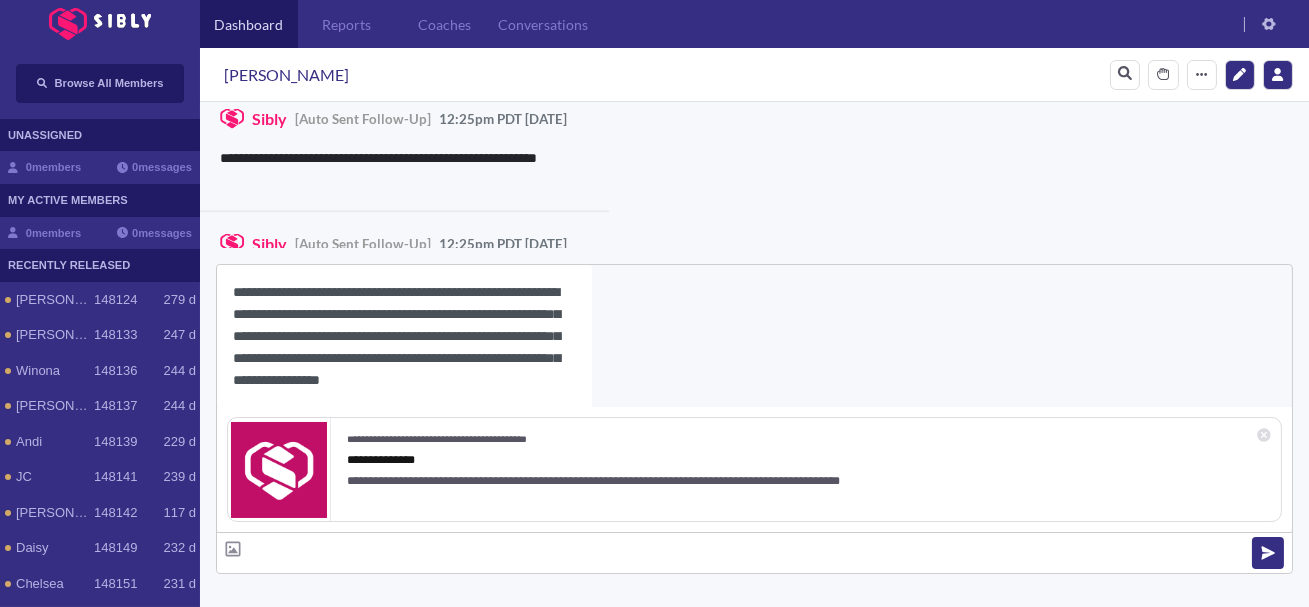 type on "**********" 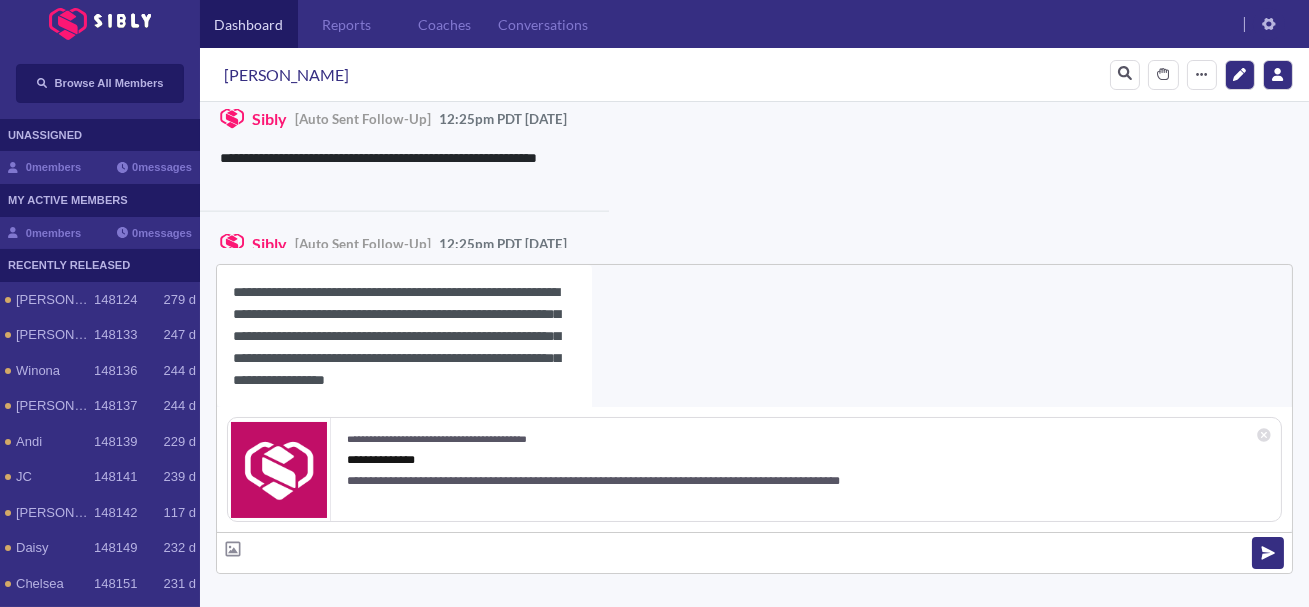 scroll, scrollTop: 18, scrollLeft: 0, axis: vertical 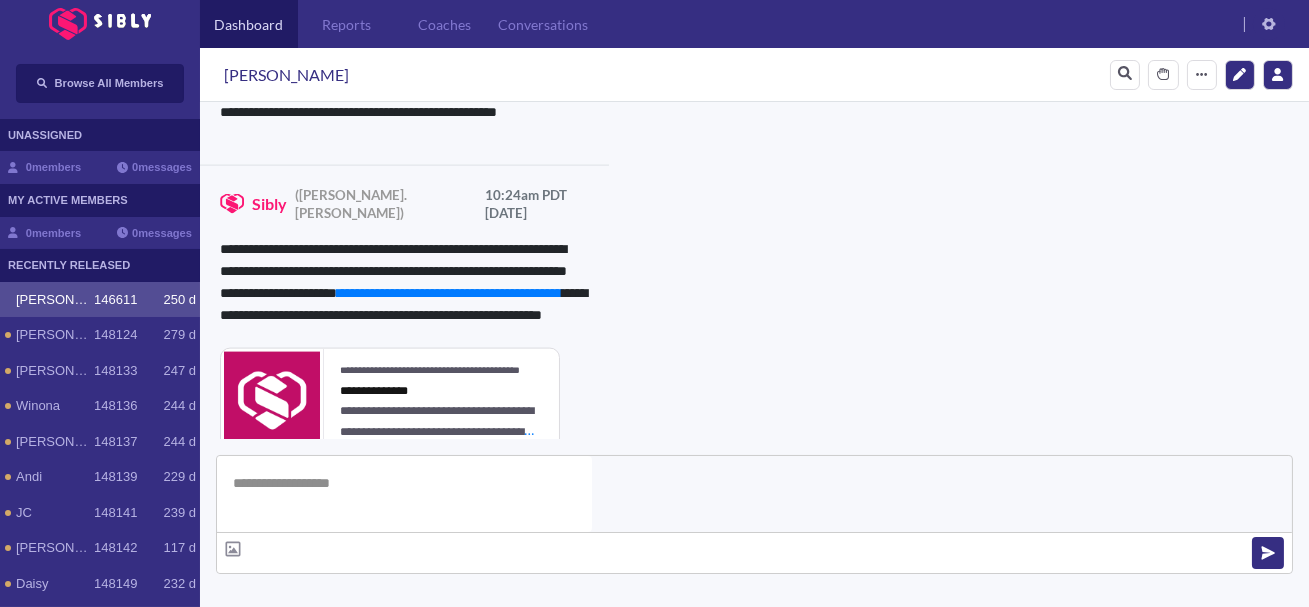 click on "**********" at bounding box center (833, 864) 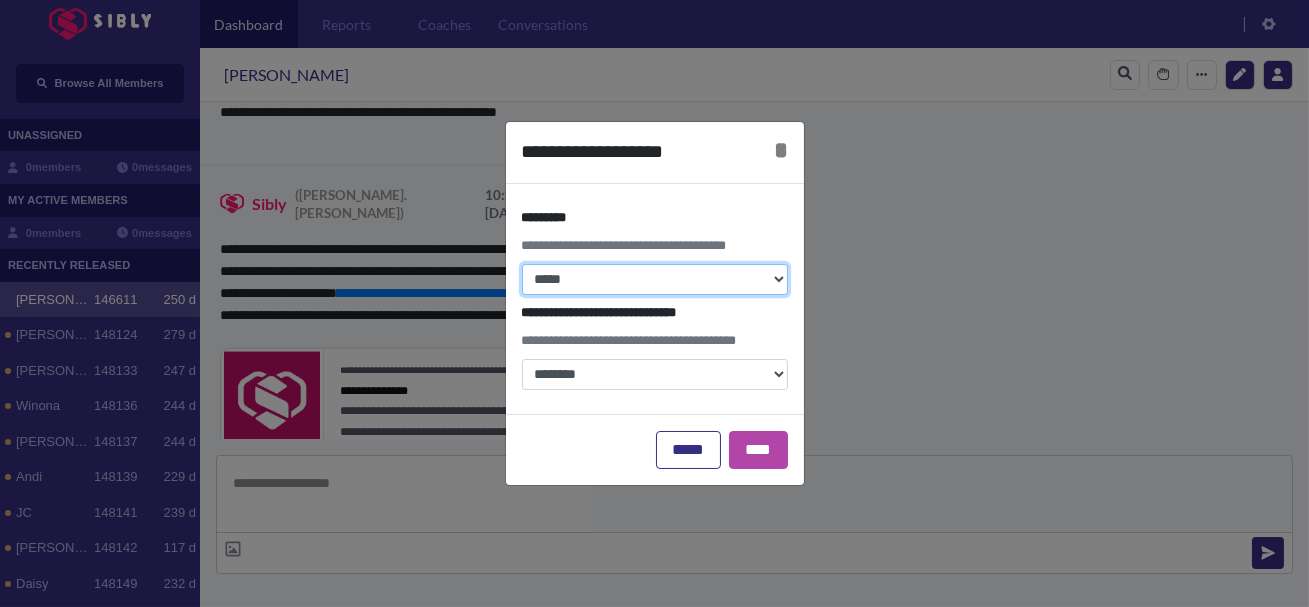 click on "**********" at bounding box center (655, 279) 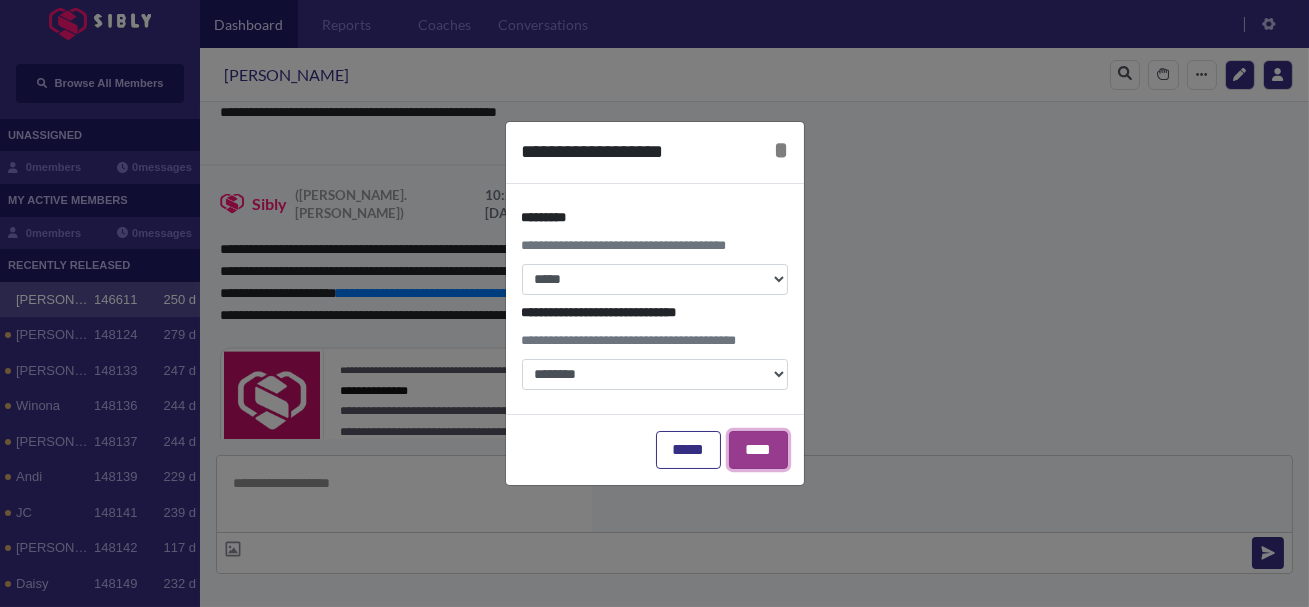 click on "****" at bounding box center [758, 450] 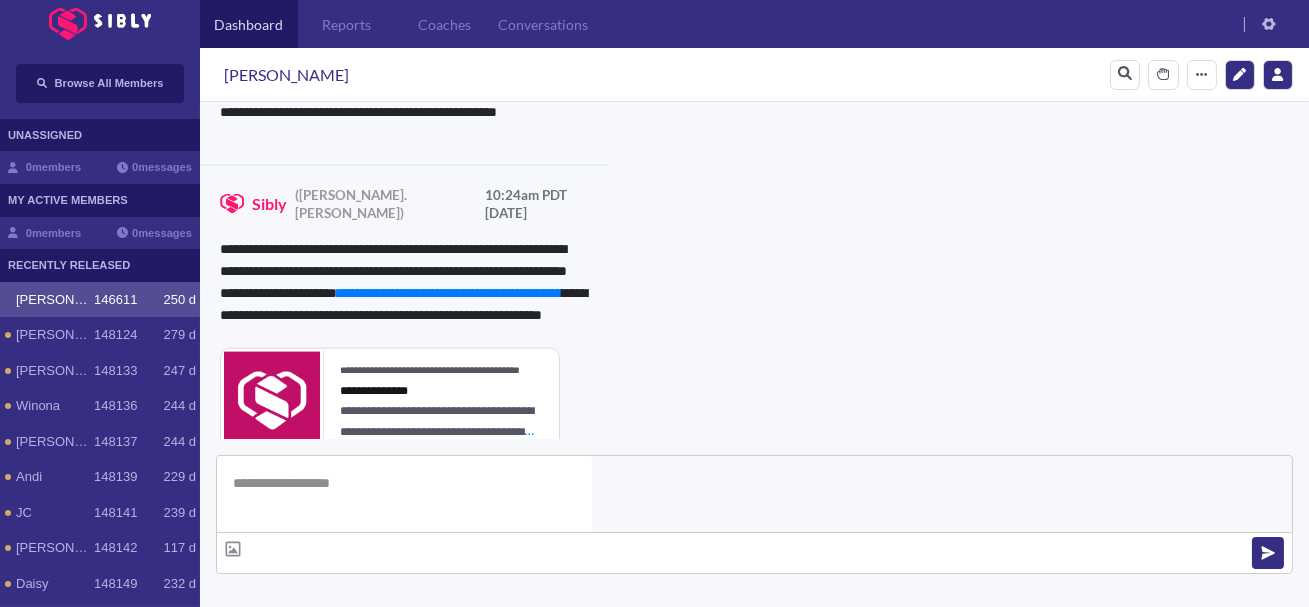 scroll, scrollTop: 0, scrollLeft: 0, axis: both 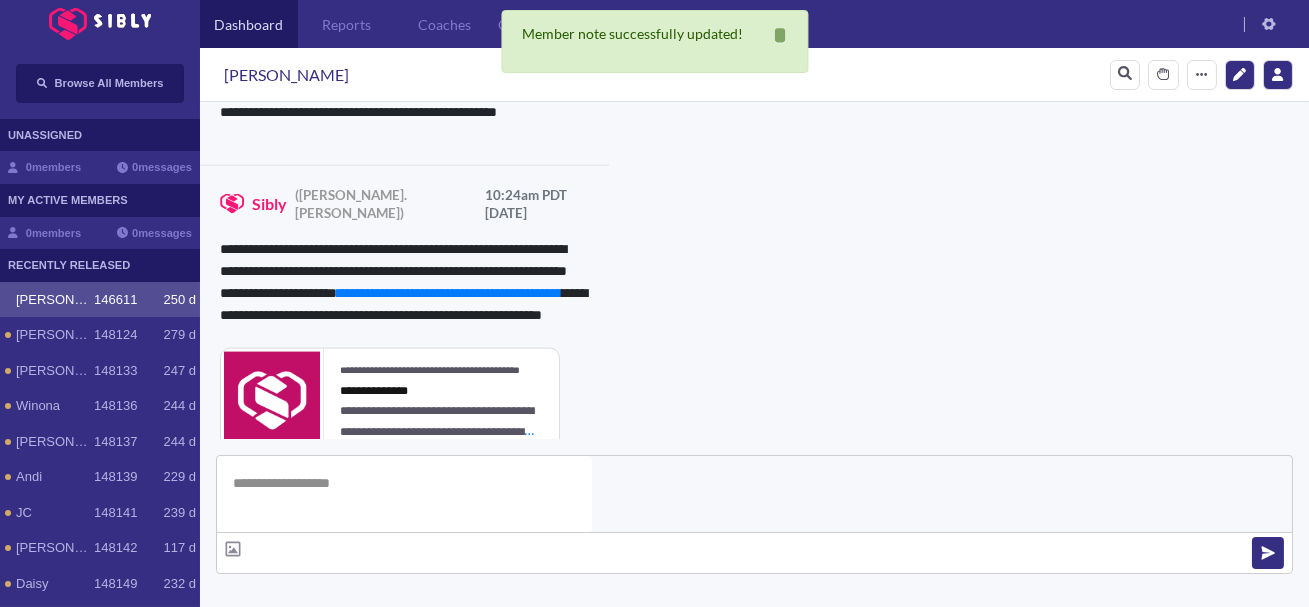 click on "View Resources" at bounding box center (880, 864) 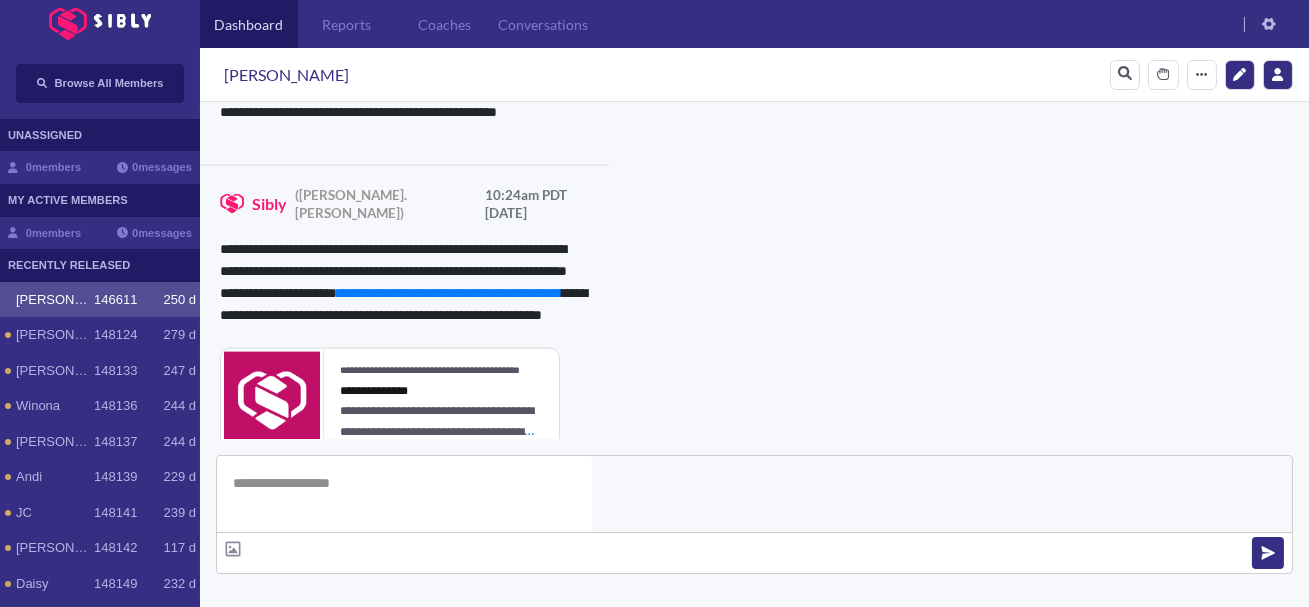 click on "**********" at bounding box center (530, 749) 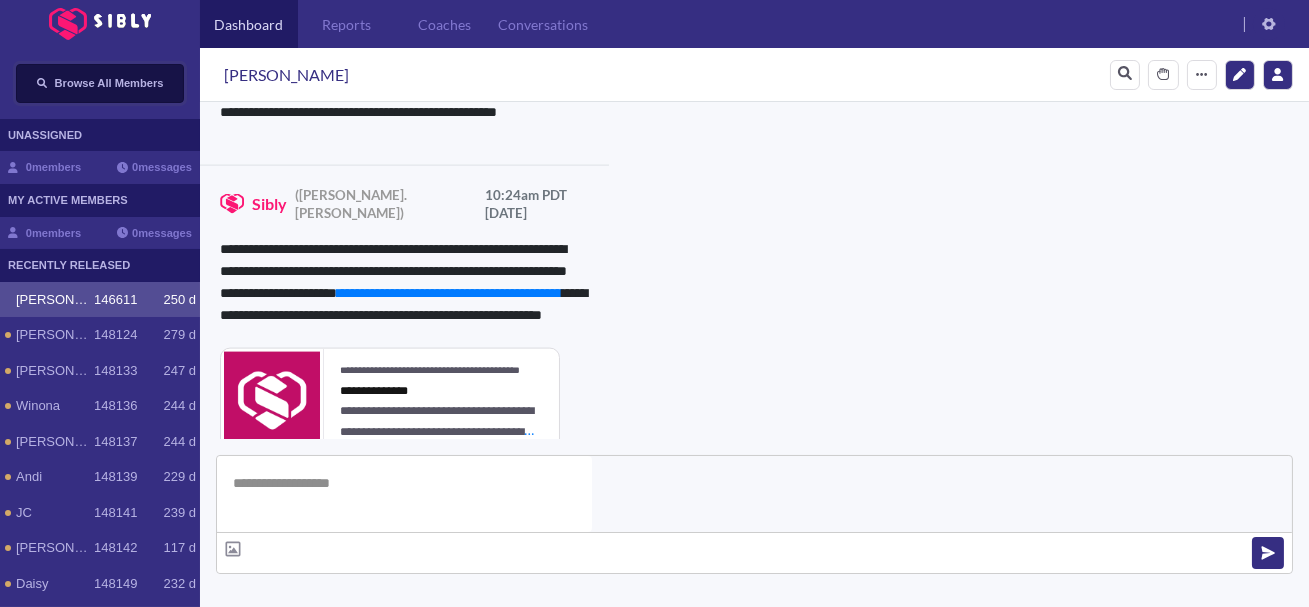 click on "Browse All Members" at bounding box center [109, 83] 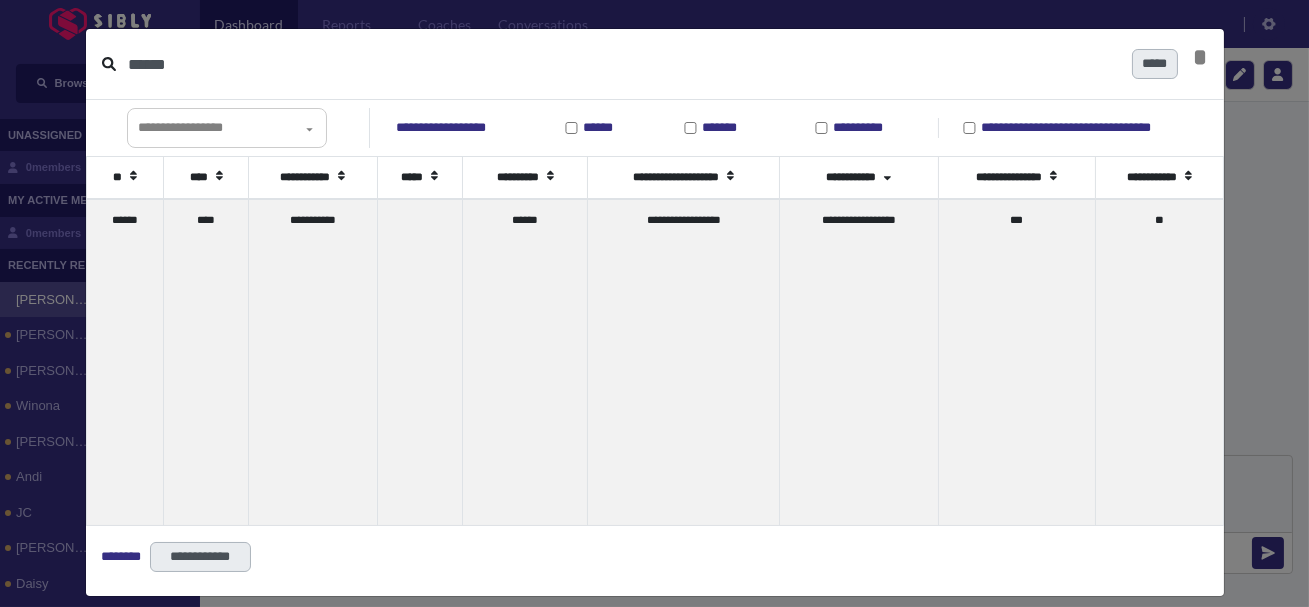 click on "******" at bounding box center (622, 64) 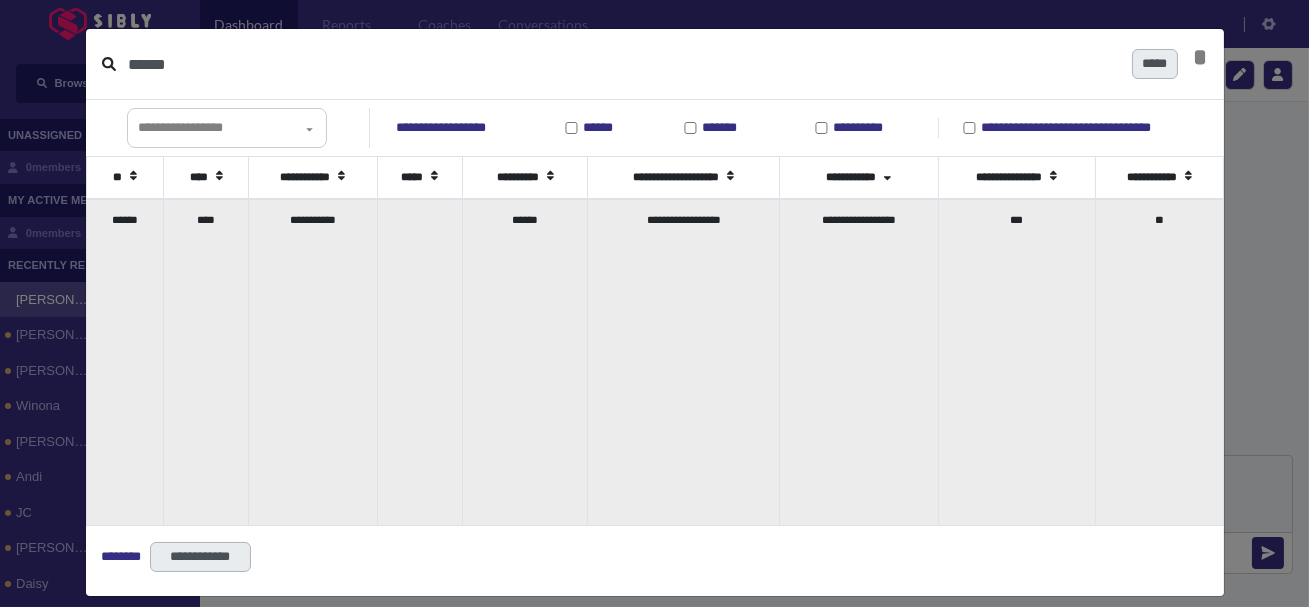 click on "****" at bounding box center [206, 362] 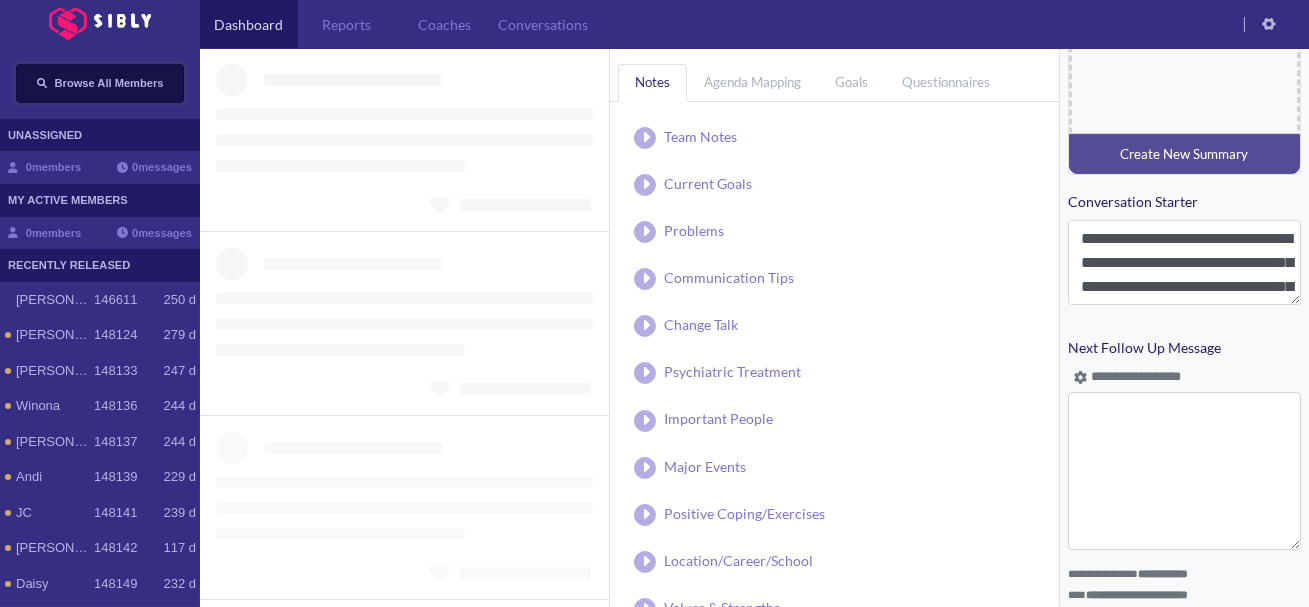 scroll, scrollTop: 0, scrollLeft: 0, axis: both 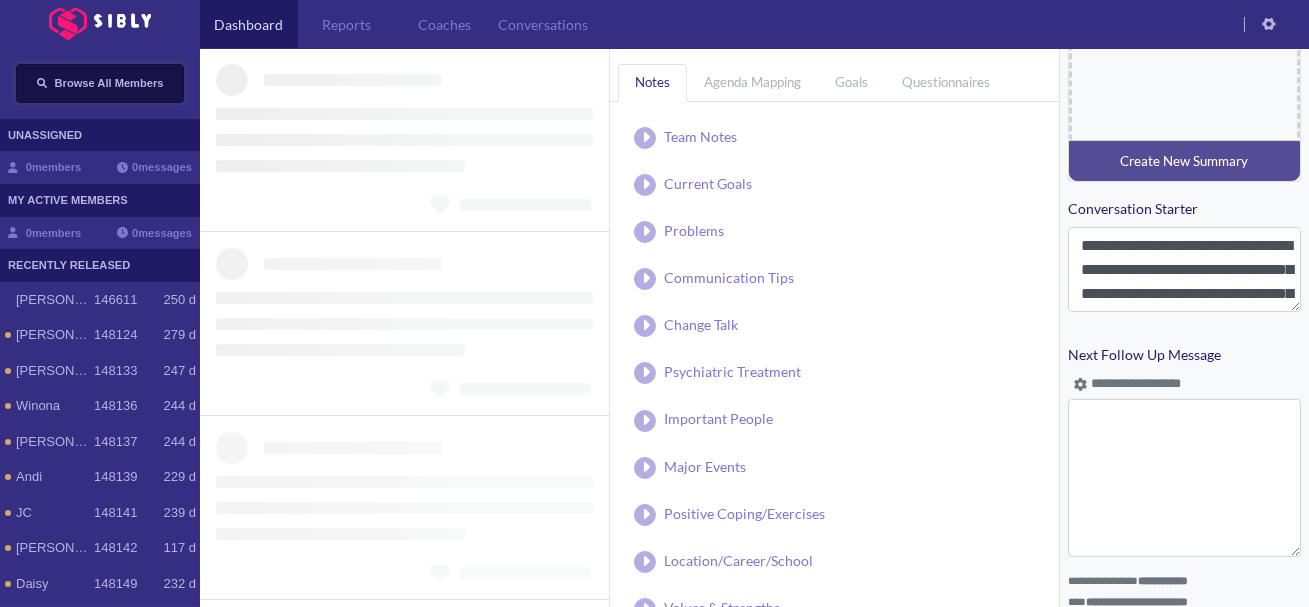 type on "**********" 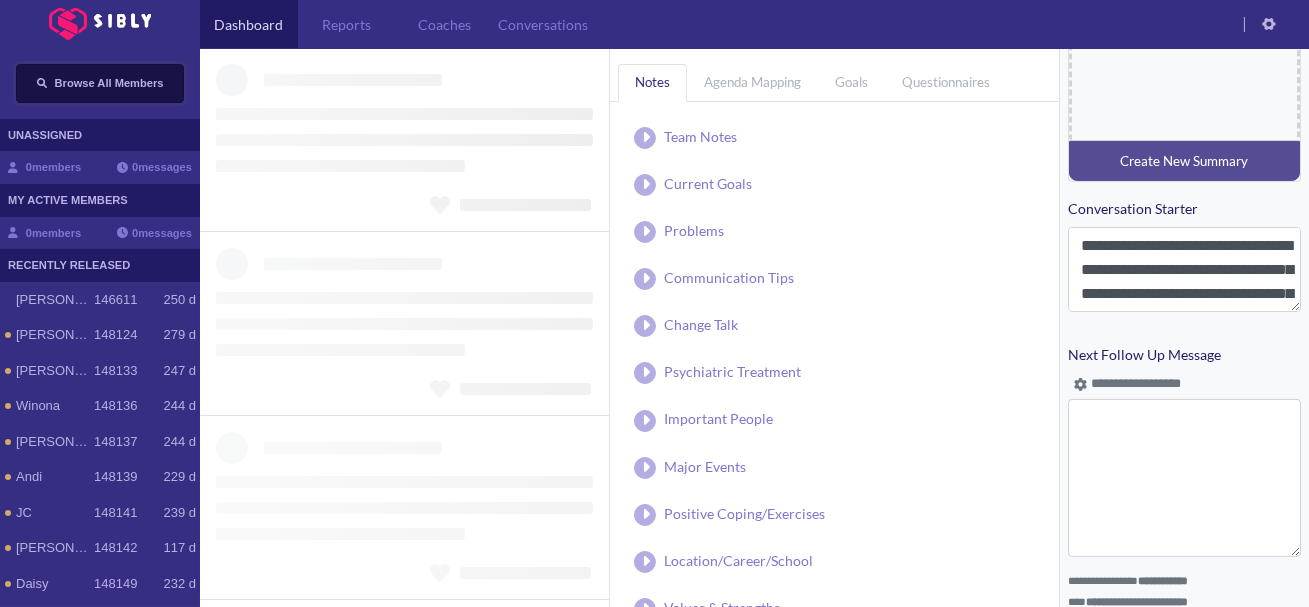 type on "**********" 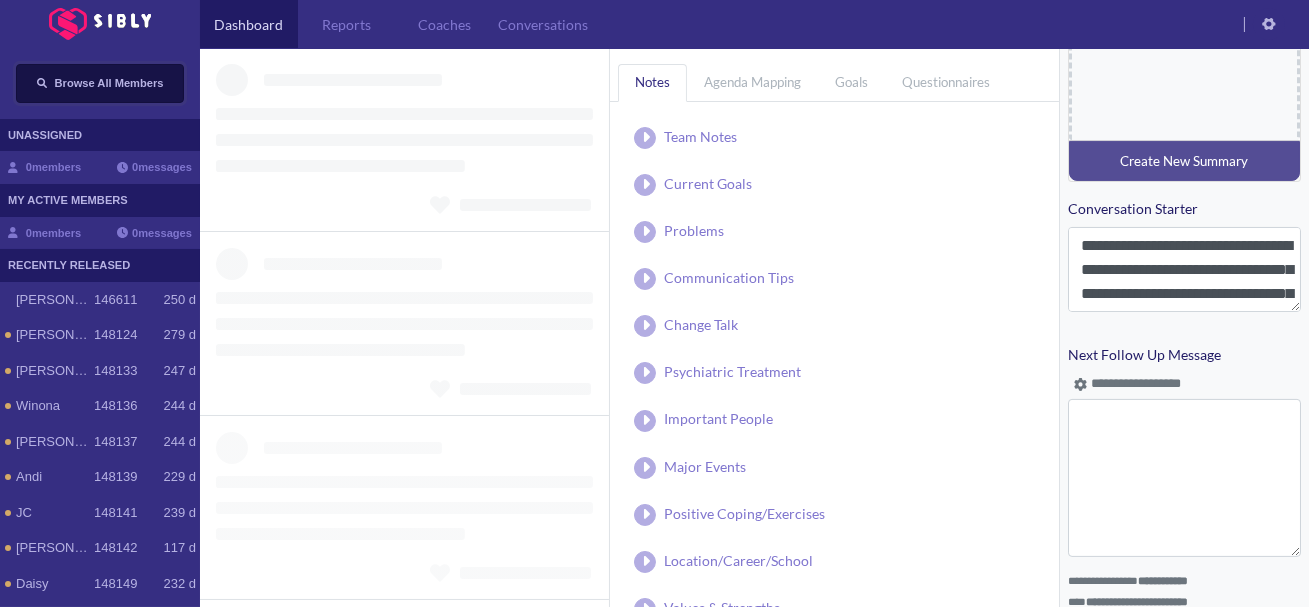 type on "**********" 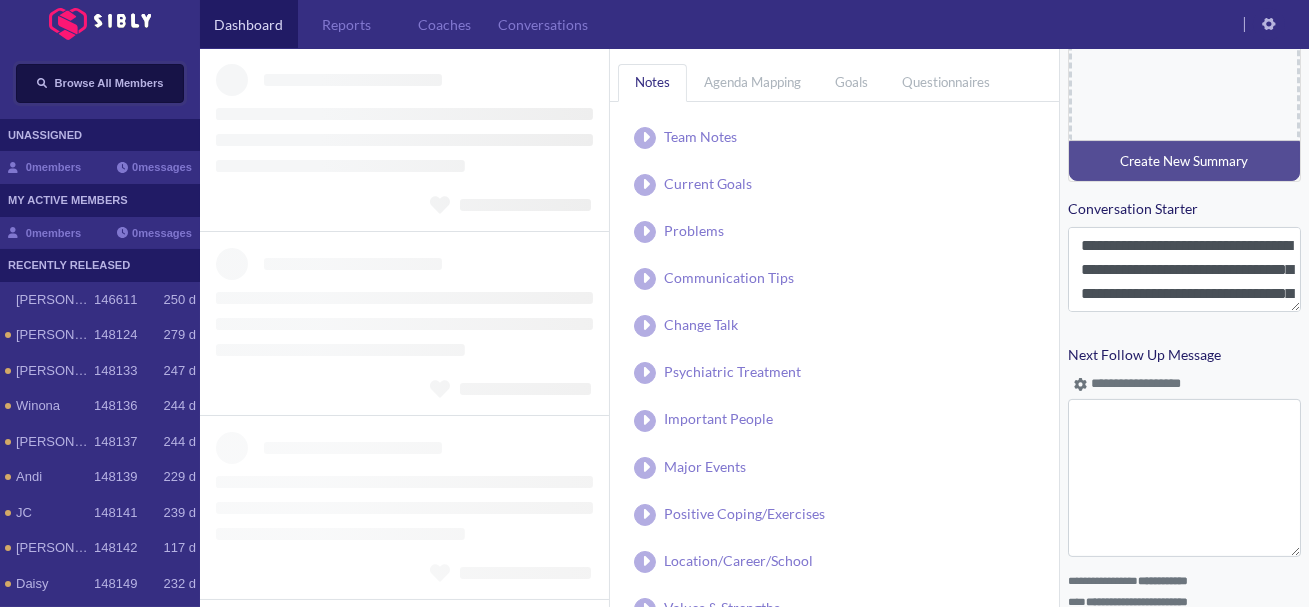 type on "**********" 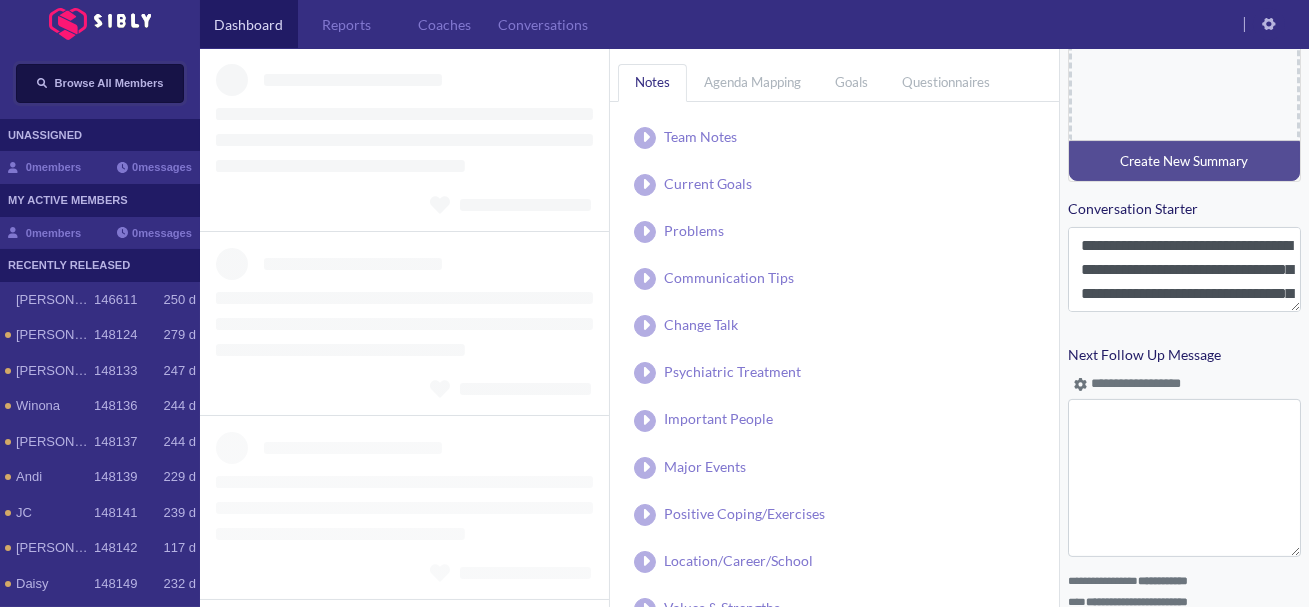 type on "**********" 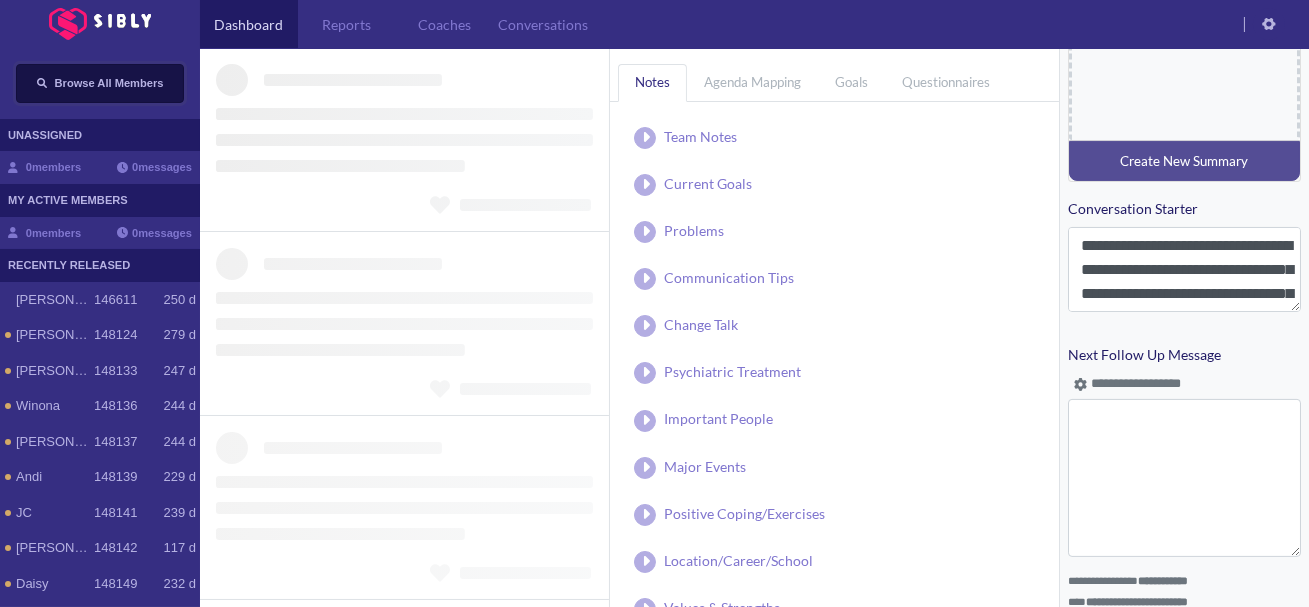 type on "**********" 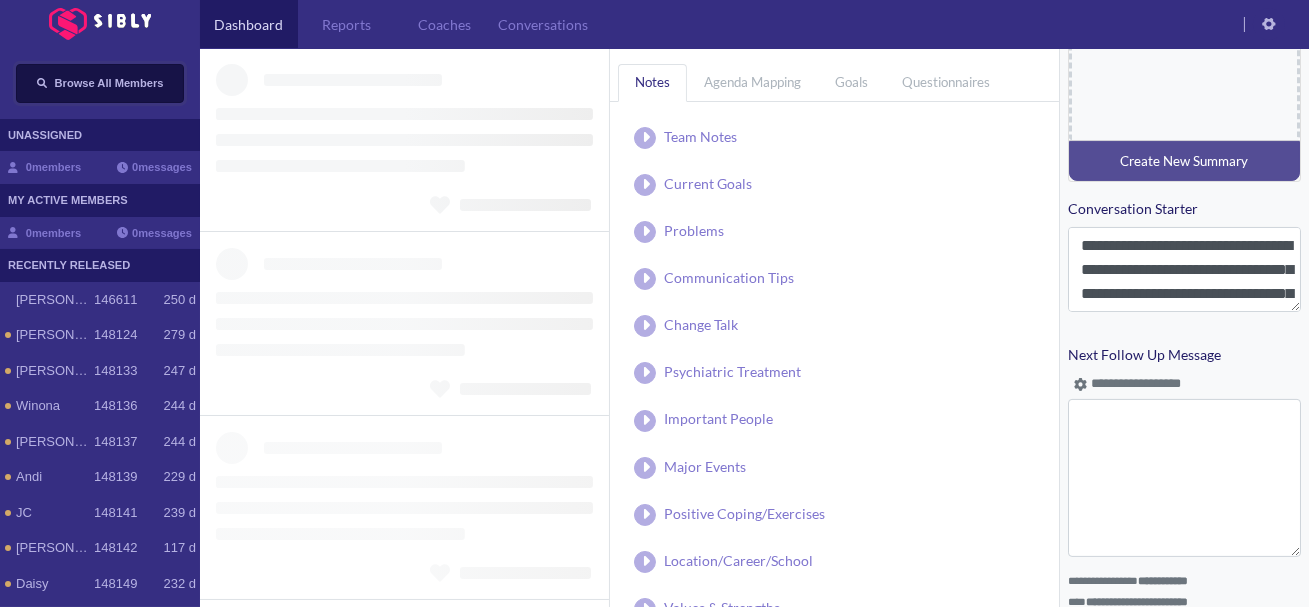 type on "**********" 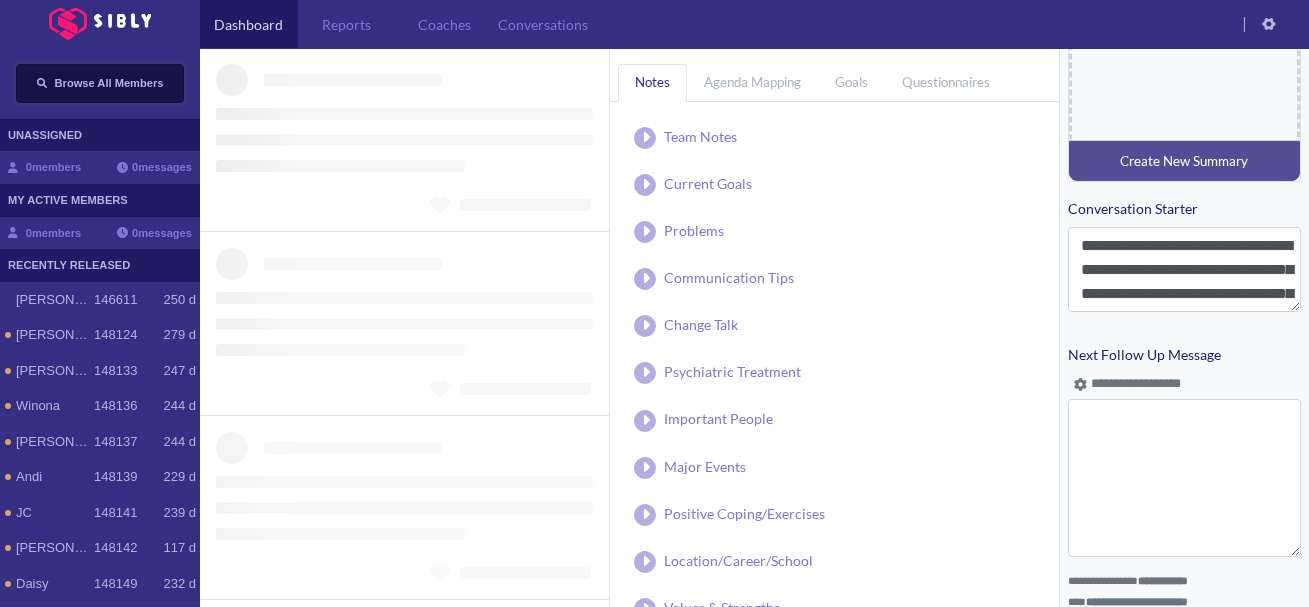 type on "**********" 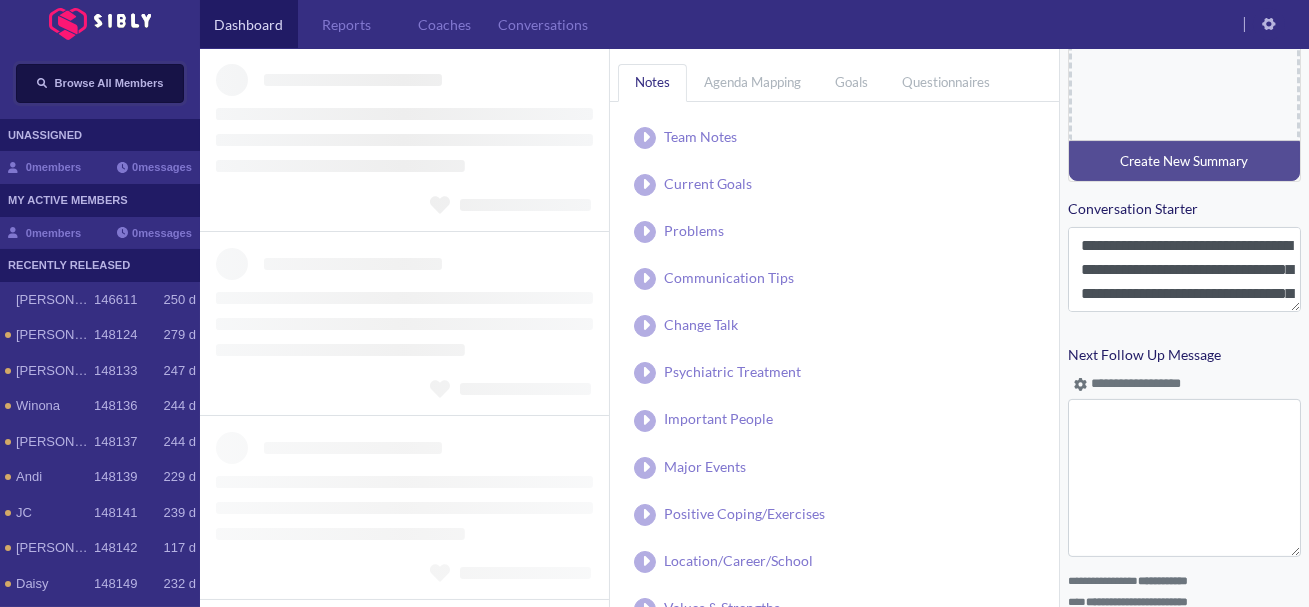 type on "**********" 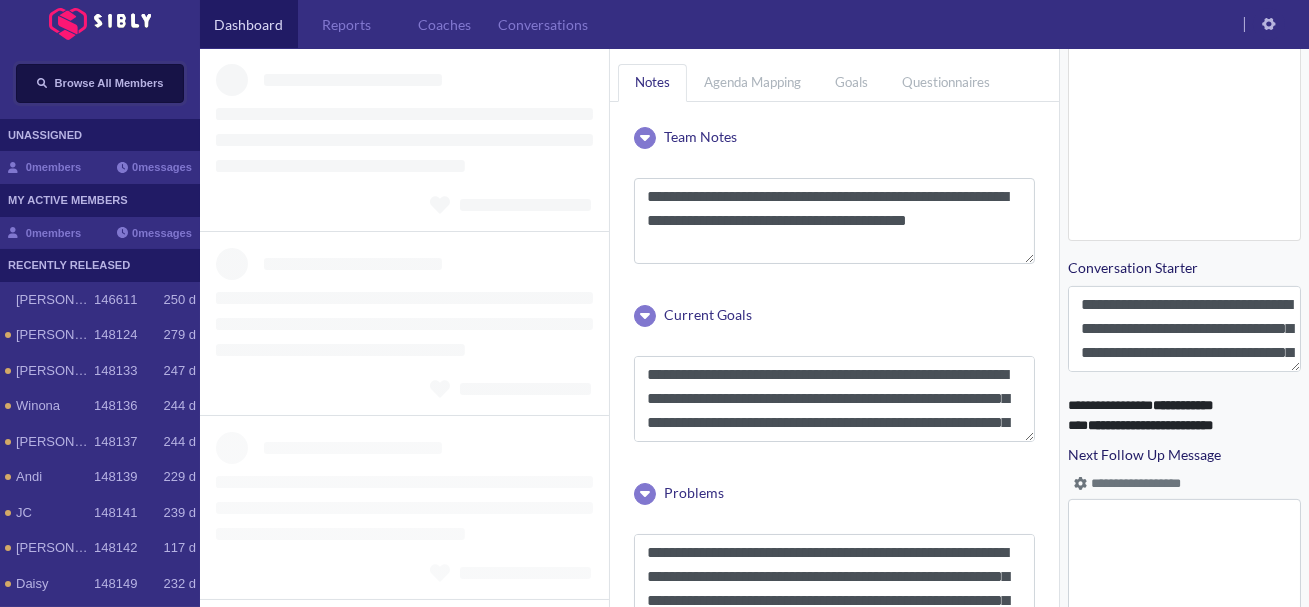 scroll, scrollTop: 970, scrollLeft: 0, axis: vertical 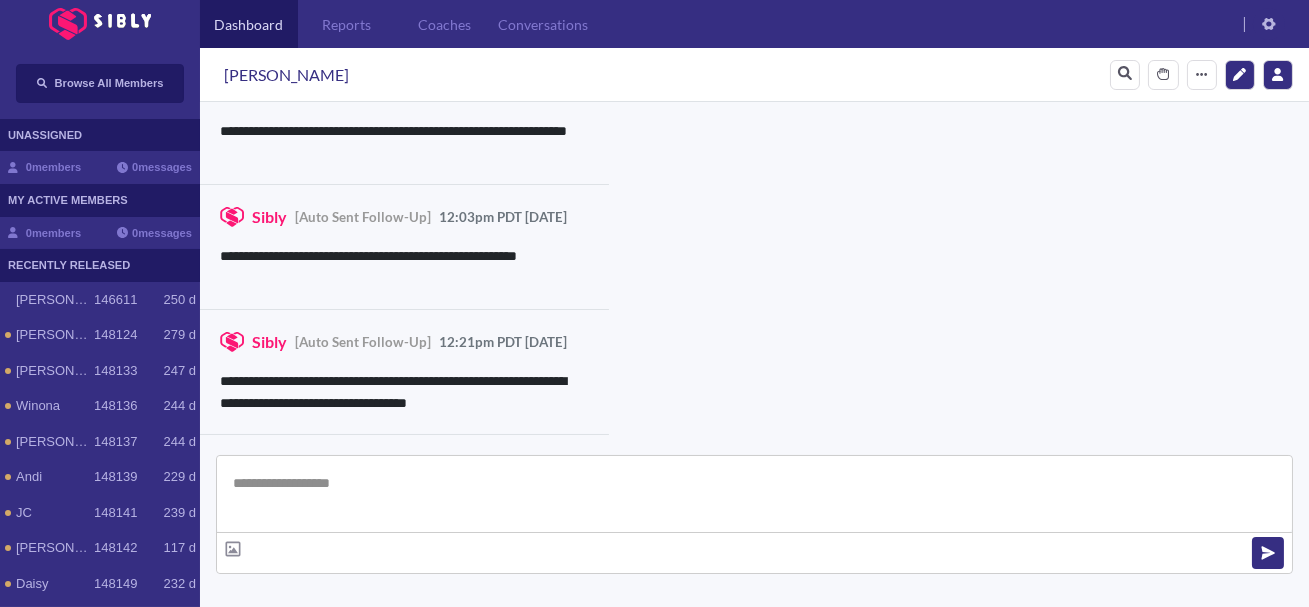 click at bounding box center [754, 494] 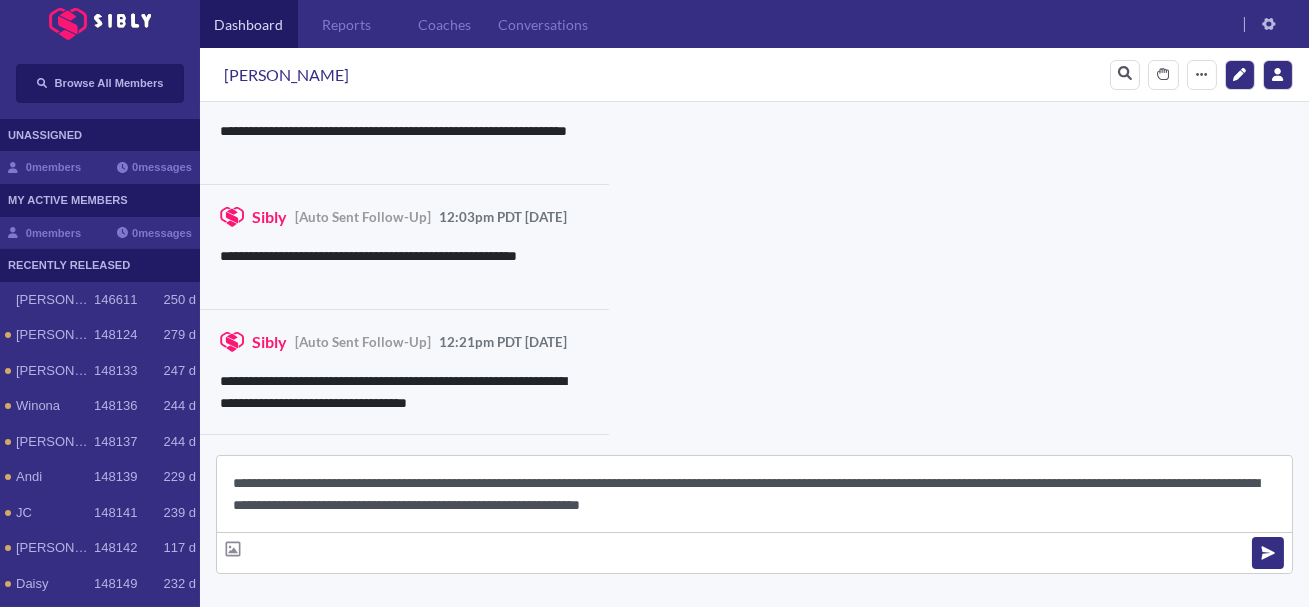 scroll, scrollTop: 22, scrollLeft: 0, axis: vertical 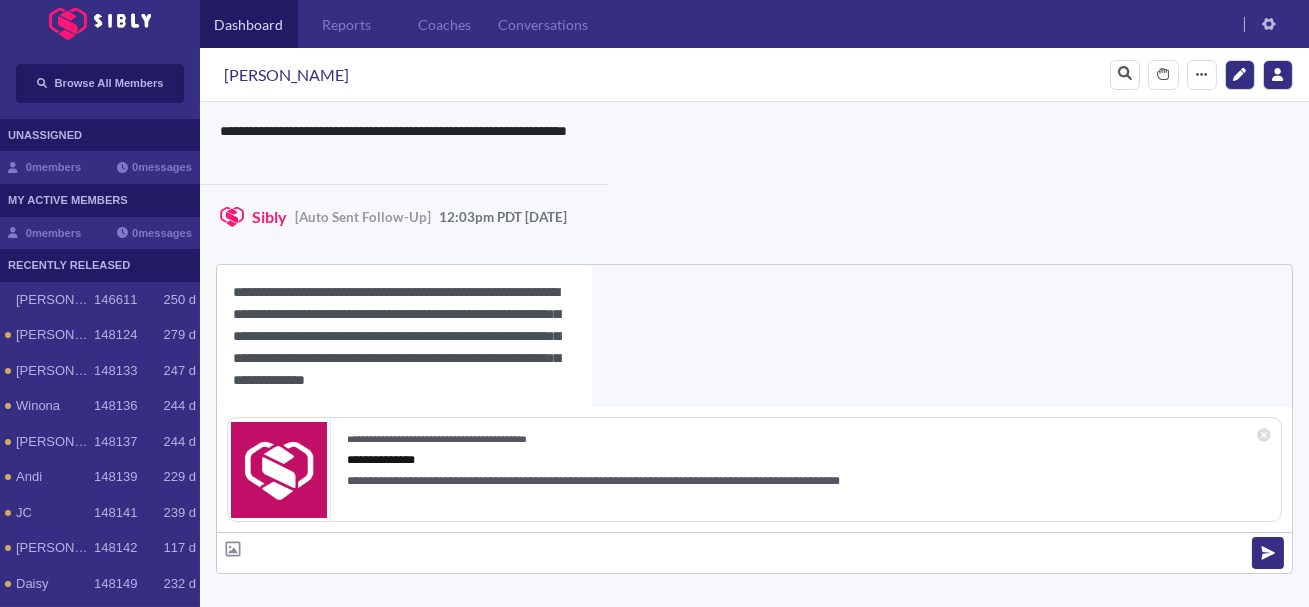 click on "**********" at bounding box center [404, 336] 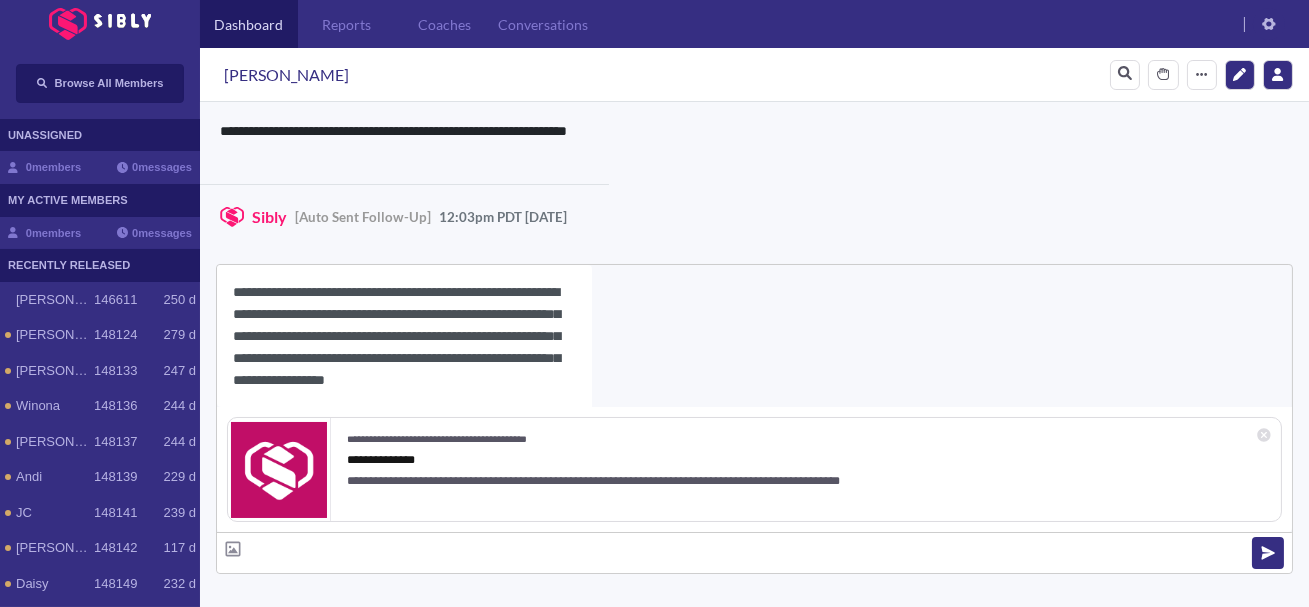 scroll, scrollTop: 18, scrollLeft: 0, axis: vertical 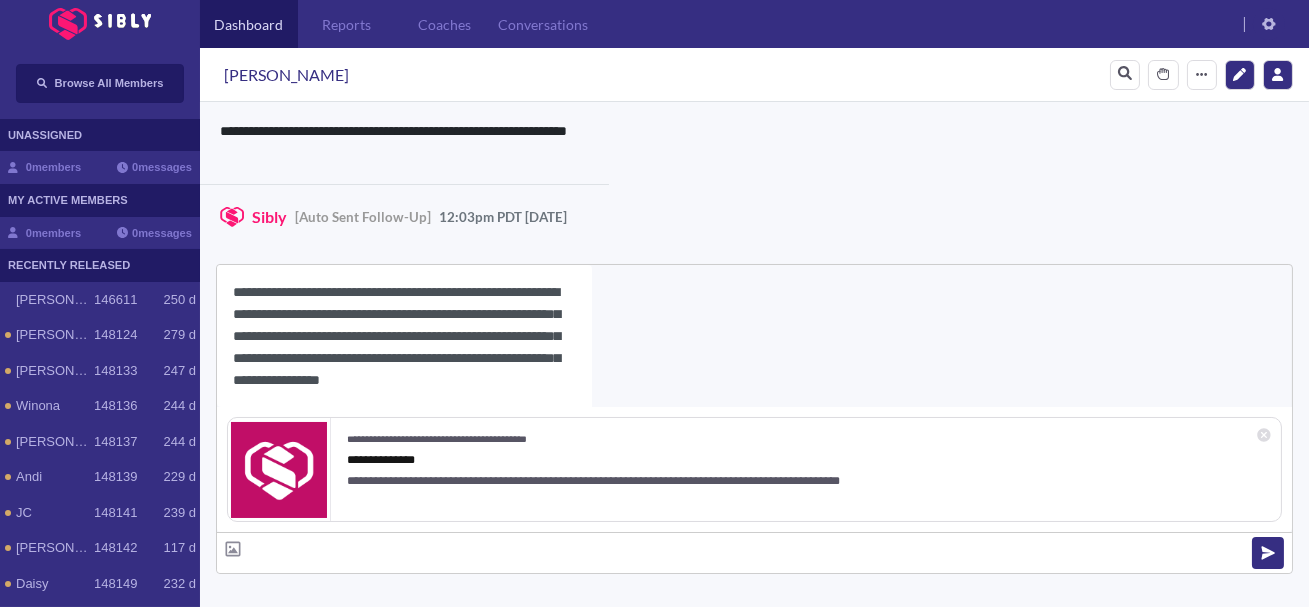 type 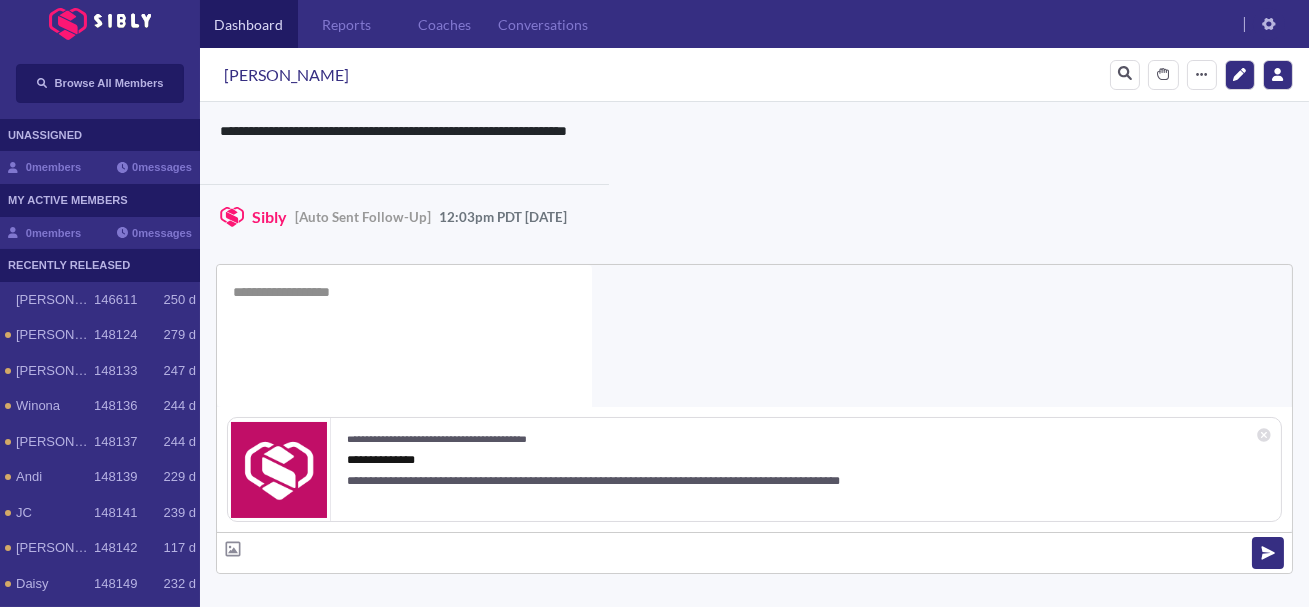 scroll, scrollTop: 0, scrollLeft: 0, axis: both 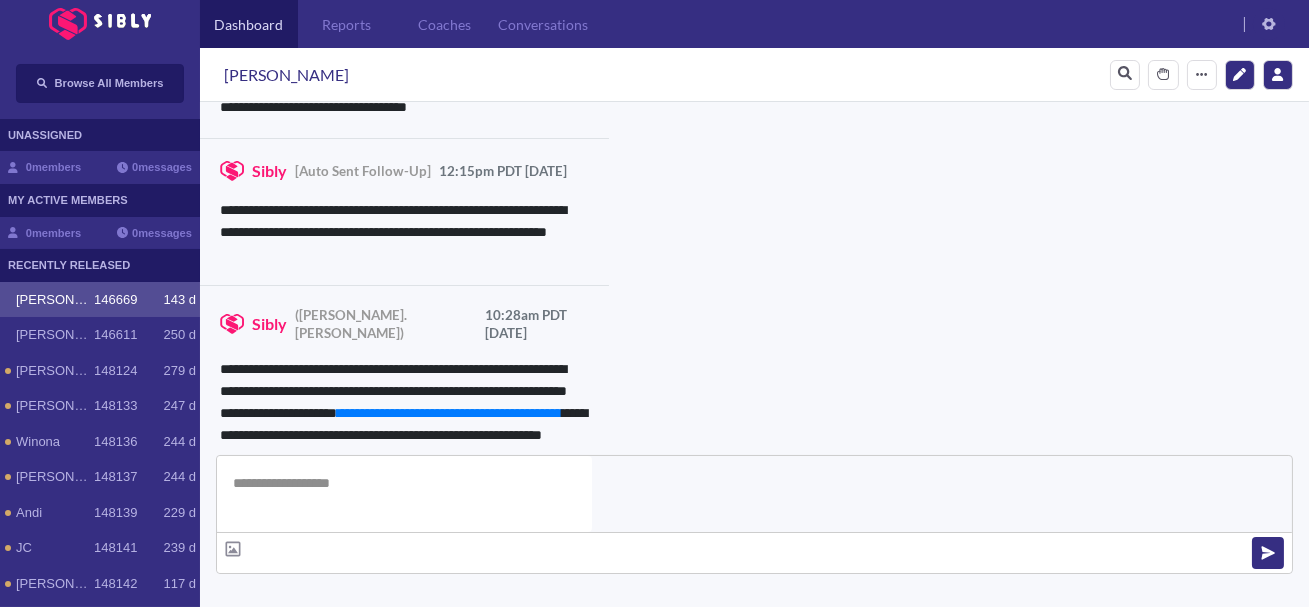 click on "**********" at bounding box center (833, 985) 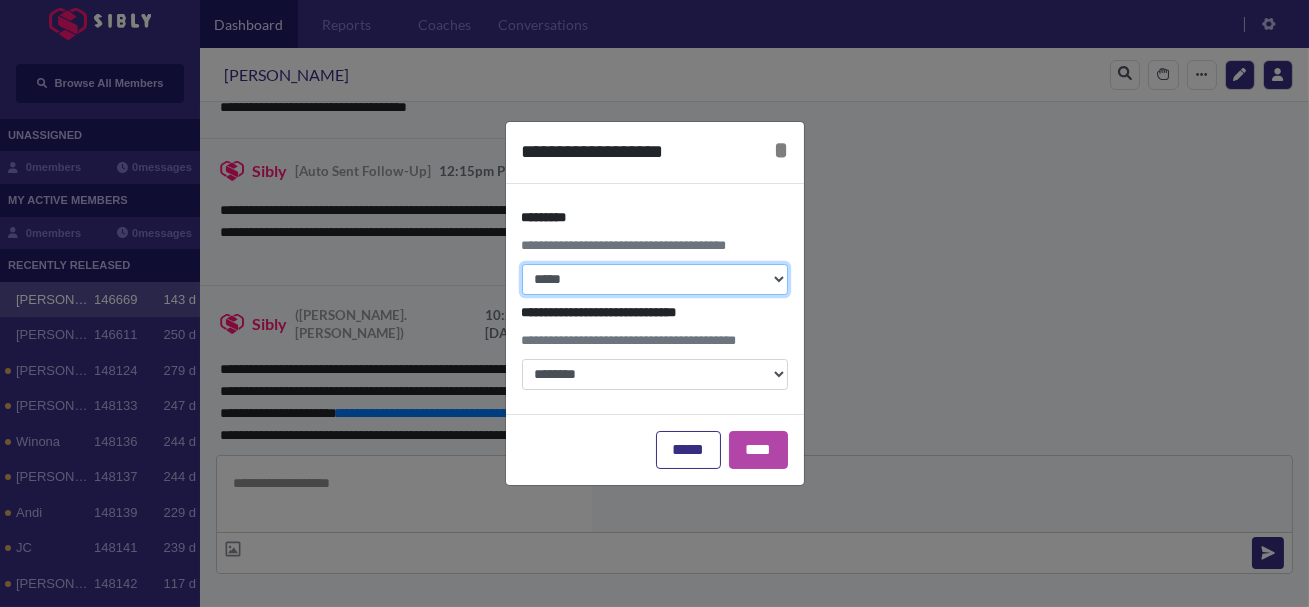 click on "**********" at bounding box center (655, 279) 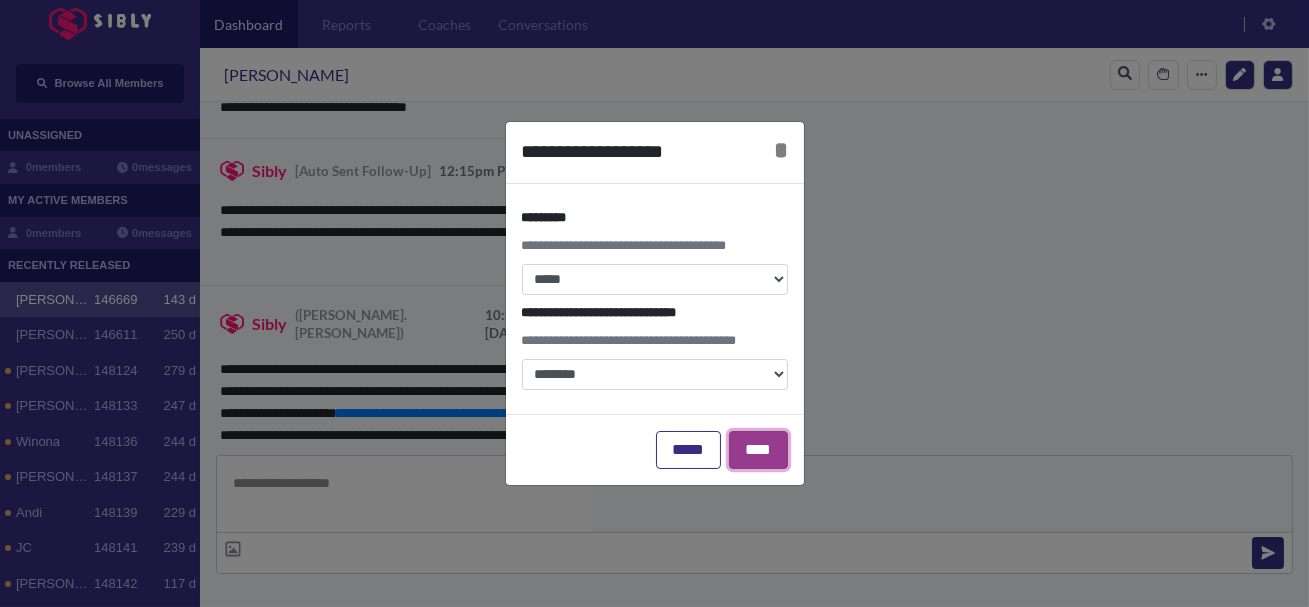 click on "****" at bounding box center (758, 450) 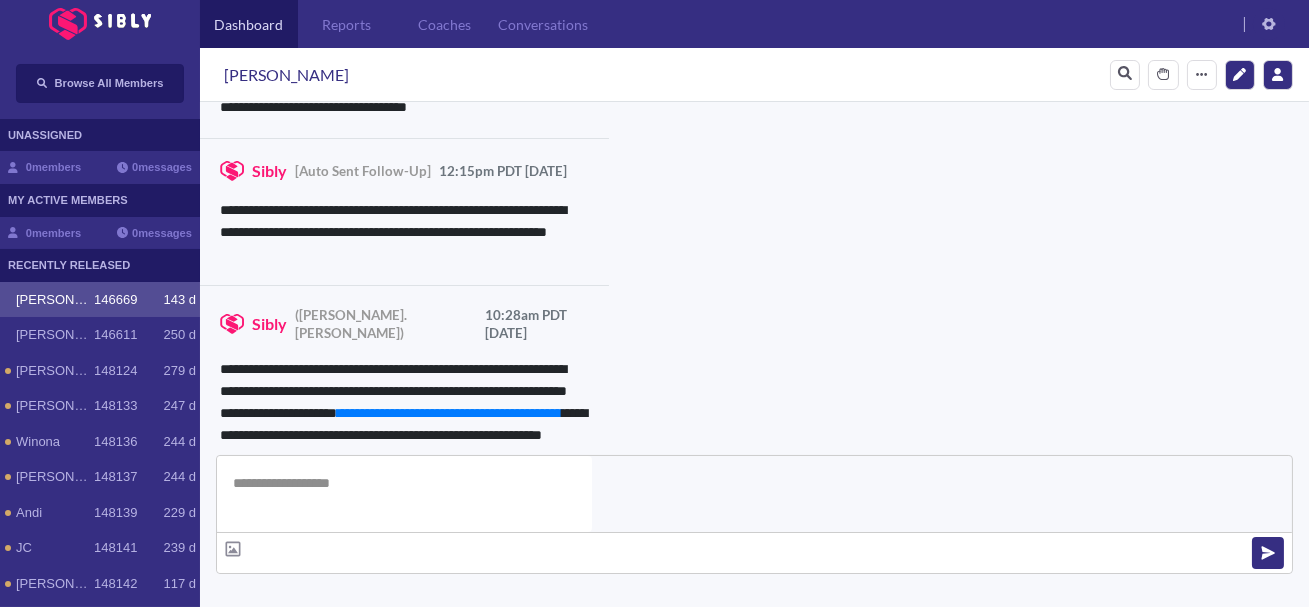click on "**********" at bounding box center [530, 780] 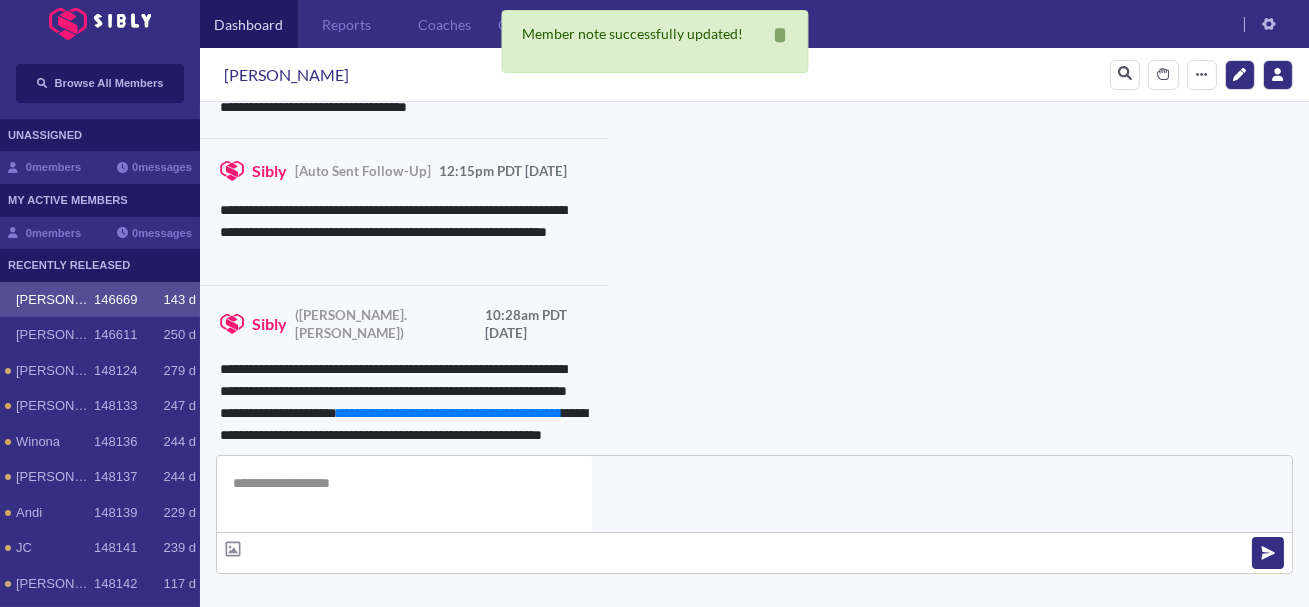 scroll, scrollTop: 0, scrollLeft: 0, axis: both 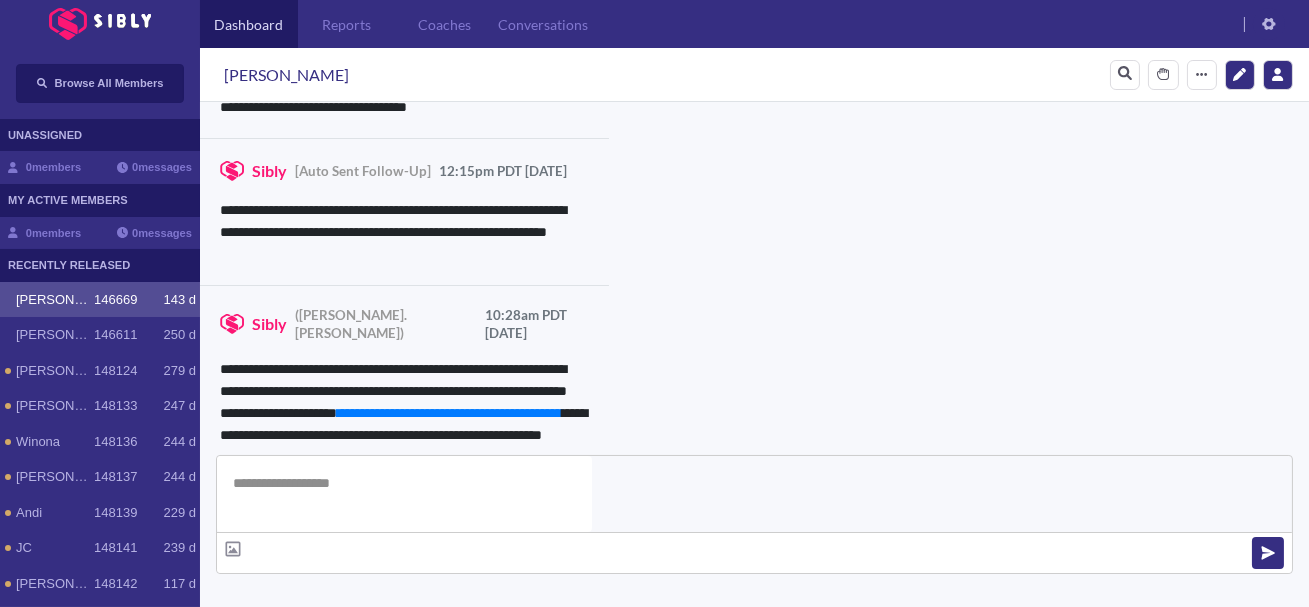 click on "**********" at bounding box center [530, 749] 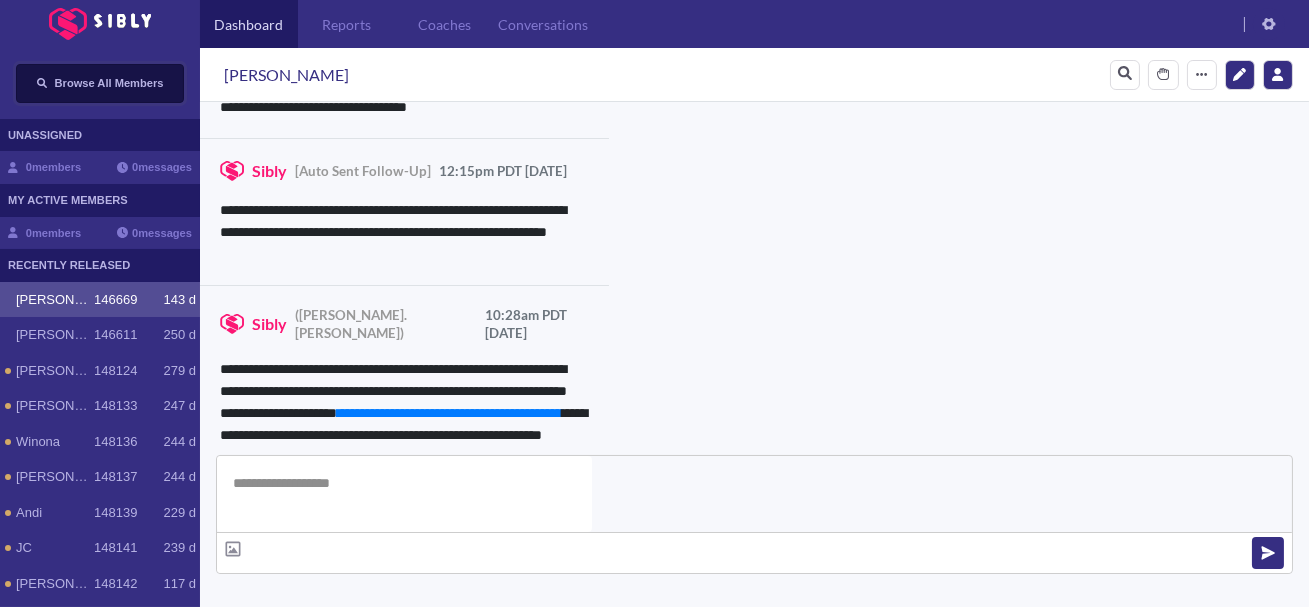 click on "Browse All Members" at bounding box center (100, 83) 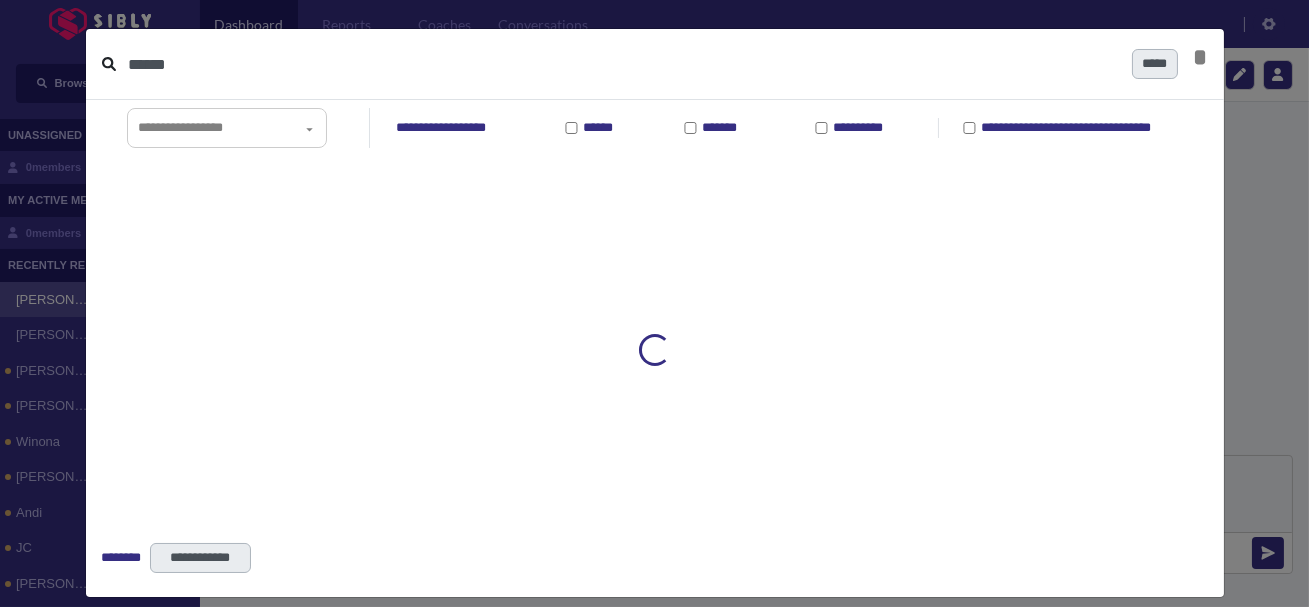 click on "******" at bounding box center [622, 64] 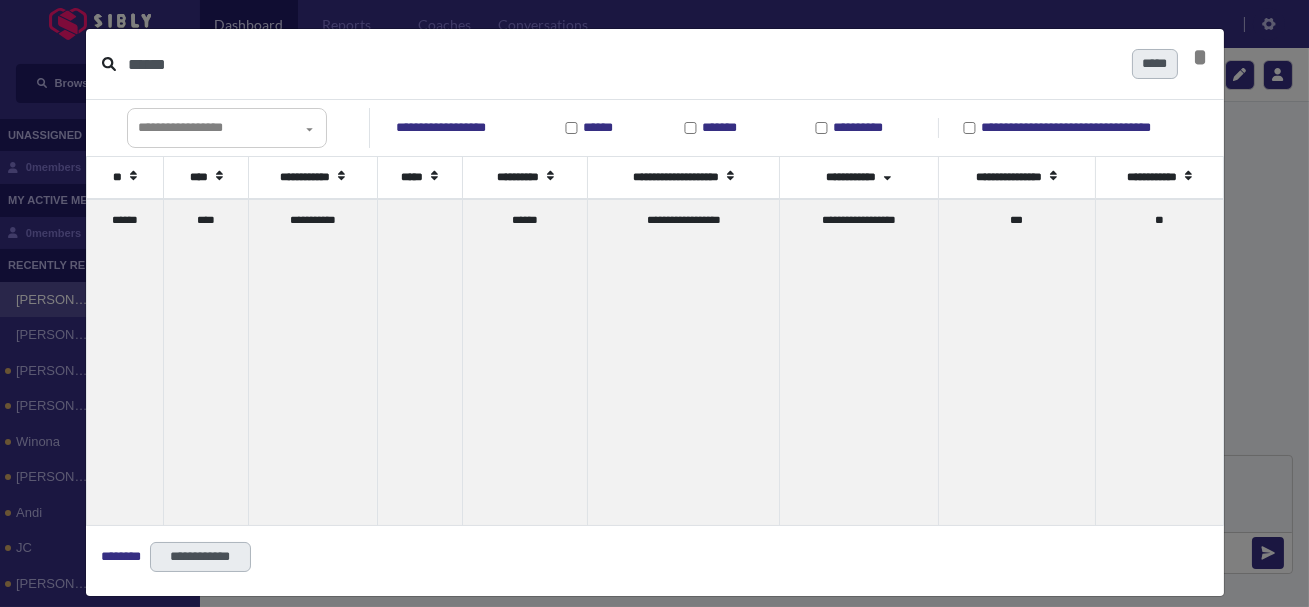 click on "******" at bounding box center [622, 64] 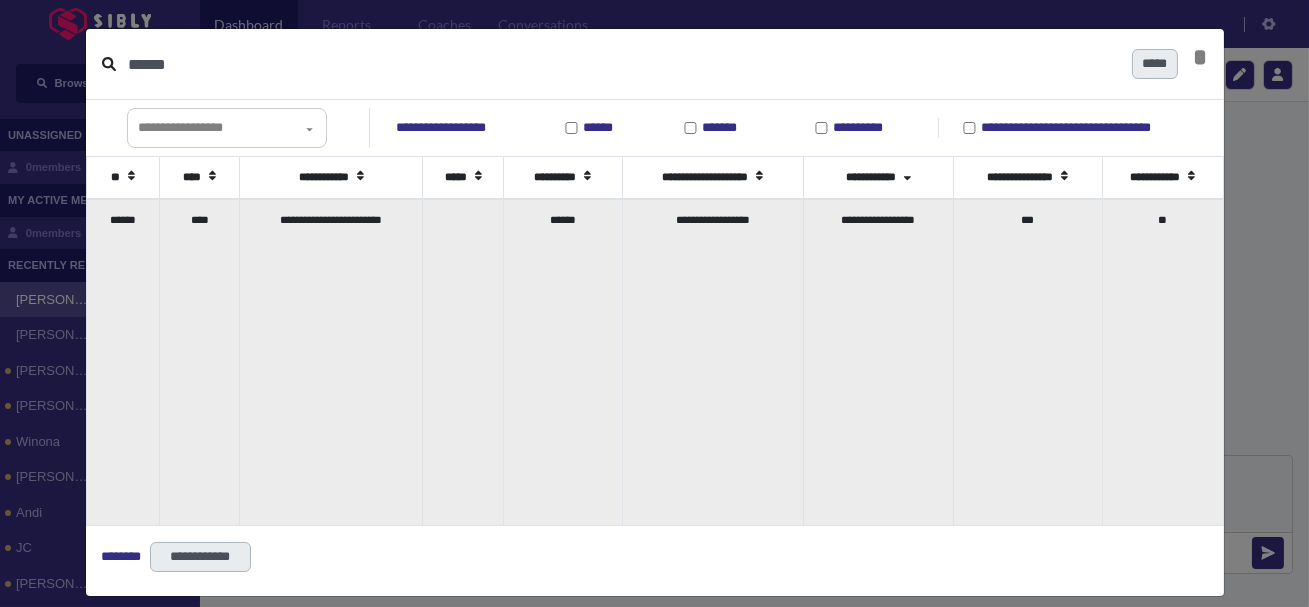 click on "**********" at bounding box center (331, 362) 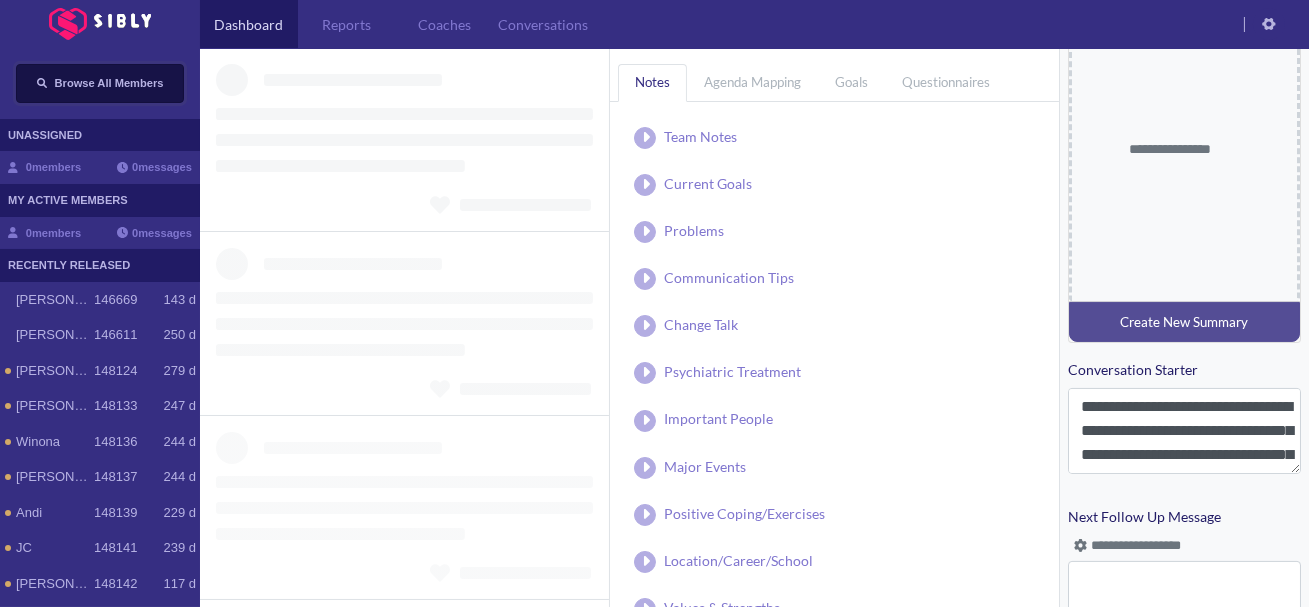 scroll, scrollTop: 850, scrollLeft: 0, axis: vertical 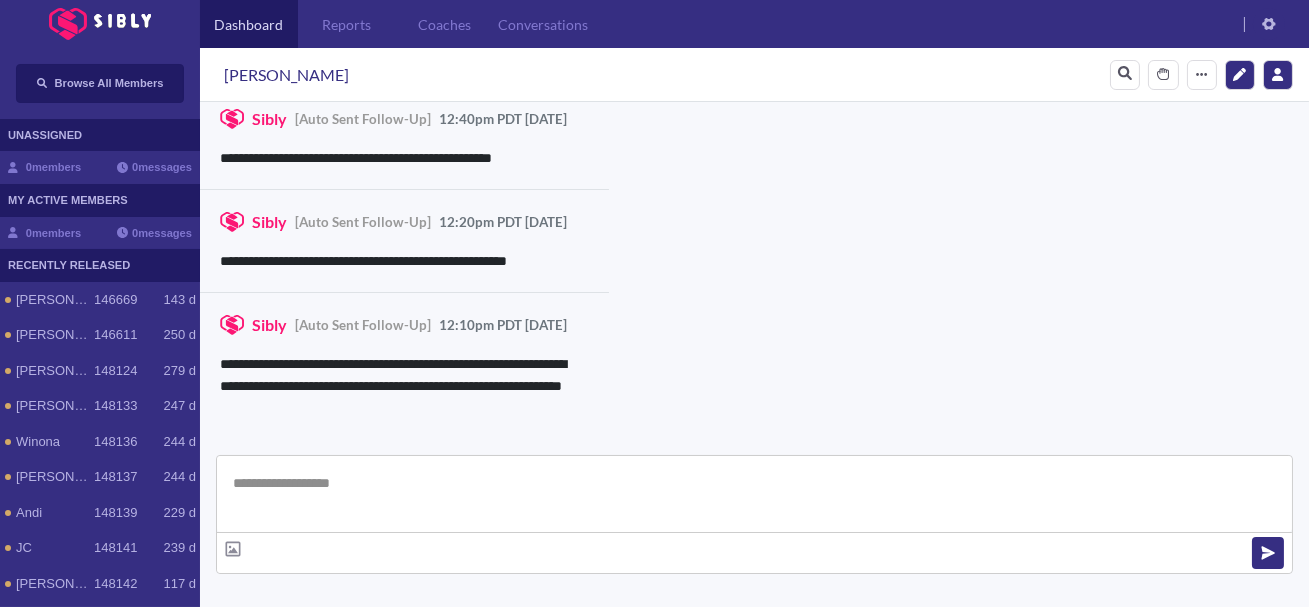 click at bounding box center (754, 494) 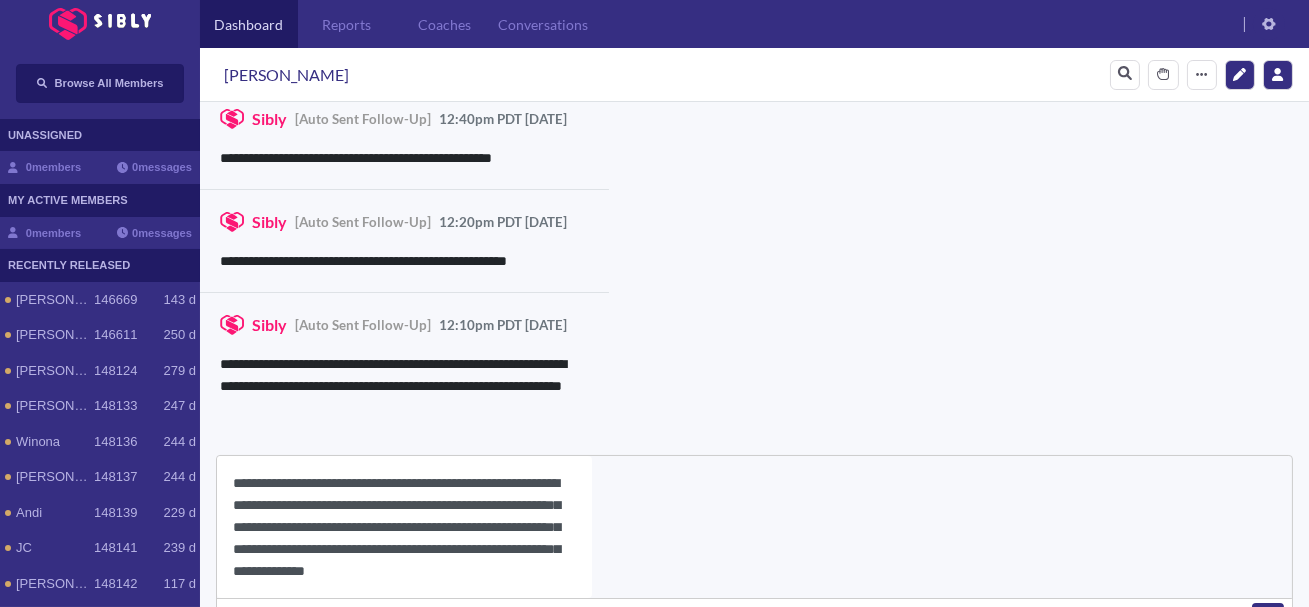scroll, scrollTop: 22, scrollLeft: 0, axis: vertical 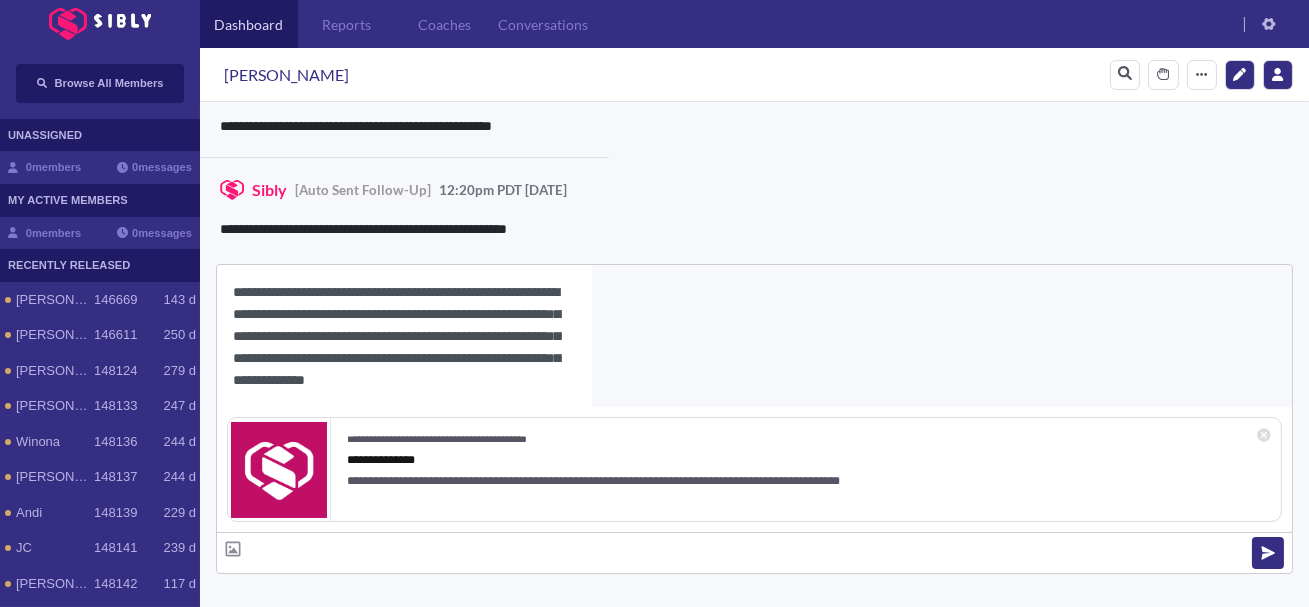 click on "**********" at bounding box center [404, 336] 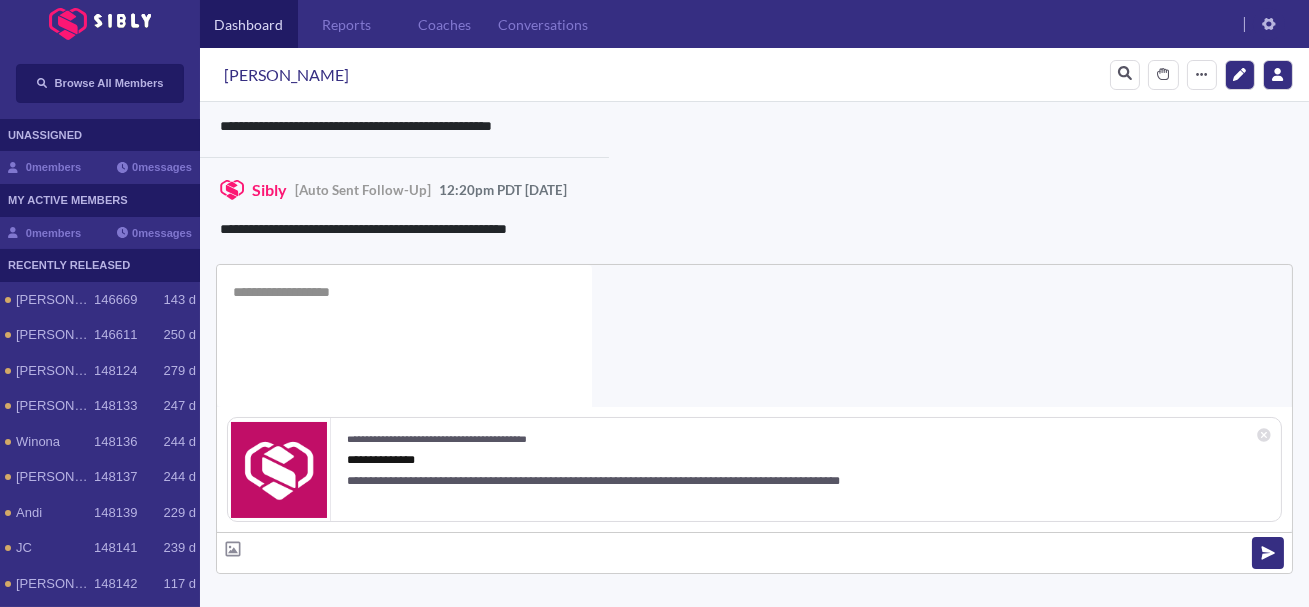 scroll, scrollTop: 0, scrollLeft: 0, axis: both 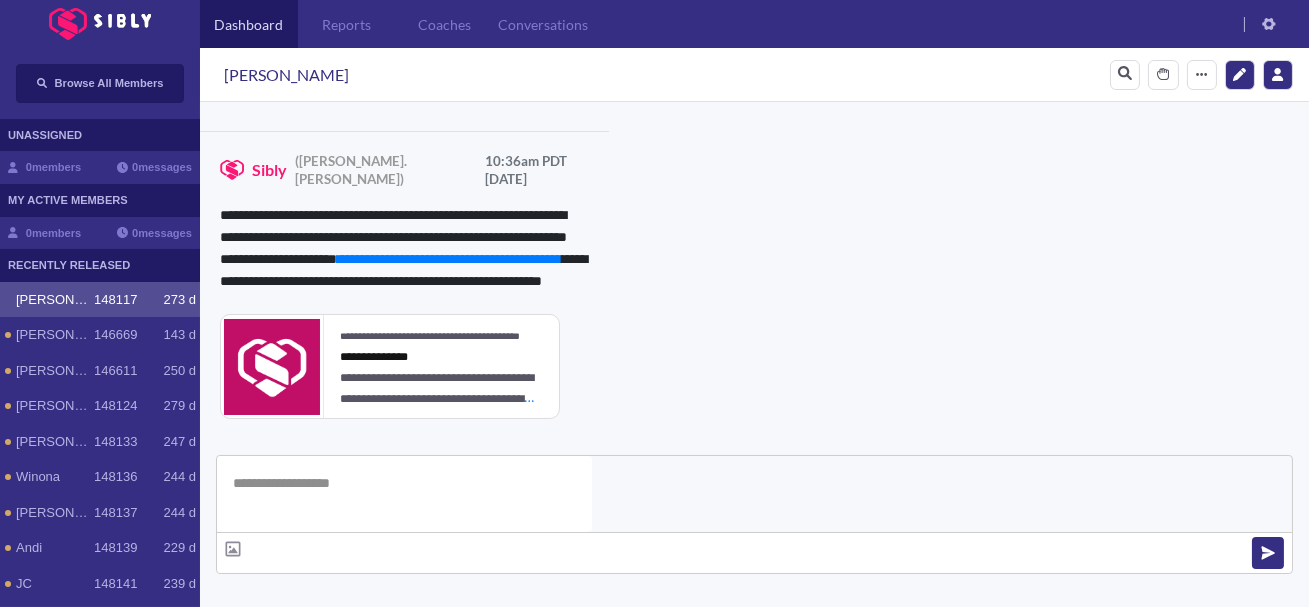 click on "**********" at bounding box center [833, 1008] 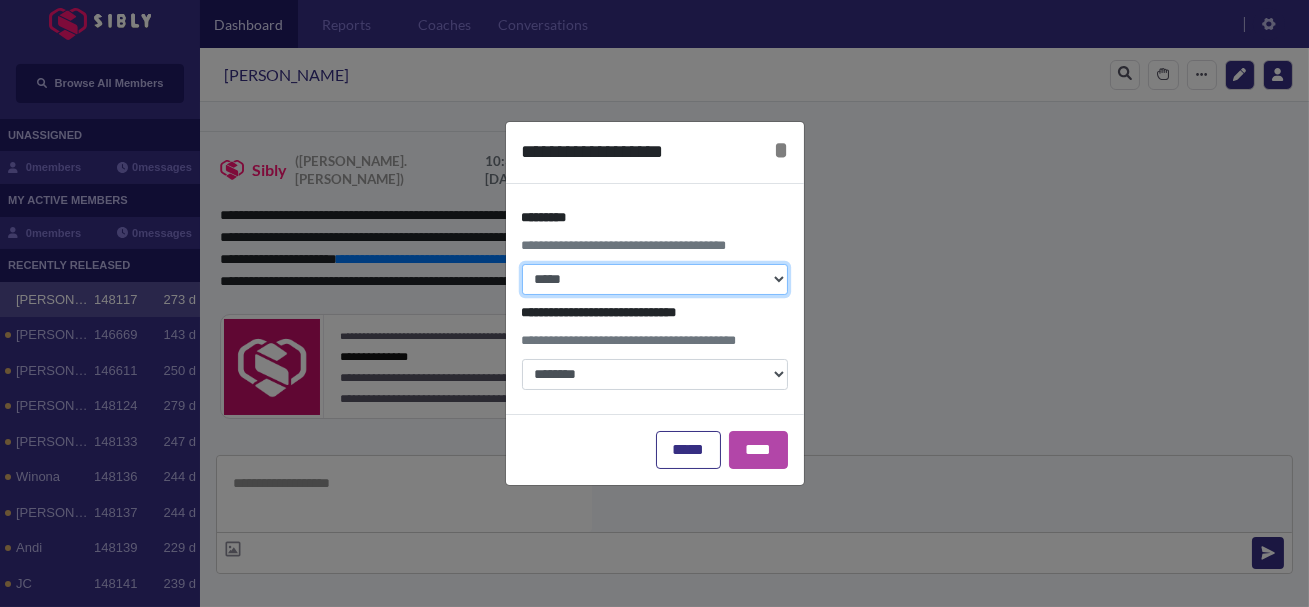 click on "**********" at bounding box center (655, 279) 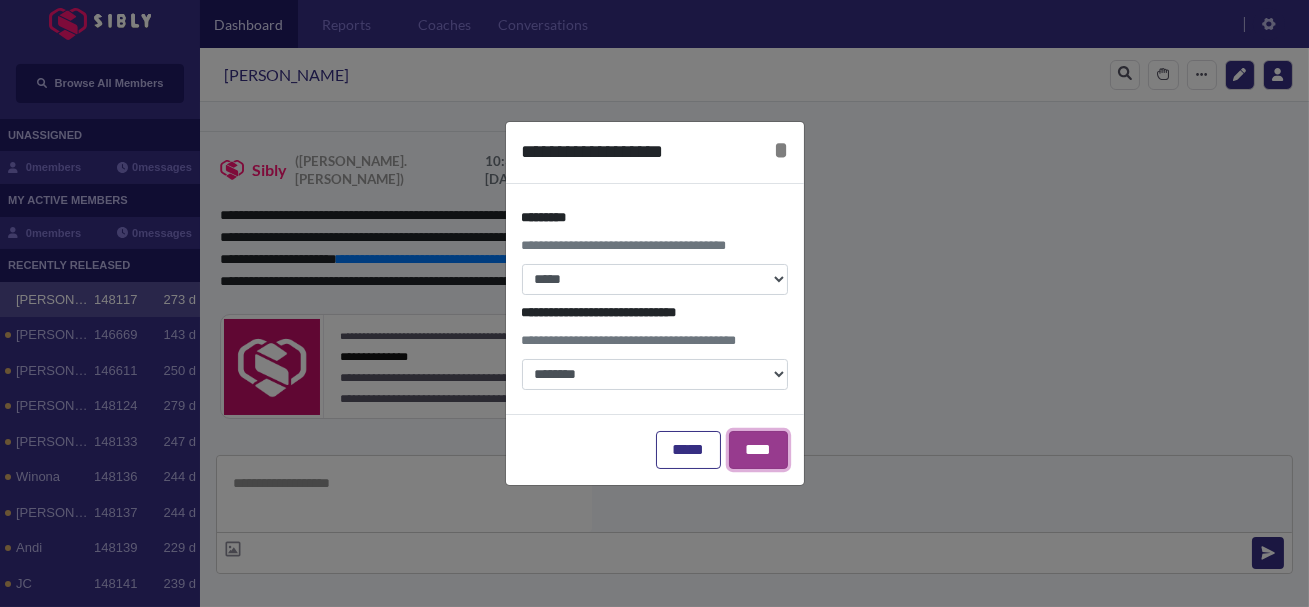 click on "****" at bounding box center (758, 450) 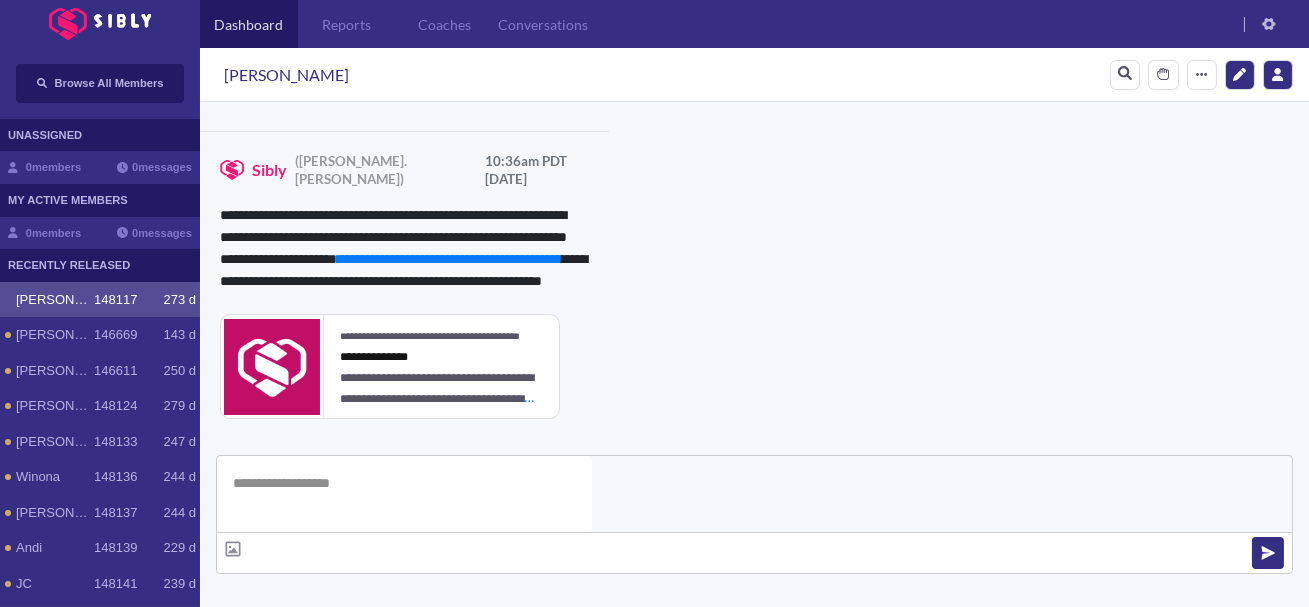 click at bounding box center [341, 697] 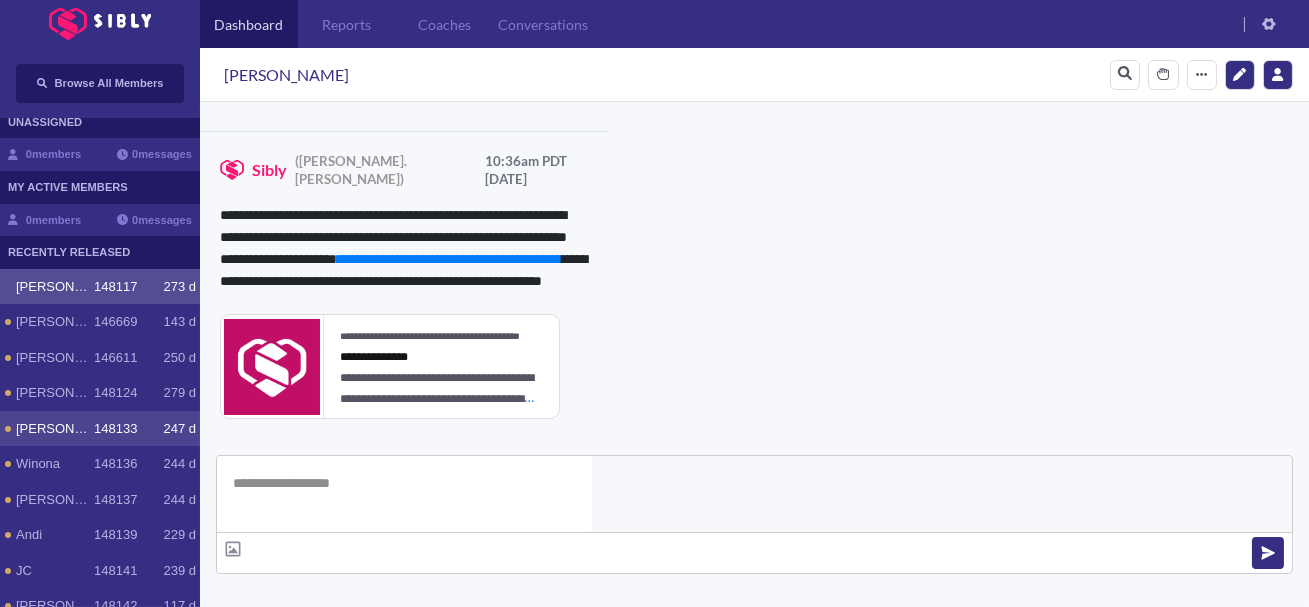 scroll, scrollTop: 0, scrollLeft: 0, axis: both 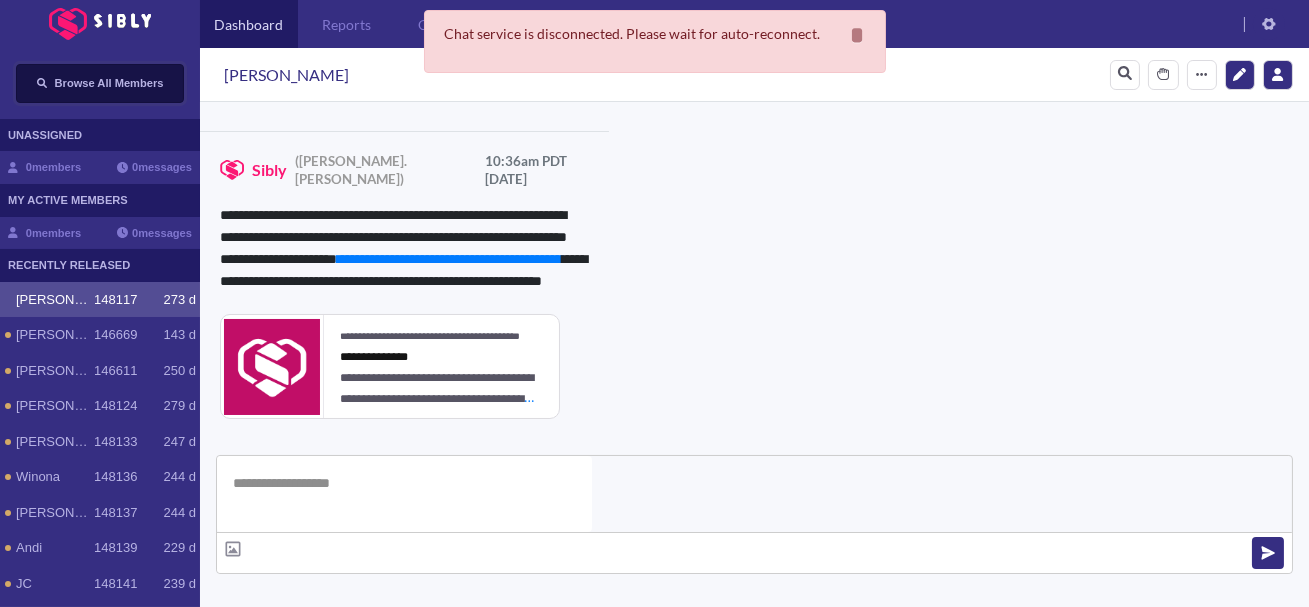 click on "Browse All Members" at bounding box center [100, 83] 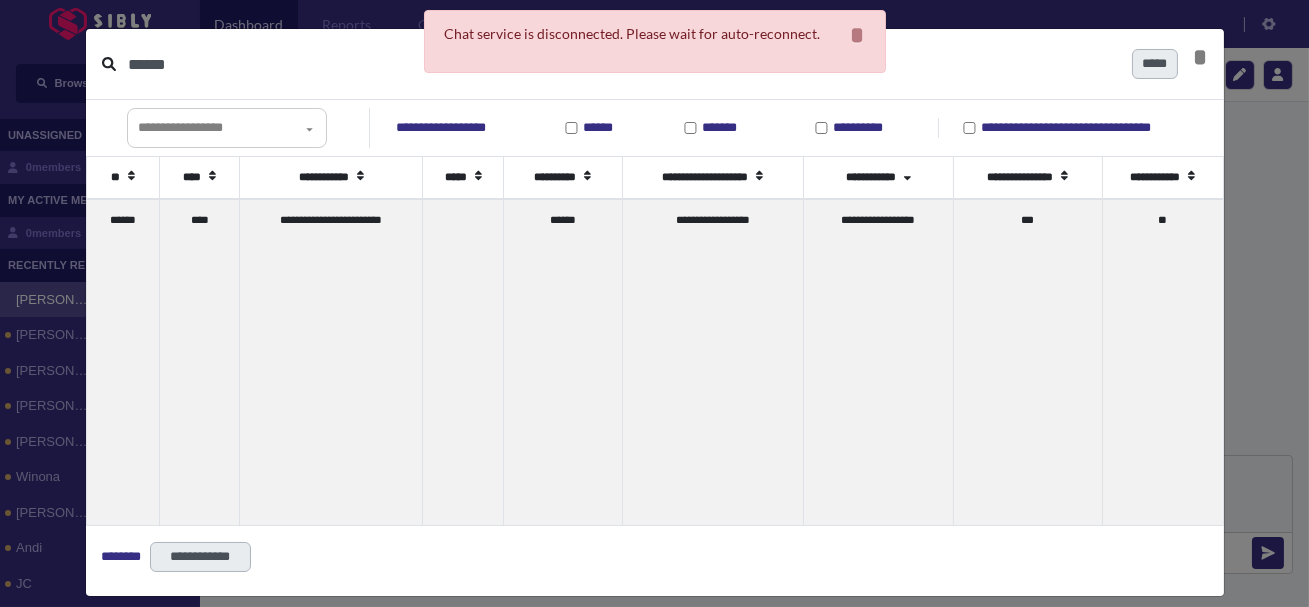 click on "******" at bounding box center (622, 64) 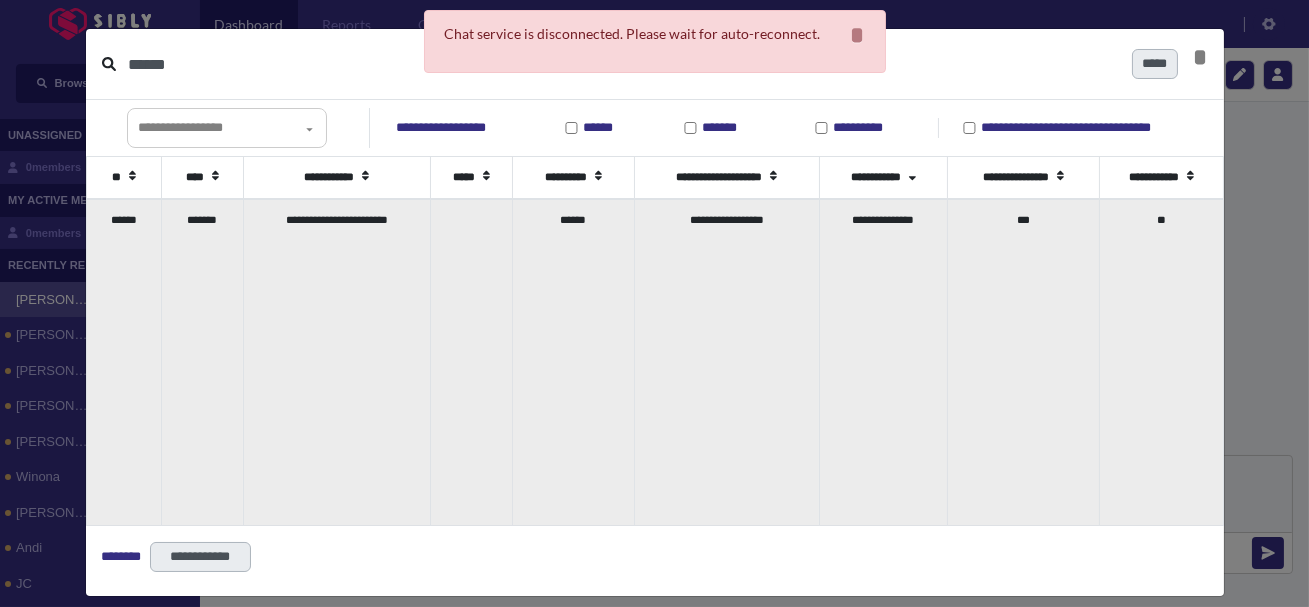 click on "**********" at bounding box center [336, 362] 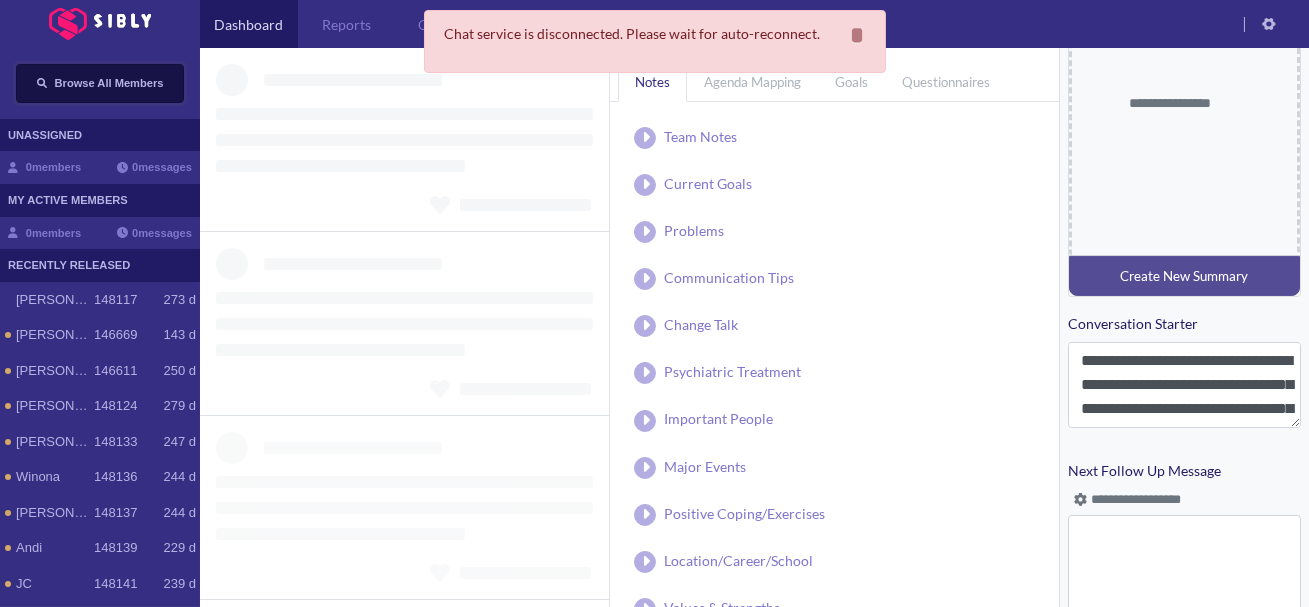 scroll, scrollTop: 955, scrollLeft: 0, axis: vertical 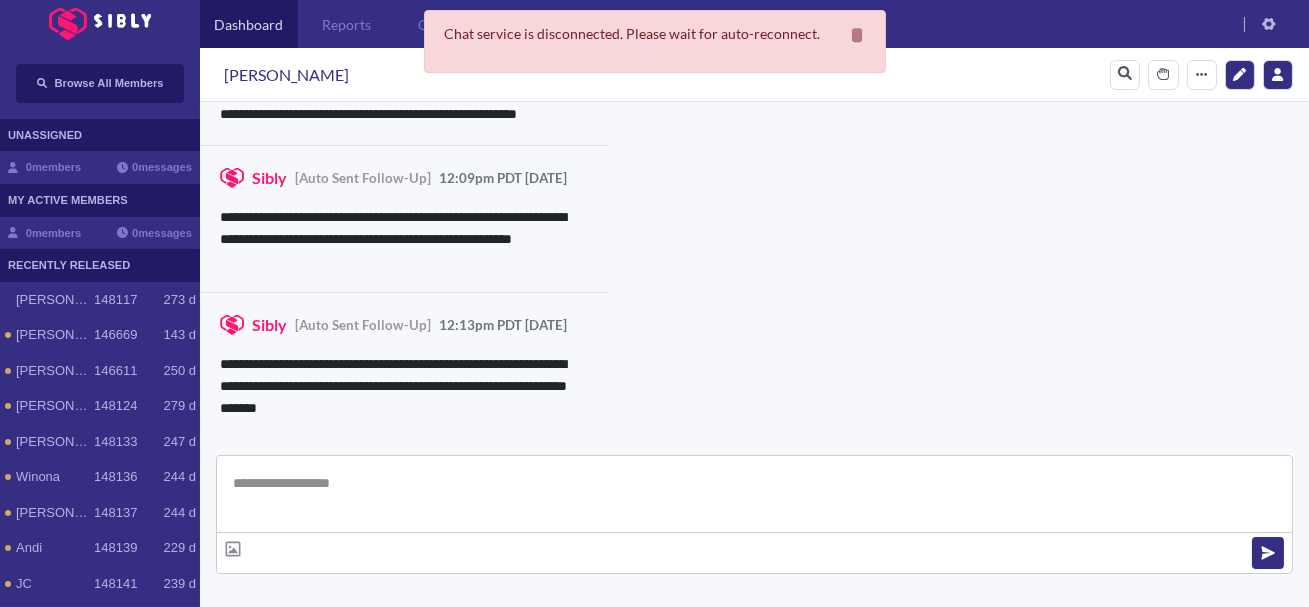 click at bounding box center [754, 494] 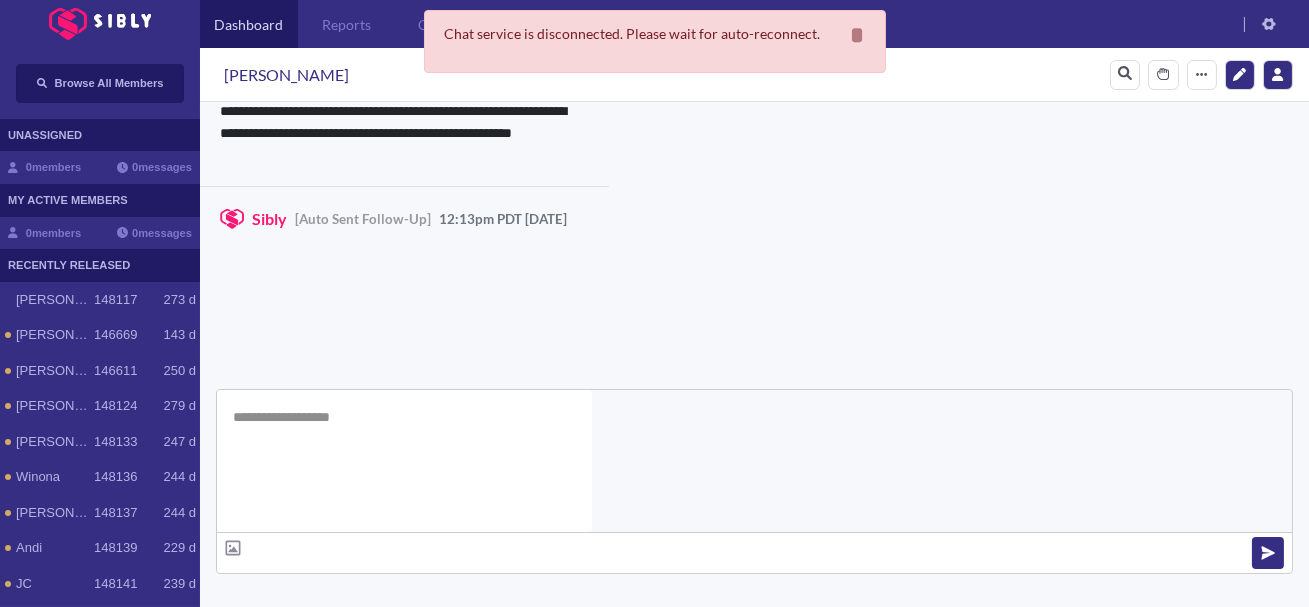 scroll, scrollTop: 0, scrollLeft: 0, axis: both 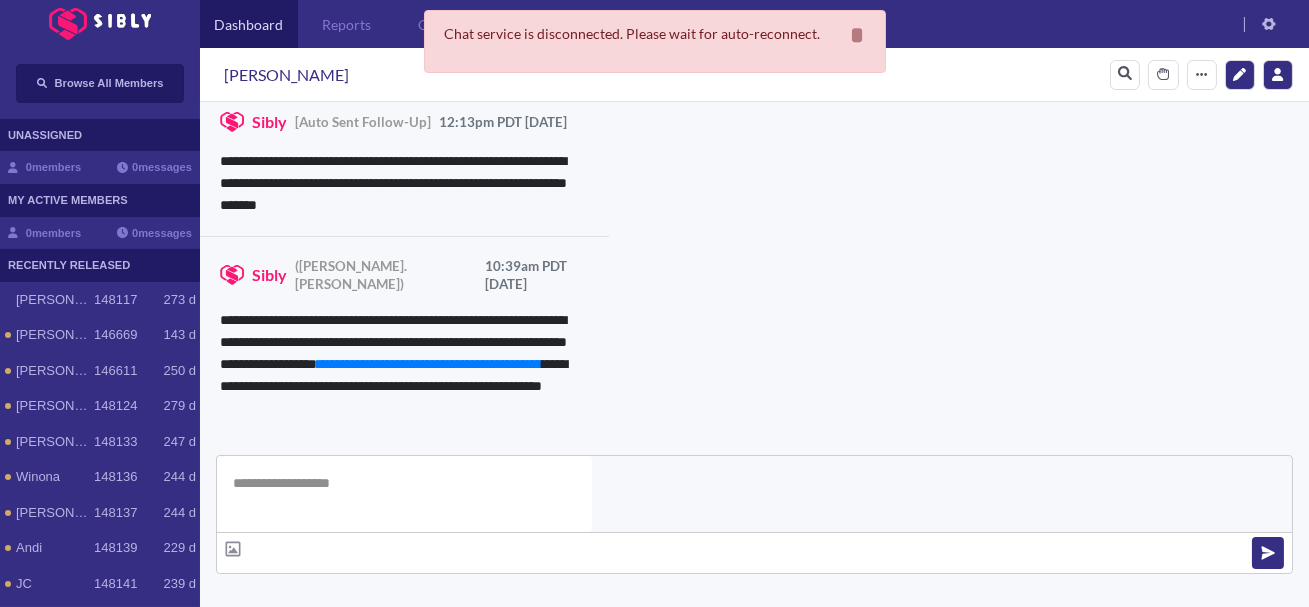 click on "**********" at bounding box center (833, 1002) 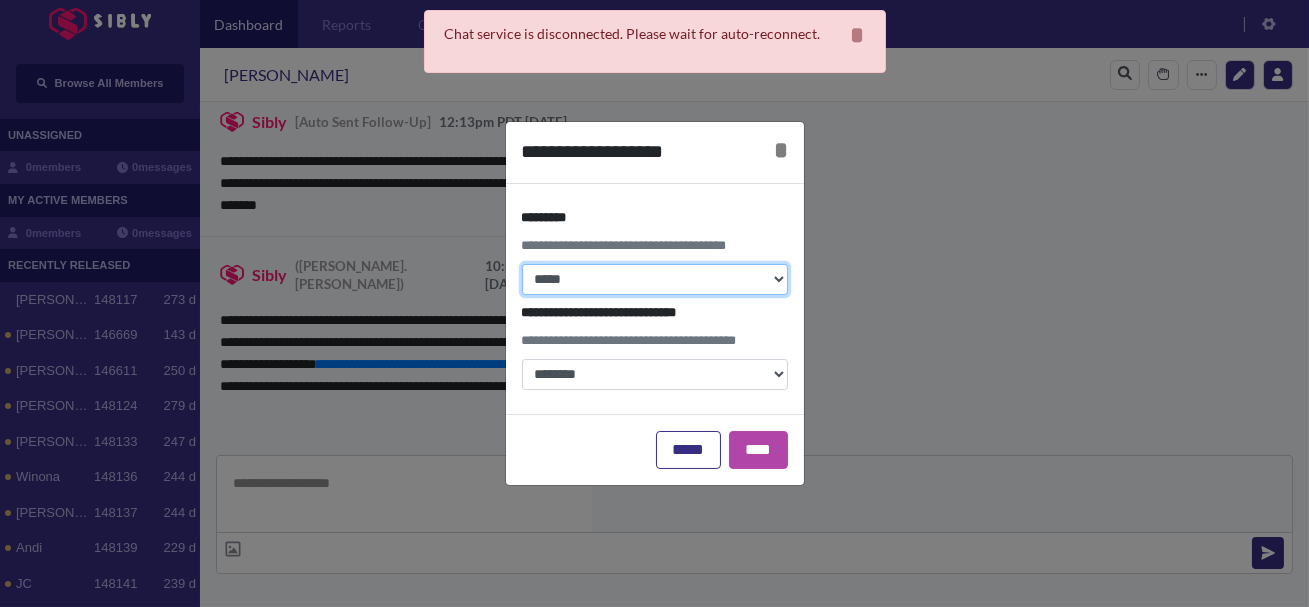 click on "**********" at bounding box center (655, 279) 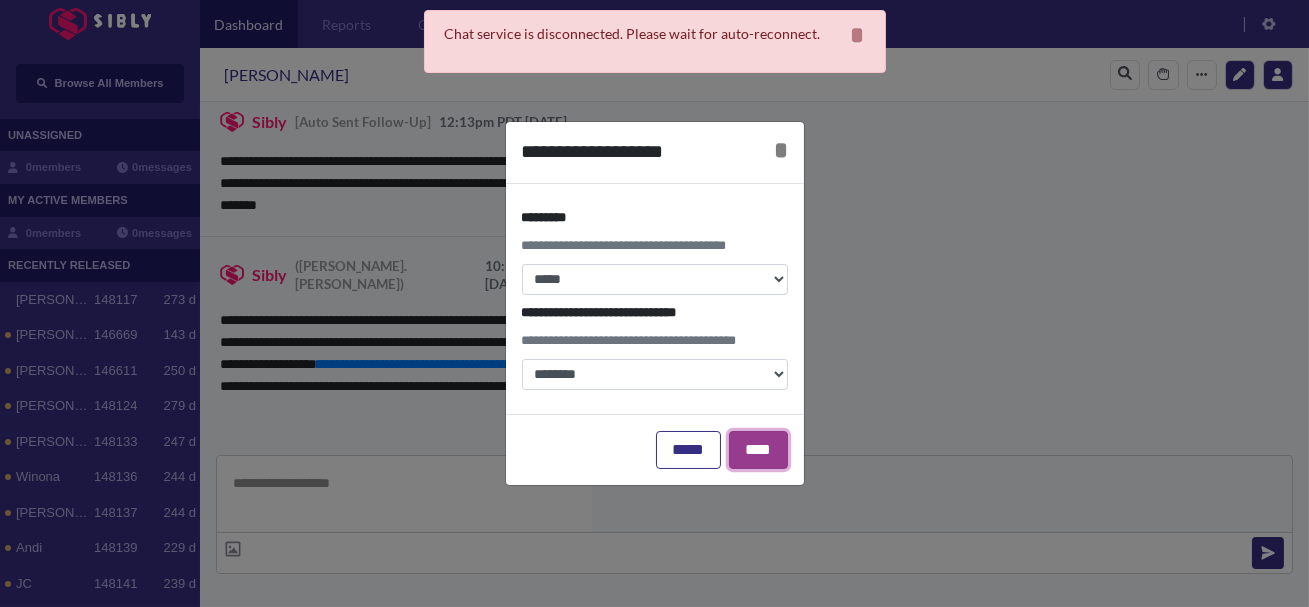 click on "****" at bounding box center [758, 450] 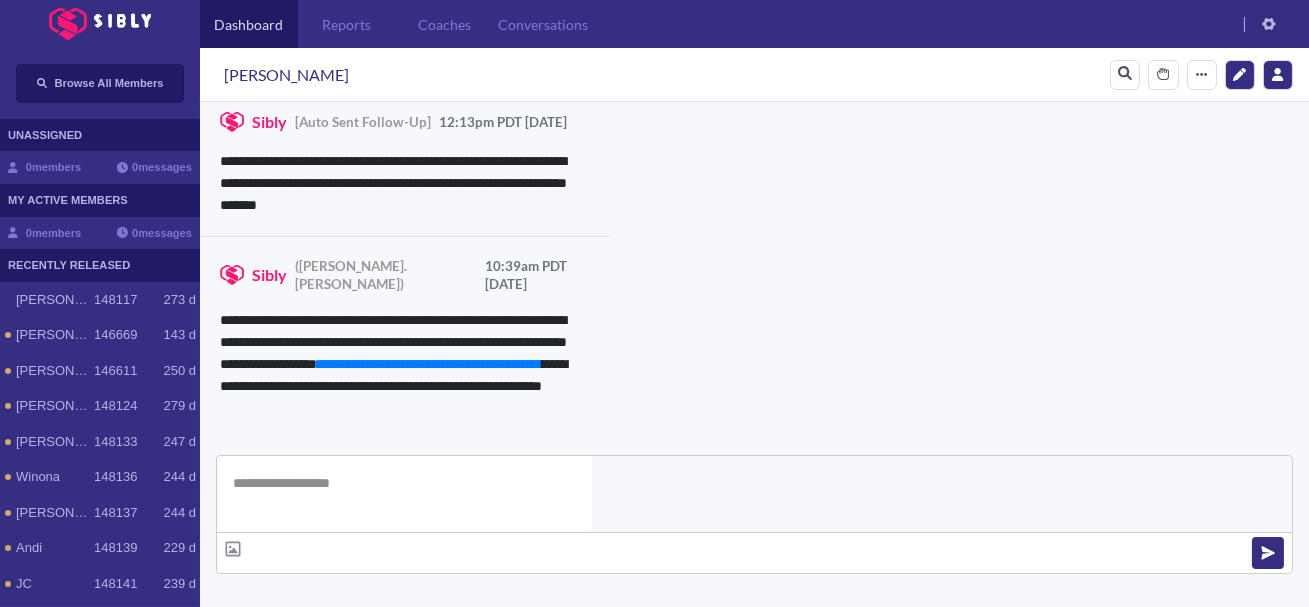 scroll, scrollTop: 1413, scrollLeft: 0, axis: vertical 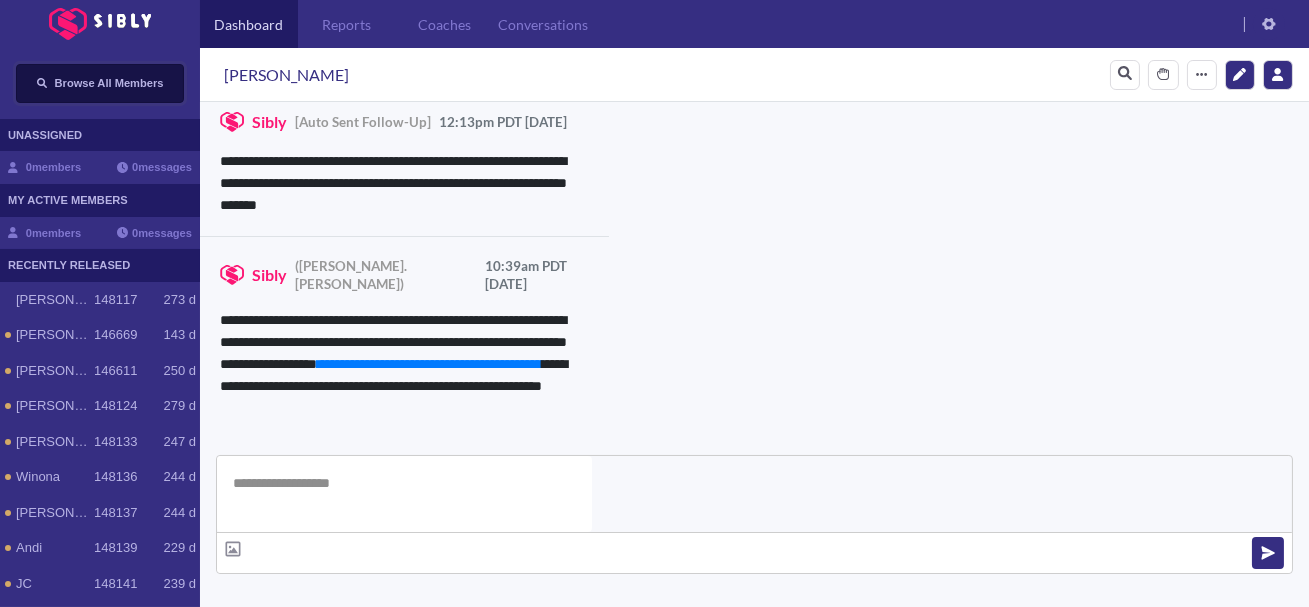 click on "Browse All Members" at bounding box center (109, 83) 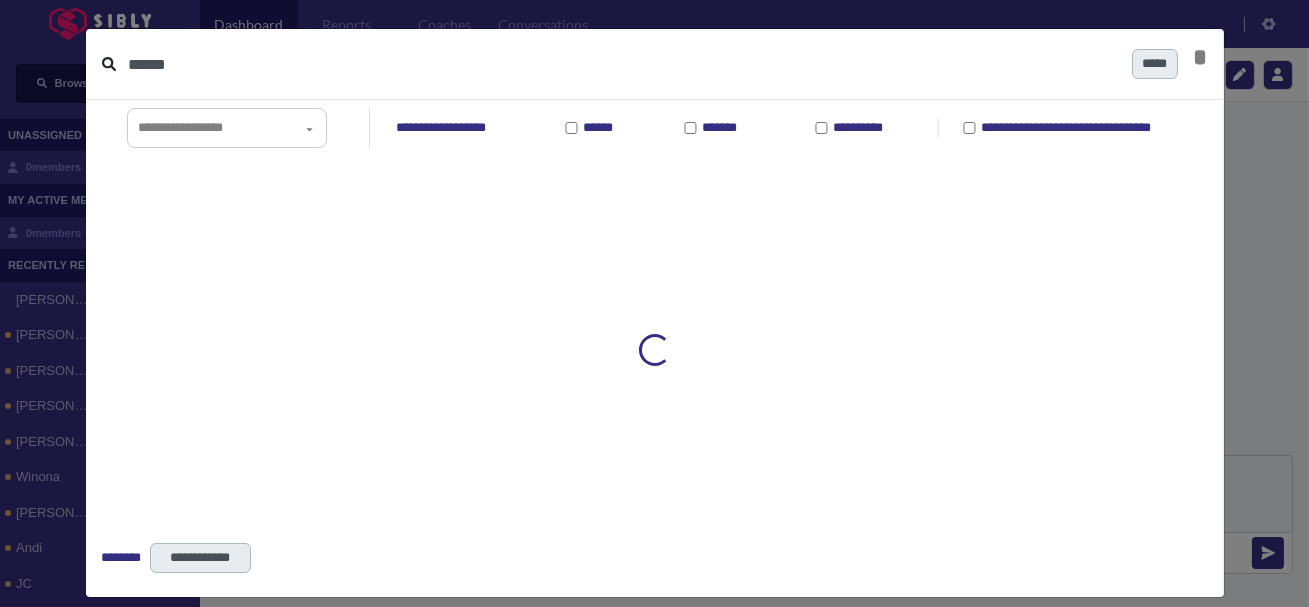 click on "******" at bounding box center [622, 64] 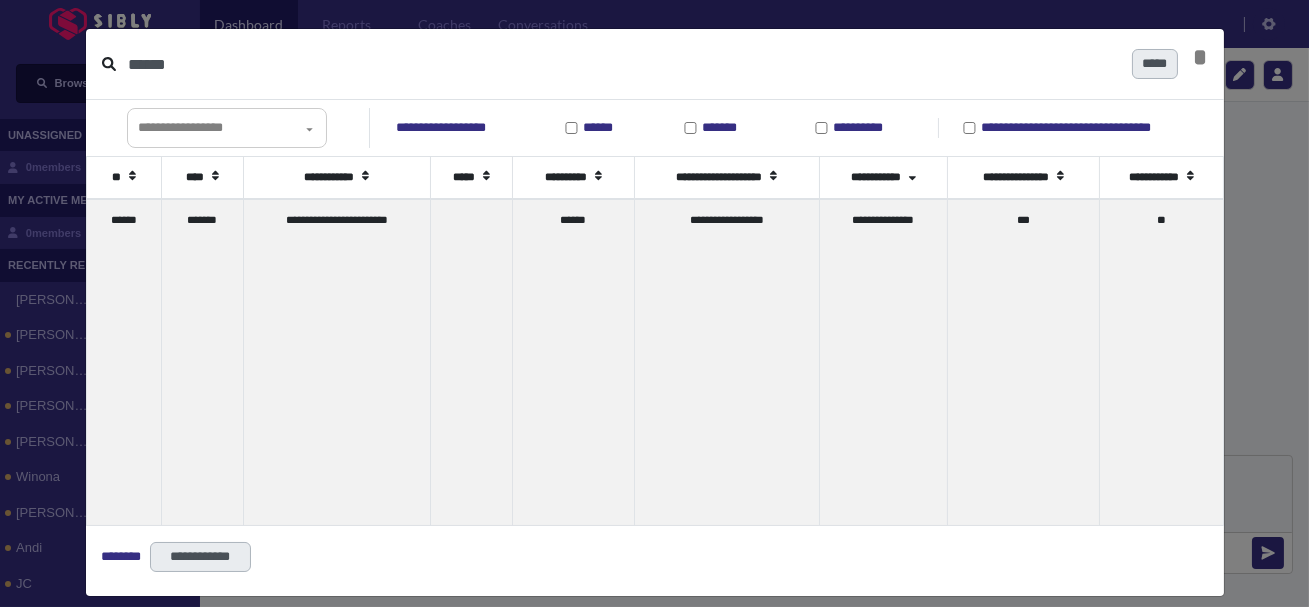 click on "******" at bounding box center (622, 64) 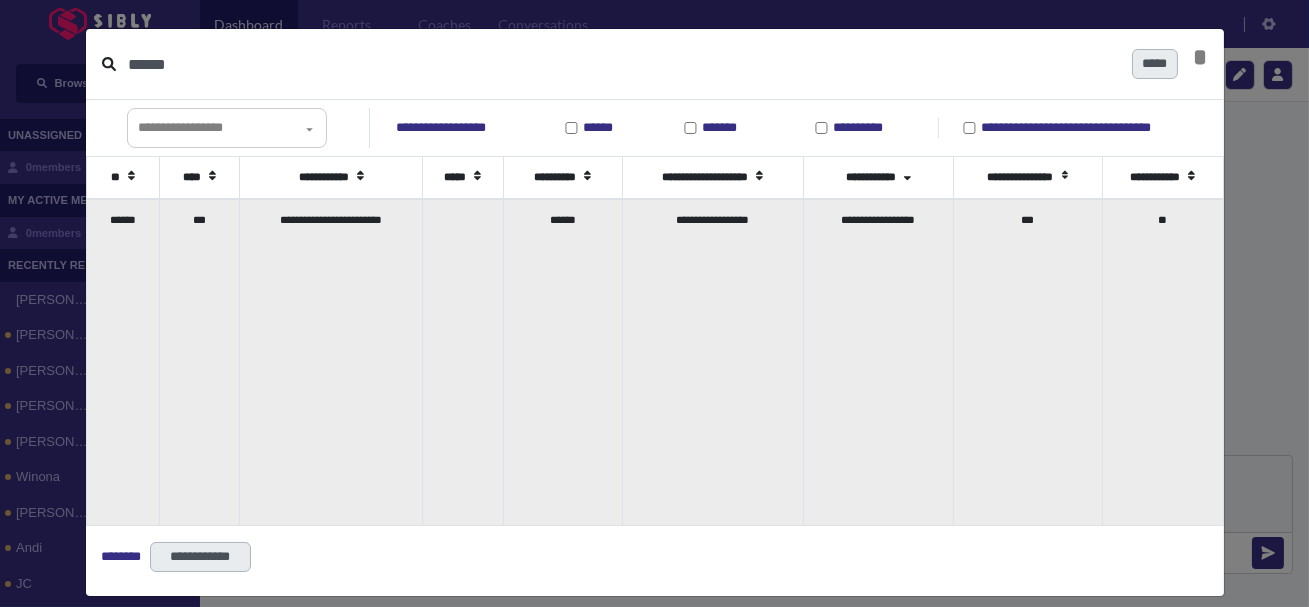 click on "***" at bounding box center (200, 362) 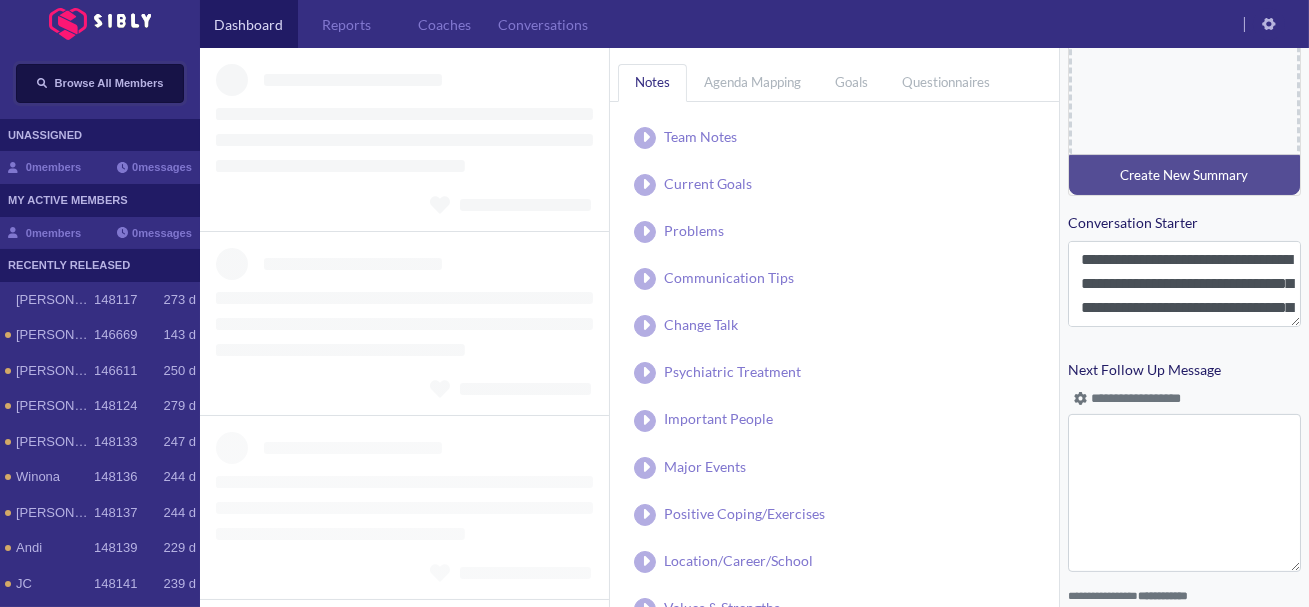 scroll, scrollTop: 997, scrollLeft: 0, axis: vertical 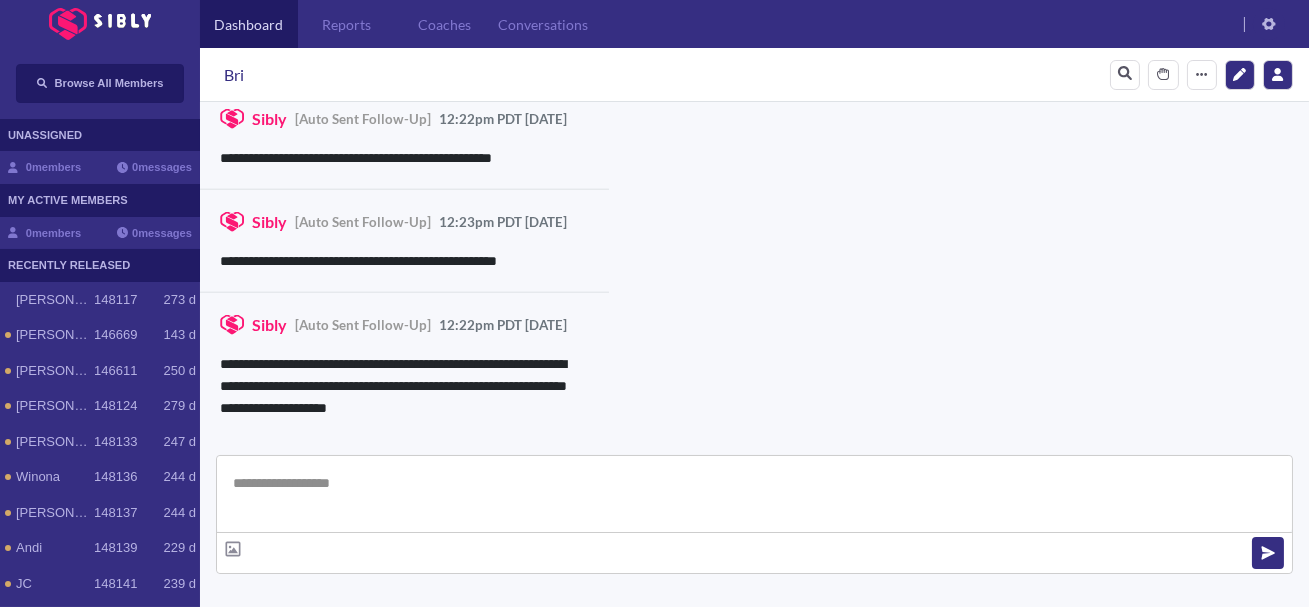 click at bounding box center [754, 494] 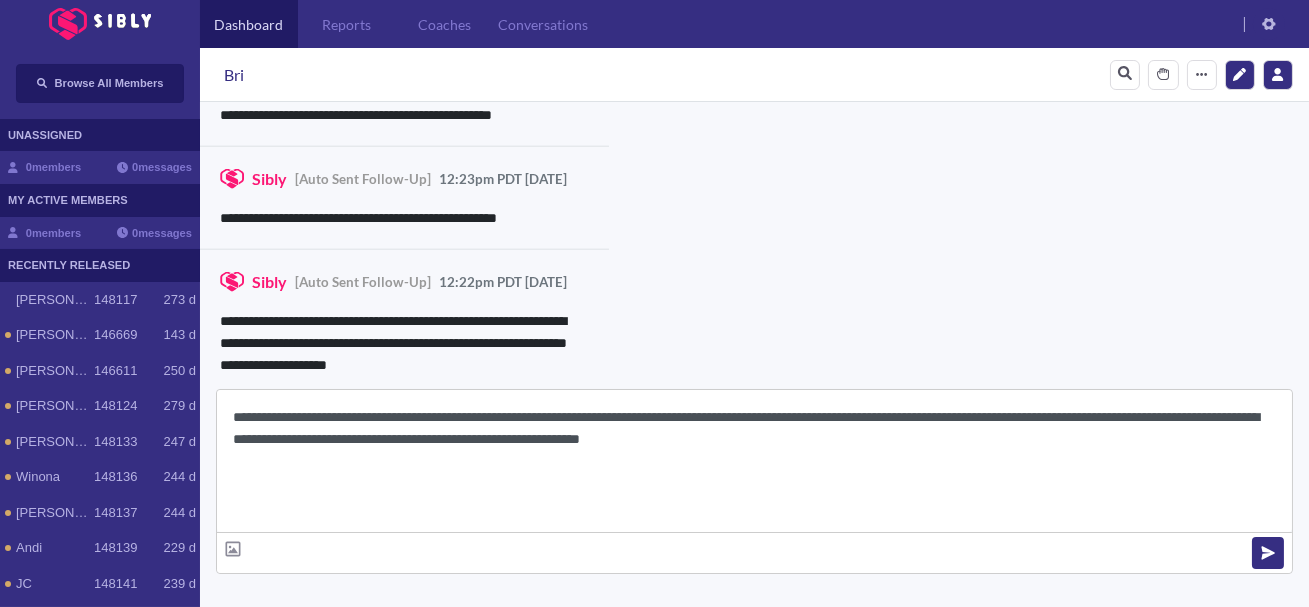 scroll, scrollTop: 22, scrollLeft: 0, axis: vertical 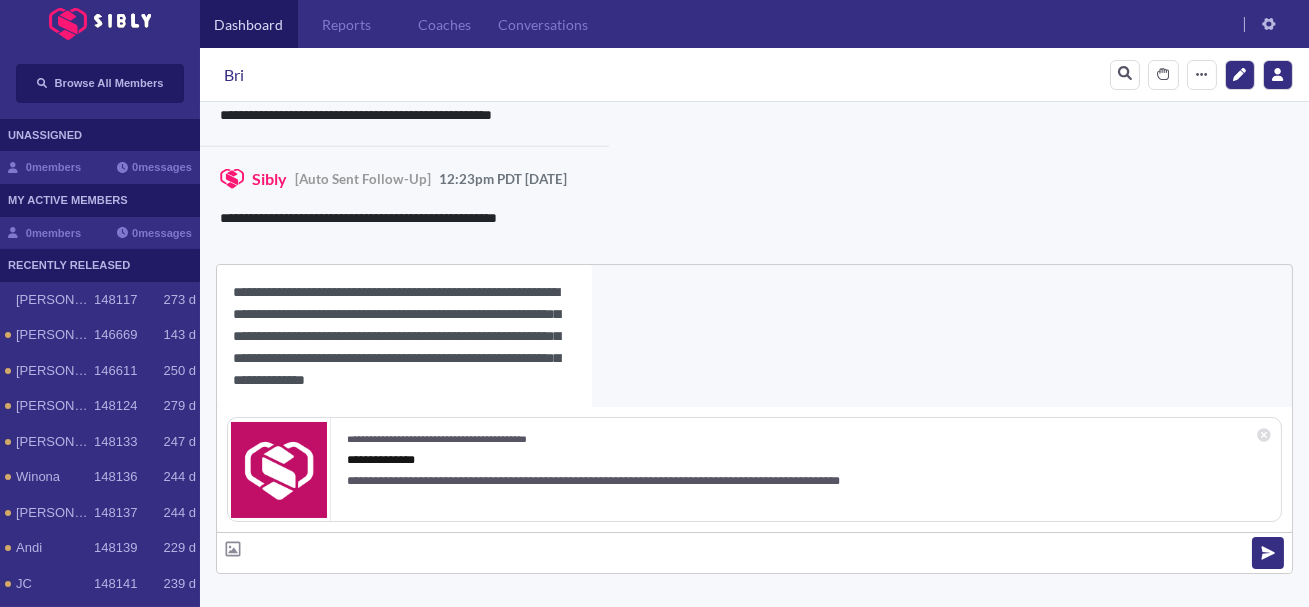 click on "**********" at bounding box center [404, 336] 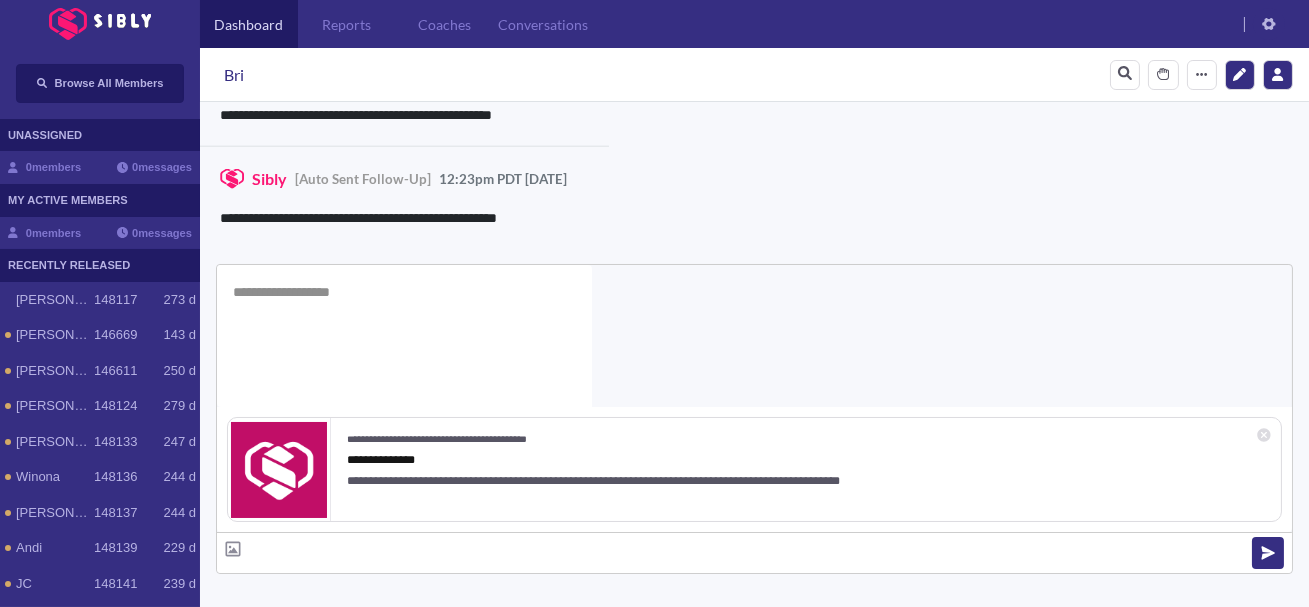 scroll, scrollTop: 0, scrollLeft: 0, axis: both 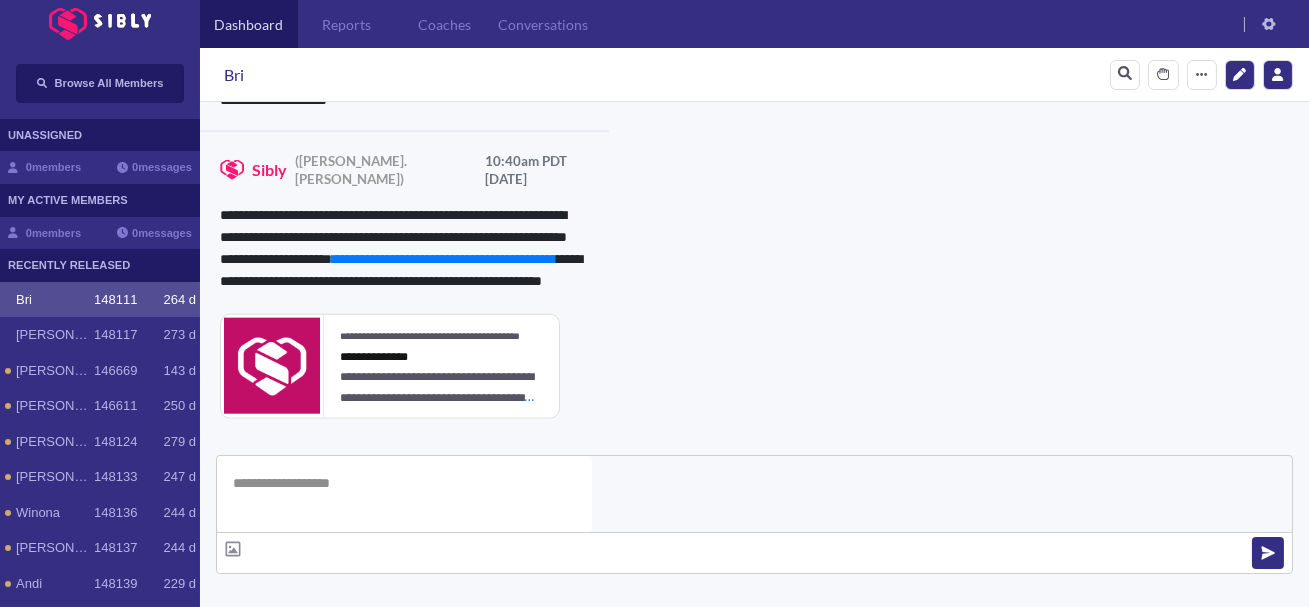 click on "**********" at bounding box center (833, 1000) 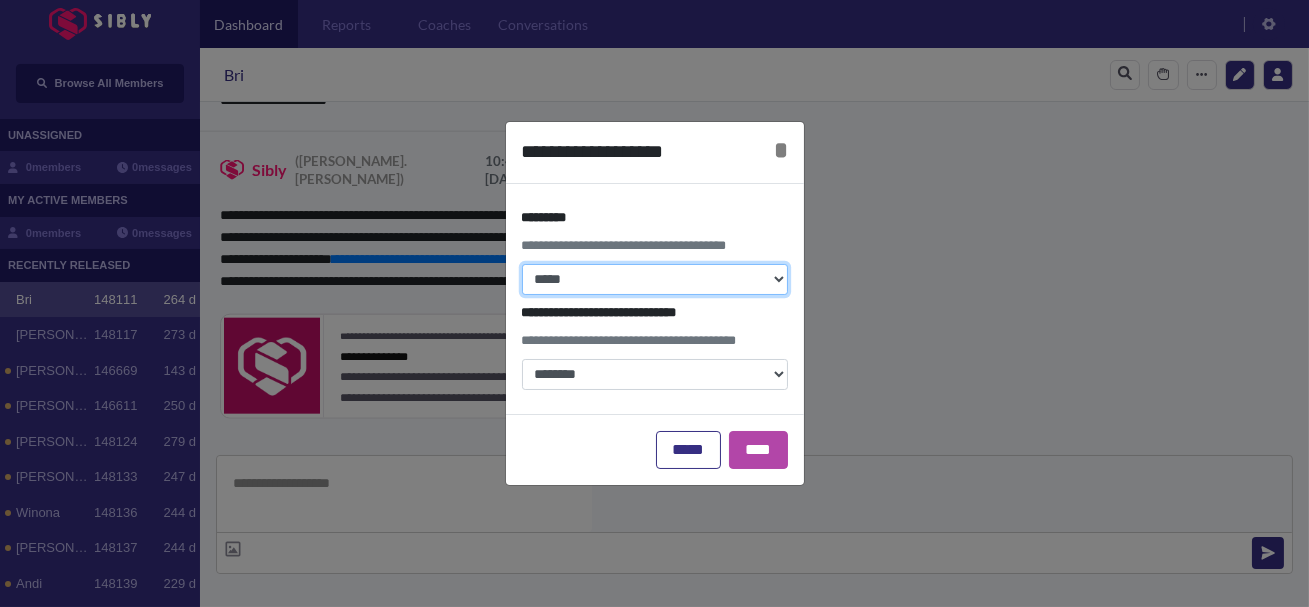click on "**********" at bounding box center [655, 279] 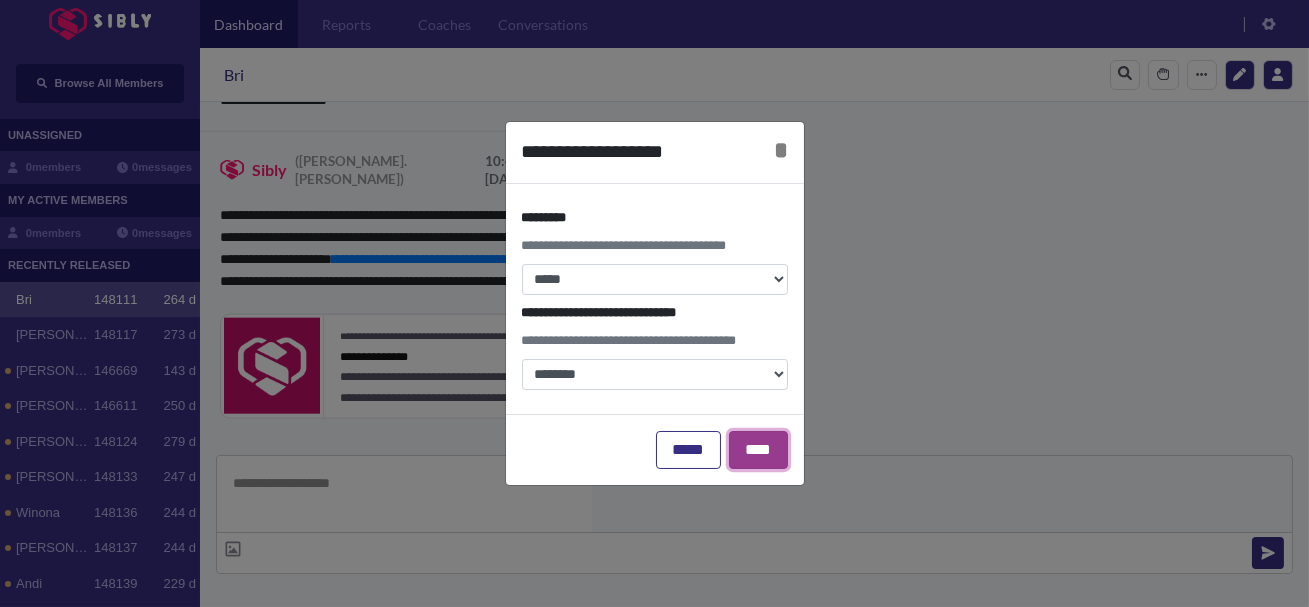 click on "****" at bounding box center (758, 450) 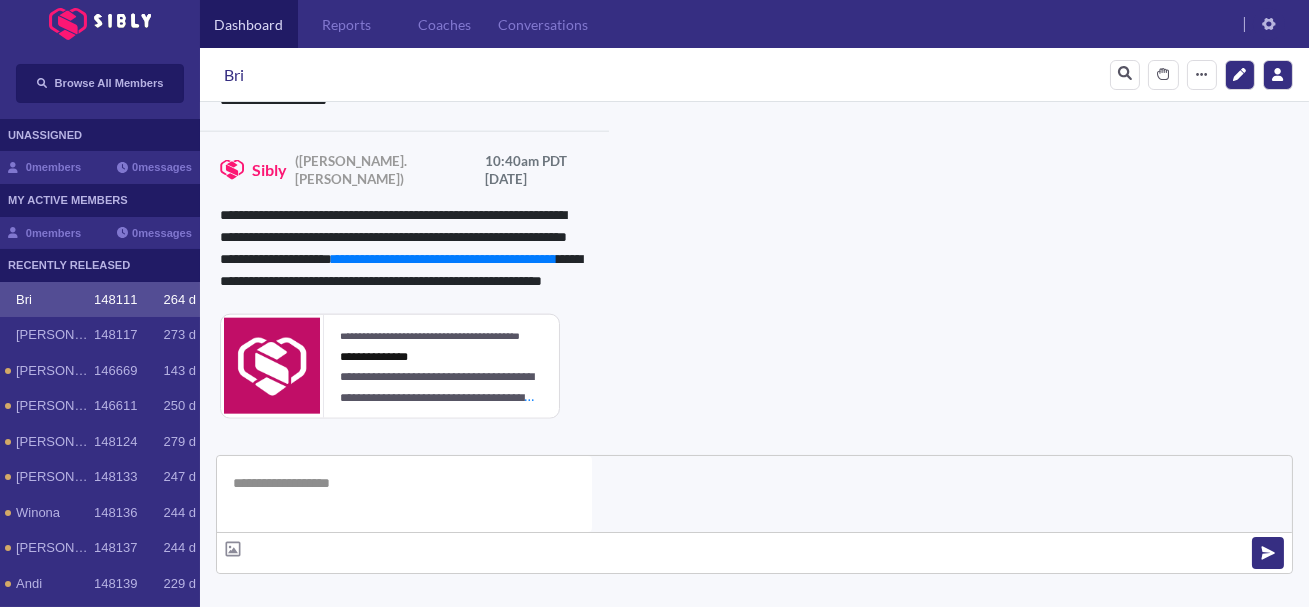 click 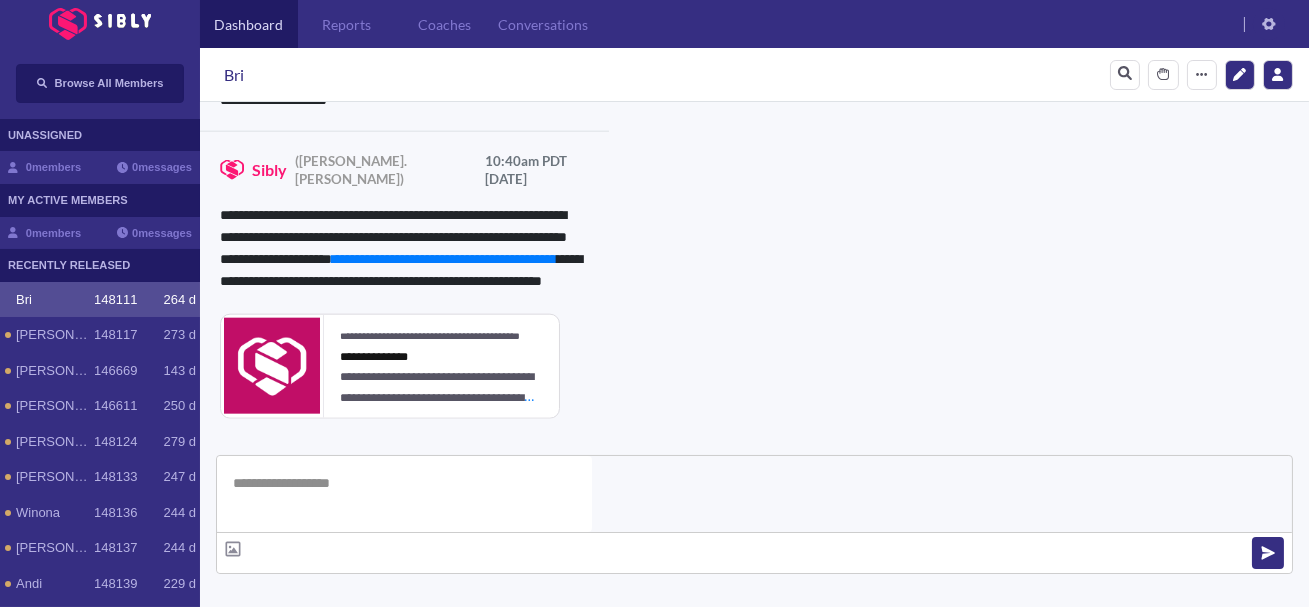 click on "Save" at bounding box center [530, 856] 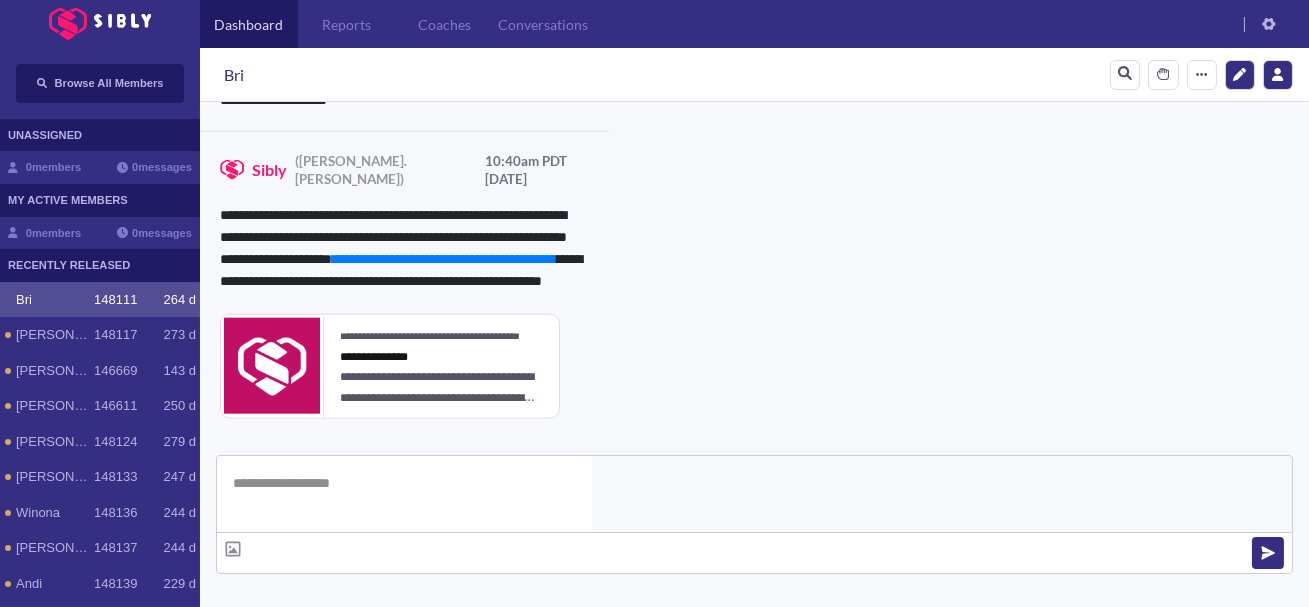 scroll, scrollTop: 0, scrollLeft: 0, axis: both 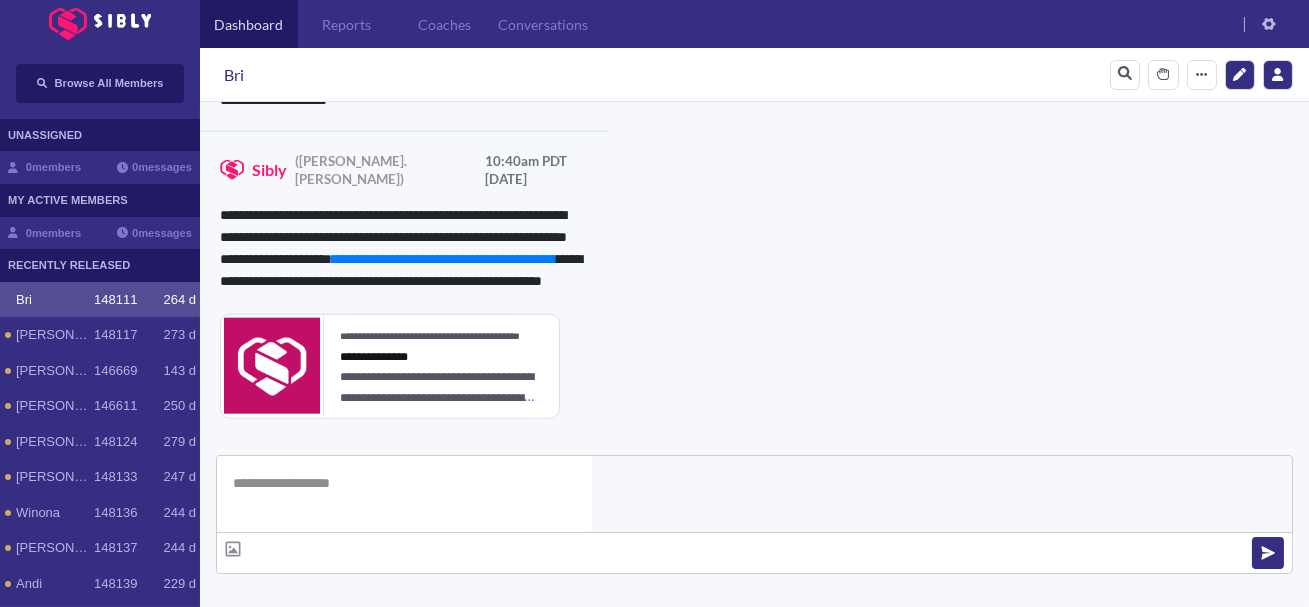 click on "**********" at bounding box center (530, 749) 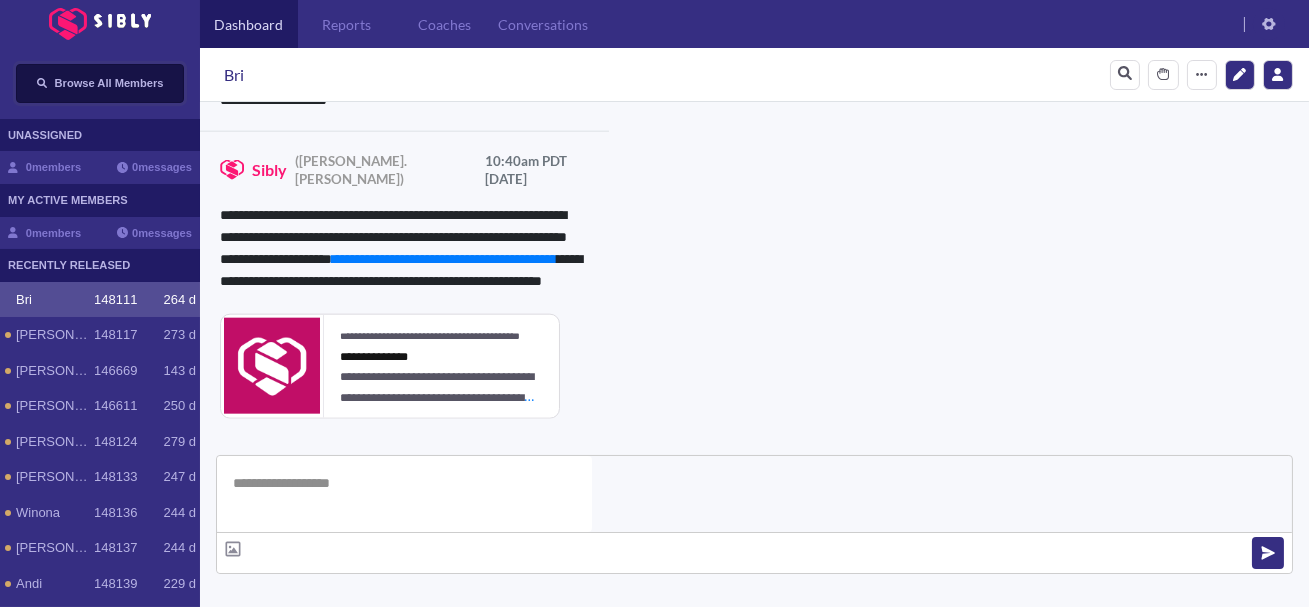click on "Browse All Members" at bounding box center (109, 83) 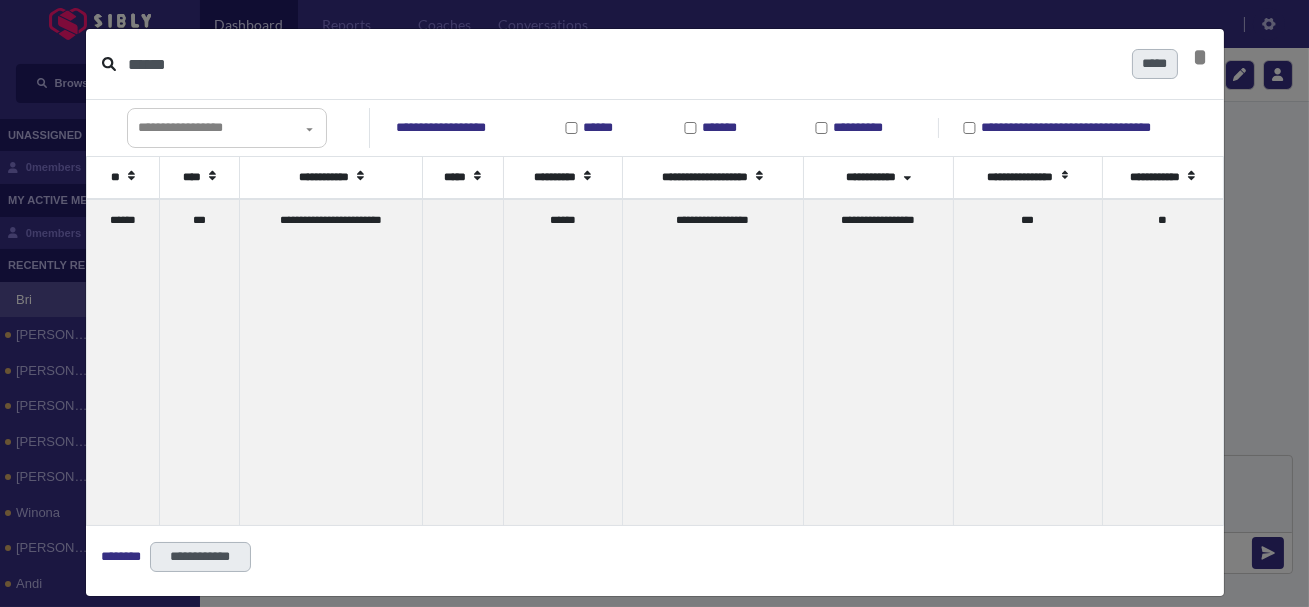click on "******" at bounding box center (622, 64) 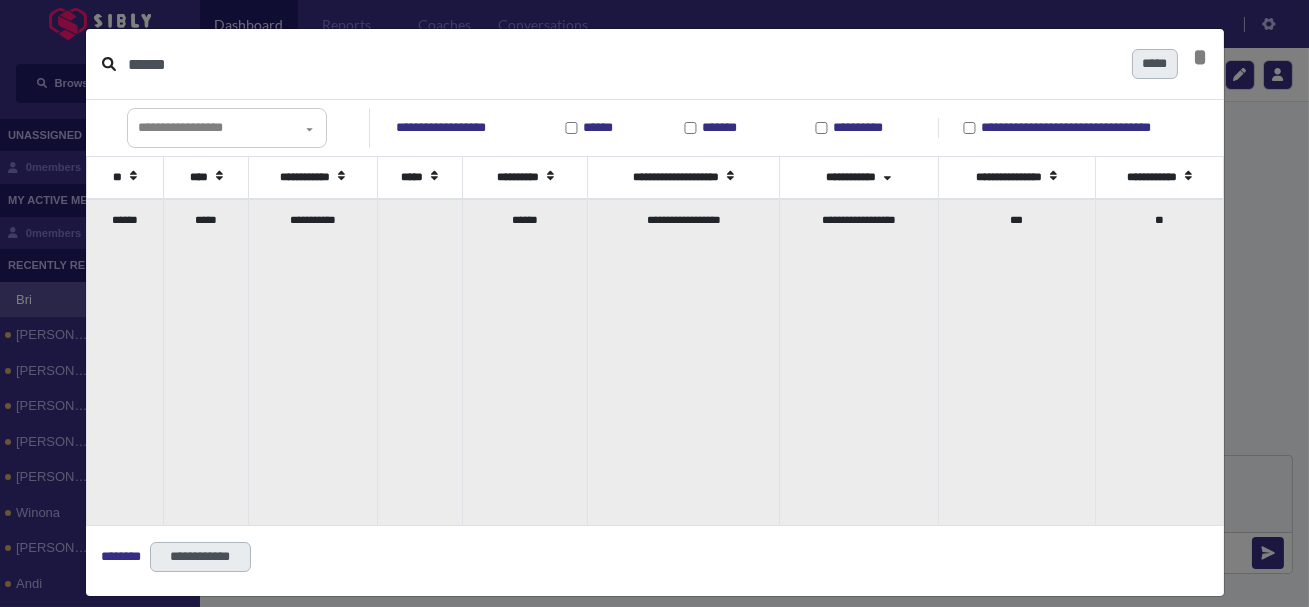 click on "*****" at bounding box center (206, 362) 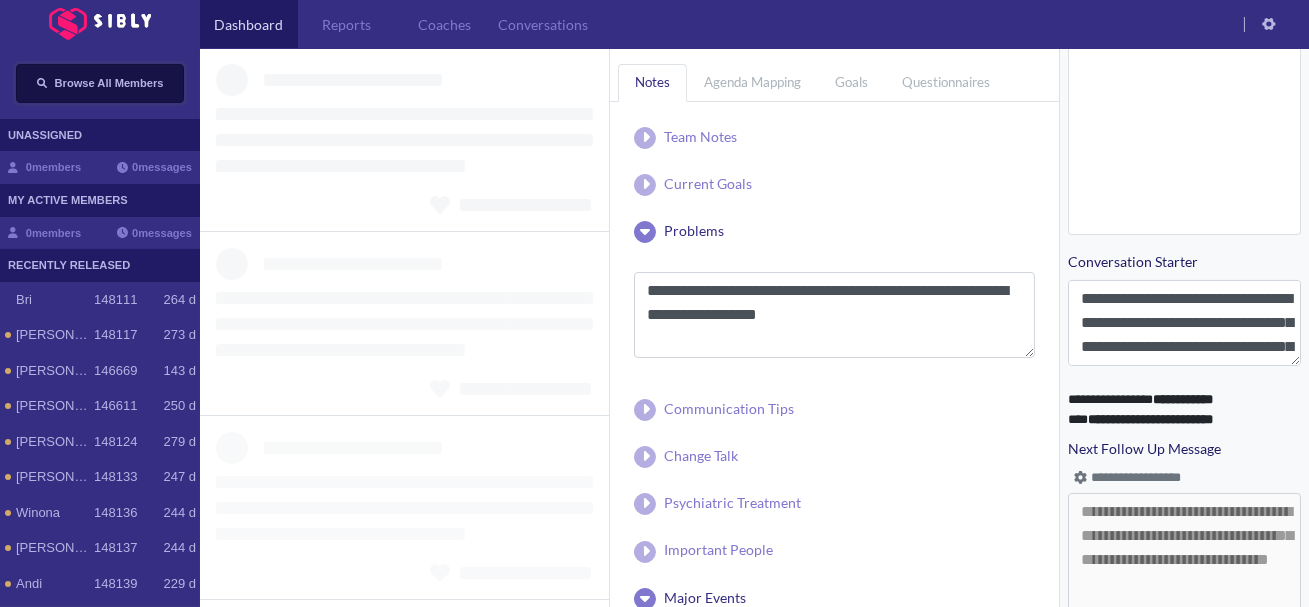 scroll, scrollTop: 990, scrollLeft: 0, axis: vertical 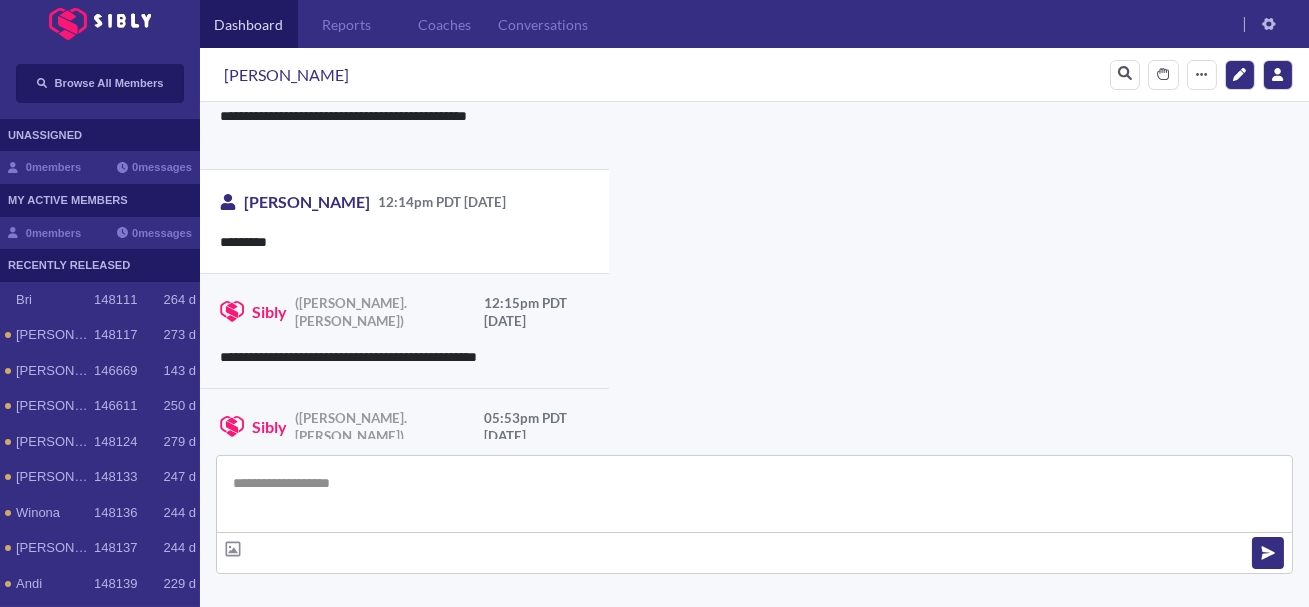 click at bounding box center (754, 494) 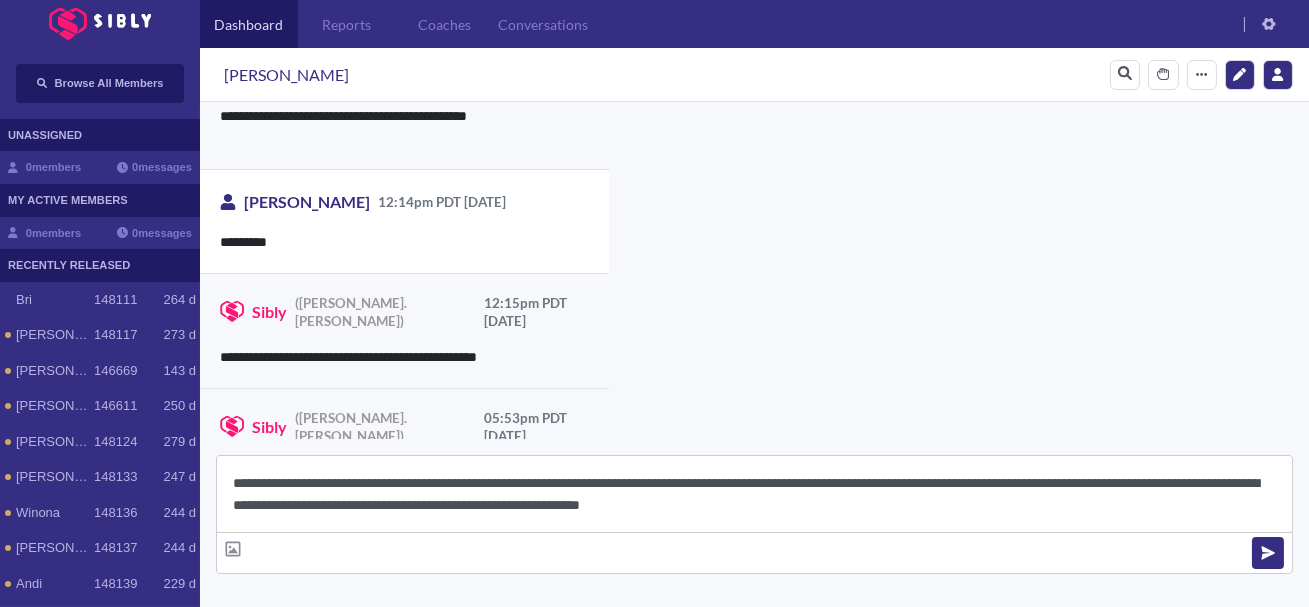 scroll, scrollTop: 22, scrollLeft: 0, axis: vertical 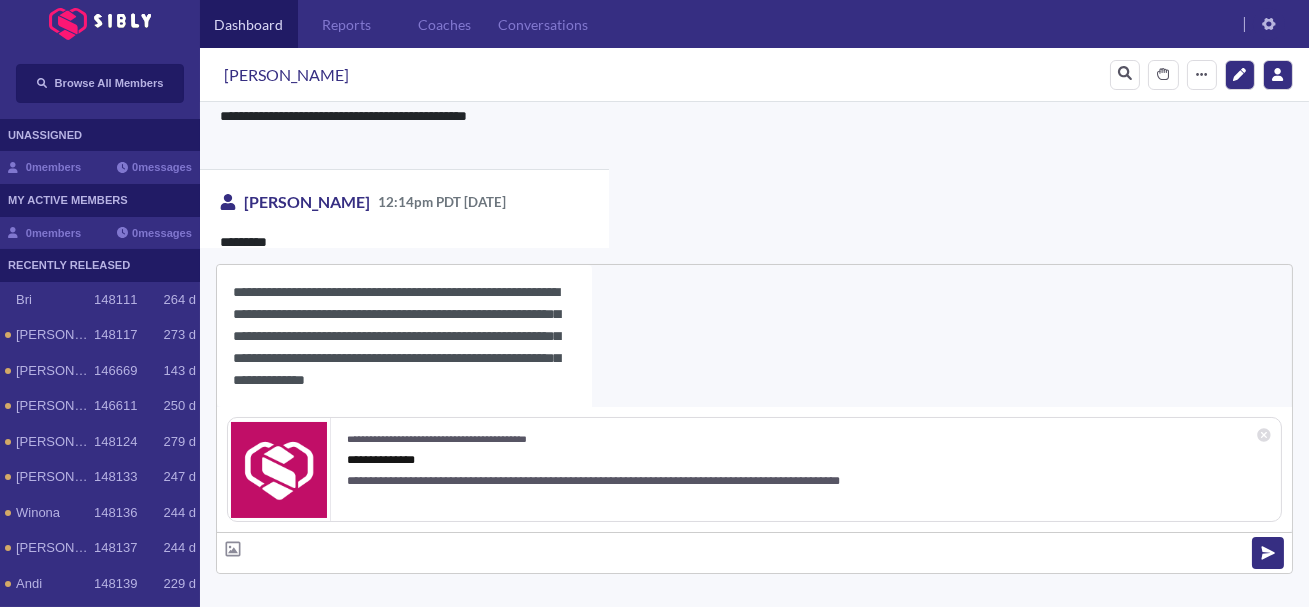 click on "**********" at bounding box center [404, 336] 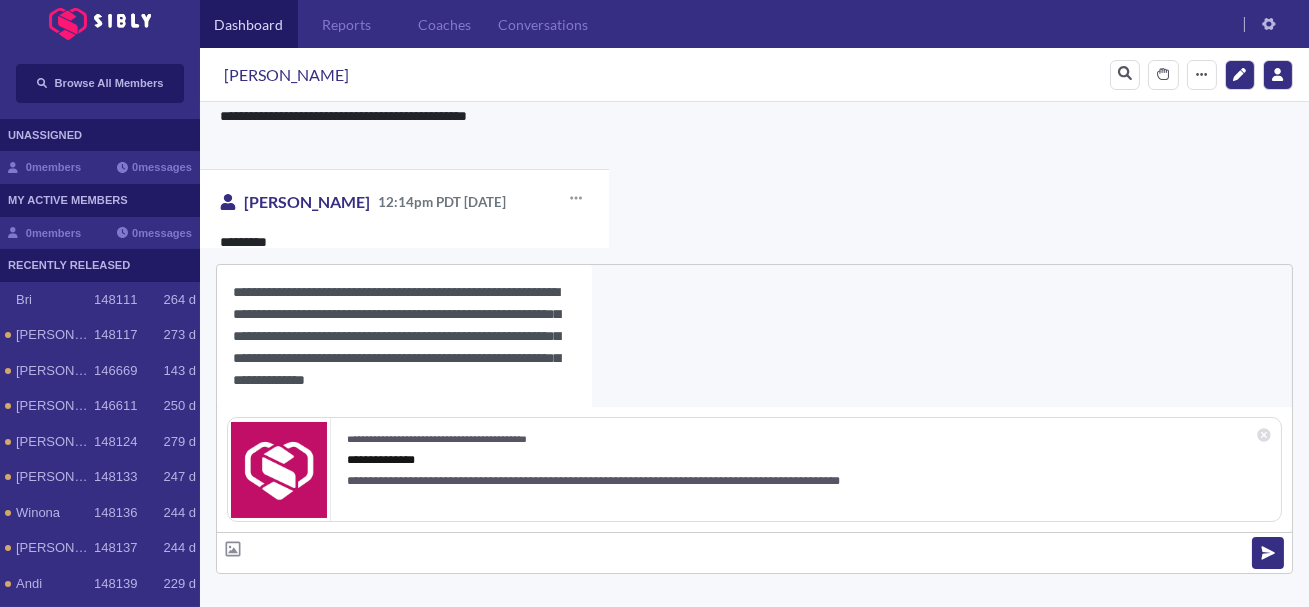 click on "[PERSON_NAME]" at bounding box center (307, 202) 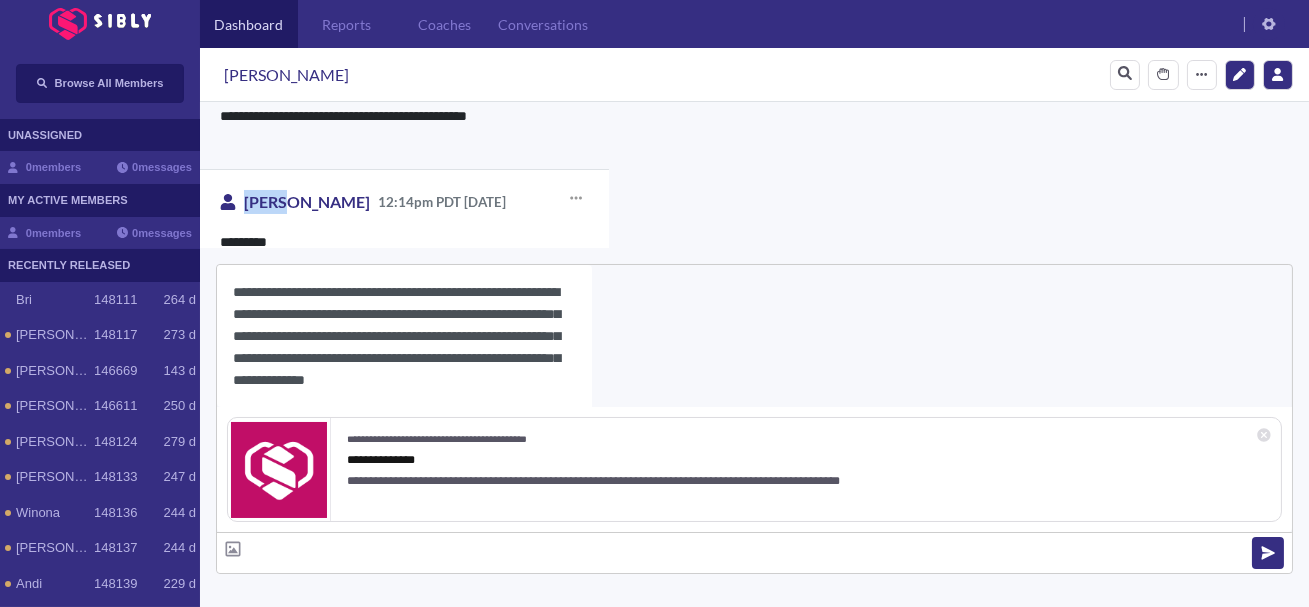 click on "[PERSON_NAME]" at bounding box center (307, 202) 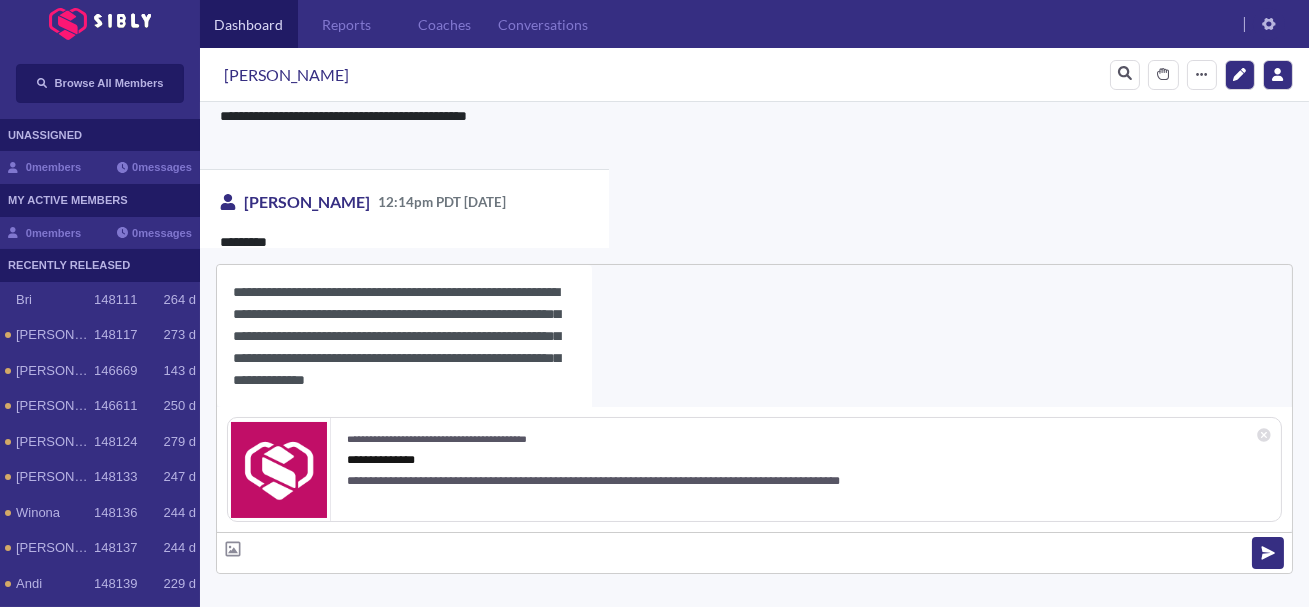 click on "**********" at bounding box center (404, 336) 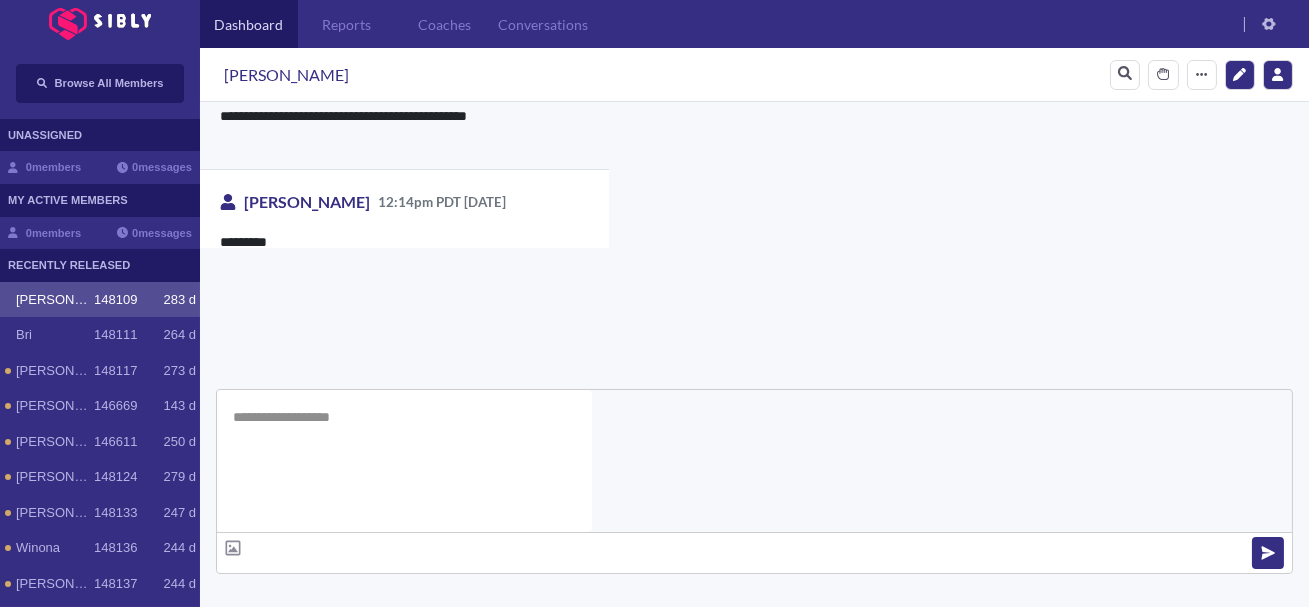 scroll, scrollTop: 0, scrollLeft: 0, axis: both 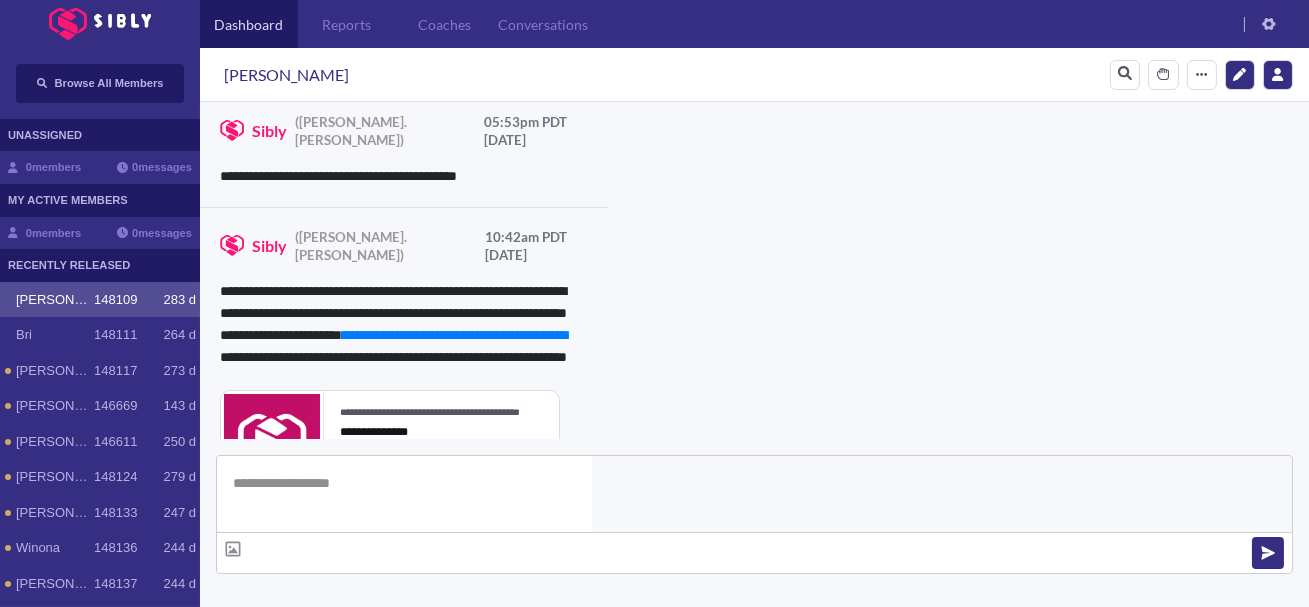 click on "View Resources" at bounding box center [880, 864] 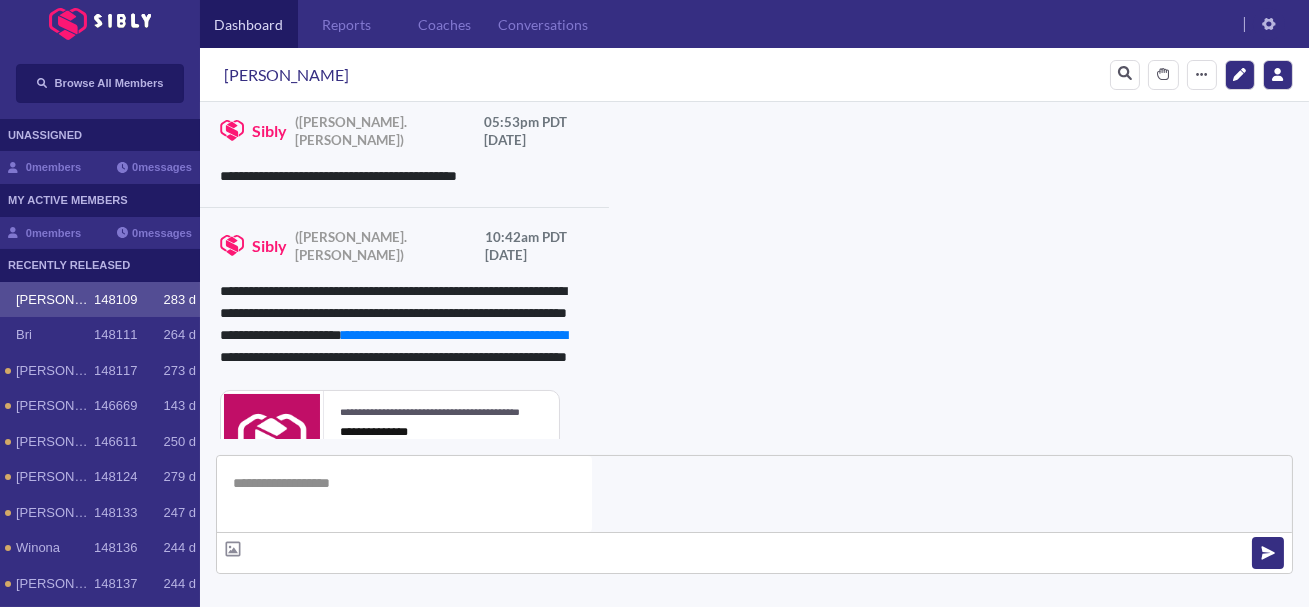 click on "**********" at bounding box center [530, 730] 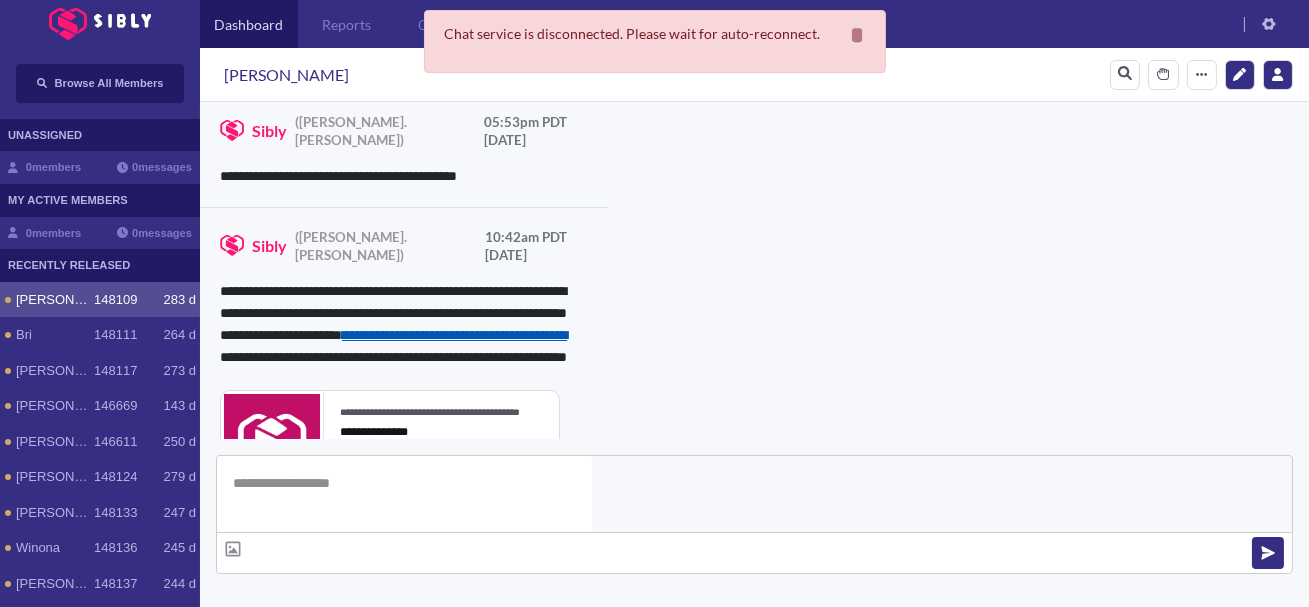 click on "**********" at bounding box center [454, 335] 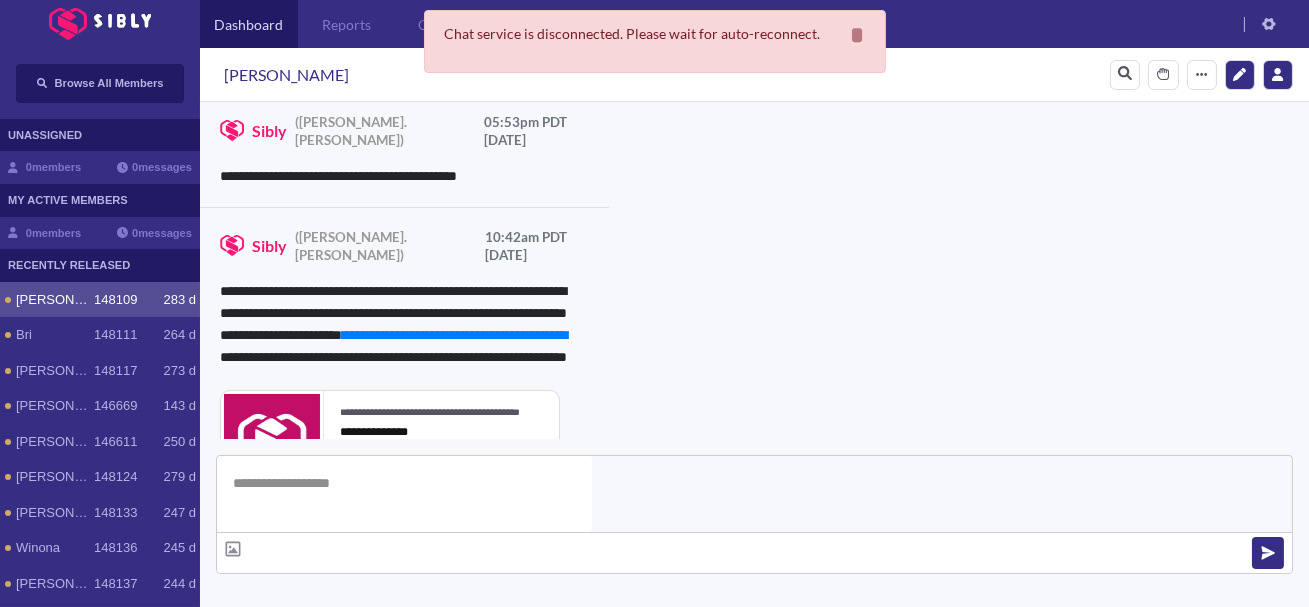 click on "**********" at bounding box center (404, 335) 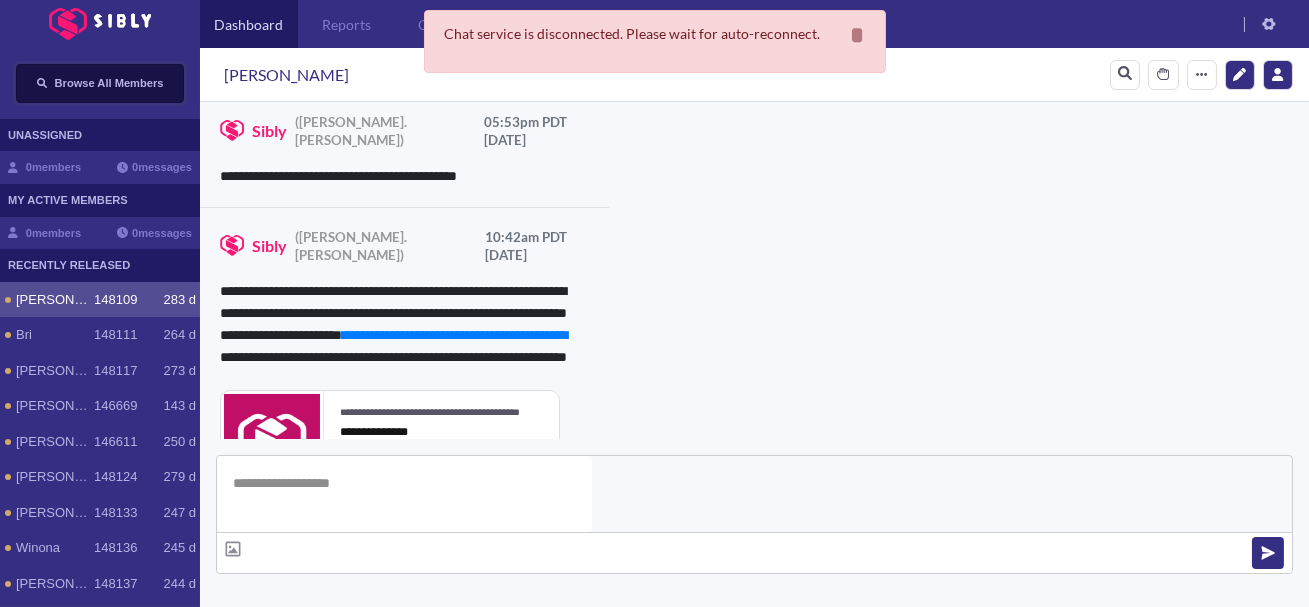 click on "Browse All Members" at bounding box center [109, 83] 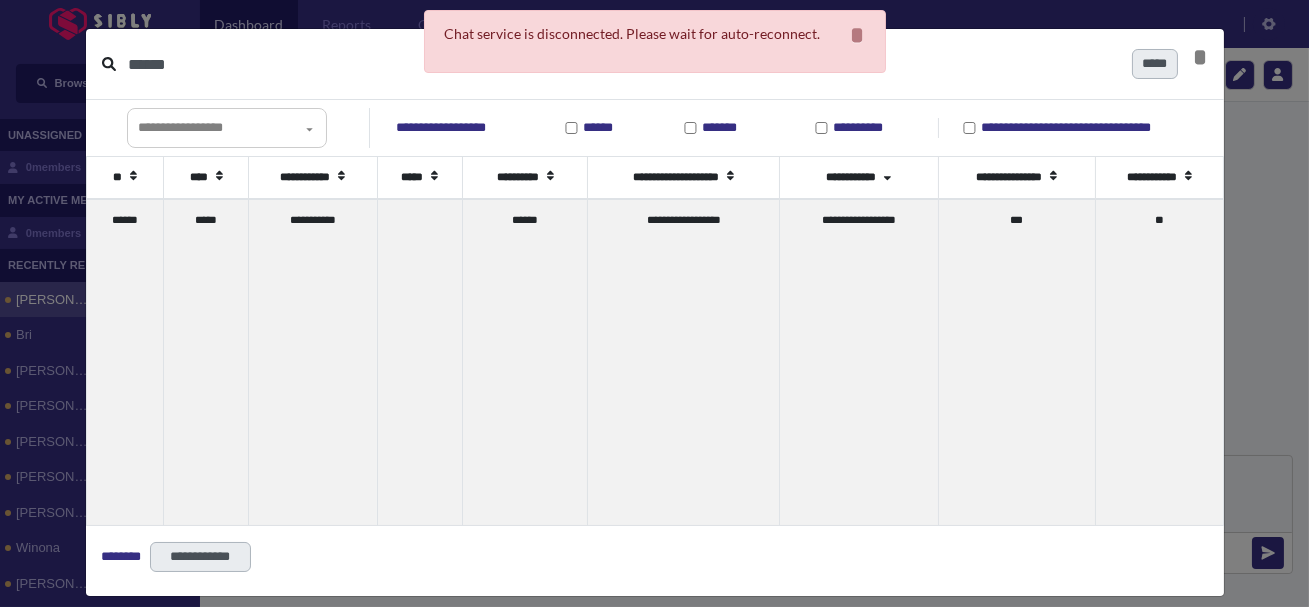 click on "******" at bounding box center [622, 64] 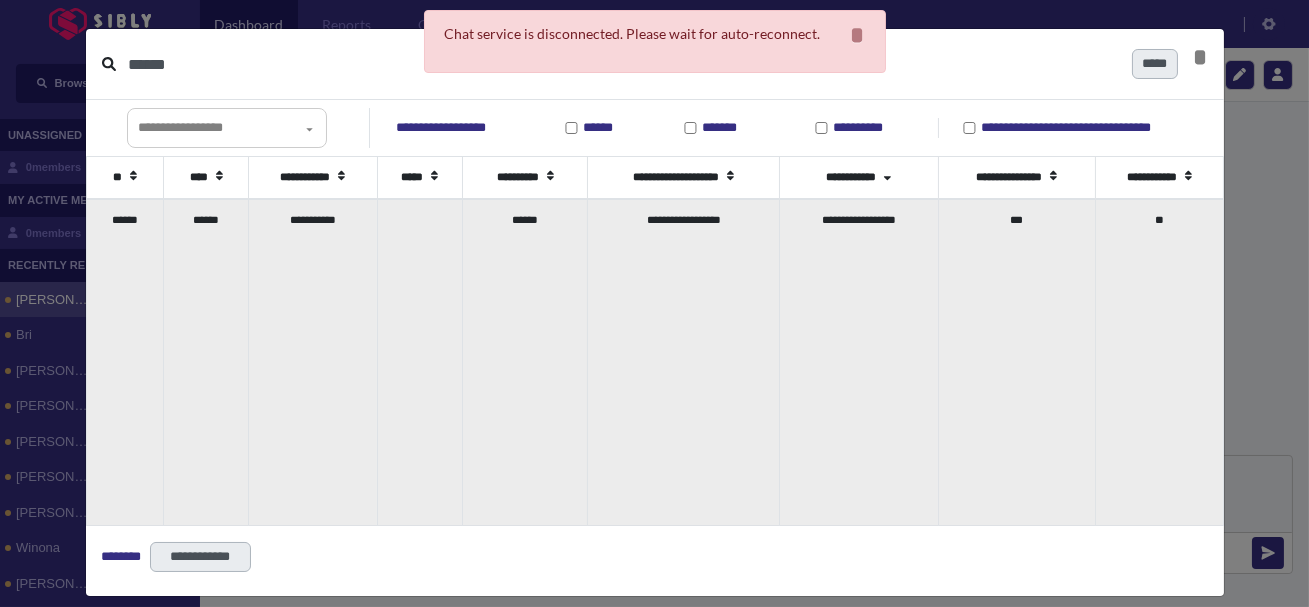 click on "**********" at bounding box center (313, 362) 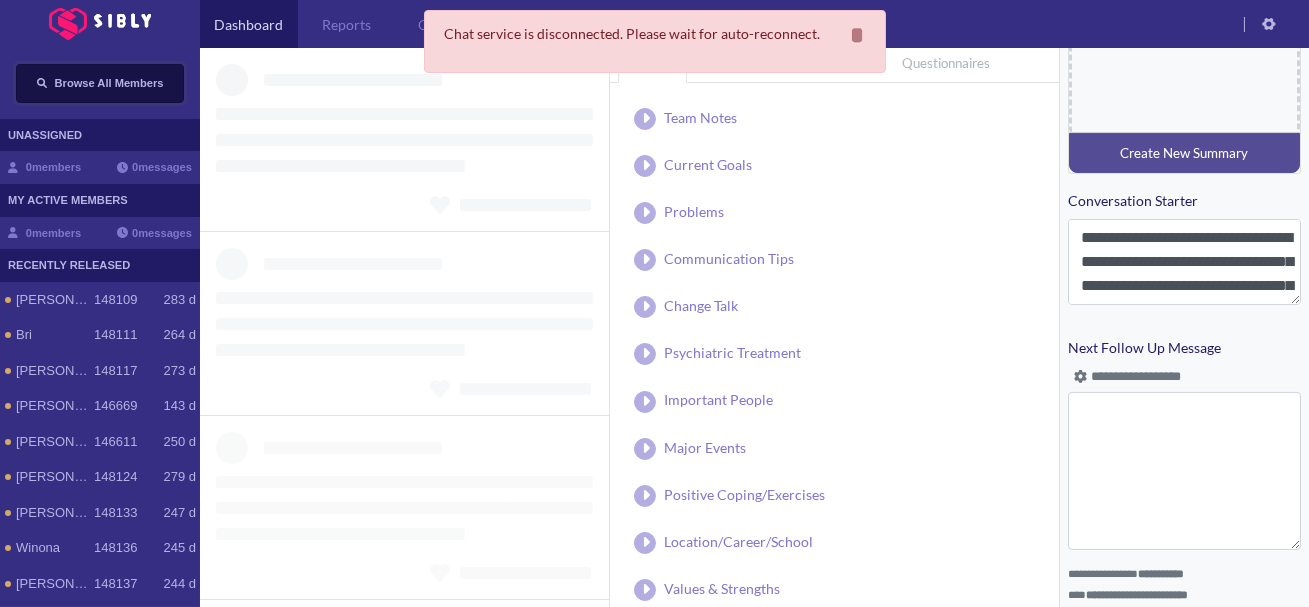 scroll, scrollTop: 918, scrollLeft: 0, axis: vertical 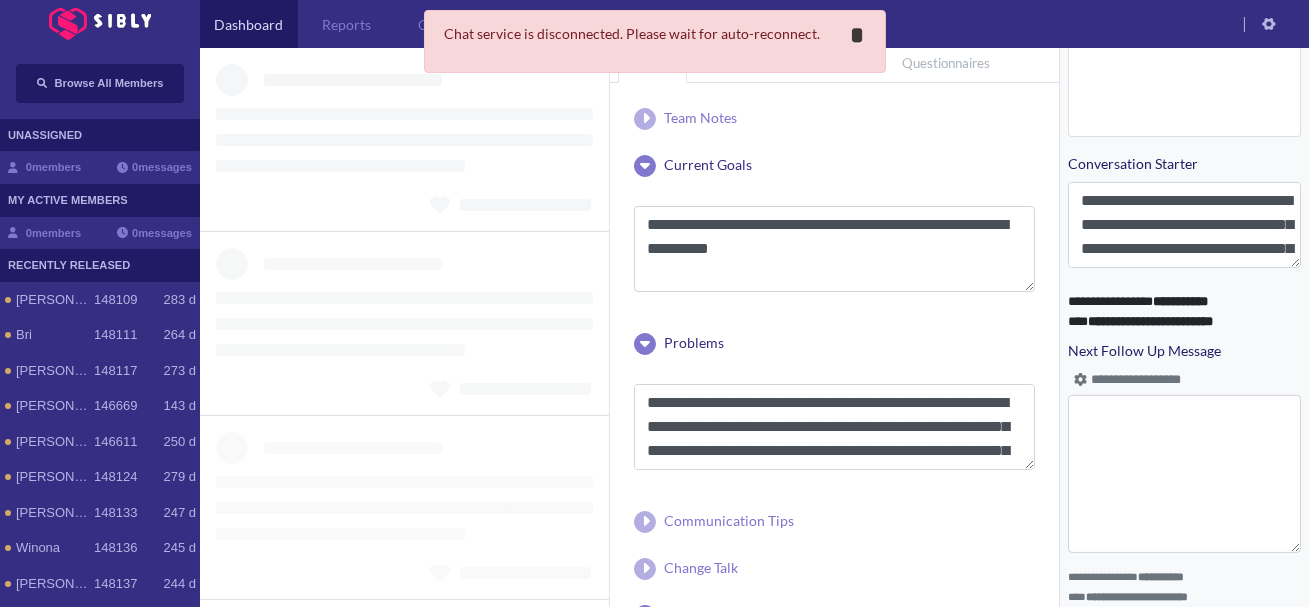 click on "*" at bounding box center [858, 35] 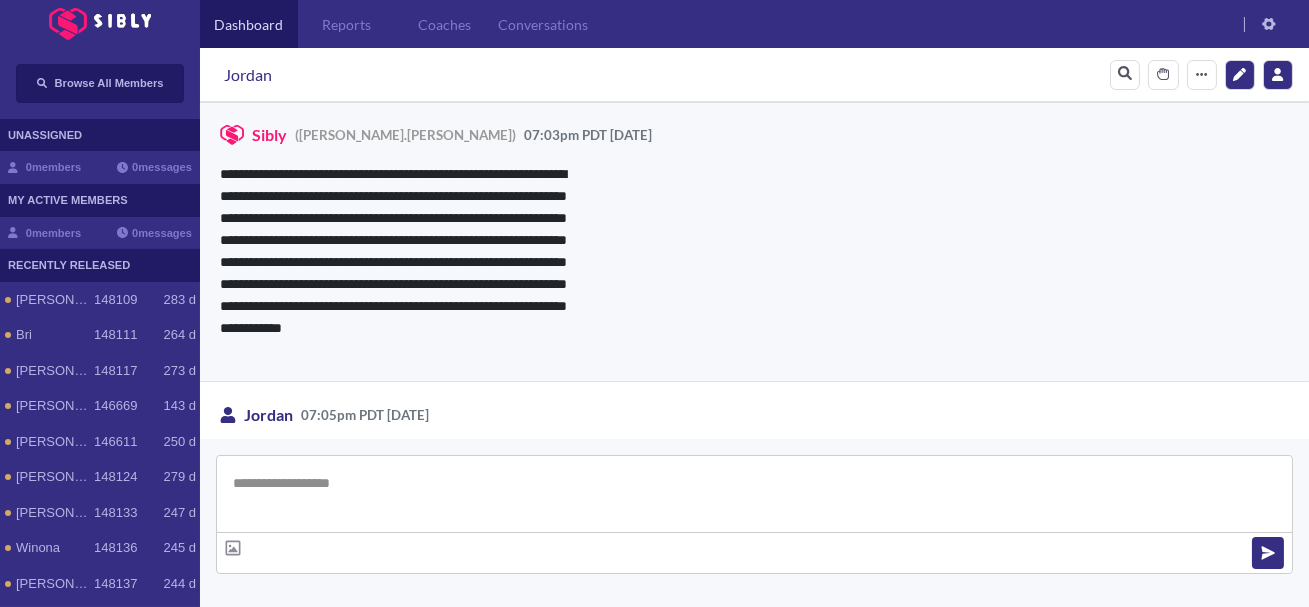 scroll, scrollTop: 1103, scrollLeft: 0, axis: vertical 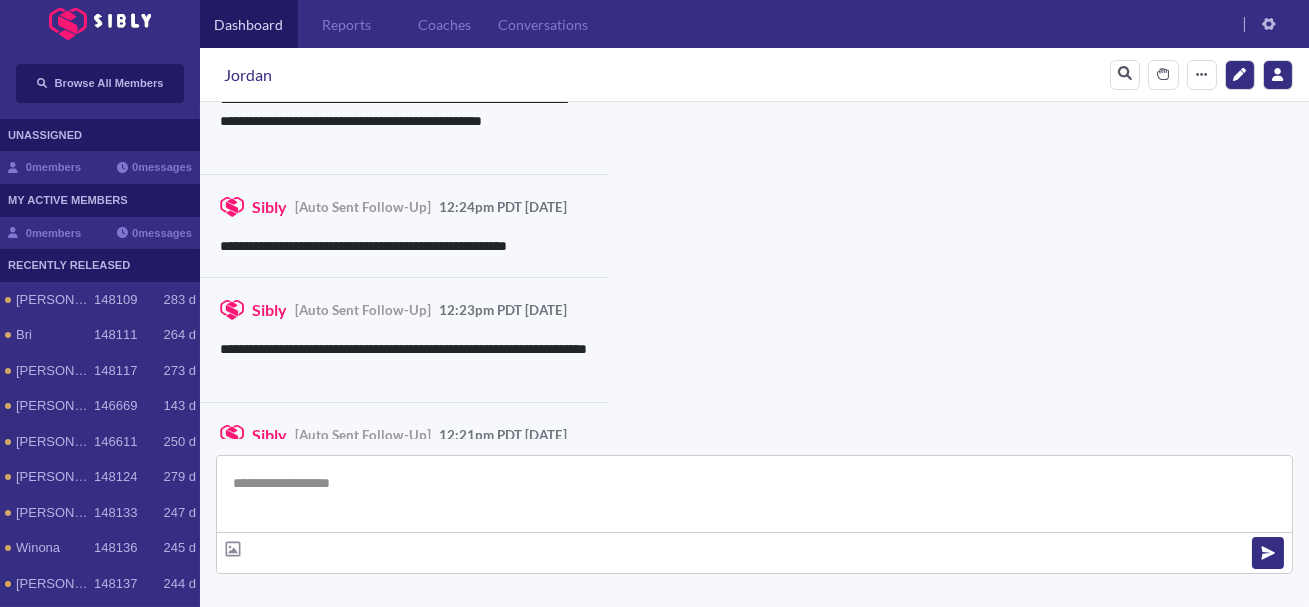 click at bounding box center [754, 494] 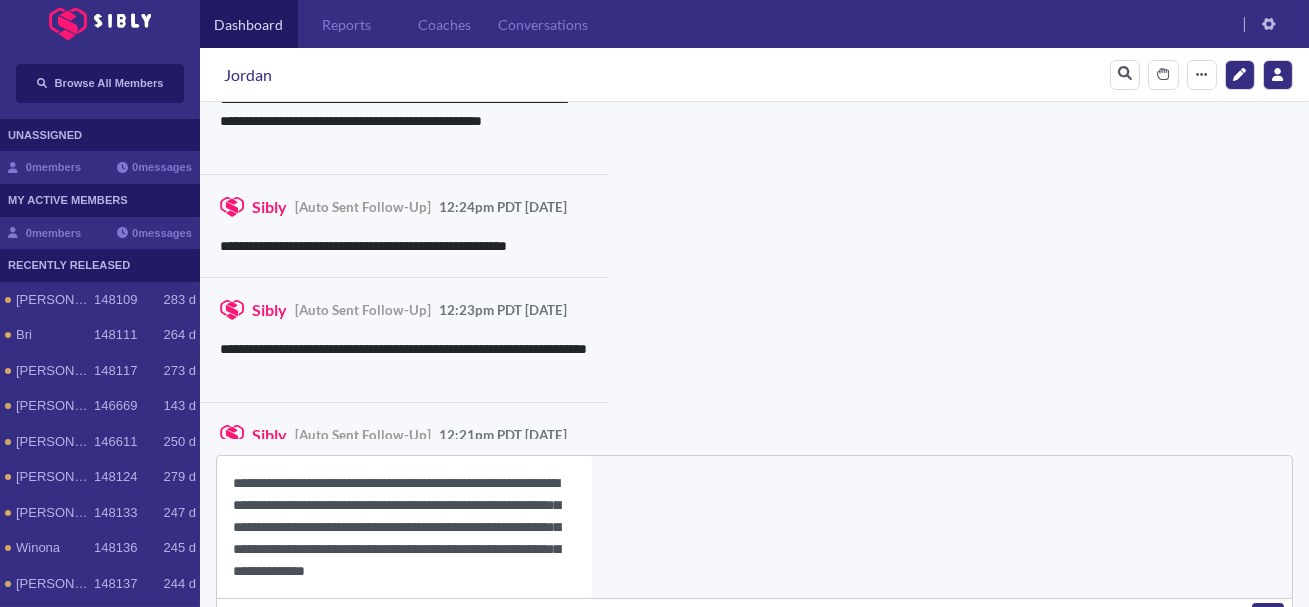 scroll, scrollTop: 22, scrollLeft: 0, axis: vertical 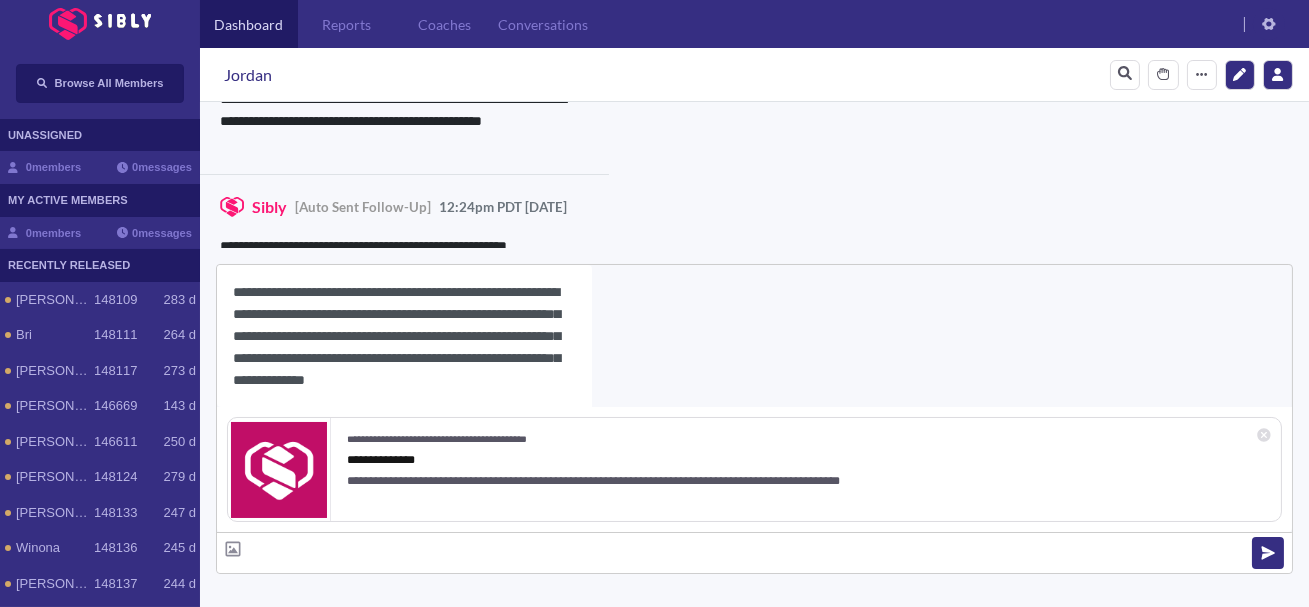 click on "Jordan" at bounding box center [248, 75] 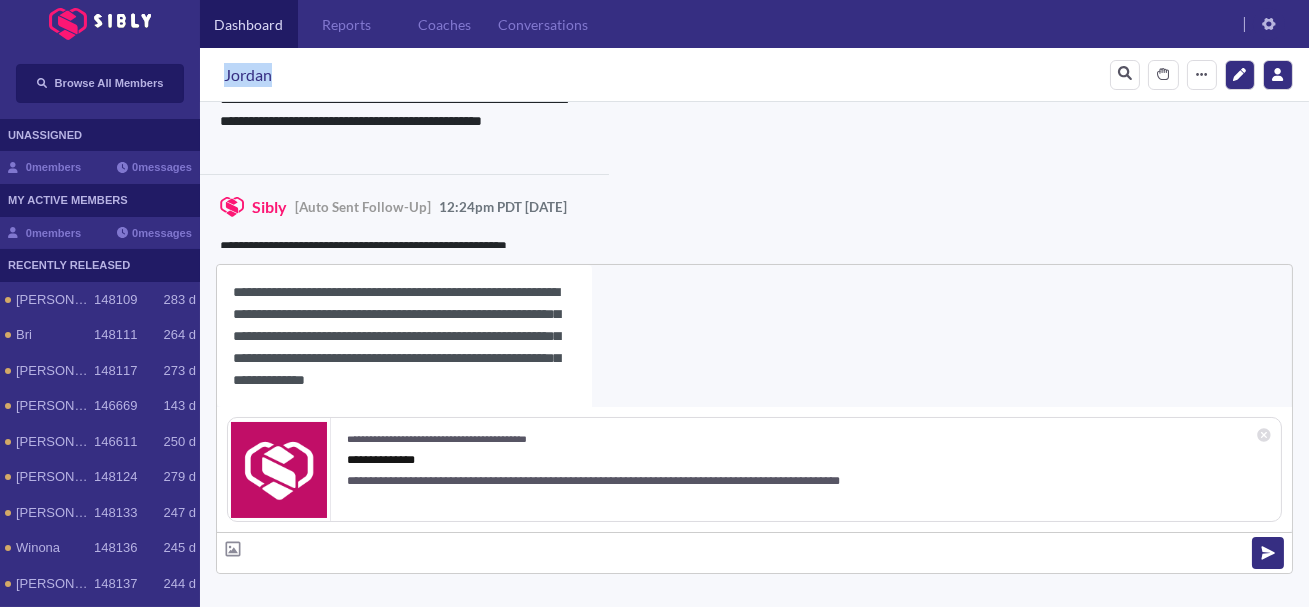 click on "Jordan" at bounding box center [248, 75] 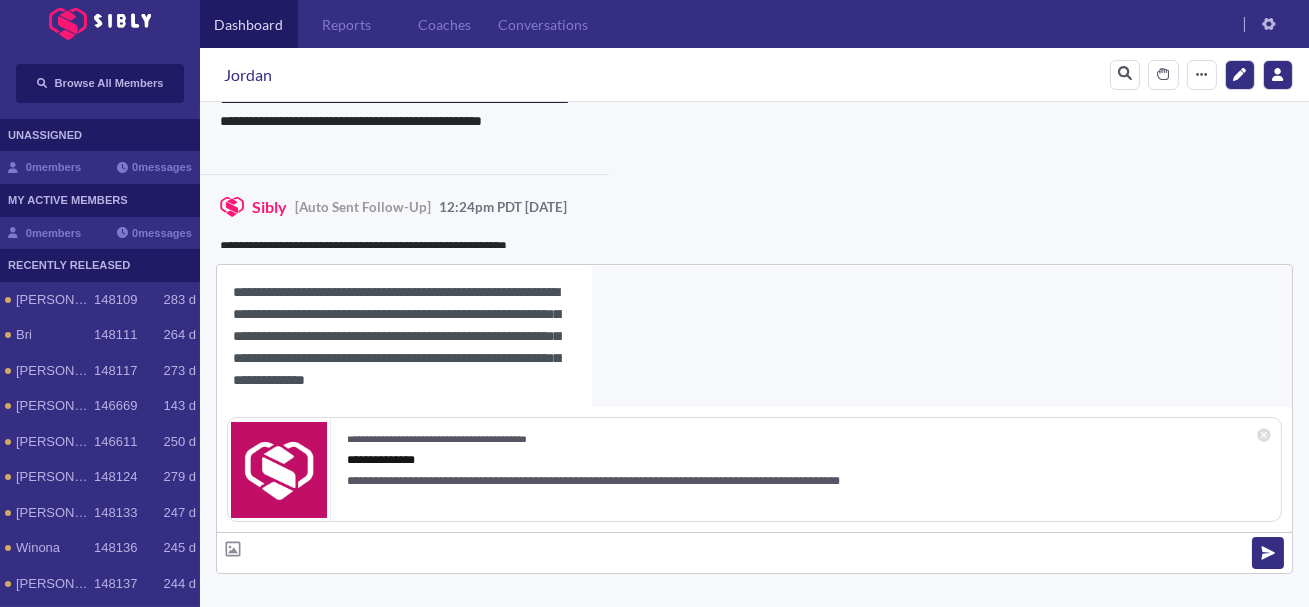 click on "**********" at bounding box center (404, 336) 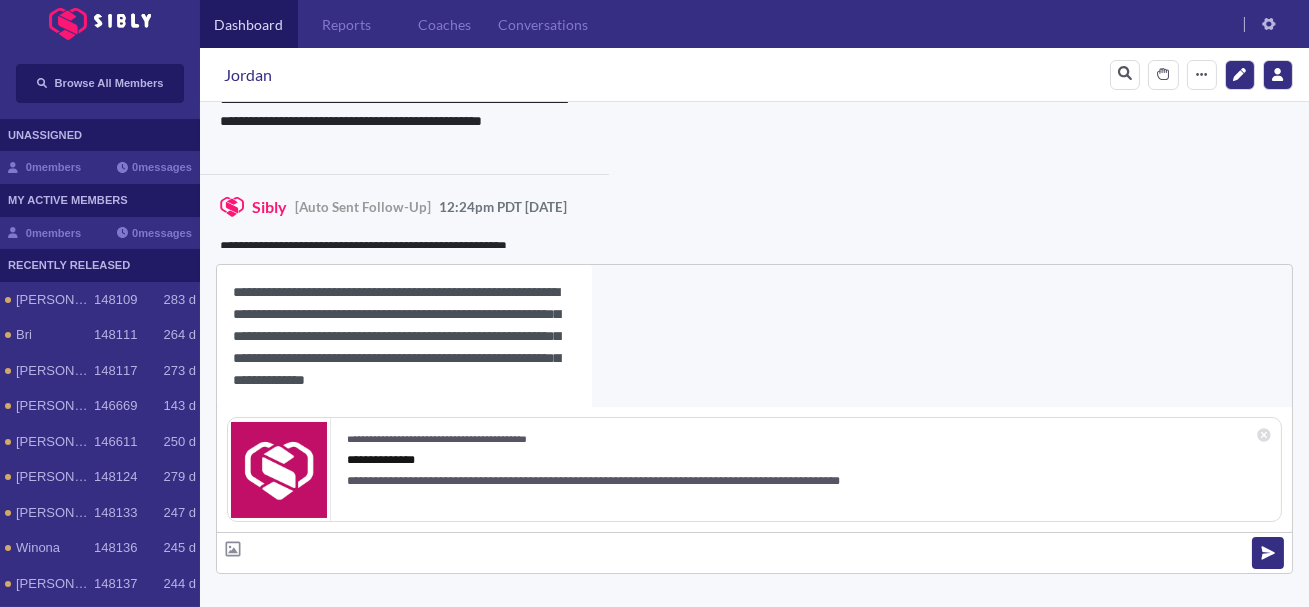 paste on "******" 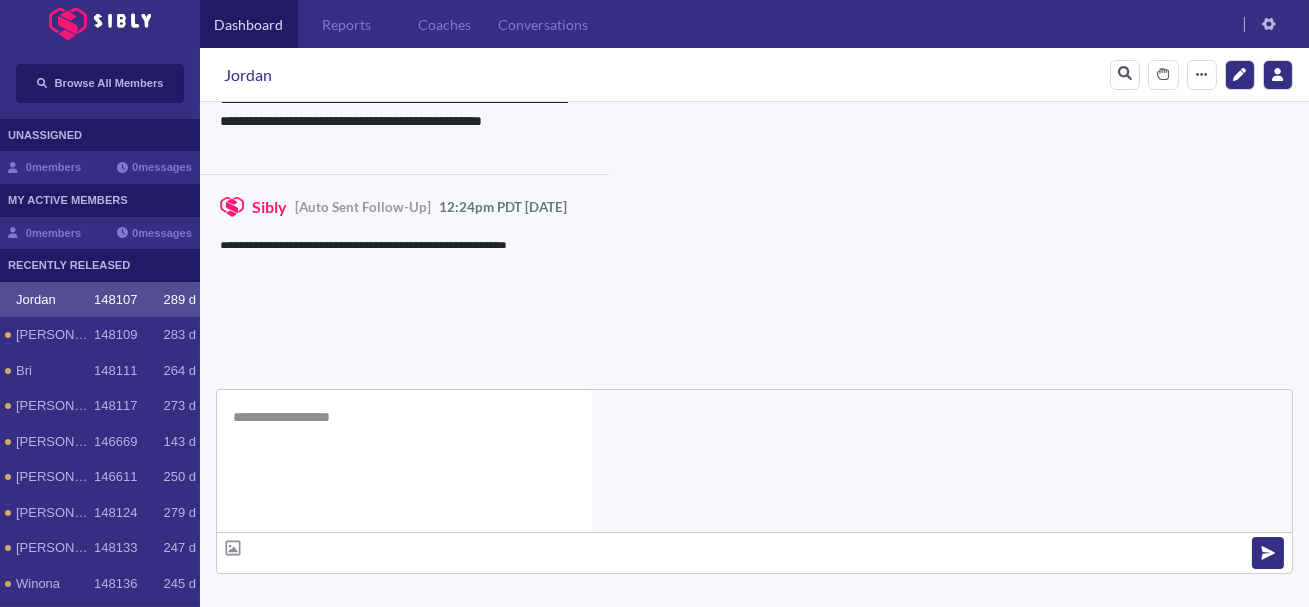 scroll, scrollTop: 0, scrollLeft: 0, axis: both 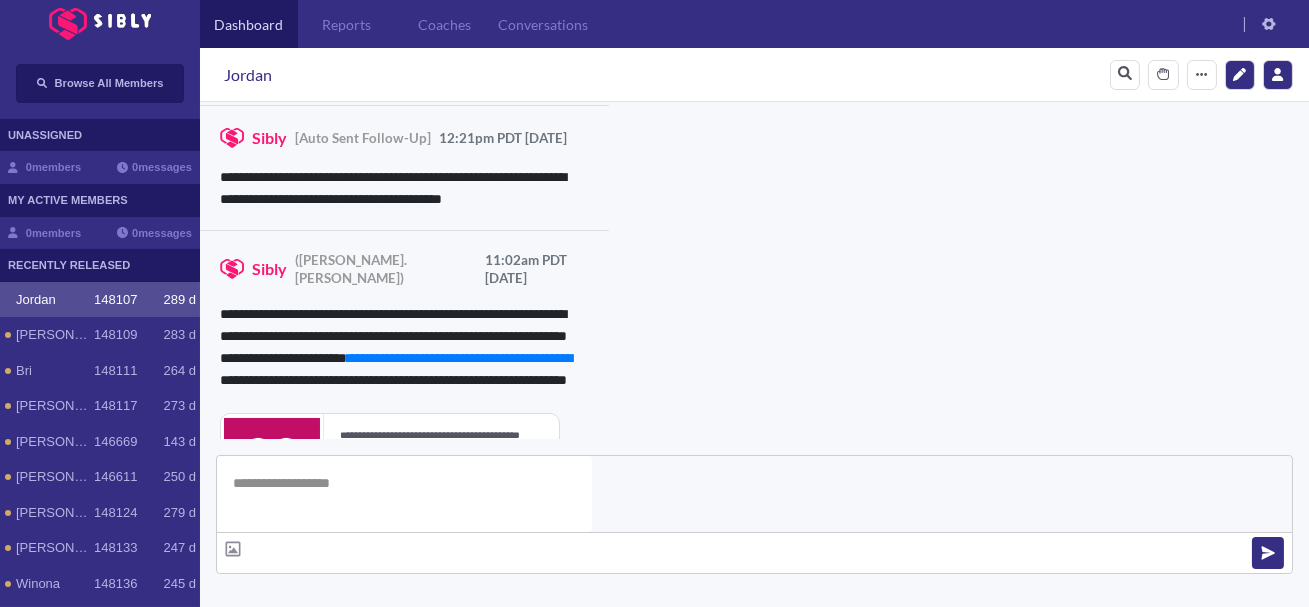 click on "**********" at bounding box center (833, 896) 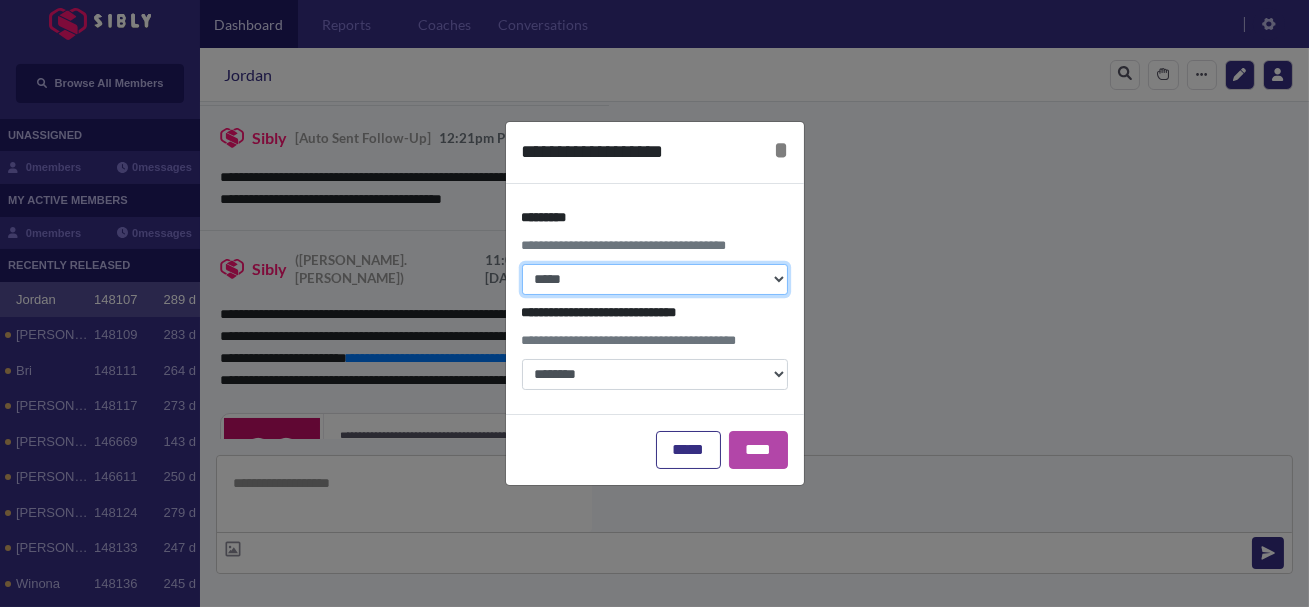click on "**********" at bounding box center (655, 279) 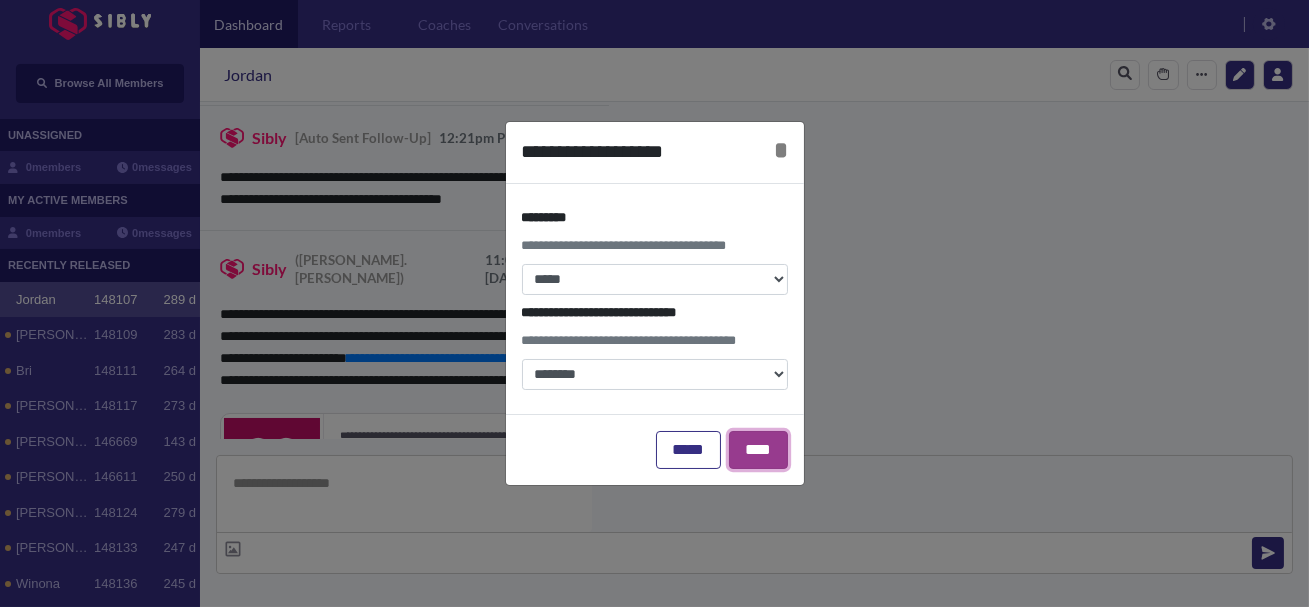 click on "****" at bounding box center [758, 450] 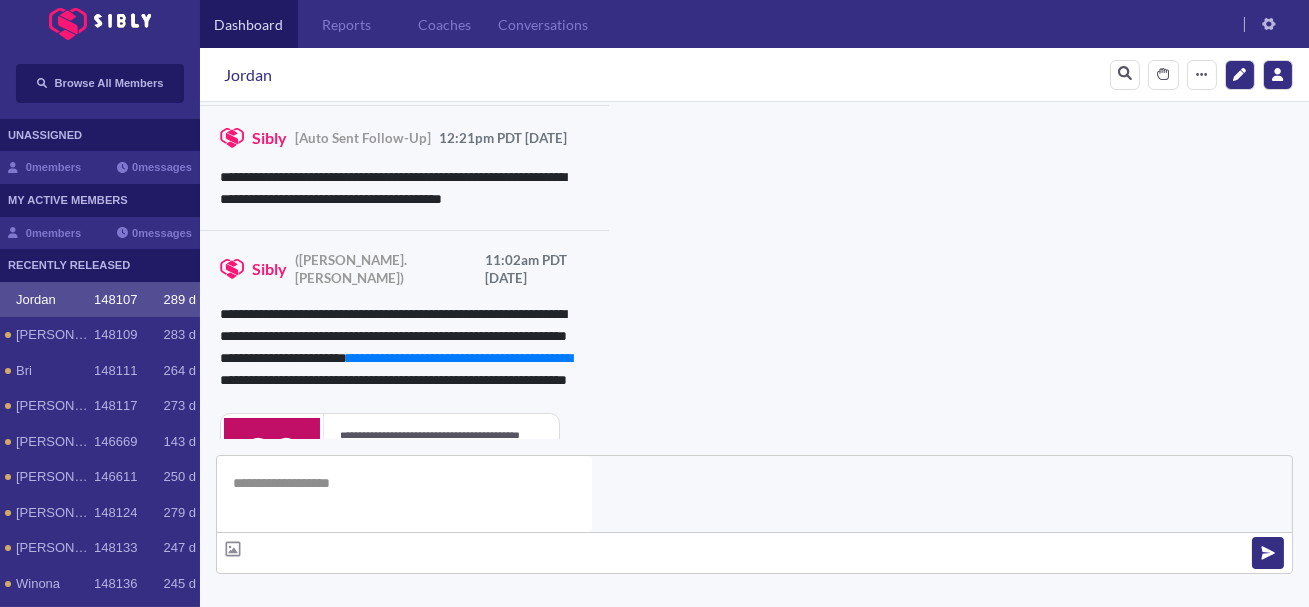 click 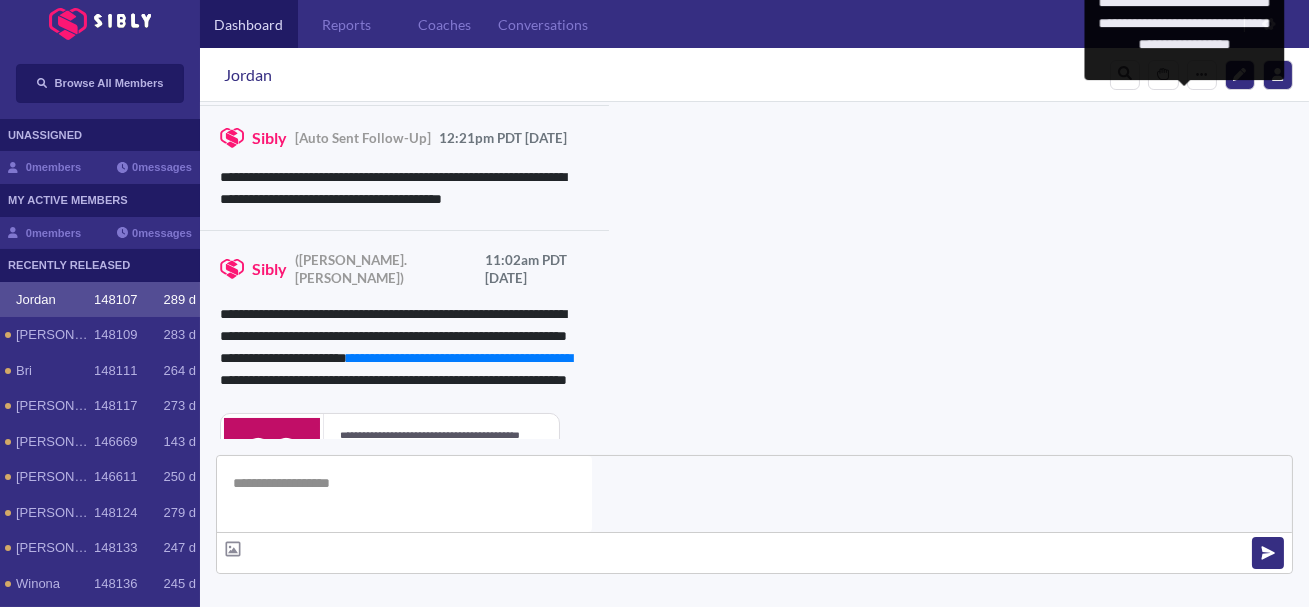 scroll, scrollTop: 512, scrollLeft: 0, axis: vertical 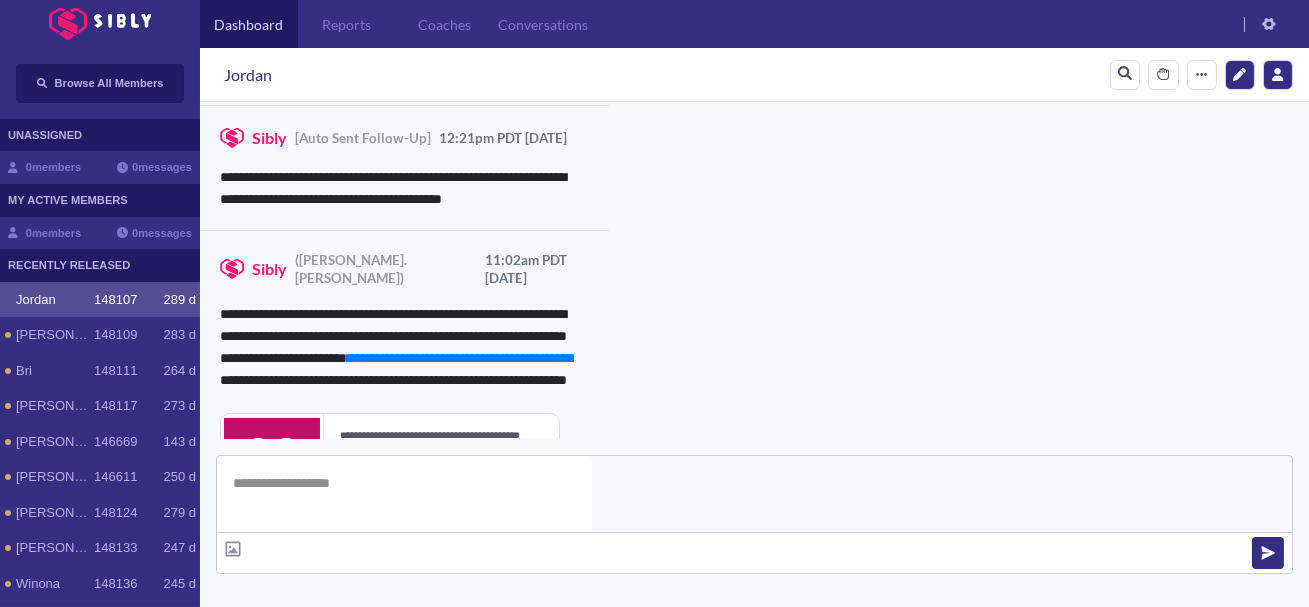 click on "View Resources" at bounding box center [880, 864] 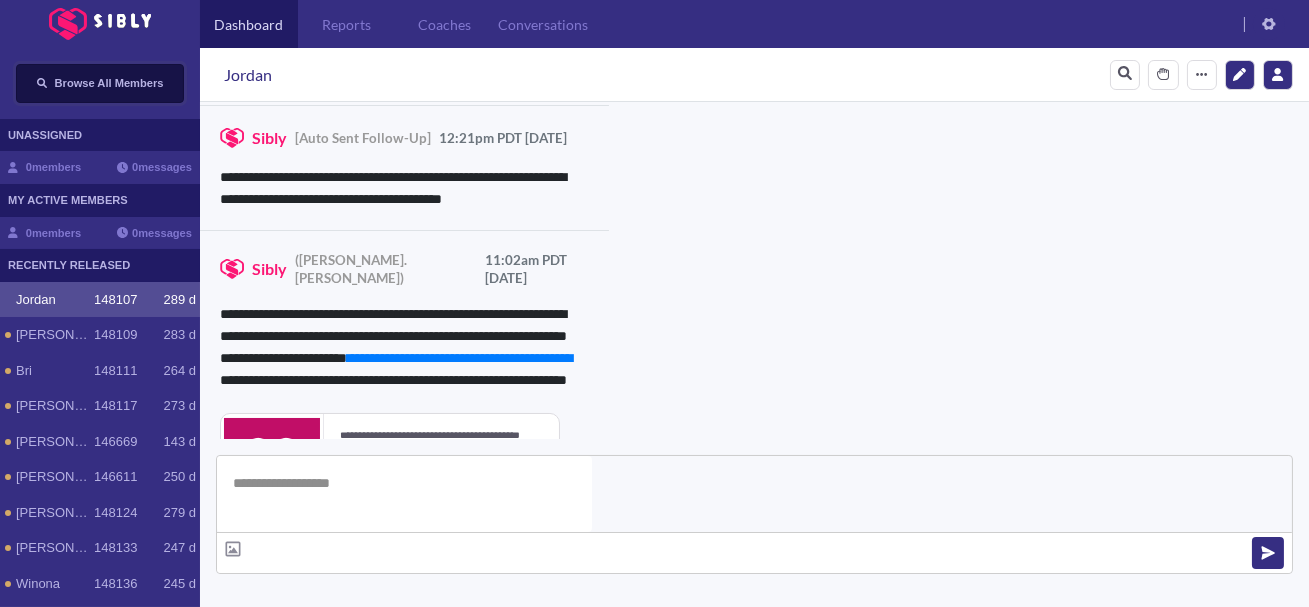 click on "Browse All Members" at bounding box center (100, 83) 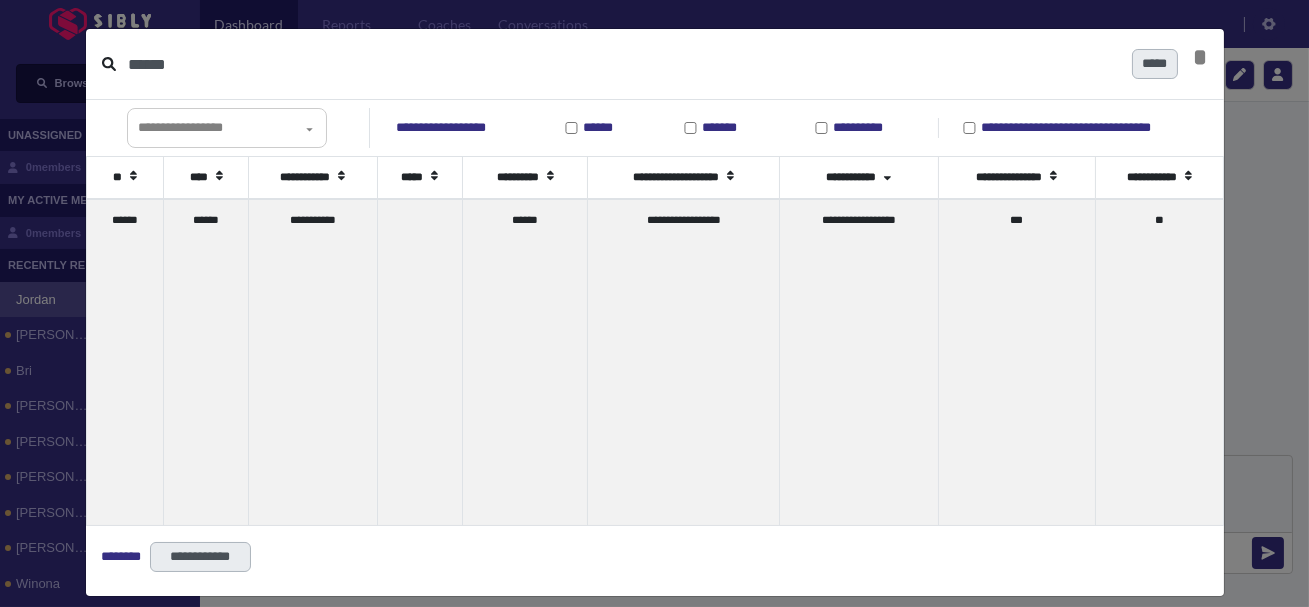 click on "******" at bounding box center (622, 64) 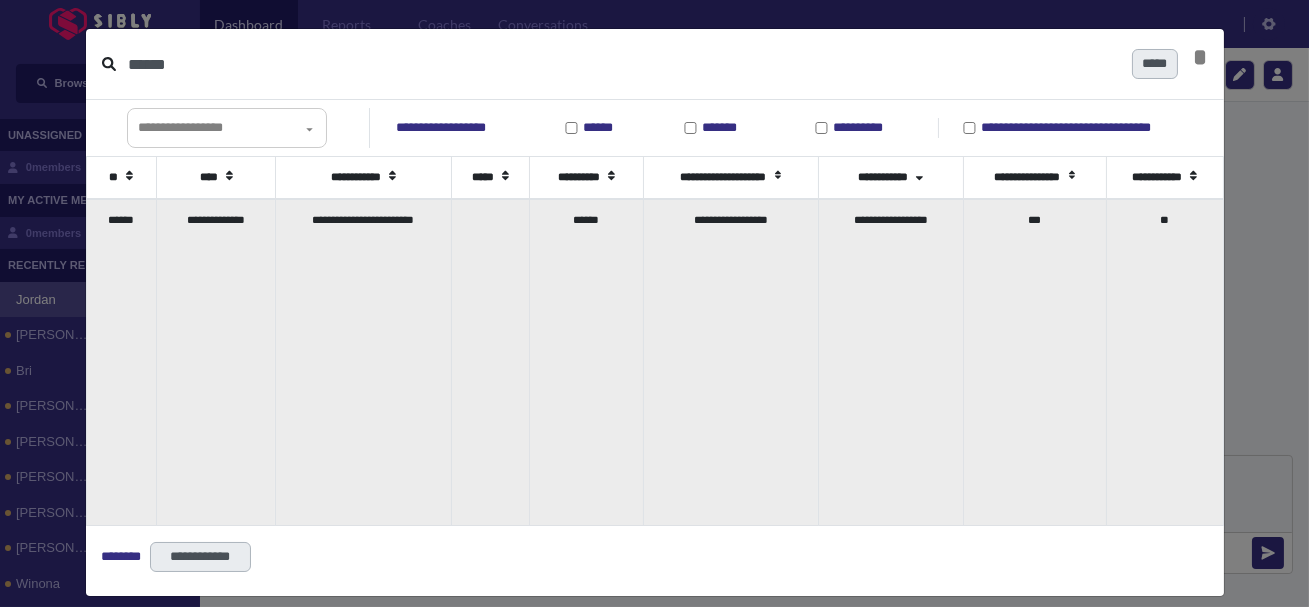 click on "**********" at bounding box center (216, 362) 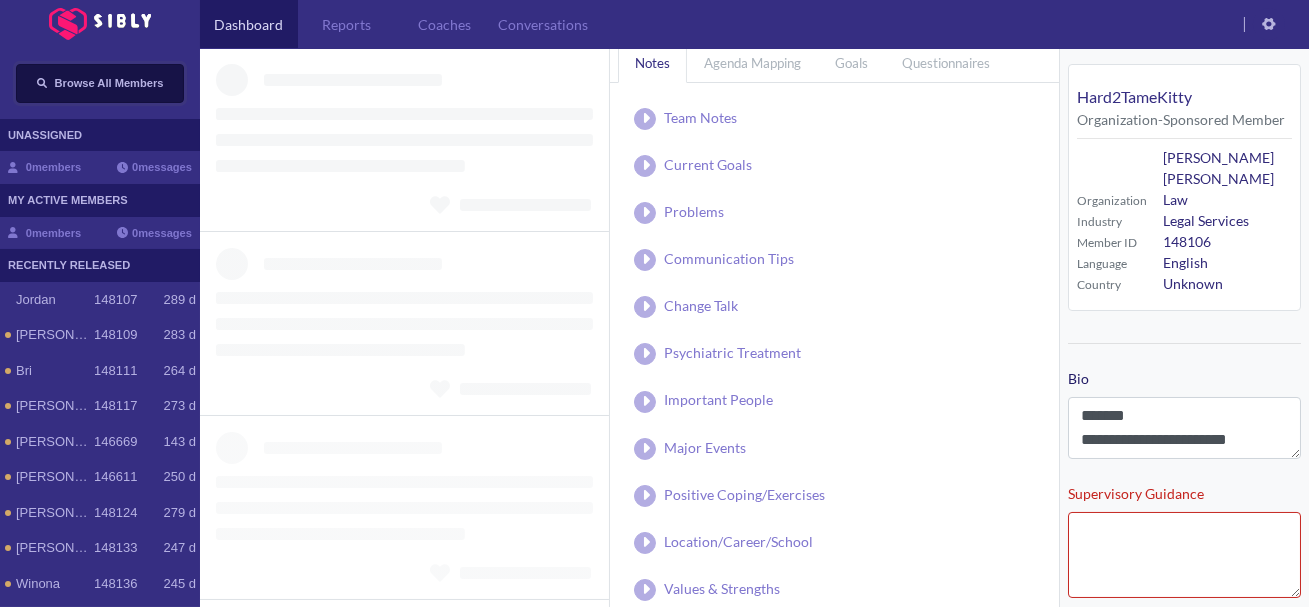 scroll, scrollTop: 18, scrollLeft: 0, axis: vertical 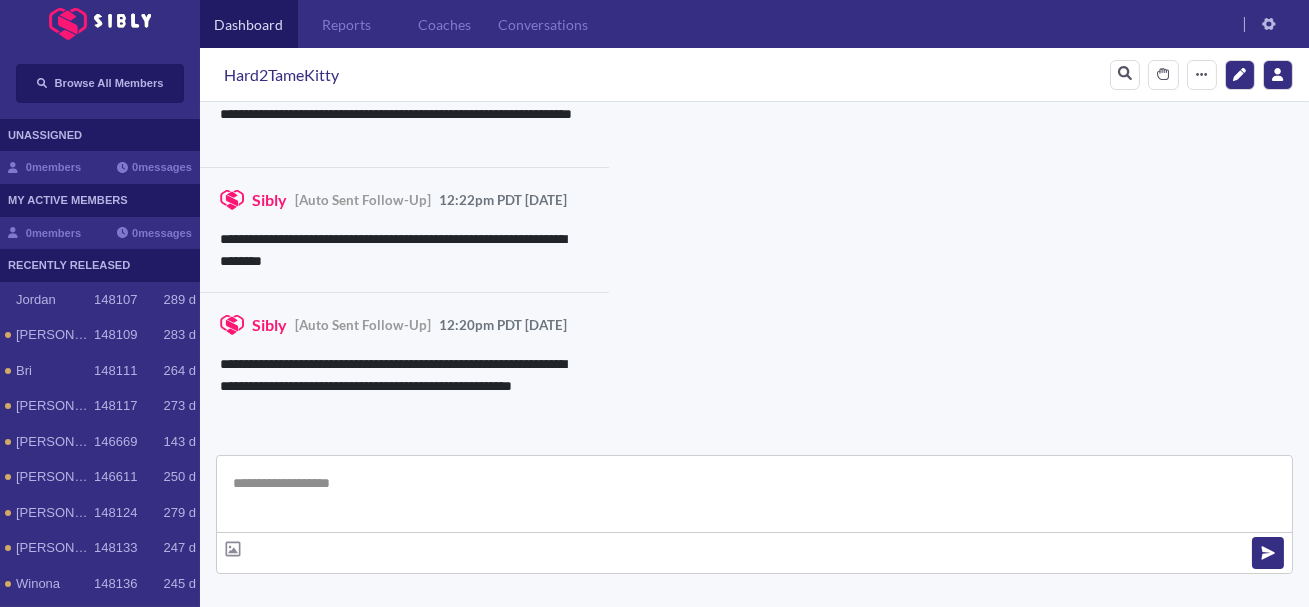 click at bounding box center [754, 494] 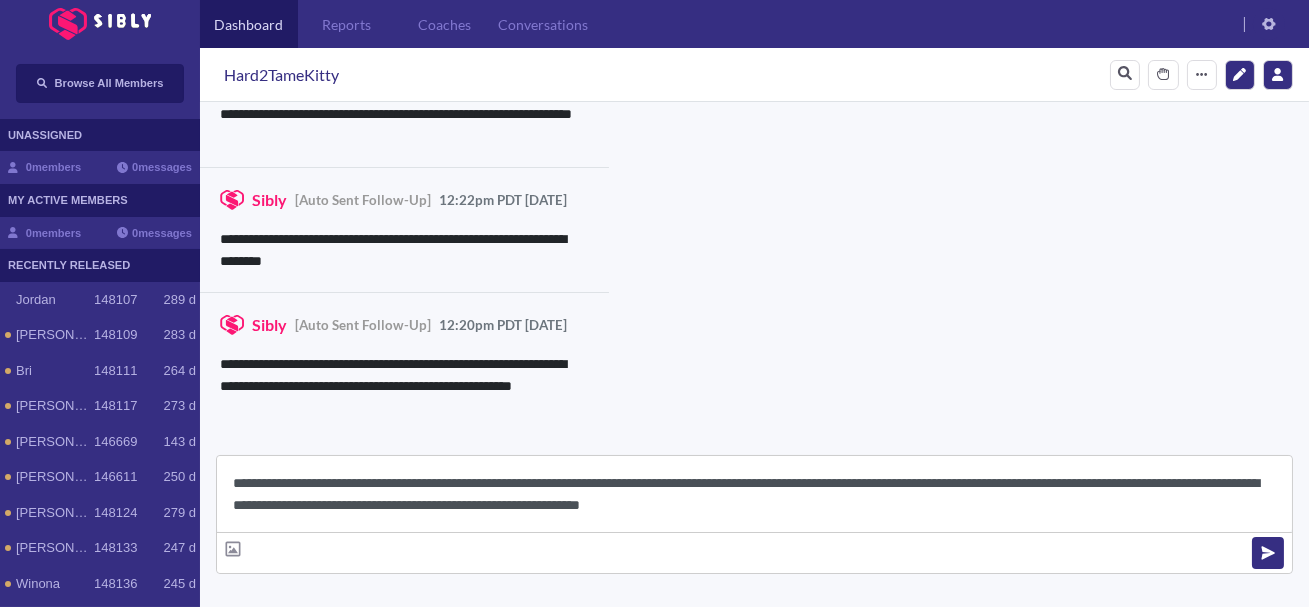 scroll, scrollTop: 22, scrollLeft: 0, axis: vertical 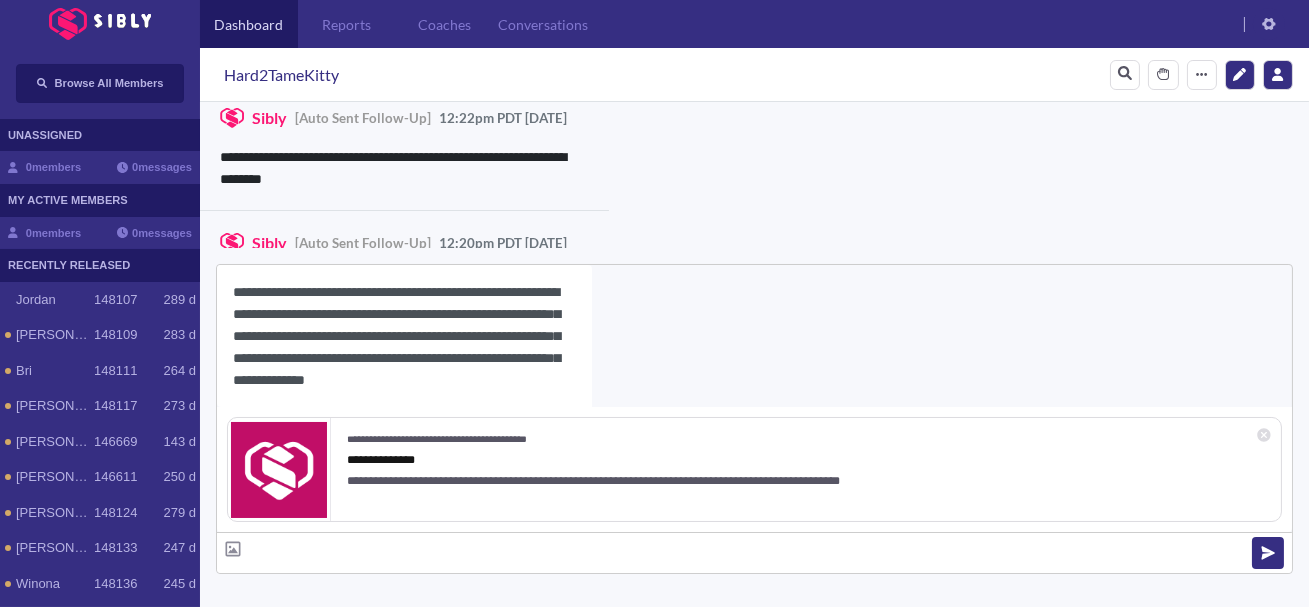 click on "Hard2TameKitty" at bounding box center (281, 75) 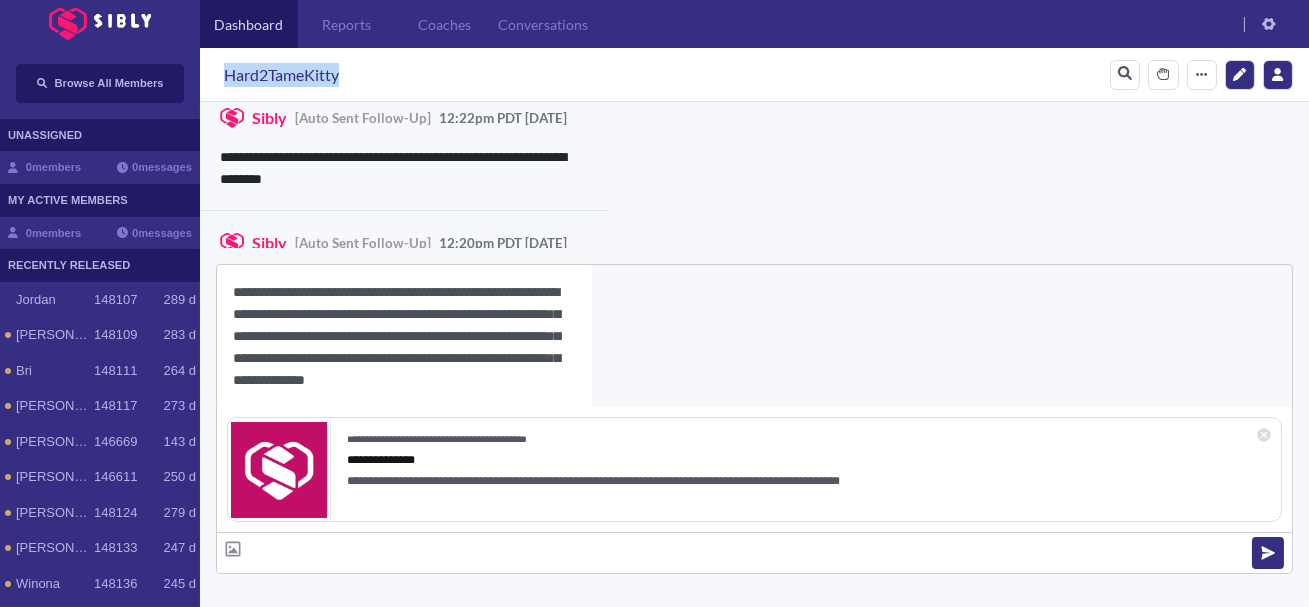 click on "Hard2TameKitty" at bounding box center (281, 75) 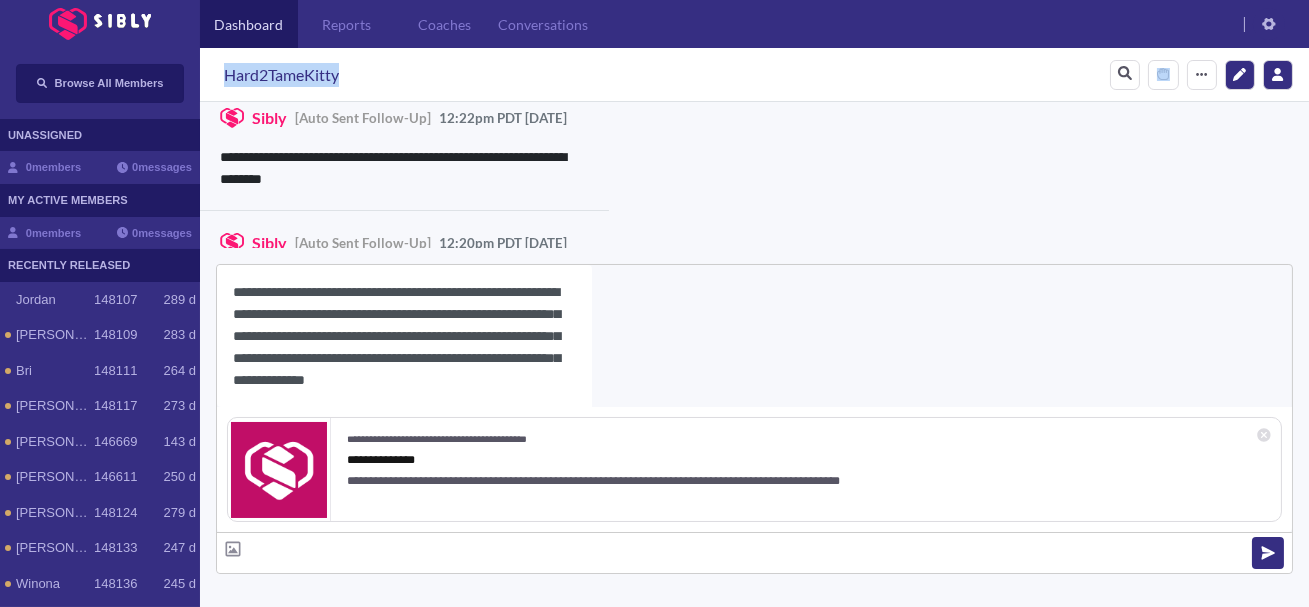 click on "Hard2TameKitty" at bounding box center [281, 75] 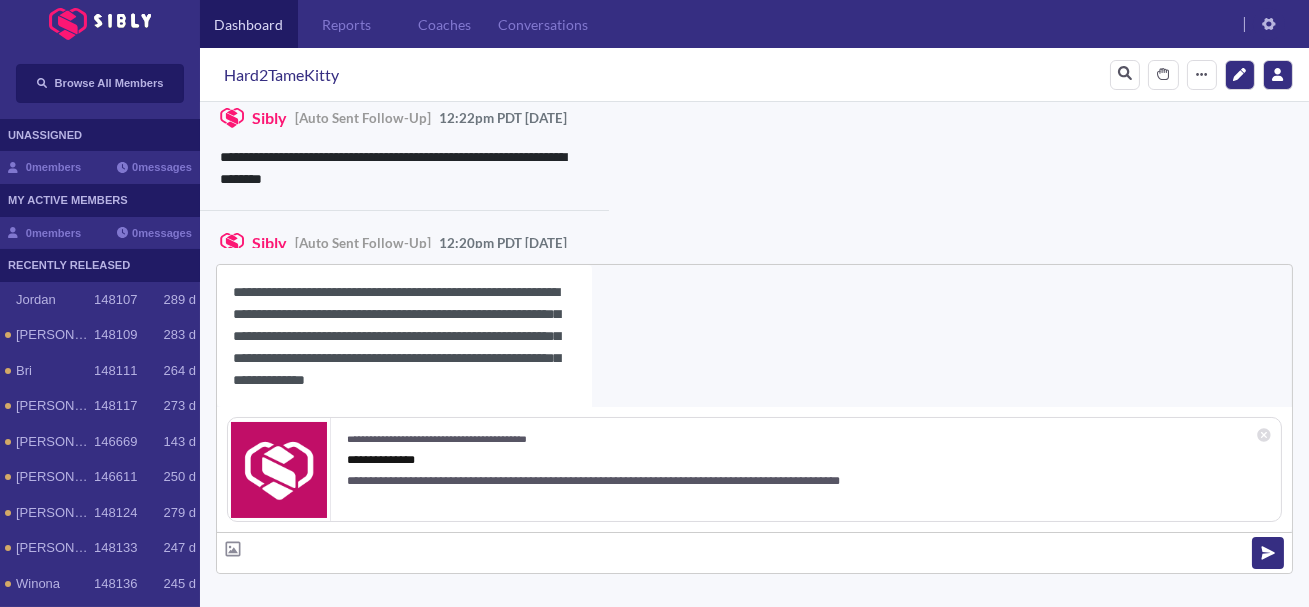 click on "**********" at bounding box center (404, 336) 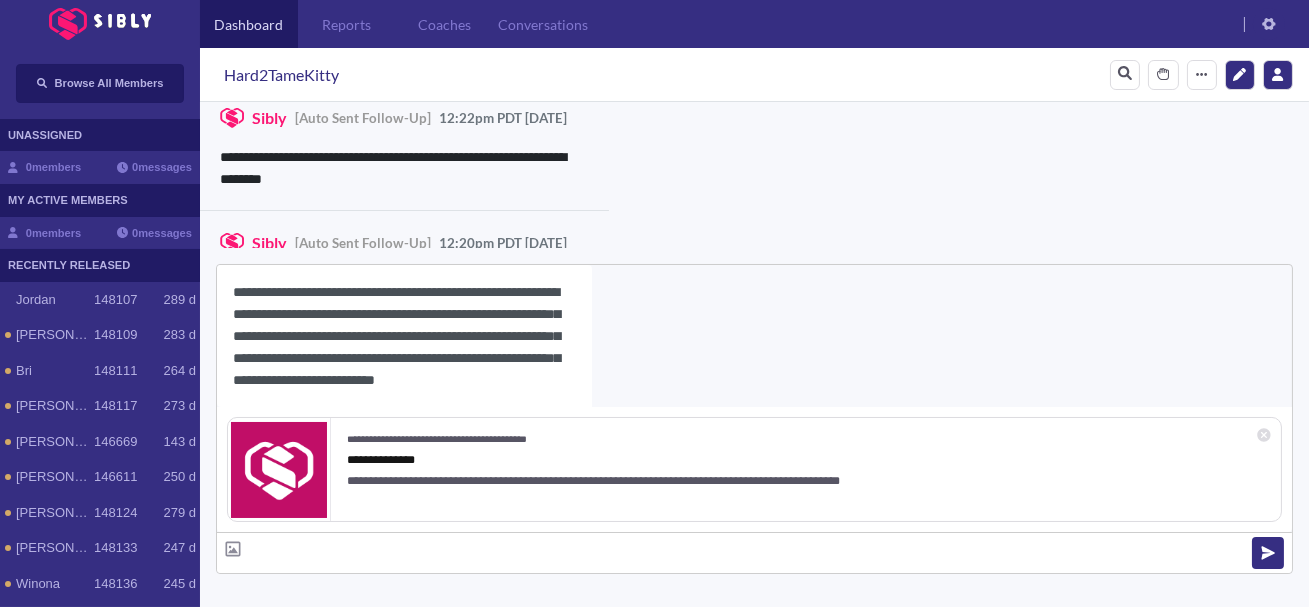 scroll, scrollTop: 18, scrollLeft: 0, axis: vertical 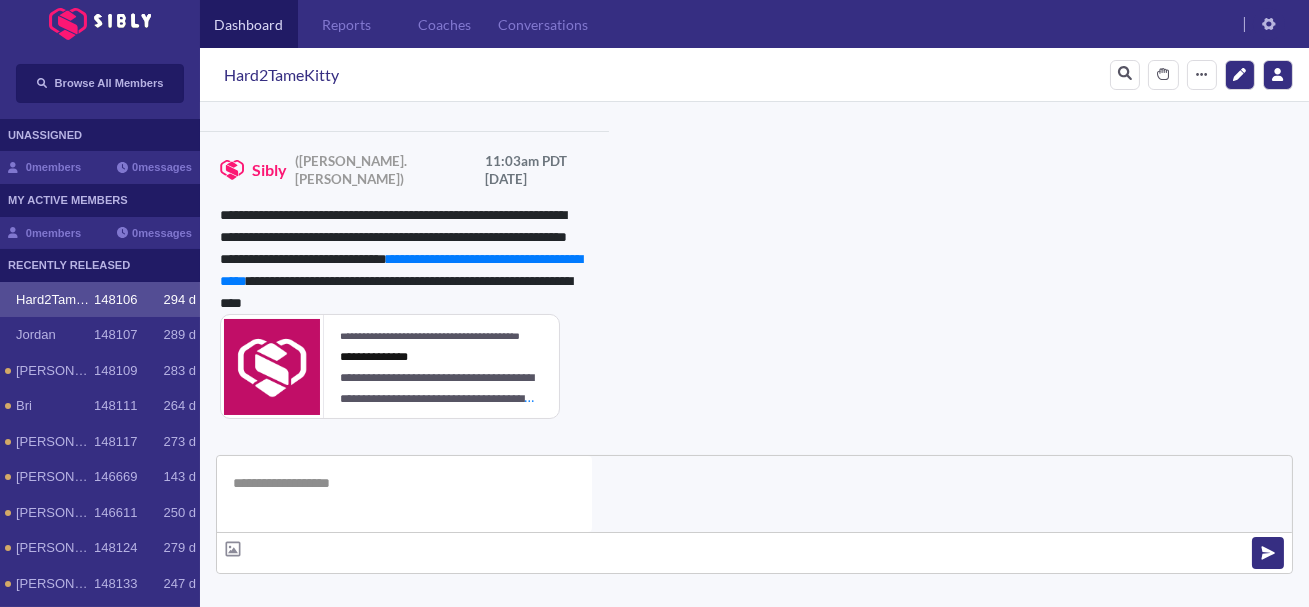 click on "**********" at bounding box center (833, 748) 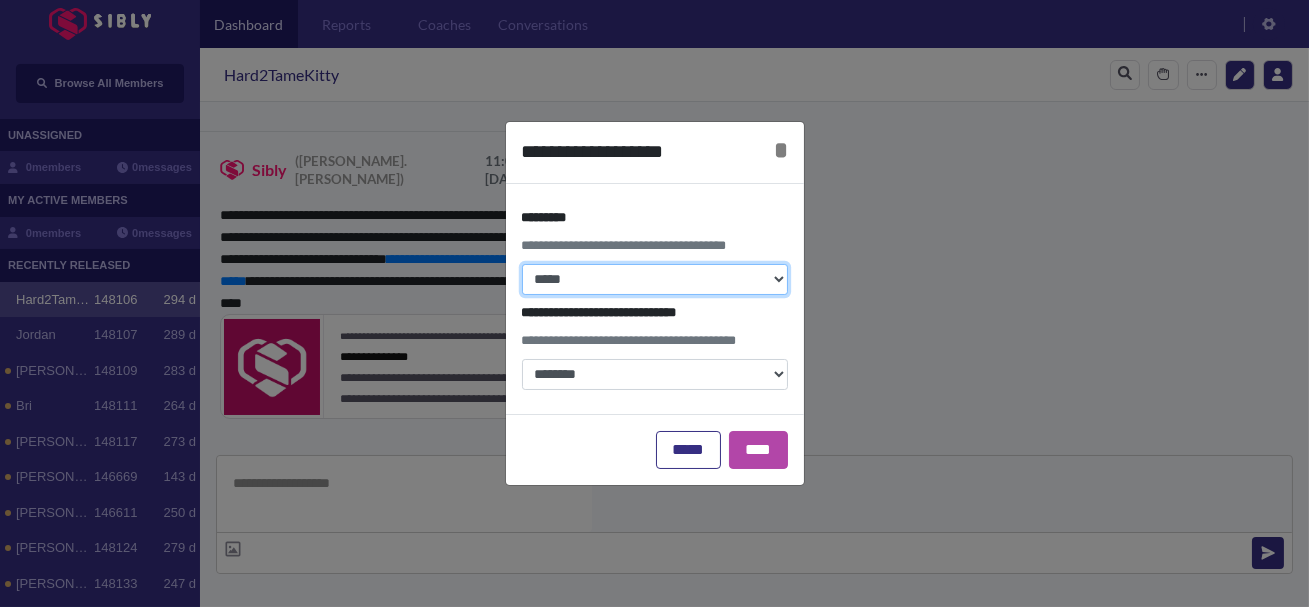 click on "**********" at bounding box center (655, 279) 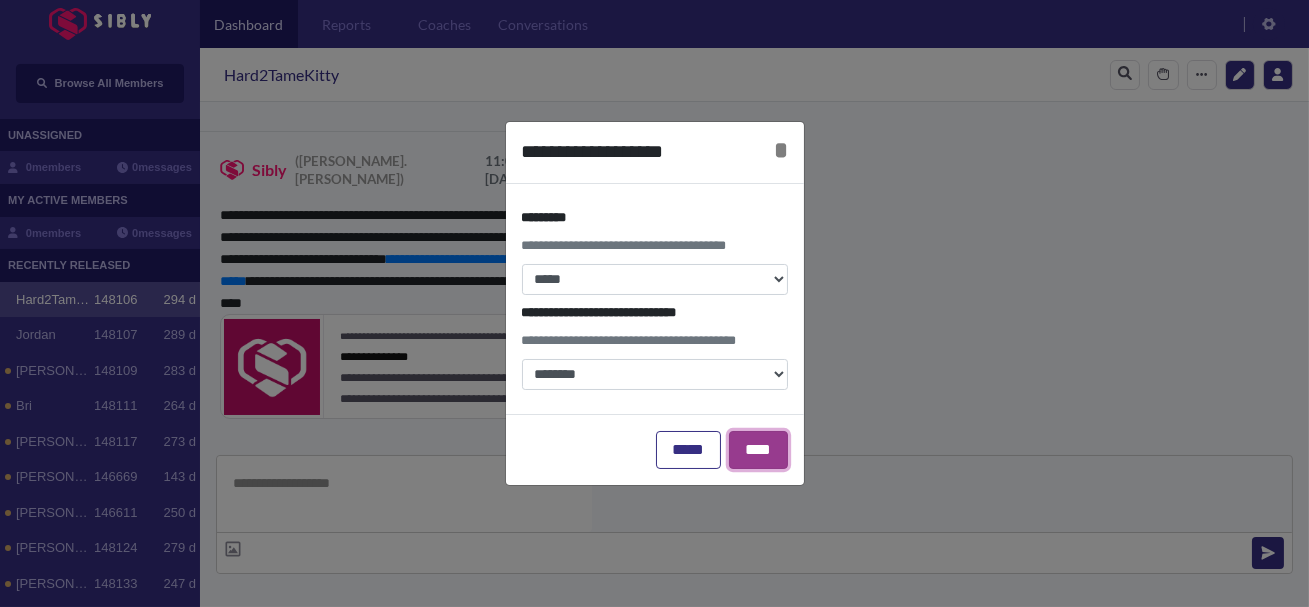 click on "****" at bounding box center [758, 450] 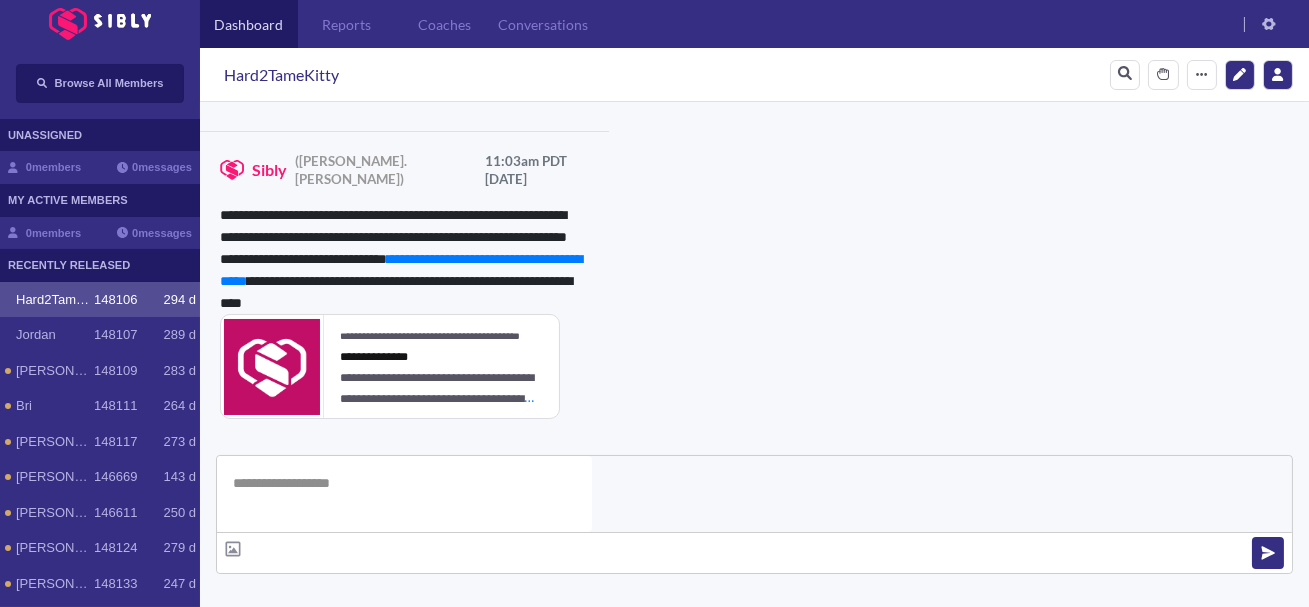 click 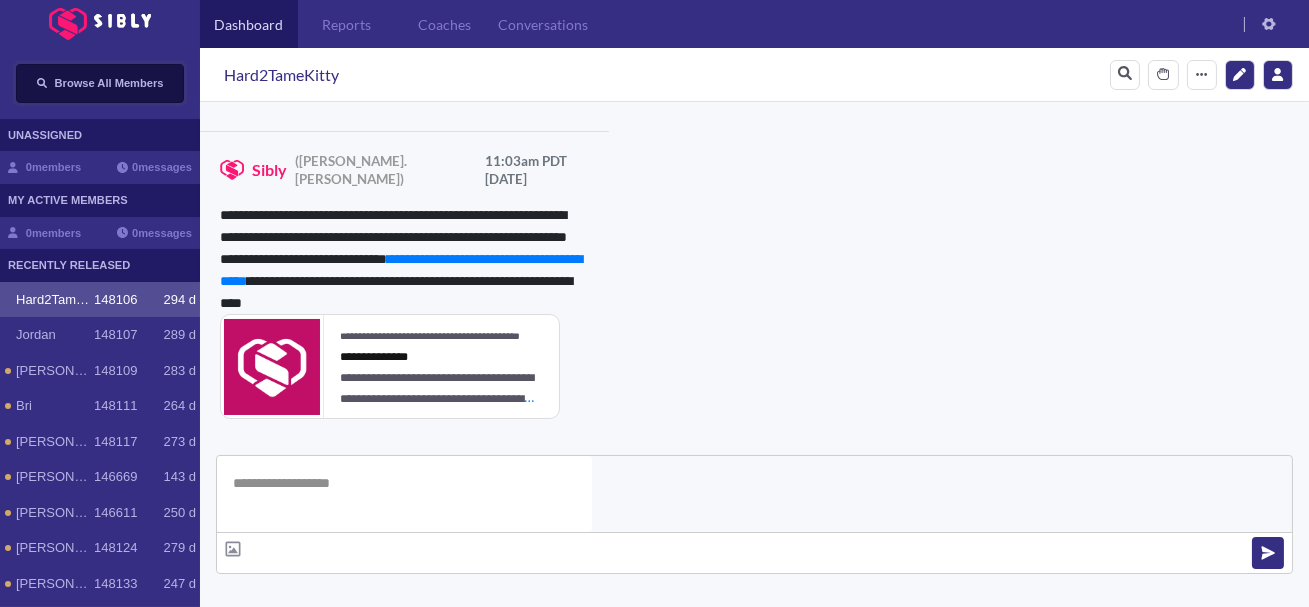 click on "Browse All Members" at bounding box center (109, 83) 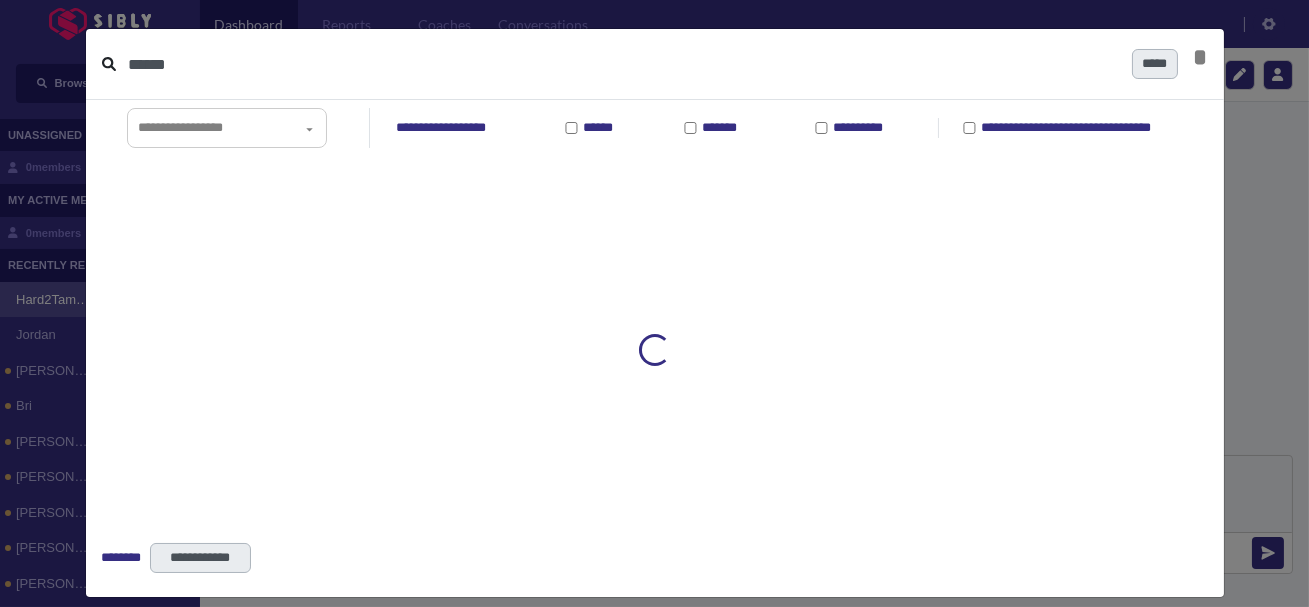 click on "******" at bounding box center (622, 64) 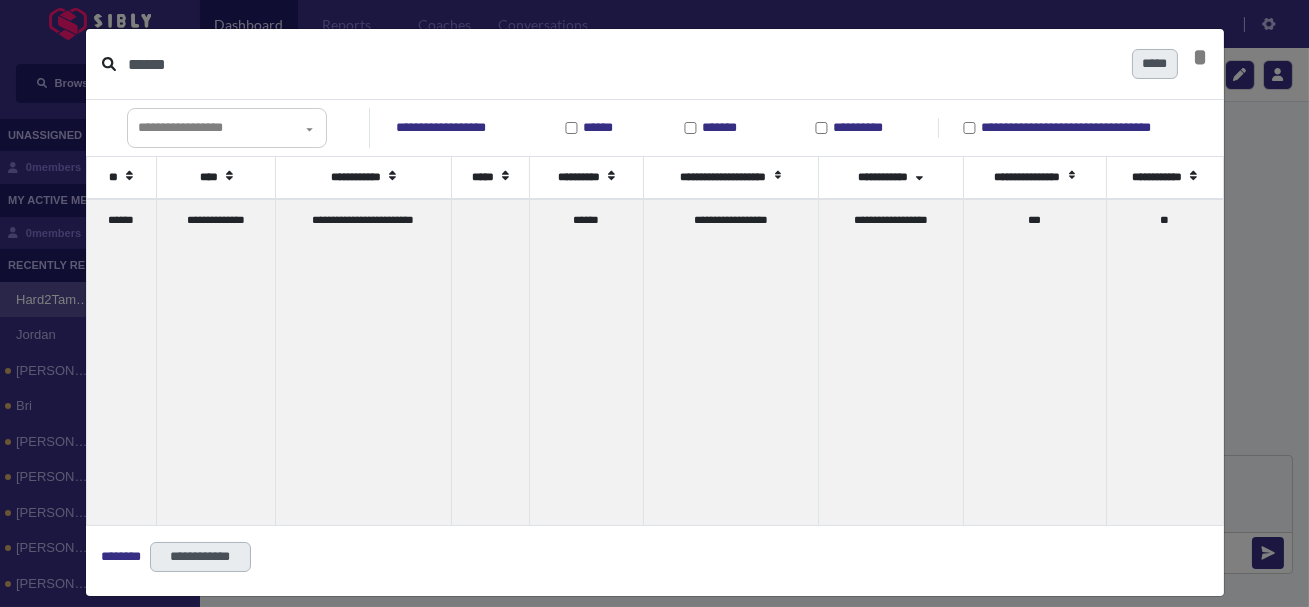 click on "******" at bounding box center [622, 64] 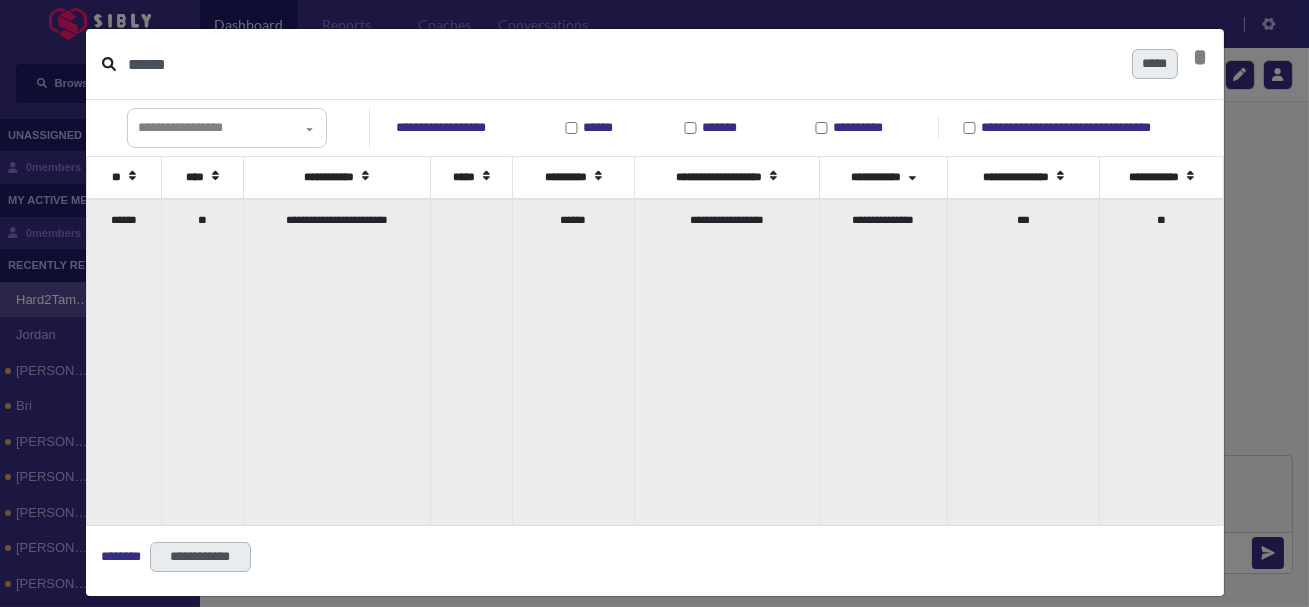 click on "**********" at bounding box center [336, 362] 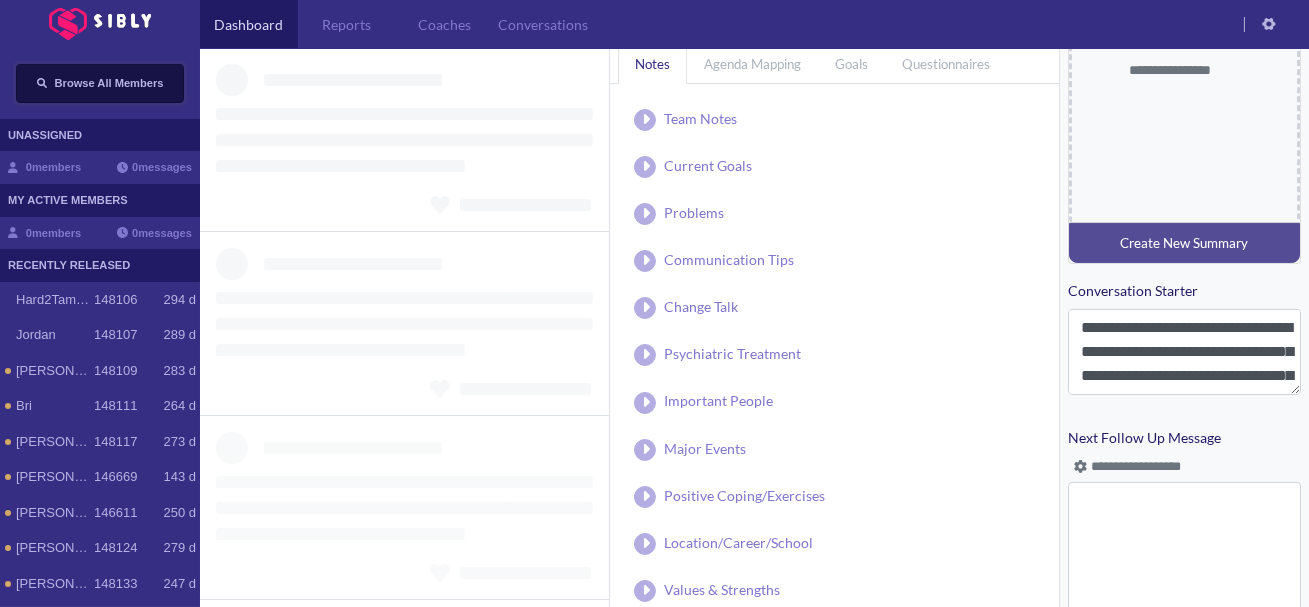 scroll, scrollTop: 929, scrollLeft: 0, axis: vertical 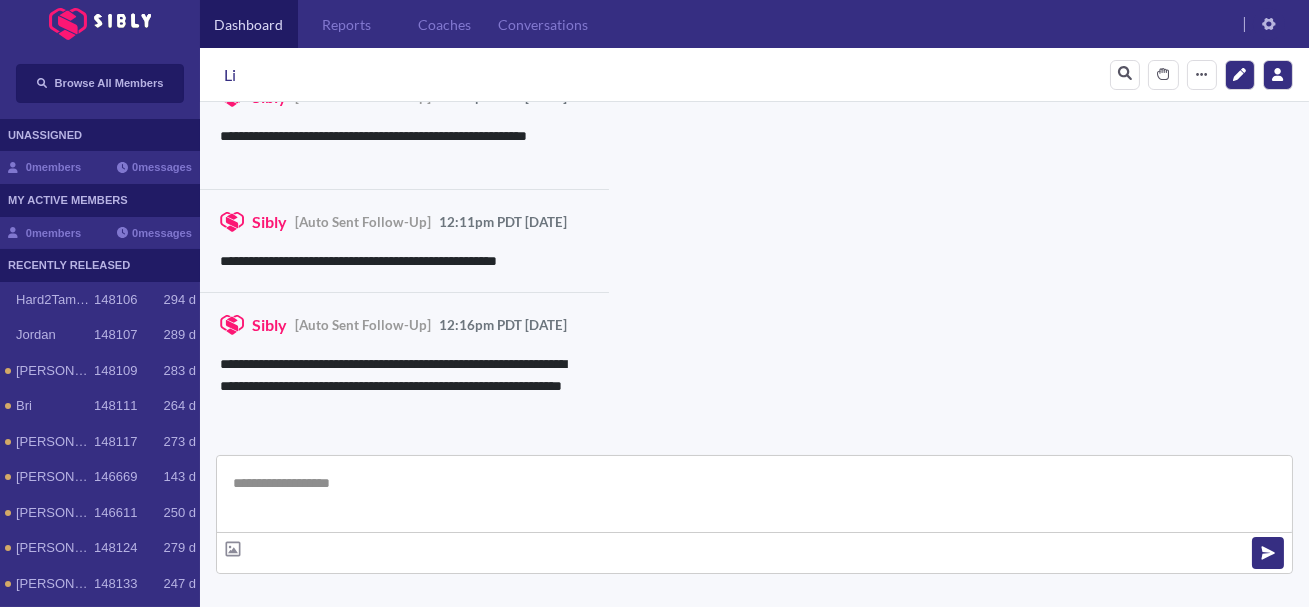 click at bounding box center [754, 494] 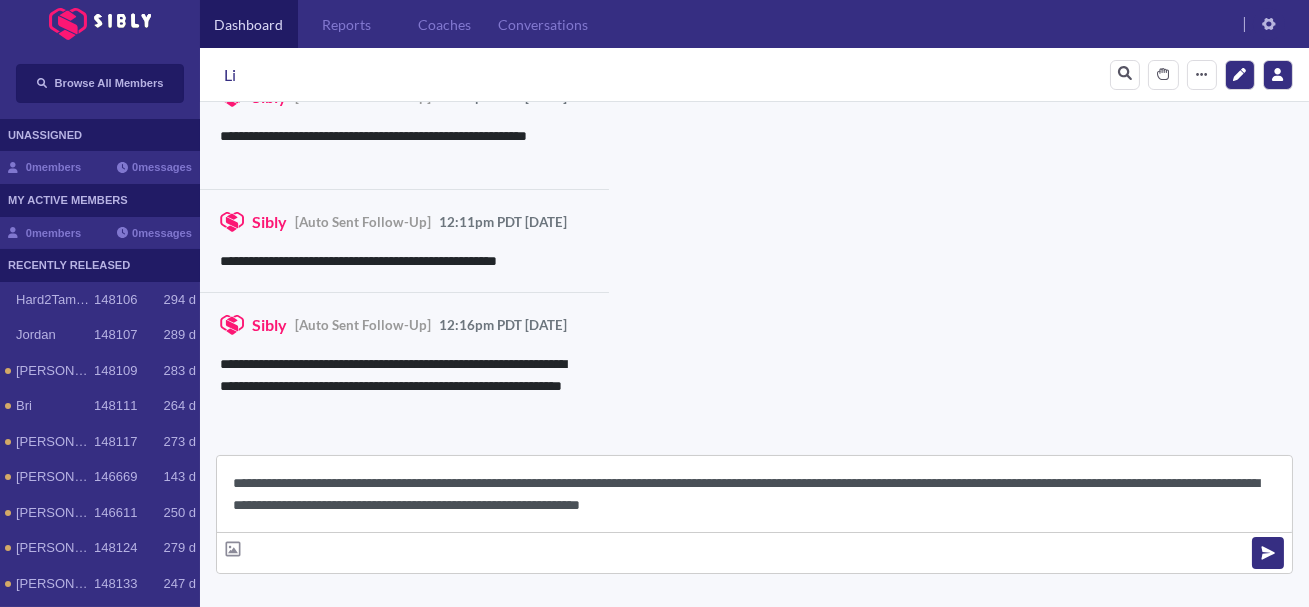 scroll, scrollTop: 22, scrollLeft: 0, axis: vertical 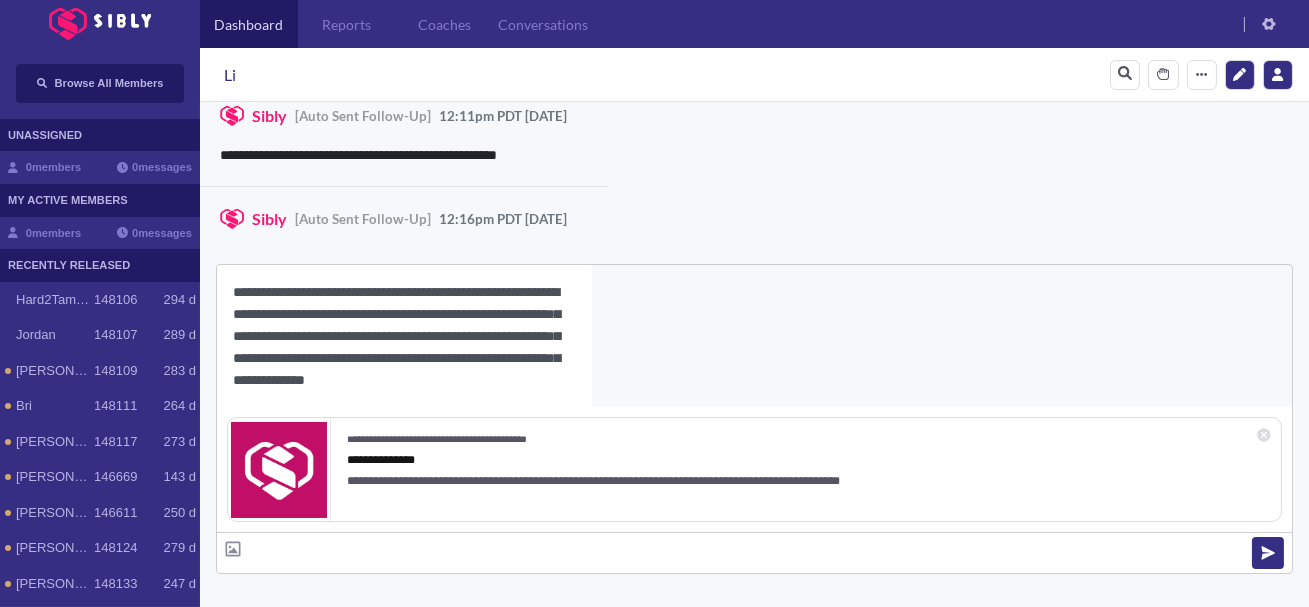 click on "**********" at bounding box center [404, 336] 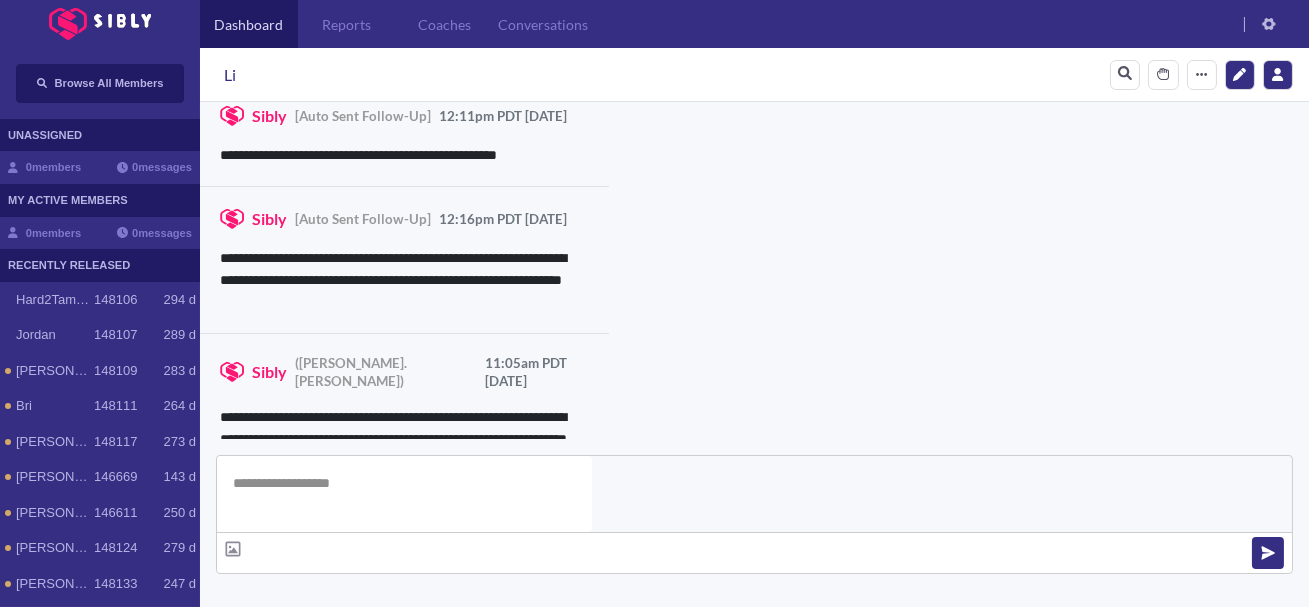 scroll, scrollTop: 0, scrollLeft: 0, axis: both 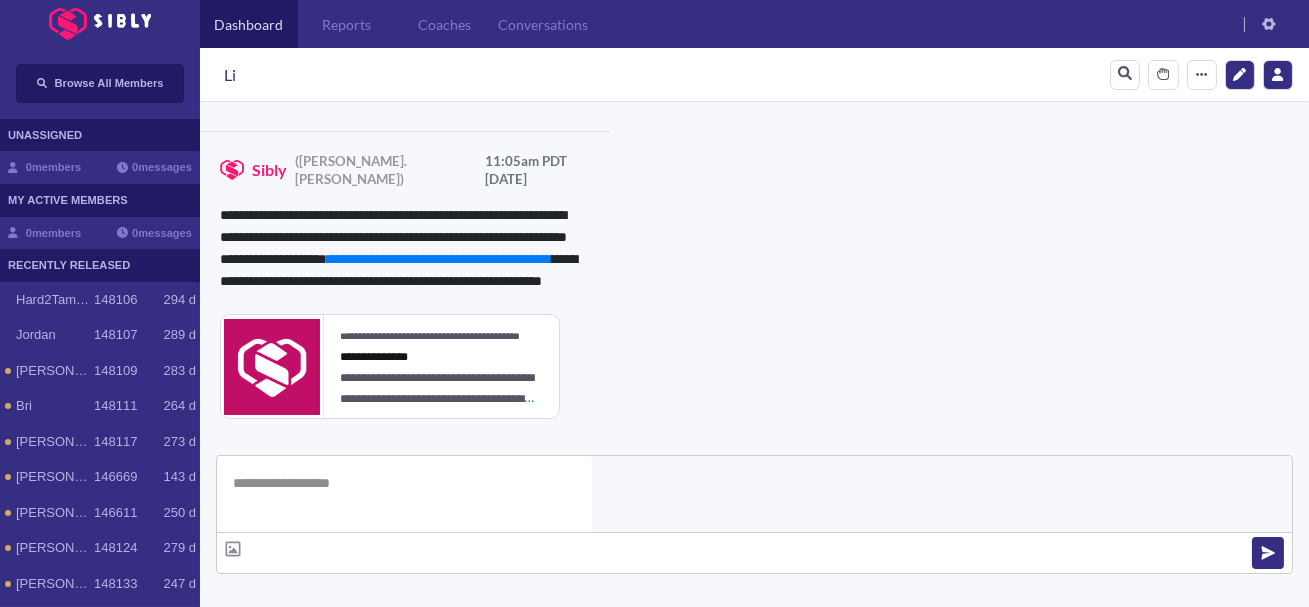 click on "**********" at bounding box center (833, 1028) 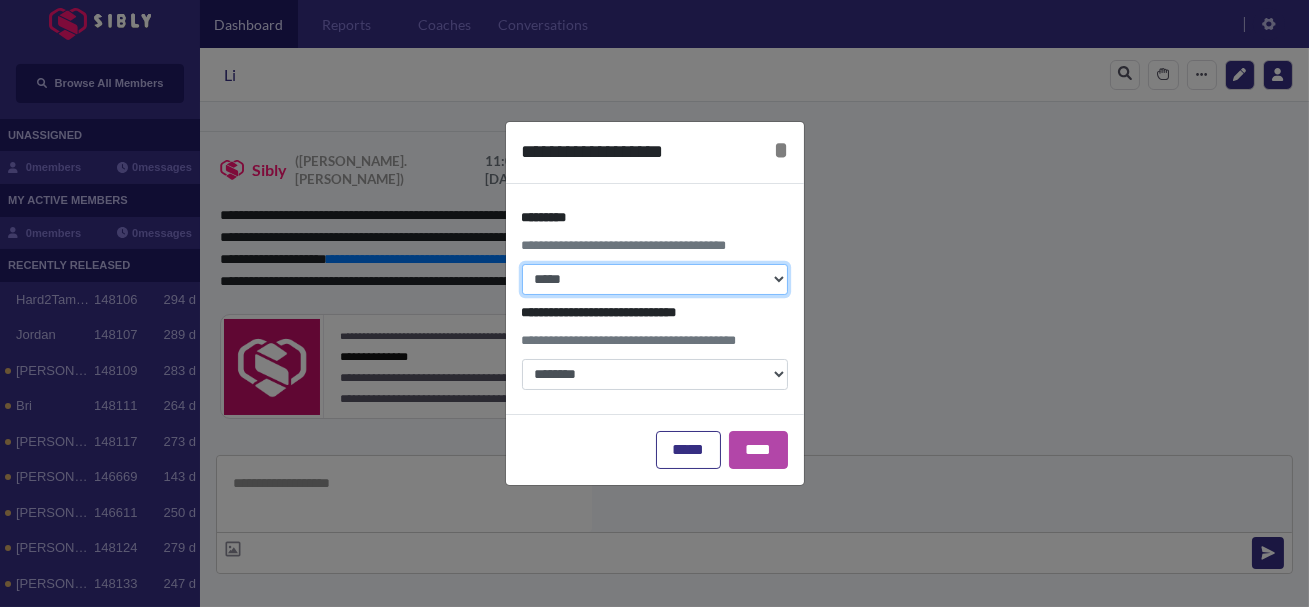 click on "**********" at bounding box center (655, 279) 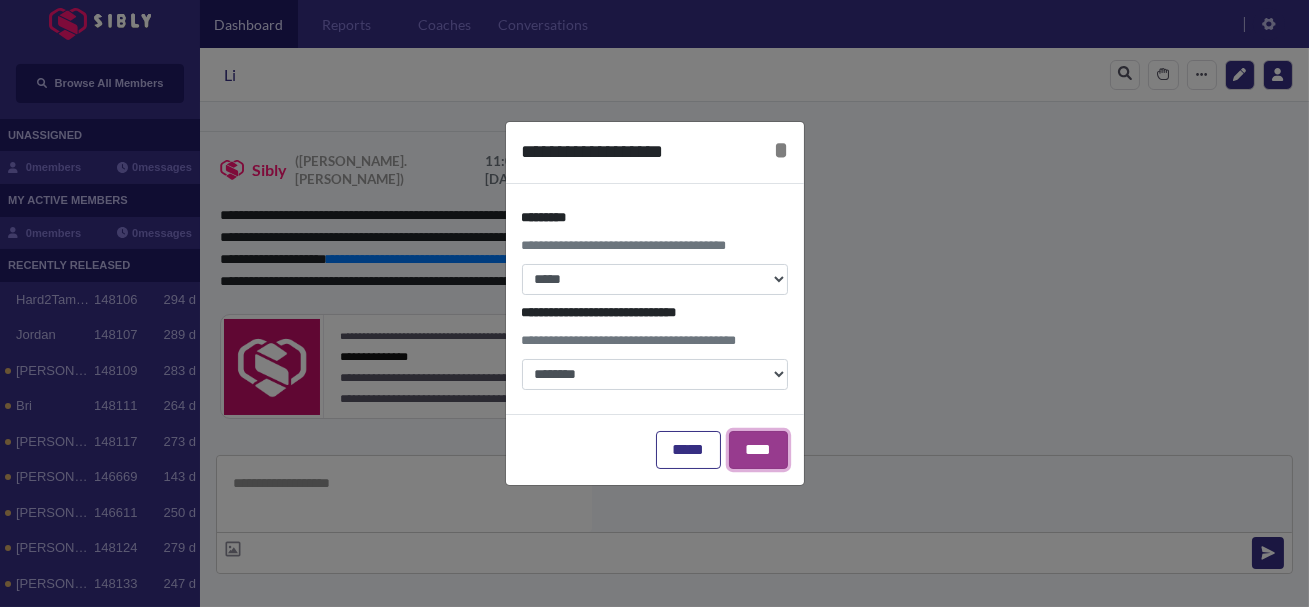 click on "****" at bounding box center [758, 450] 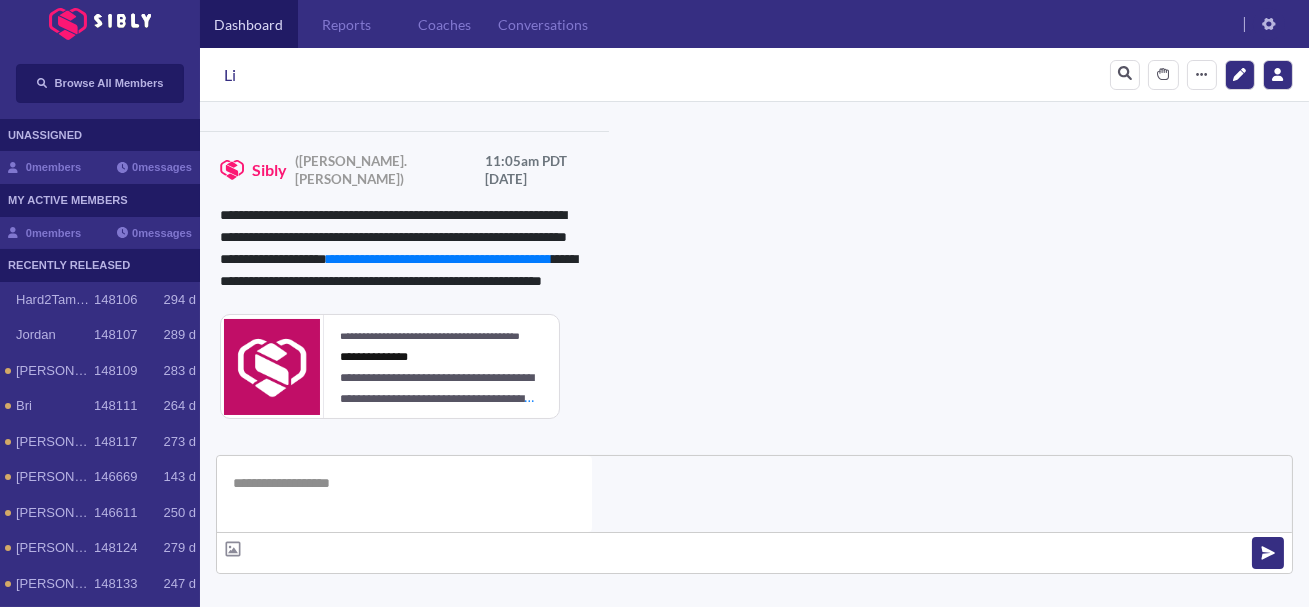 click 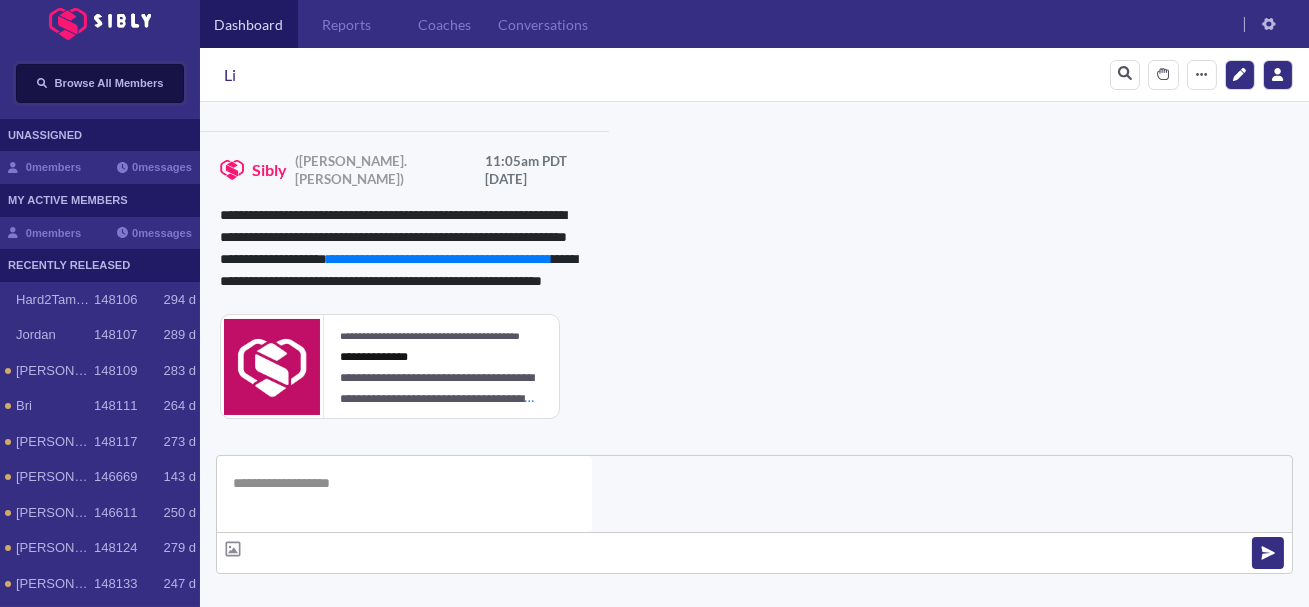 click on "Browse All Members" at bounding box center [109, 83] 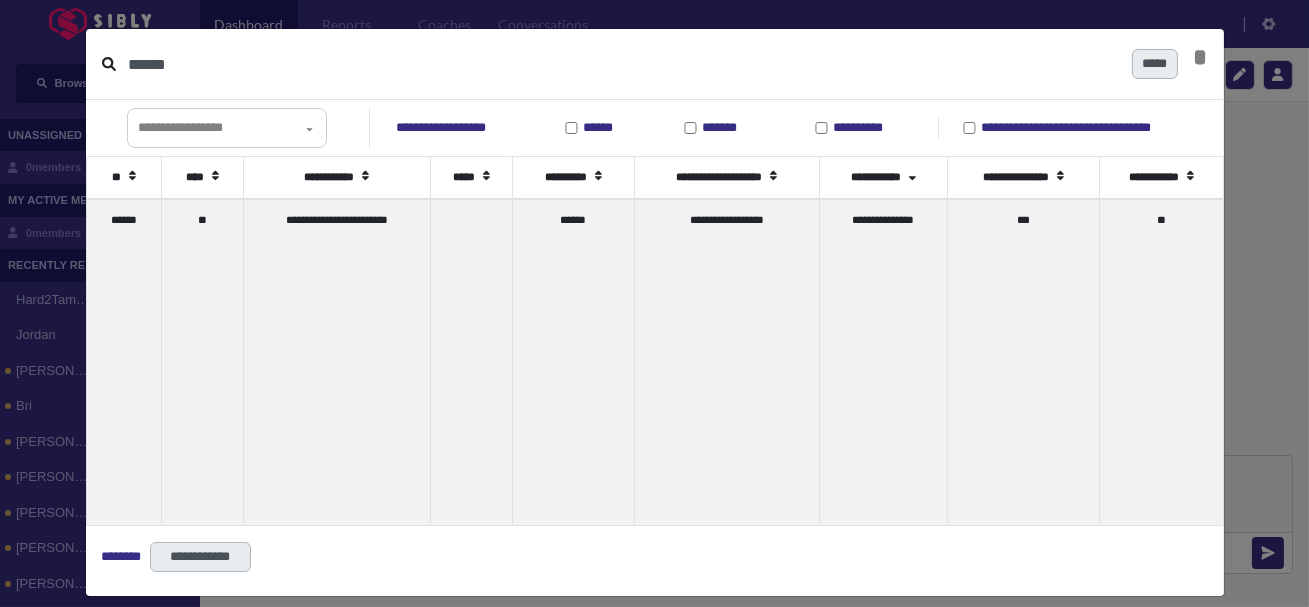 click on "******" at bounding box center (622, 64) 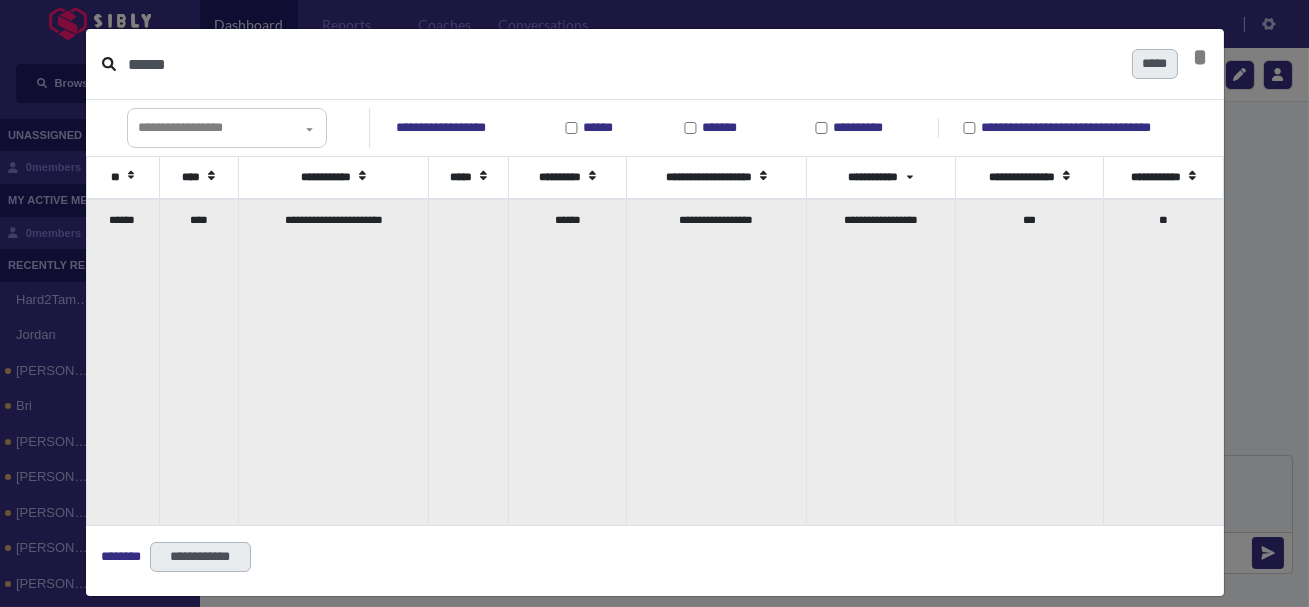 click on "**********" at bounding box center (334, 362) 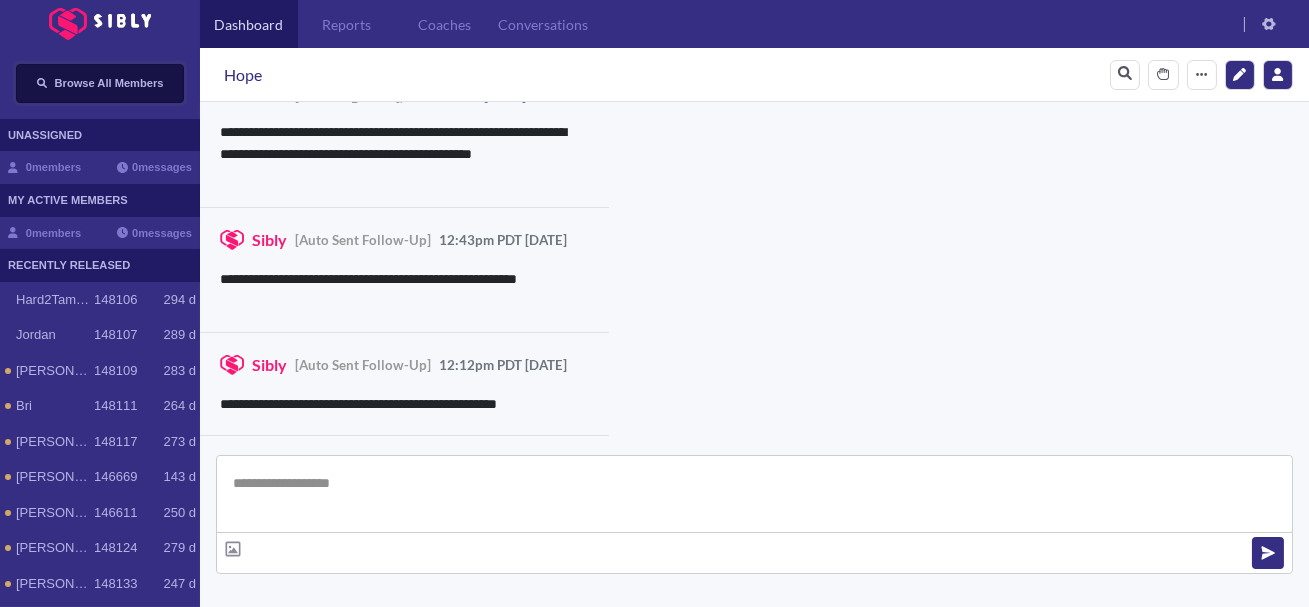 scroll, scrollTop: 1429, scrollLeft: 0, axis: vertical 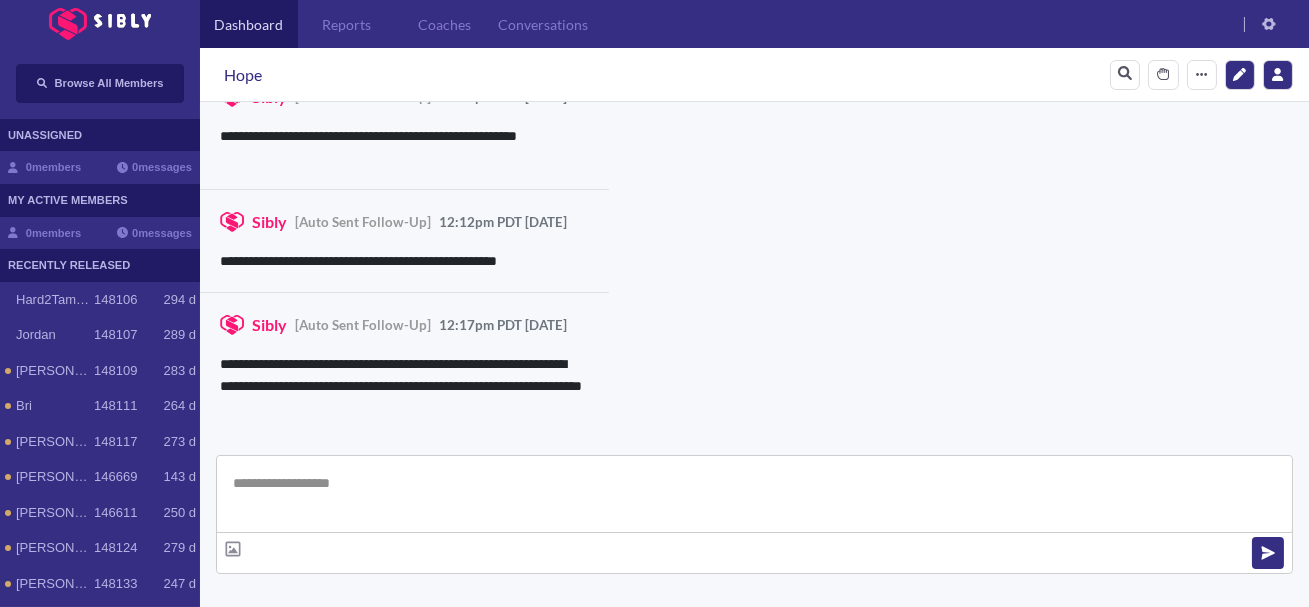 click at bounding box center [754, 494] 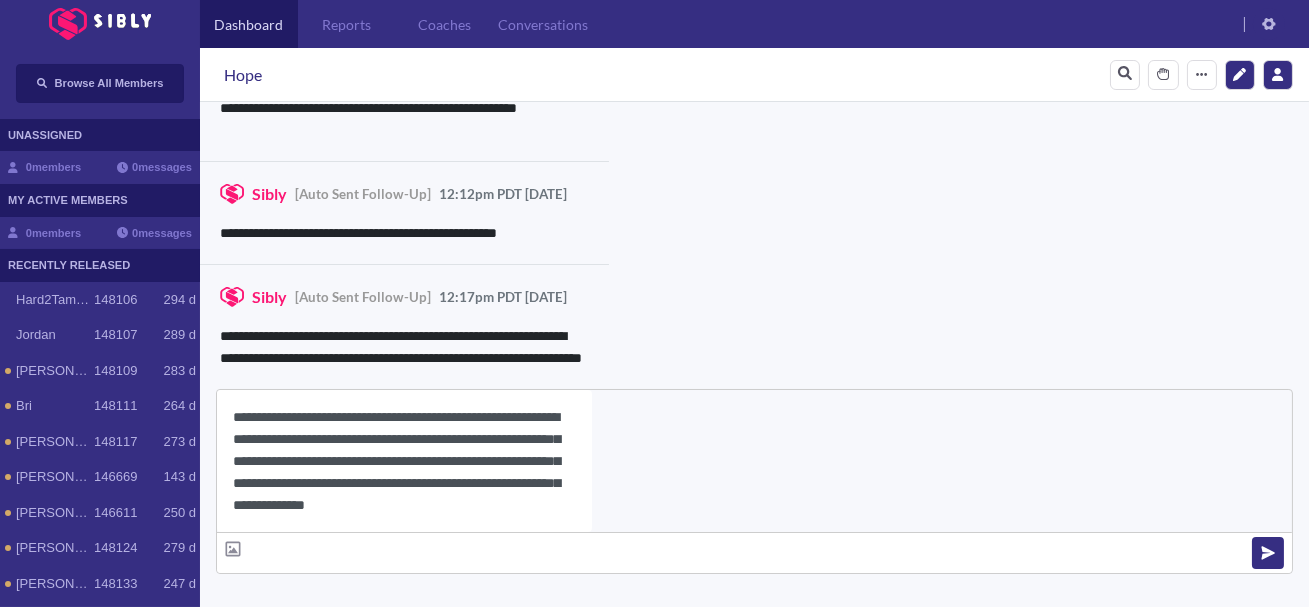 scroll, scrollTop: 22, scrollLeft: 0, axis: vertical 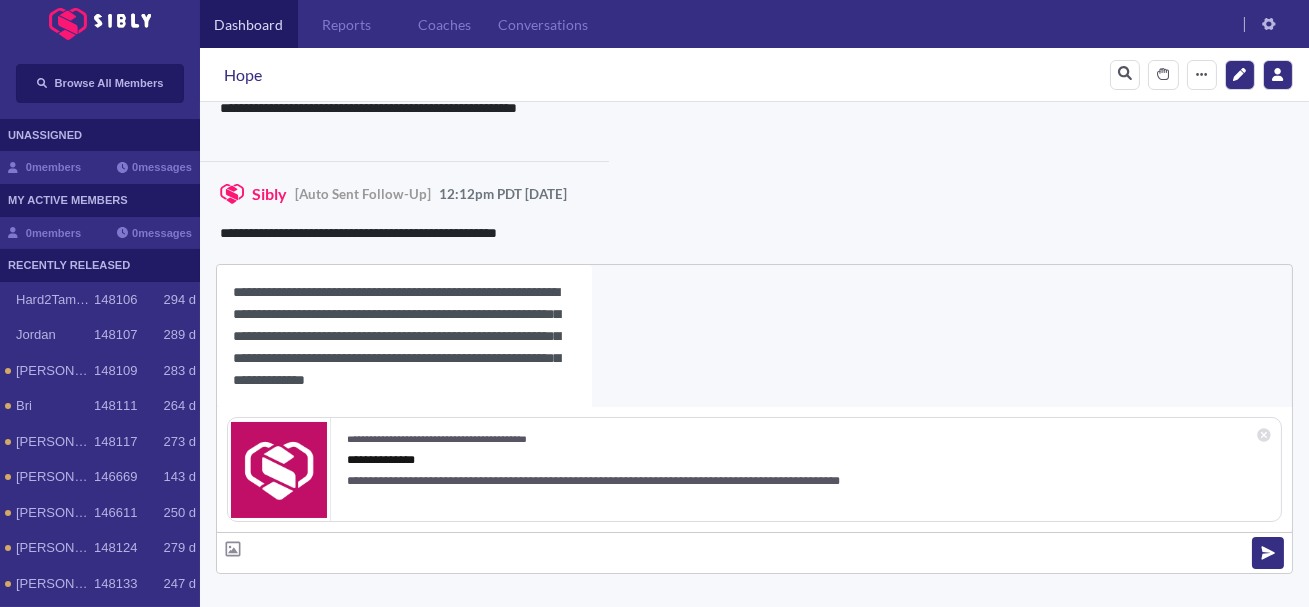 click on "**********" at bounding box center (404, 336) 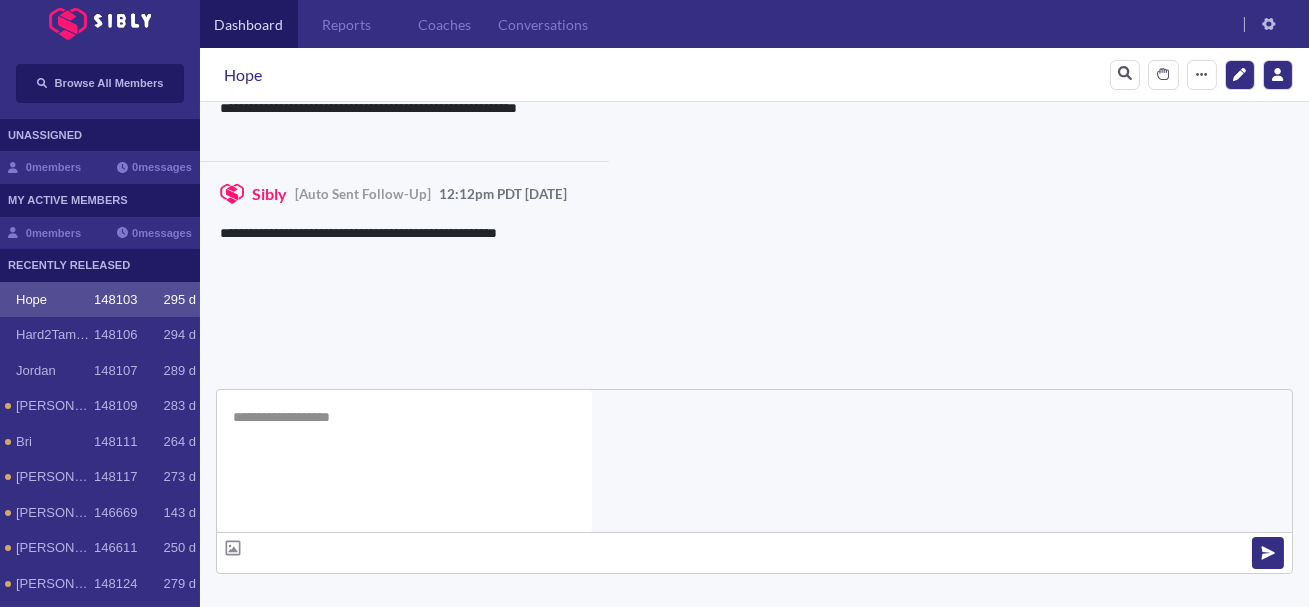 scroll, scrollTop: 0, scrollLeft: 0, axis: both 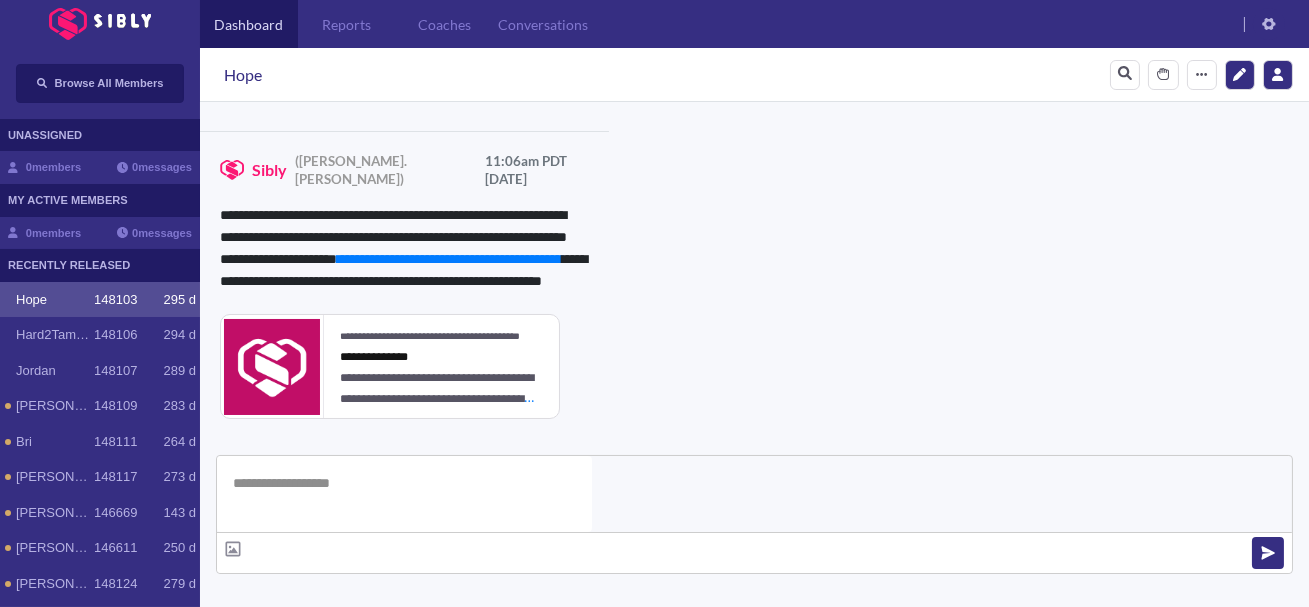 click on "**********" at bounding box center [833, 960] 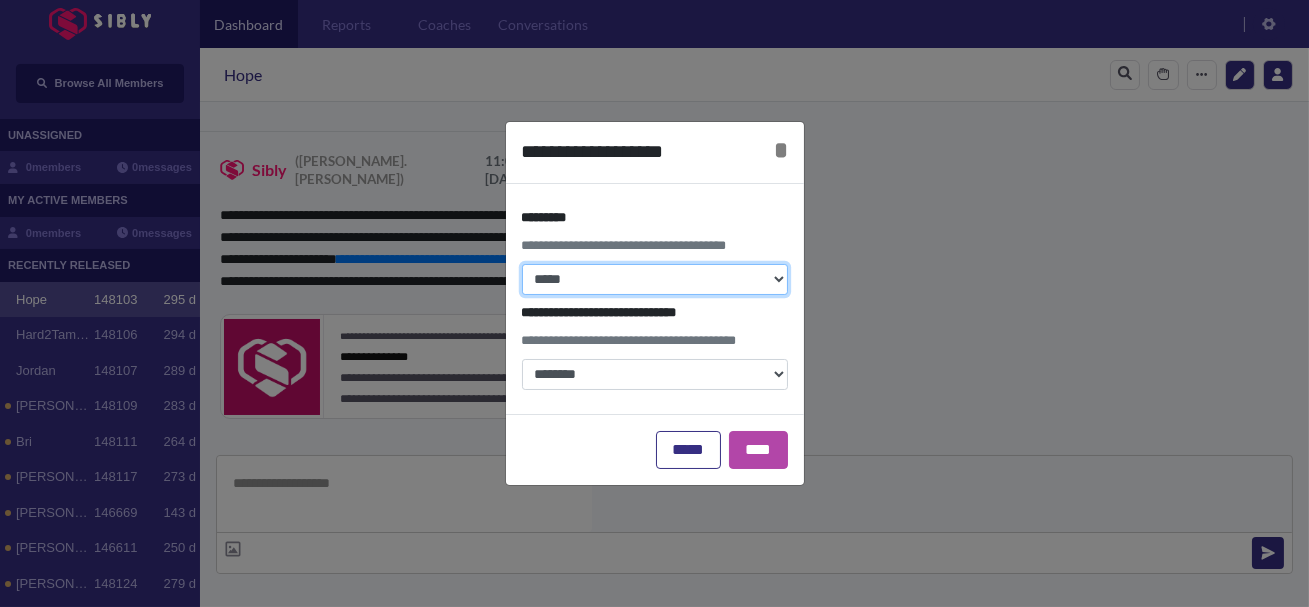 click on "**********" at bounding box center [655, 279] 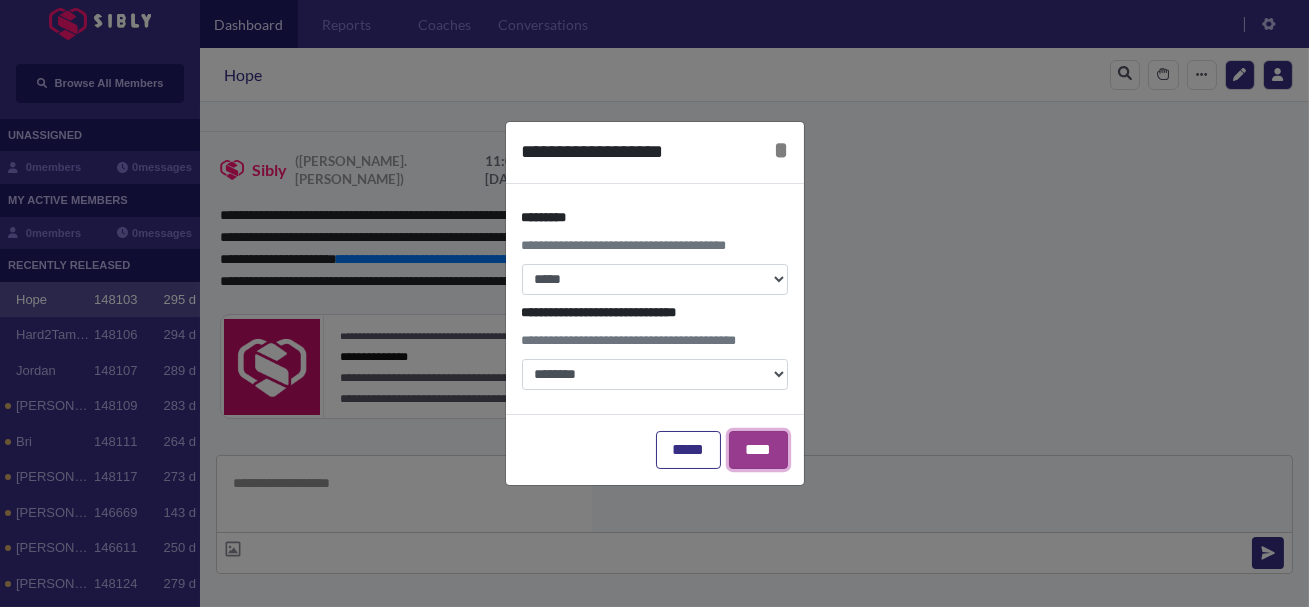 click on "****" at bounding box center (758, 450) 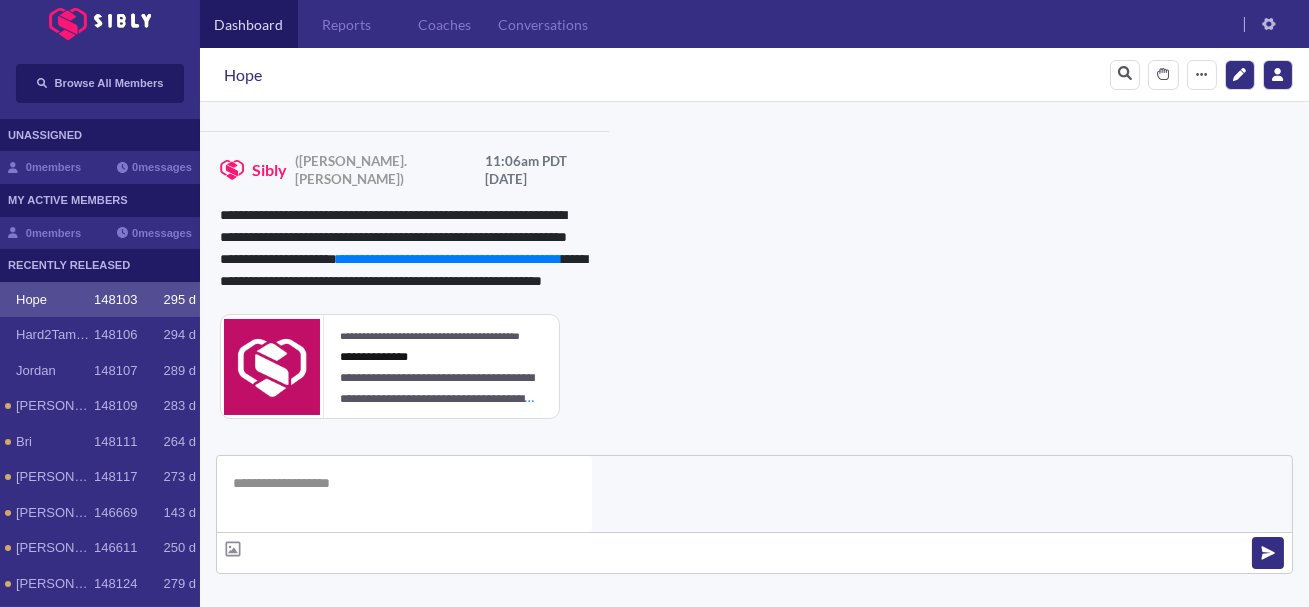 click at bounding box center [341, 679] 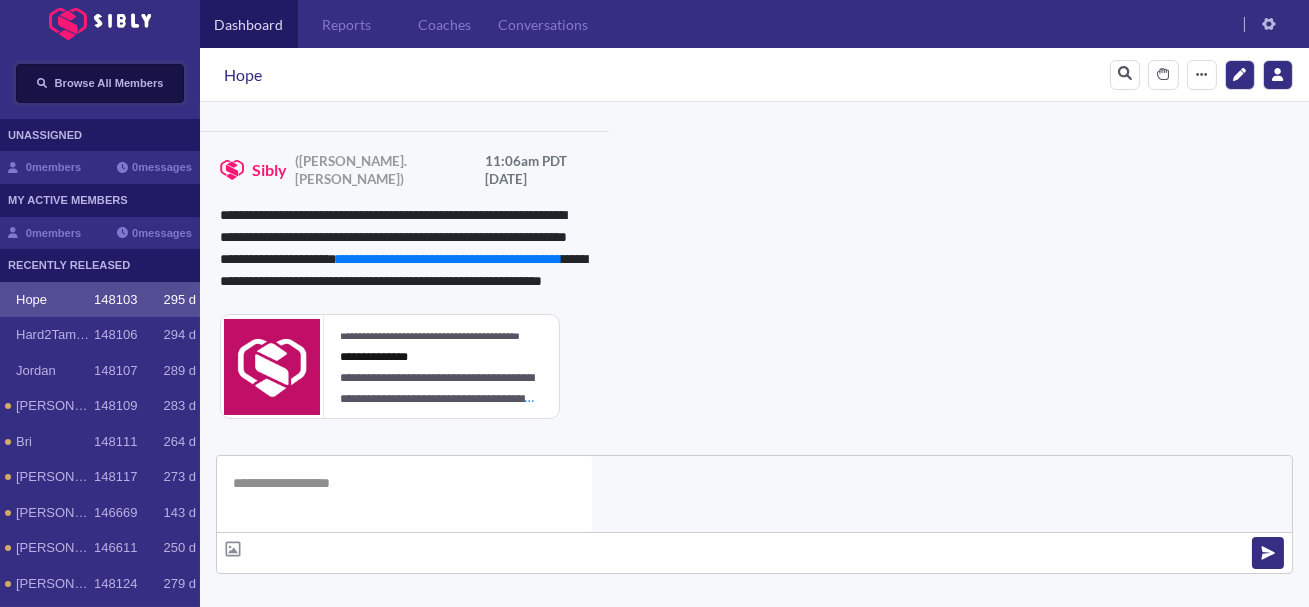 click on "Browse All Members" at bounding box center (109, 83) 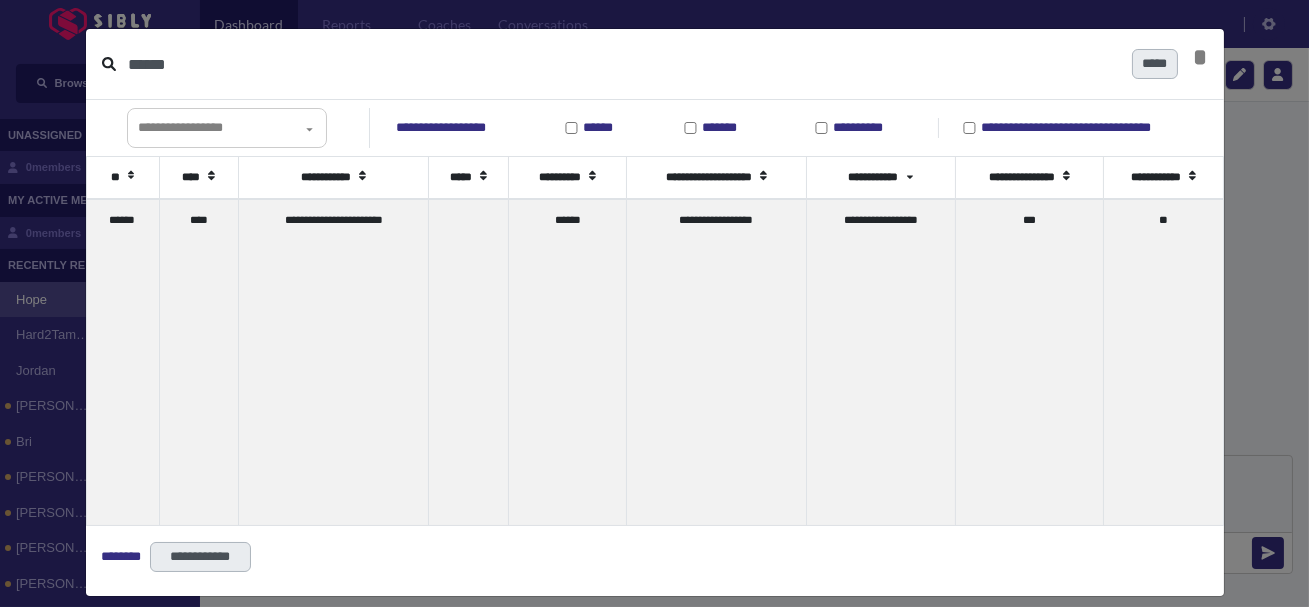 click on "******" at bounding box center (622, 64) 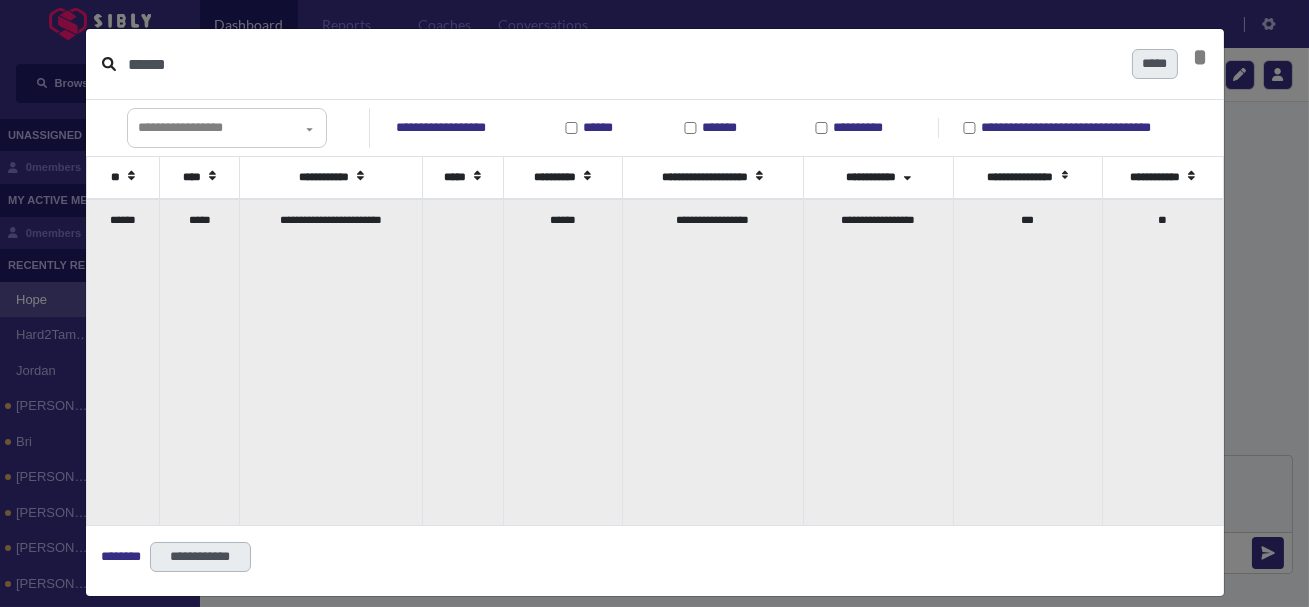 click on "*****" at bounding box center [200, 362] 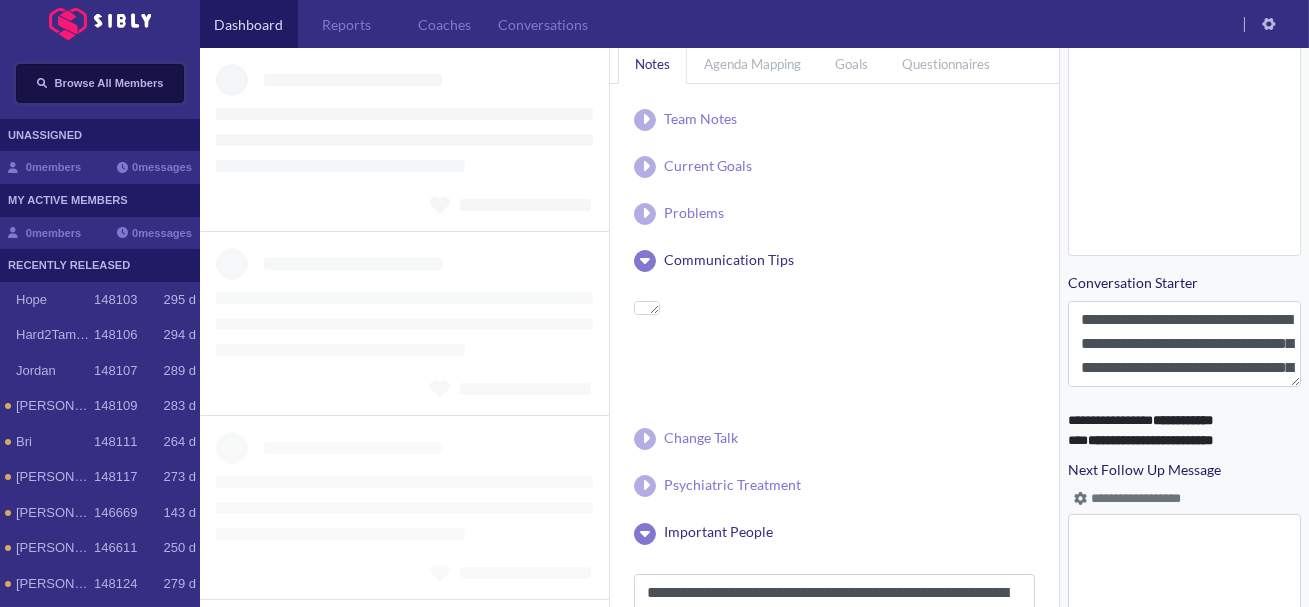 scroll, scrollTop: 997, scrollLeft: 0, axis: vertical 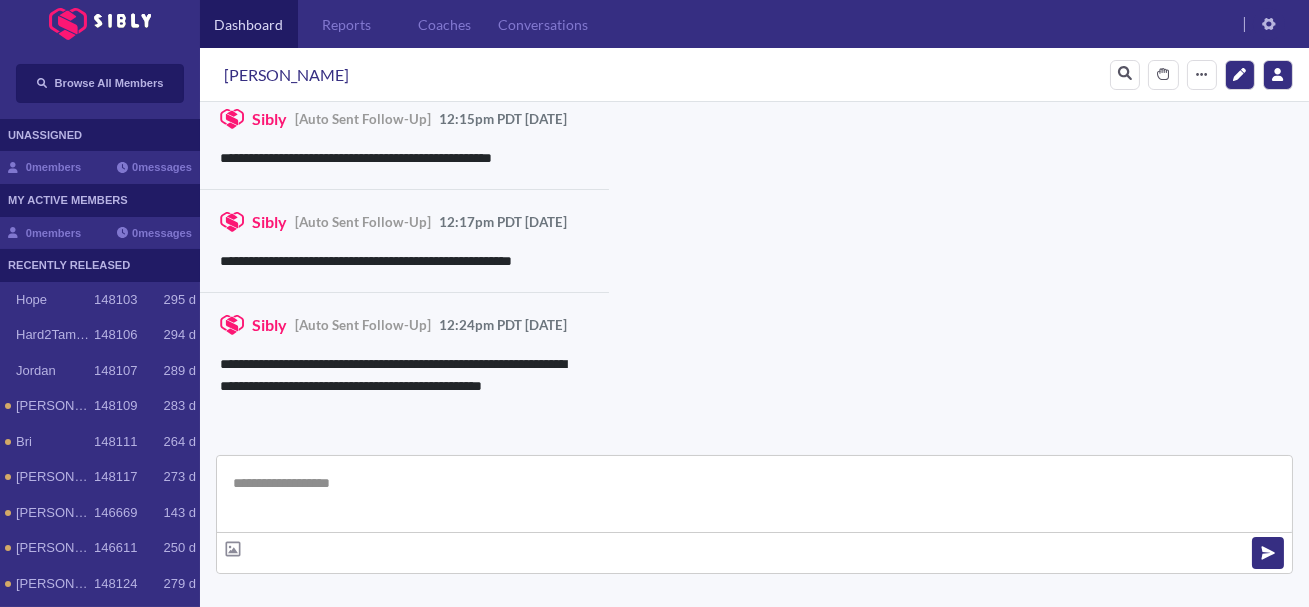 click at bounding box center [754, 494] 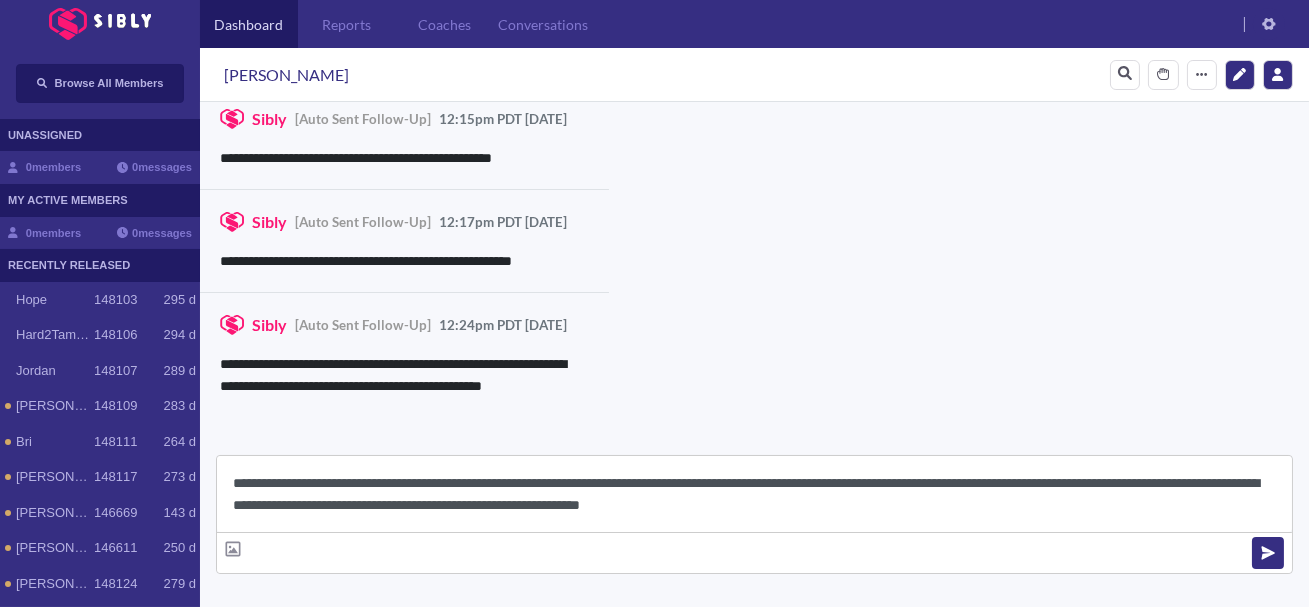 scroll, scrollTop: 22, scrollLeft: 0, axis: vertical 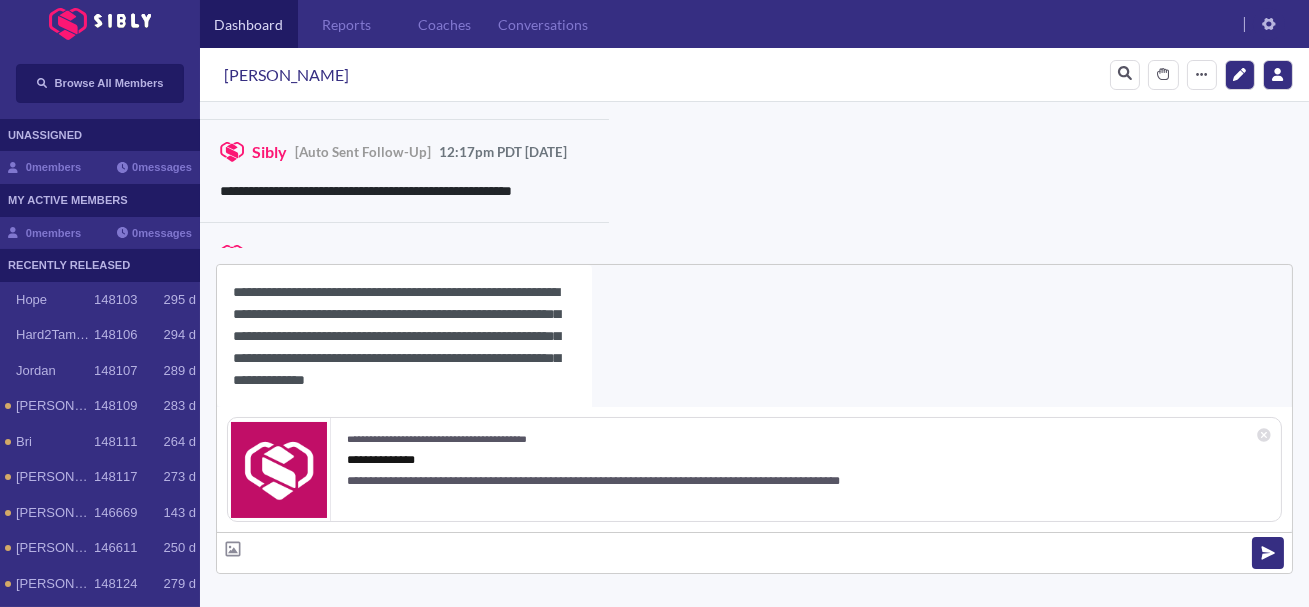 click on "**********" at bounding box center (404, 336) 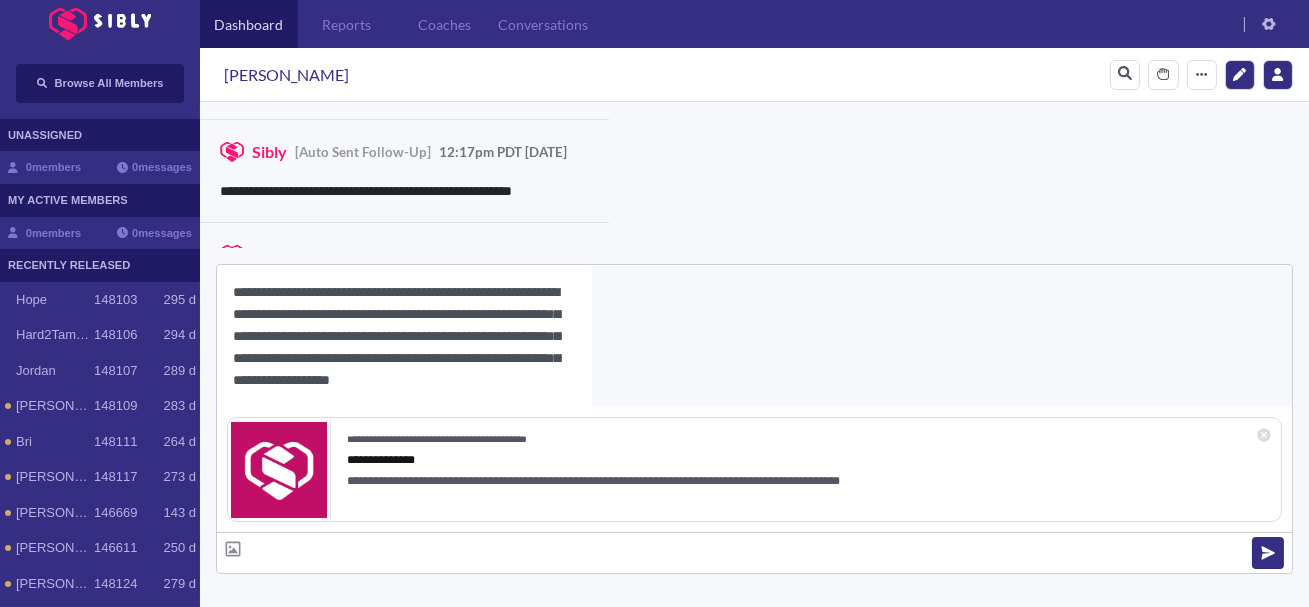 scroll, scrollTop: 18, scrollLeft: 0, axis: vertical 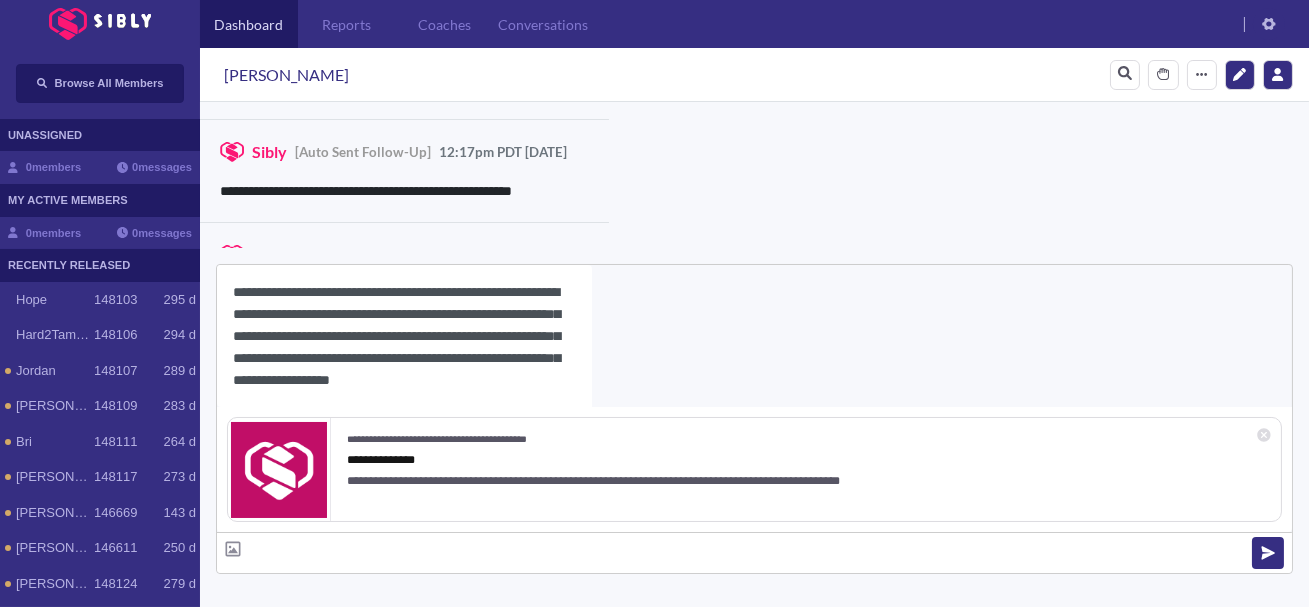click on "**********" at bounding box center (404, 336) 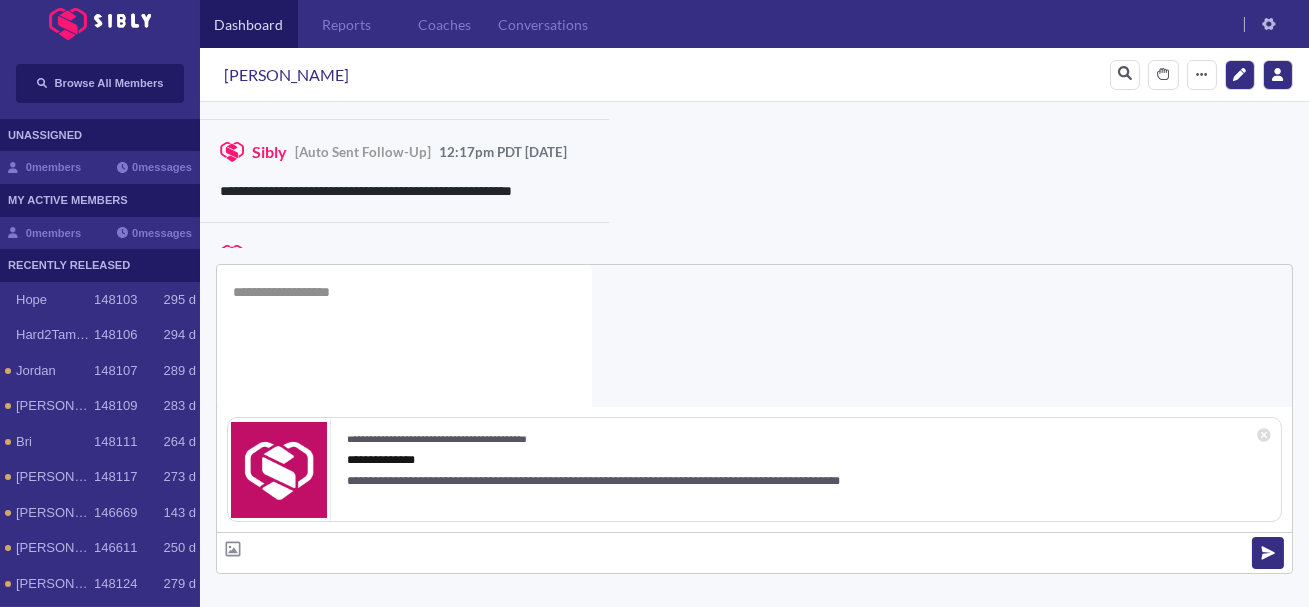 scroll, scrollTop: 0, scrollLeft: 0, axis: both 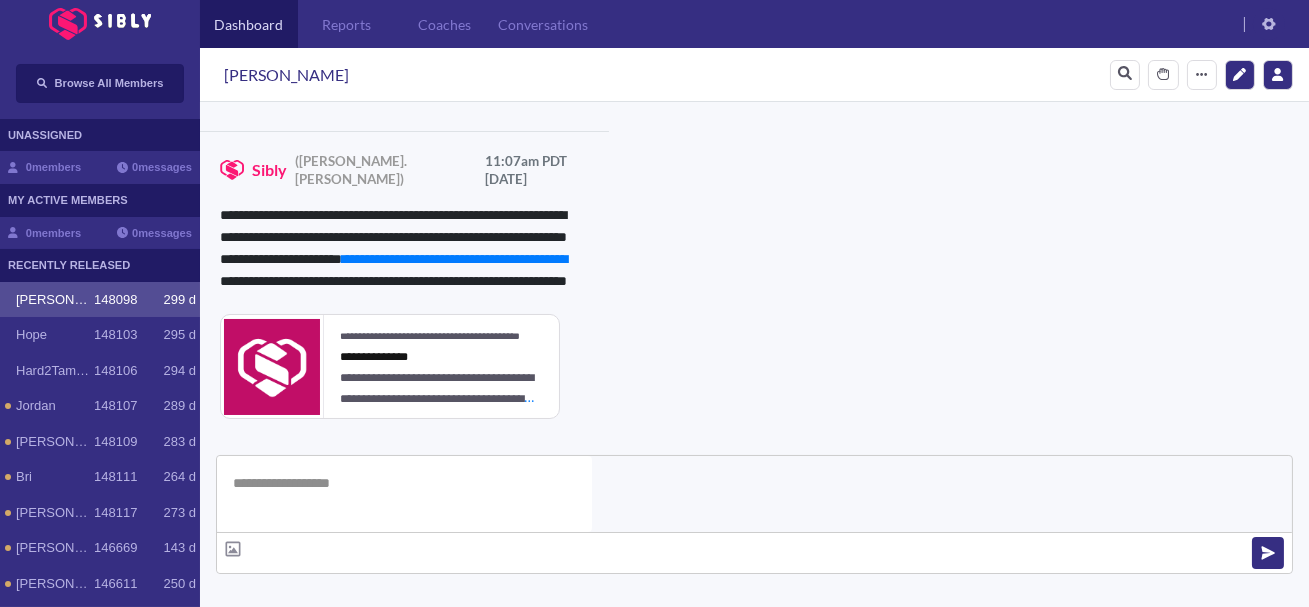 click on "**********" at bounding box center [833, 960] 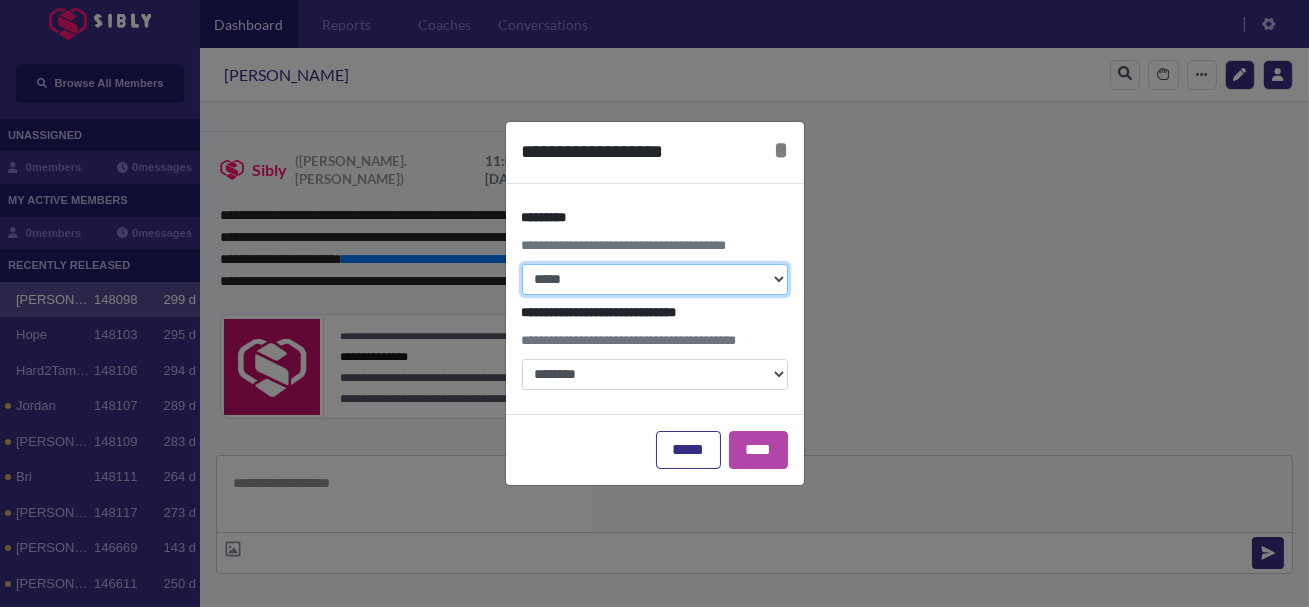 click on "**********" at bounding box center [655, 279] 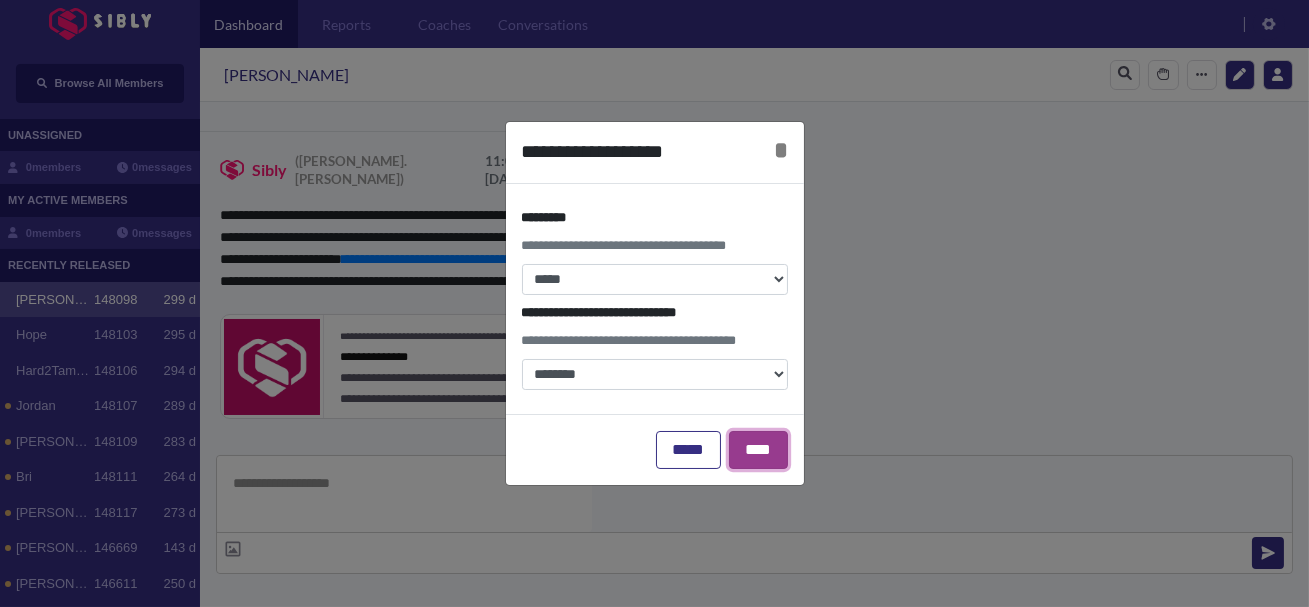 click on "****" at bounding box center (758, 450) 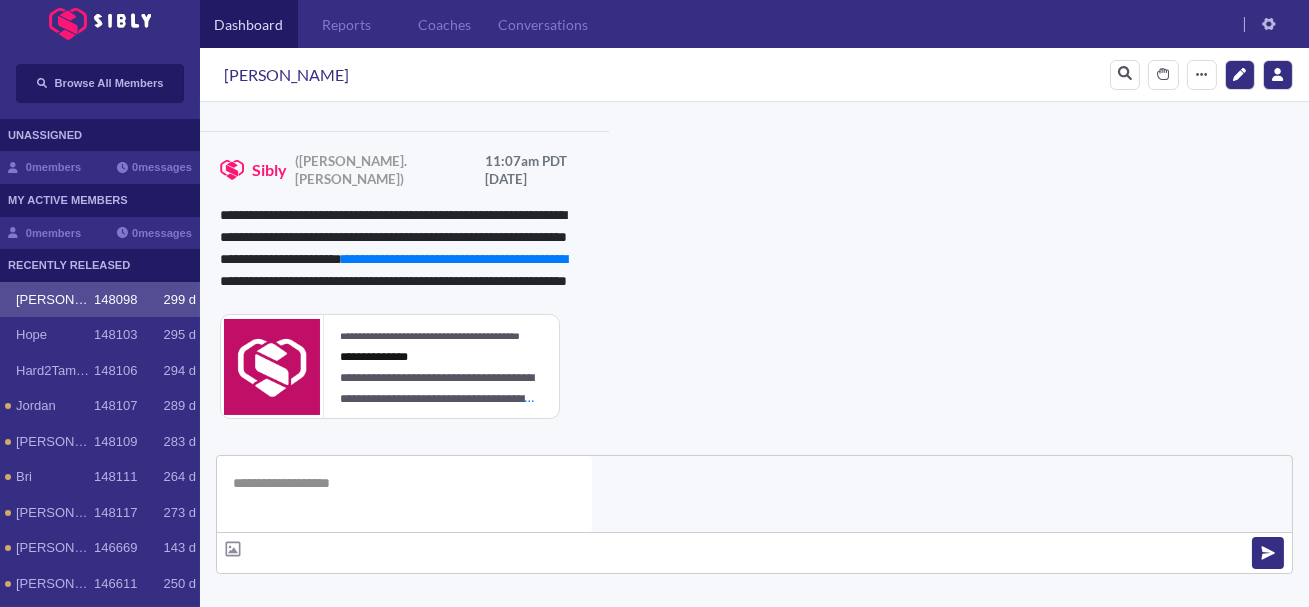 click on "Team Notes Save" at bounding box center [530, 678] 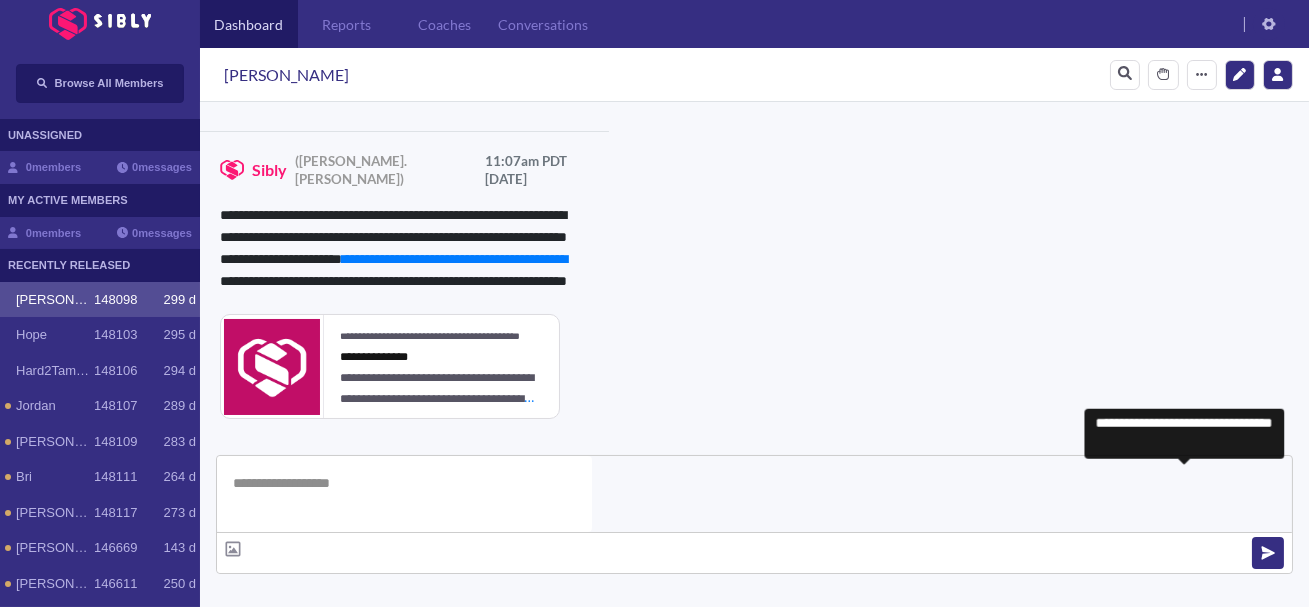 scroll, scrollTop: 54, scrollLeft: 0, axis: vertical 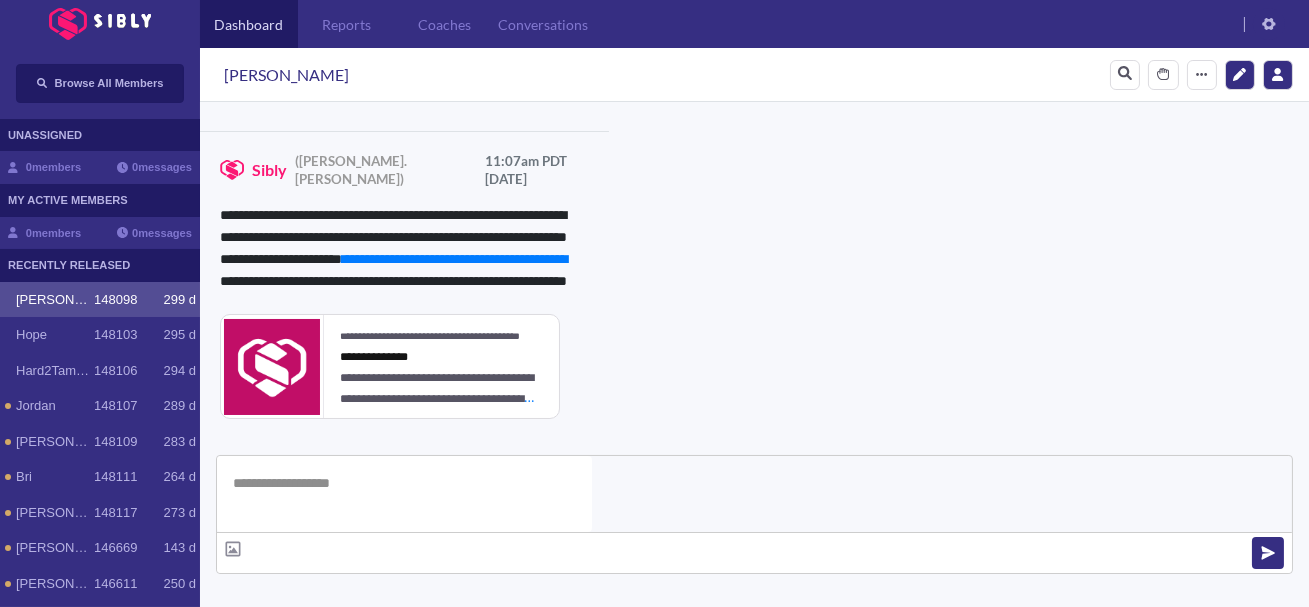 click on "View Resources" at bounding box center (880, 854) 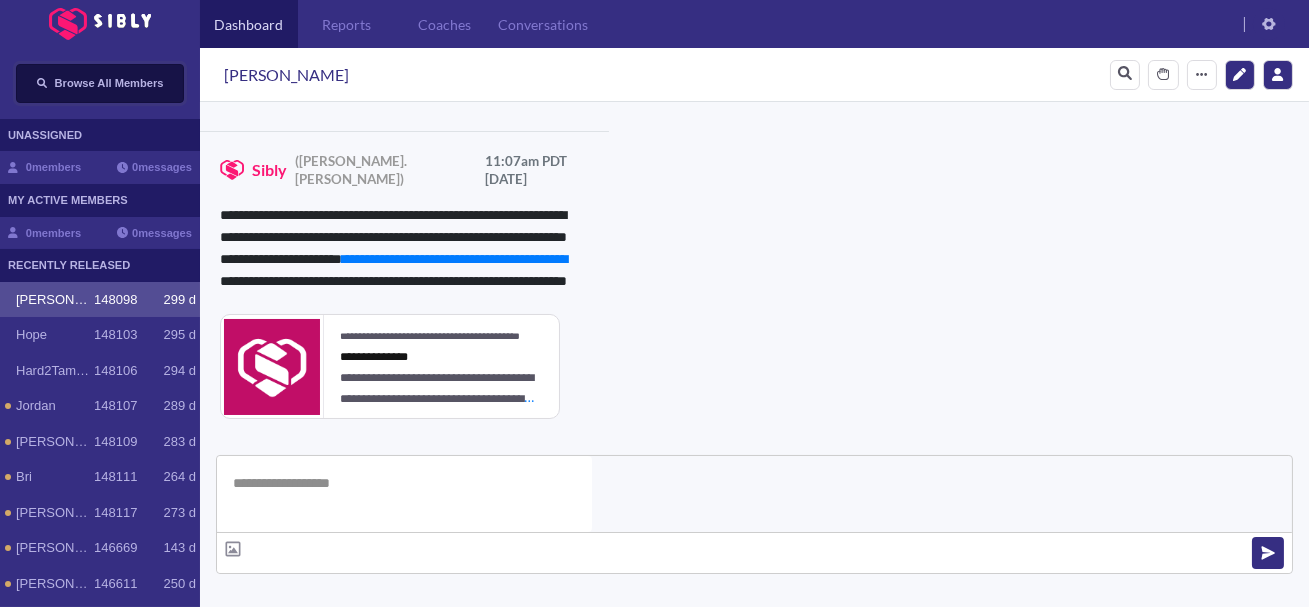 click on "Browse All Members" at bounding box center [100, 83] 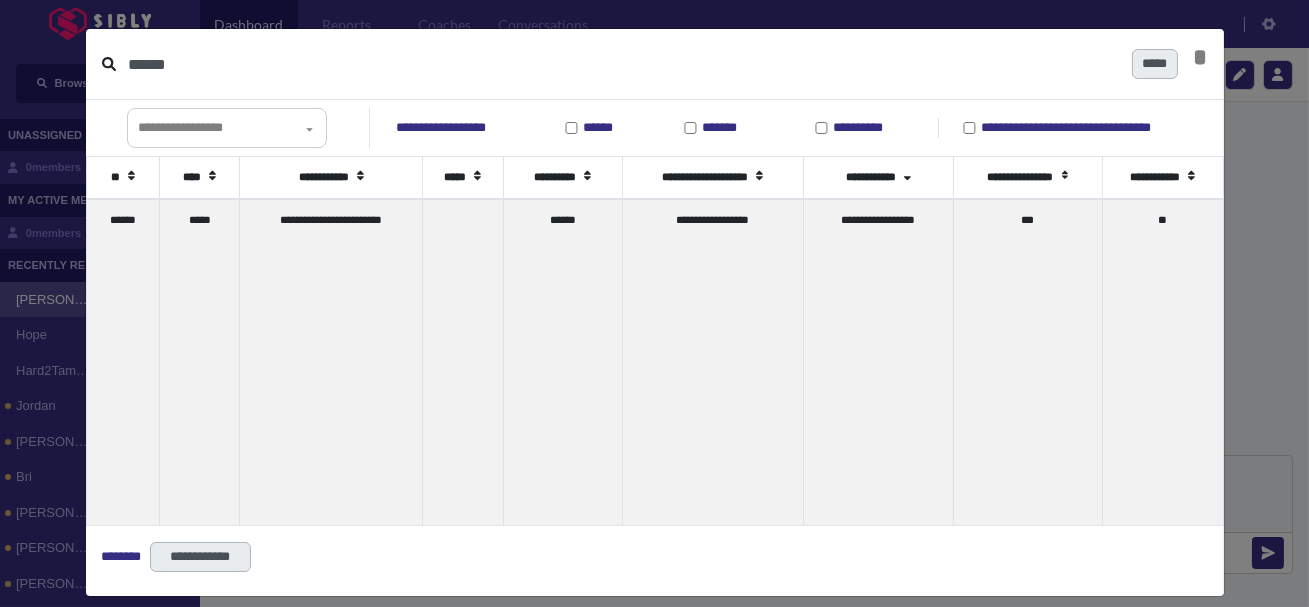 click on "******" at bounding box center (622, 64) 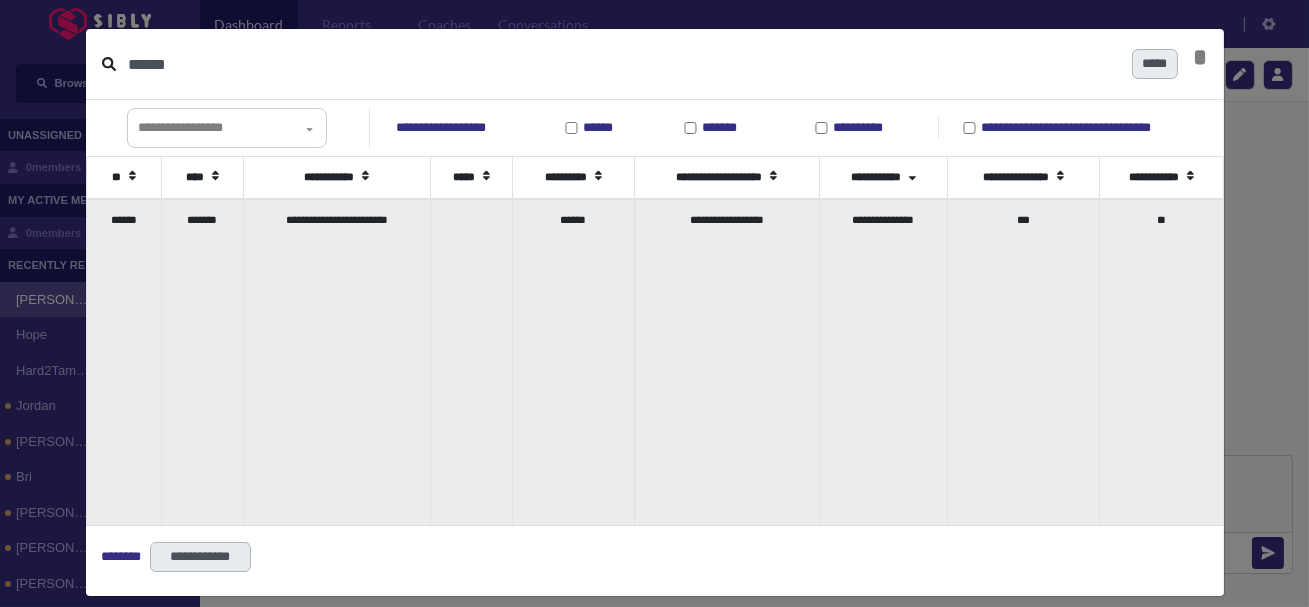 click on "*******" at bounding box center (202, 362) 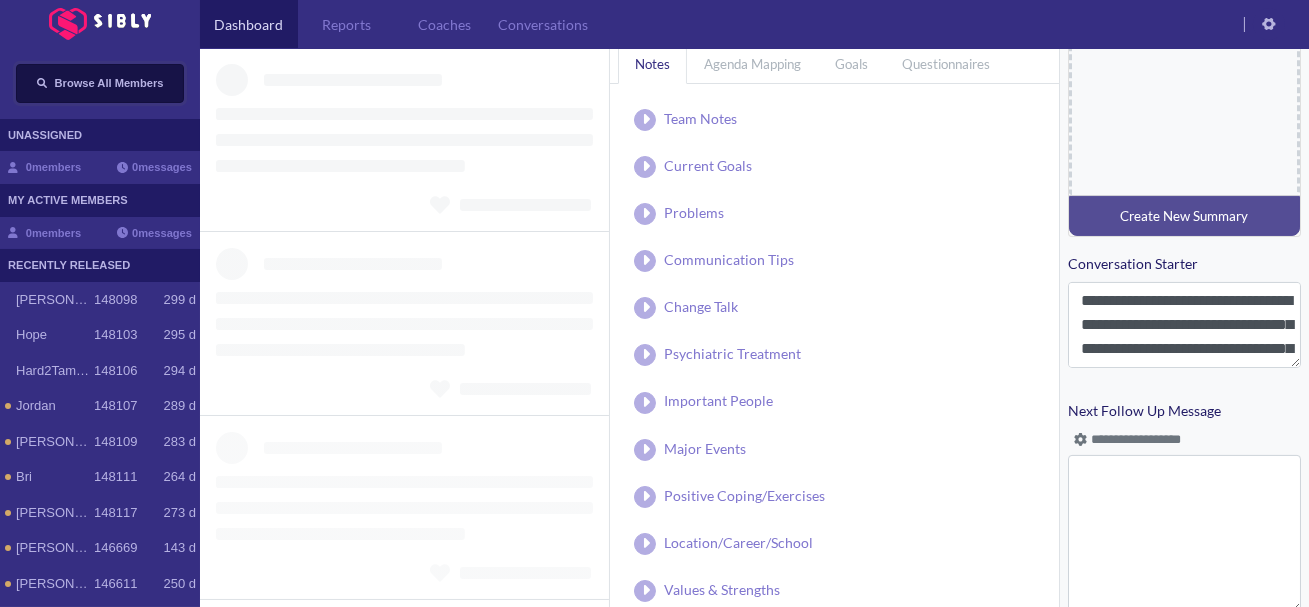 scroll, scrollTop: 955, scrollLeft: 0, axis: vertical 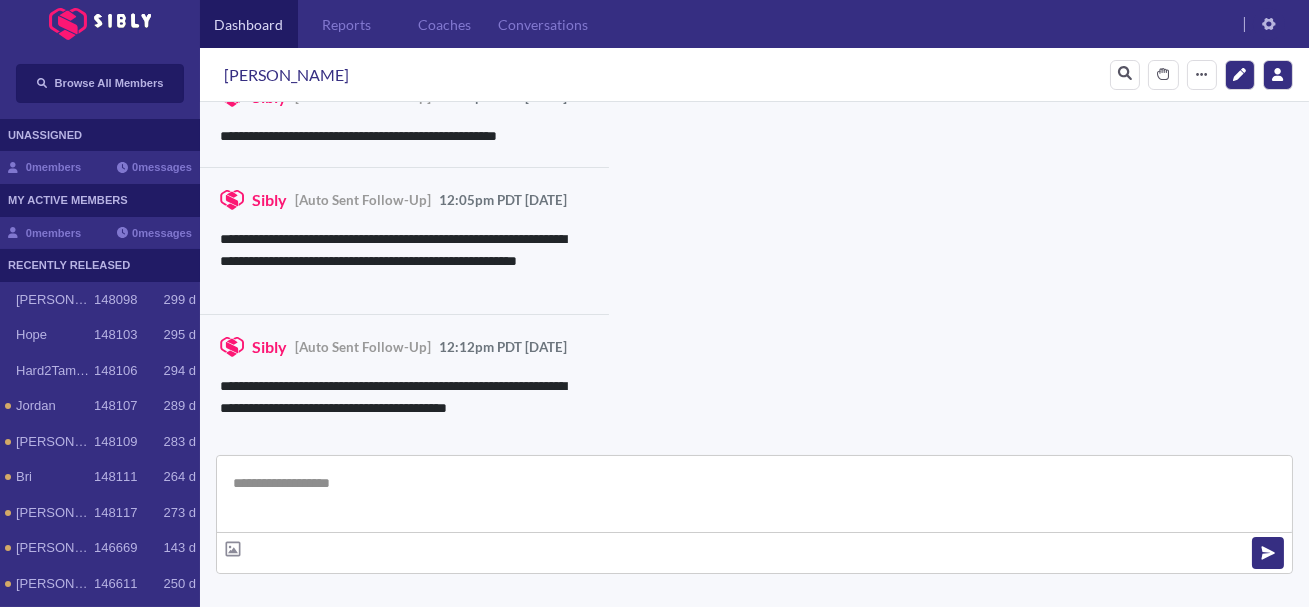 click at bounding box center [754, 494] 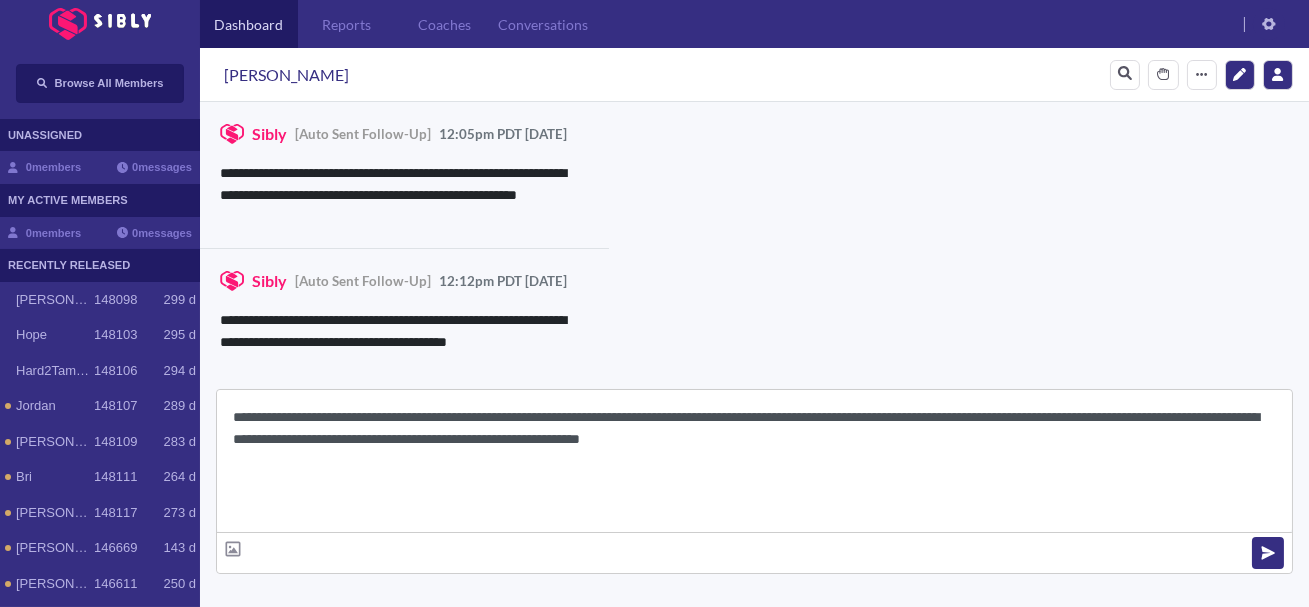 scroll, scrollTop: 22, scrollLeft: 0, axis: vertical 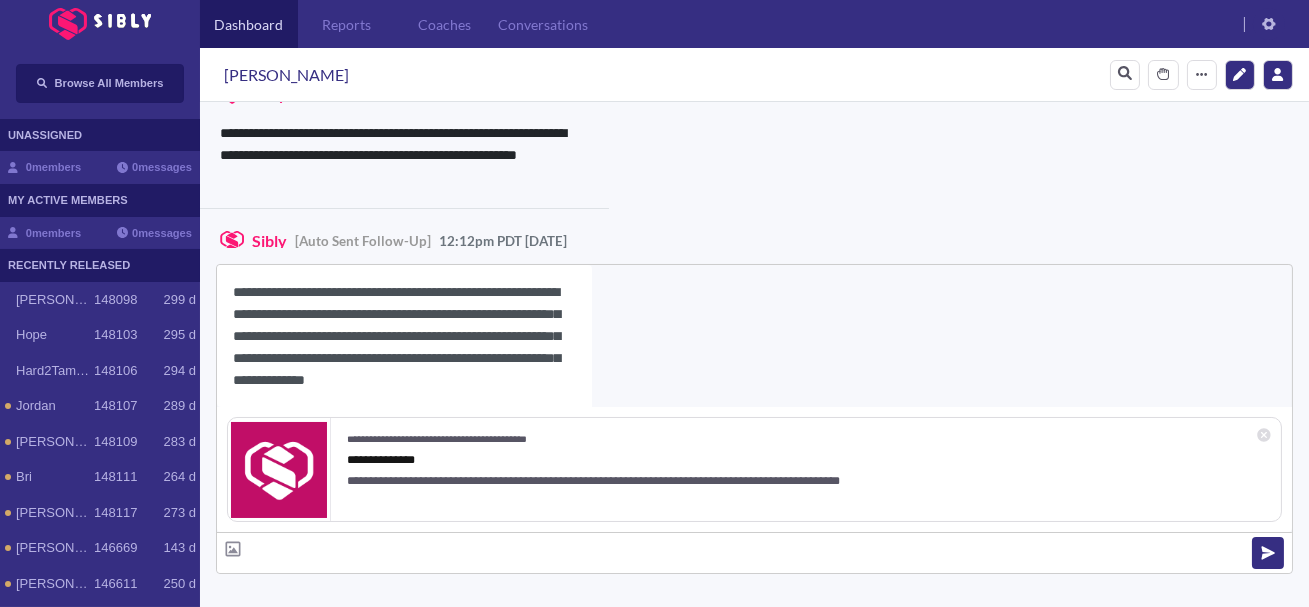 click on "[PERSON_NAME]" at bounding box center (286, 75) 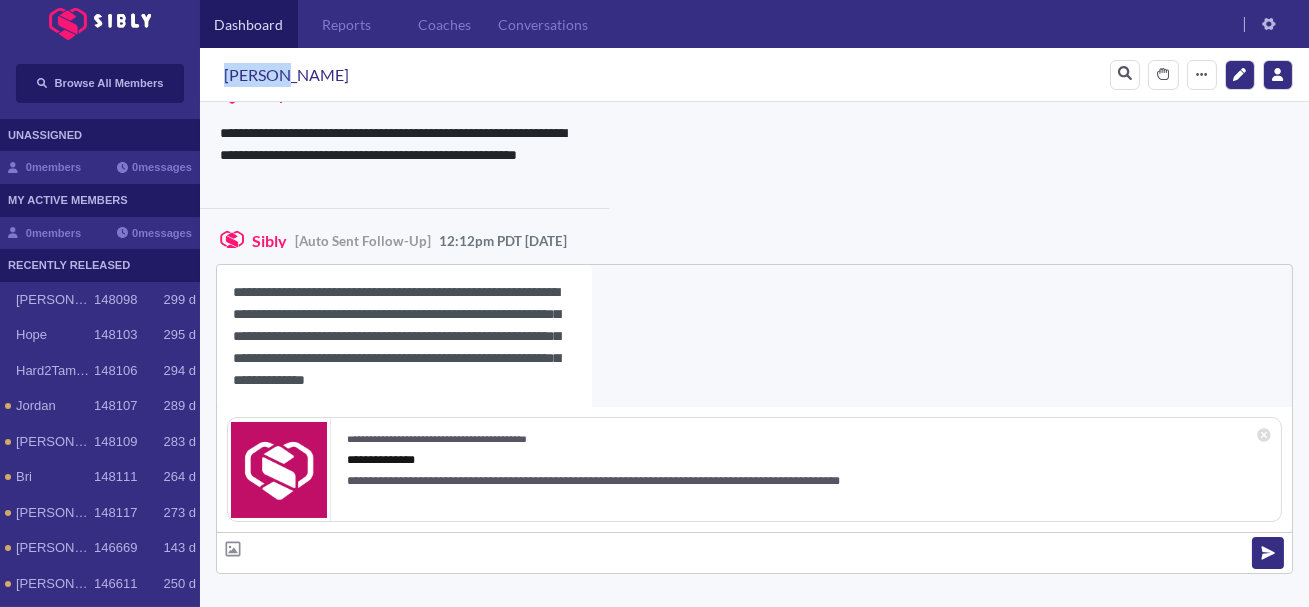 click on "[PERSON_NAME]" at bounding box center [286, 75] 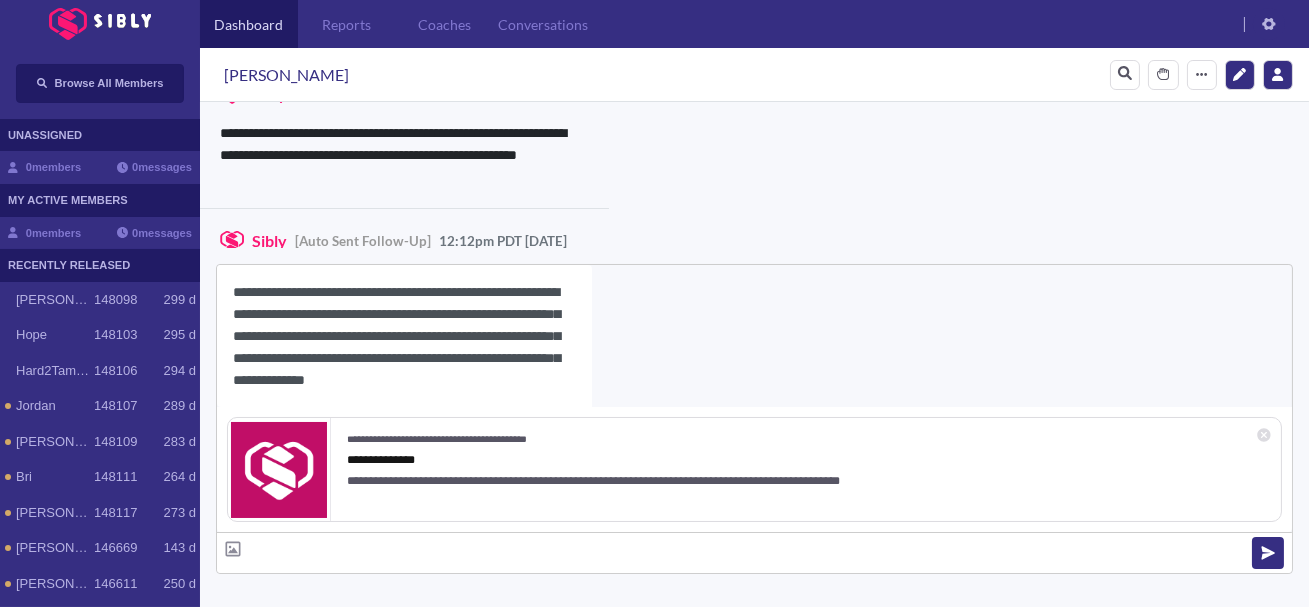 click on "**********" at bounding box center [404, 336] 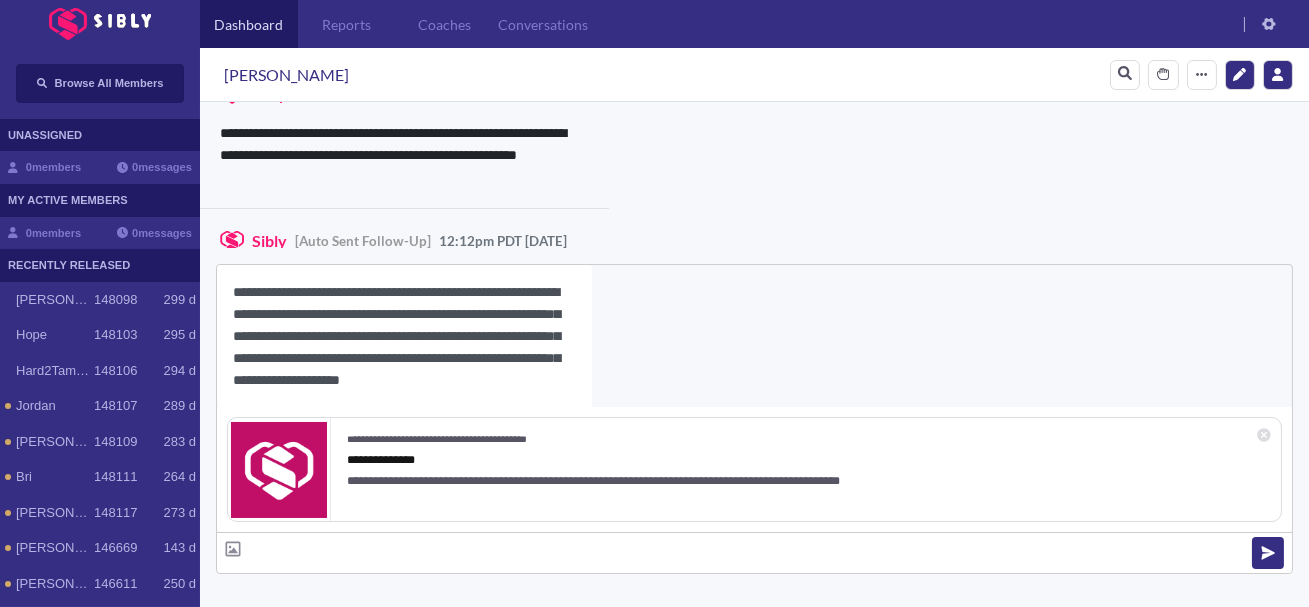 scroll, scrollTop: 18, scrollLeft: 0, axis: vertical 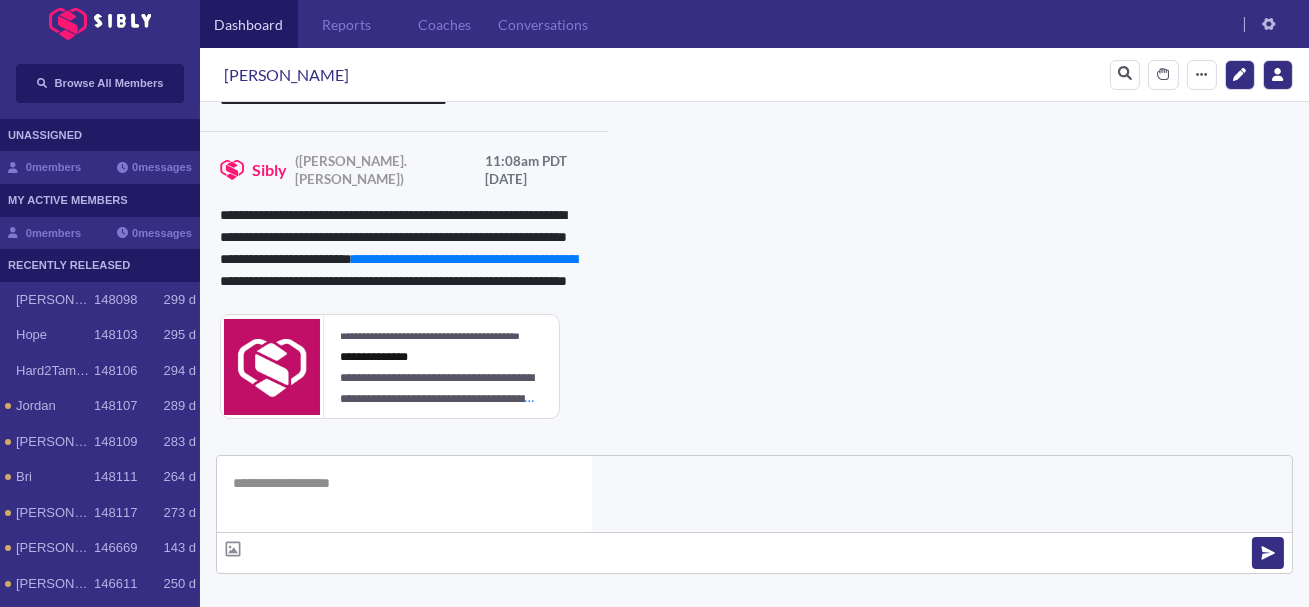 click on "**********" at bounding box center (833, 1002) 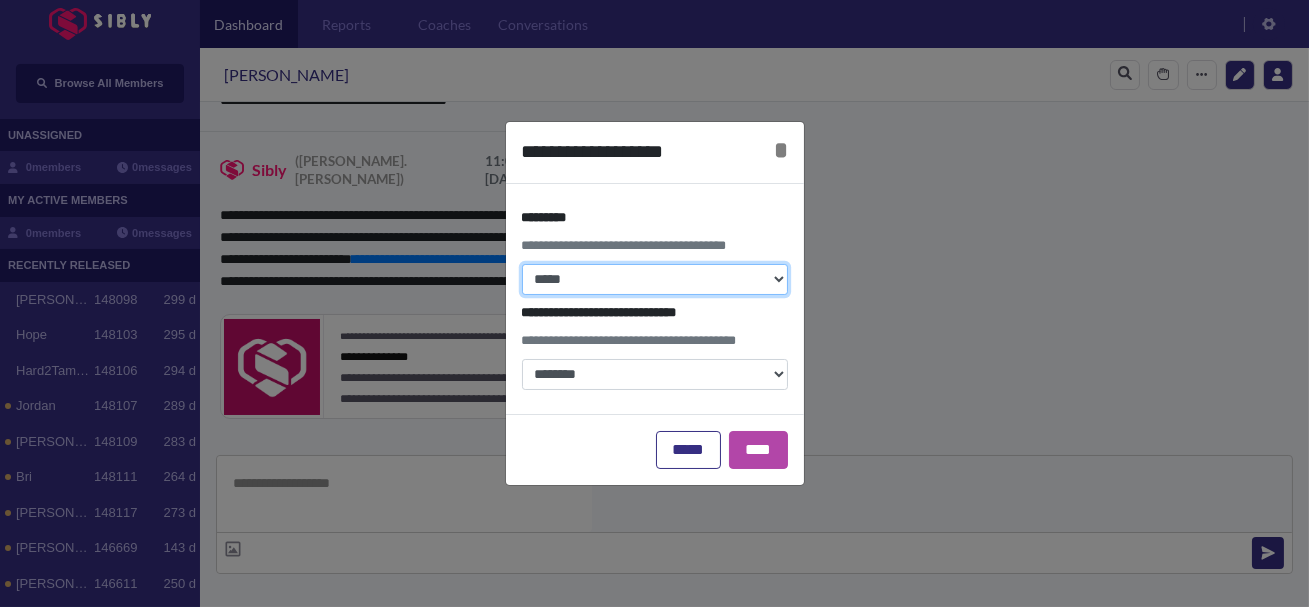 click on "**********" at bounding box center (655, 279) 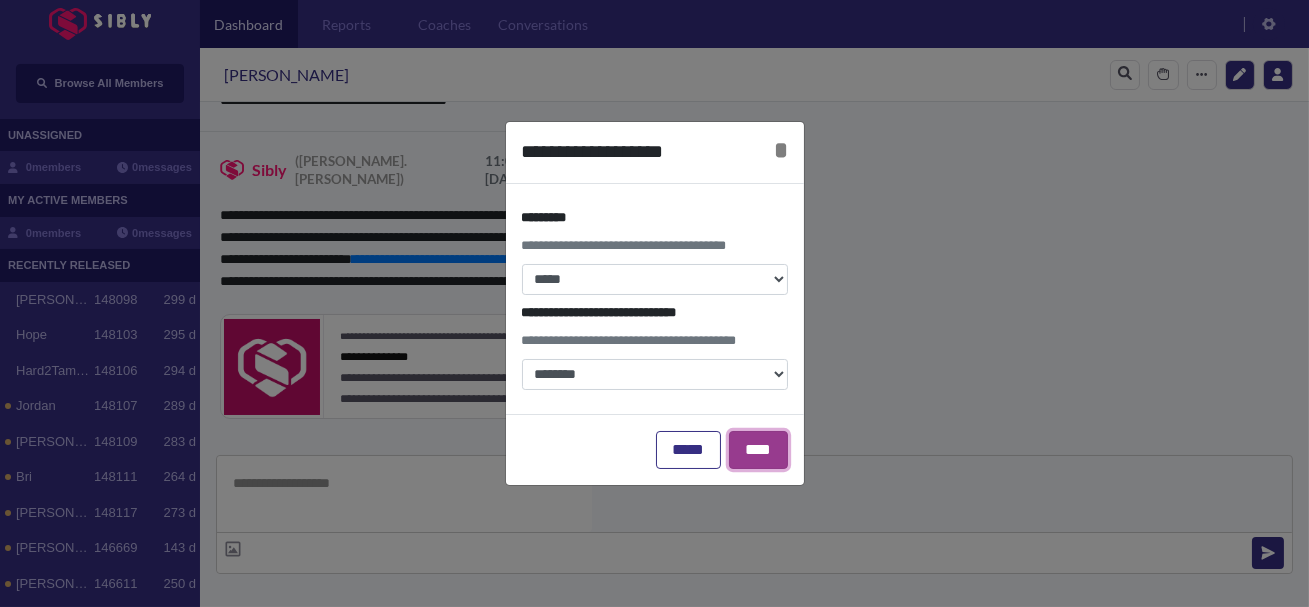 click on "****" at bounding box center (758, 450) 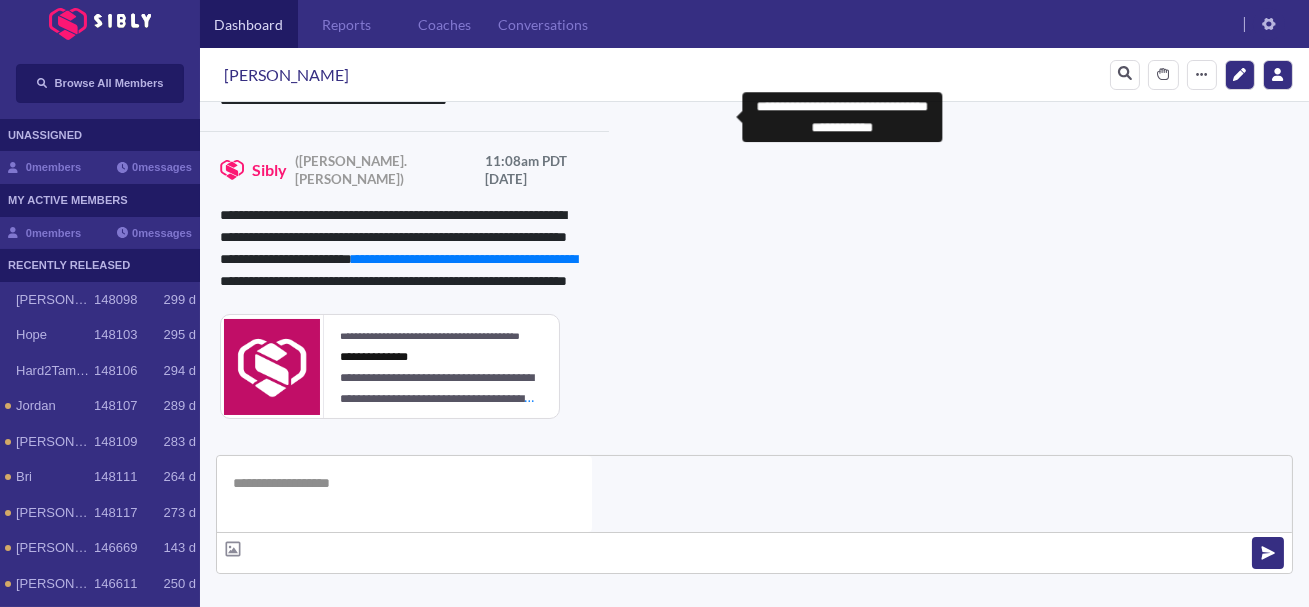 click on "Team Notes" at bounding box center (396, 677) 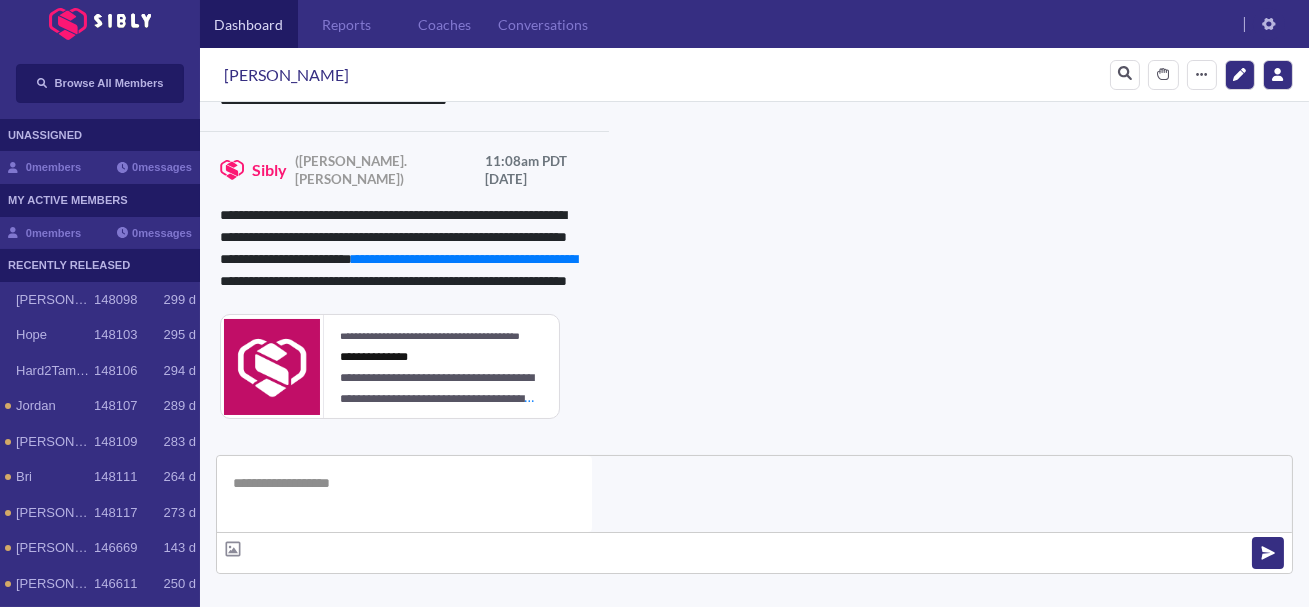 click at bounding box center [341, 679] 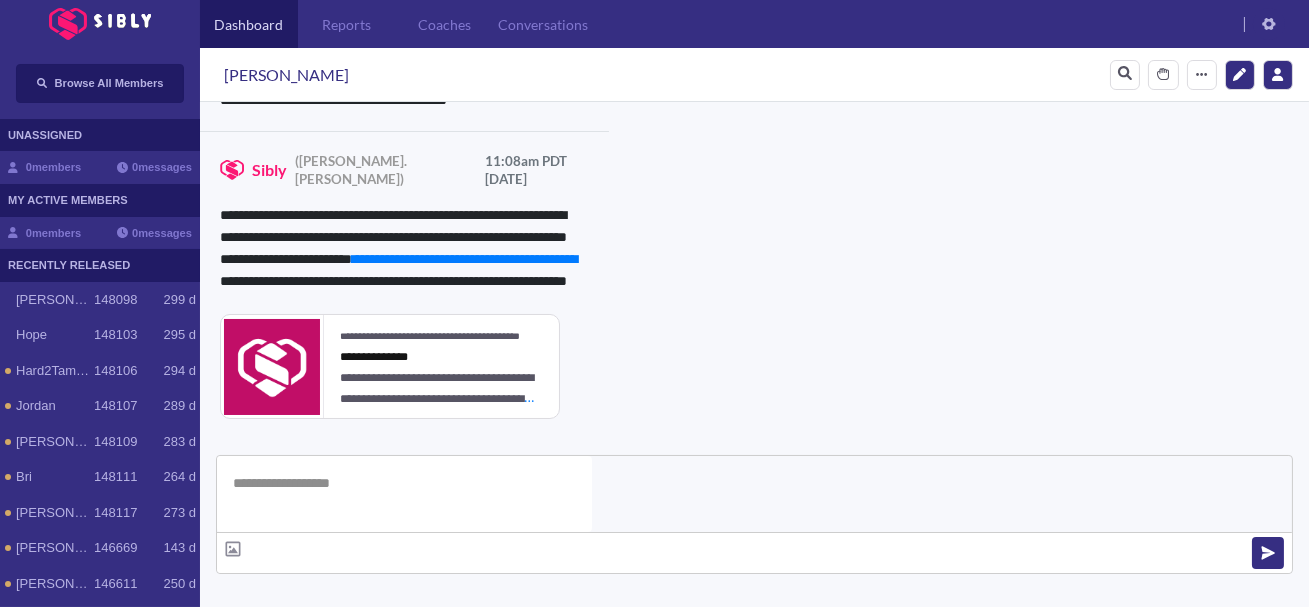 click on "Save" at bounding box center (530, 838) 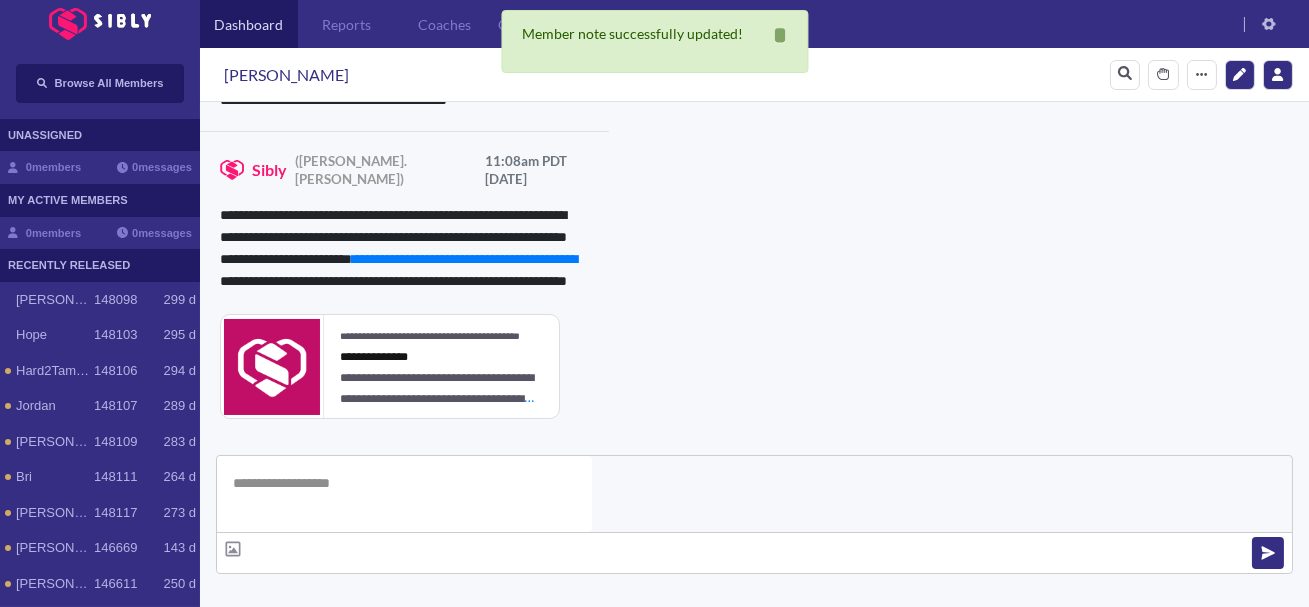 scroll, scrollTop: 471, scrollLeft: 0, axis: vertical 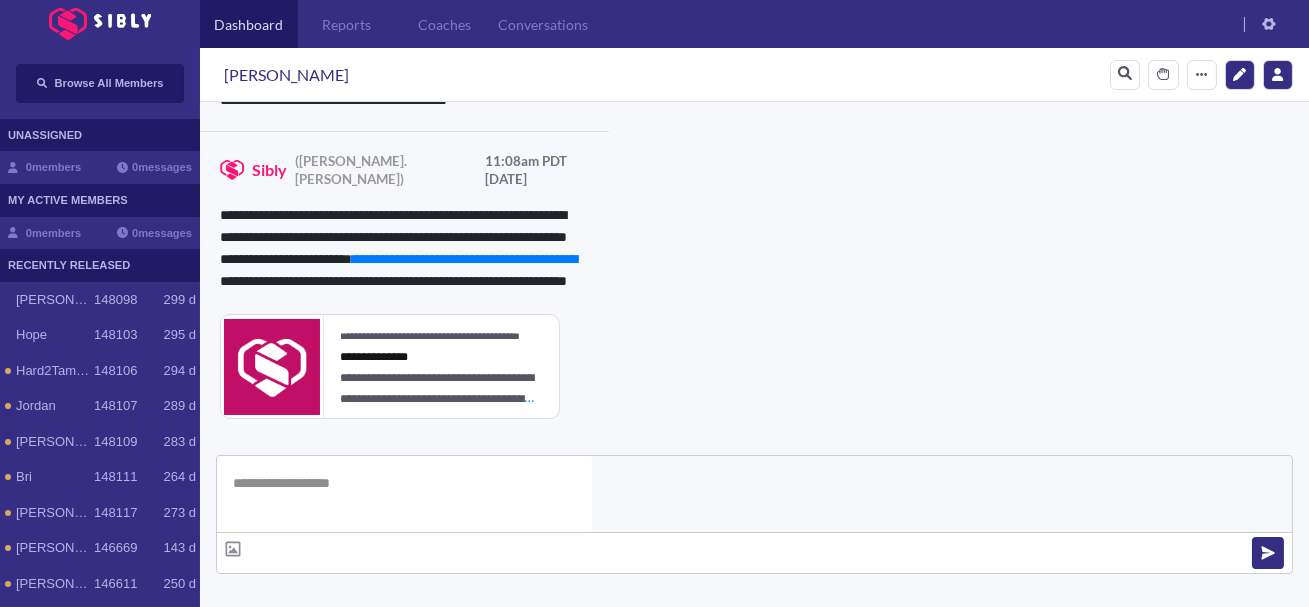 click on "**********" at bounding box center [880, 1397] 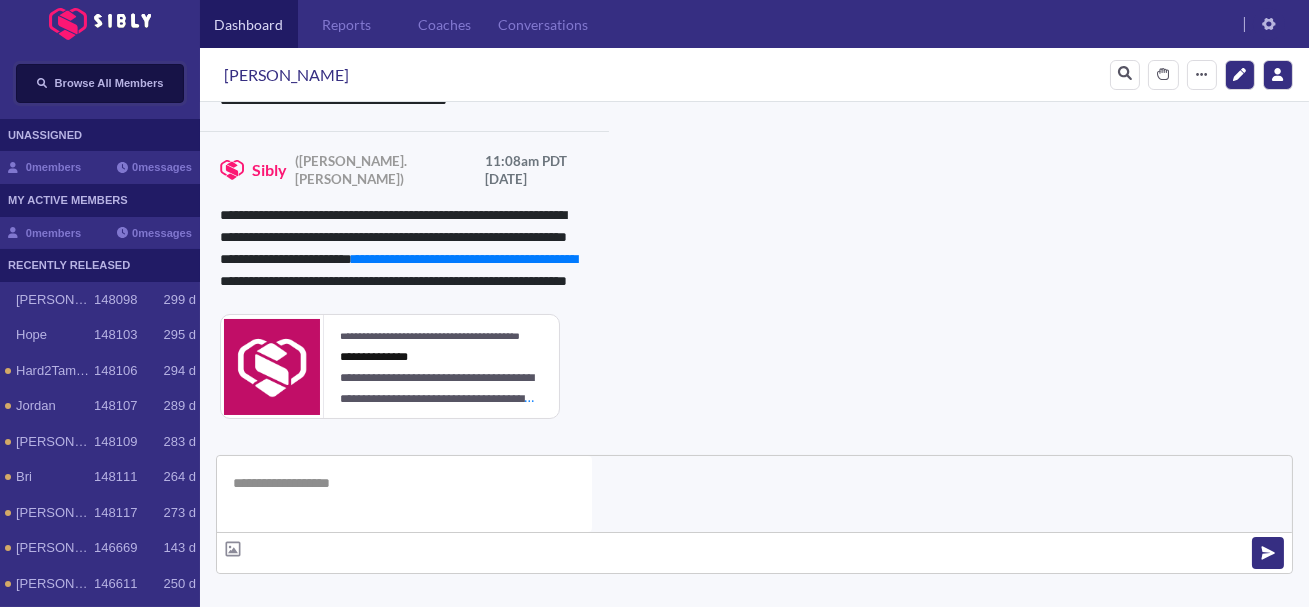 click on "Browse All Members" at bounding box center [100, 83] 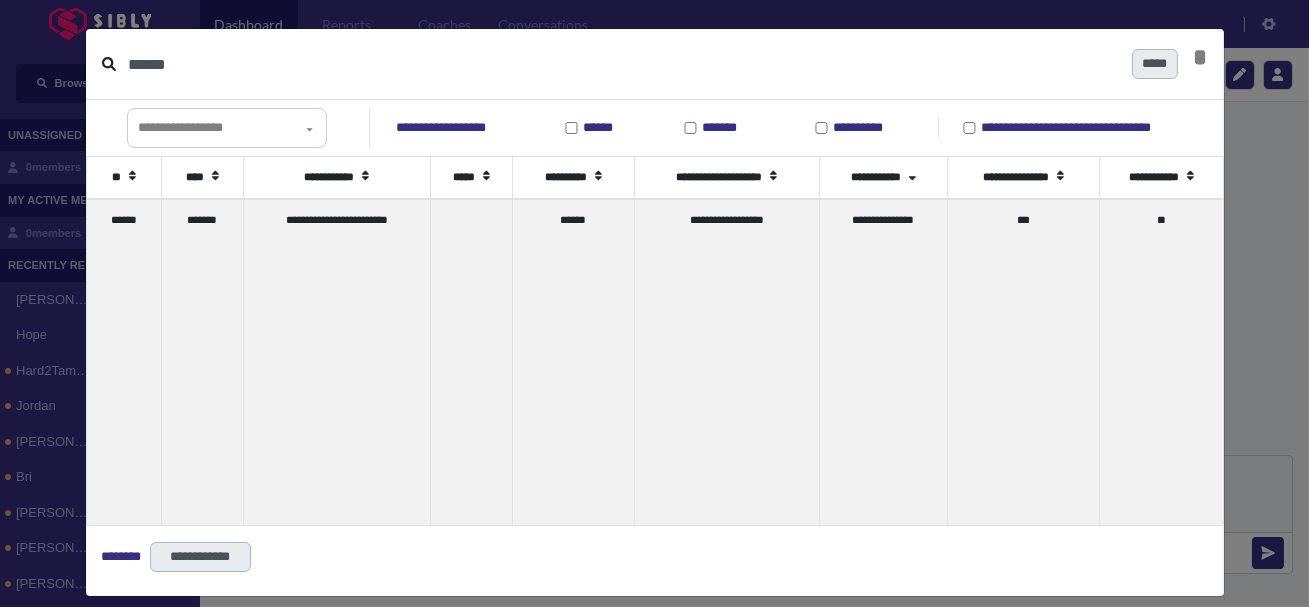 click on "******" at bounding box center (622, 64) 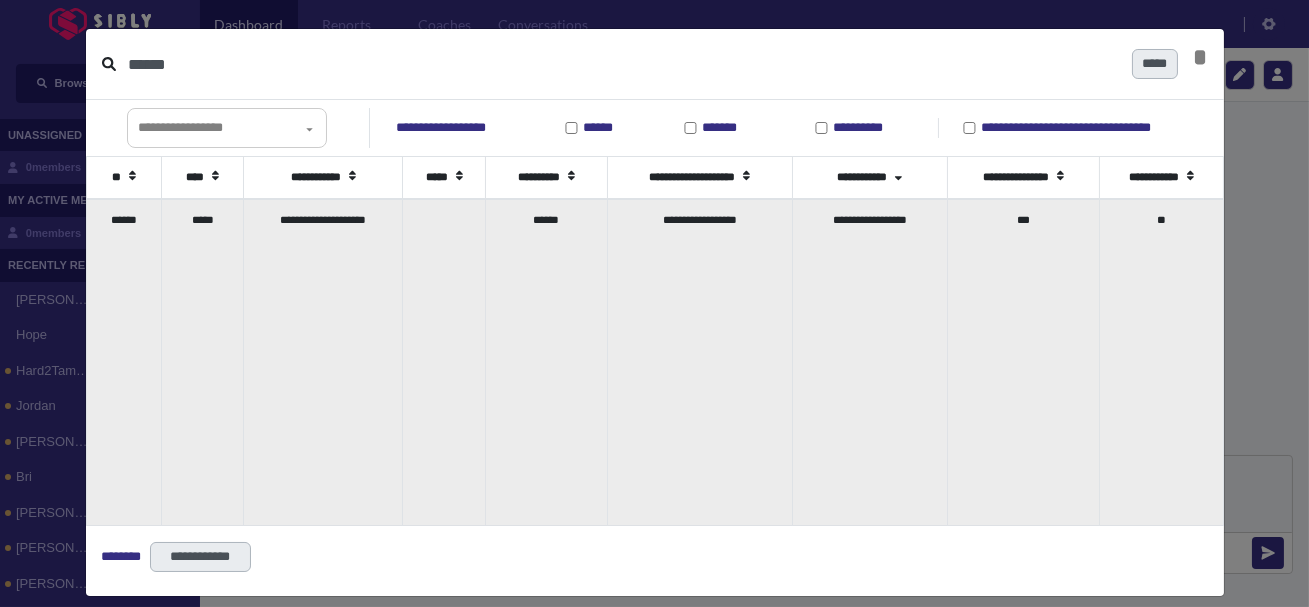click on "**********" at bounding box center (323, 362) 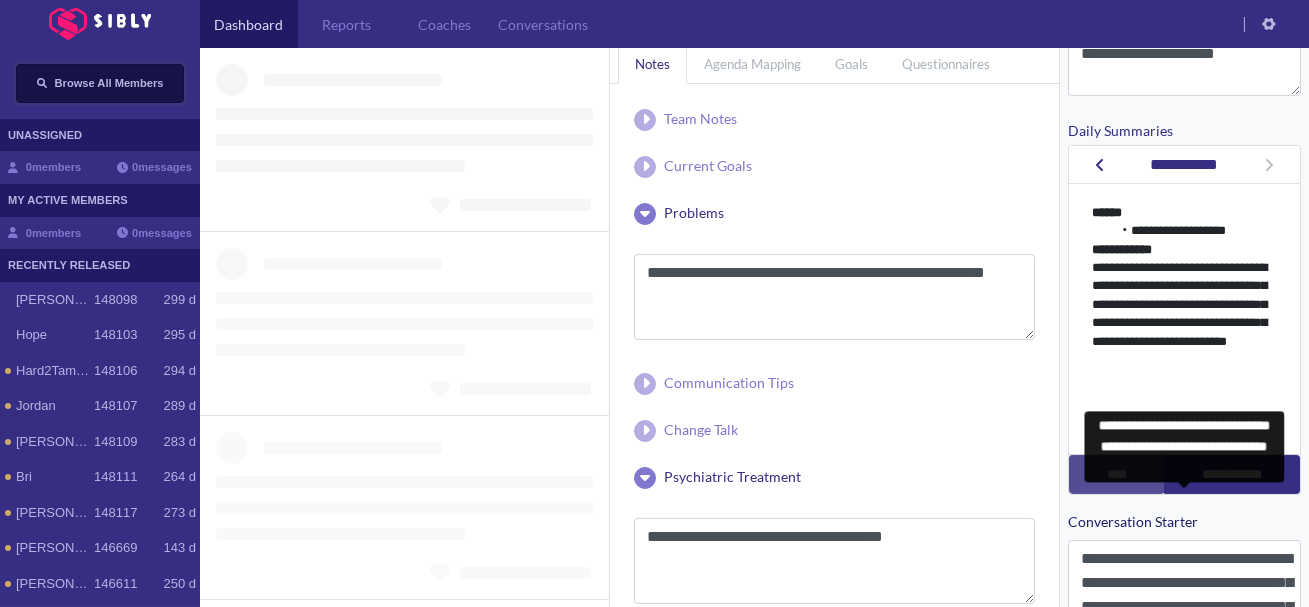 scroll, scrollTop: 695, scrollLeft: 0, axis: vertical 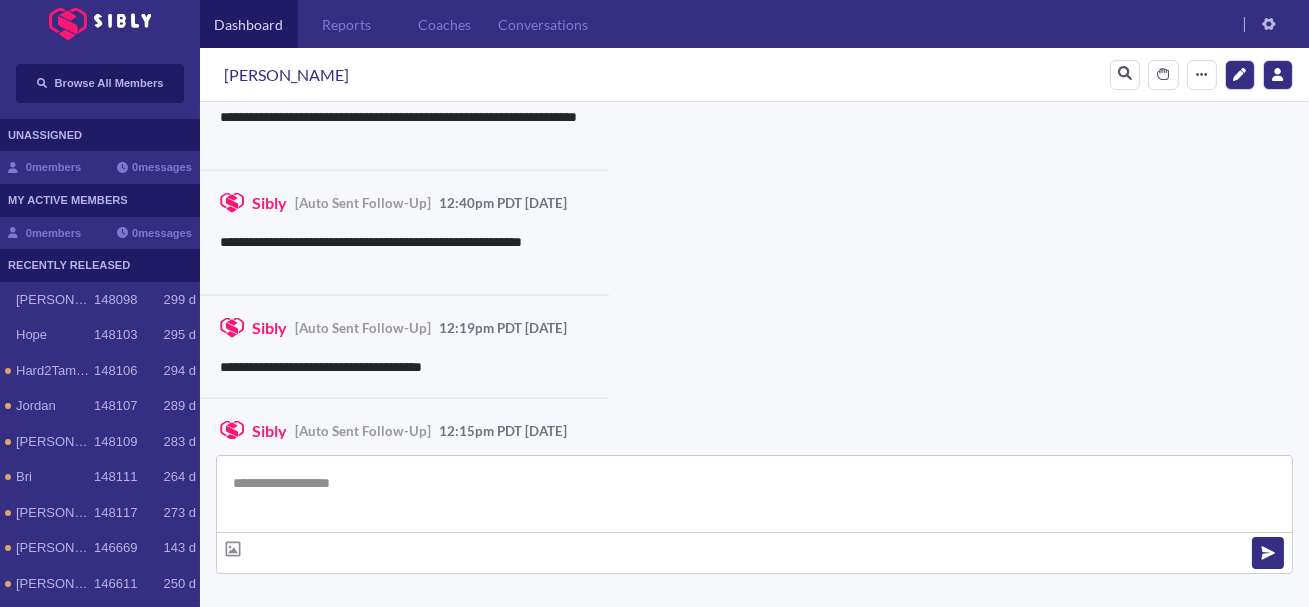 click at bounding box center [754, 494] 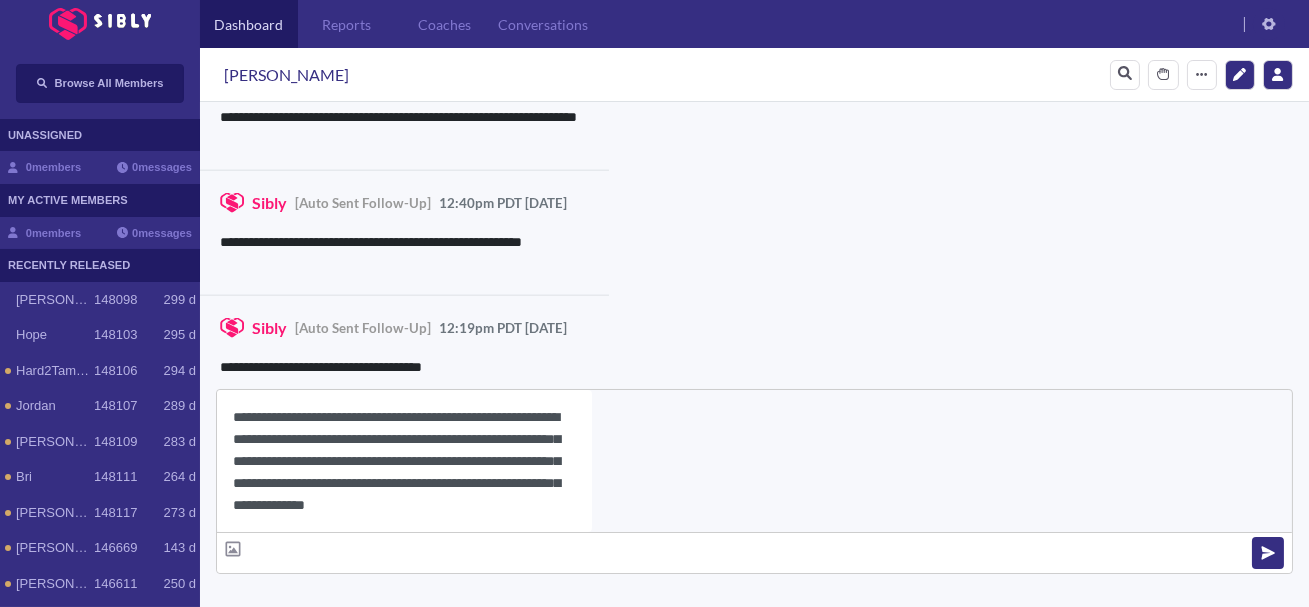 scroll, scrollTop: 22, scrollLeft: 0, axis: vertical 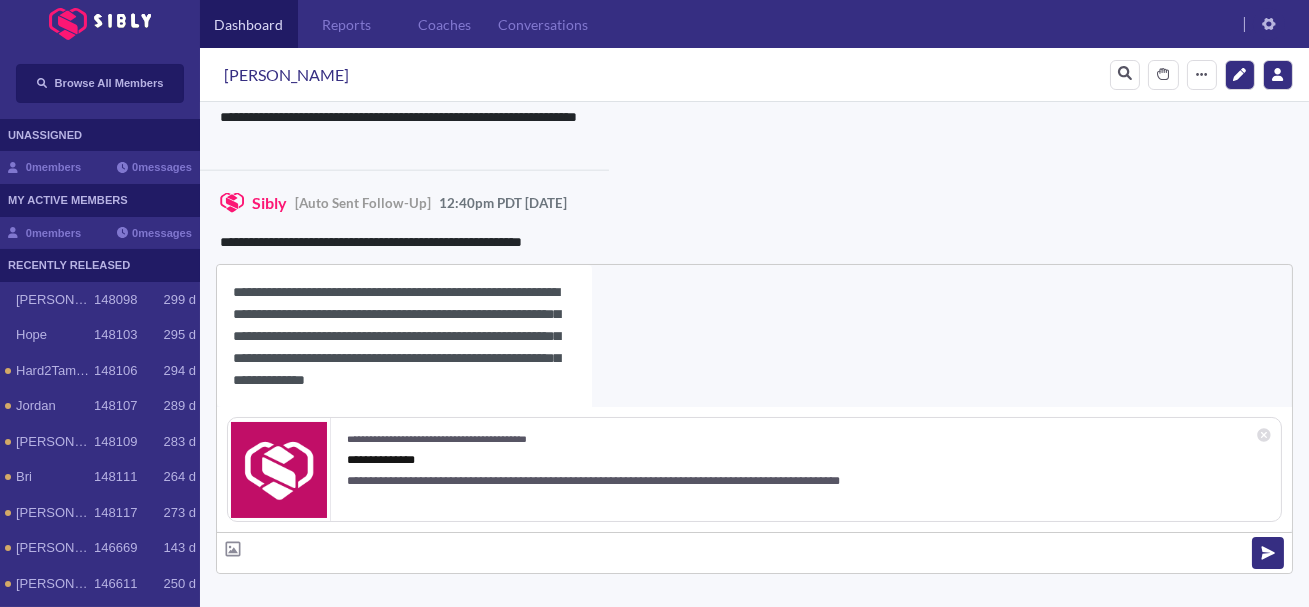 click on "[PERSON_NAME]" at bounding box center (286, 75) 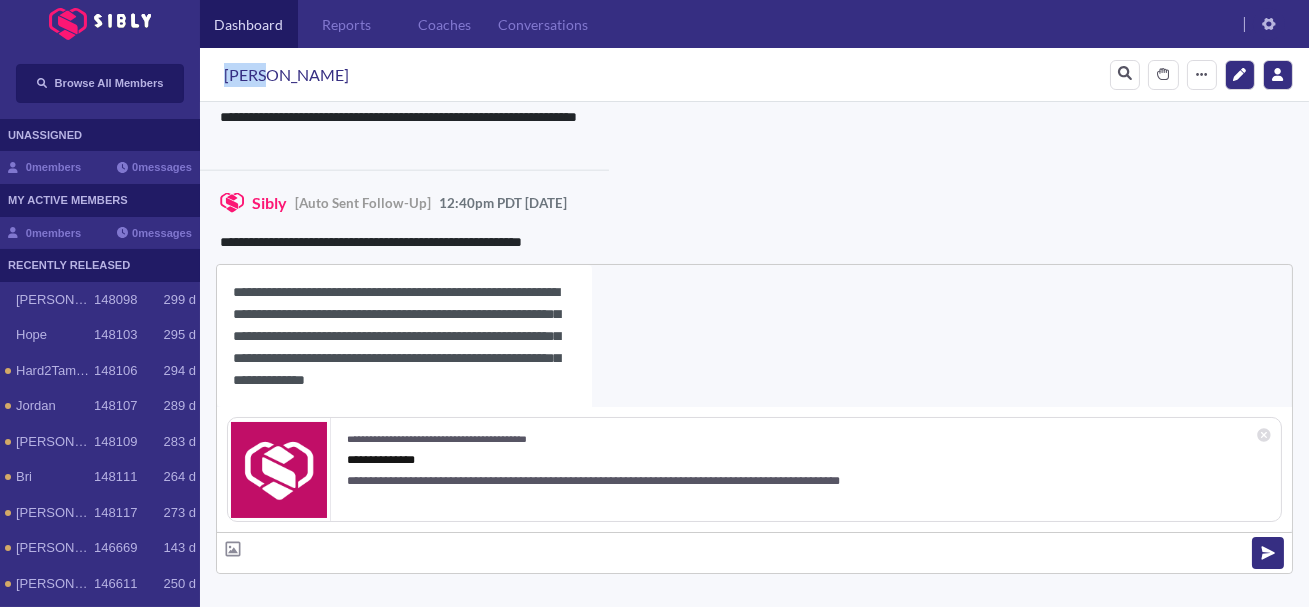 click on "[PERSON_NAME]" at bounding box center (286, 75) 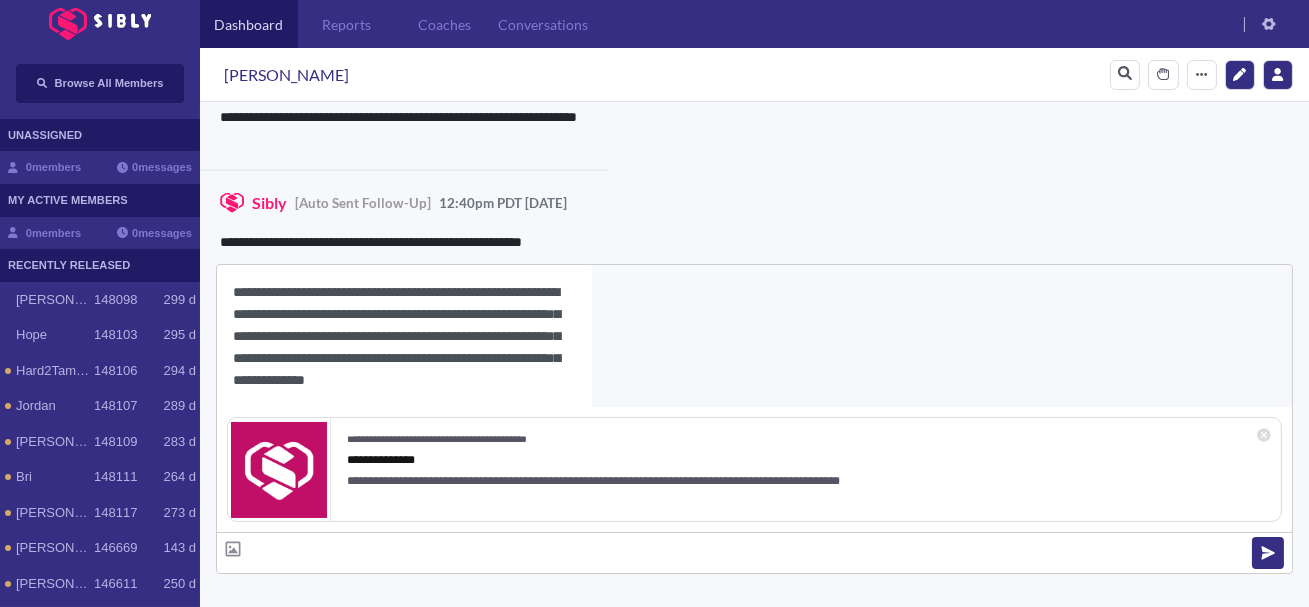 click on "**********" at bounding box center (404, 336) 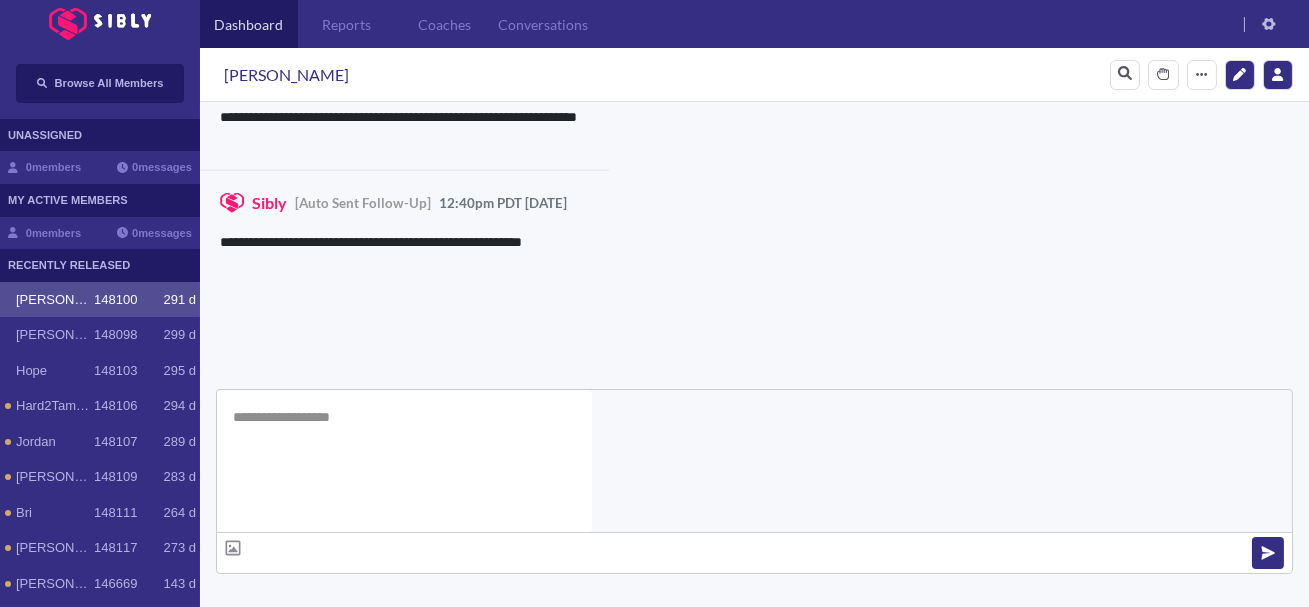 scroll, scrollTop: 0, scrollLeft: 0, axis: both 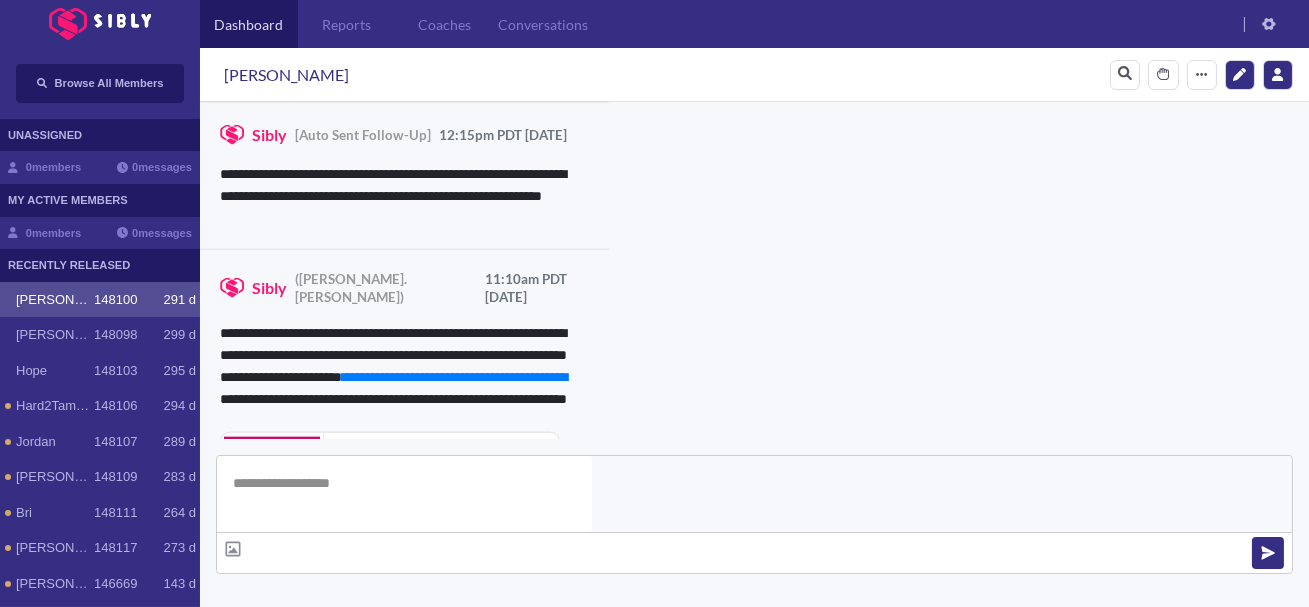 click on "**********" at bounding box center [833, 960] 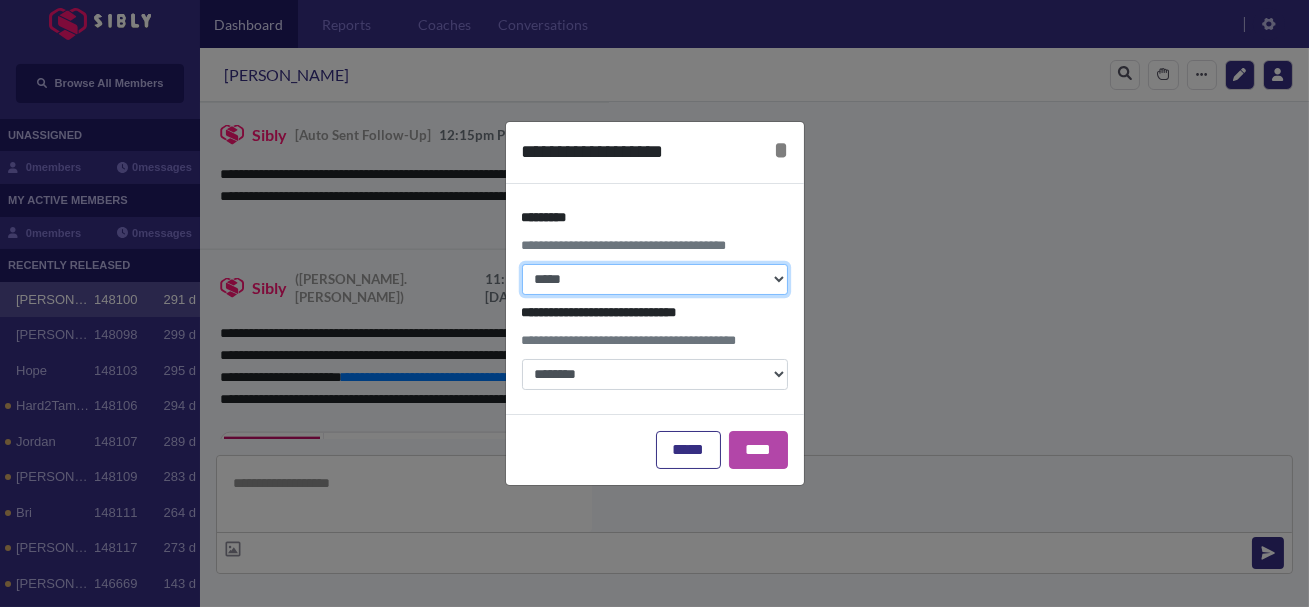 click on "**********" at bounding box center (655, 279) 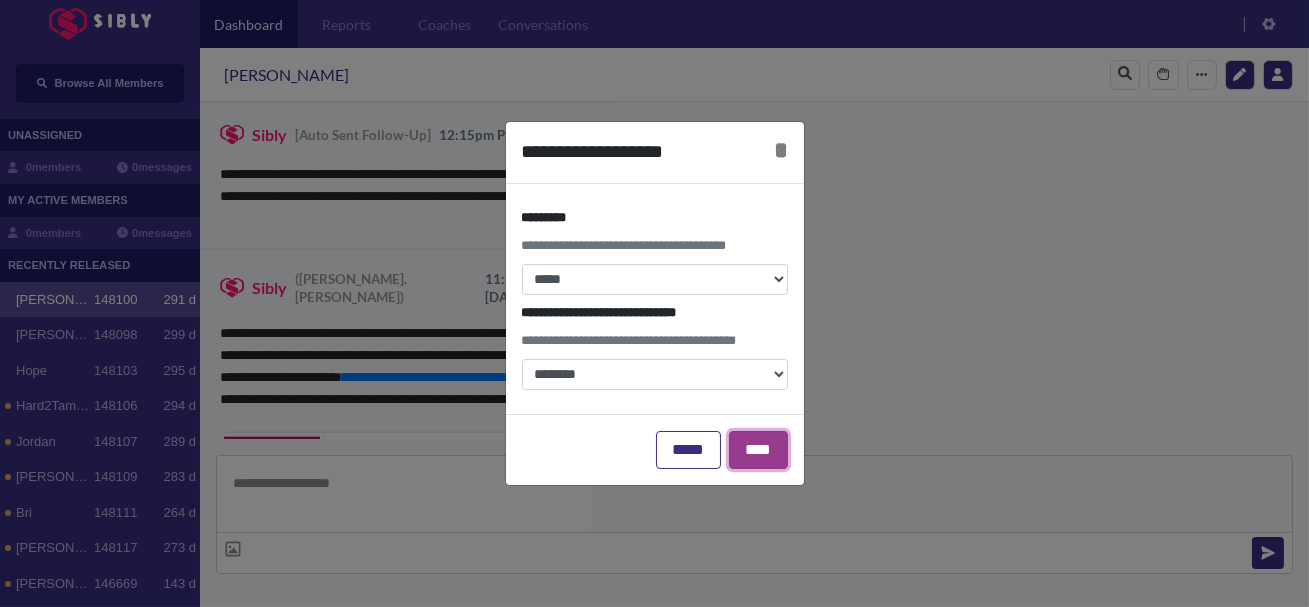 click on "****" at bounding box center [758, 450] 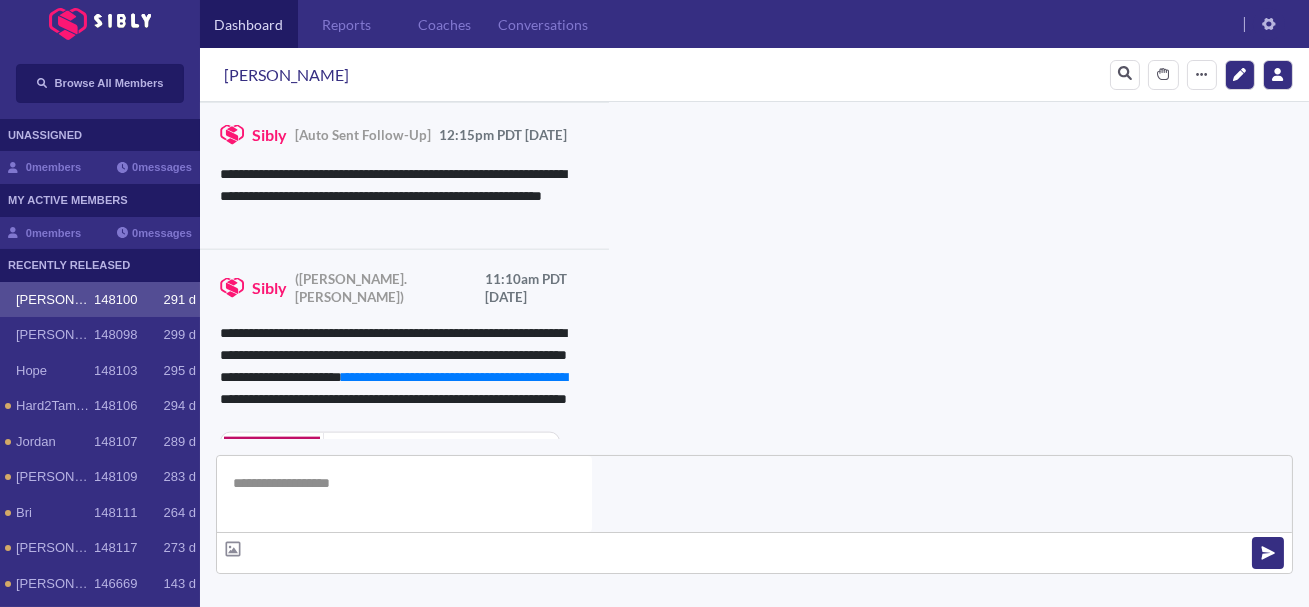 click on "Team Notes Save" at bounding box center (530, 678) 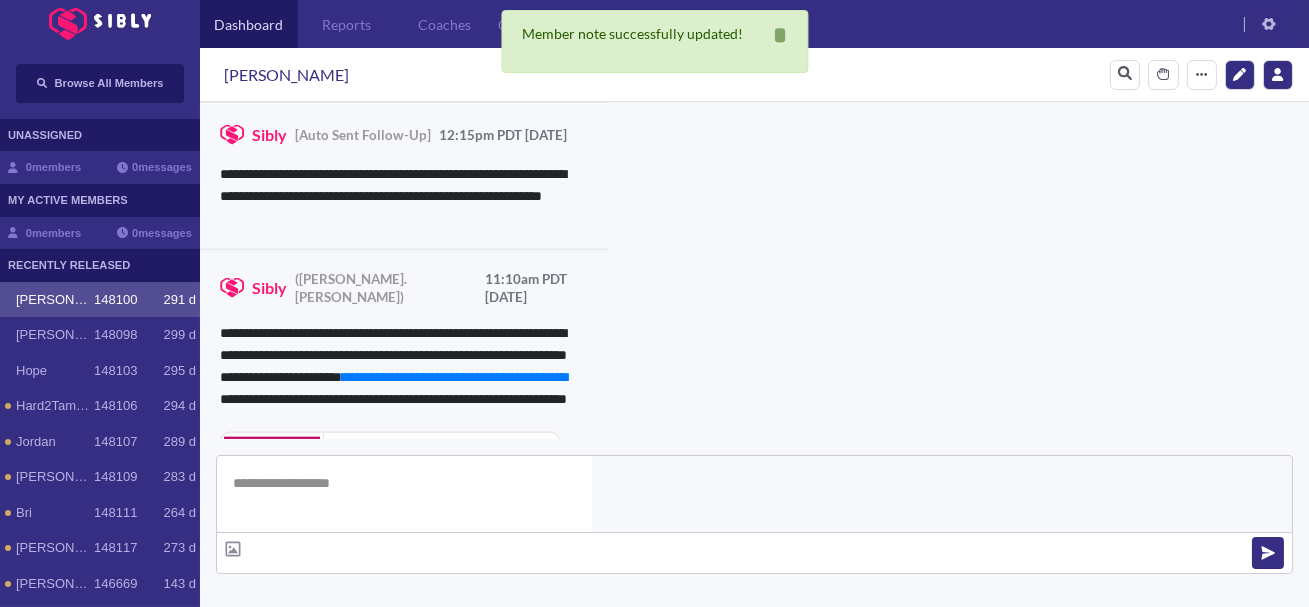 scroll, scrollTop: 1037, scrollLeft: 0, axis: vertical 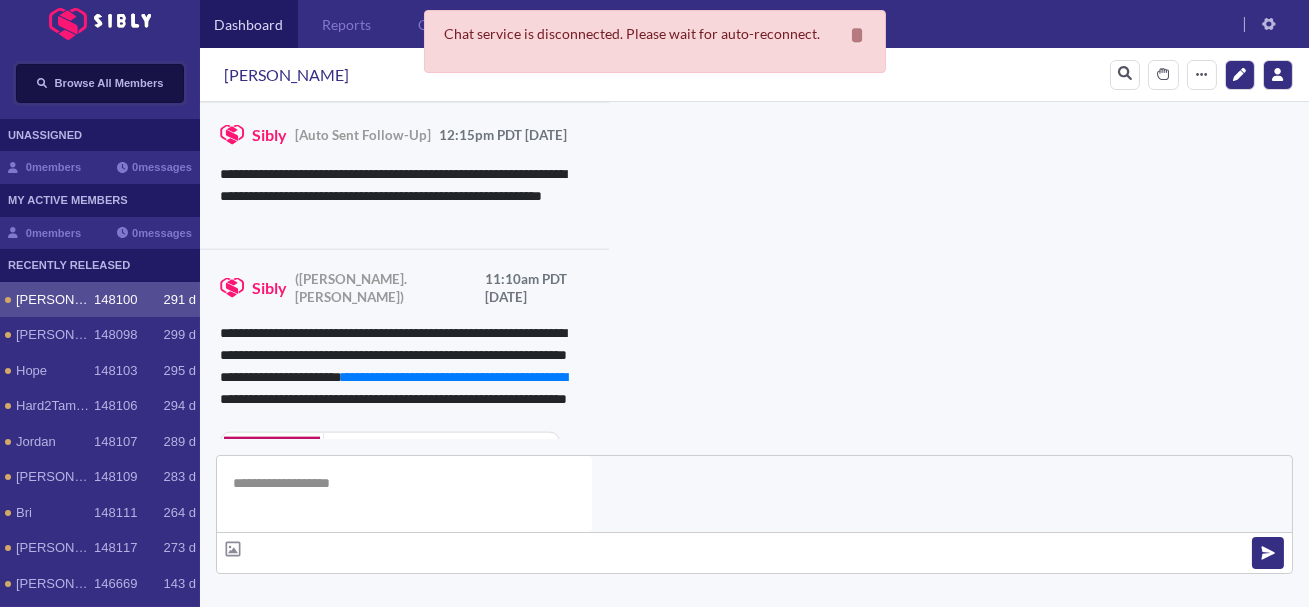 click on "Browse All Members" at bounding box center (109, 83) 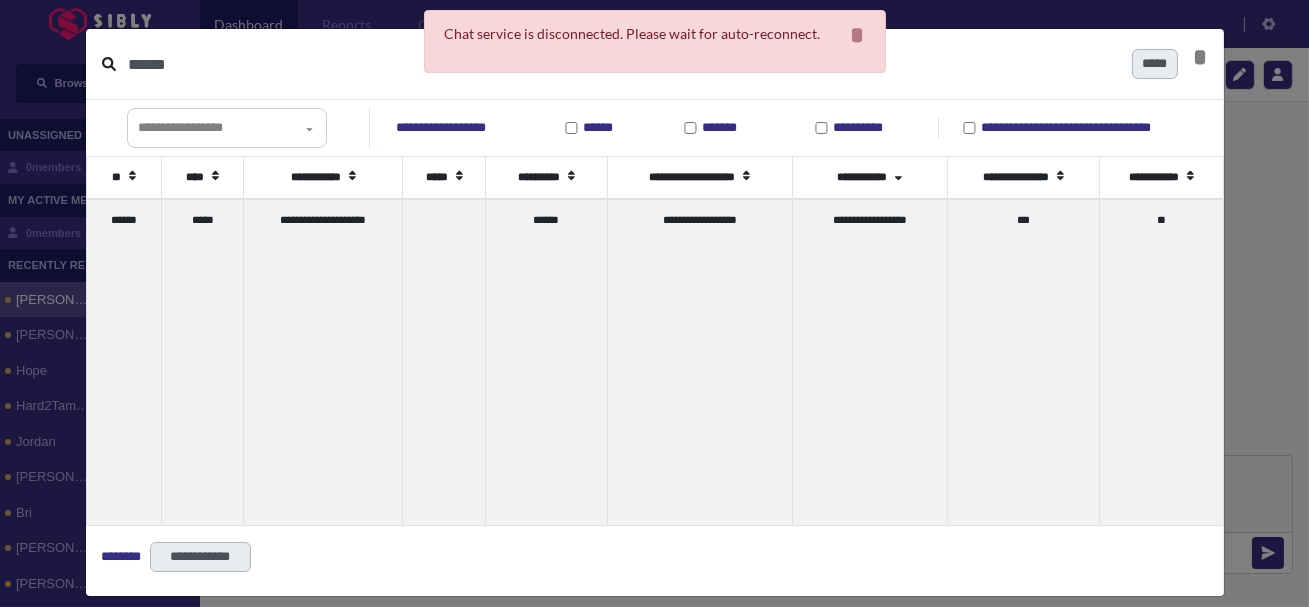 click on "******" at bounding box center (622, 64) 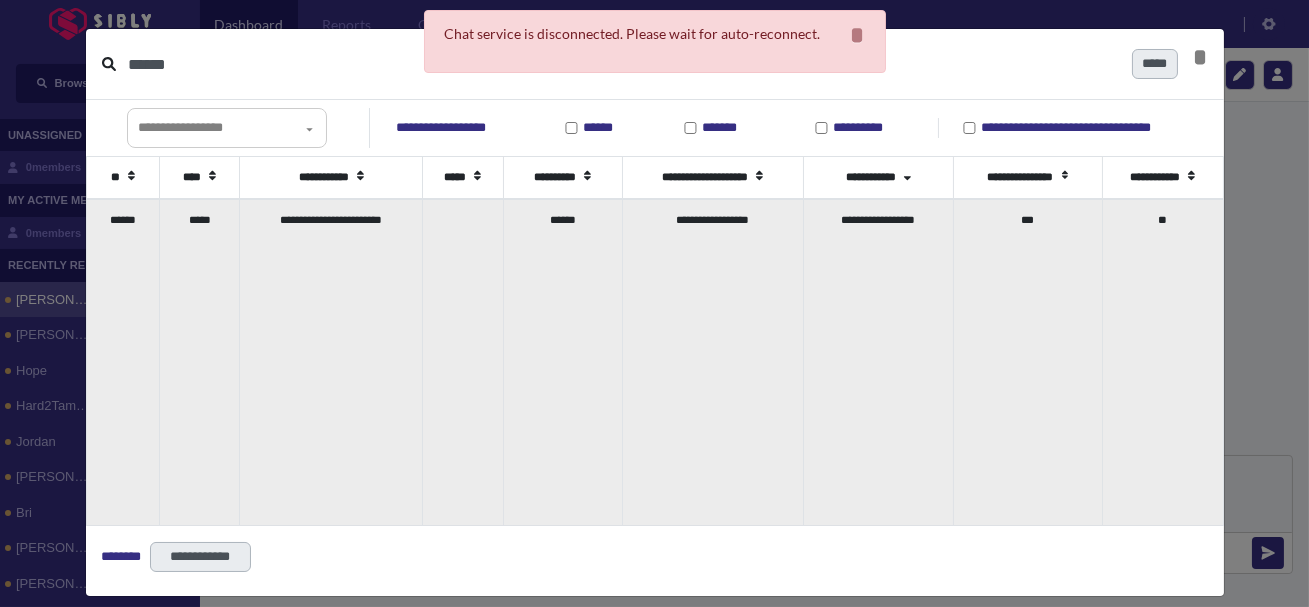 click on "*****" at bounding box center [200, 362] 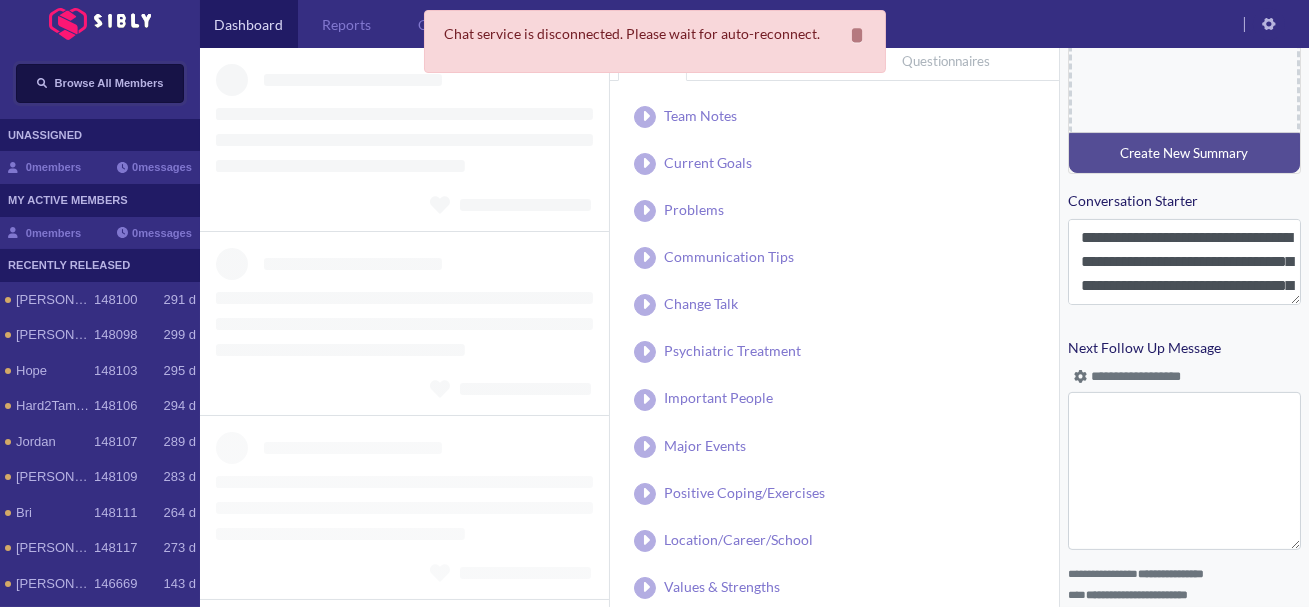 scroll, scrollTop: 939, scrollLeft: 0, axis: vertical 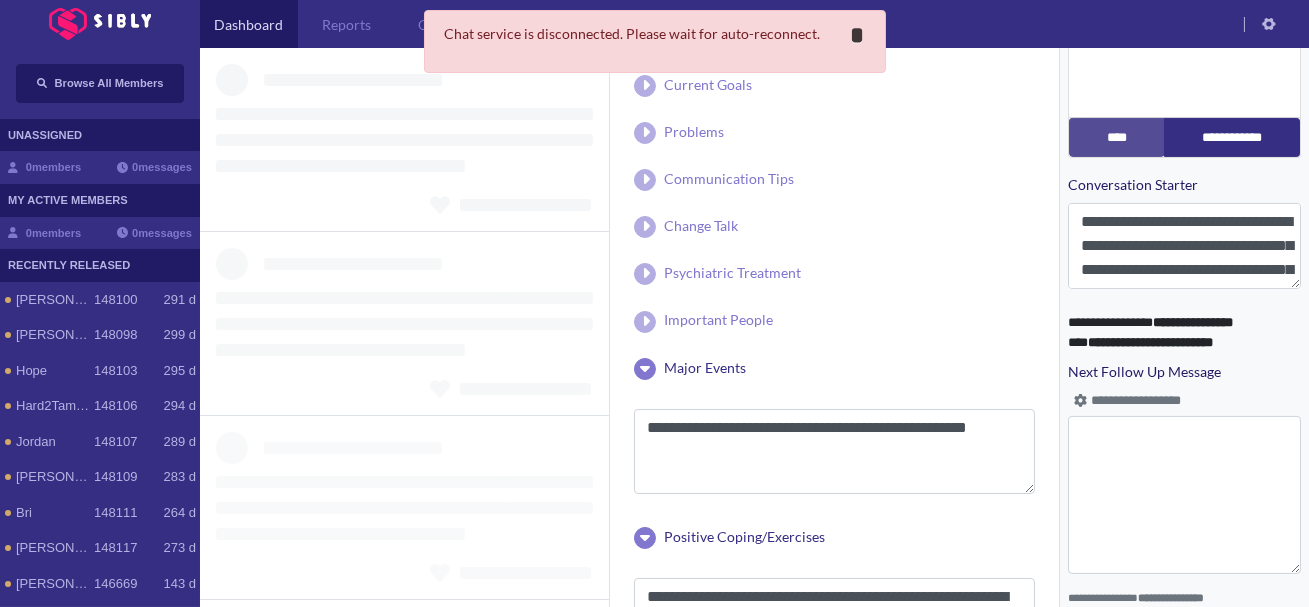 click on "*" at bounding box center [858, 35] 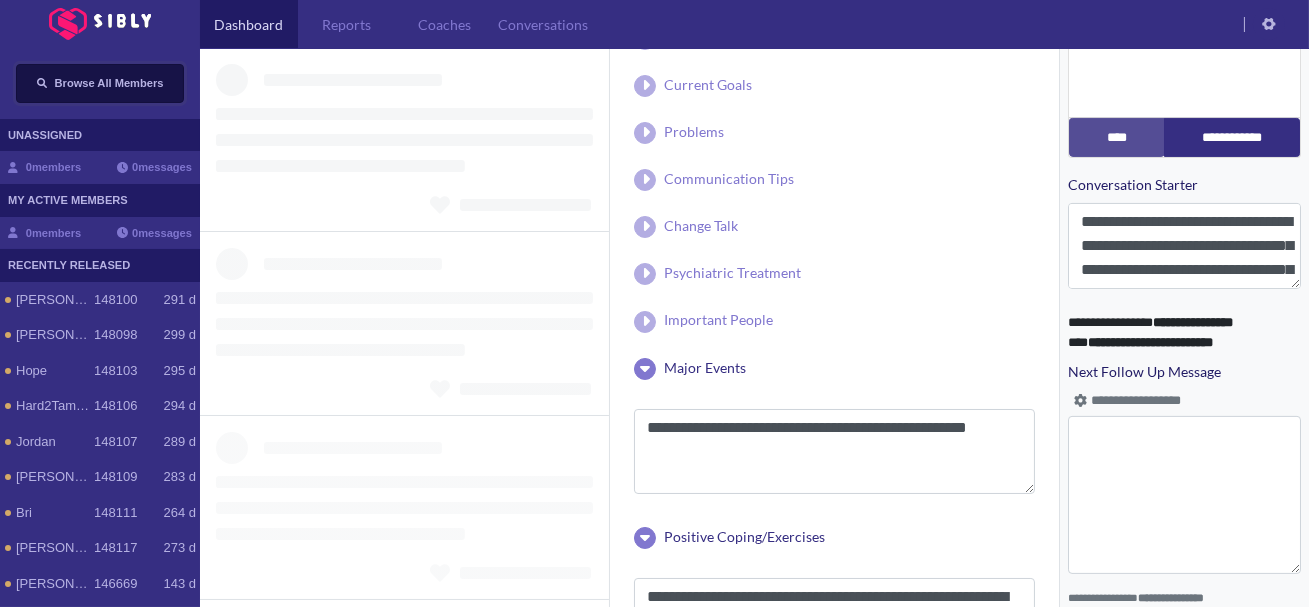 click on "Browse All Members" at bounding box center (109, 83) 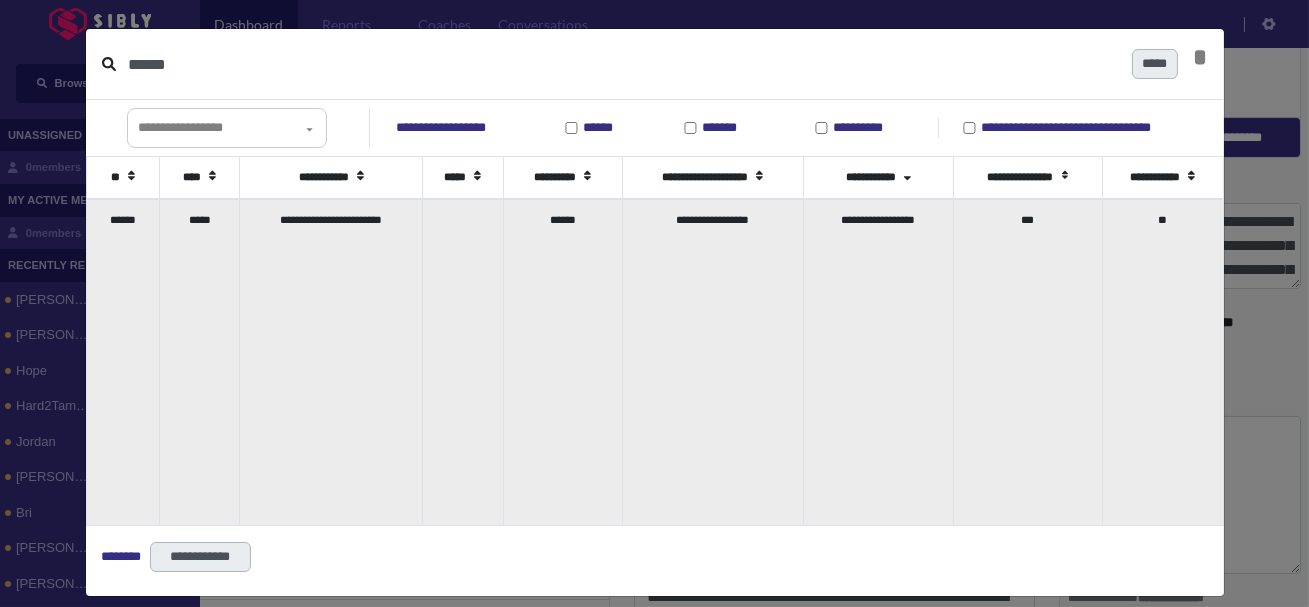 click on "**********" at bounding box center (331, 362) 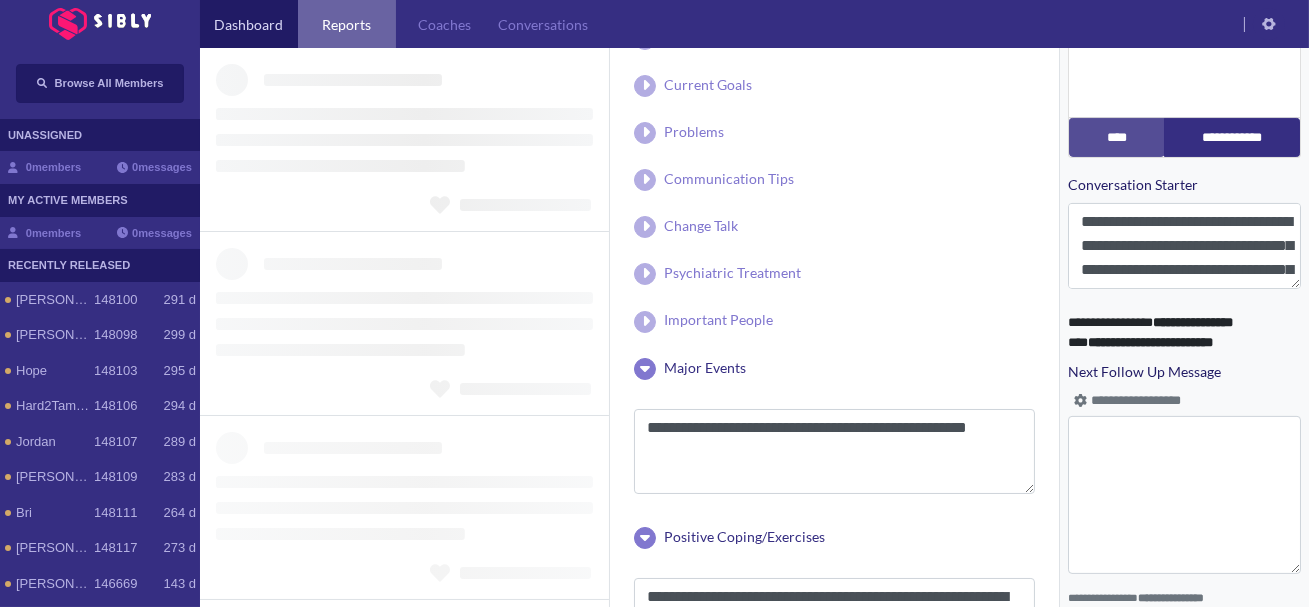 click on "Reports" at bounding box center [347, 24] 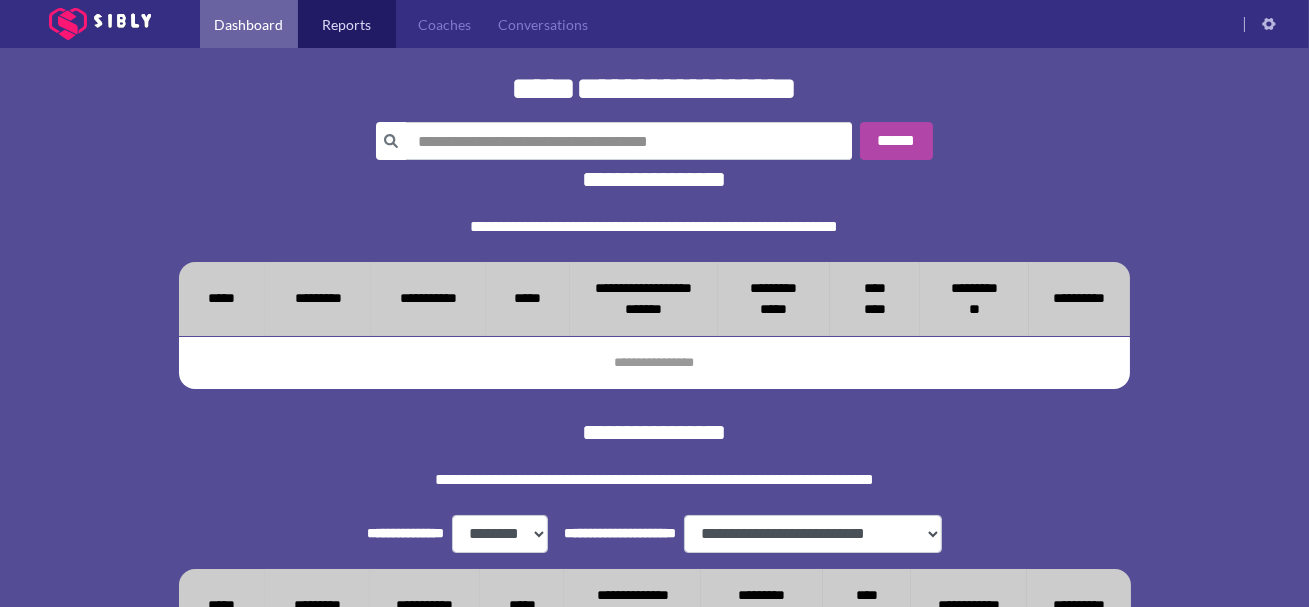 click on "Dashboard" at bounding box center [249, 24] 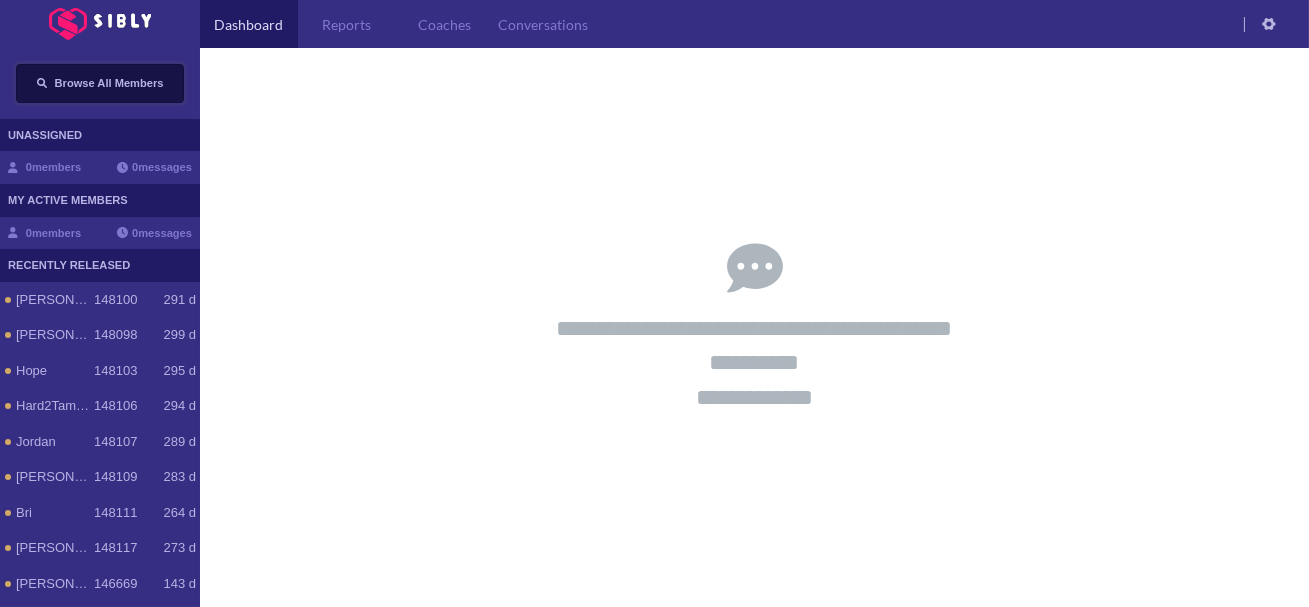 click on "Browse All Members" at bounding box center [100, 83] 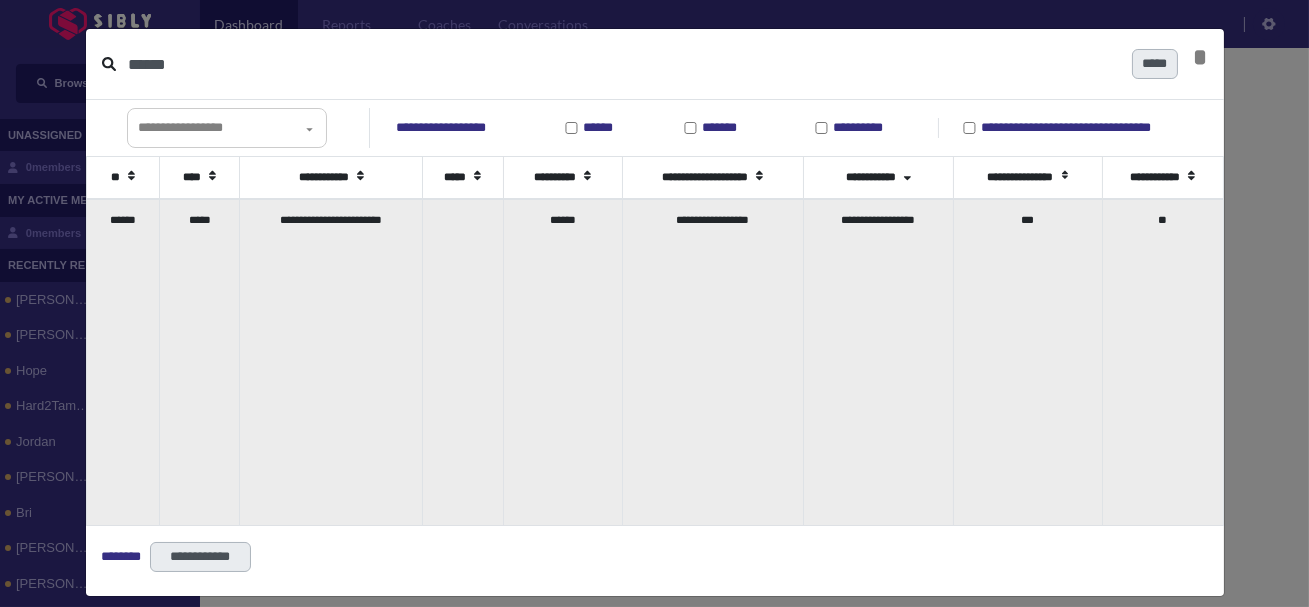 click on "**********" at bounding box center (331, 362) 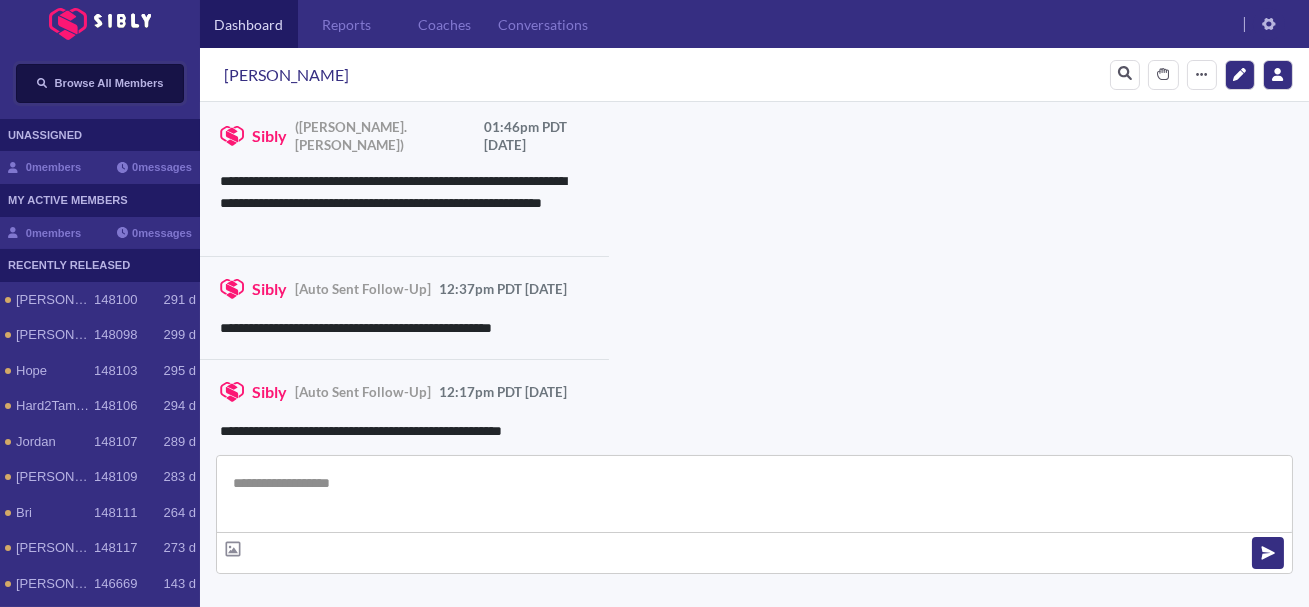 scroll, scrollTop: 4820, scrollLeft: 0, axis: vertical 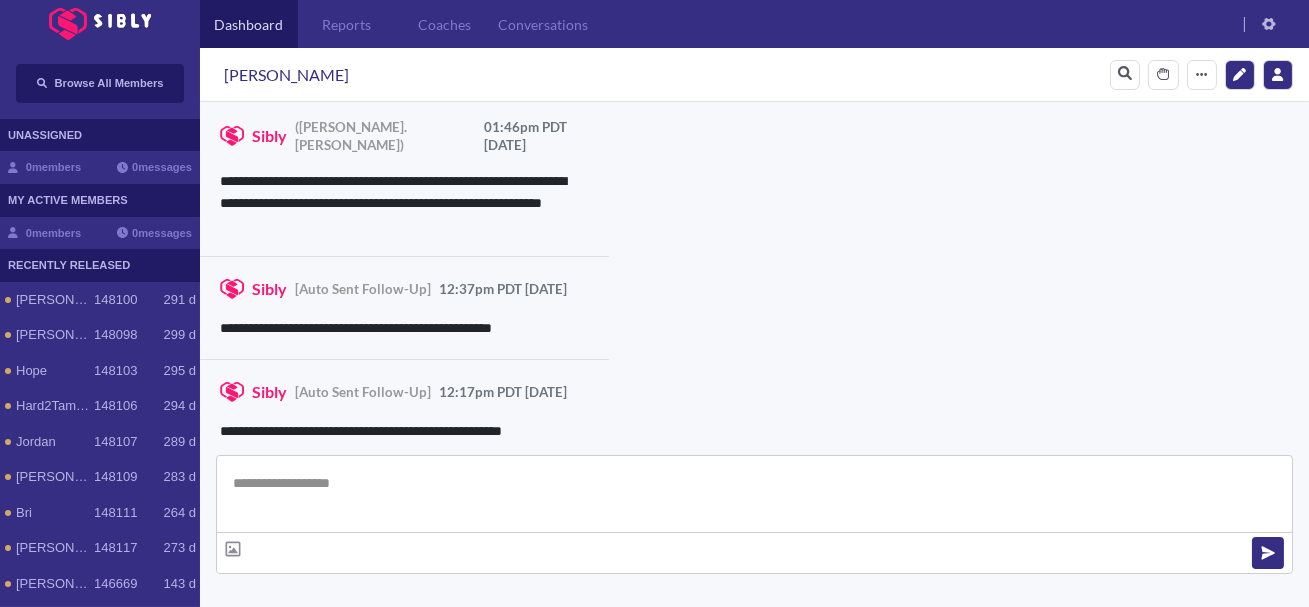 click at bounding box center (754, 494) 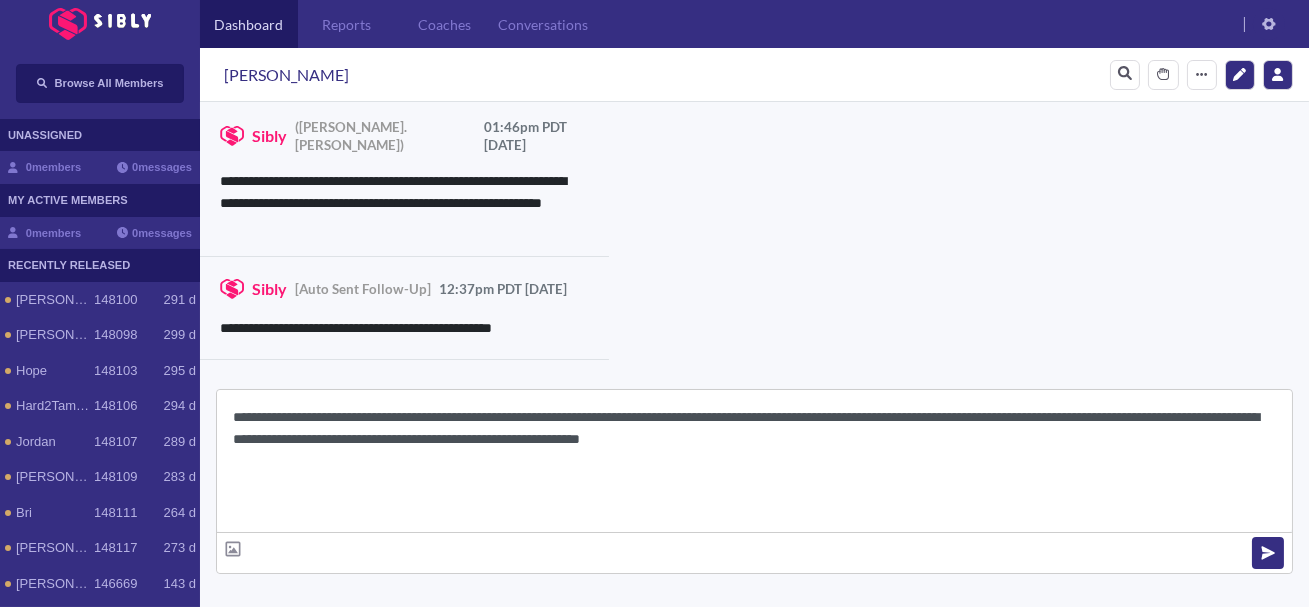 scroll, scrollTop: 22, scrollLeft: 0, axis: vertical 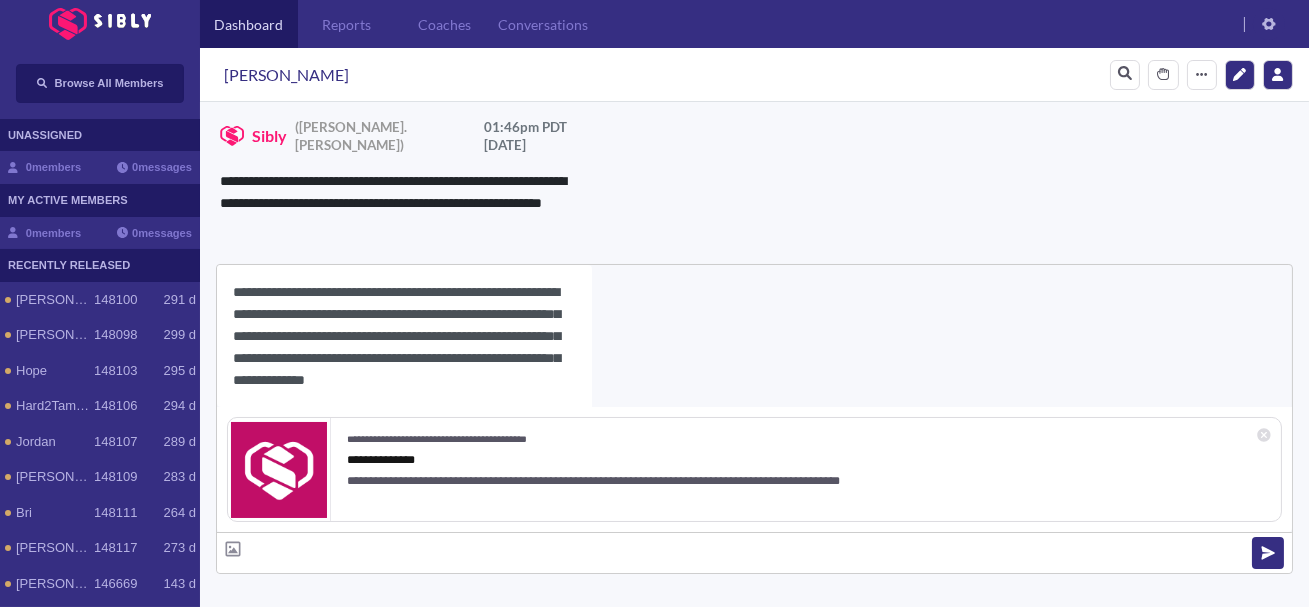 click on "**********" at bounding box center [404, 336] 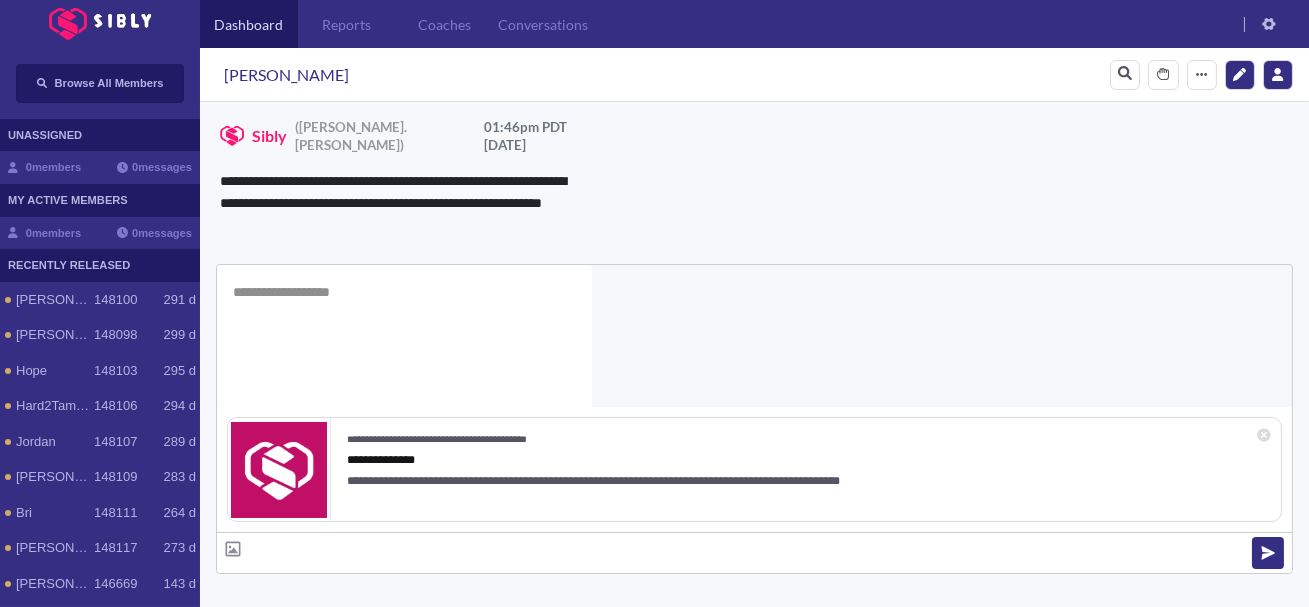 scroll, scrollTop: 0, scrollLeft: 0, axis: both 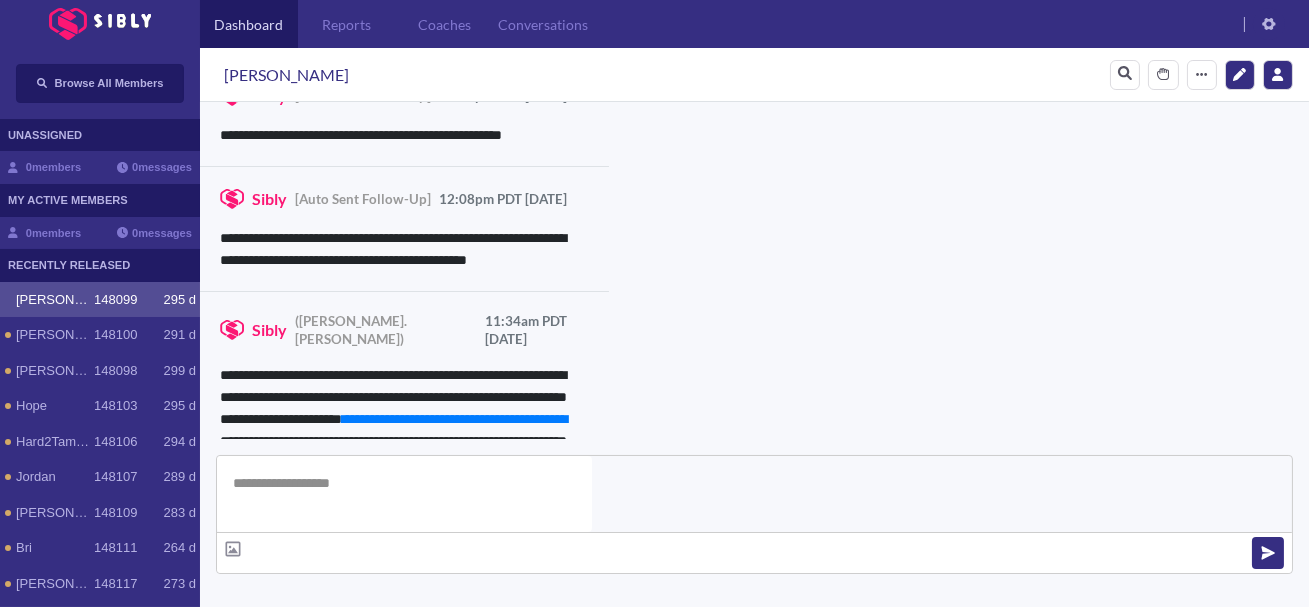 click on "**********" at bounding box center [833, 960] 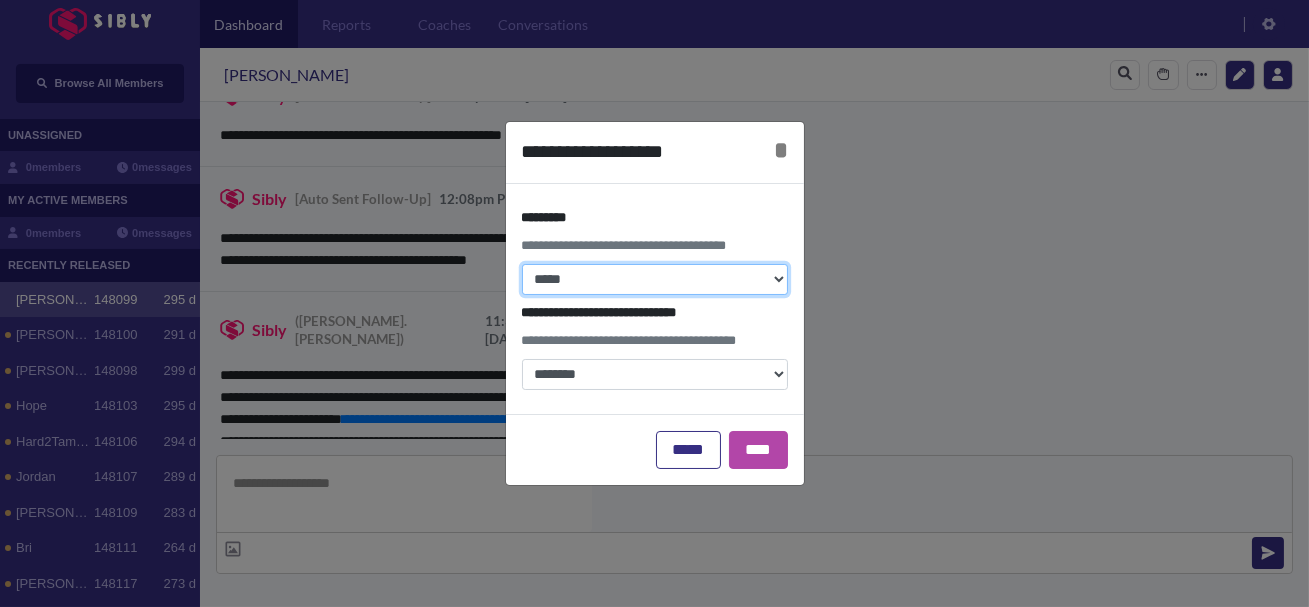 click on "**********" at bounding box center [655, 279] 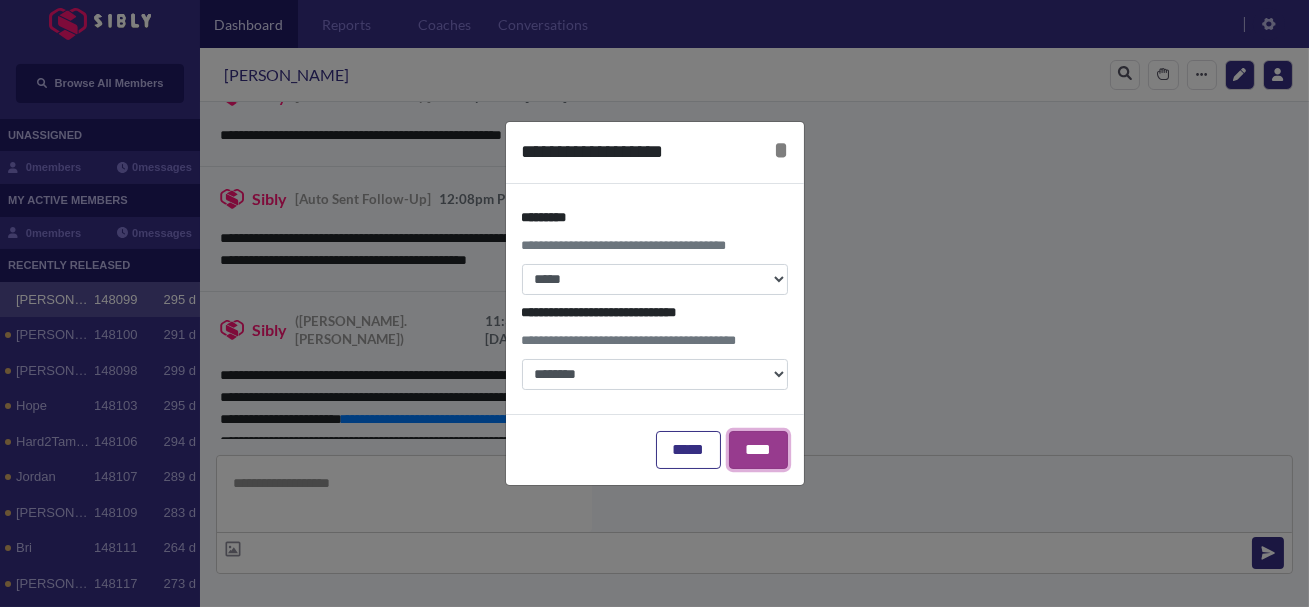 click on "****" at bounding box center [758, 450] 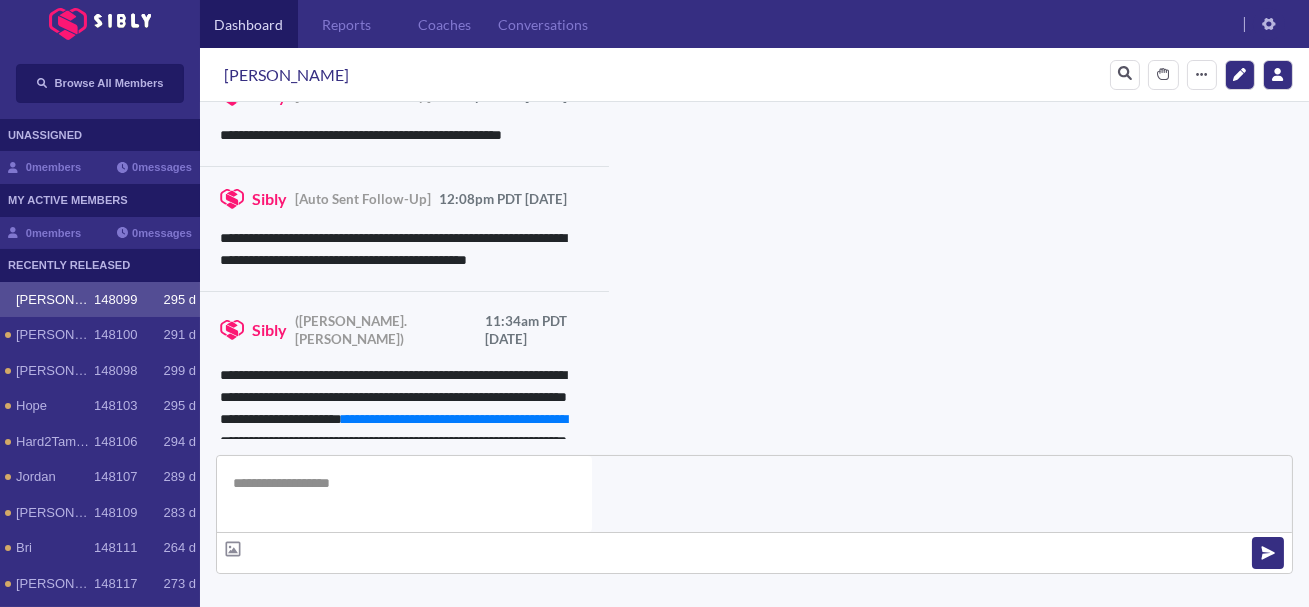 click on "Team Notes Save" at bounding box center (530, 696) 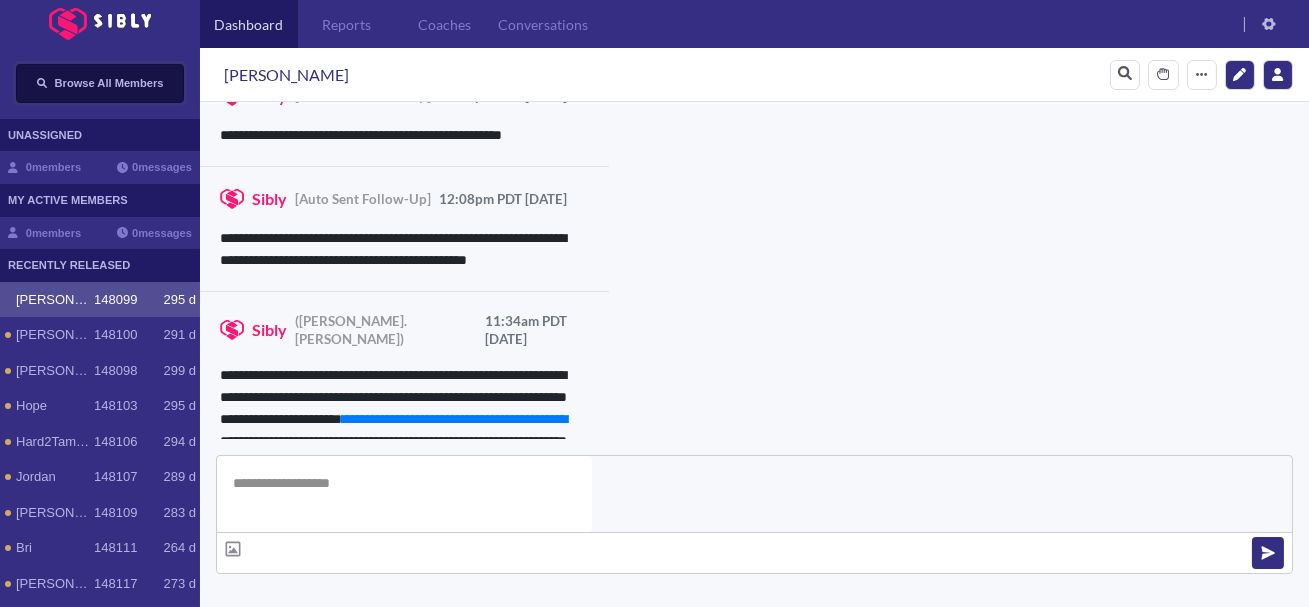 click on "Browse All Members" at bounding box center [100, 83] 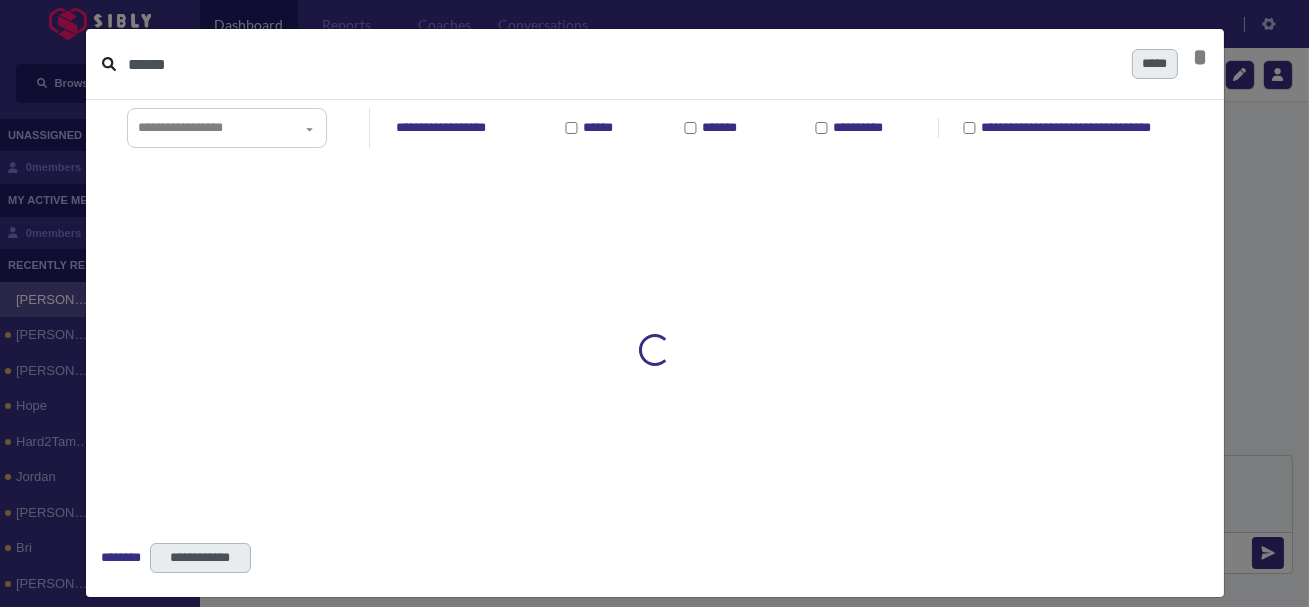 click on "******" at bounding box center (622, 64) 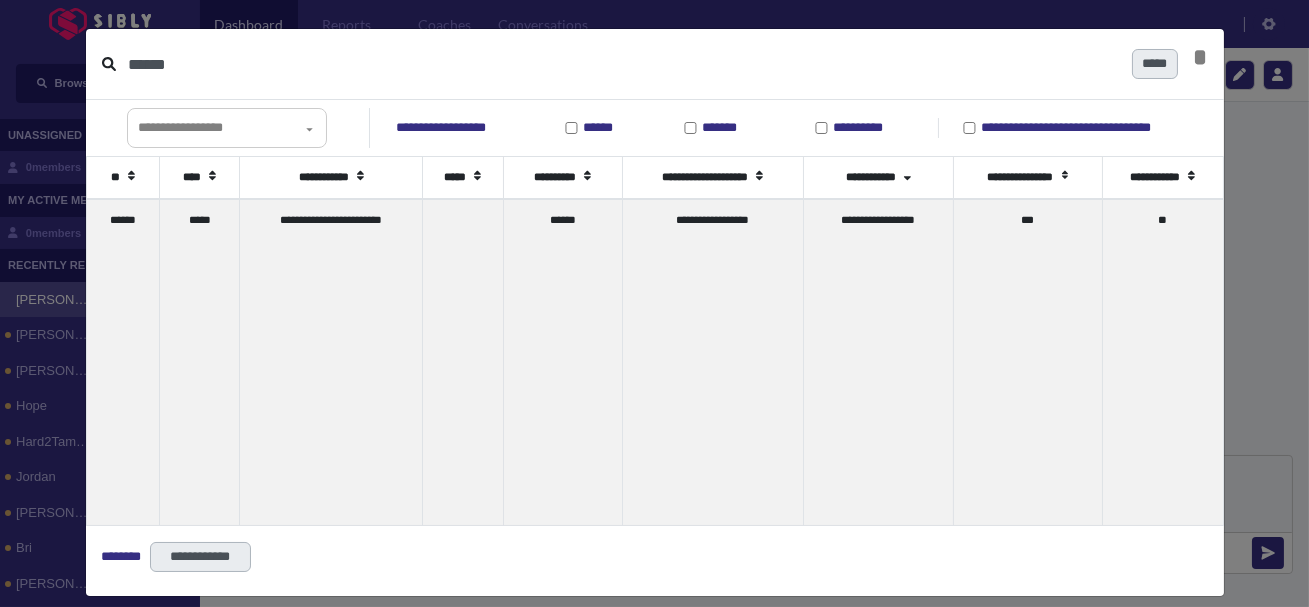 click on "******" at bounding box center [622, 64] 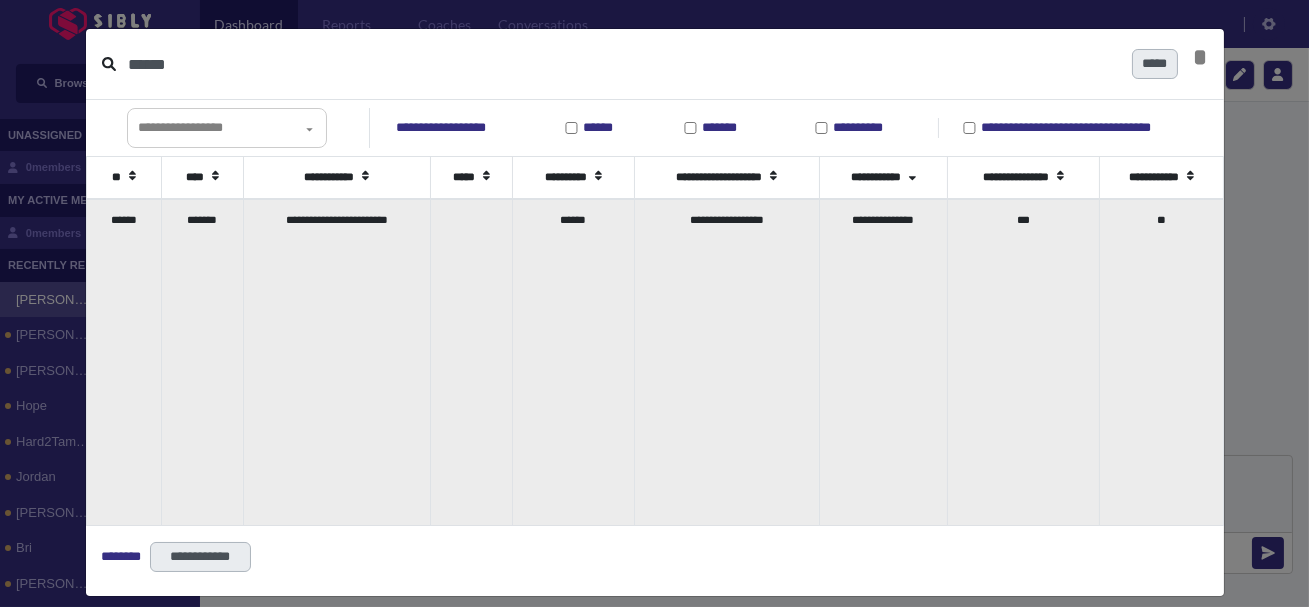 click on "**********" at bounding box center [336, 362] 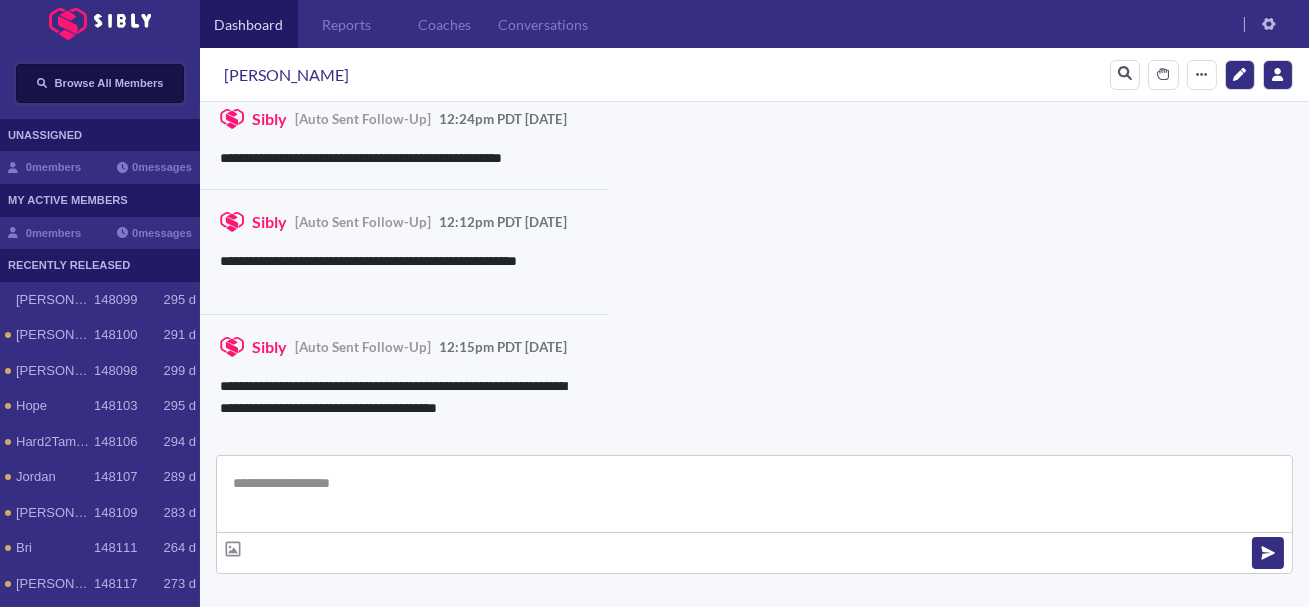 scroll, scrollTop: 1134, scrollLeft: 0, axis: vertical 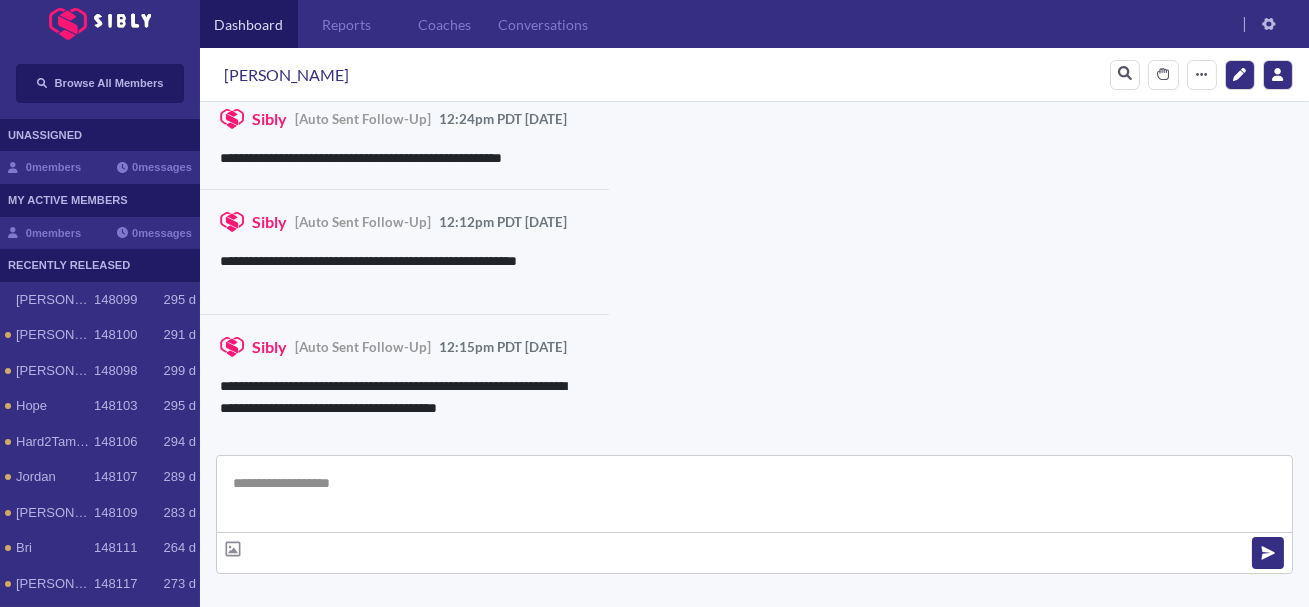 click at bounding box center [754, 494] 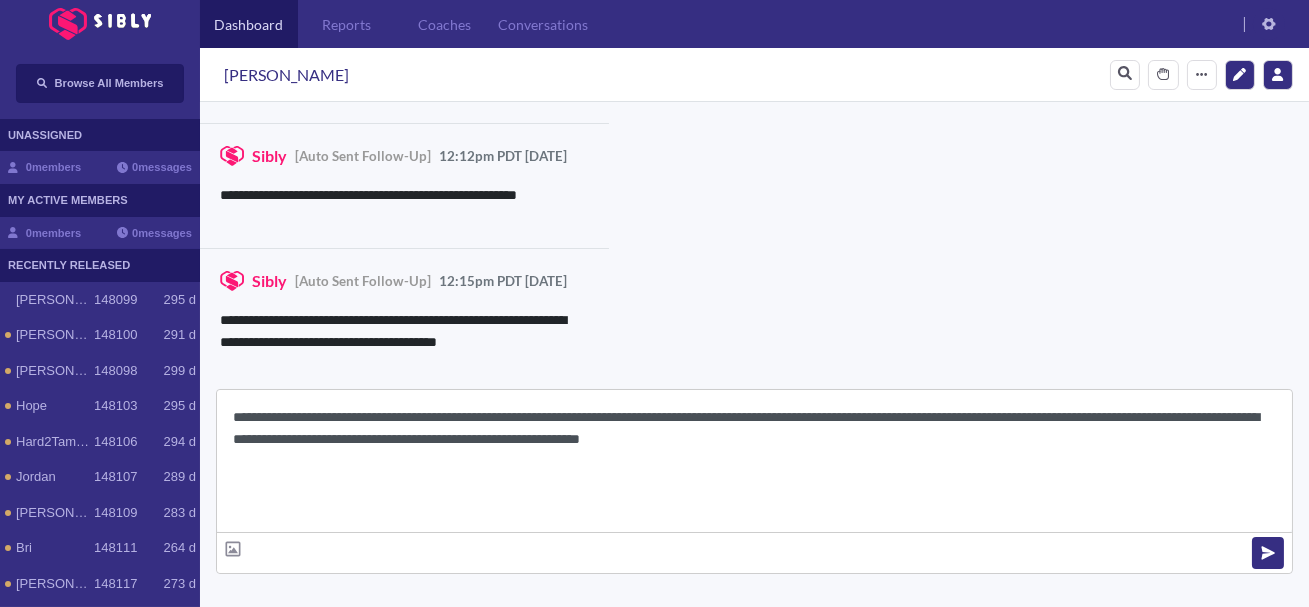scroll, scrollTop: 22, scrollLeft: 0, axis: vertical 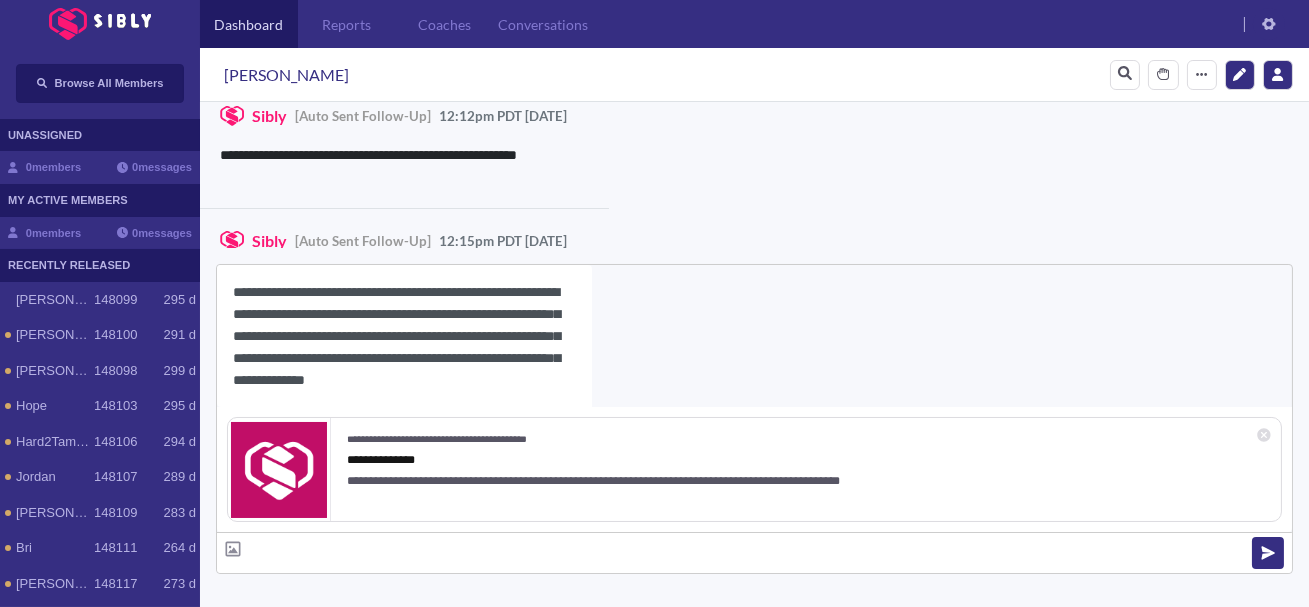 click on "[PERSON_NAME]" at bounding box center [286, 75] 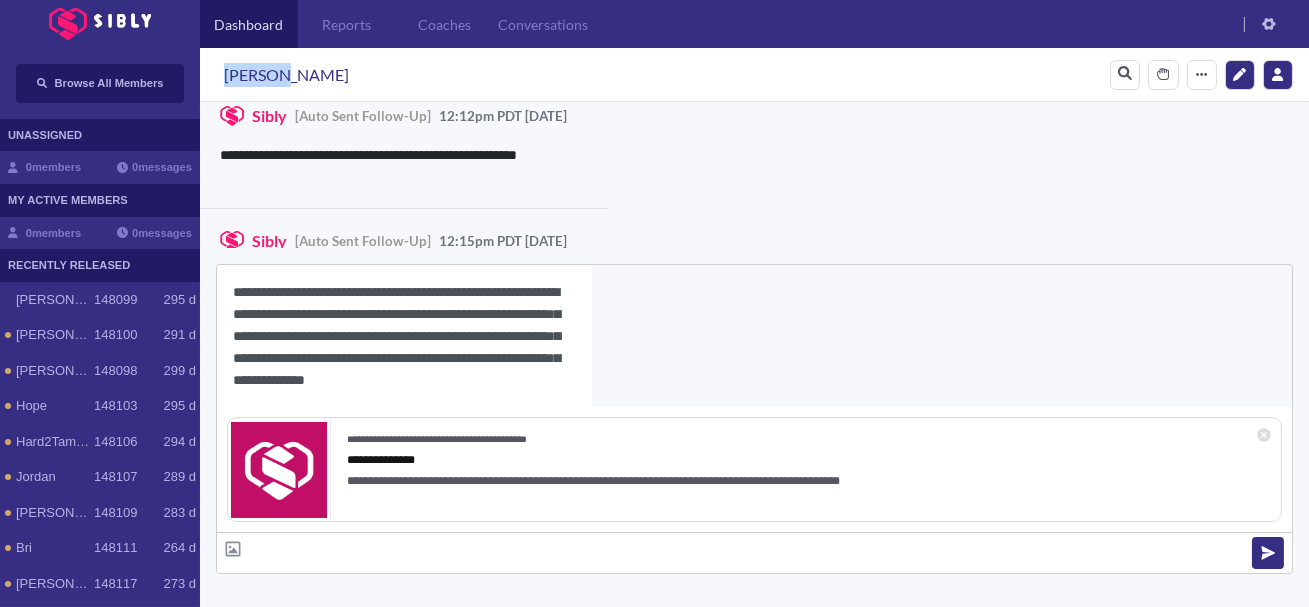 click on "[PERSON_NAME]" at bounding box center [286, 75] 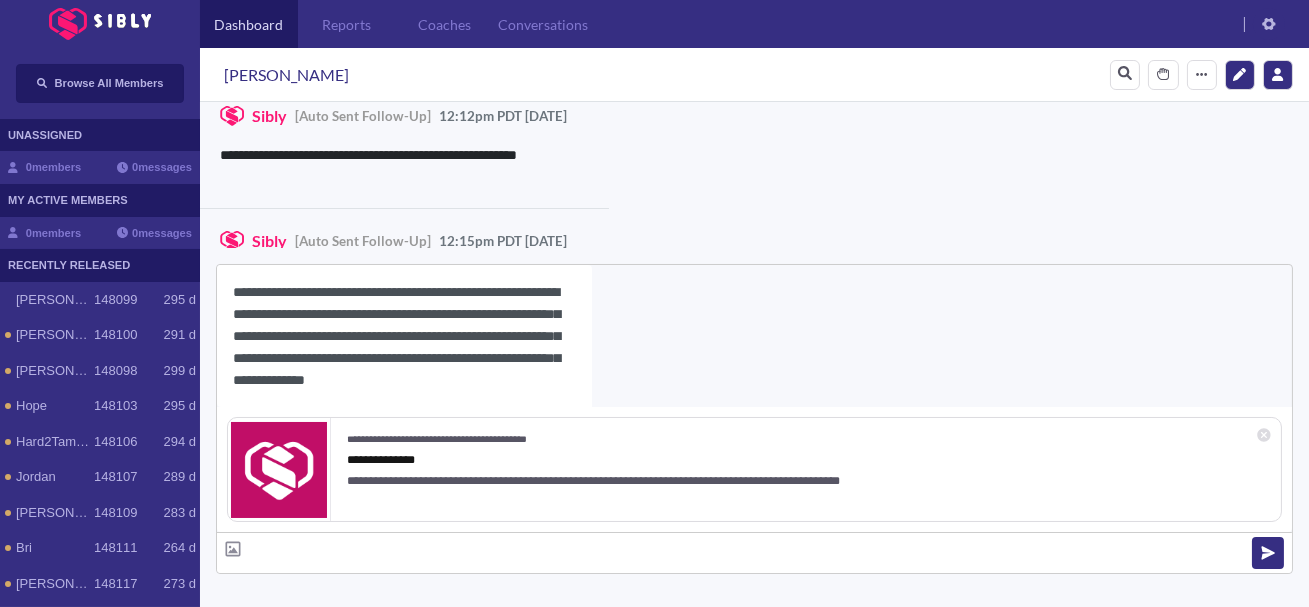 click on "**********" at bounding box center [404, 336] 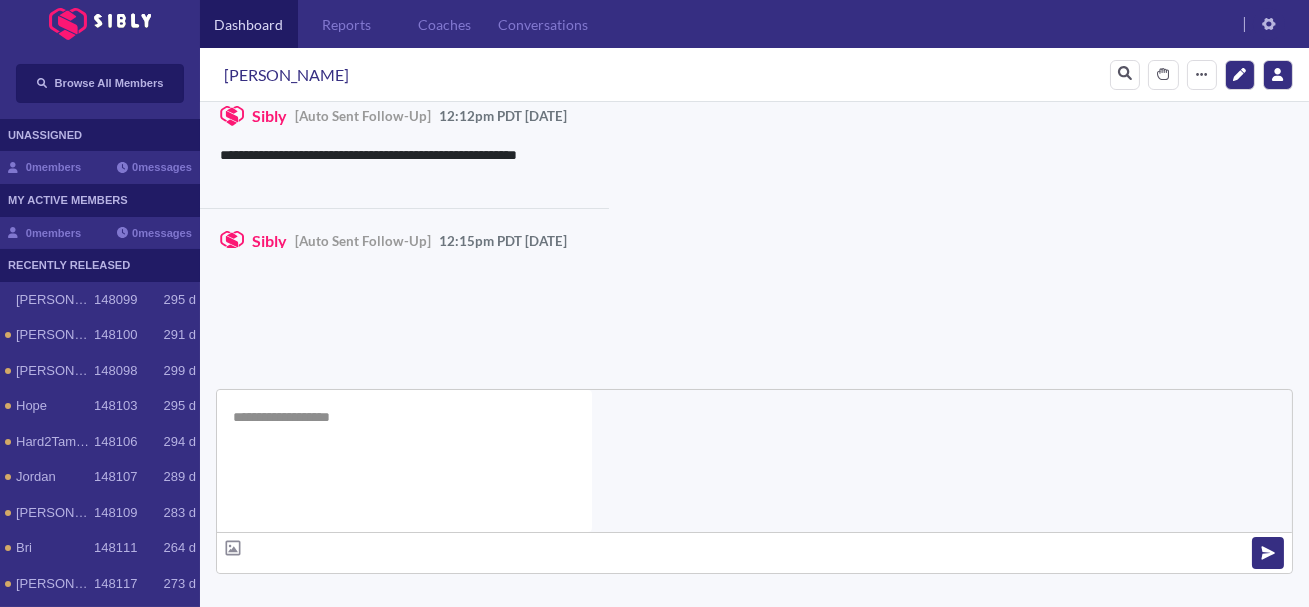 scroll, scrollTop: 0, scrollLeft: 0, axis: both 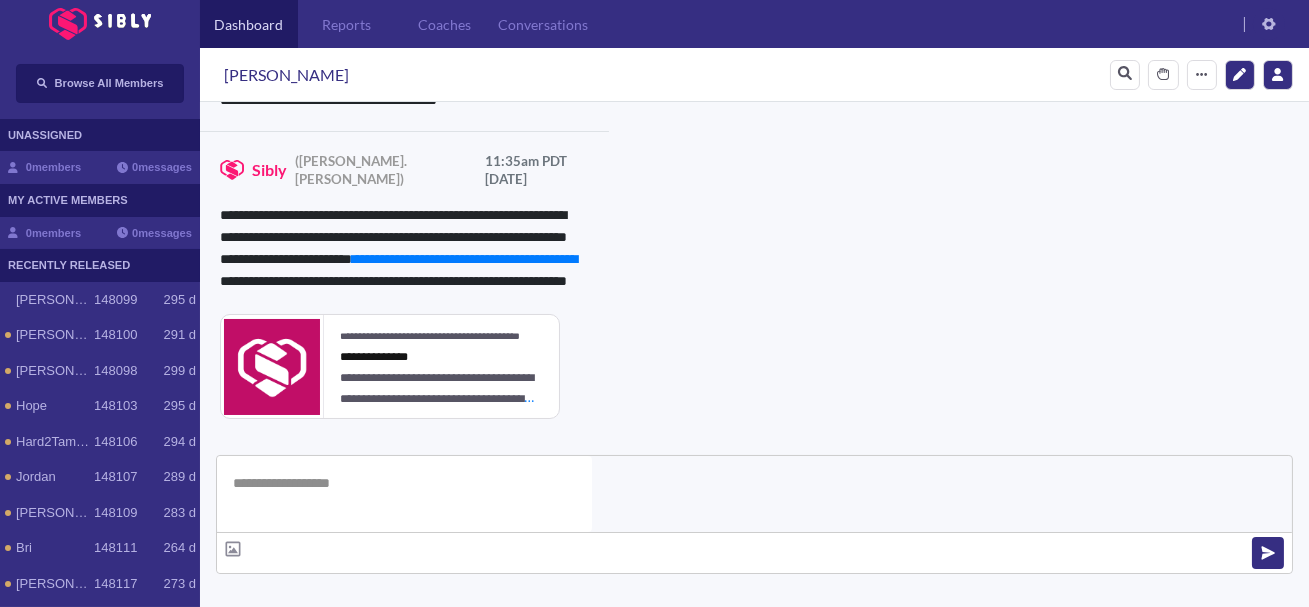 click on "**********" at bounding box center (833, 1002) 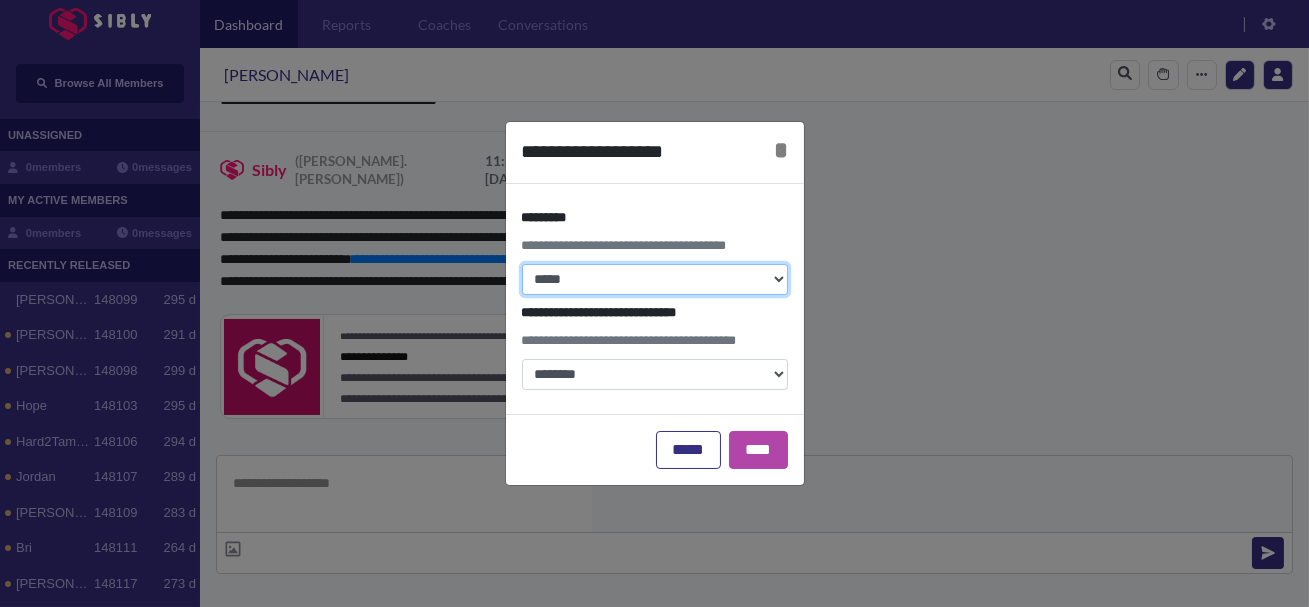 click on "**********" at bounding box center (655, 279) 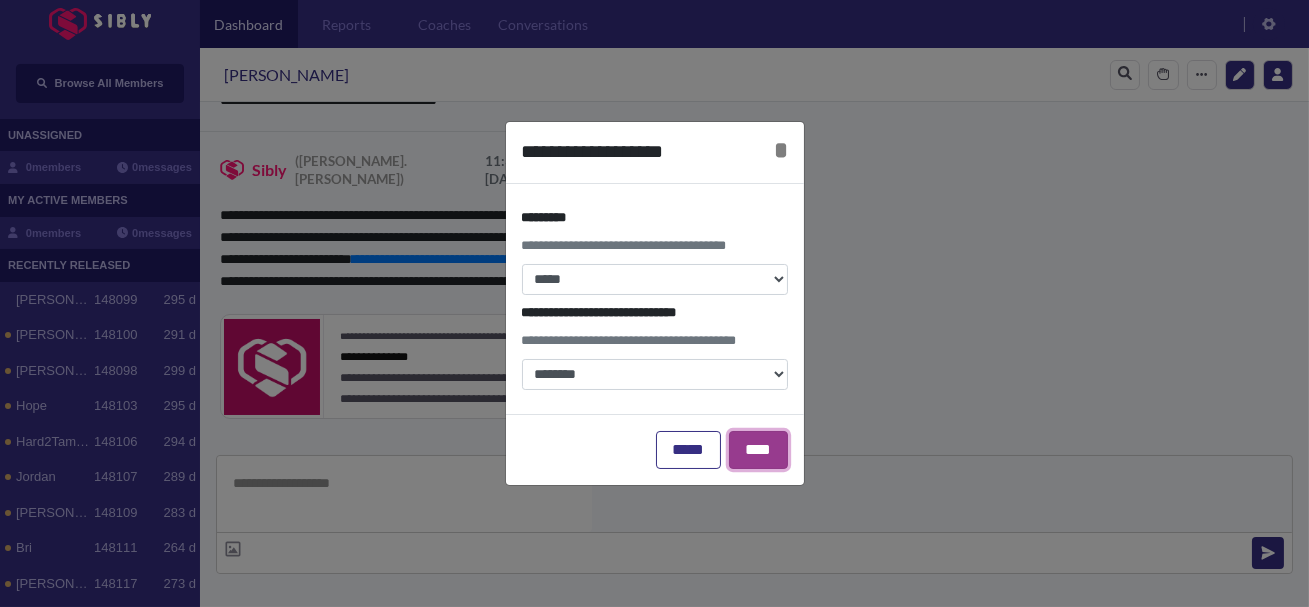 click on "****" at bounding box center (758, 450) 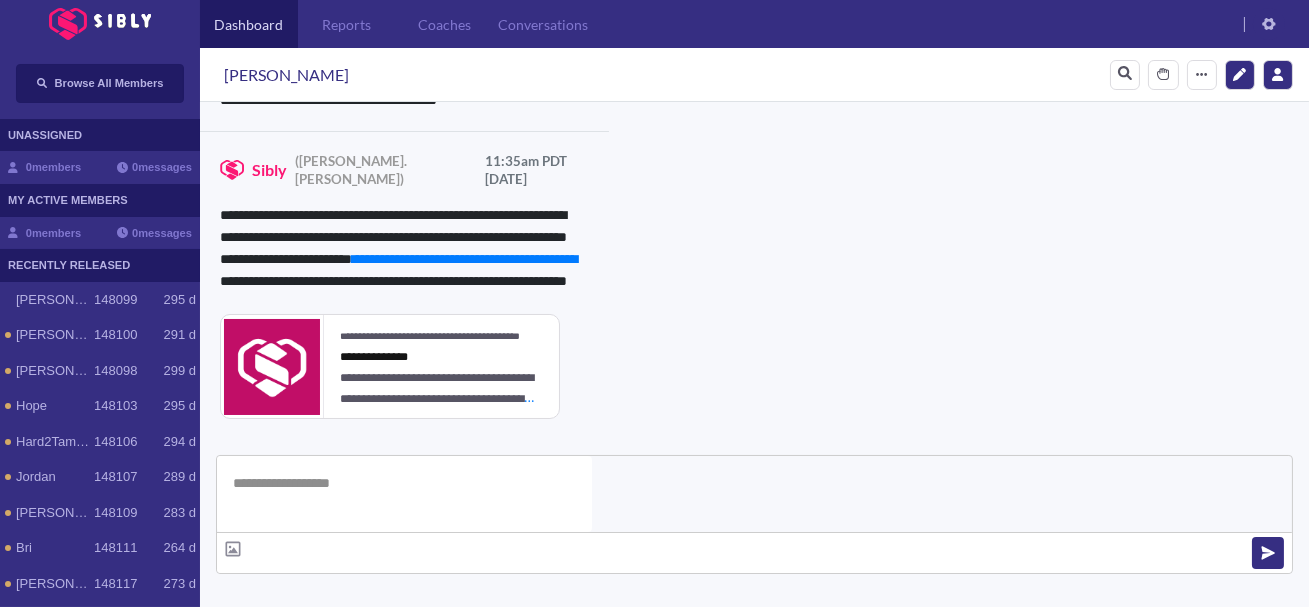 click 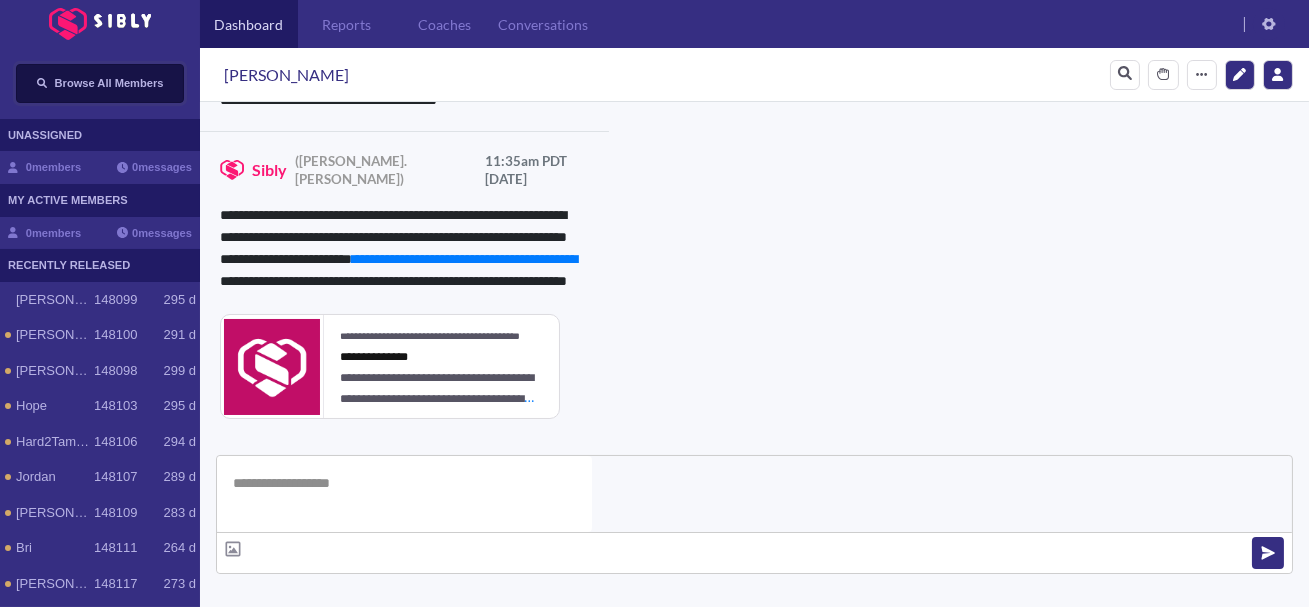 click on "Browse All Members" at bounding box center (100, 83) 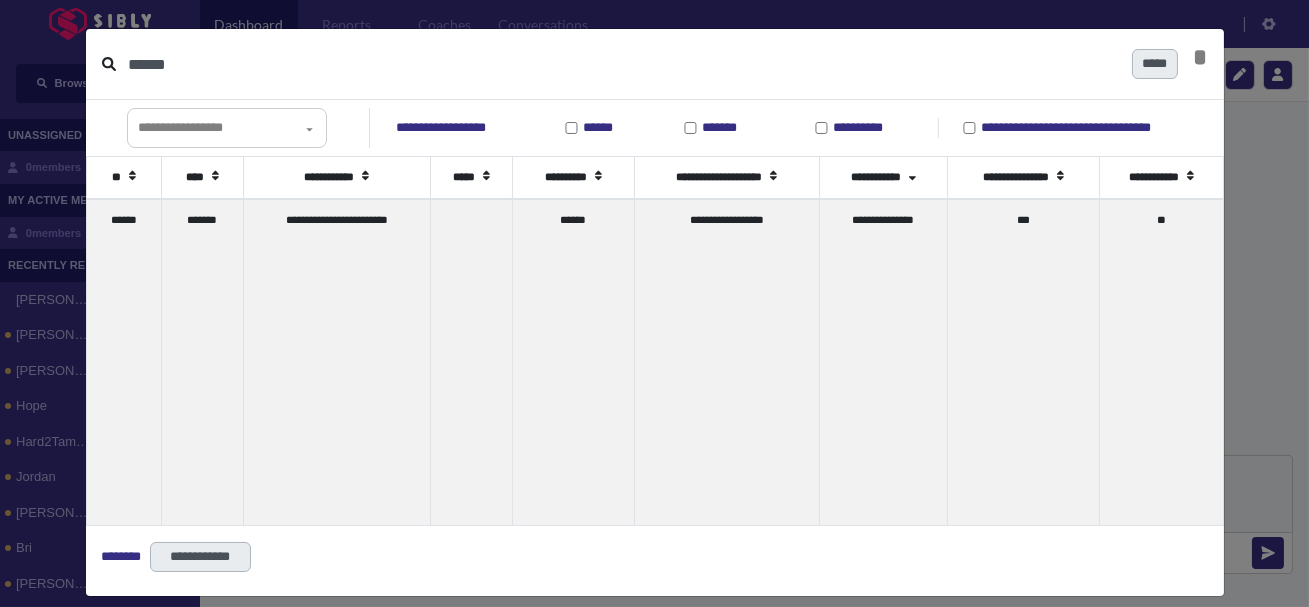 click on "******" at bounding box center [622, 64] 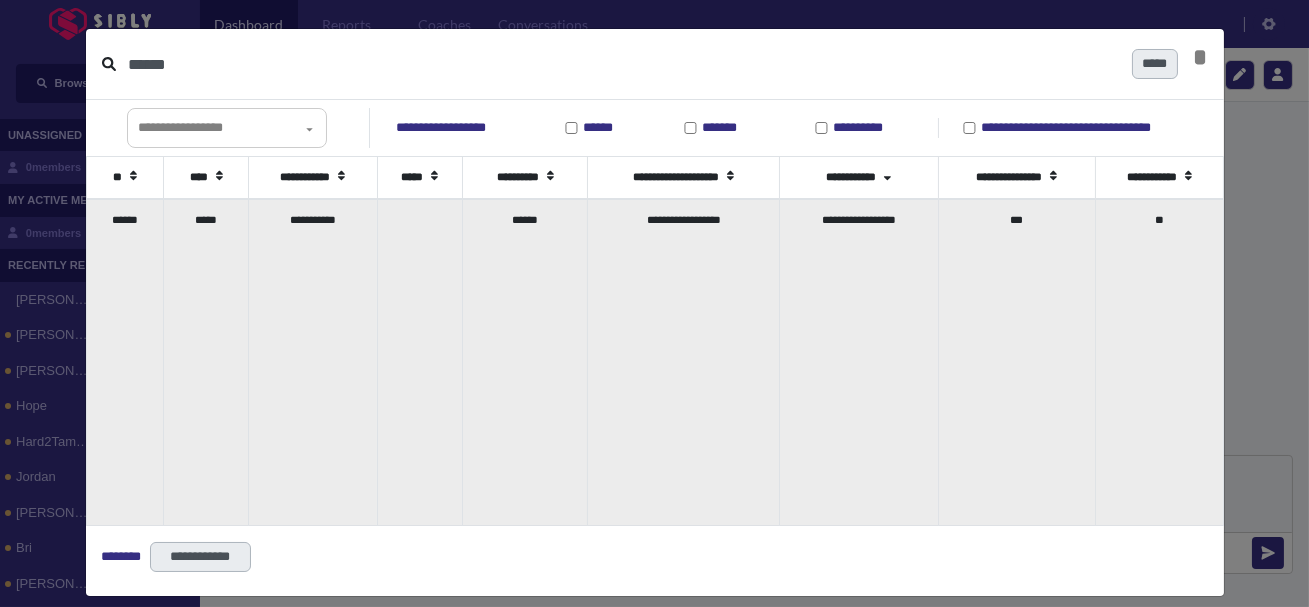 click on "*****" at bounding box center [206, 362] 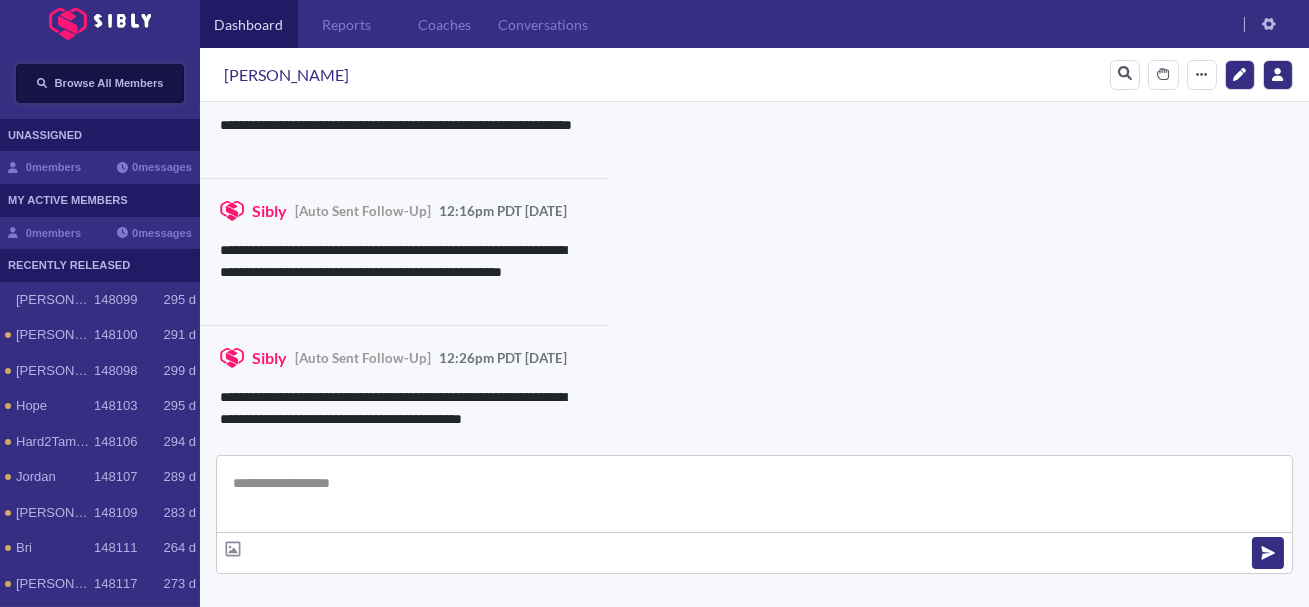 scroll, scrollTop: 2238, scrollLeft: 0, axis: vertical 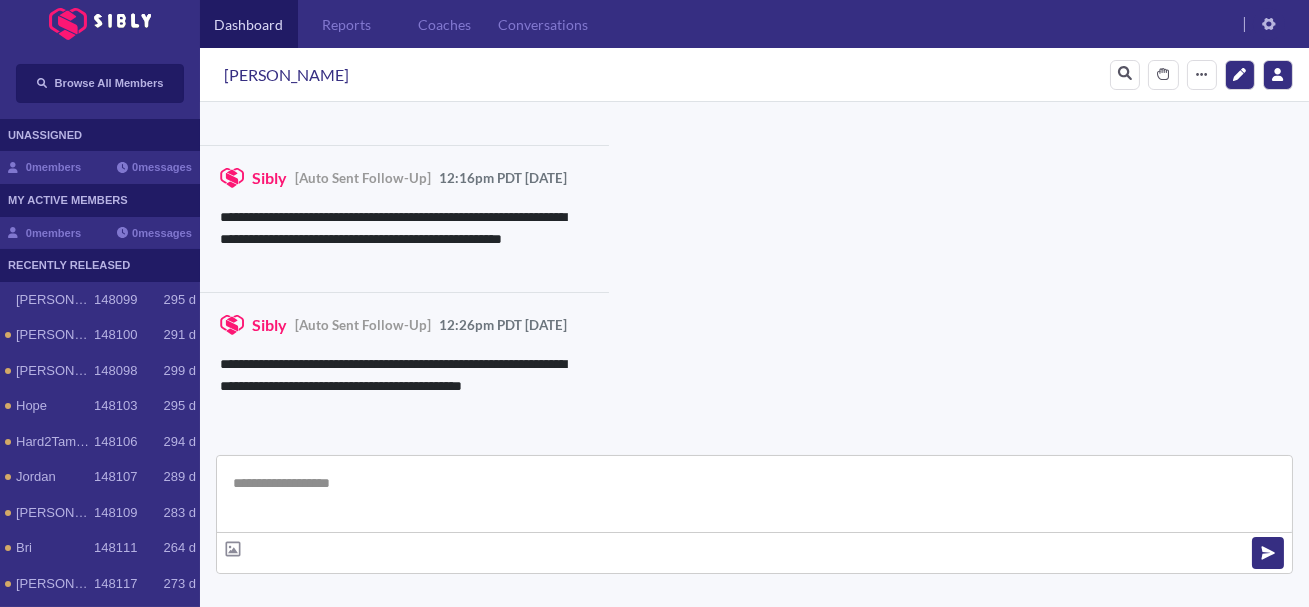 click at bounding box center [754, 494] 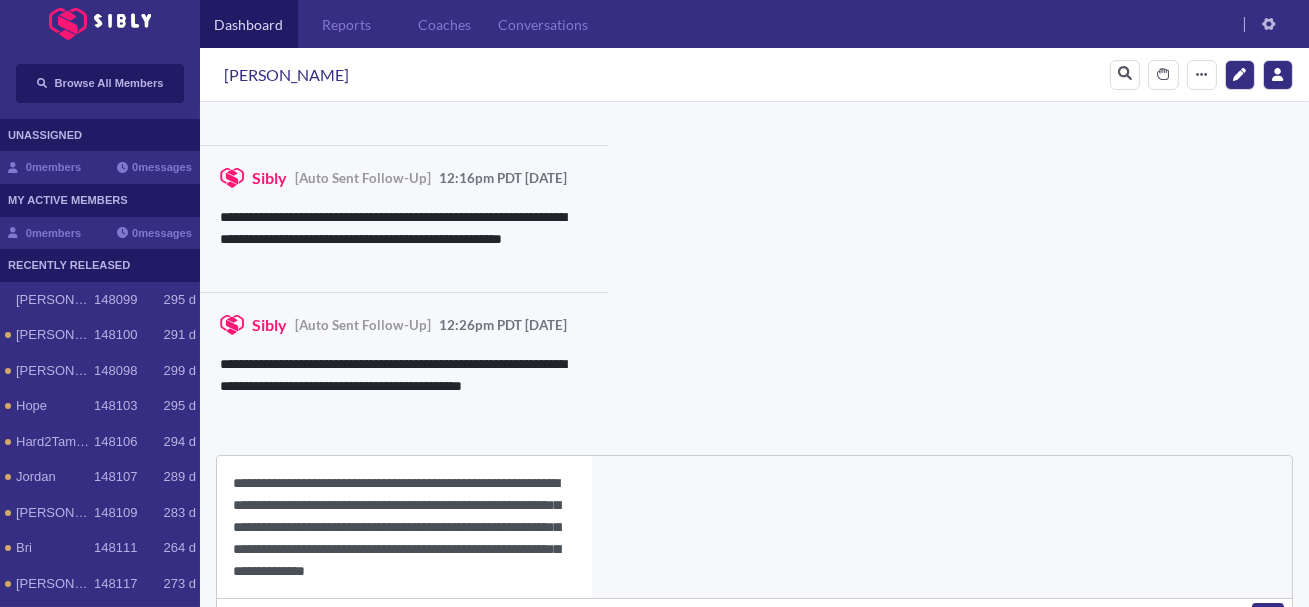 scroll, scrollTop: 22, scrollLeft: 0, axis: vertical 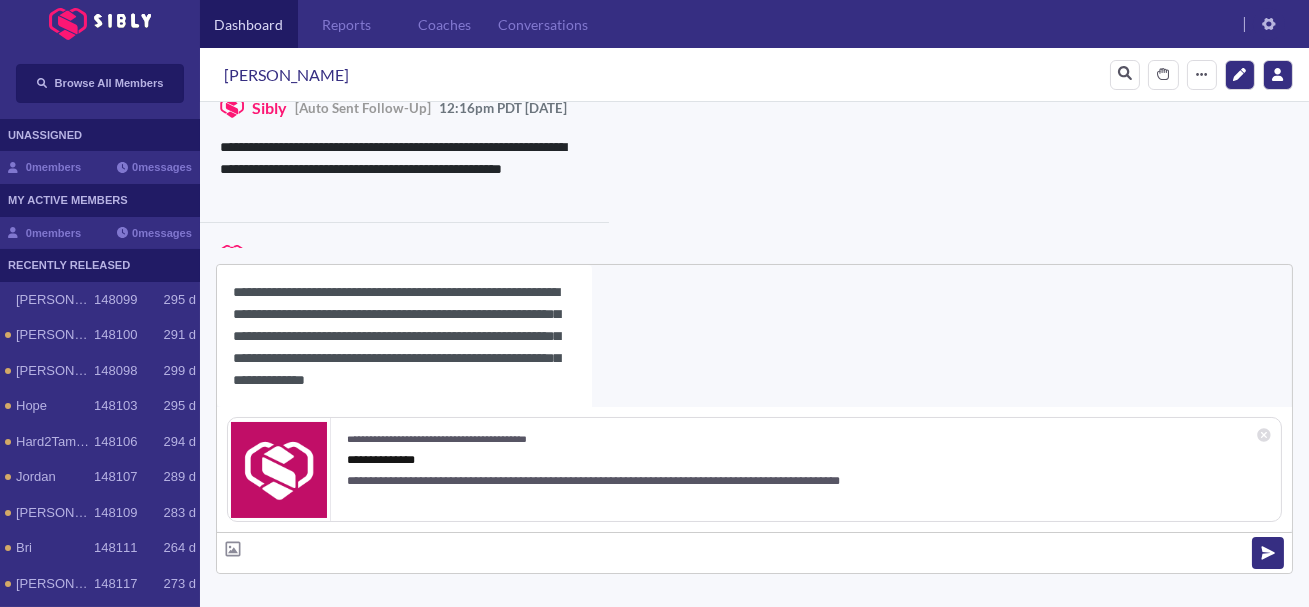 click on "**********" at bounding box center (404, 336) 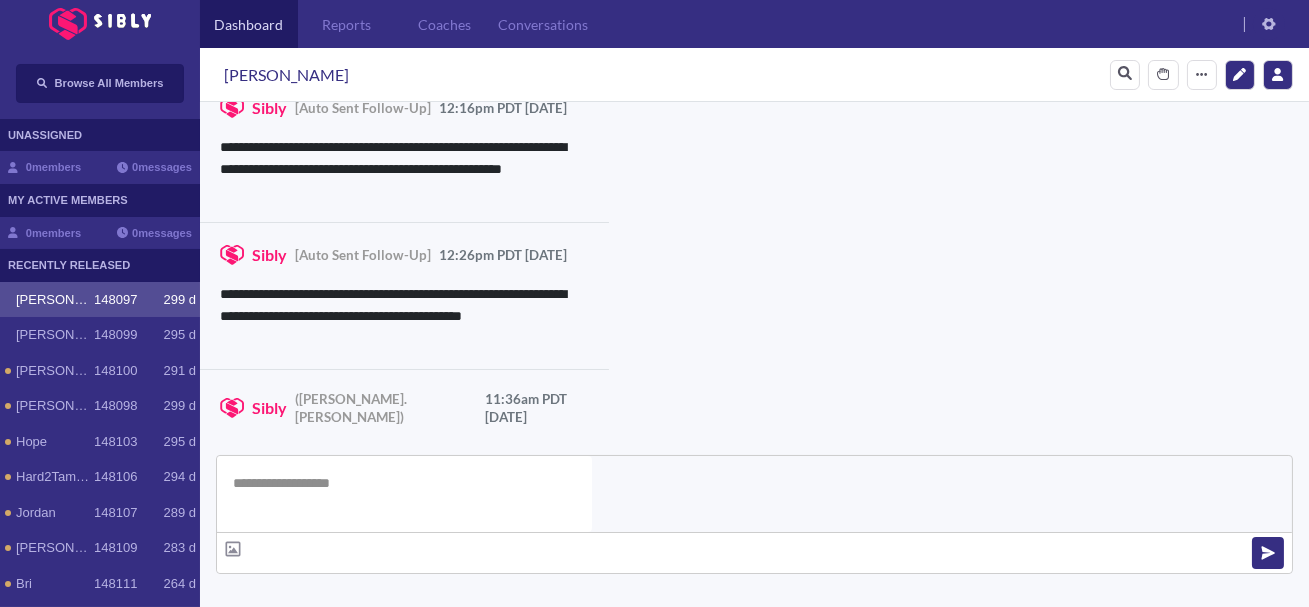 scroll, scrollTop: 0, scrollLeft: 0, axis: both 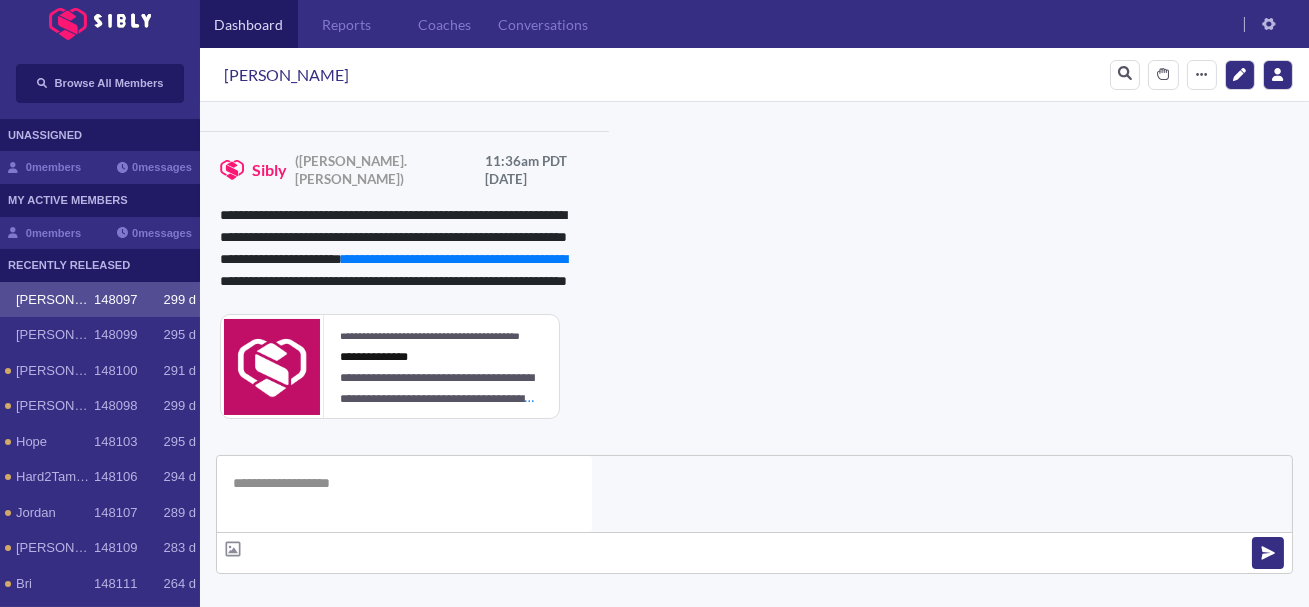 click on "**********" at bounding box center (833, 939) 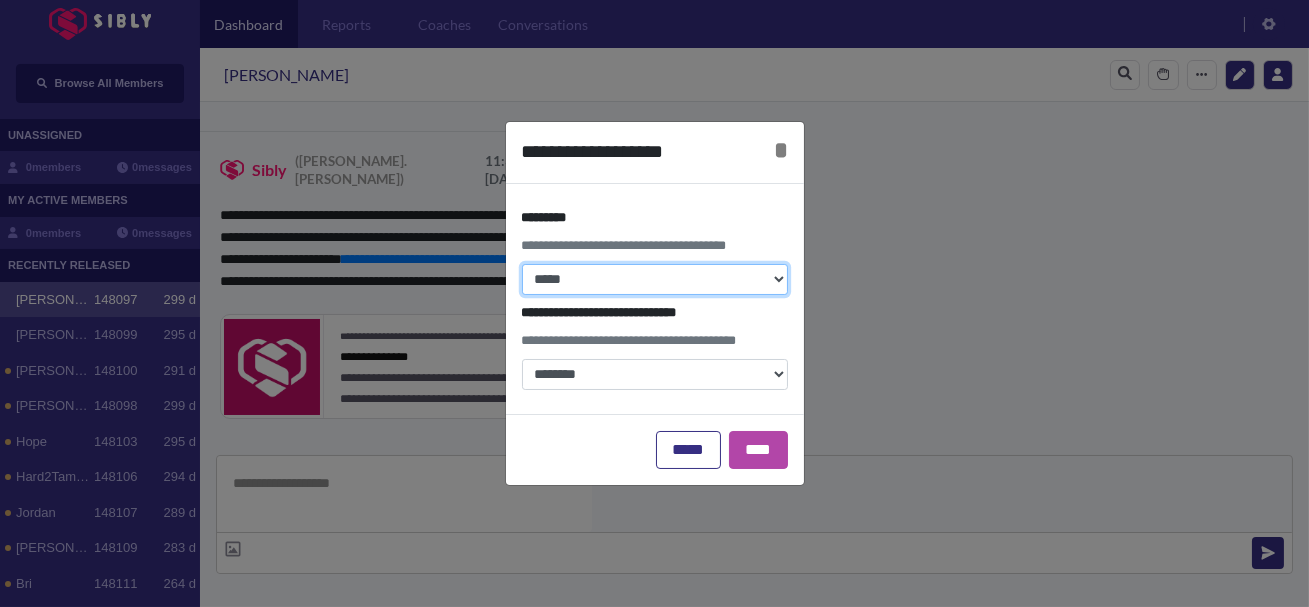 click on "**********" at bounding box center (655, 279) 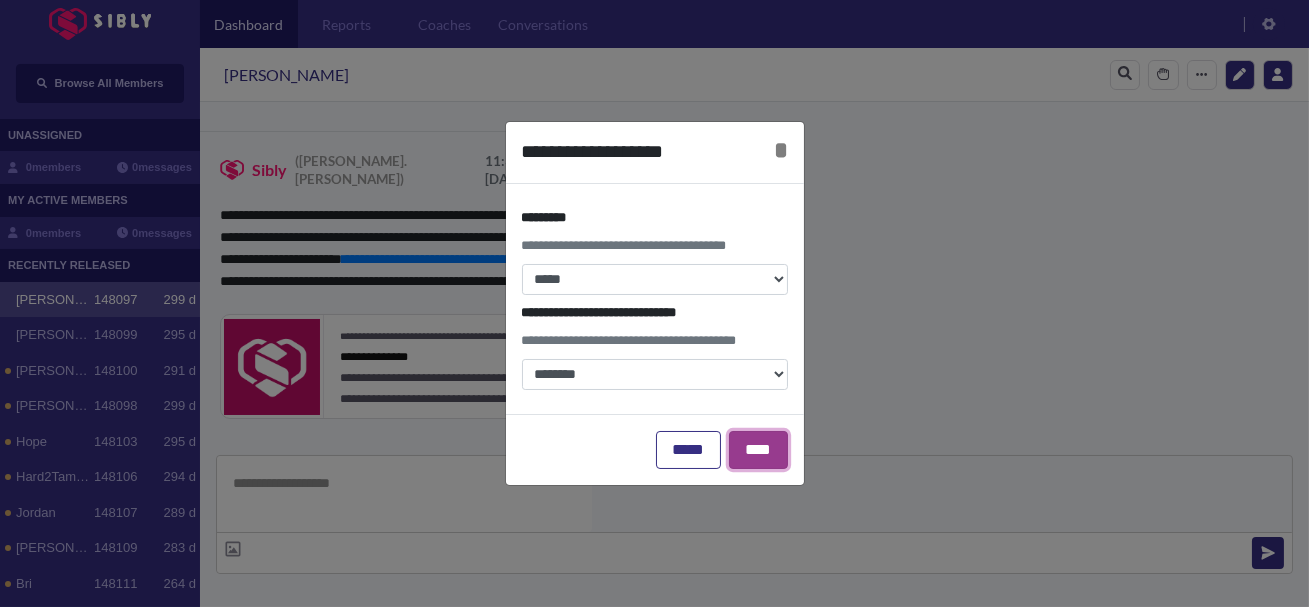 click on "****" at bounding box center (758, 450) 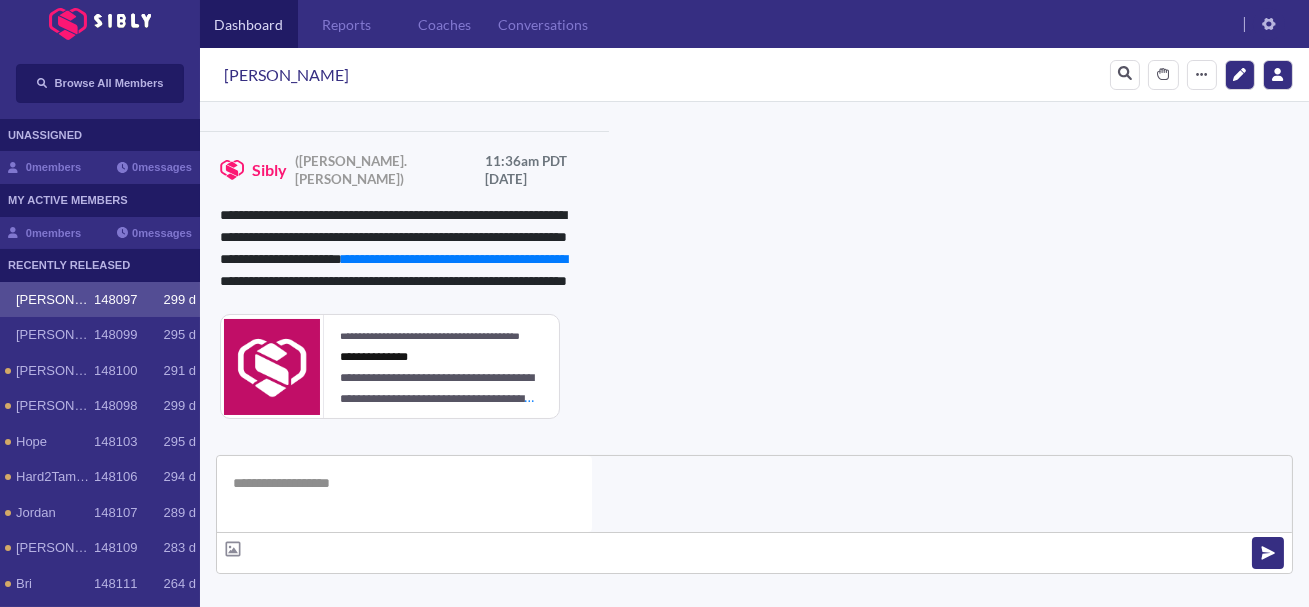click at bounding box center [341, 697] 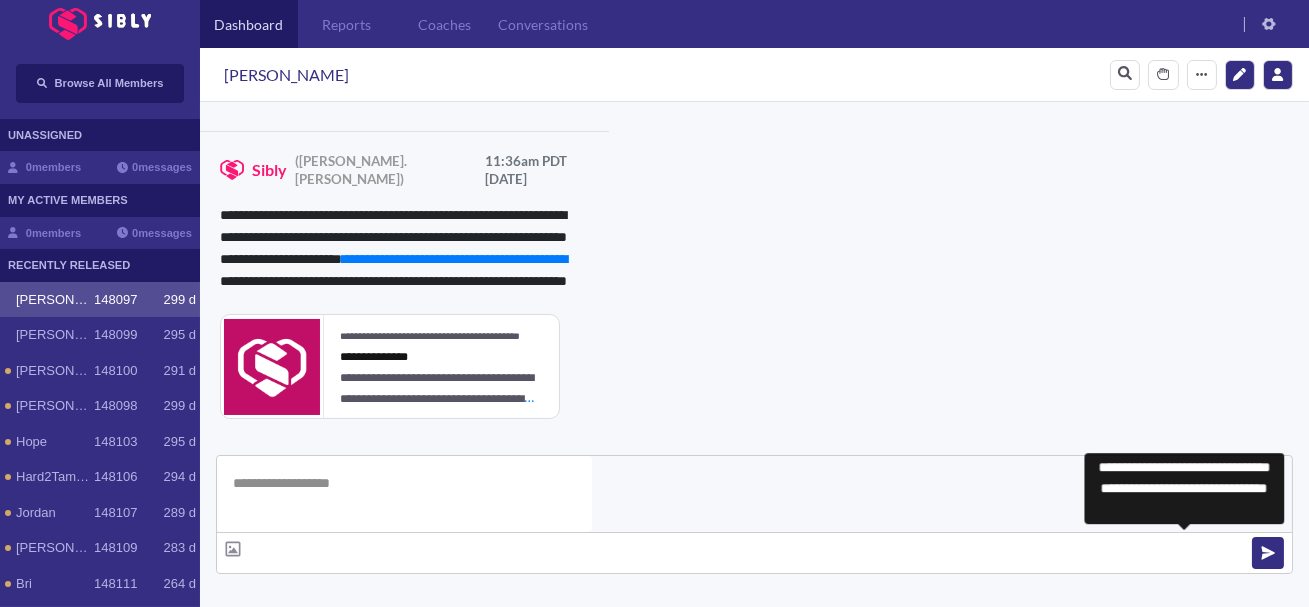 scroll, scrollTop: 0, scrollLeft: 0, axis: both 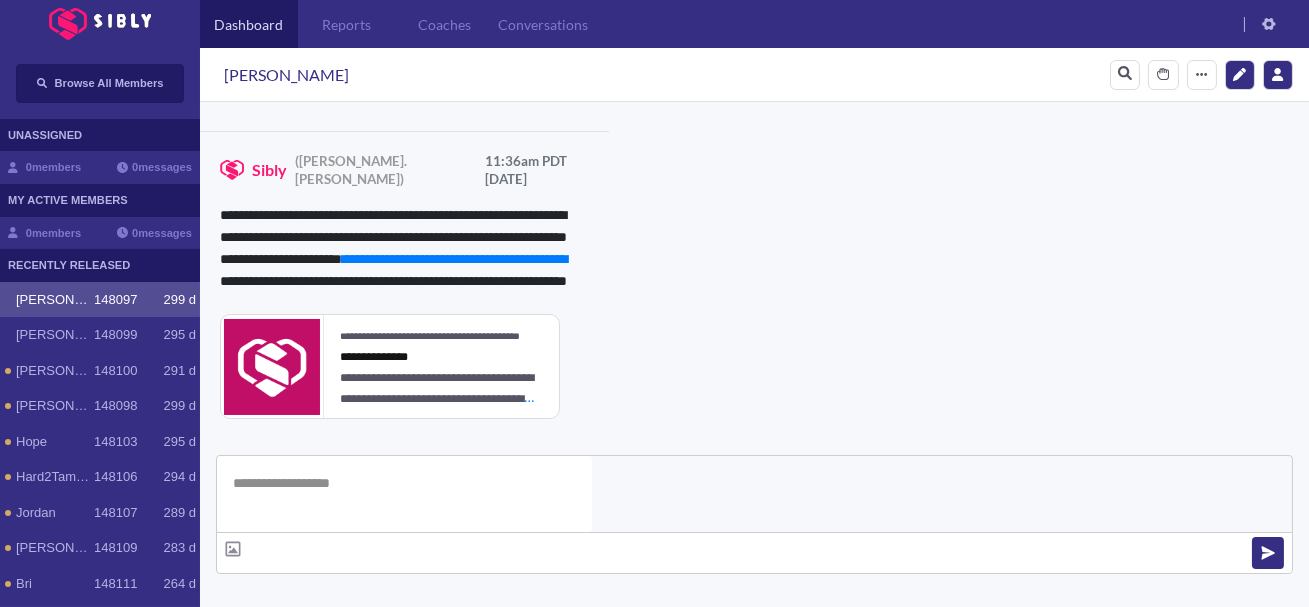 click on "View Resources" at bounding box center [880, 864] 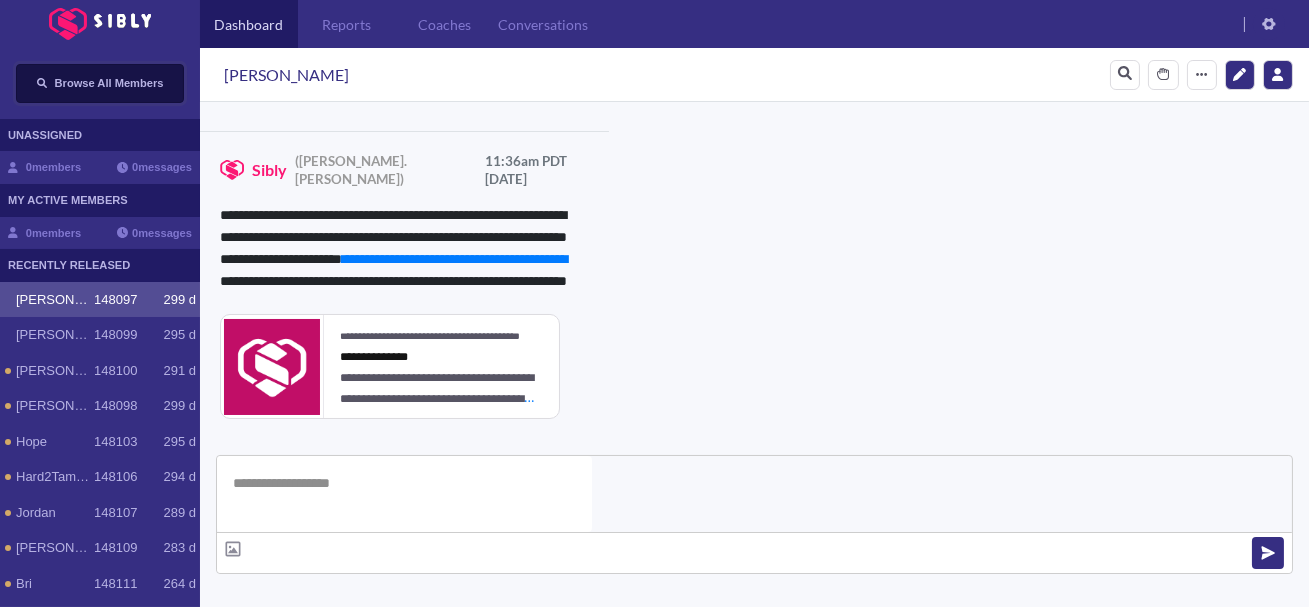 click on "Browse All Members" at bounding box center [109, 83] 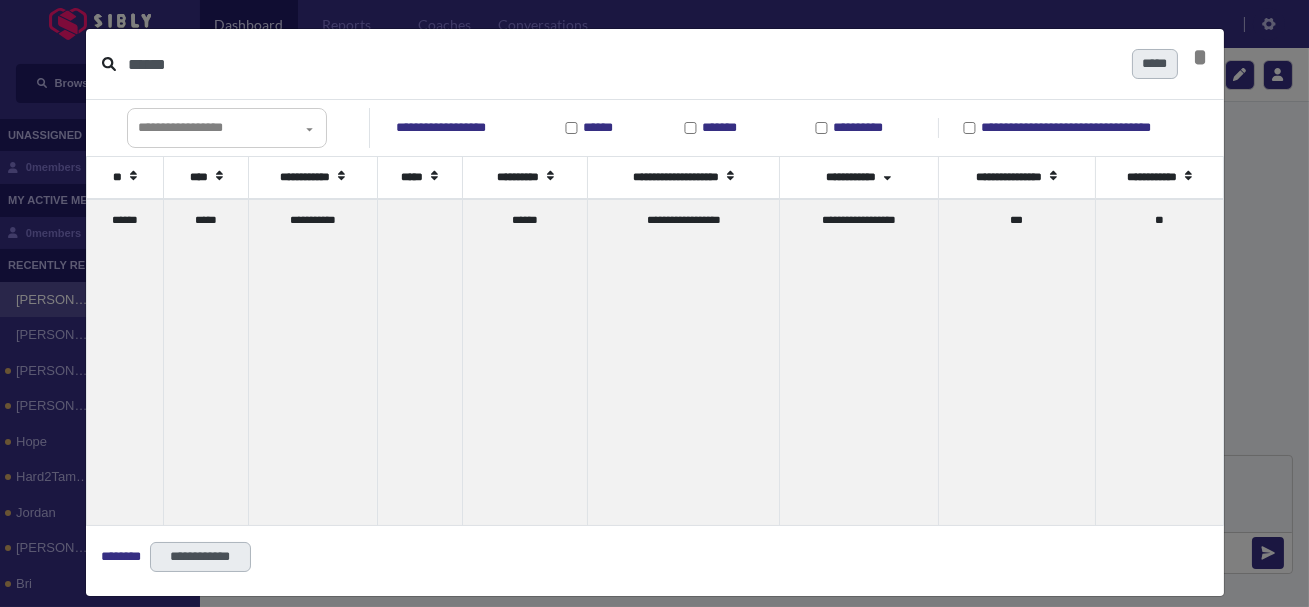 click on "******" at bounding box center [622, 64] 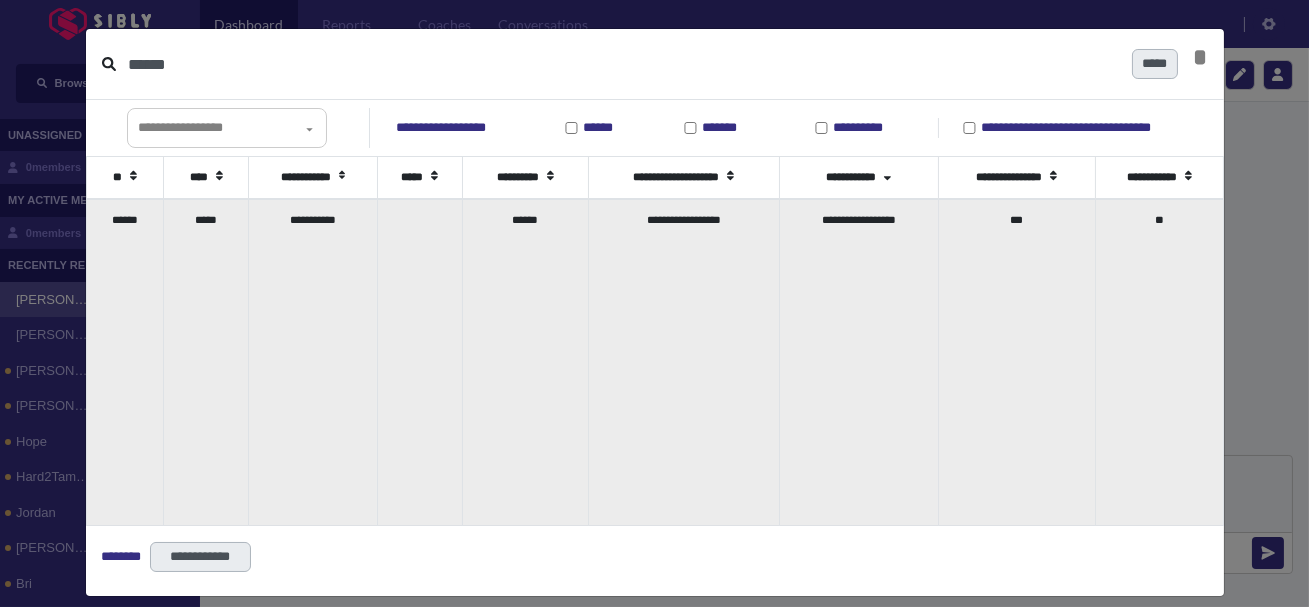 click on "**********" at bounding box center (313, 362) 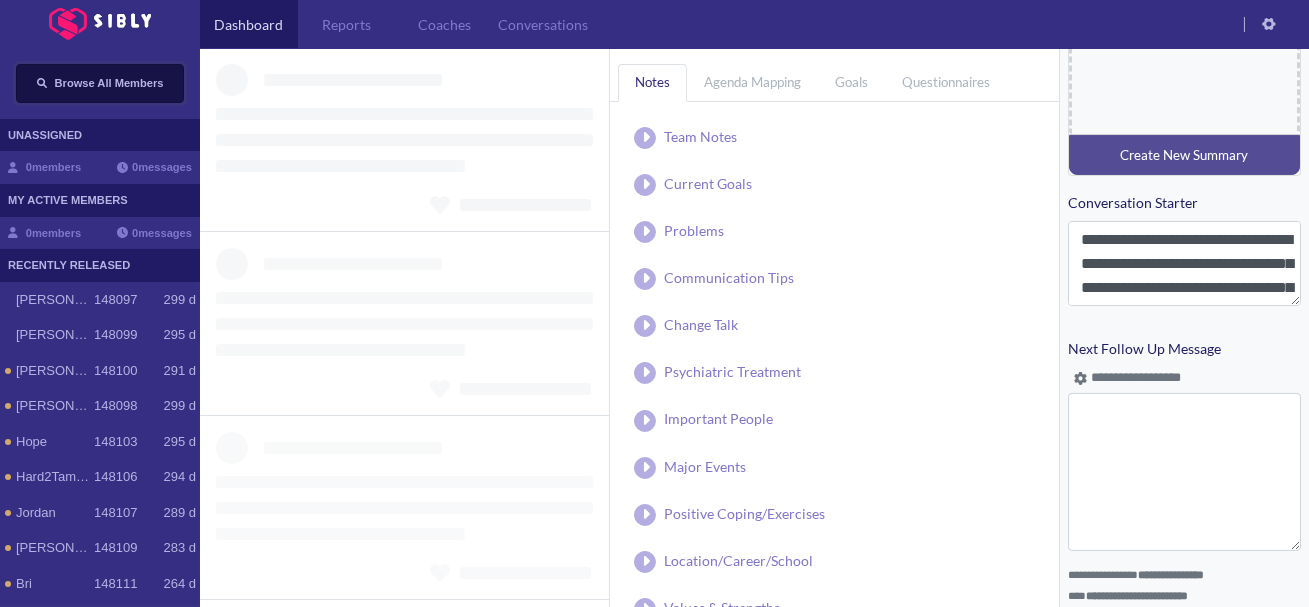 scroll, scrollTop: 1016, scrollLeft: 0, axis: vertical 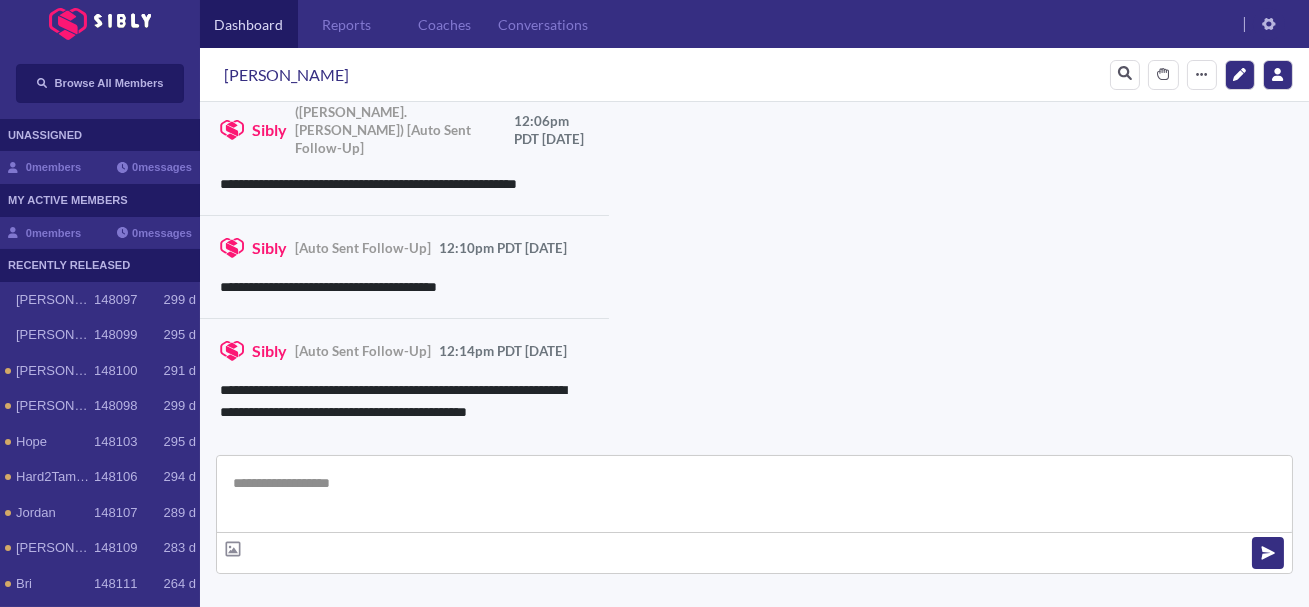 click at bounding box center [754, 494] 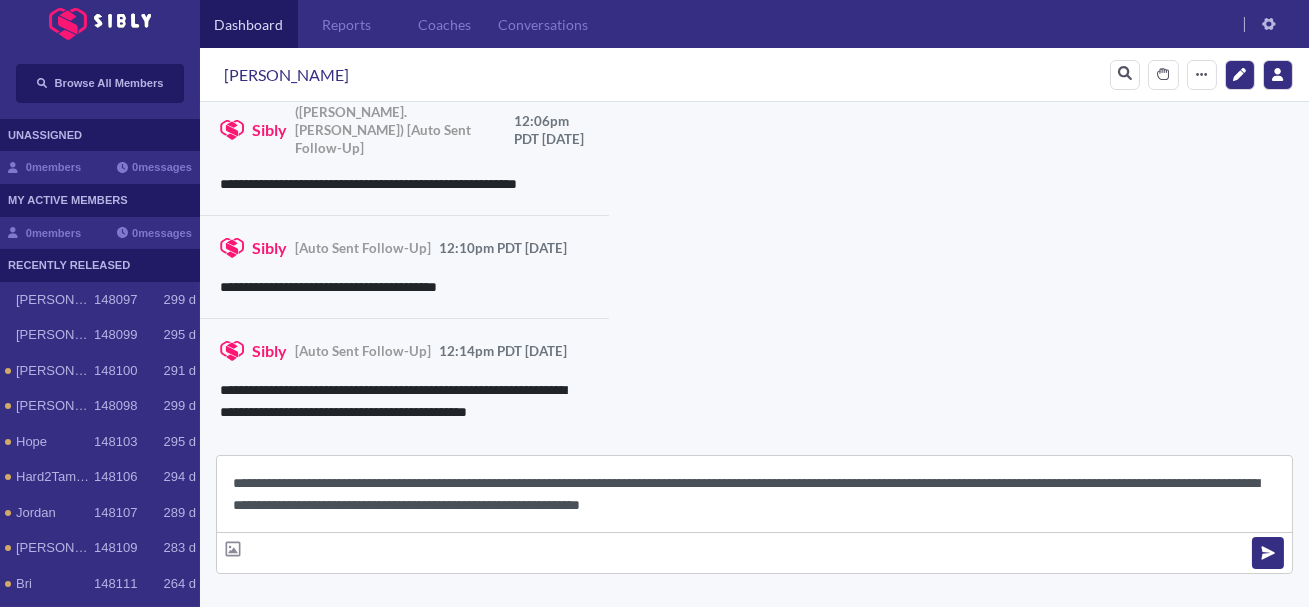 scroll, scrollTop: 22, scrollLeft: 0, axis: vertical 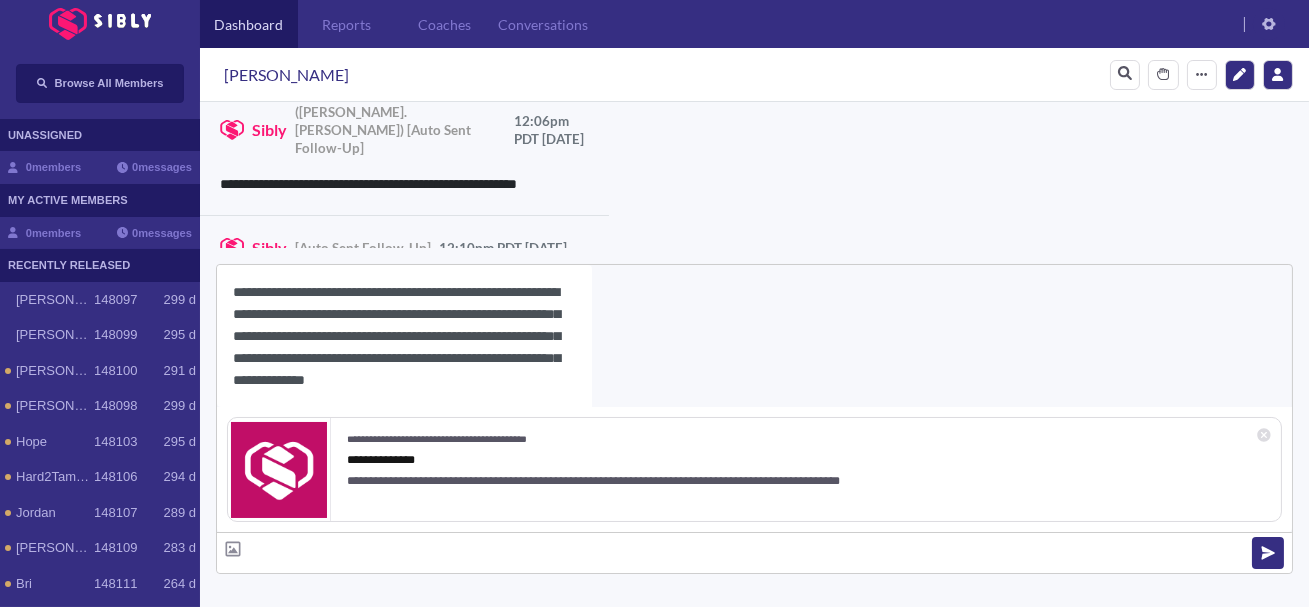 click on "**********" at bounding box center [404, 336] 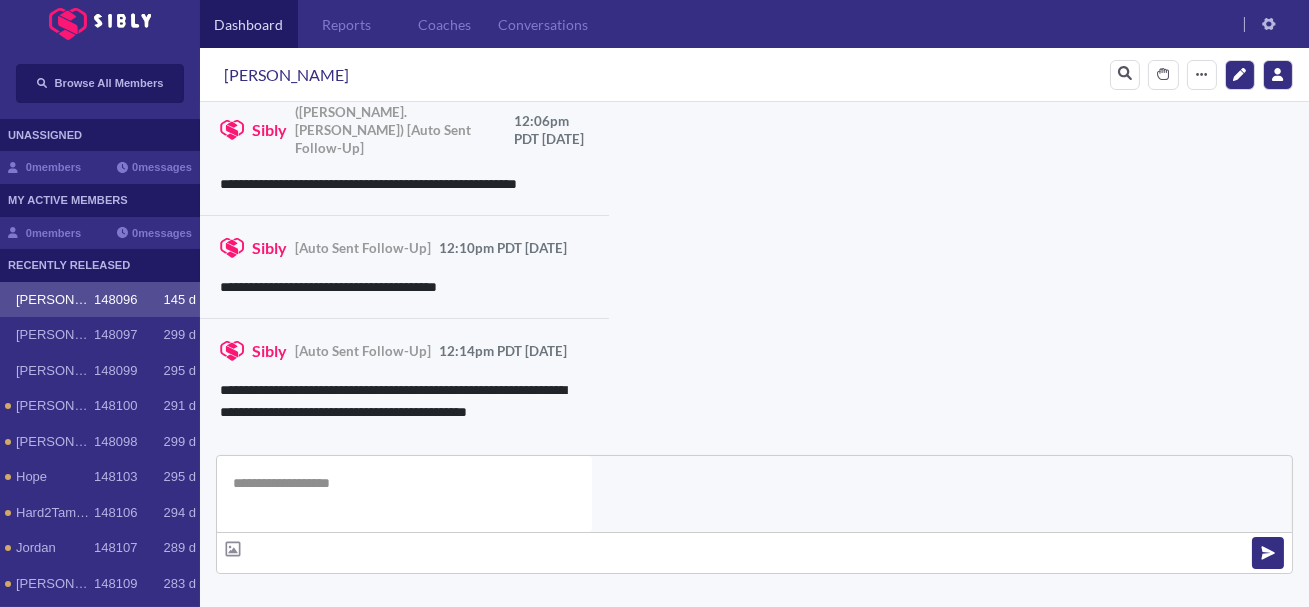 scroll, scrollTop: 0, scrollLeft: 0, axis: both 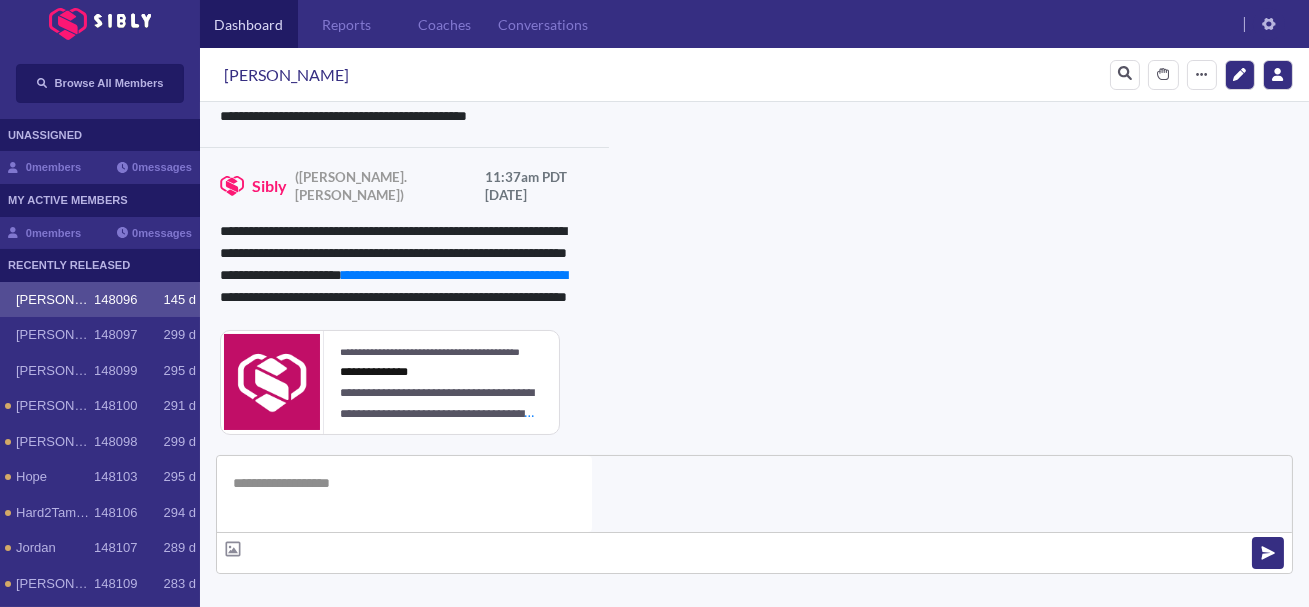 click on "**********" at bounding box center [833, 942] 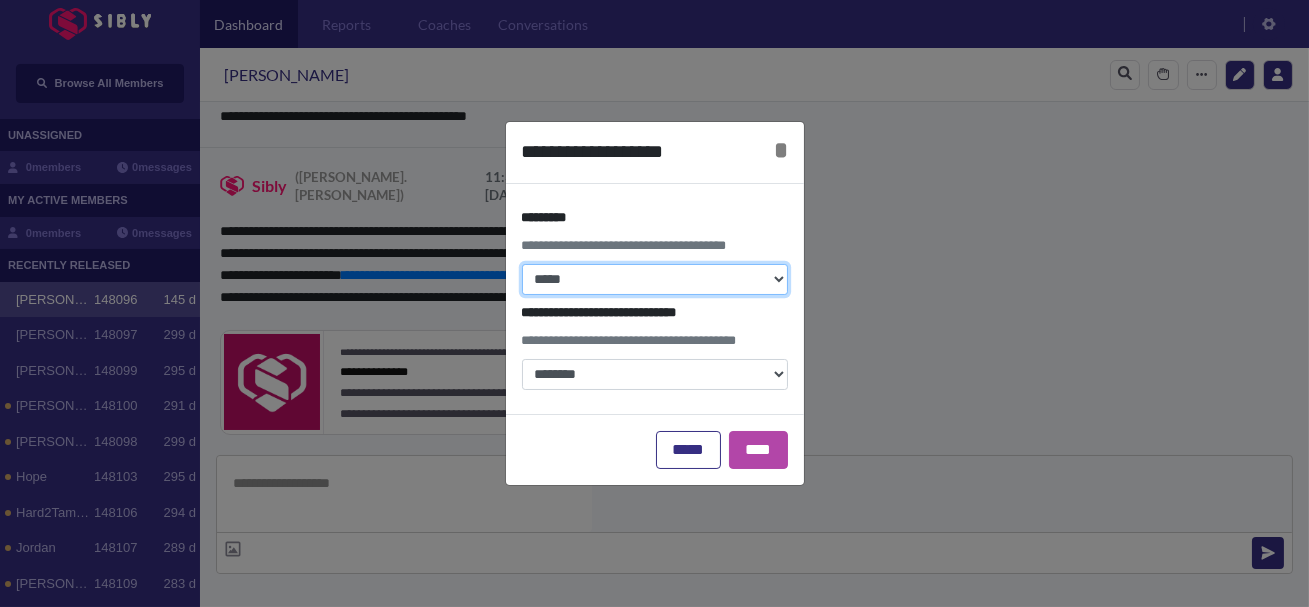 click on "**********" at bounding box center (655, 279) 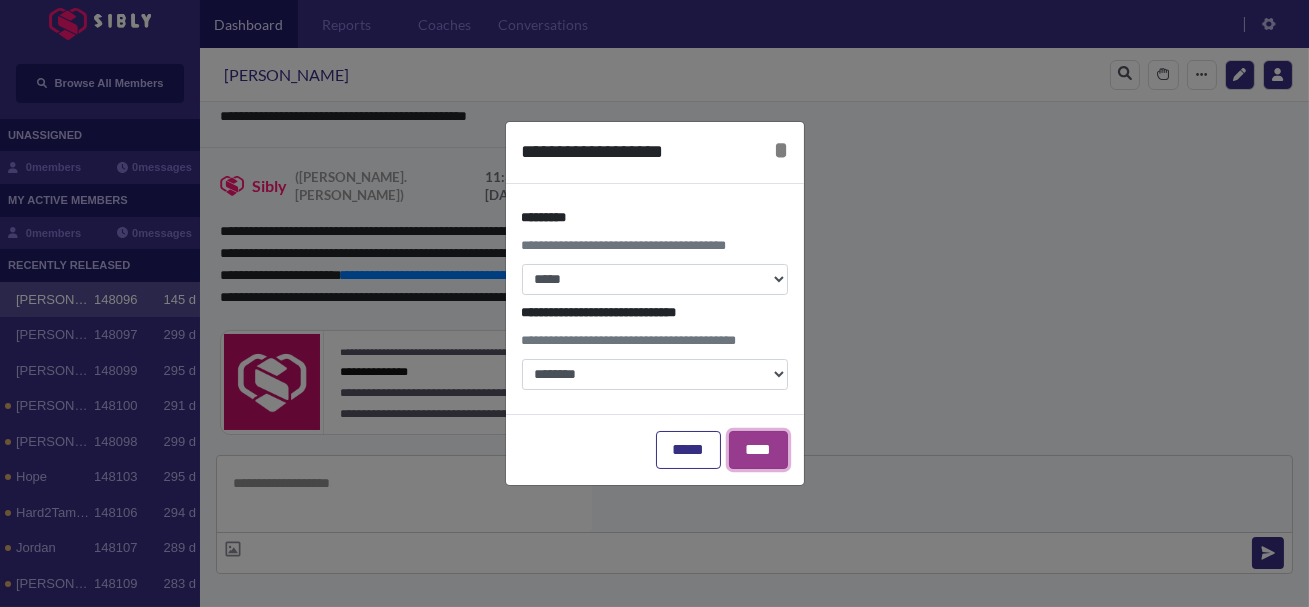 click on "****" at bounding box center [758, 450] 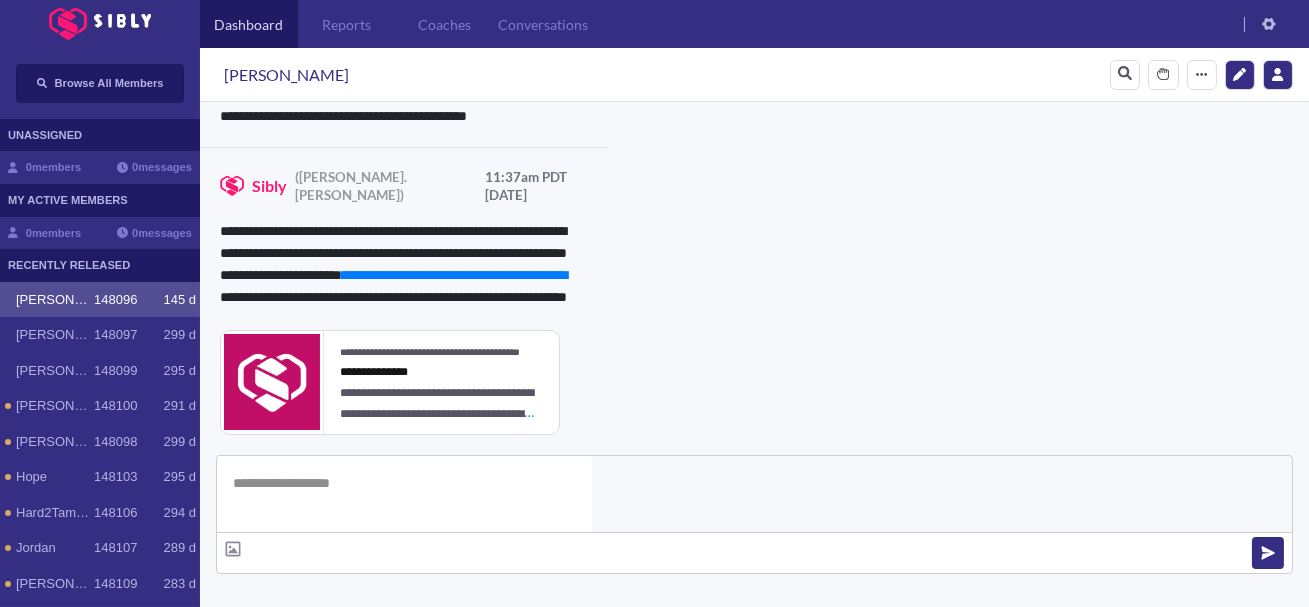 click on "Team Notes Save" at bounding box center (530, 696) 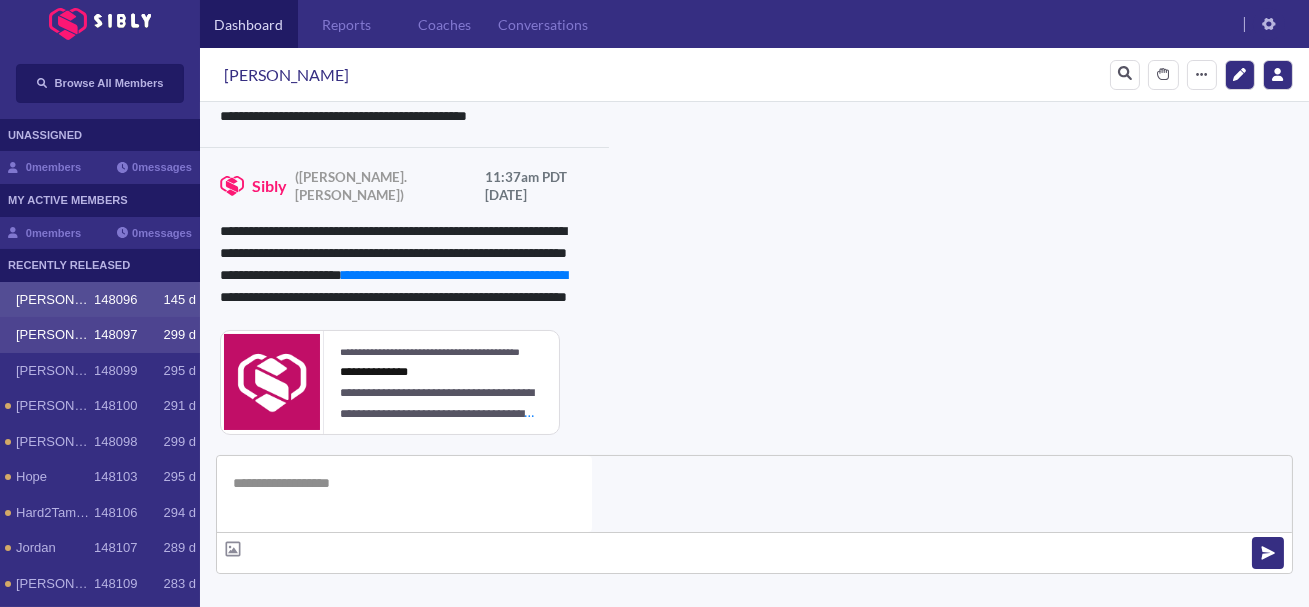 click on "148097" at bounding box center (115, 335) 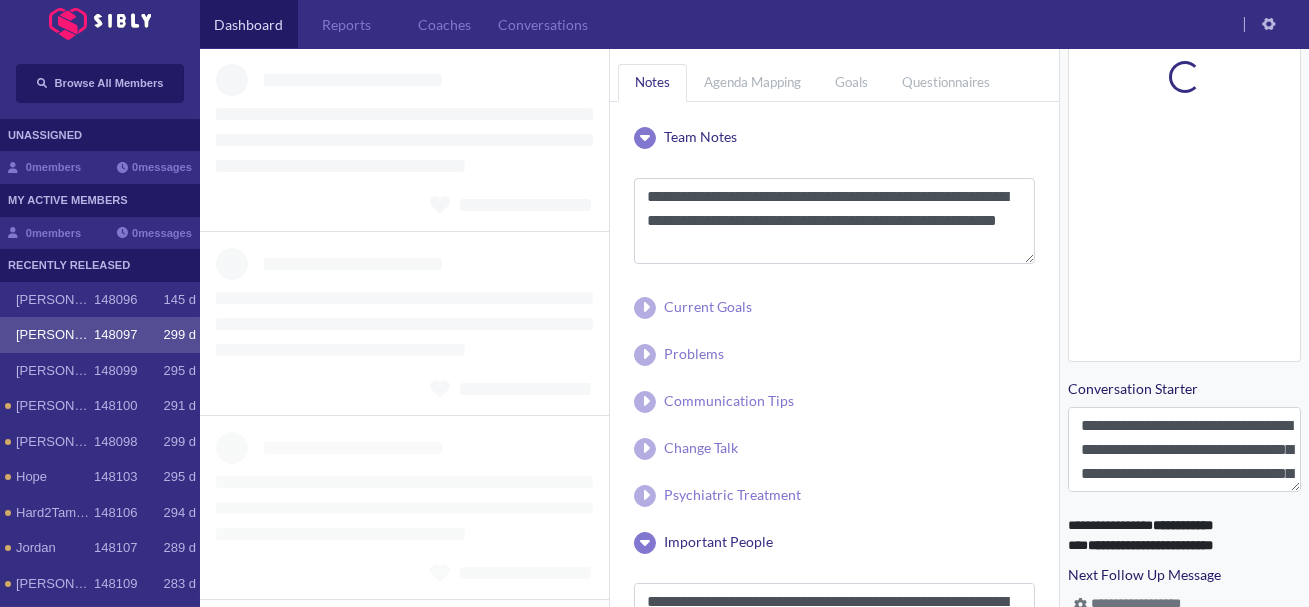 scroll, scrollTop: 850, scrollLeft: 0, axis: vertical 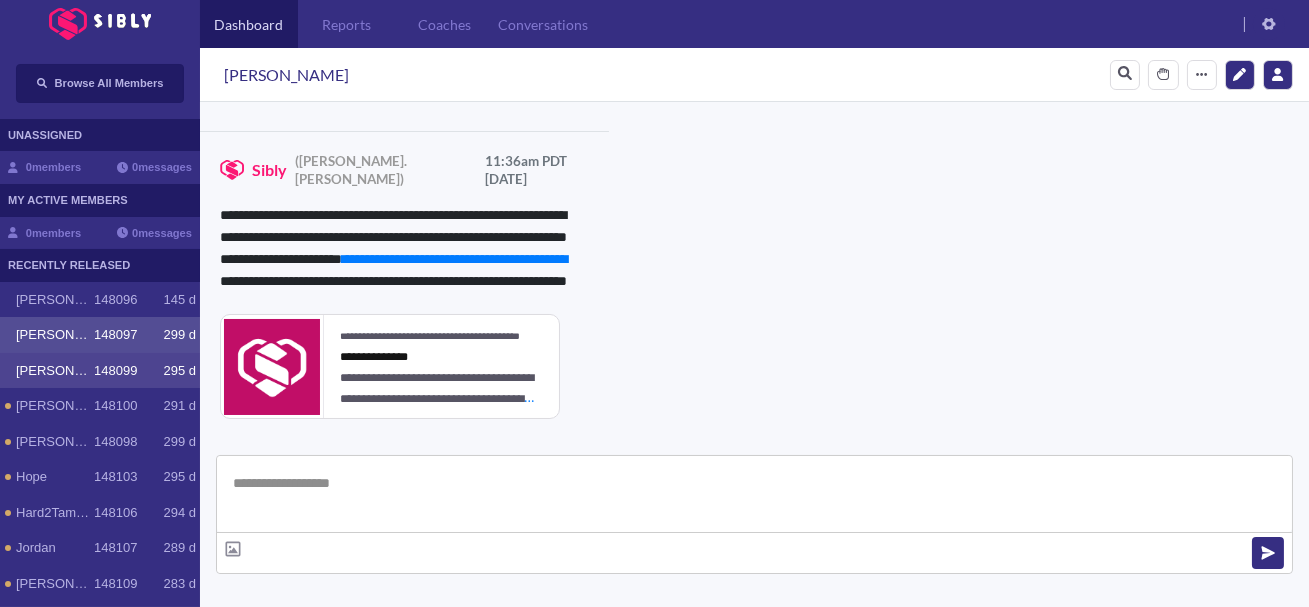 click on "148099" at bounding box center [115, 371] 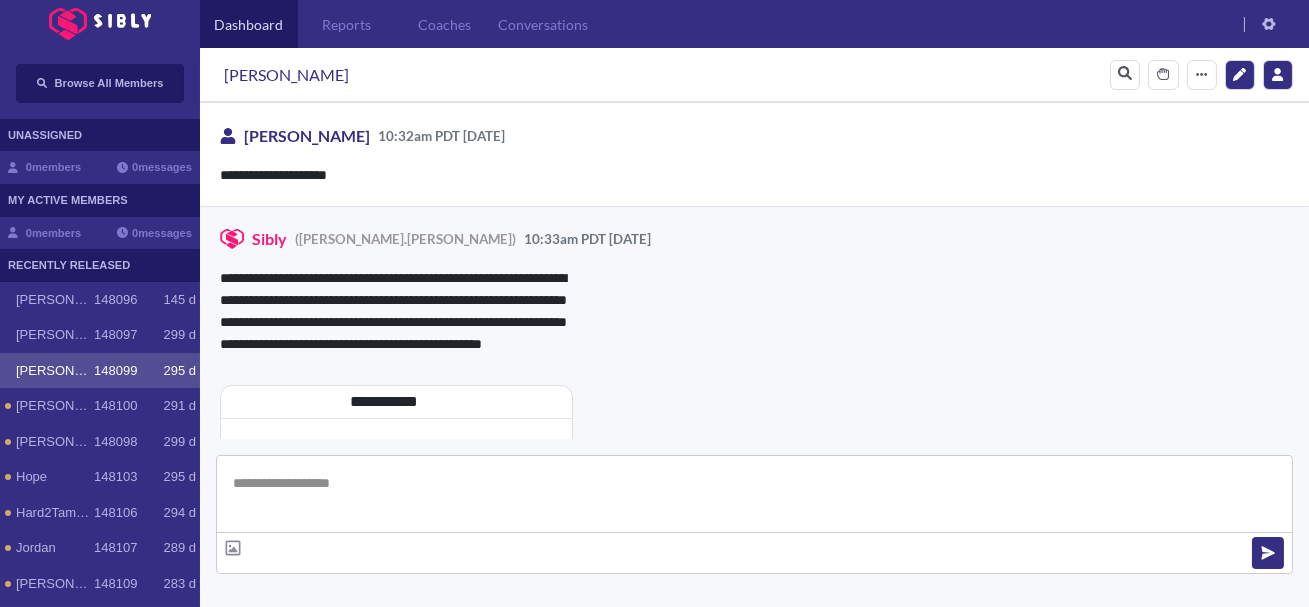 scroll, scrollTop: 881, scrollLeft: 0, axis: vertical 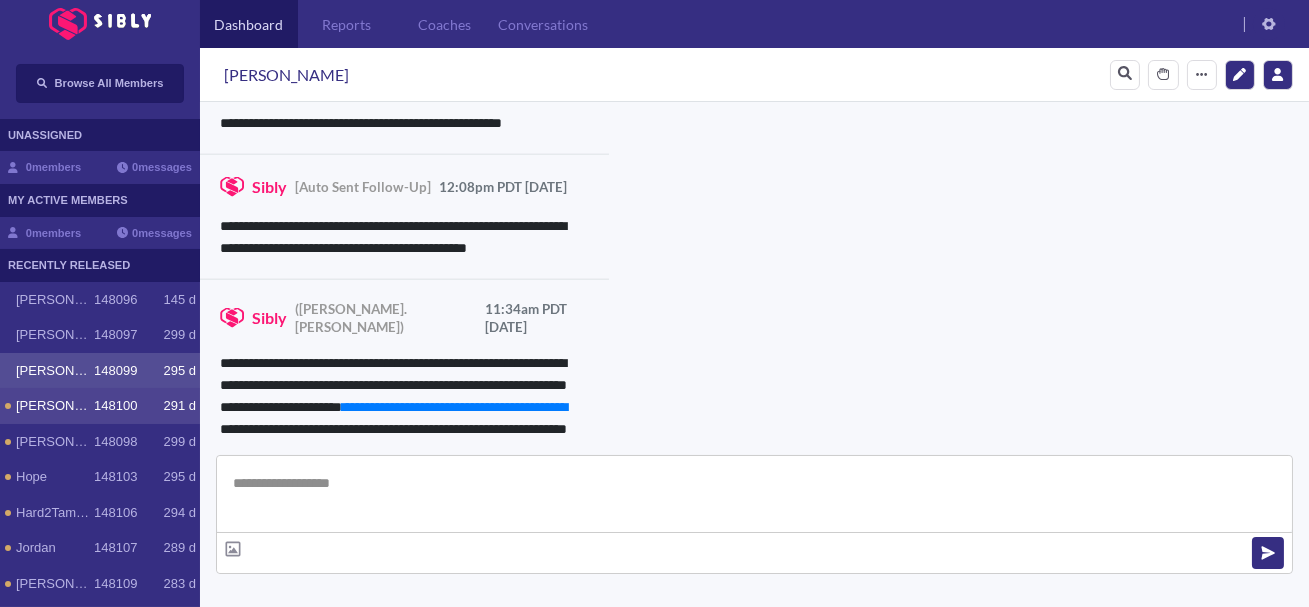 click on "[PERSON_NAME]" at bounding box center [55, 406] 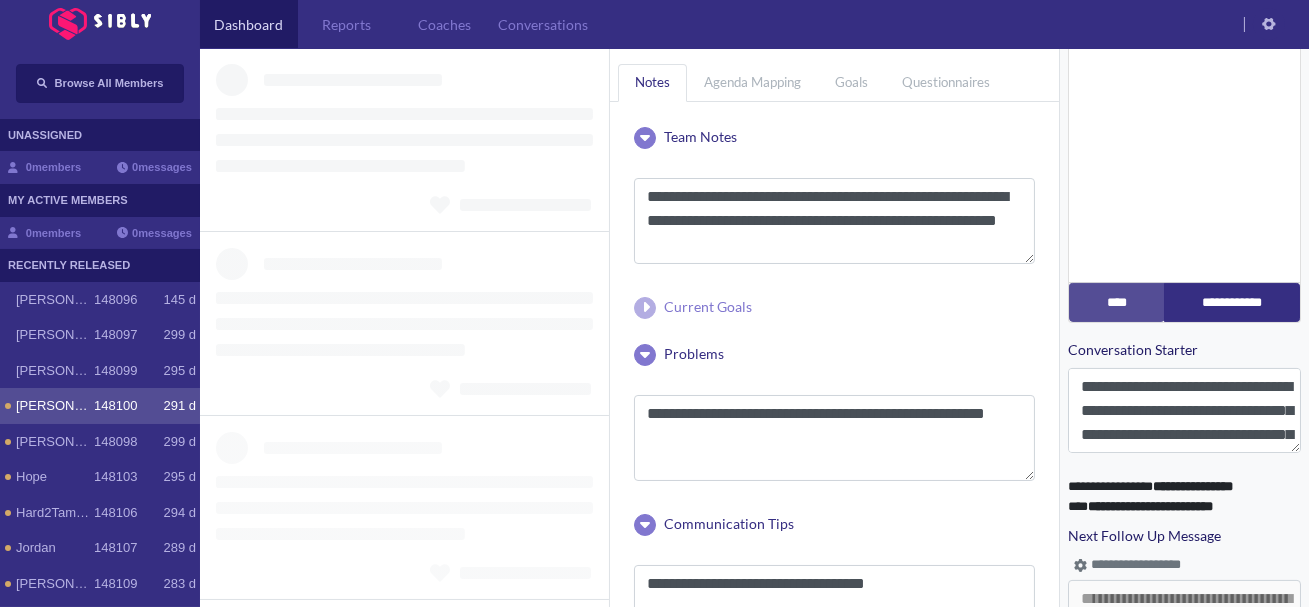 scroll, scrollTop: 871, scrollLeft: 0, axis: vertical 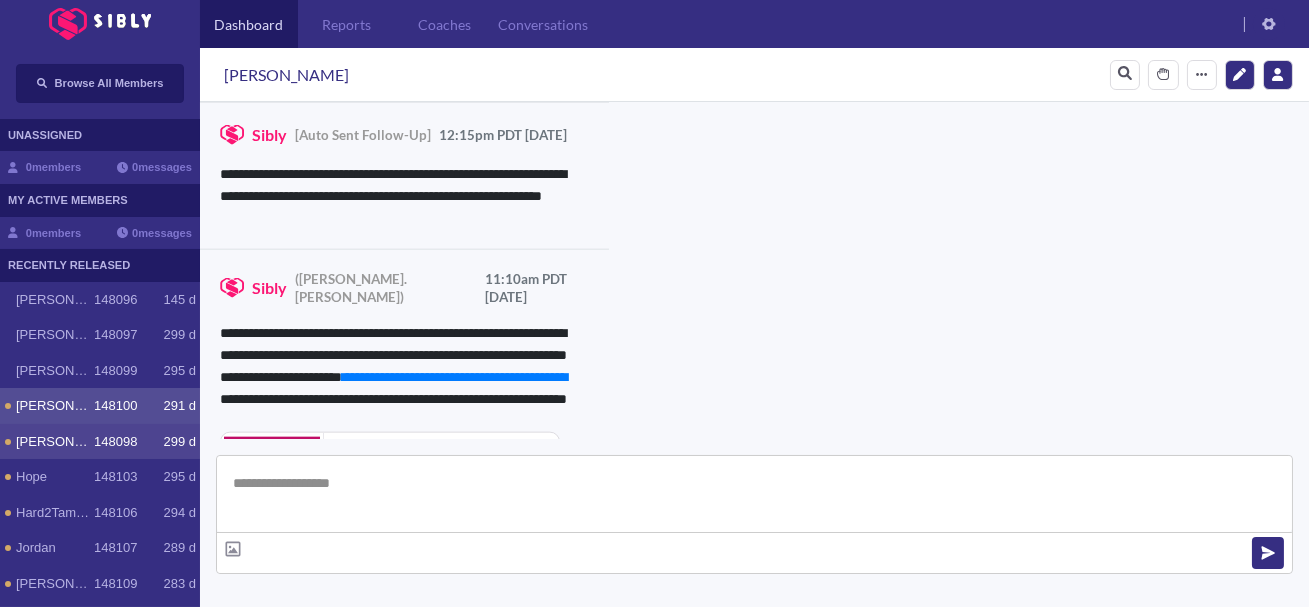 click on "[PERSON_NAME]" at bounding box center (55, 442) 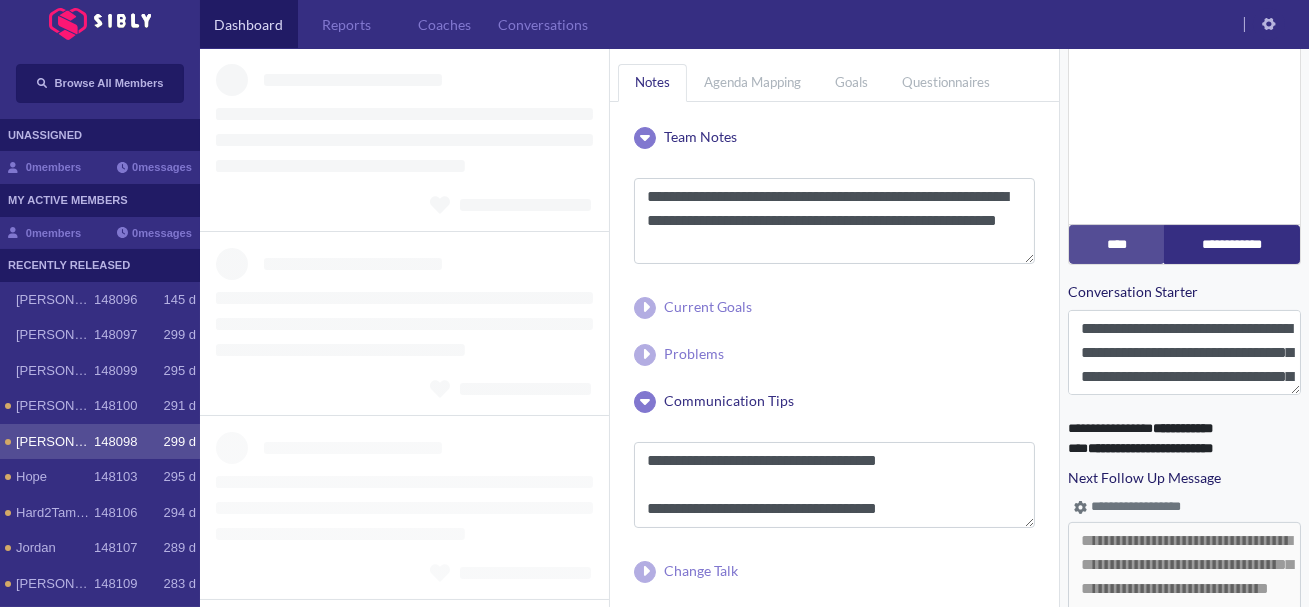 scroll, scrollTop: 813, scrollLeft: 0, axis: vertical 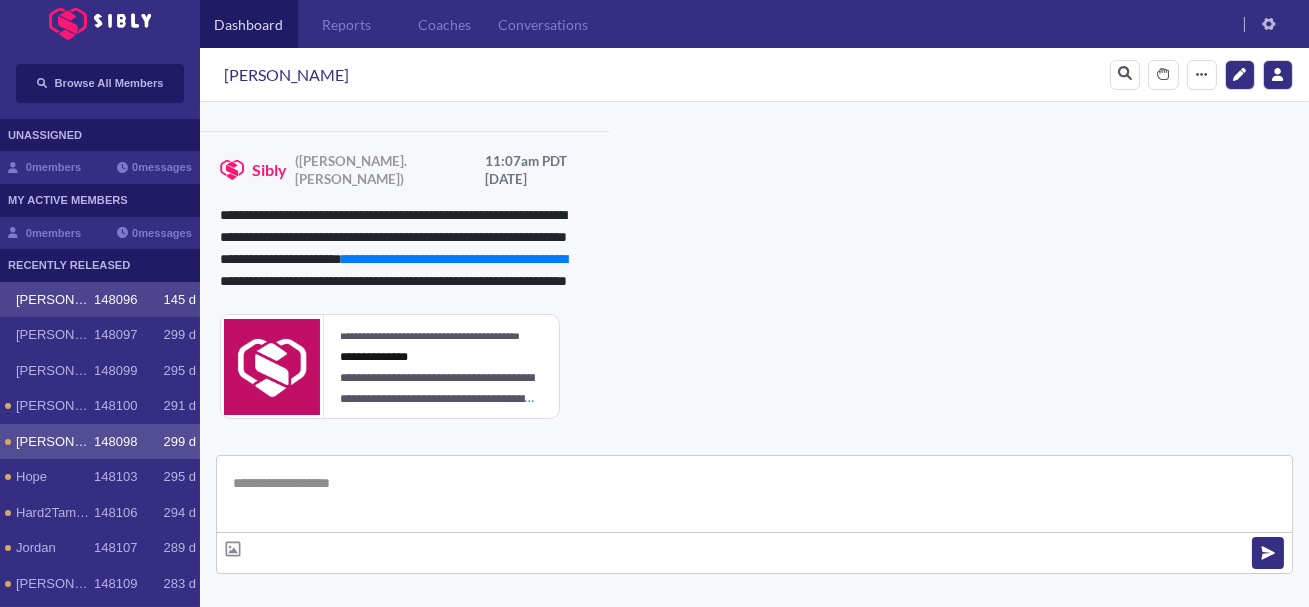 click on "[PERSON_NAME]" at bounding box center (55, 300) 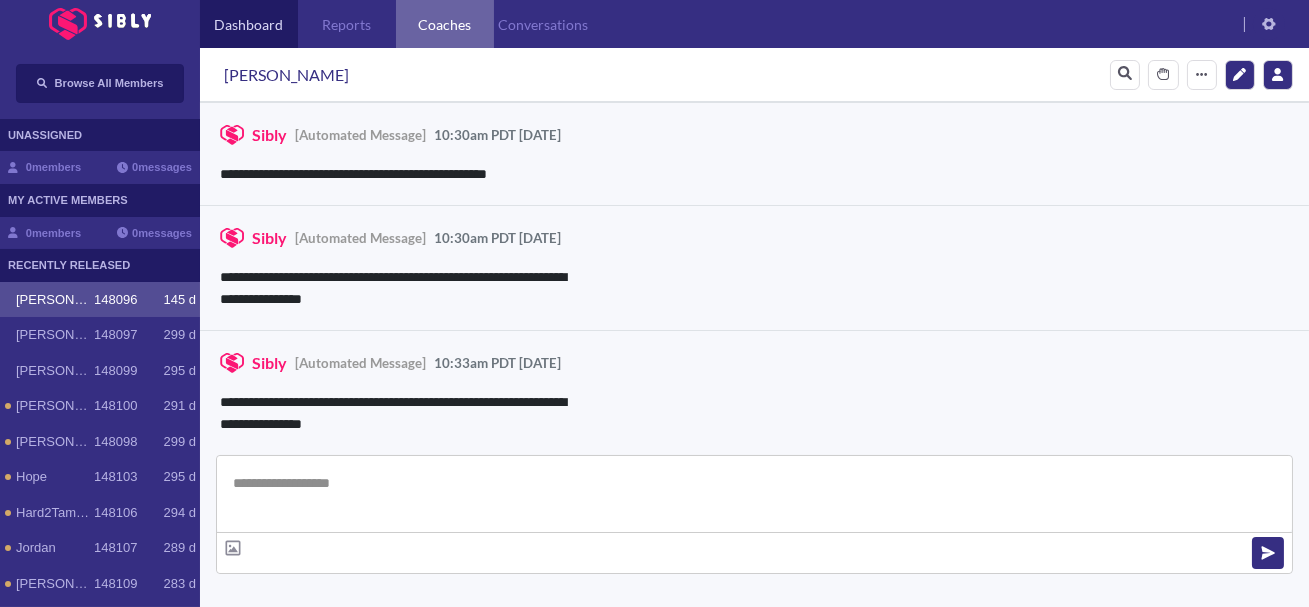 scroll, scrollTop: 850, scrollLeft: 0, axis: vertical 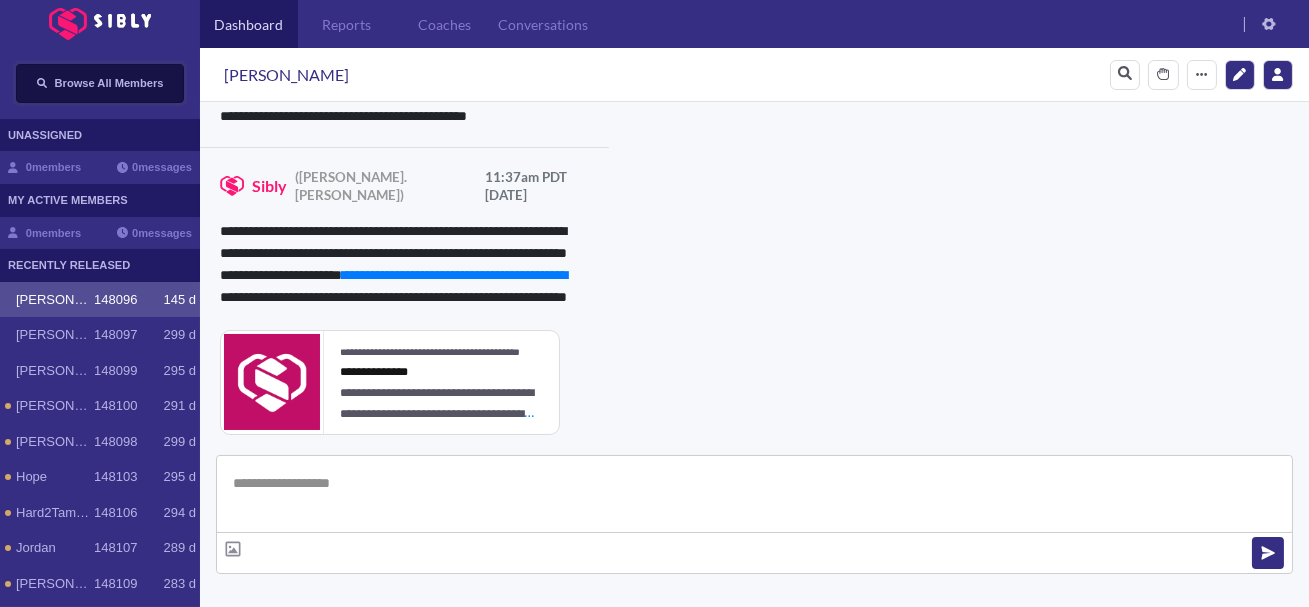 click on "Browse All Members" at bounding box center [109, 83] 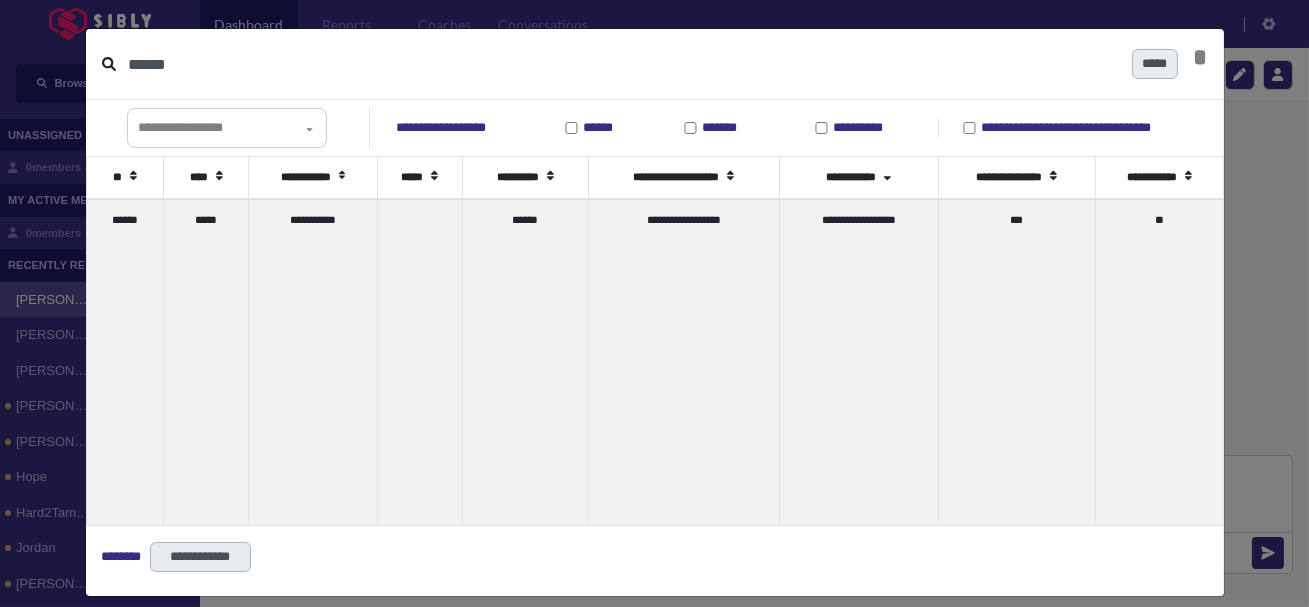 click on "******" at bounding box center (622, 64) 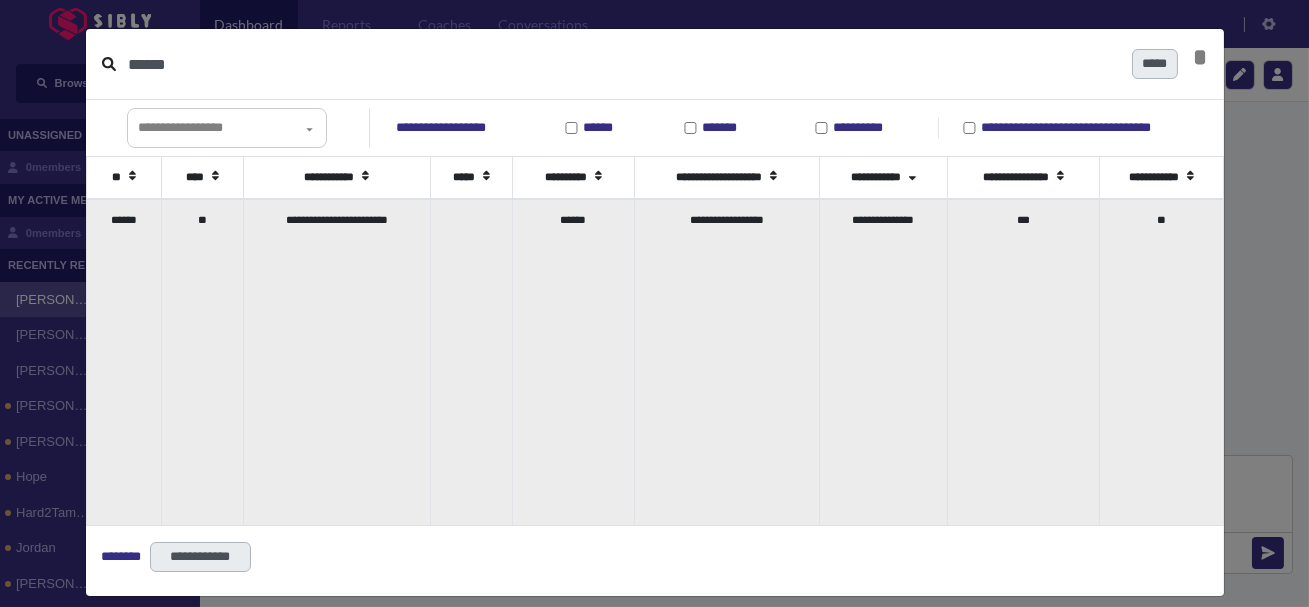 click on "**********" at bounding box center [336, 362] 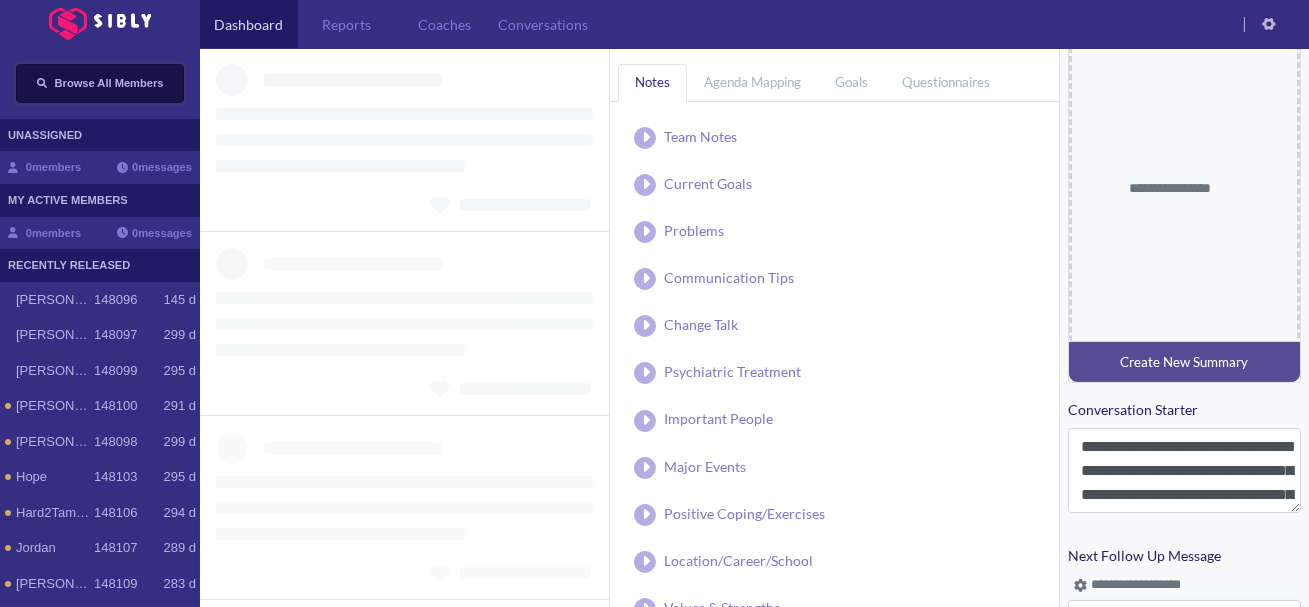 scroll, scrollTop: 871, scrollLeft: 0, axis: vertical 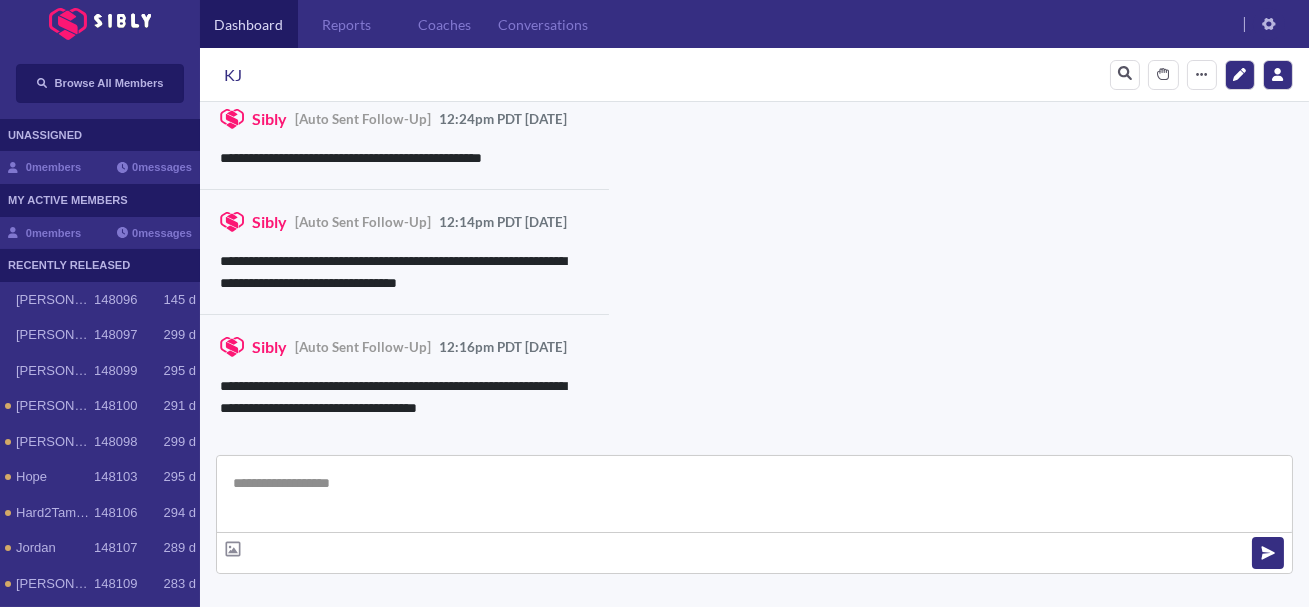 click at bounding box center (754, 494) 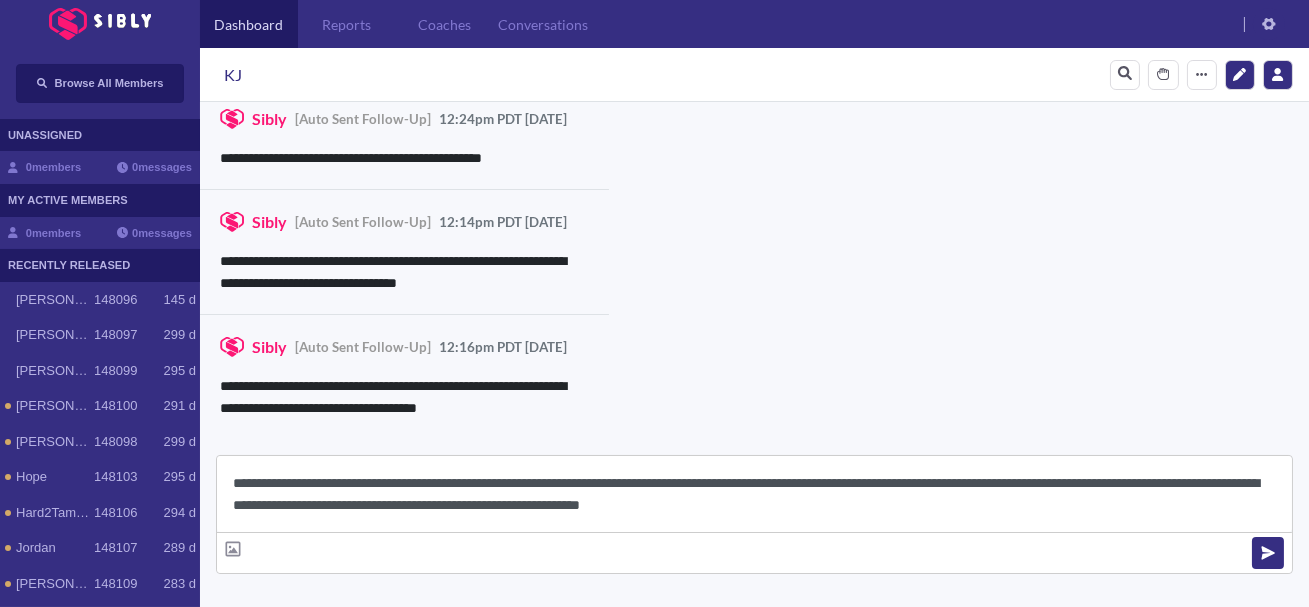scroll, scrollTop: 22, scrollLeft: 0, axis: vertical 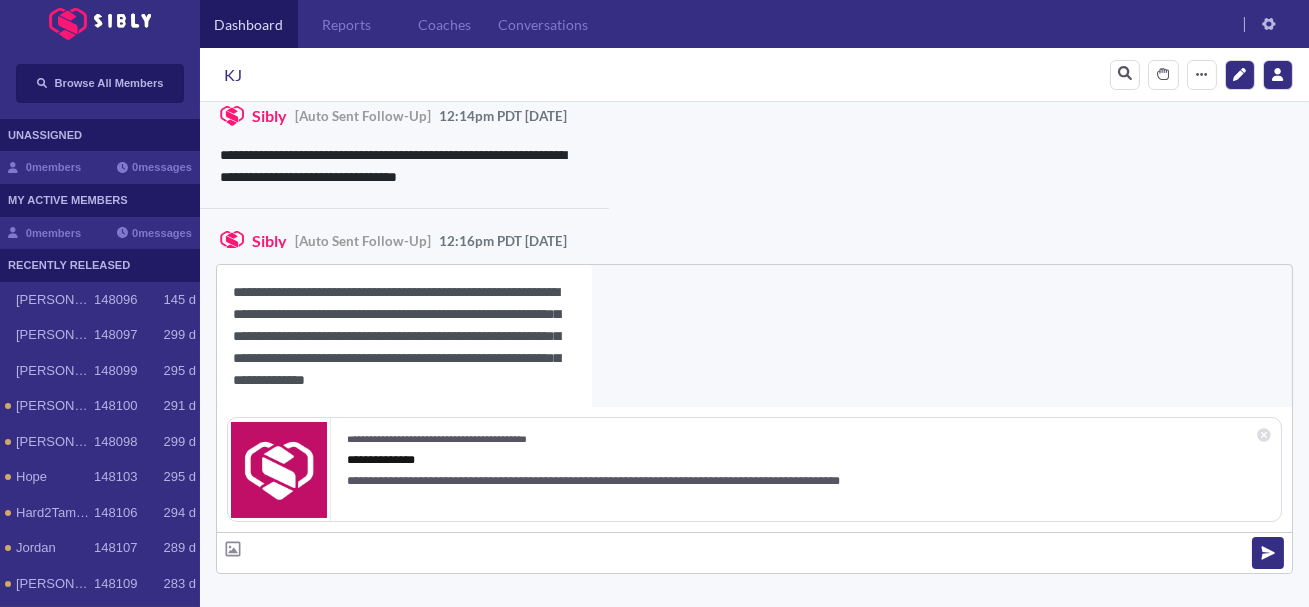 click on "**********" at bounding box center [404, 336] 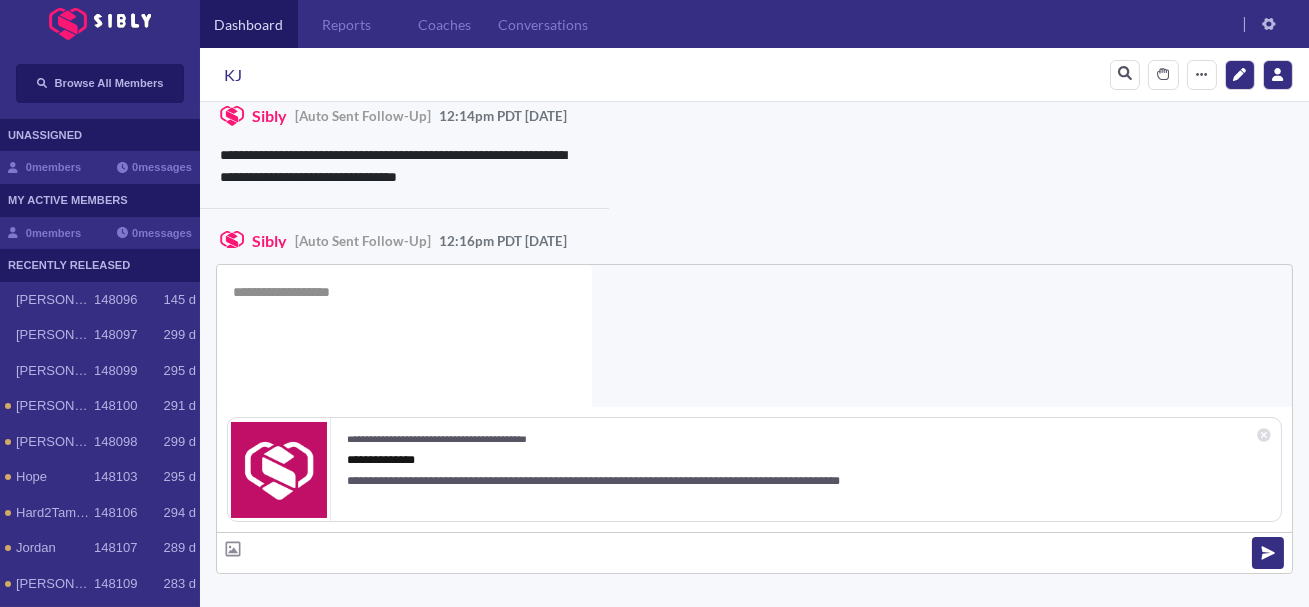 scroll, scrollTop: 0, scrollLeft: 0, axis: both 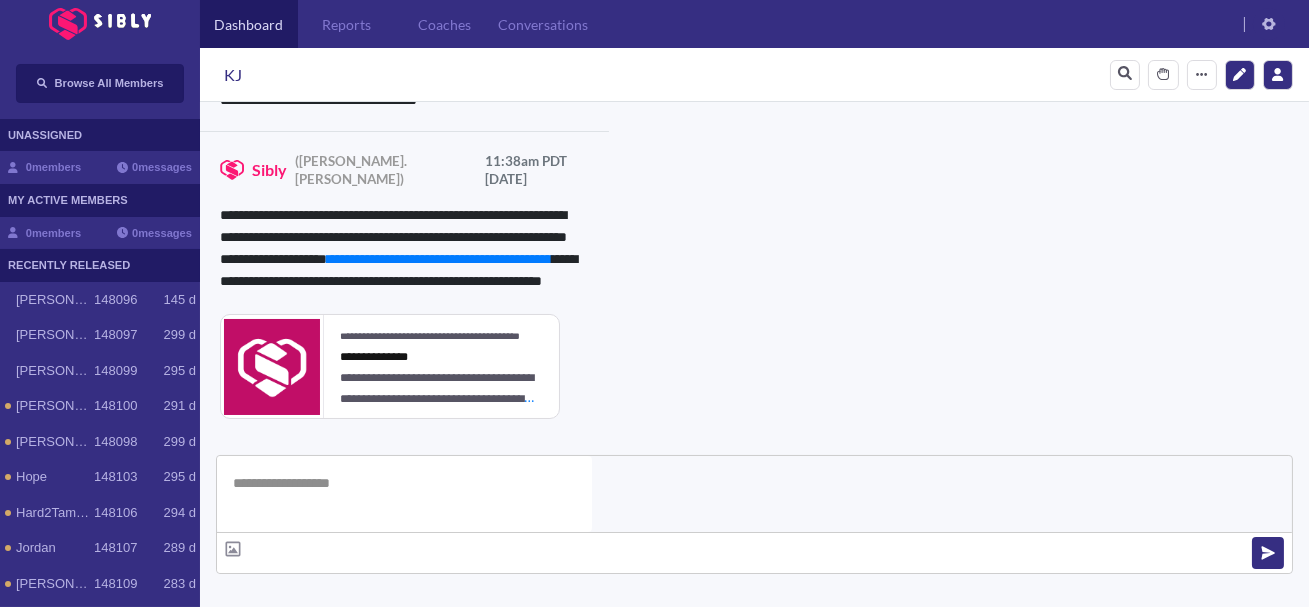 click on "**********" at bounding box center (833, 1002) 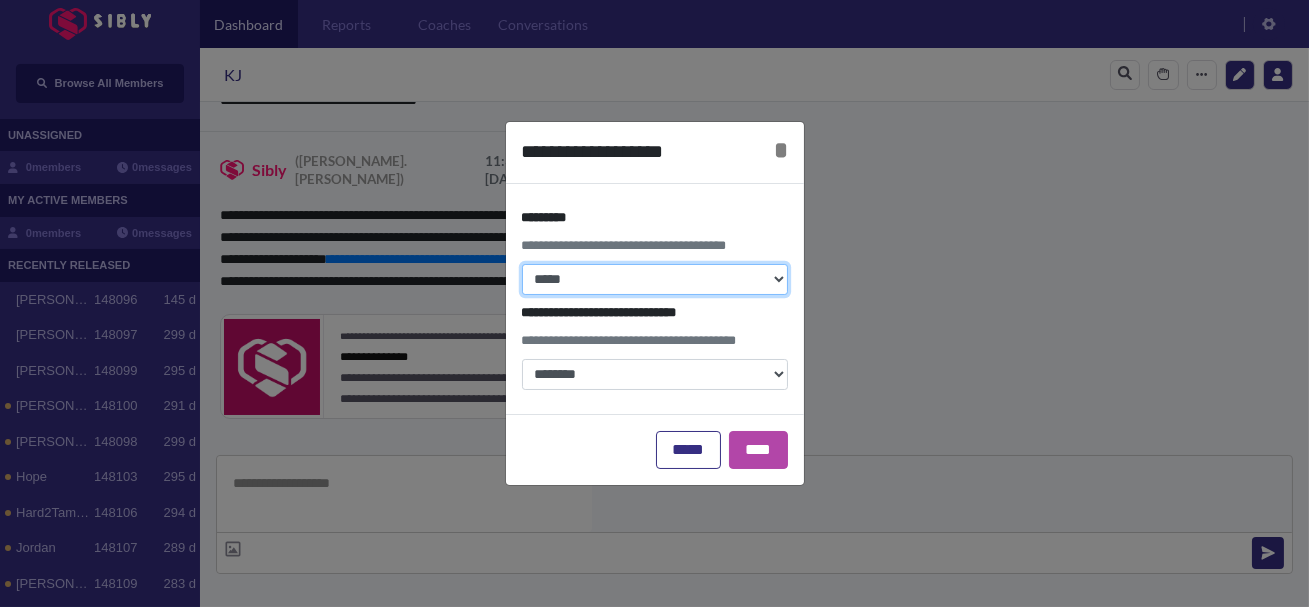 click on "**********" at bounding box center (655, 279) 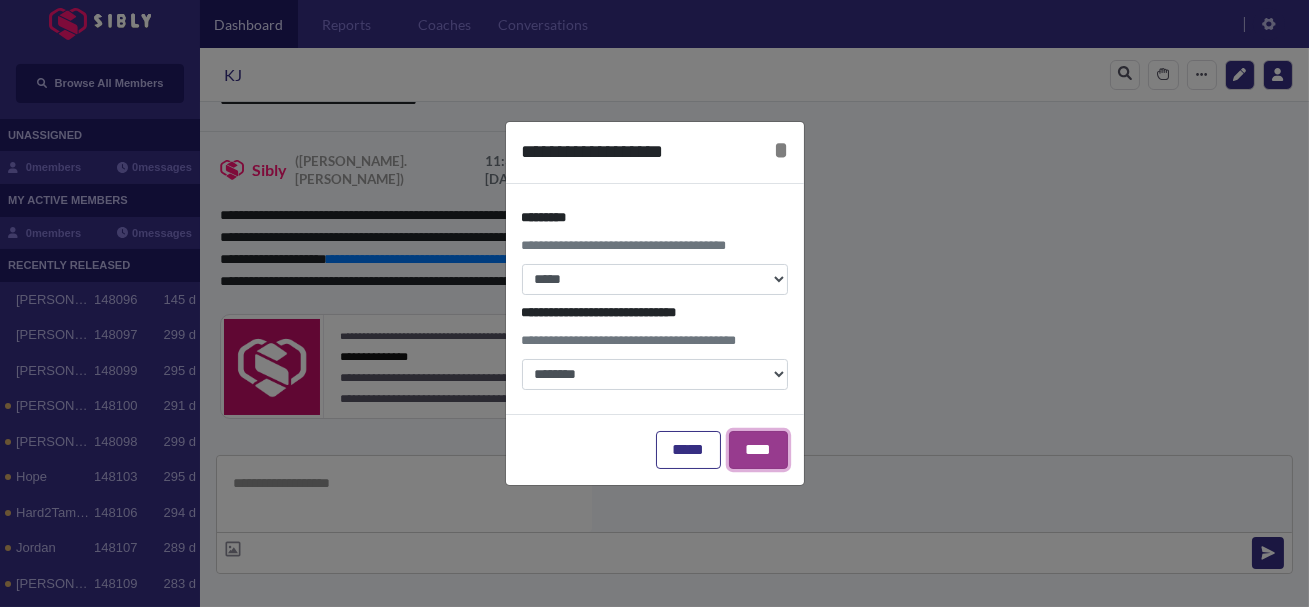click on "****" at bounding box center [758, 450] 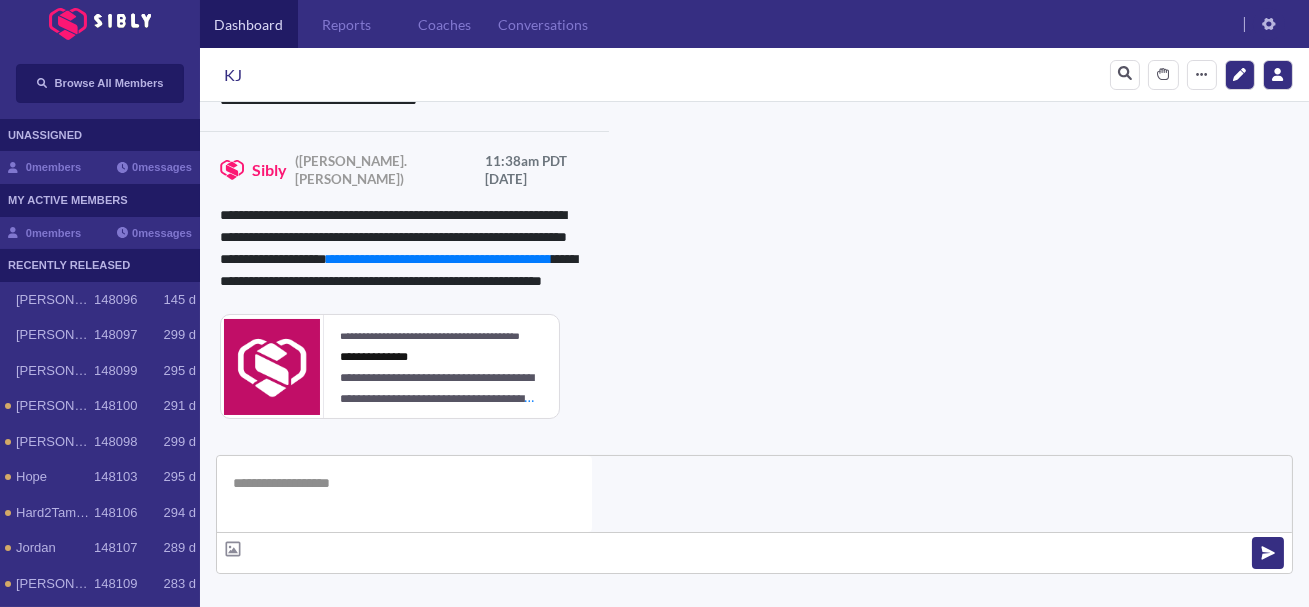 click on "**********" at bounding box center (530, 886) 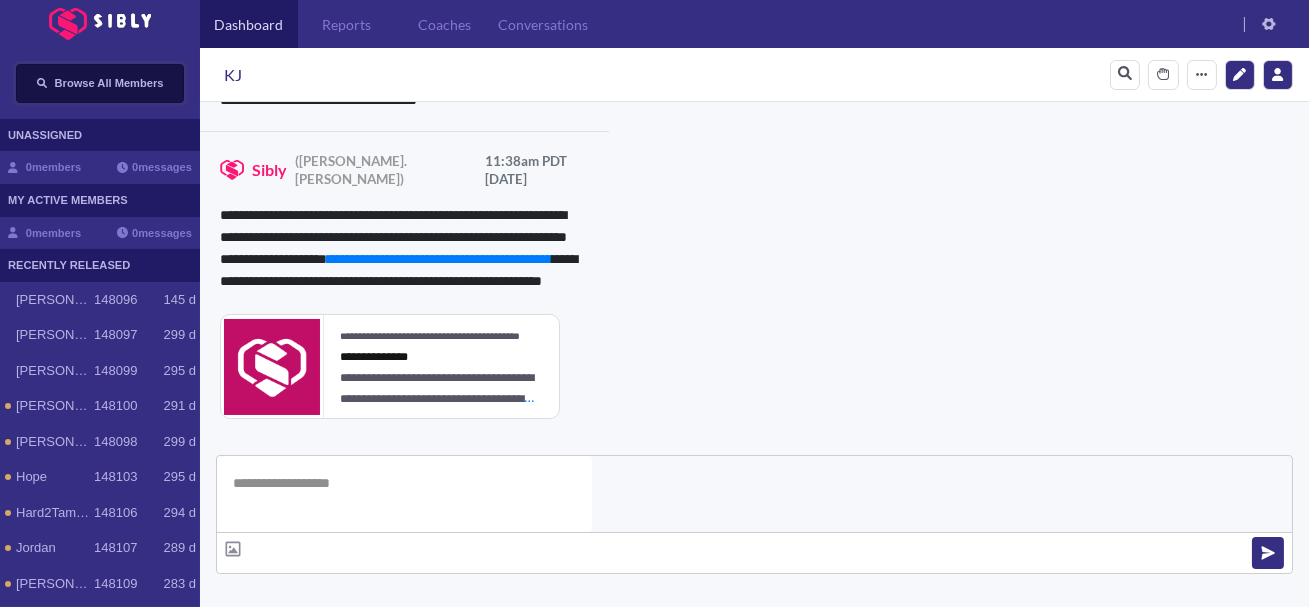 click on "Browse All Members" at bounding box center (100, 83) 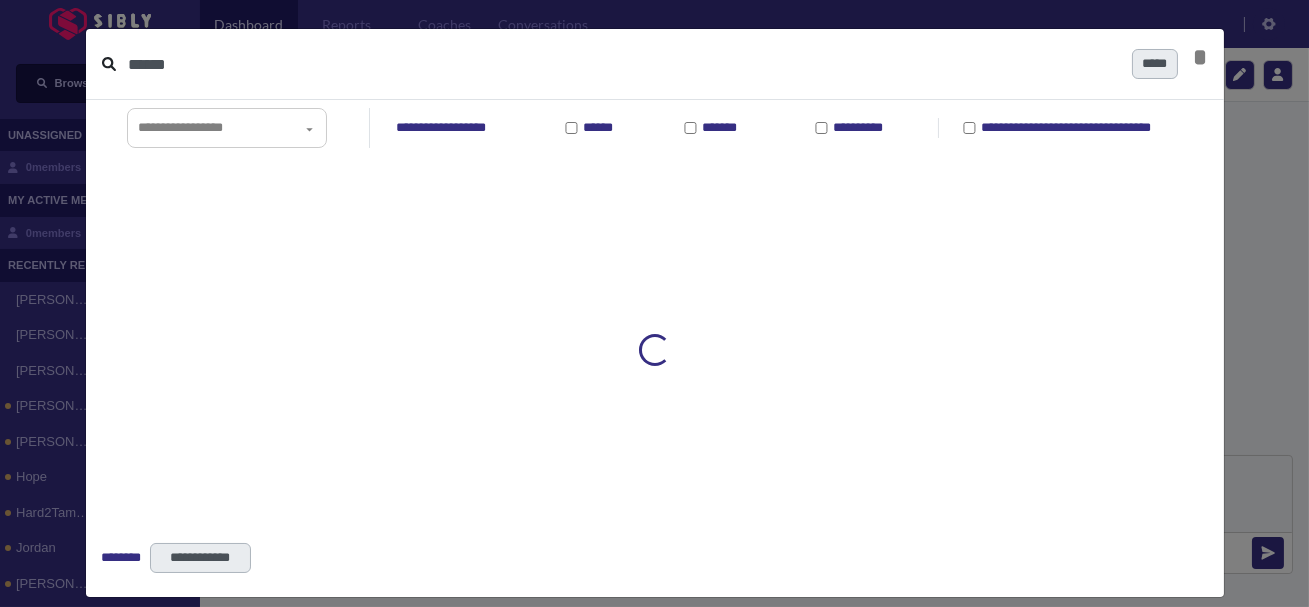 click on "******" at bounding box center [622, 64] 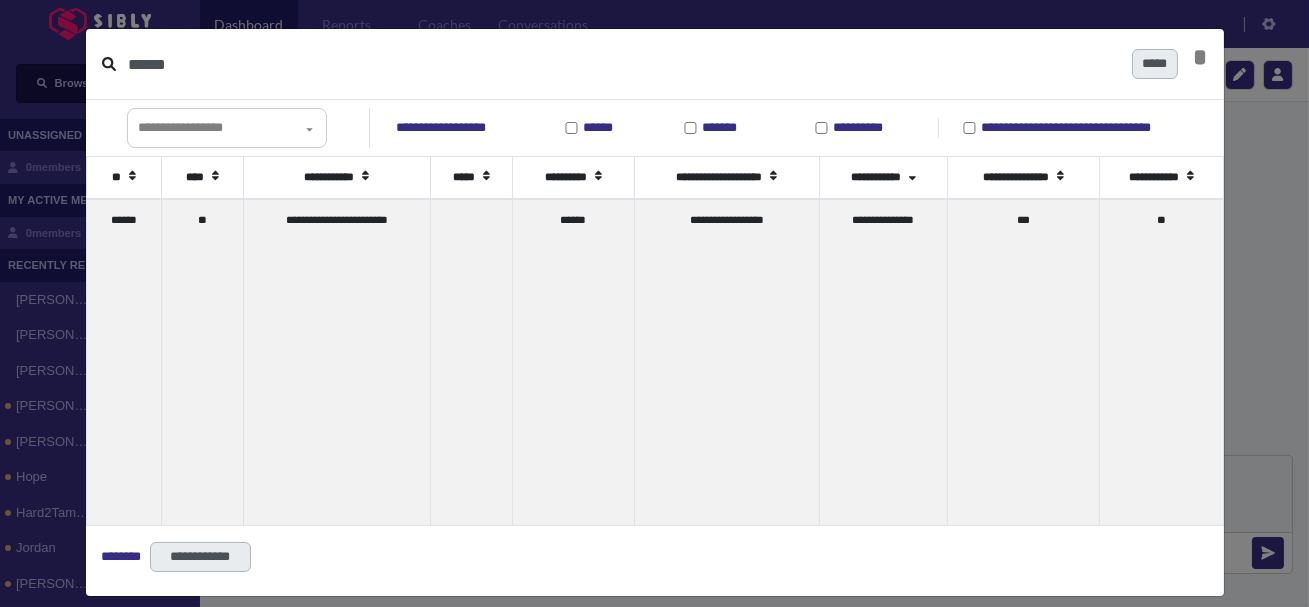 click on "******" at bounding box center (622, 64) 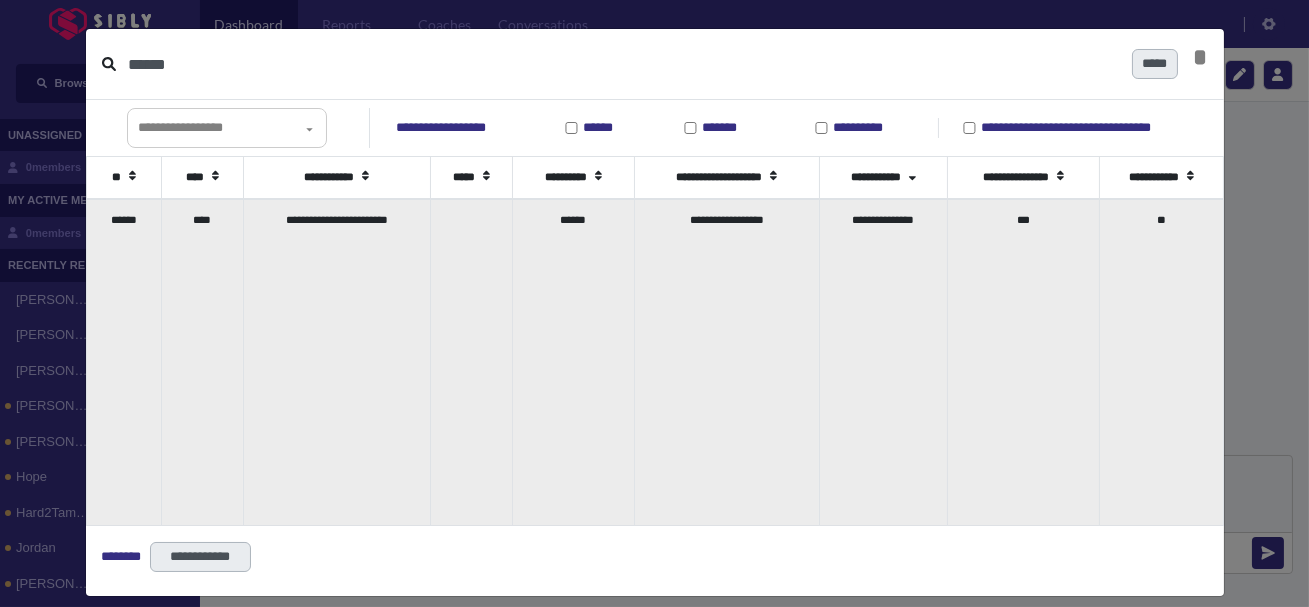 click on "****" at bounding box center [202, 362] 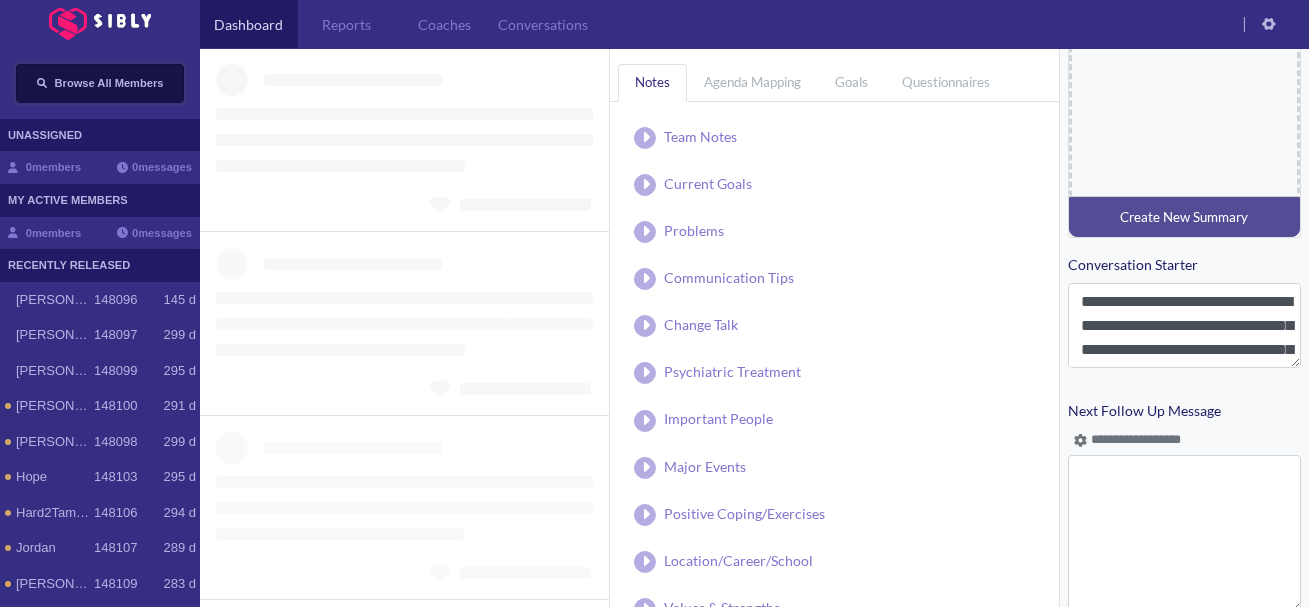 scroll, scrollTop: 955, scrollLeft: 0, axis: vertical 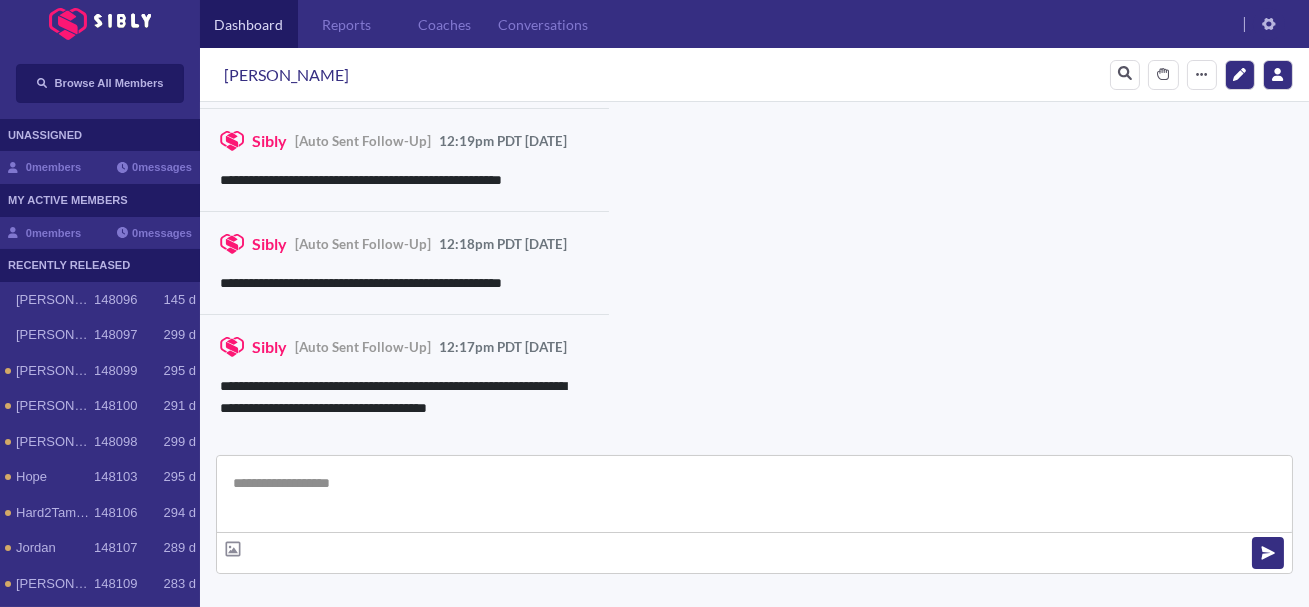 click at bounding box center [754, 494] 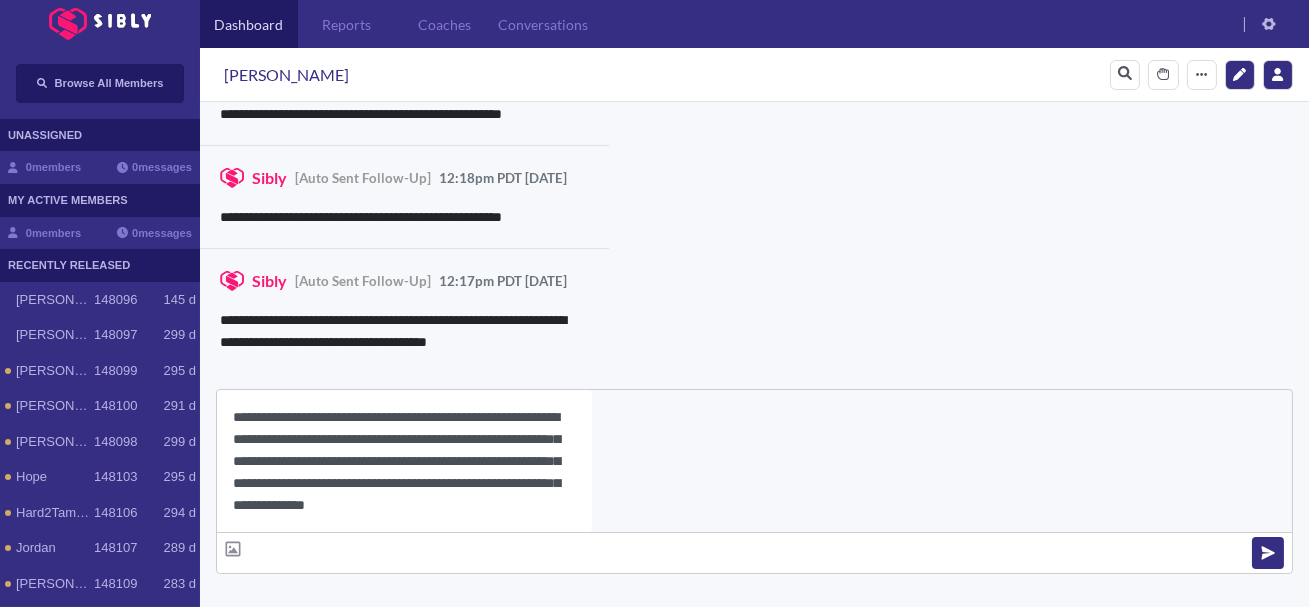 scroll, scrollTop: 22, scrollLeft: 0, axis: vertical 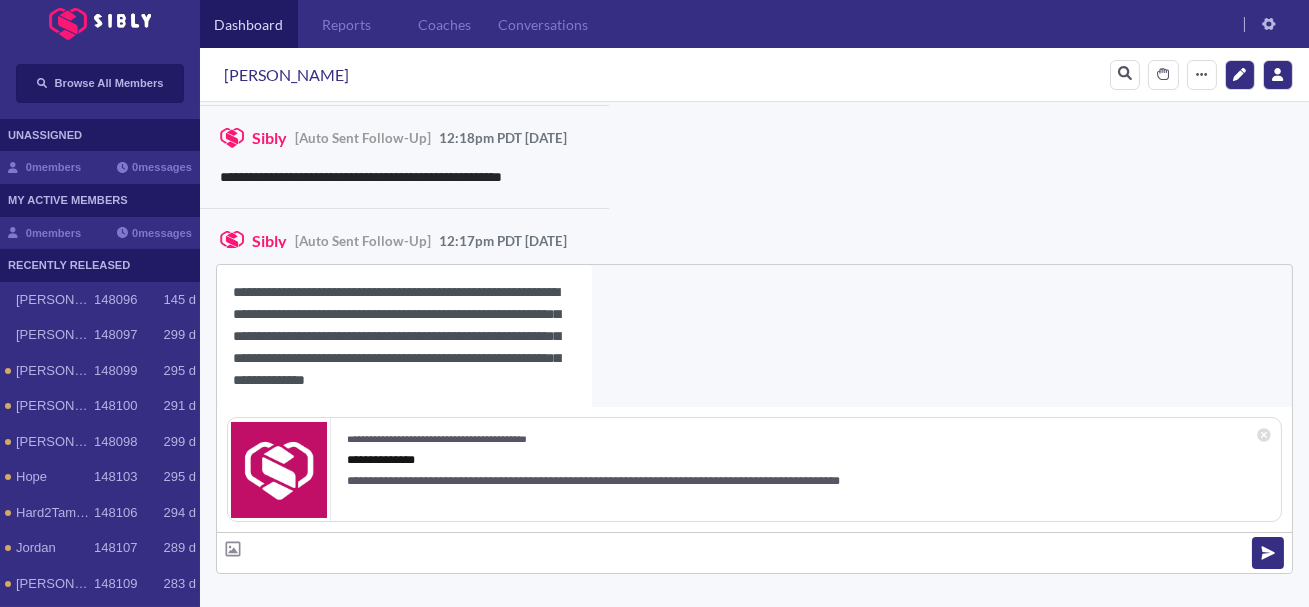click on "**********" at bounding box center [404, 336] 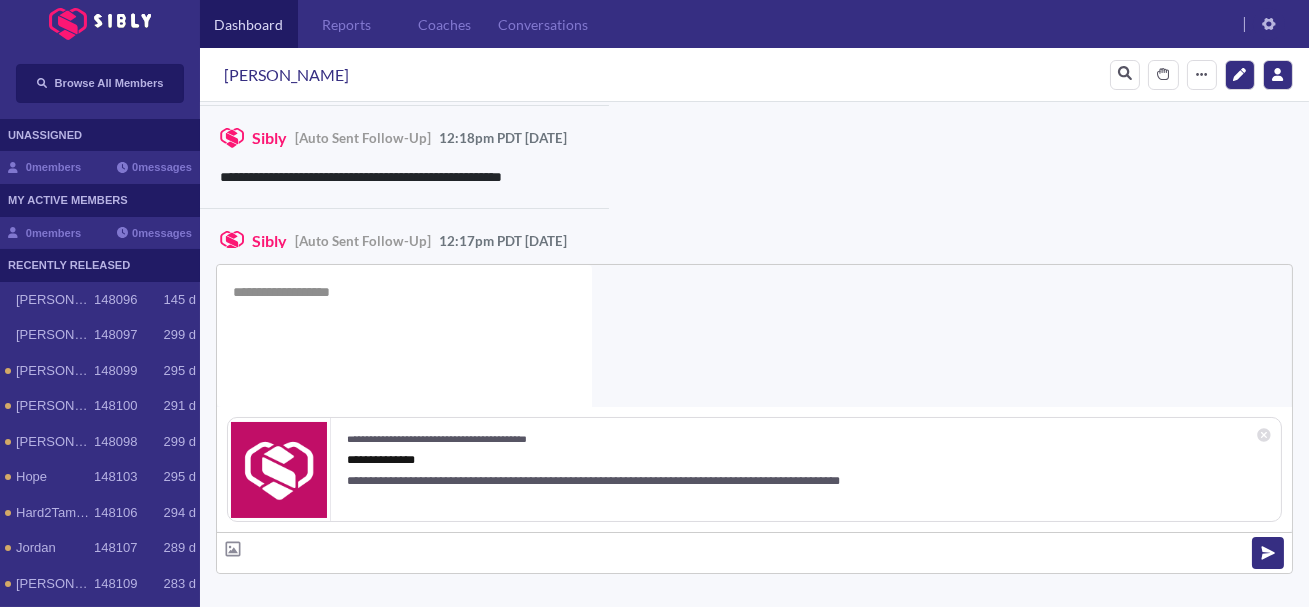 scroll, scrollTop: 0, scrollLeft: 0, axis: both 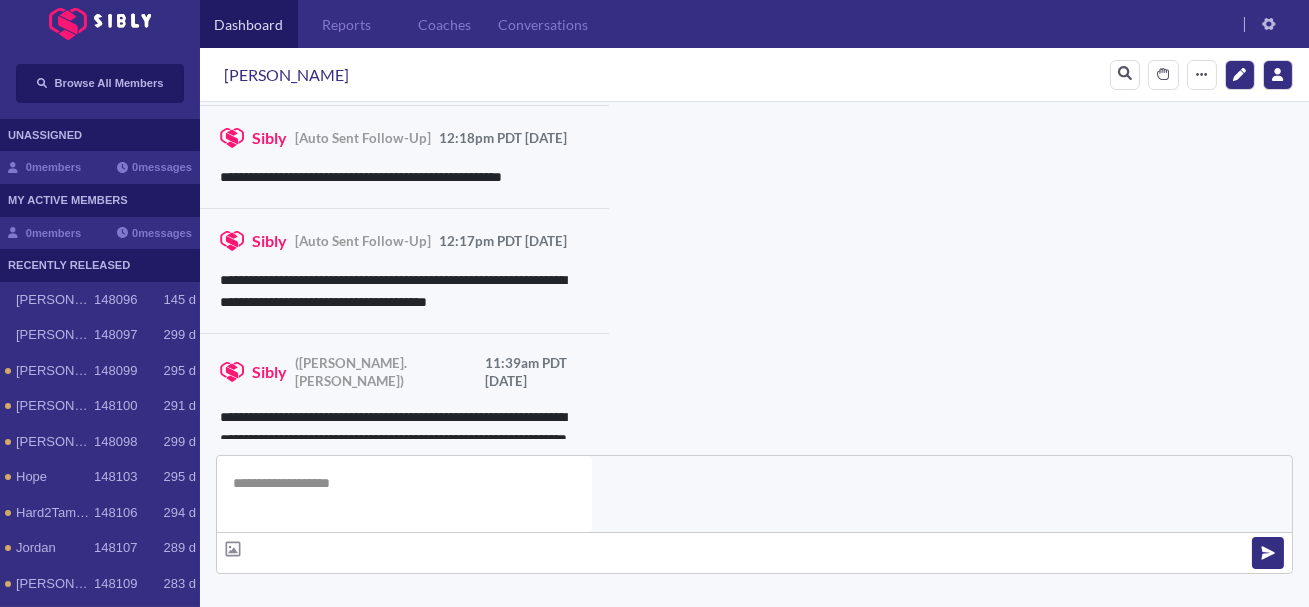 click on "**********" at bounding box center (833, 1002) 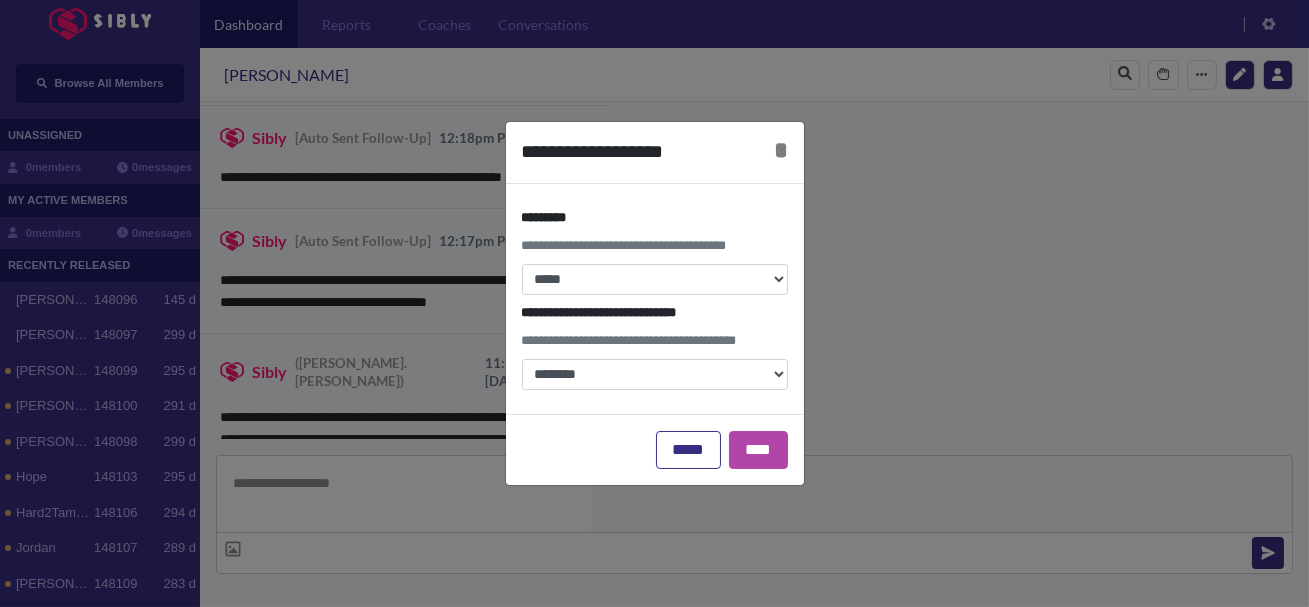 click on "**********" at bounding box center (655, 251) 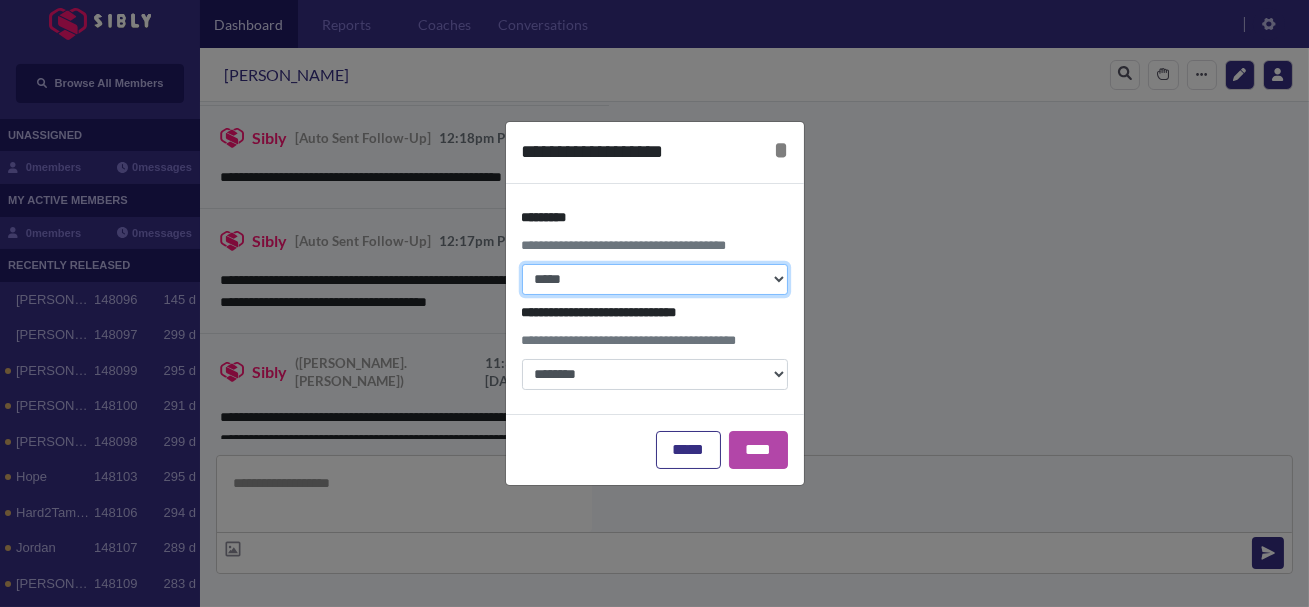 click on "**********" at bounding box center [655, 279] 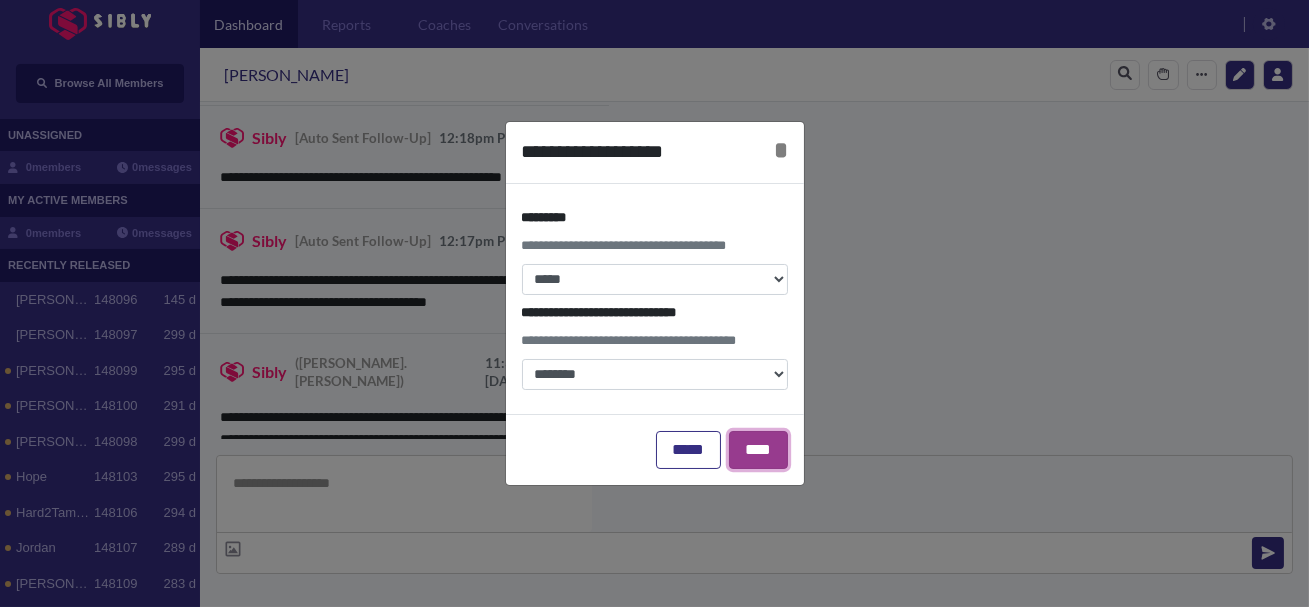 click on "****" at bounding box center (758, 450) 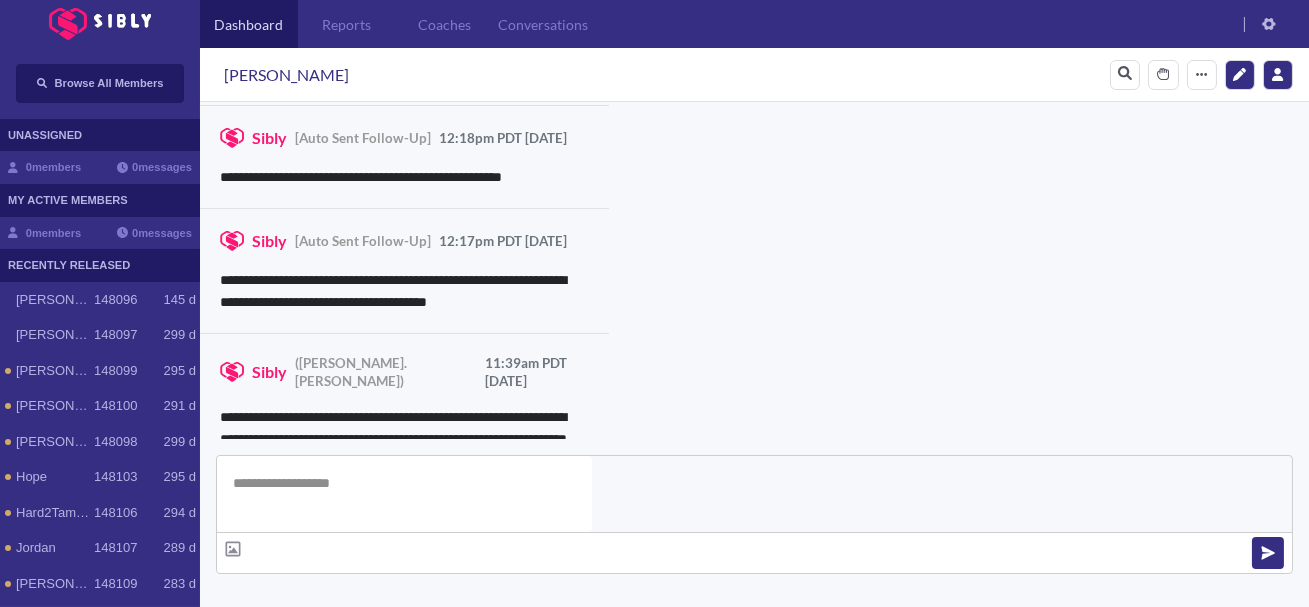 click 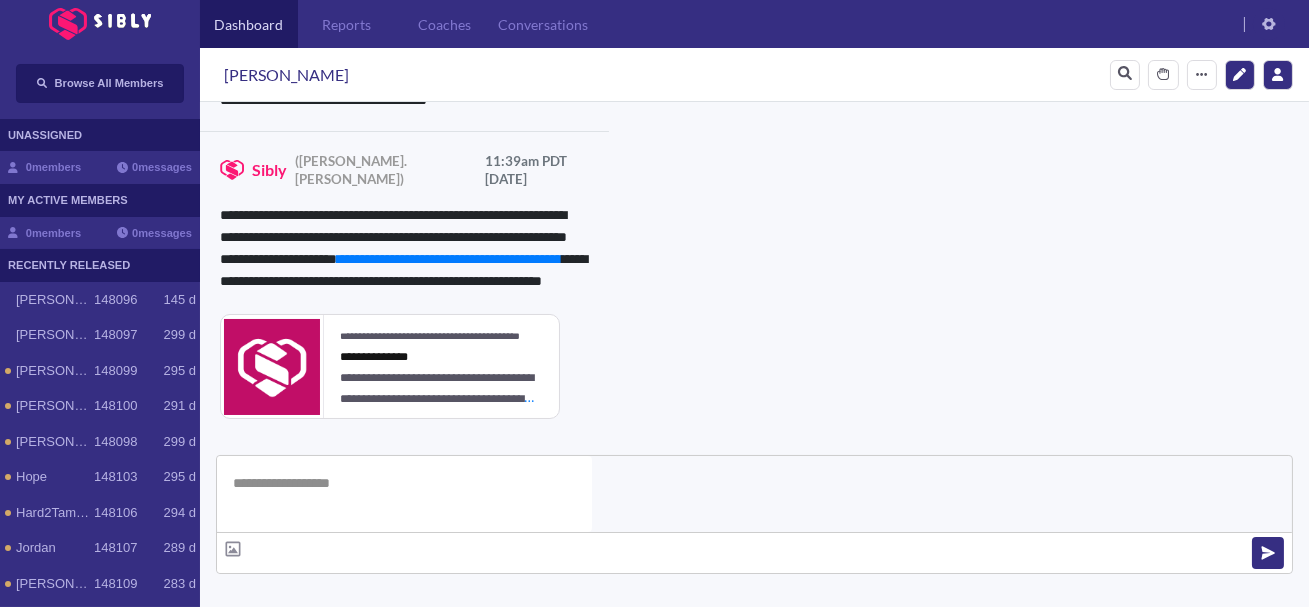 scroll, scrollTop: 1408, scrollLeft: 0, axis: vertical 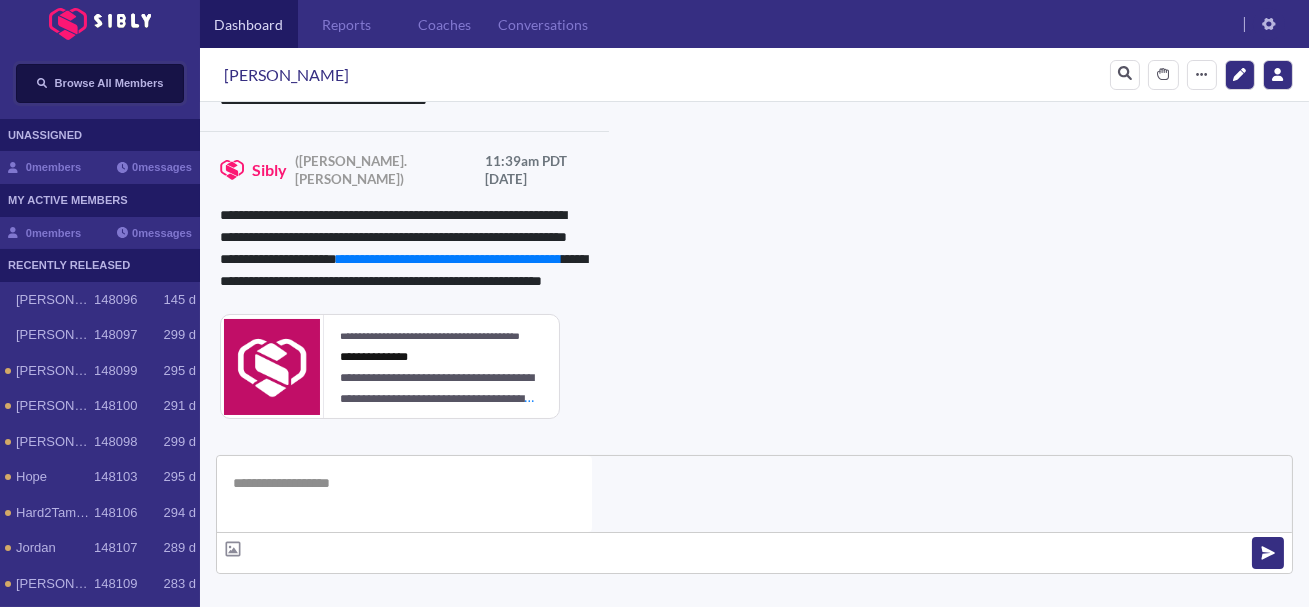 click on "Browse All Members" at bounding box center (109, 83) 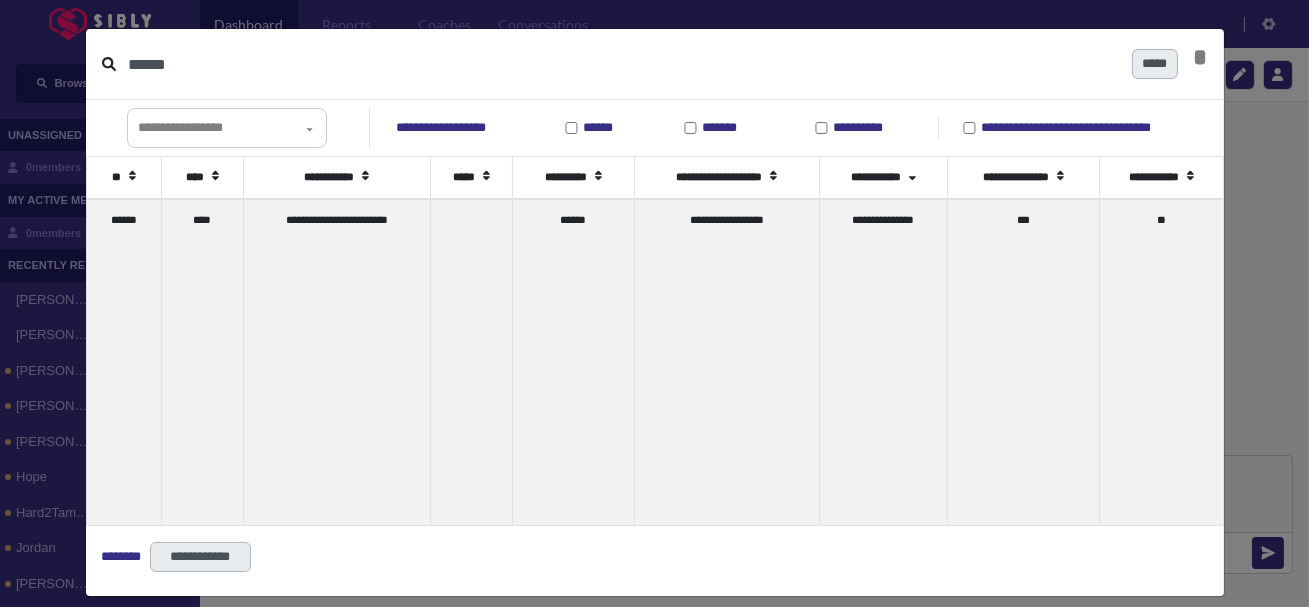 click on "******" at bounding box center [622, 64] 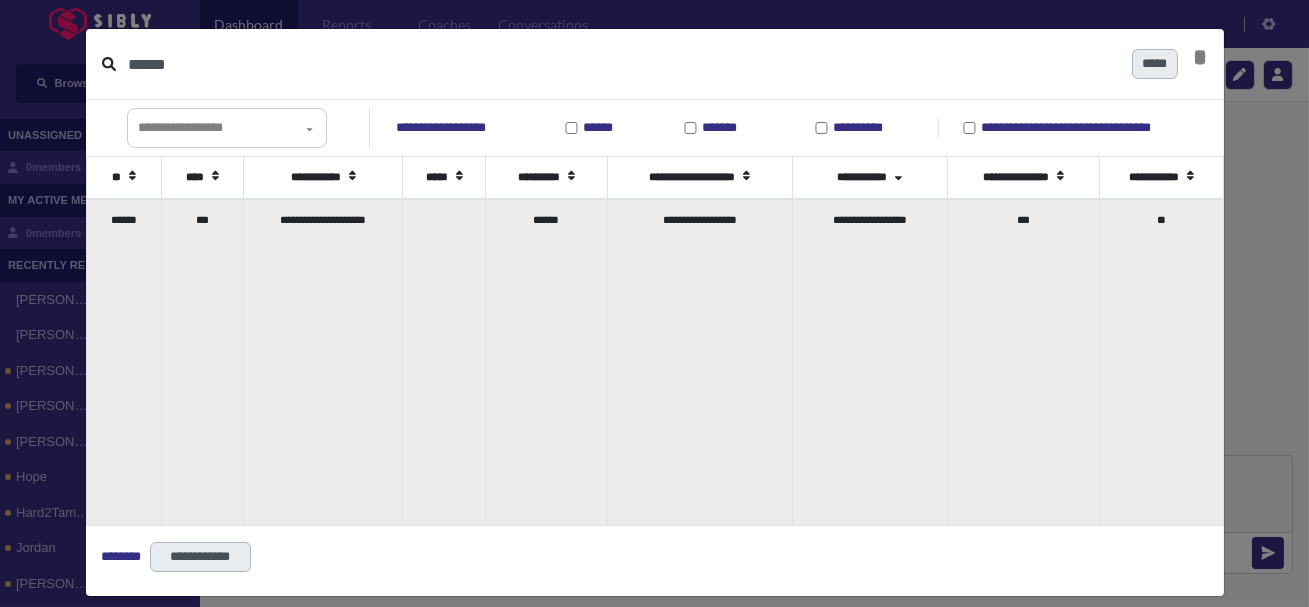 click on "**********" at bounding box center (323, 362) 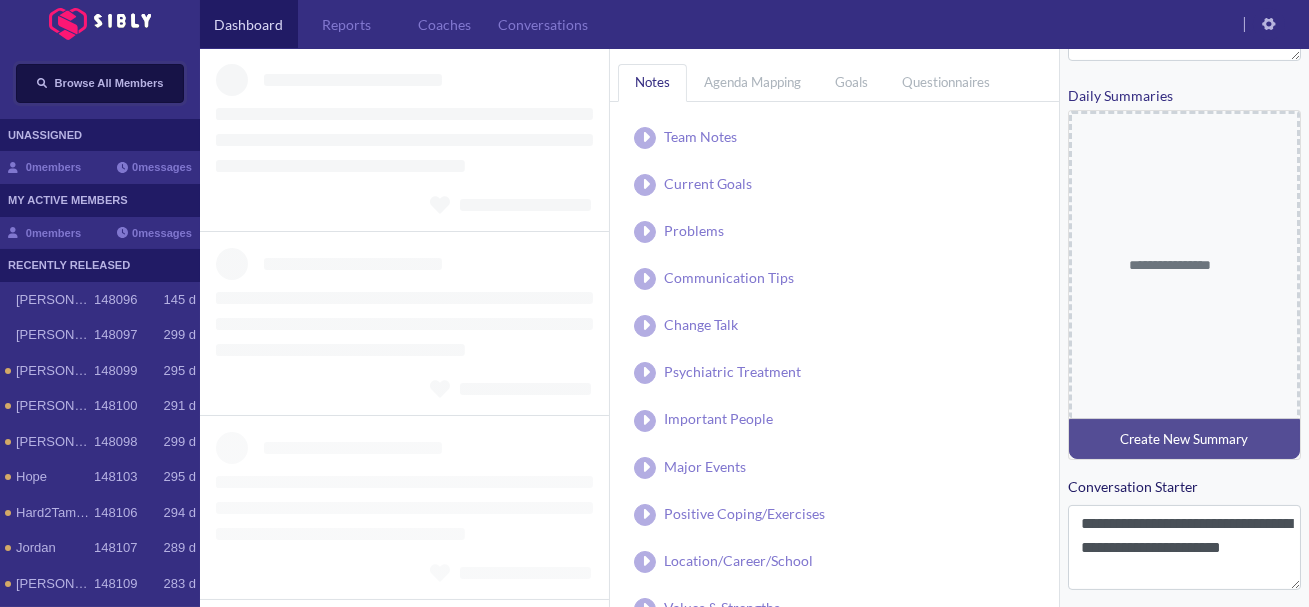 scroll, scrollTop: 734, scrollLeft: 0, axis: vertical 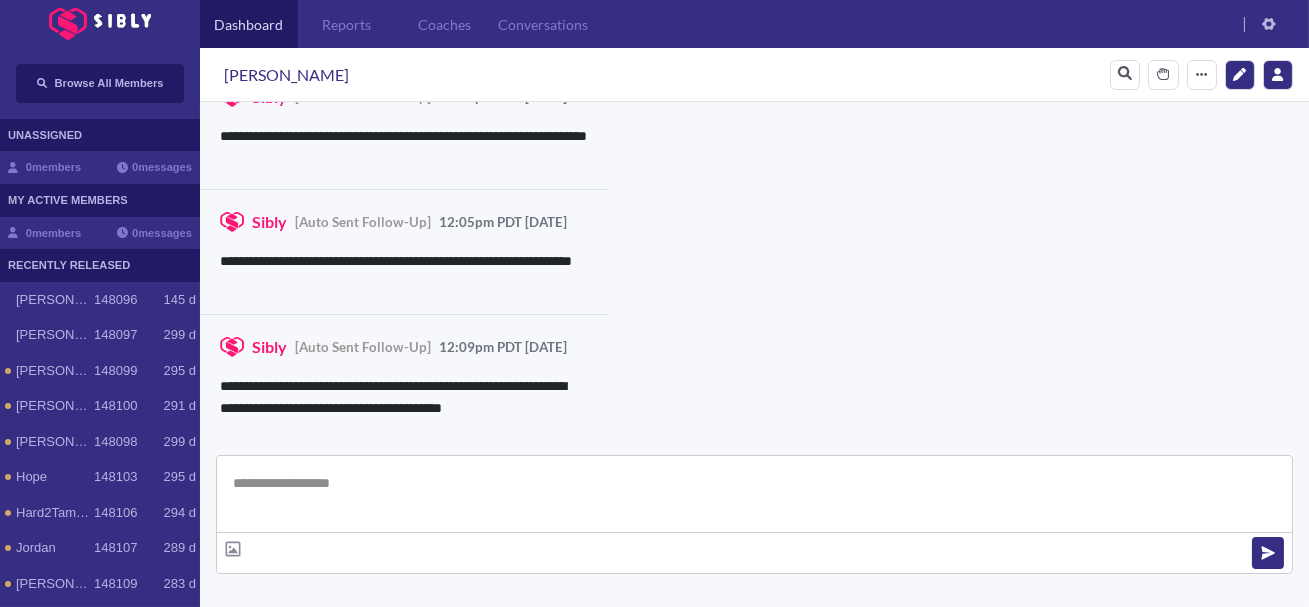 click at bounding box center (754, 494) 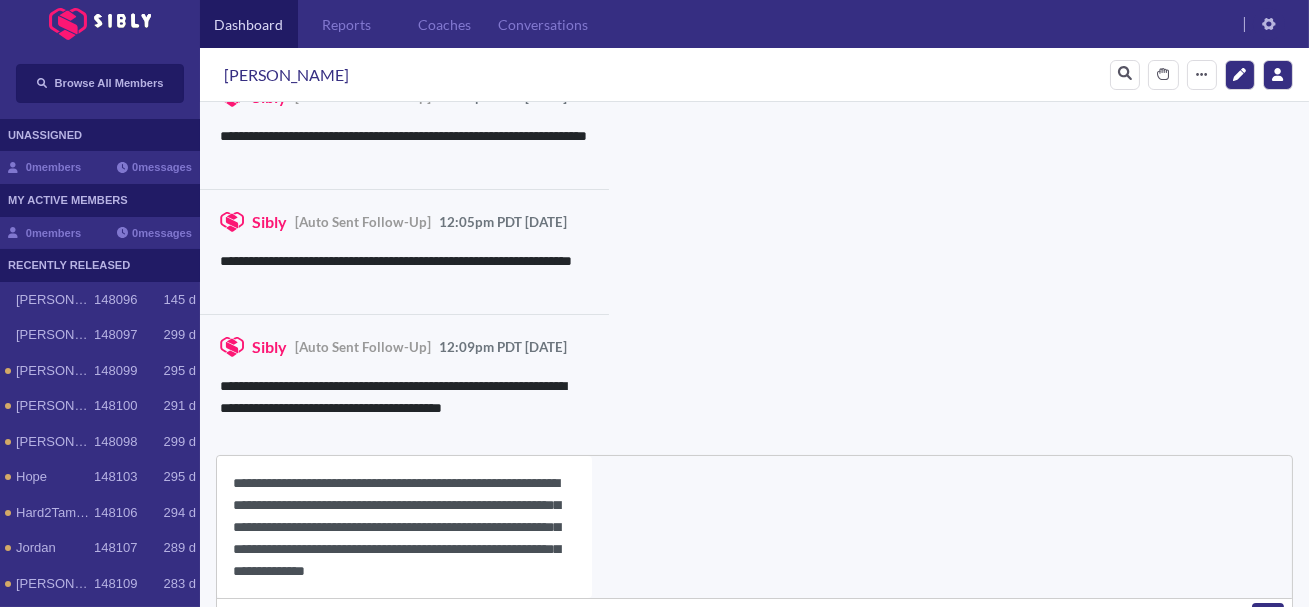 scroll, scrollTop: 22, scrollLeft: 0, axis: vertical 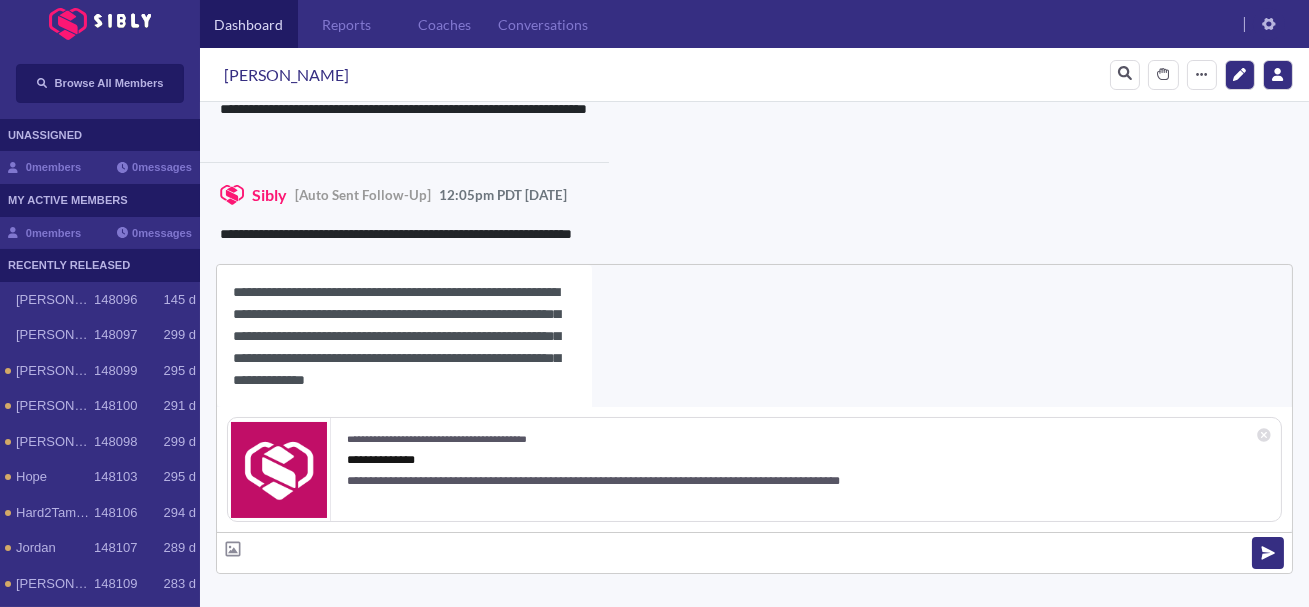click on "**********" at bounding box center (404, 336) 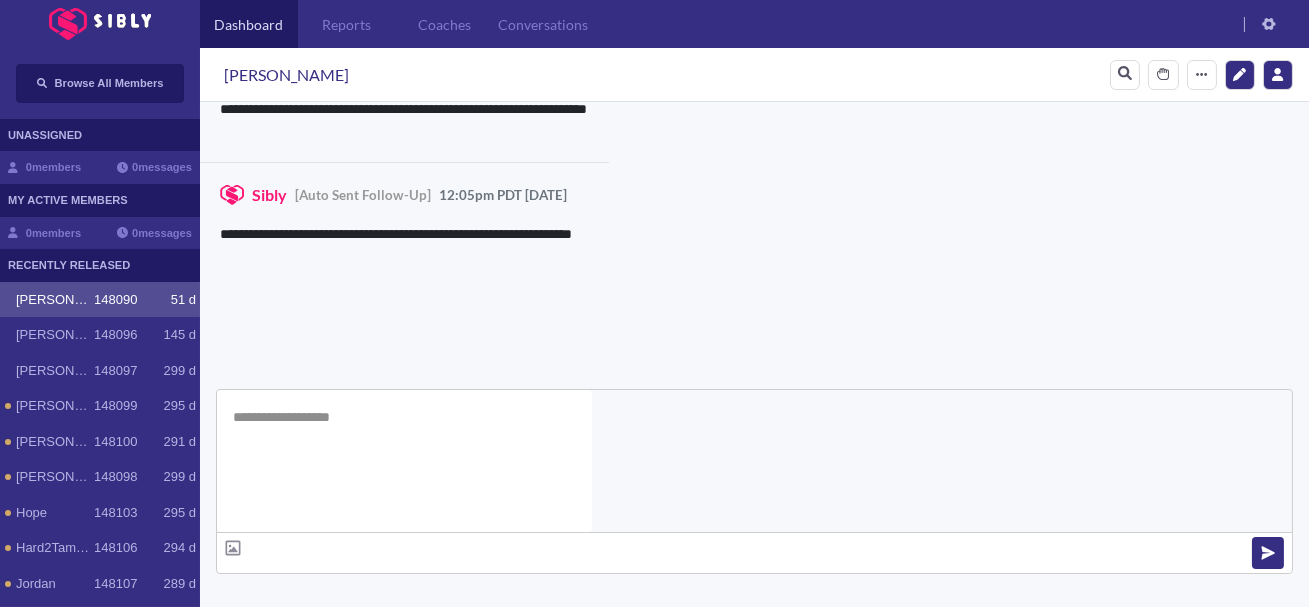 scroll, scrollTop: 0, scrollLeft: 0, axis: both 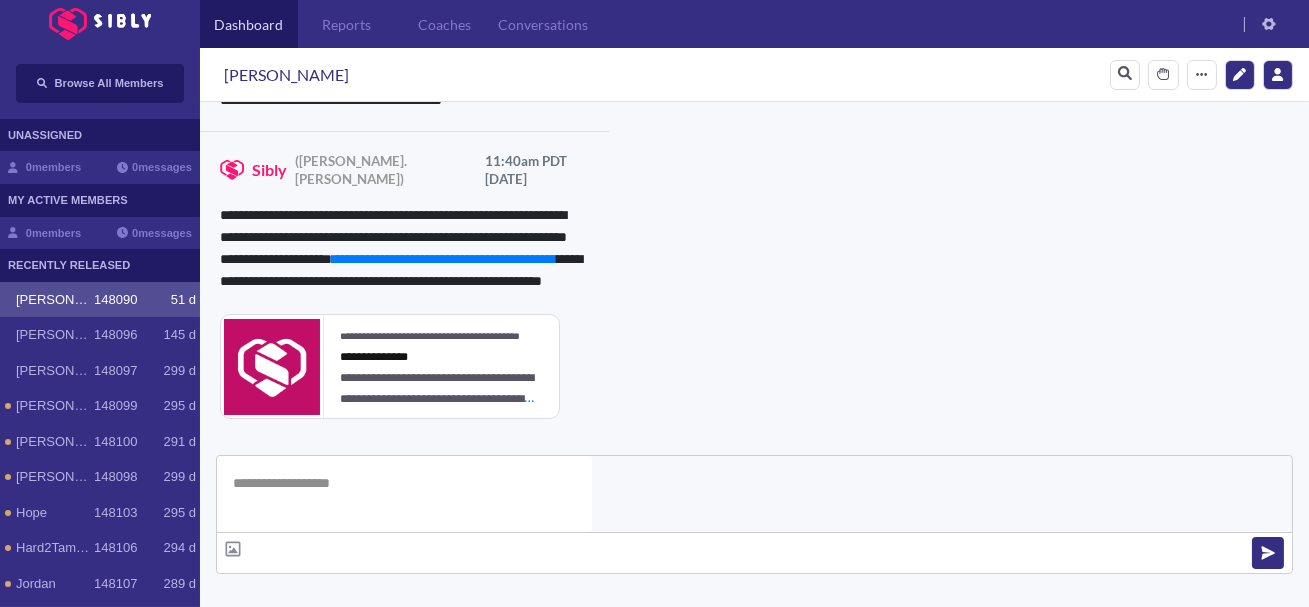 click on "**********" at bounding box center [833, 960] 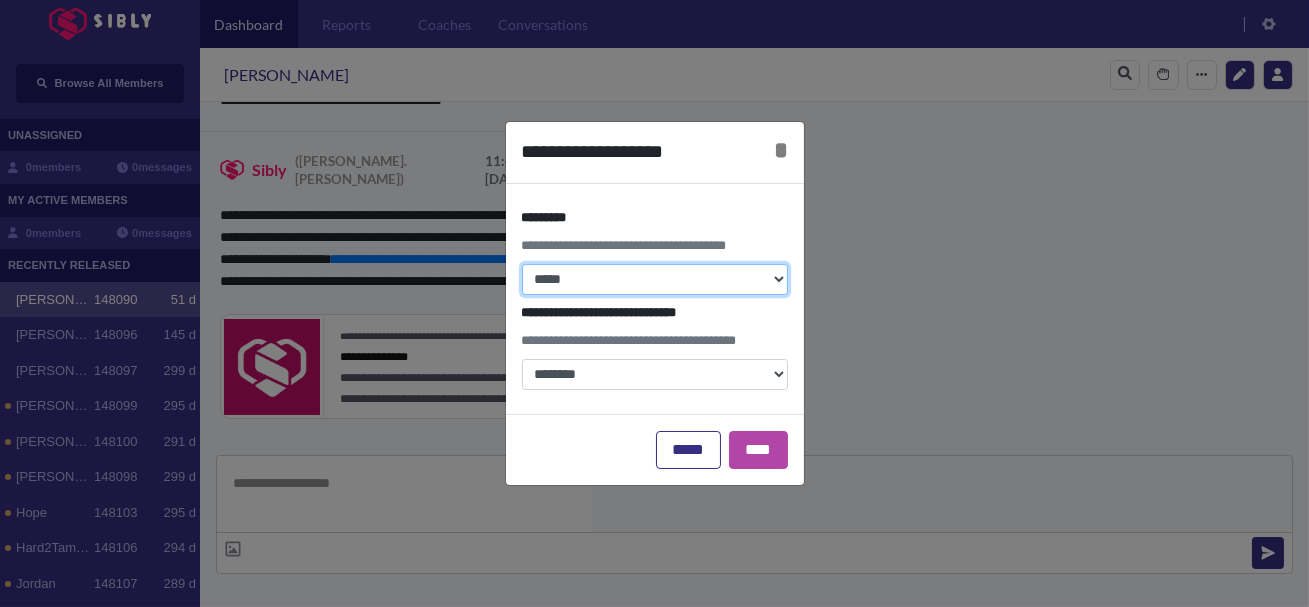 click on "**********" at bounding box center (655, 279) 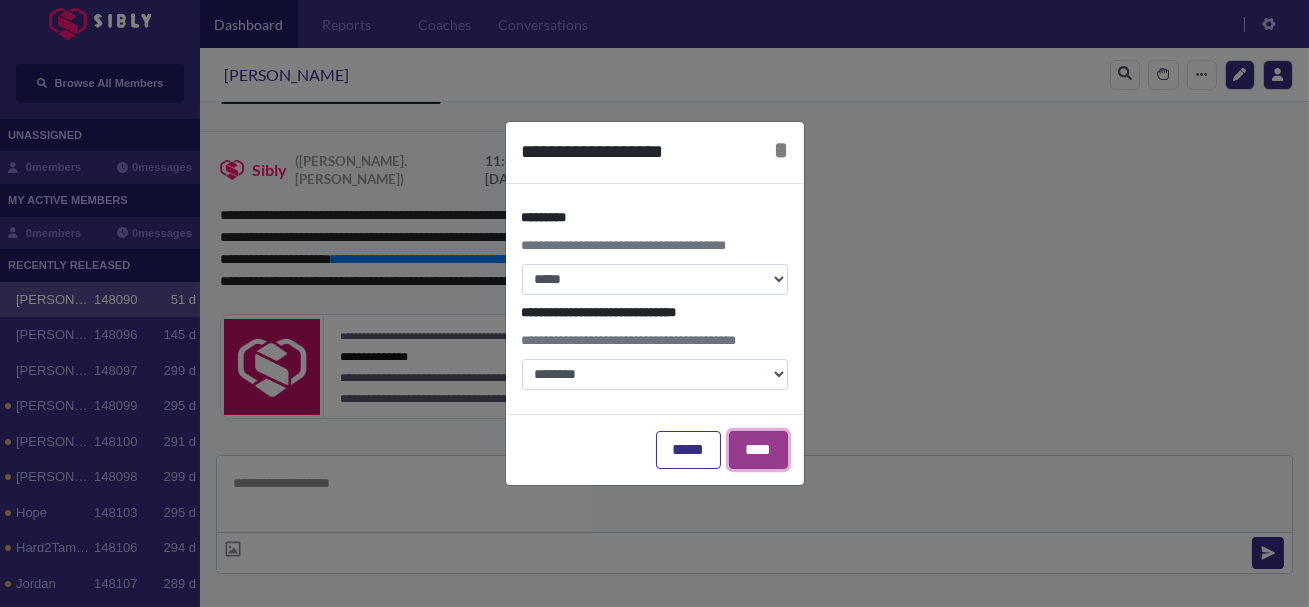 click on "****" at bounding box center (758, 450) 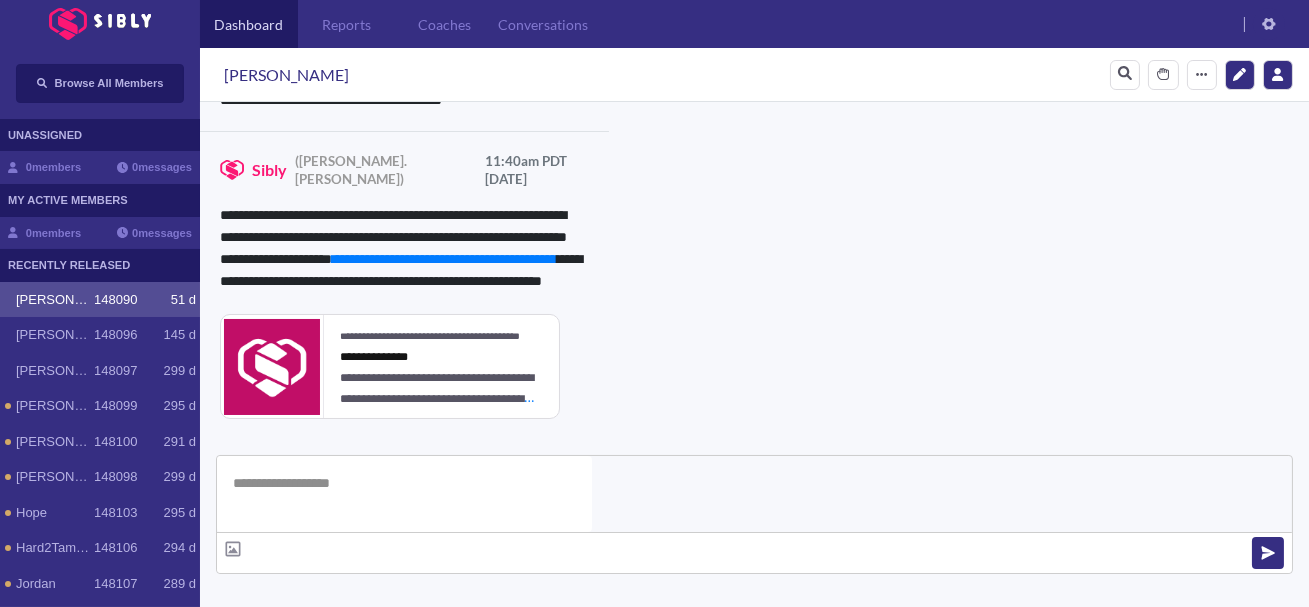 click 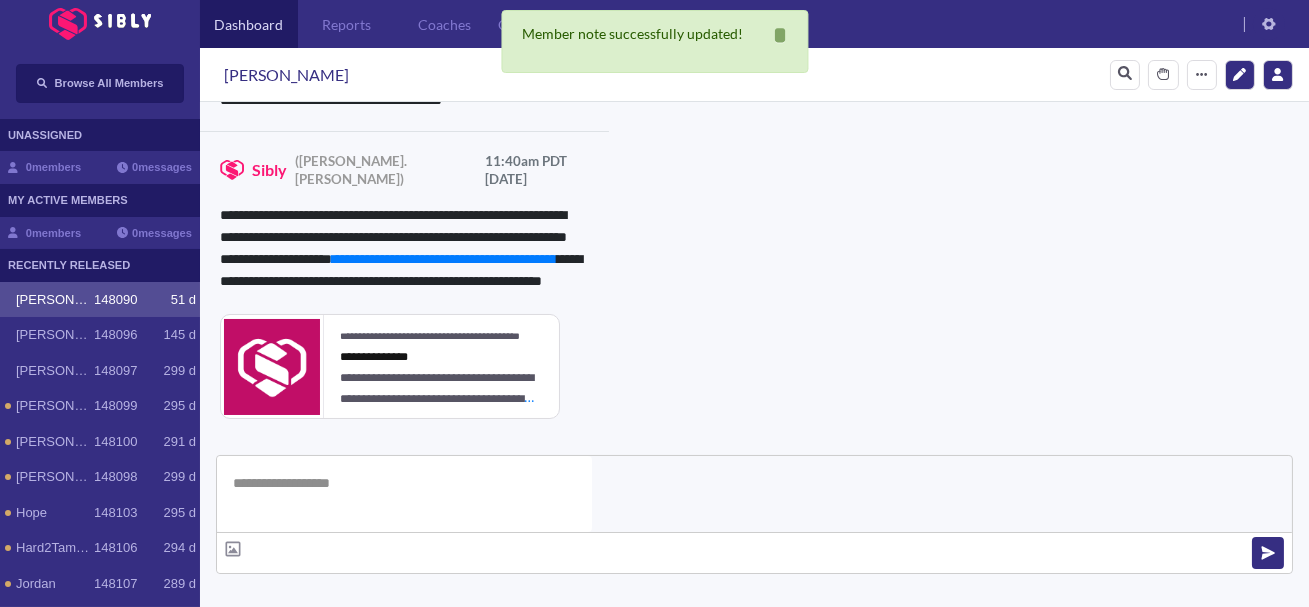 scroll, scrollTop: 1037, scrollLeft: 0, axis: vertical 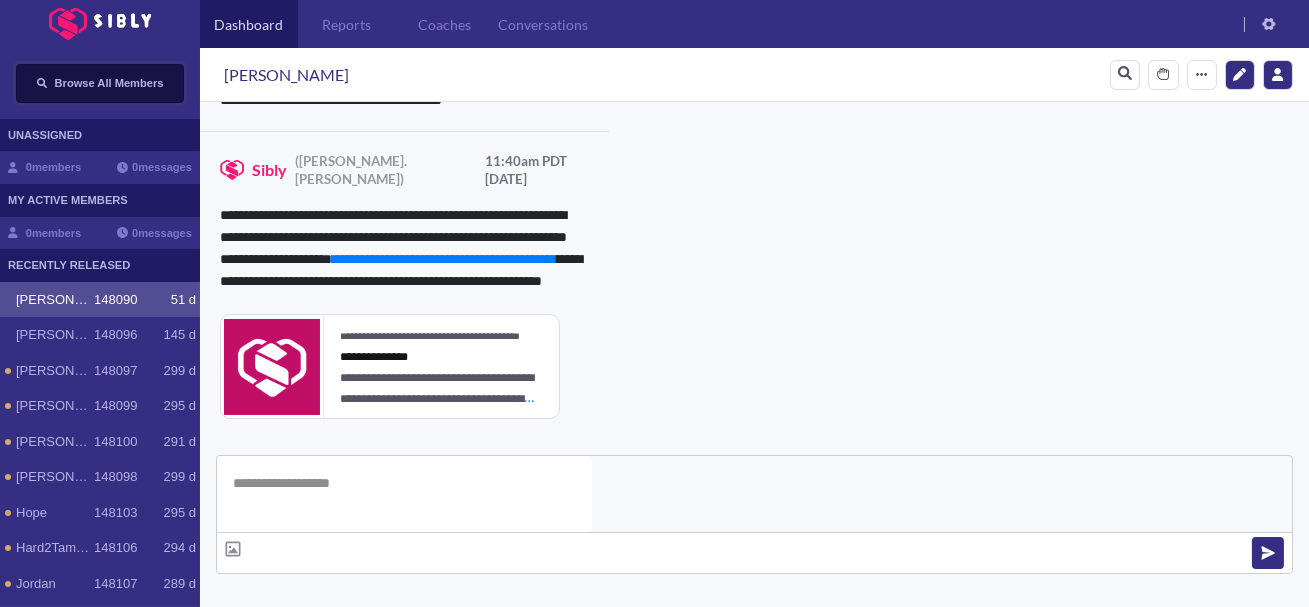 click on "Browse All Members" at bounding box center [109, 83] 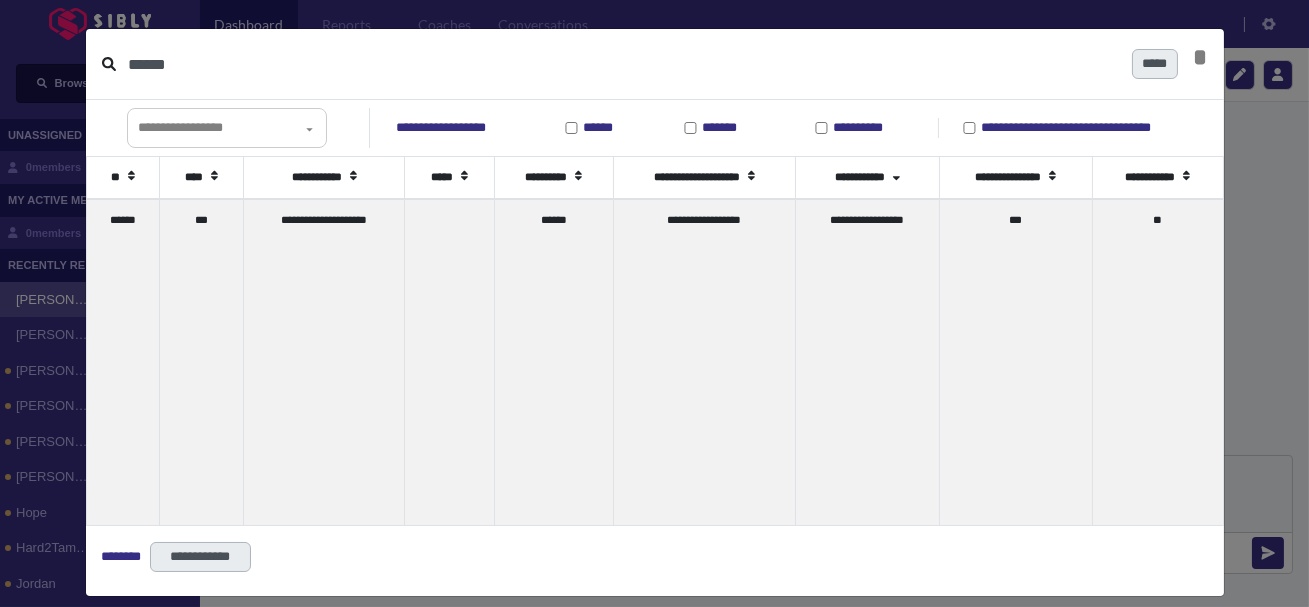 click on "******" at bounding box center [622, 64] 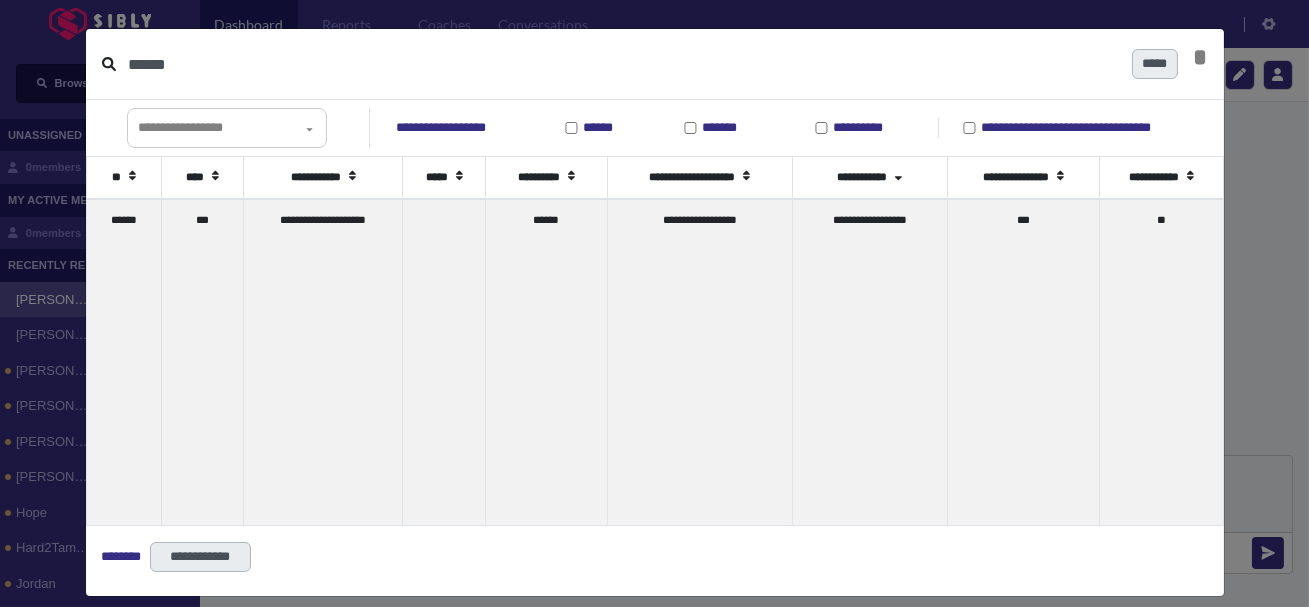 click on "******" at bounding box center (622, 64) 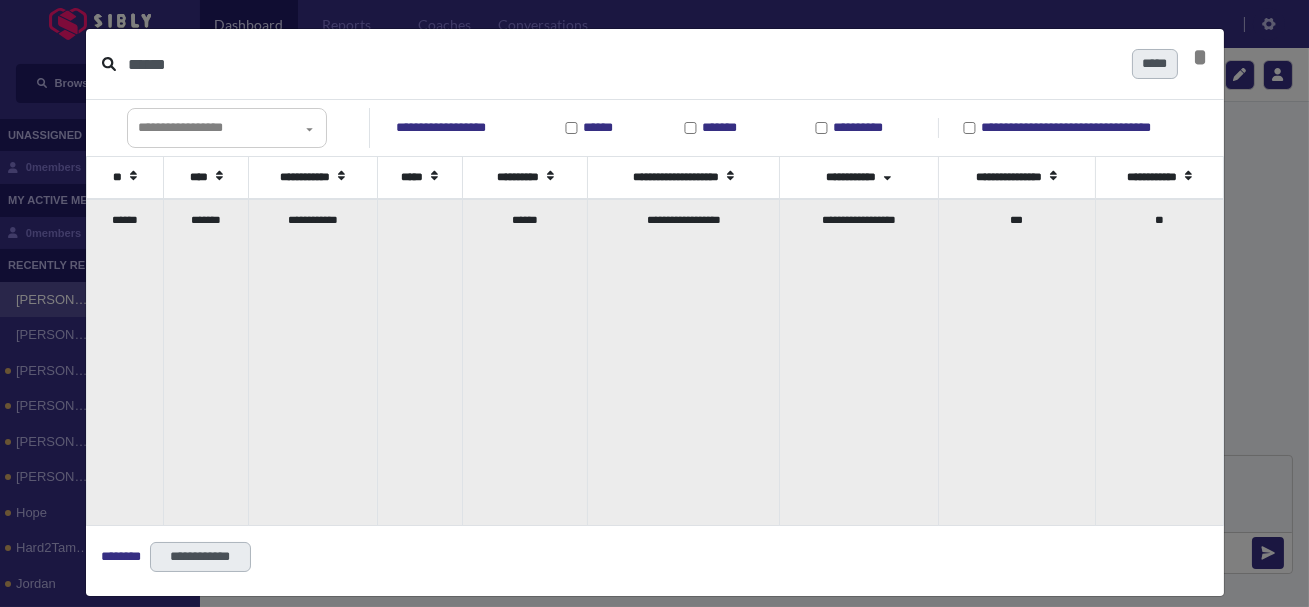 click on "*******" at bounding box center (206, 362) 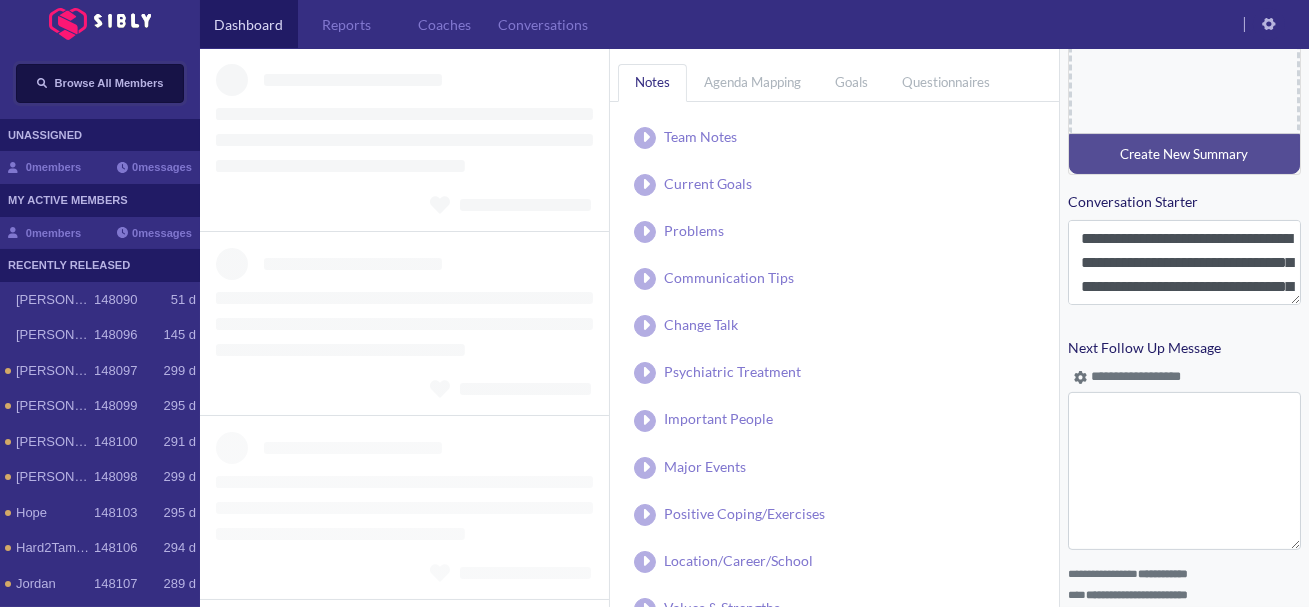 scroll, scrollTop: 918, scrollLeft: 0, axis: vertical 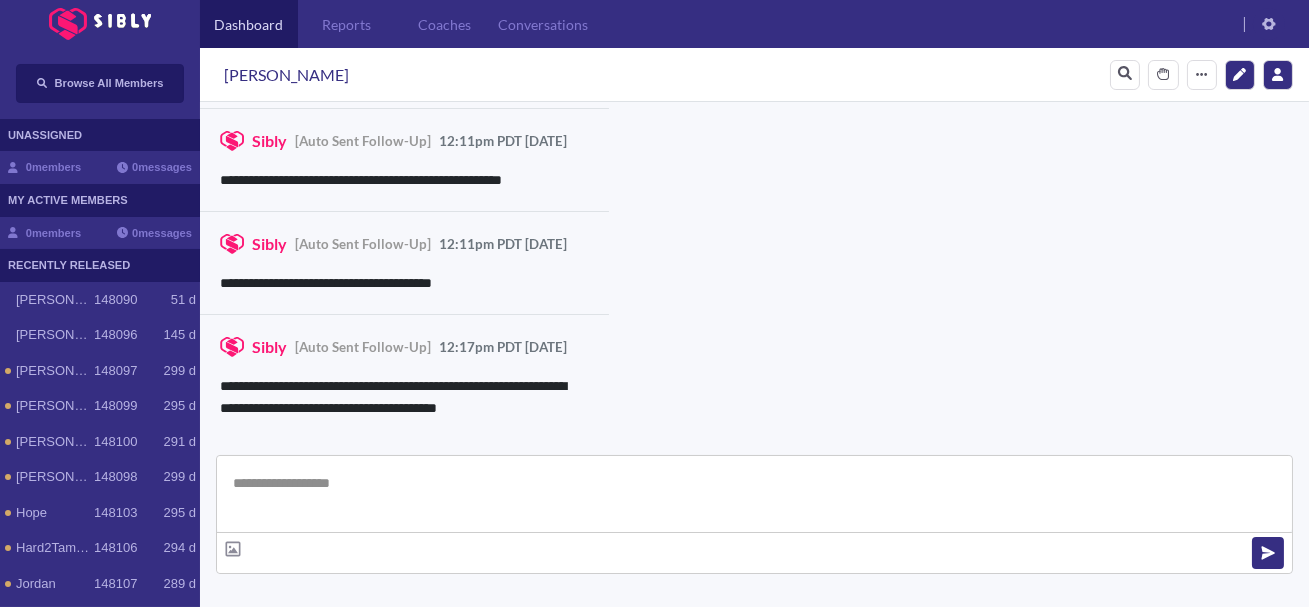 click at bounding box center [754, 494] 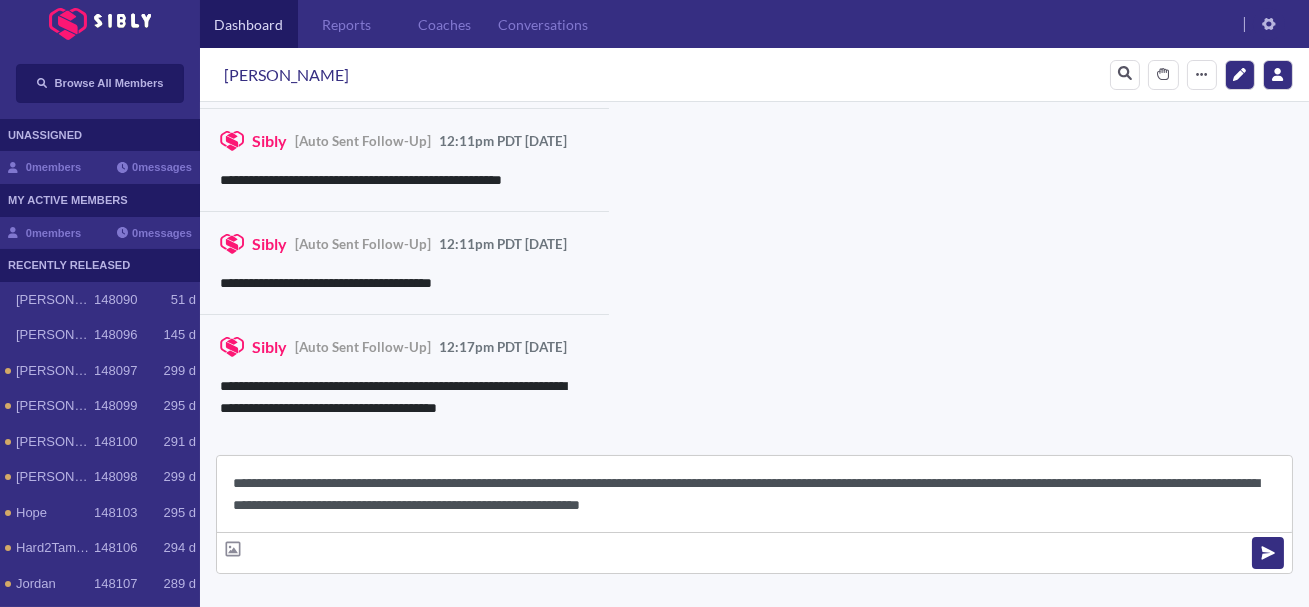 scroll, scrollTop: 22, scrollLeft: 0, axis: vertical 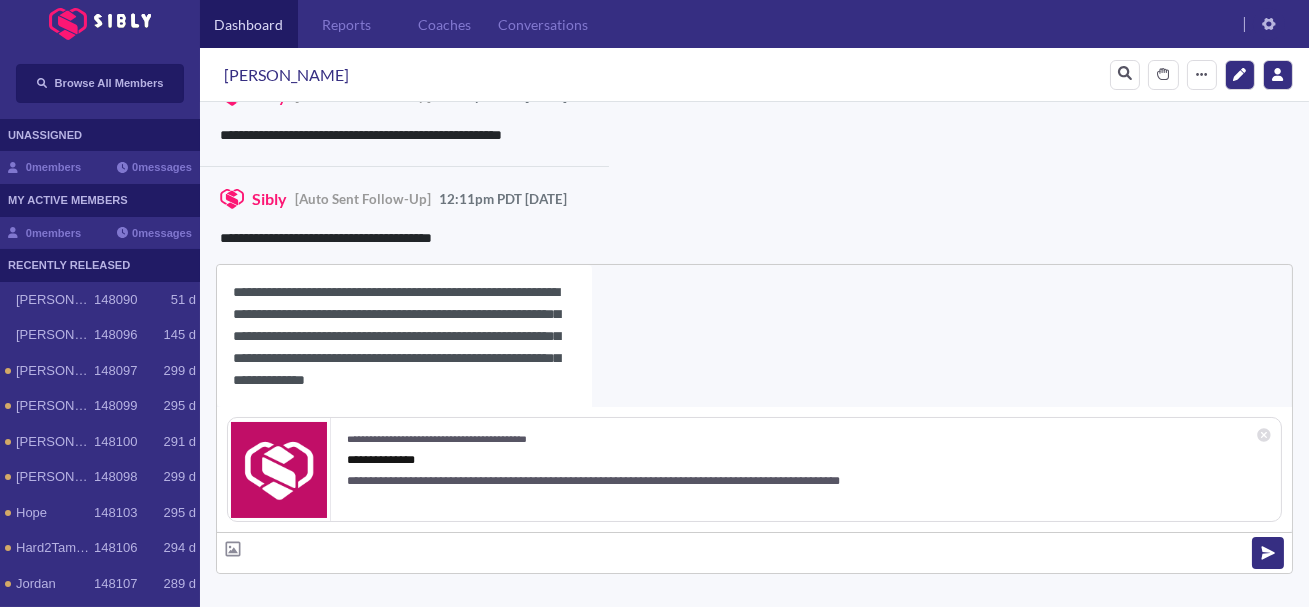click on "**********" at bounding box center (404, 336) 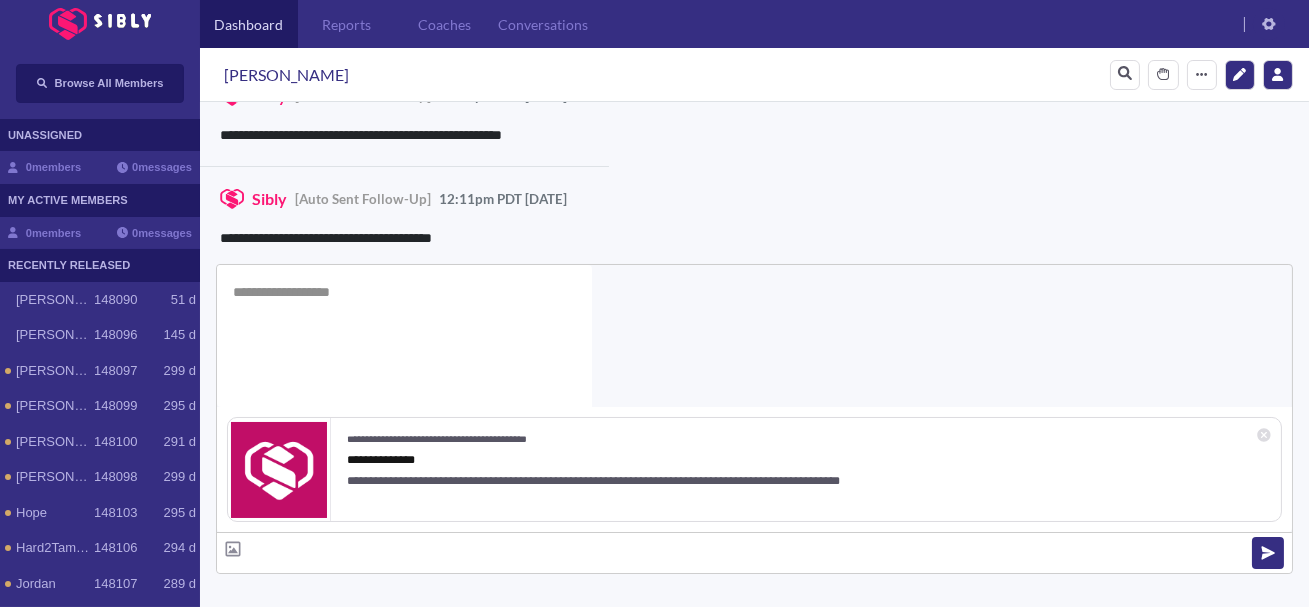 scroll, scrollTop: 0, scrollLeft: 0, axis: both 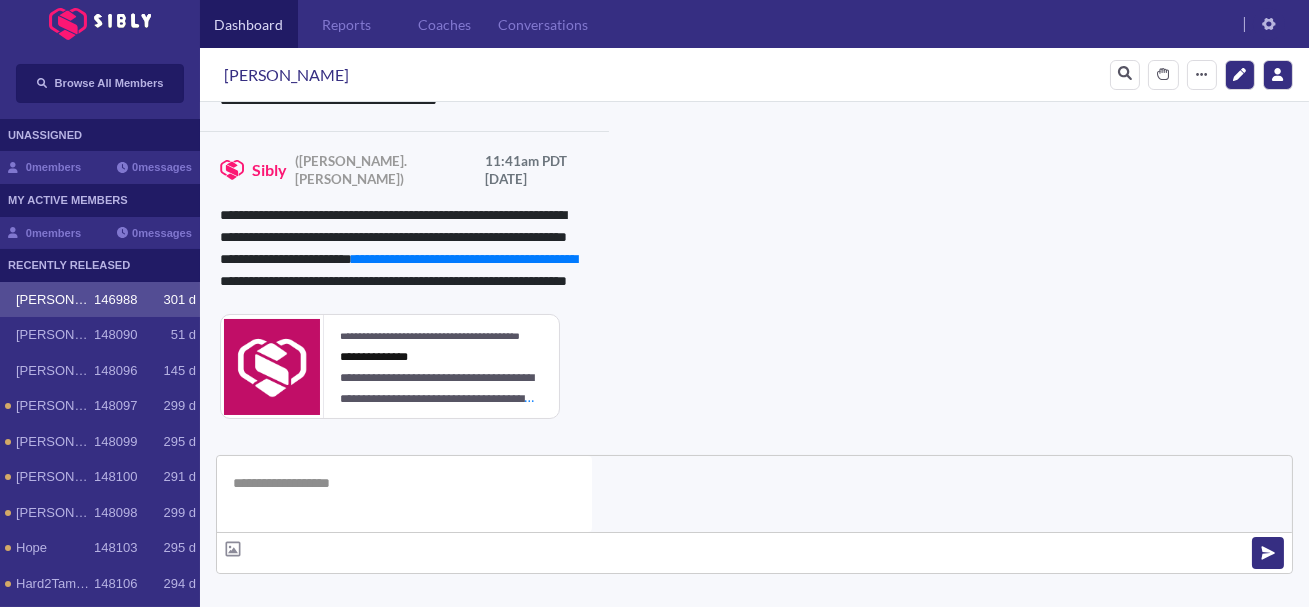 click on "**********" at bounding box center [833, 939] 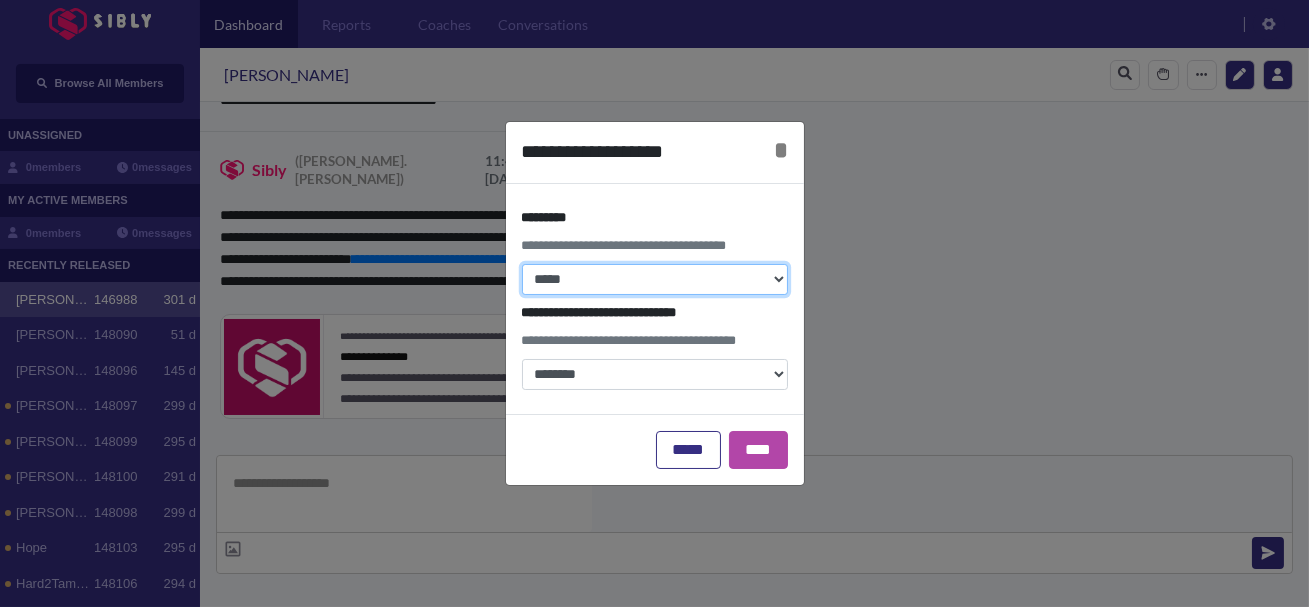 click on "**********" at bounding box center [655, 279] 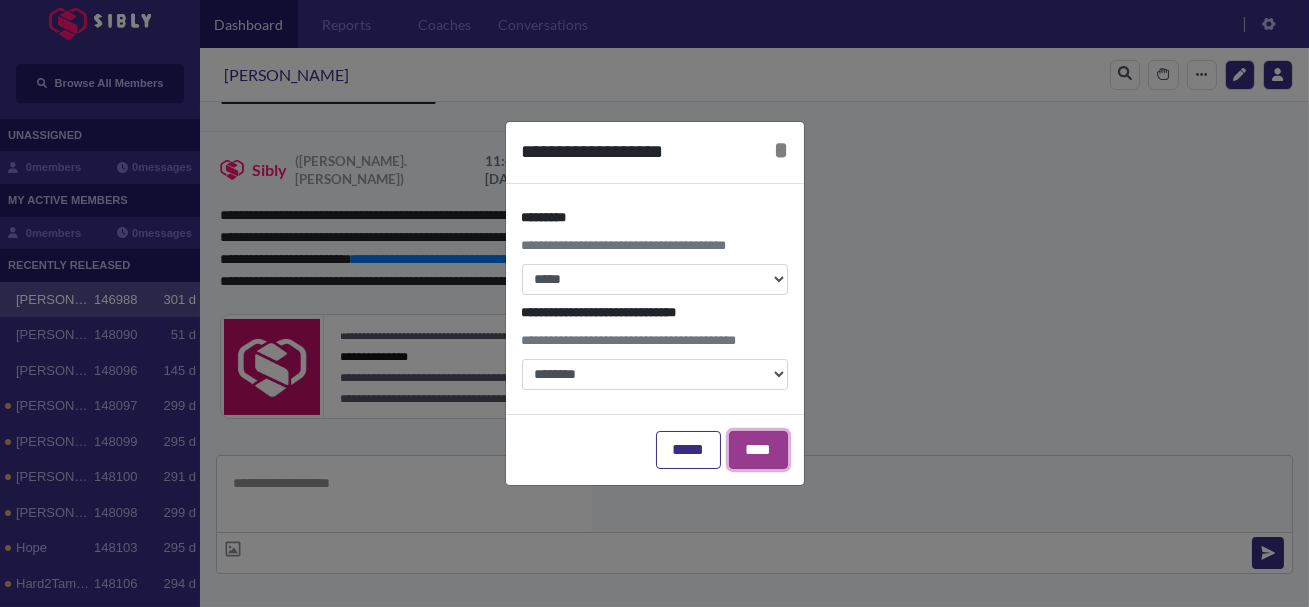 click on "****" at bounding box center [758, 450] 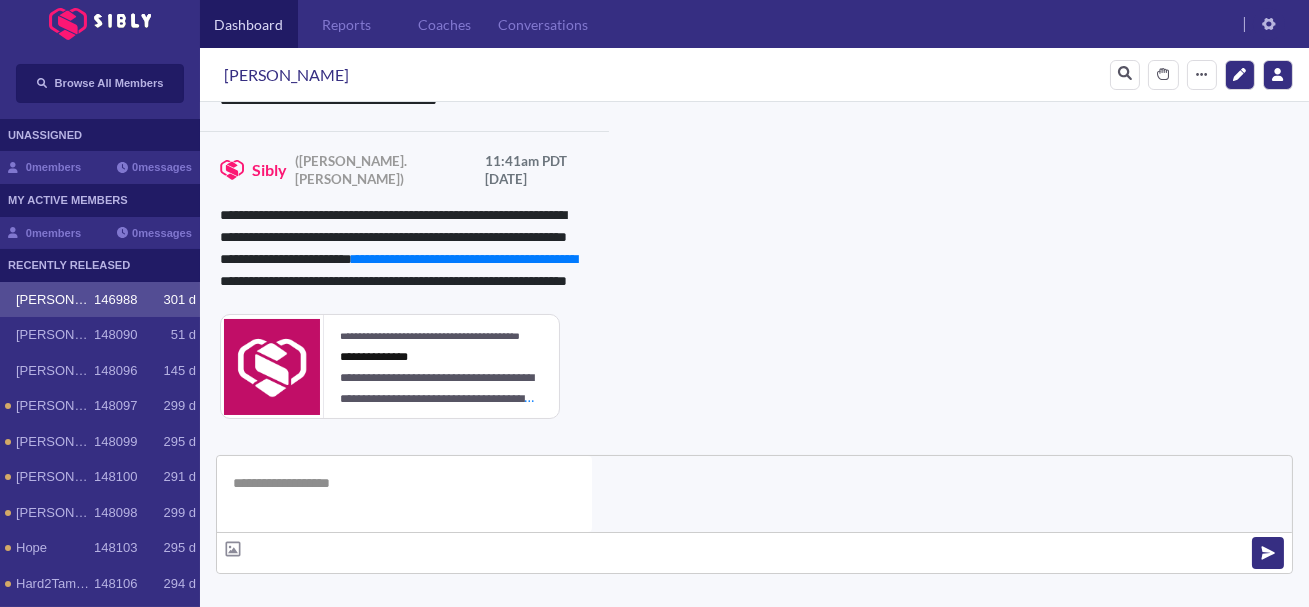 click at bounding box center [341, 697] 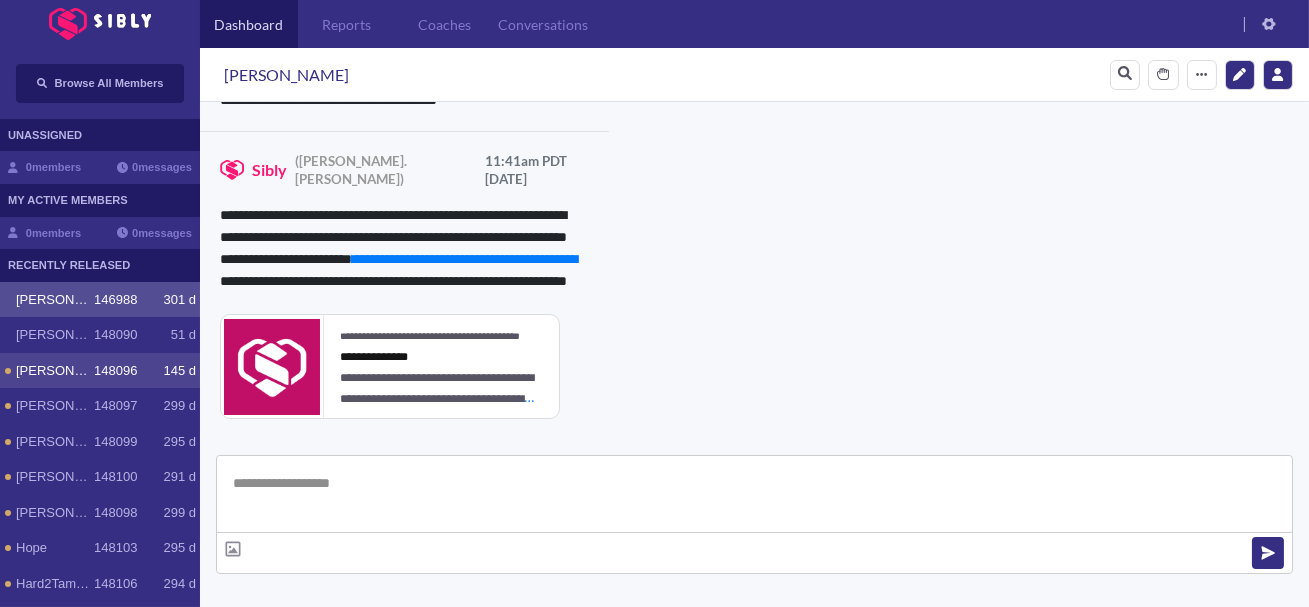 scroll, scrollTop: 3051, scrollLeft: 0, axis: vertical 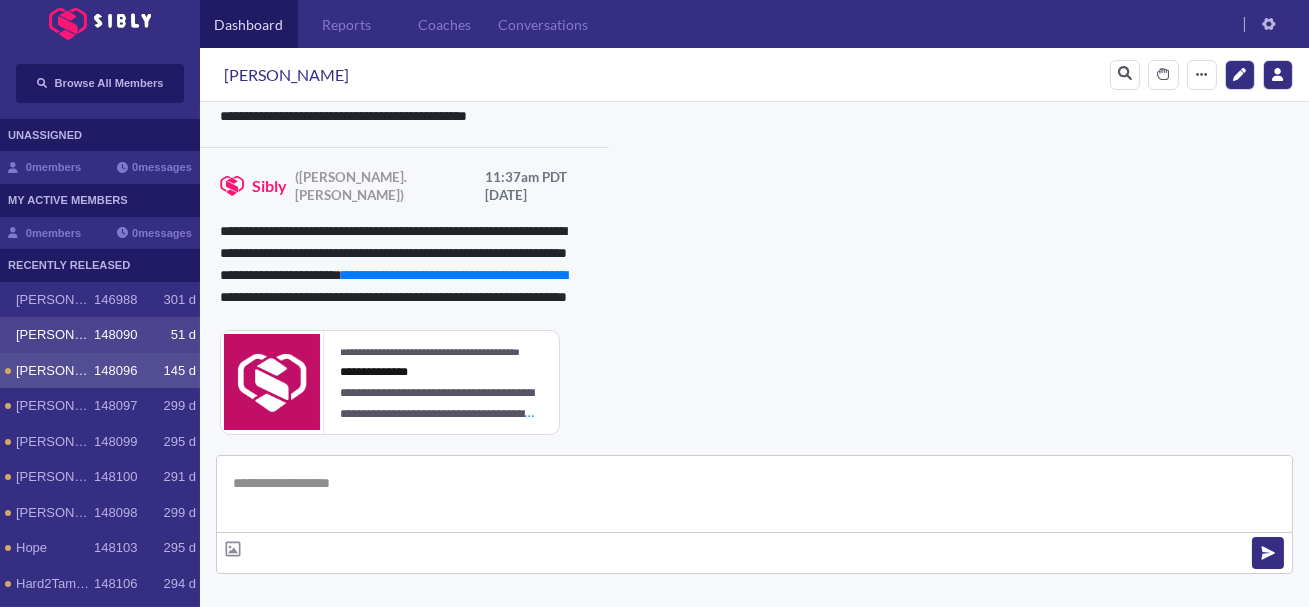click on "148090" at bounding box center [115, 335] 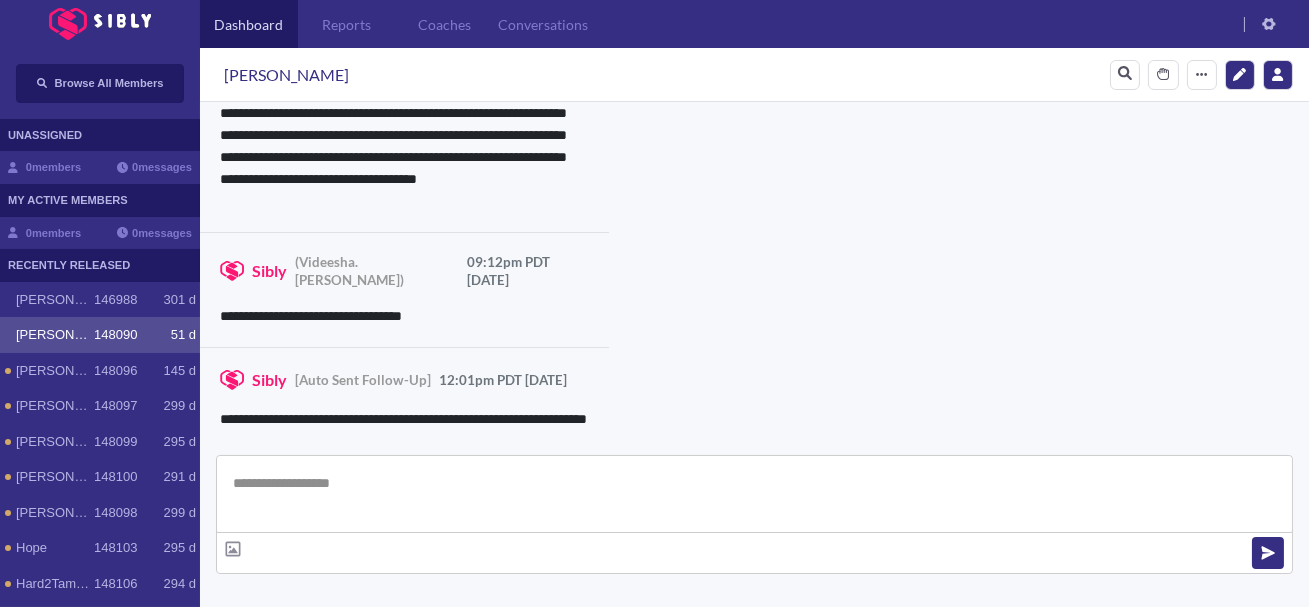 scroll, scrollTop: 3196, scrollLeft: 0, axis: vertical 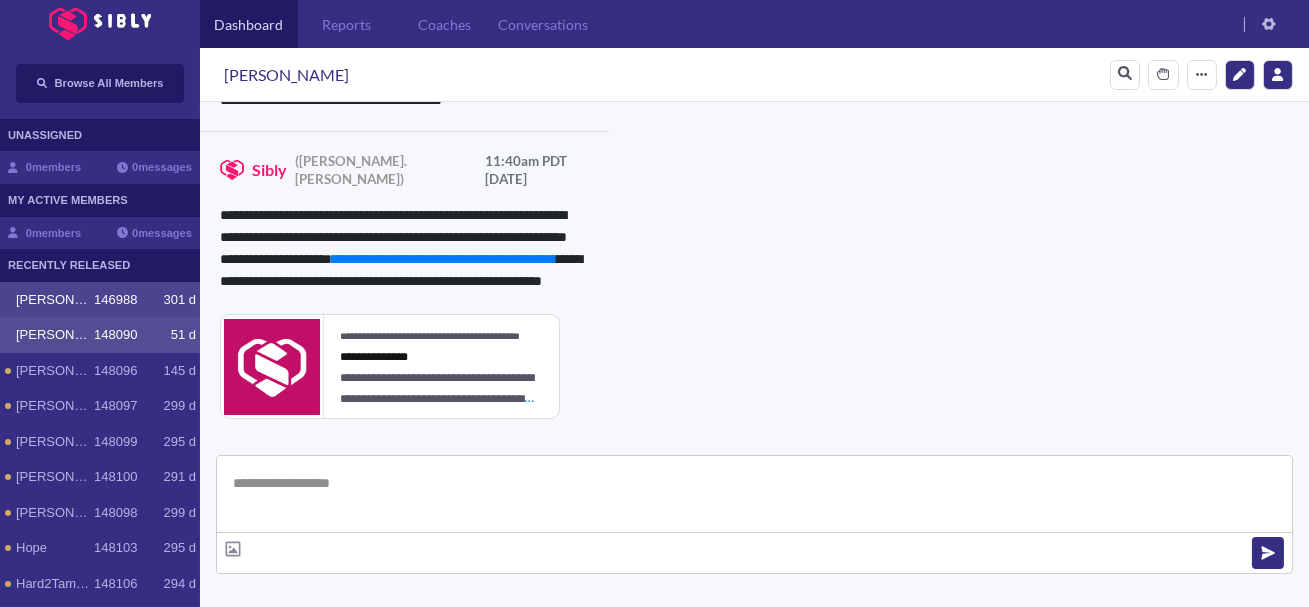 click on "146988" at bounding box center (115, 300) 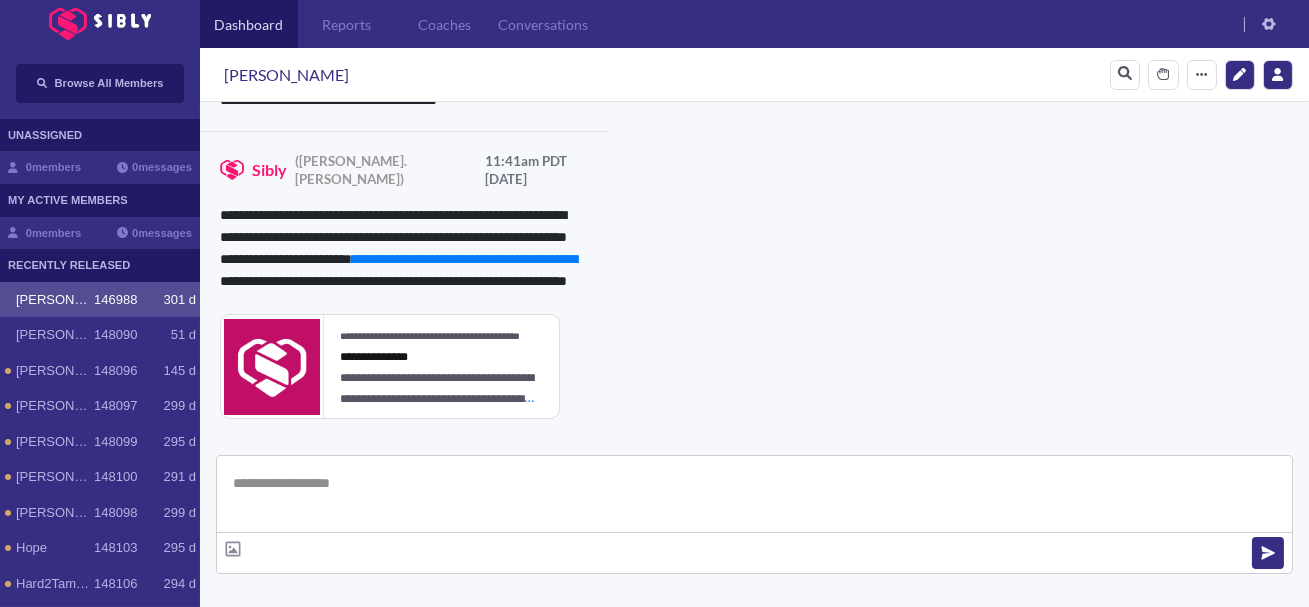 scroll, scrollTop: 3051, scrollLeft: 0, axis: vertical 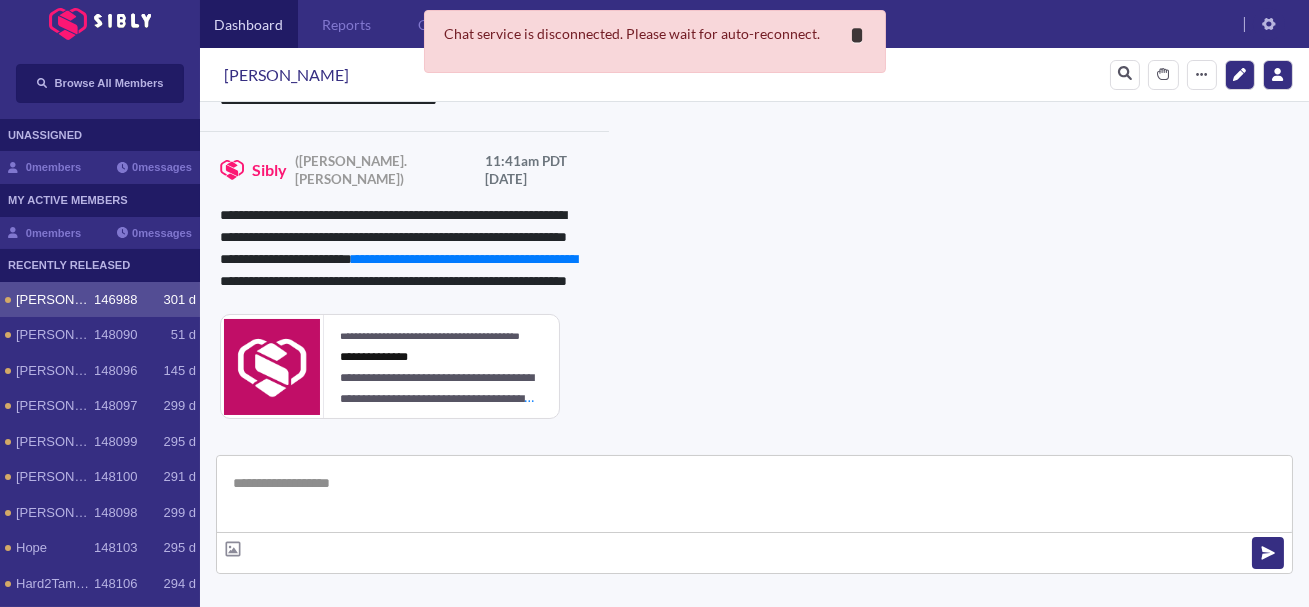 click on "*" at bounding box center [858, 35] 